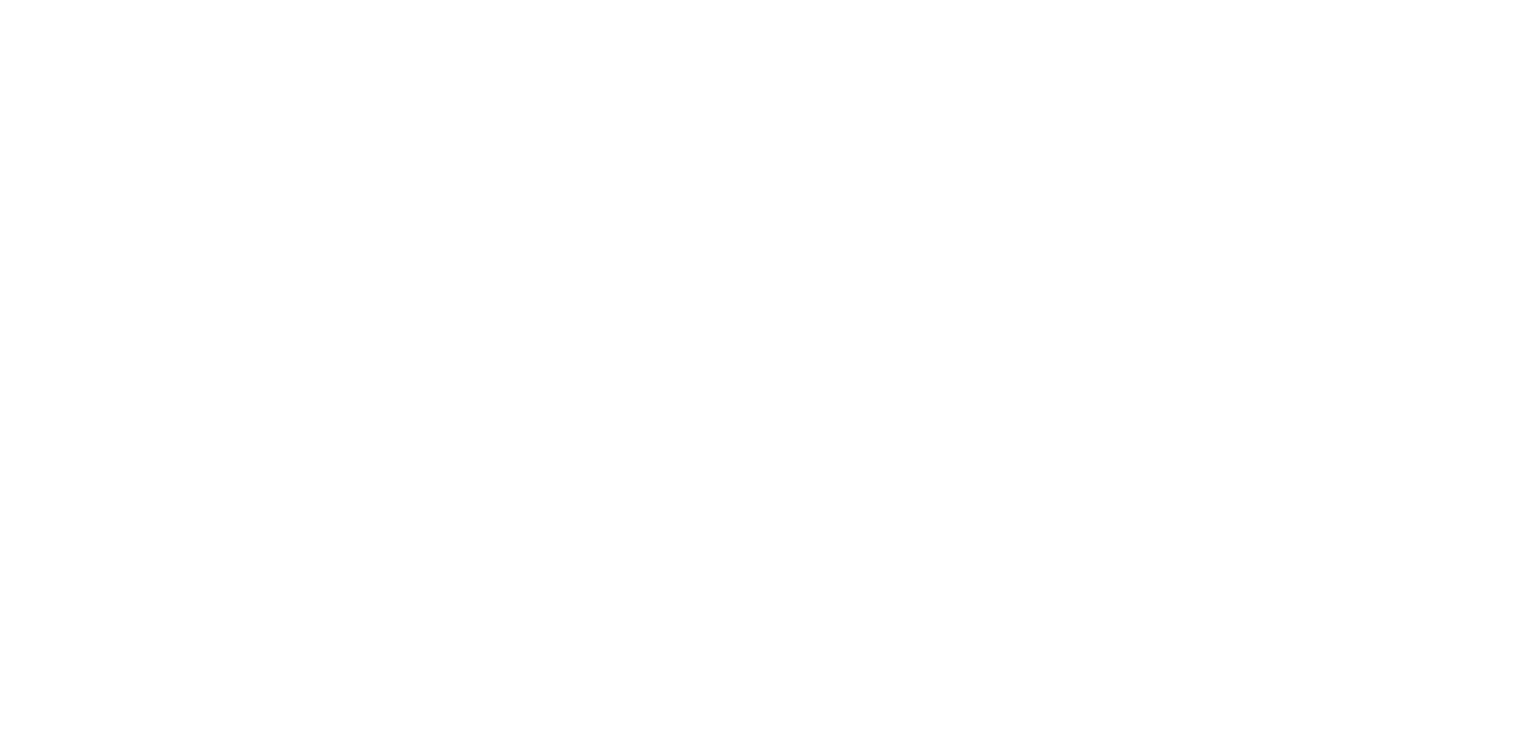 scroll, scrollTop: 0, scrollLeft: 0, axis: both 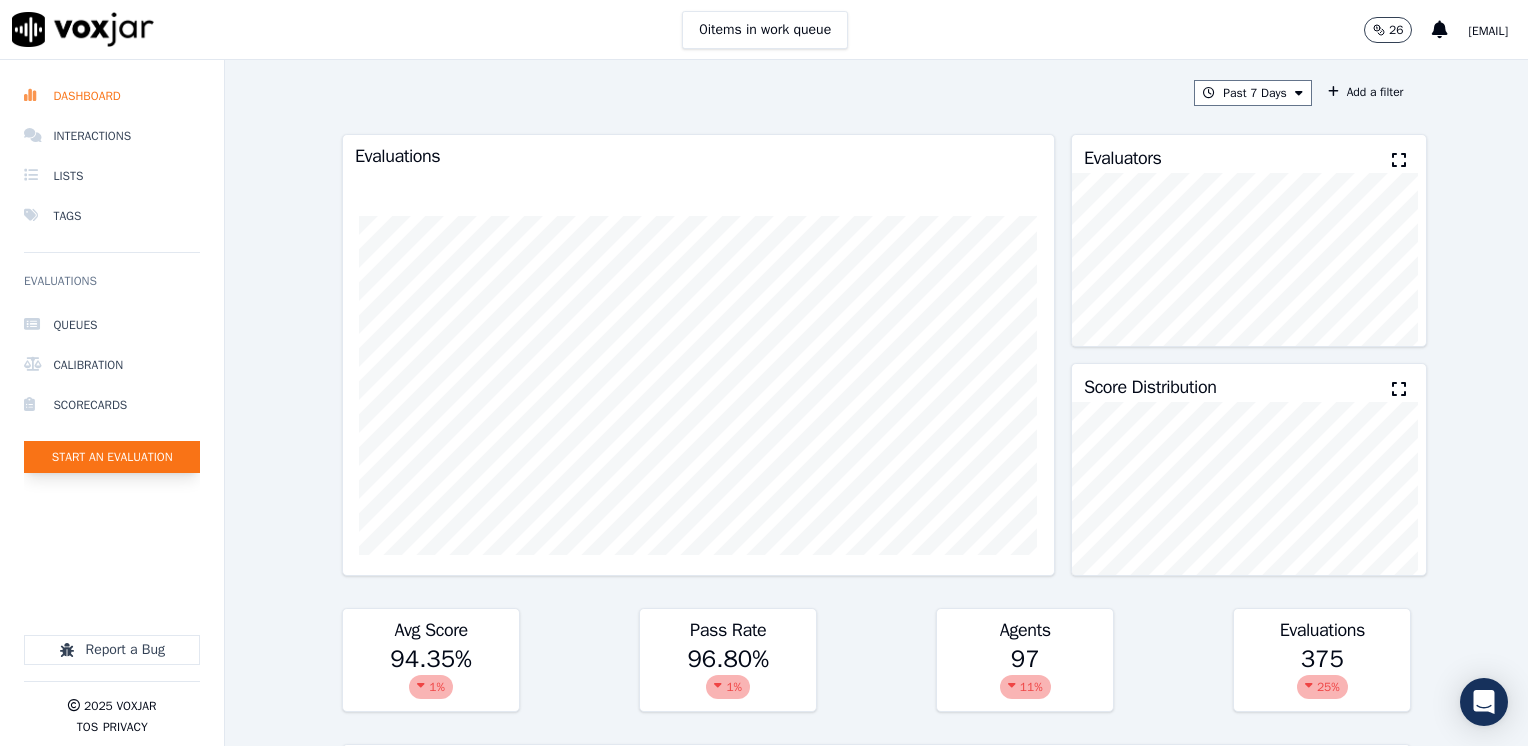 click on "Start an Evaluation" 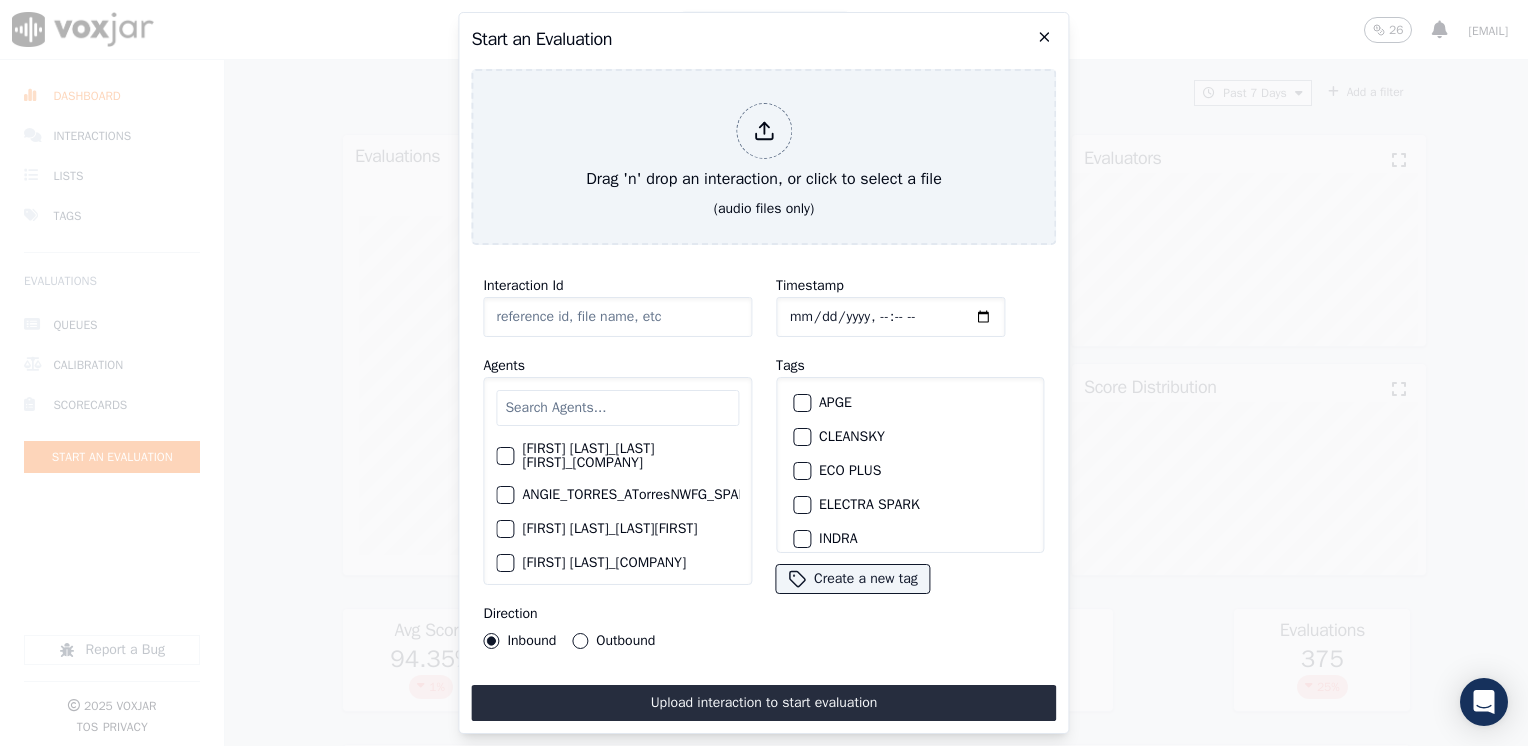 click on "Start an Evaluation" at bounding box center (763, 39) 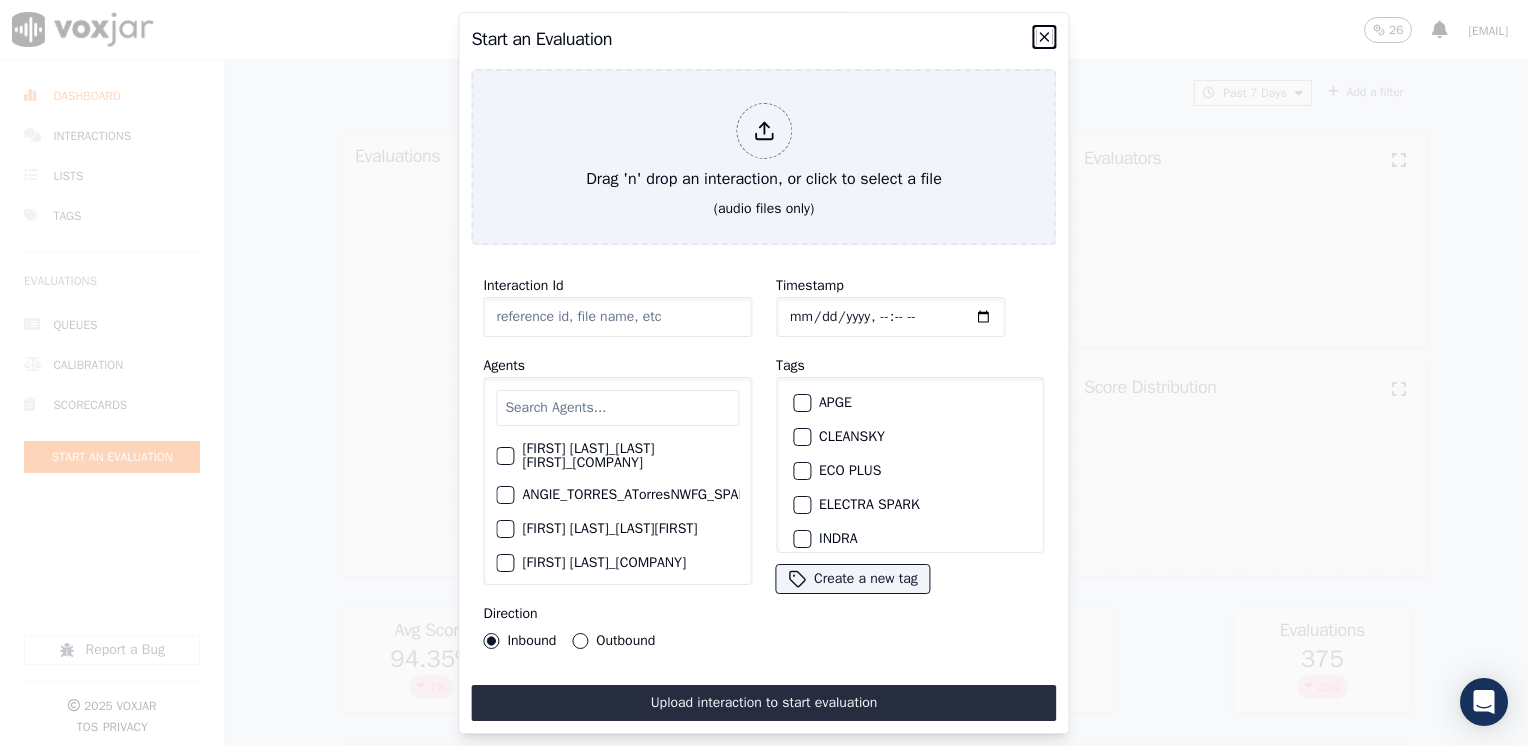click 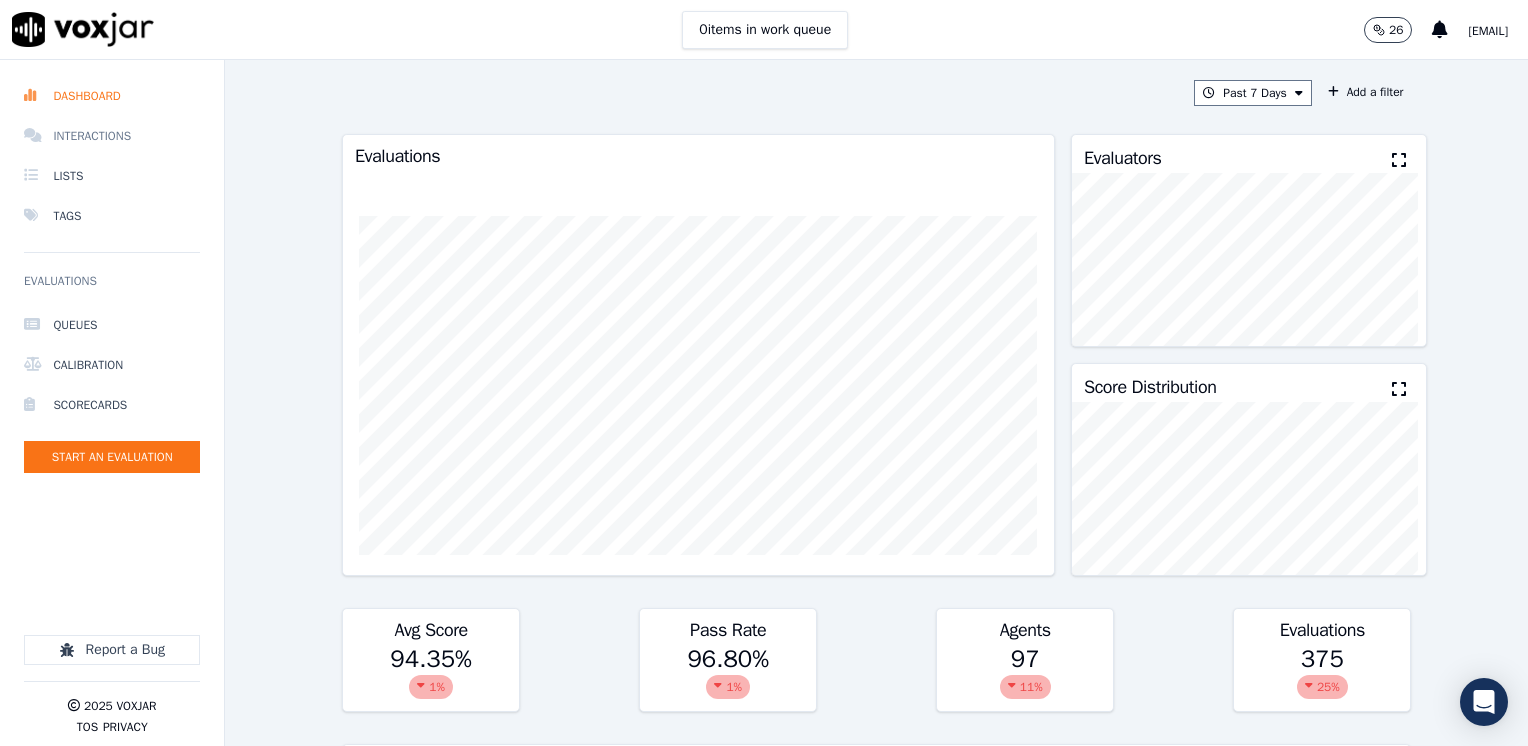 click on "Interactions" at bounding box center [112, 136] 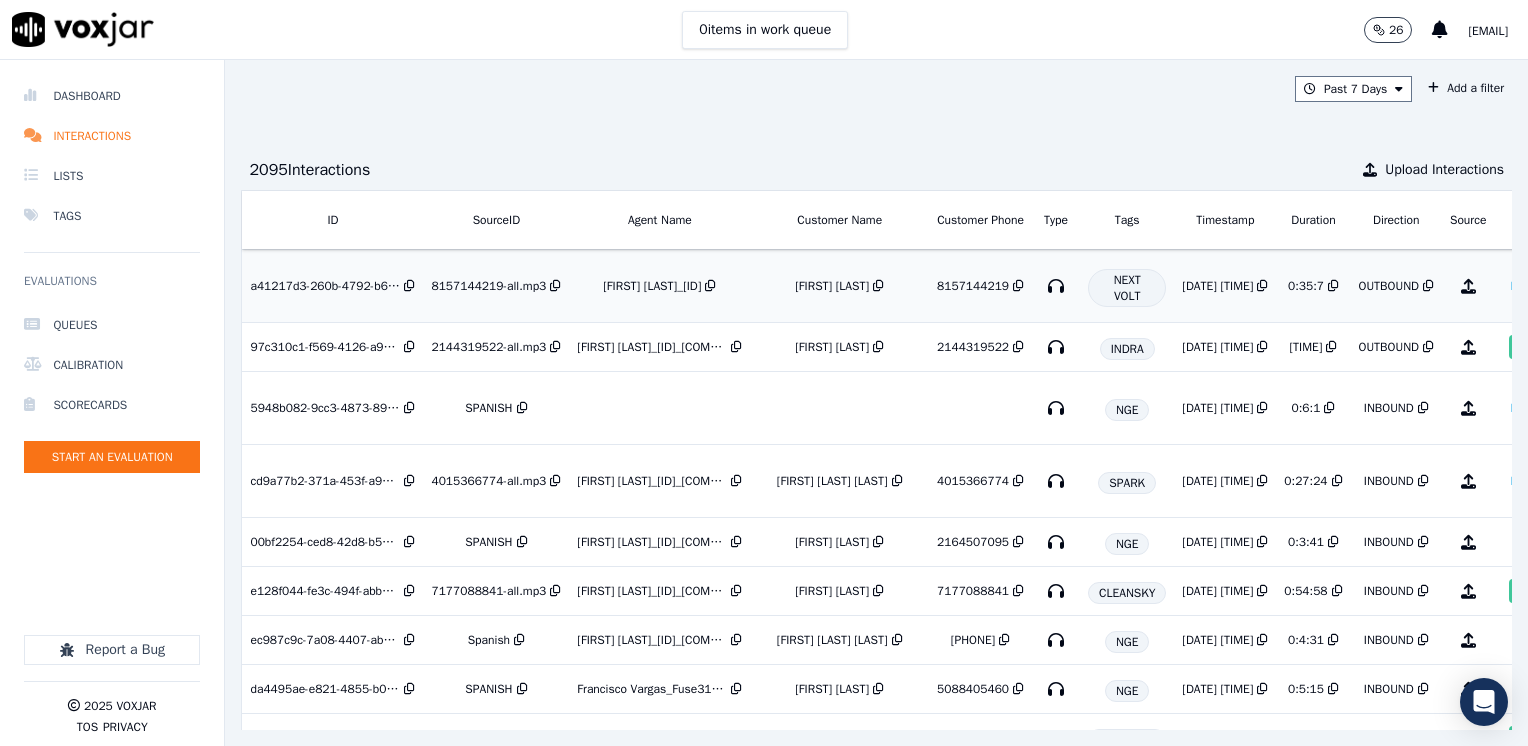 click on "[FIRST] [LAST]" at bounding box center (839, 286) 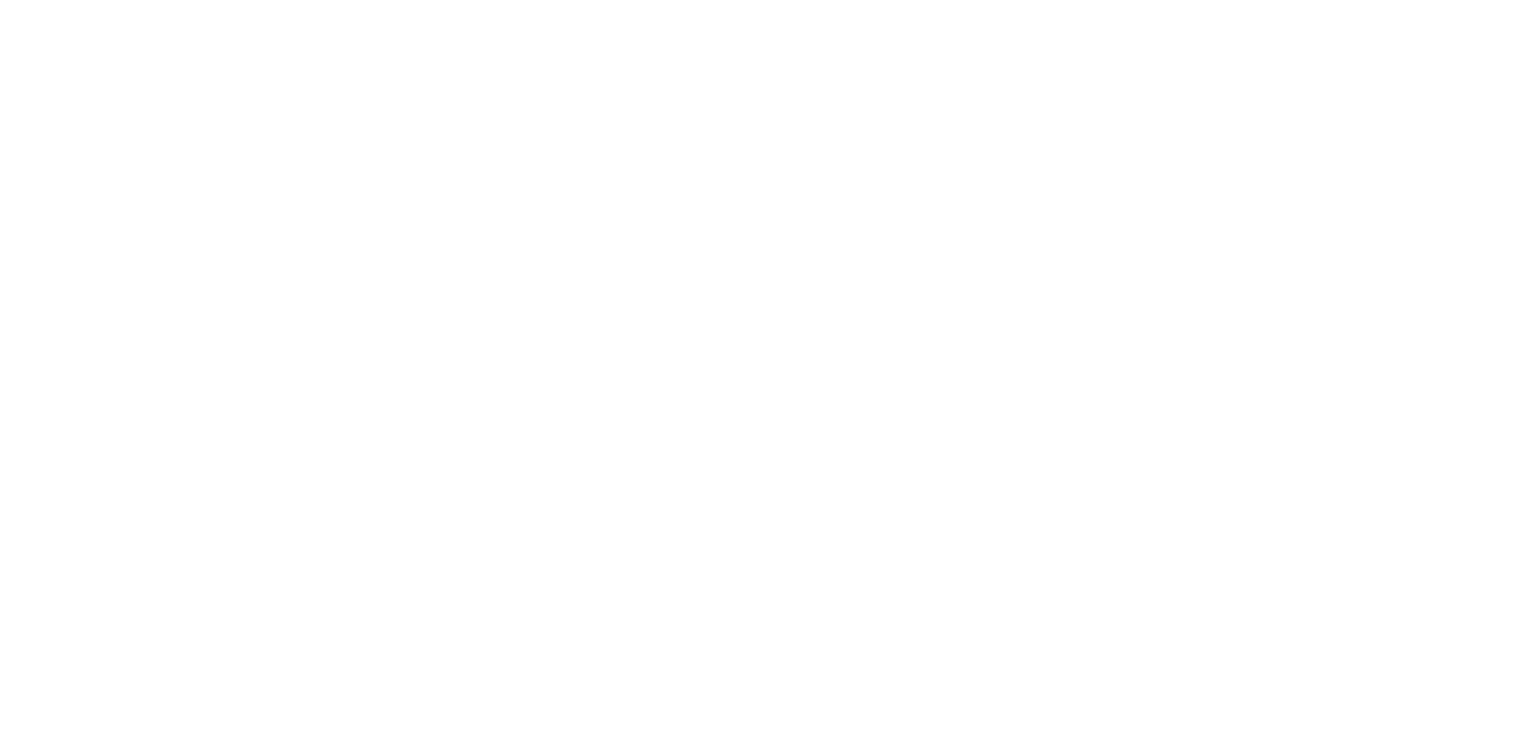 scroll, scrollTop: 0, scrollLeft: 0, axis: both 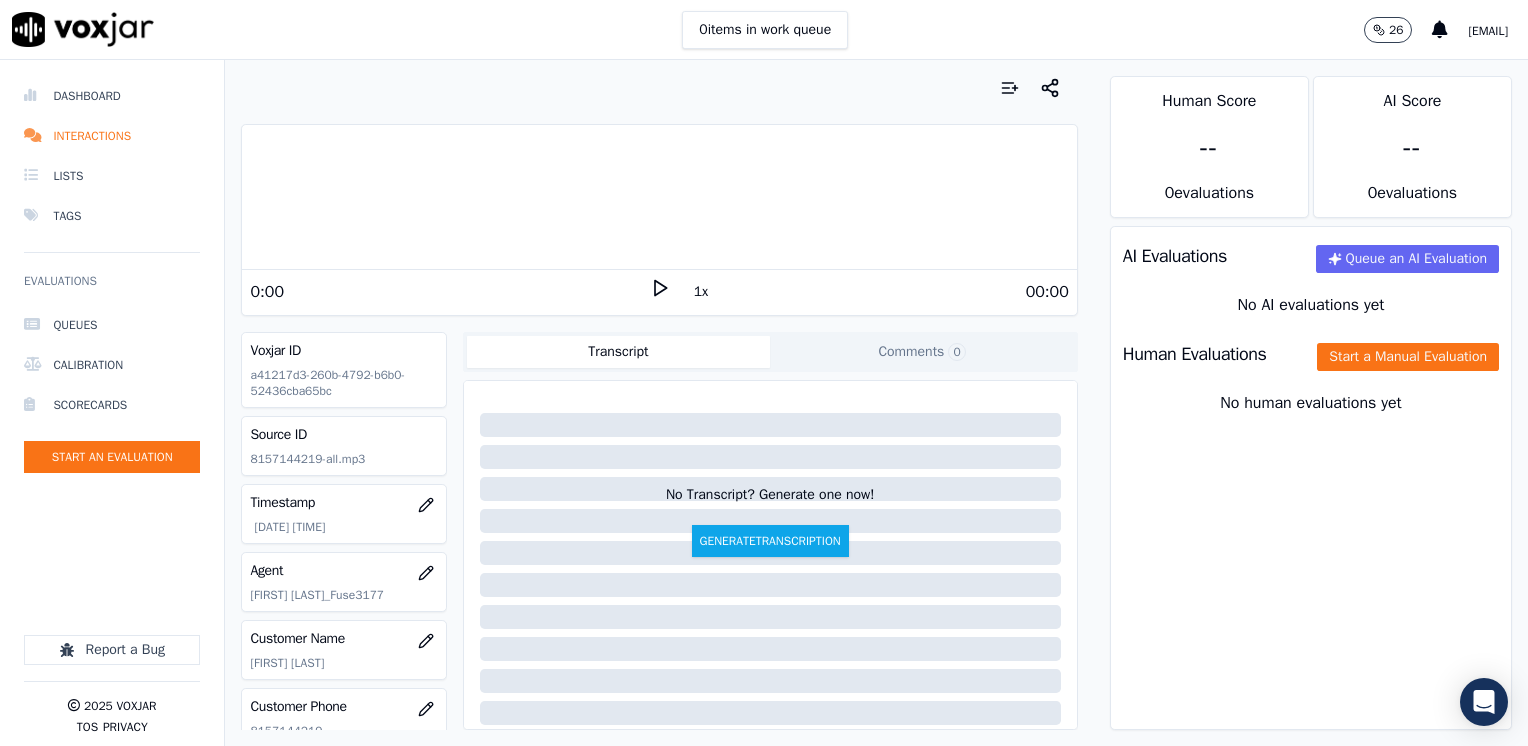 click 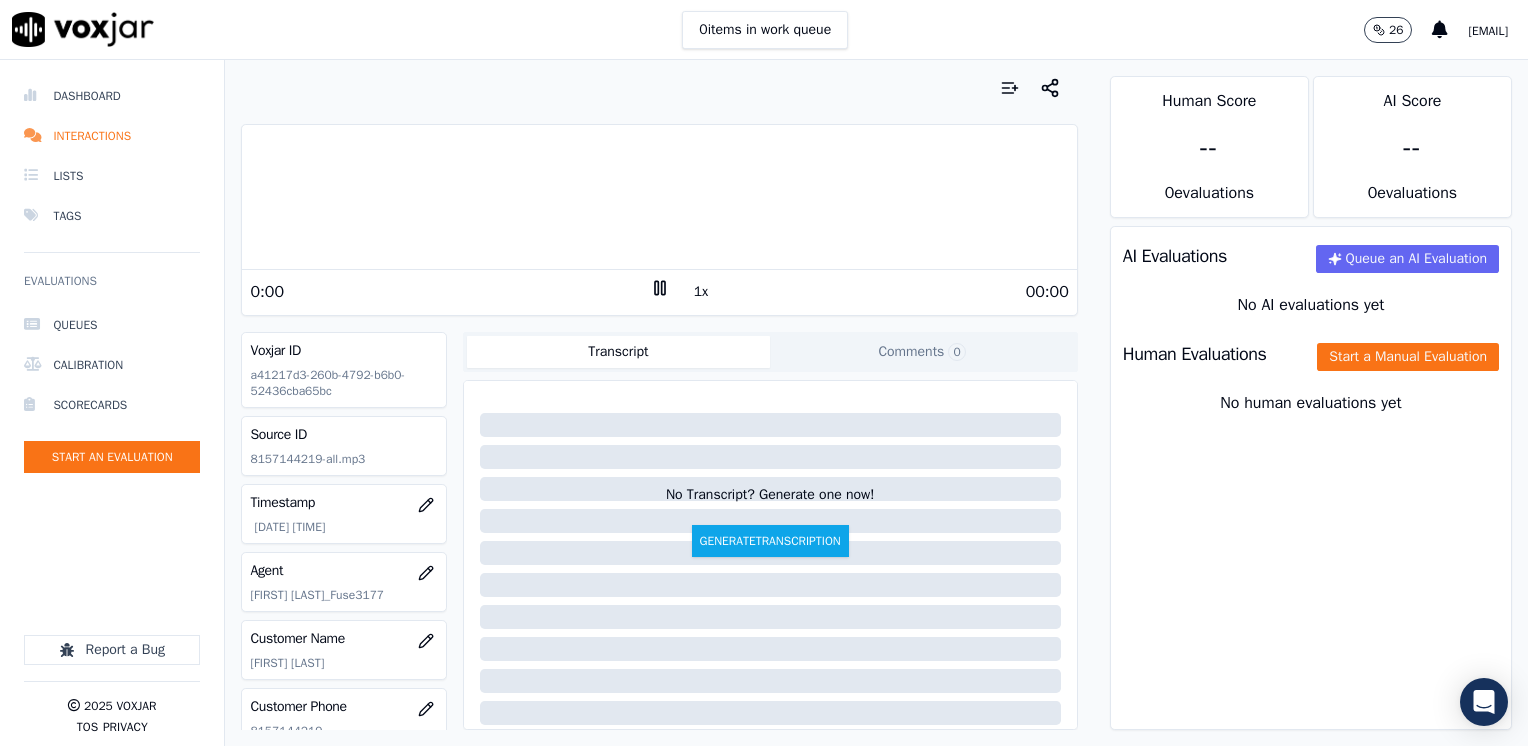 click 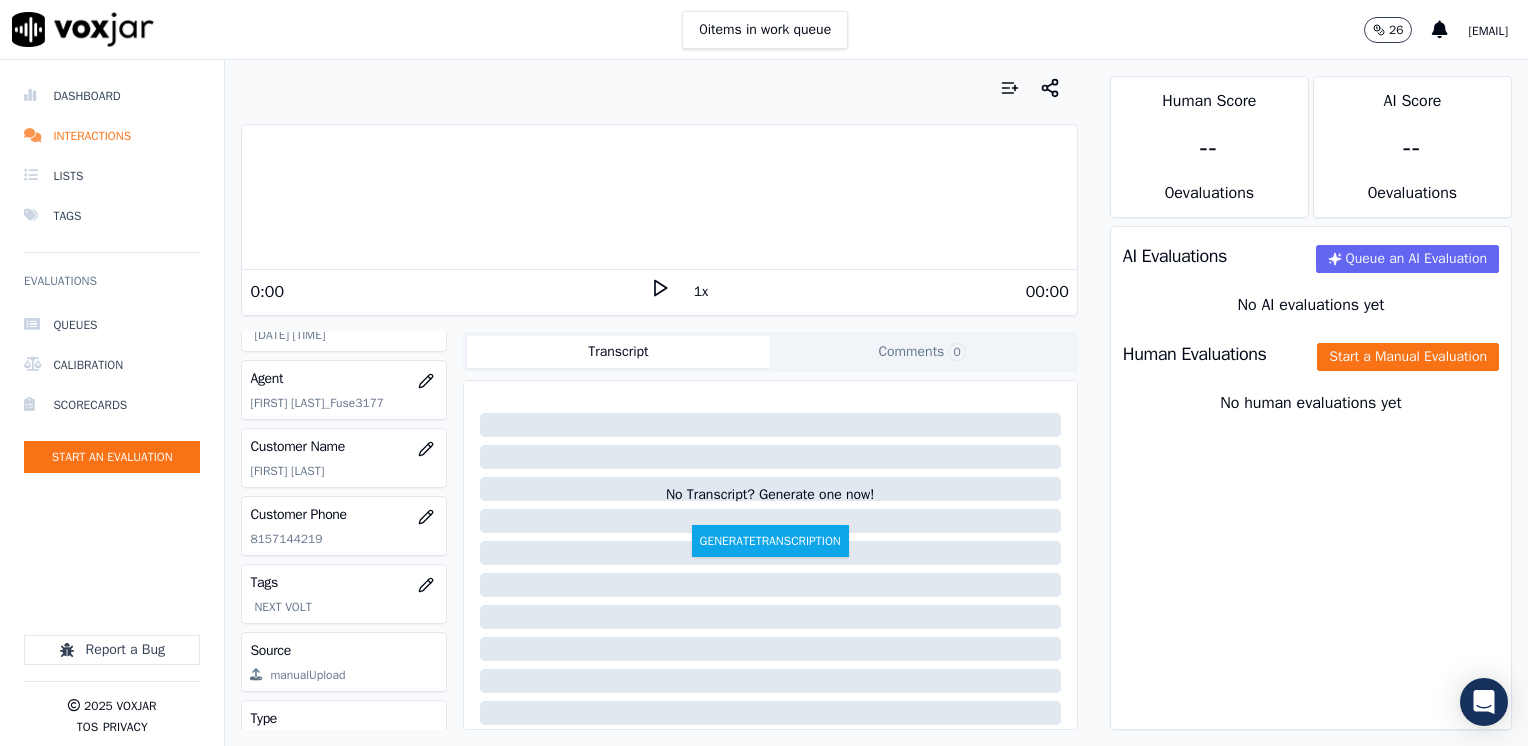 scroll, scrollTop: 200, scrollLeft: 0, axis: vertical 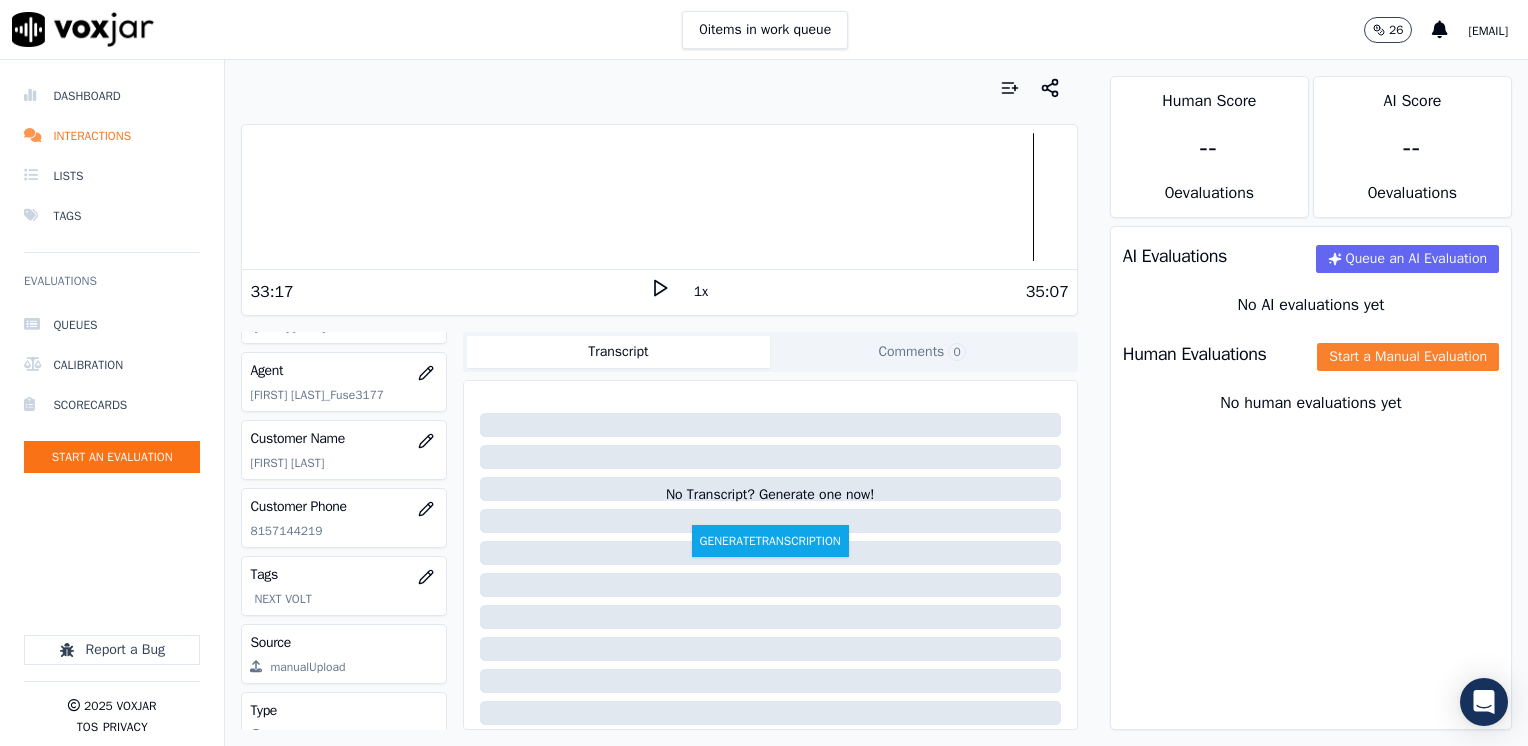 click on "Start a Manual Evaluation" 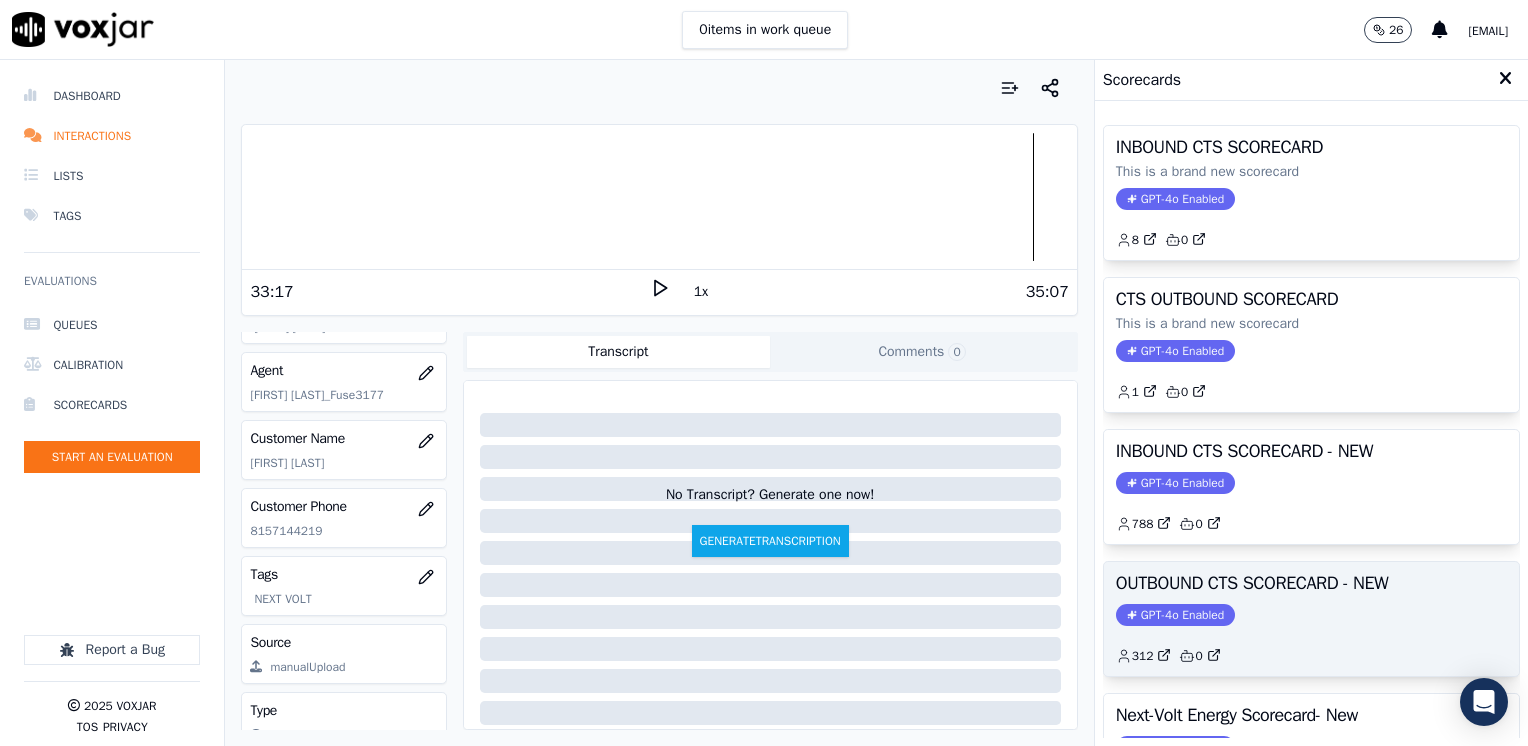 click on "GPT-4o Enabled" at bounding box center (1175, 615) 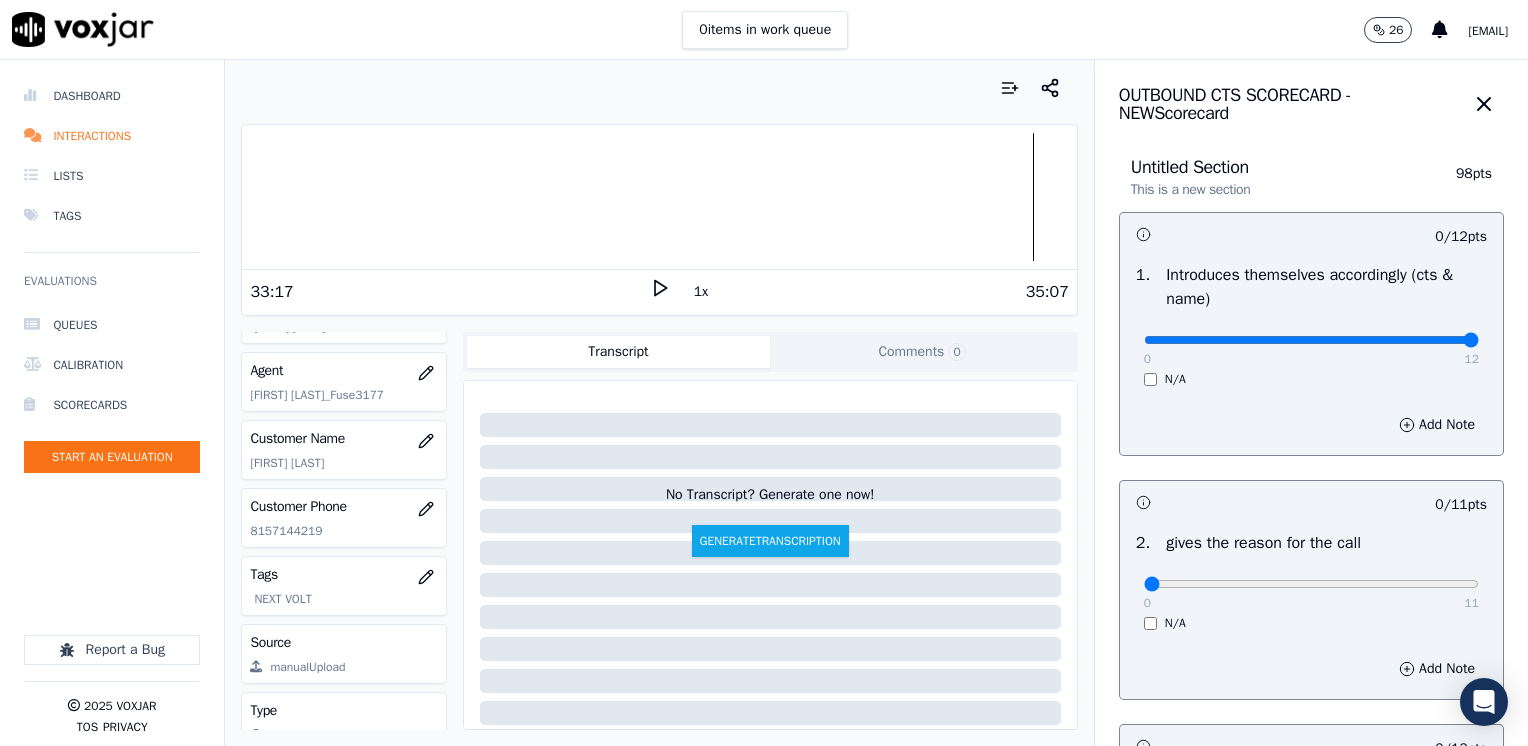 drag, startPoint x: 1128, startPoint y: 338, endPoint x: 1531, endPoint y: 398, distance: 407.44202 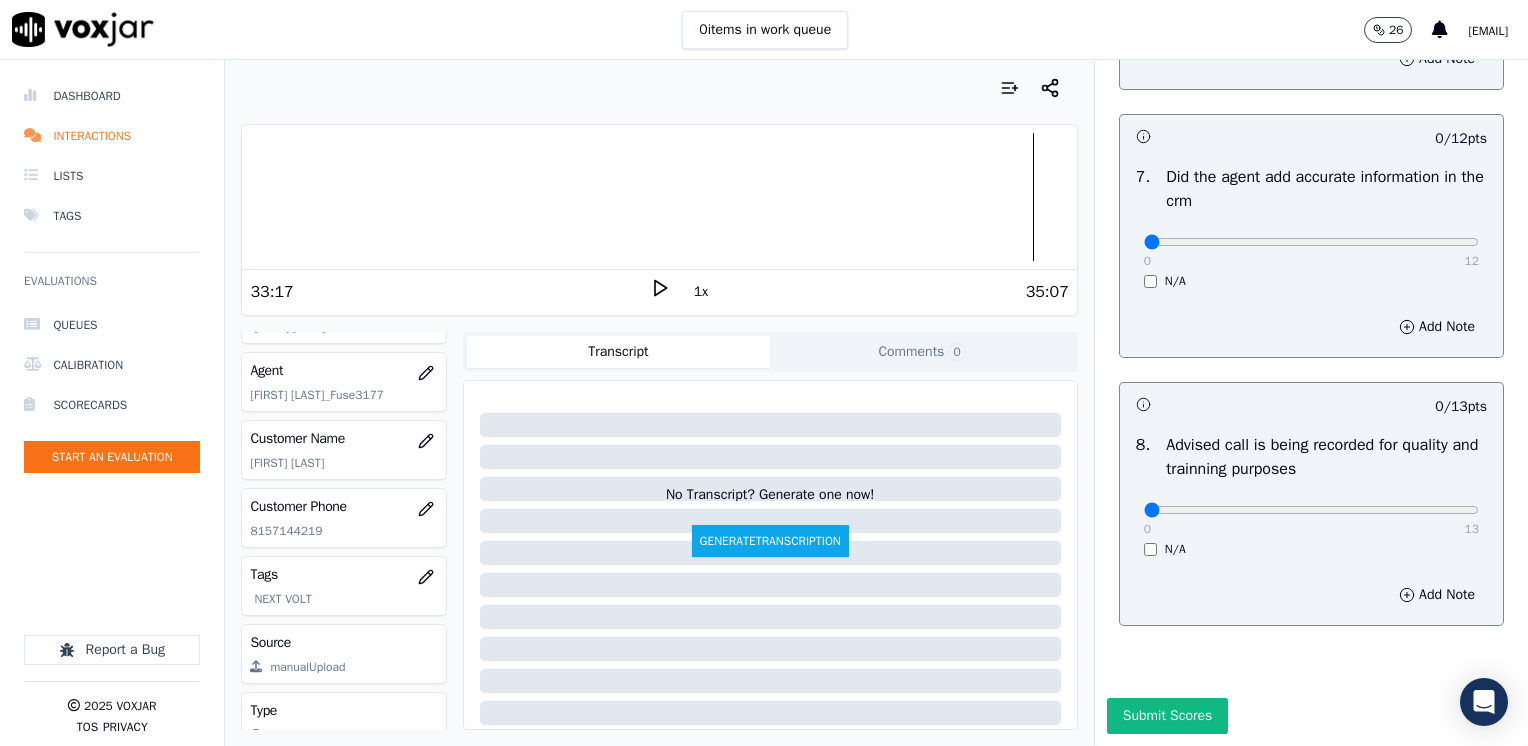 scroll, scrollTop: 1748, scrollLeft: 0, axis: vertical 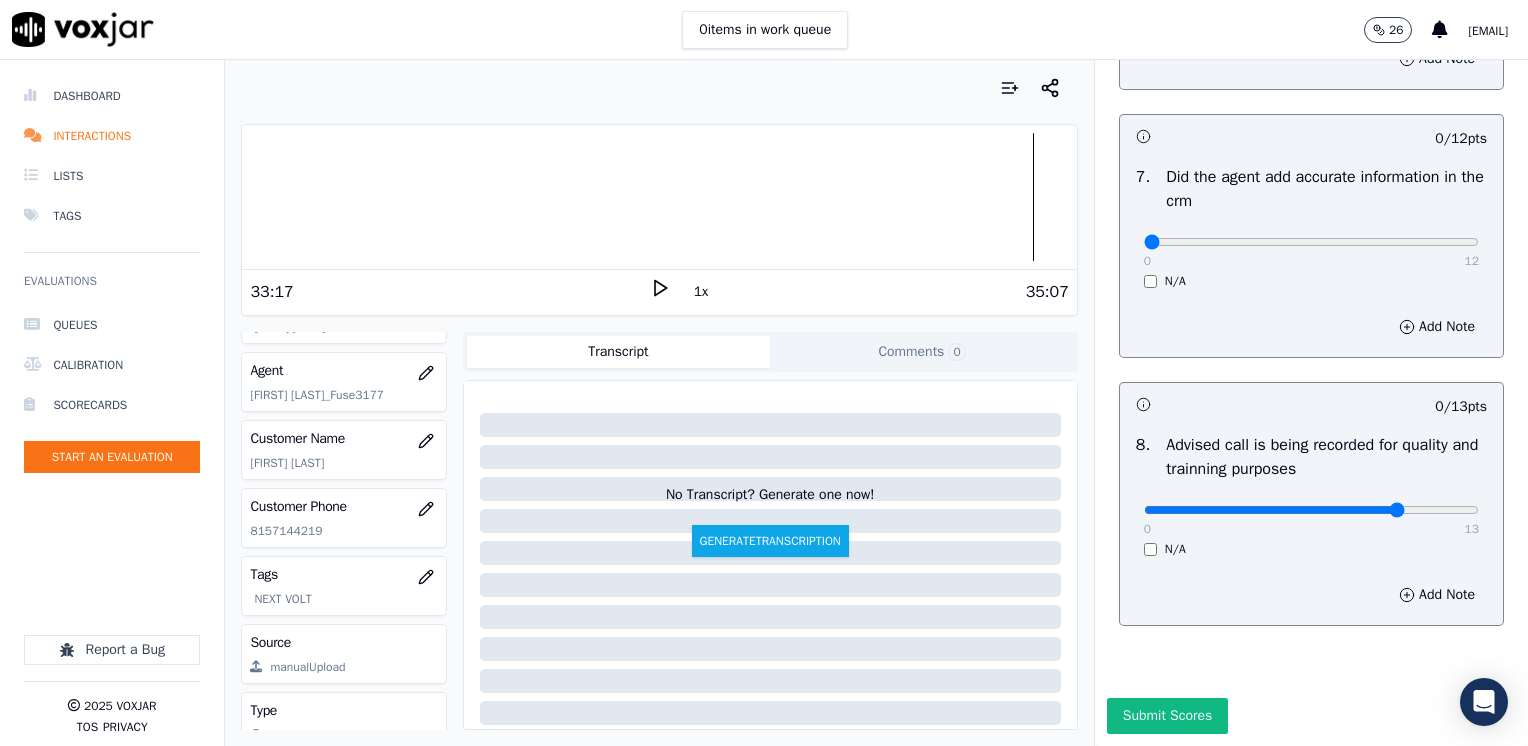 type on "10" 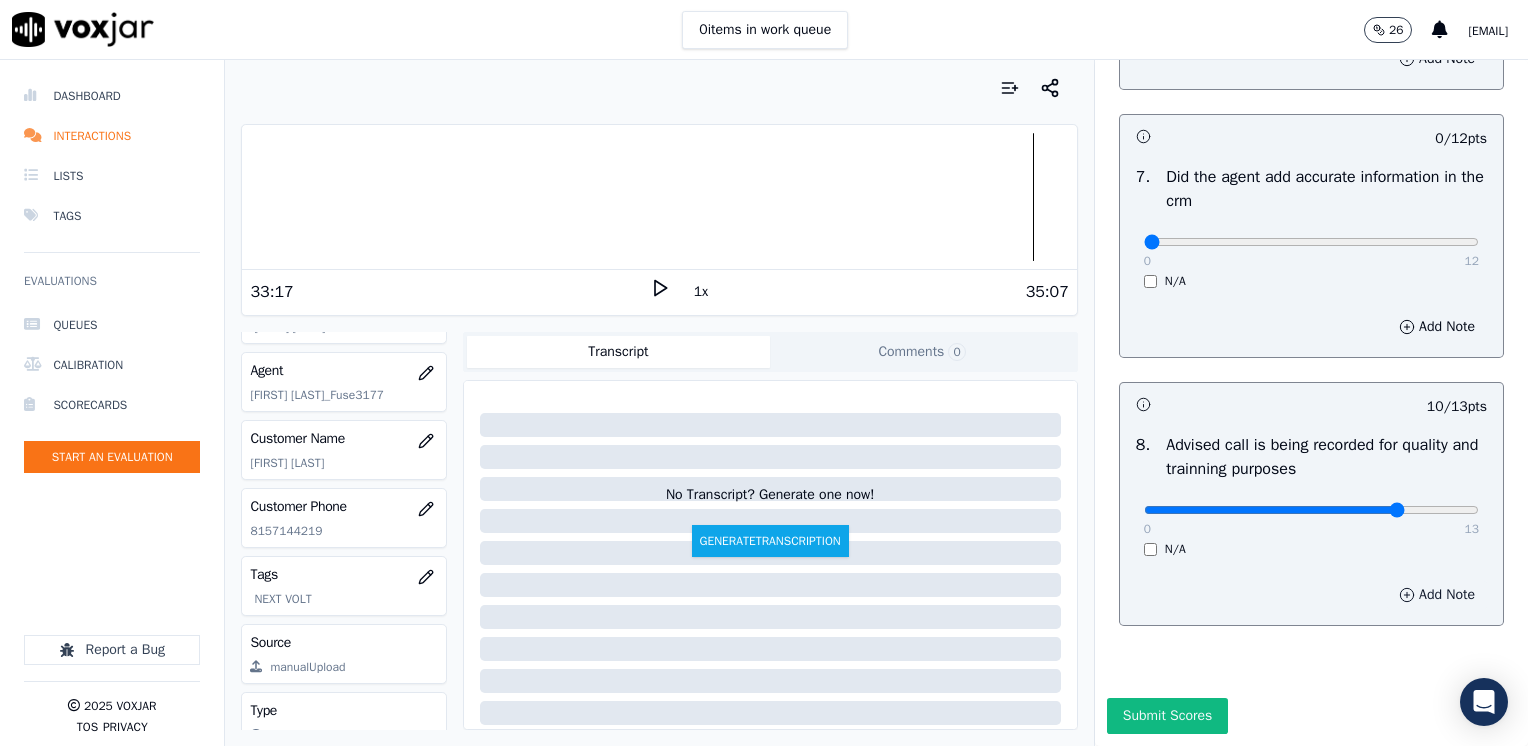 click on "Add Note" at bounding box center [1437, 595] 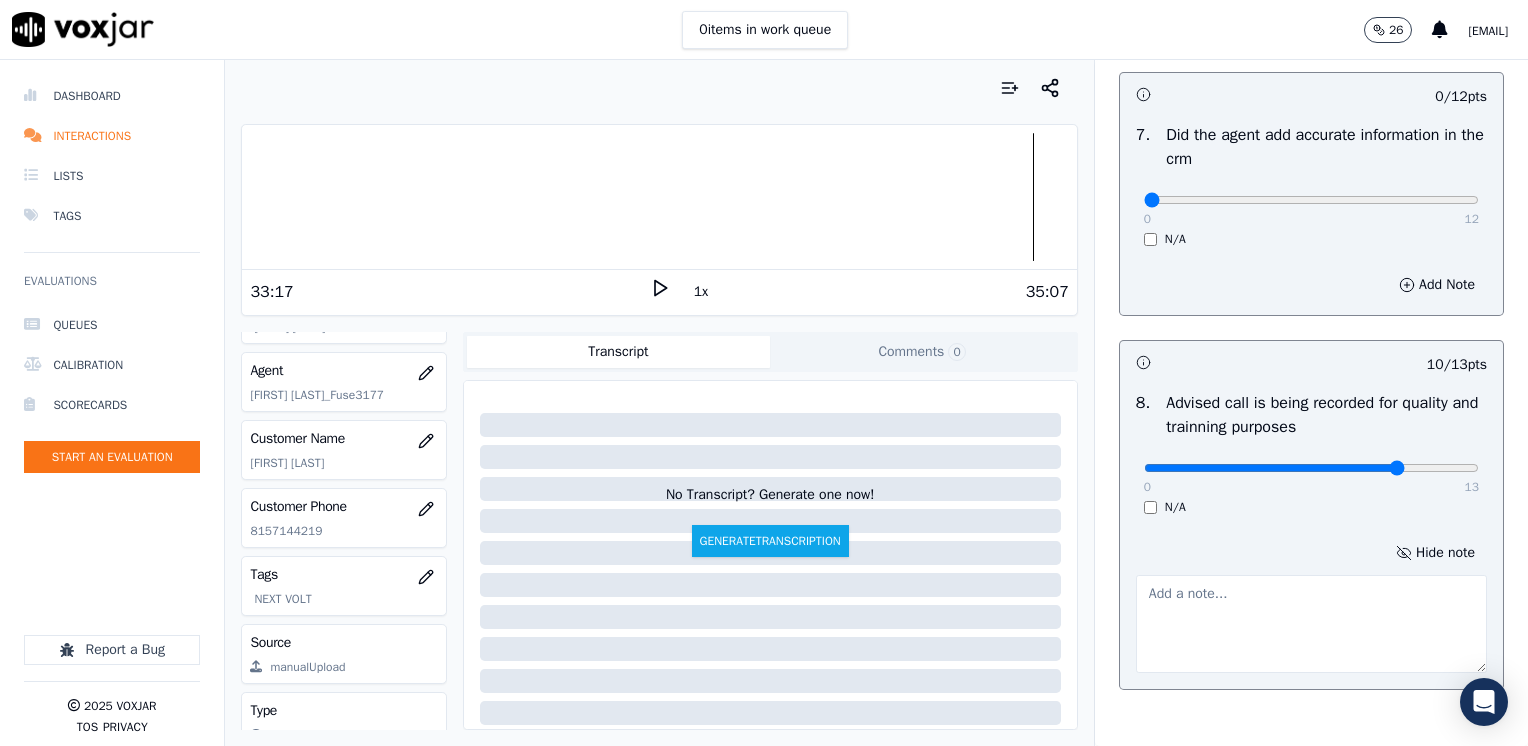 click at bounding box center [1311, 624] 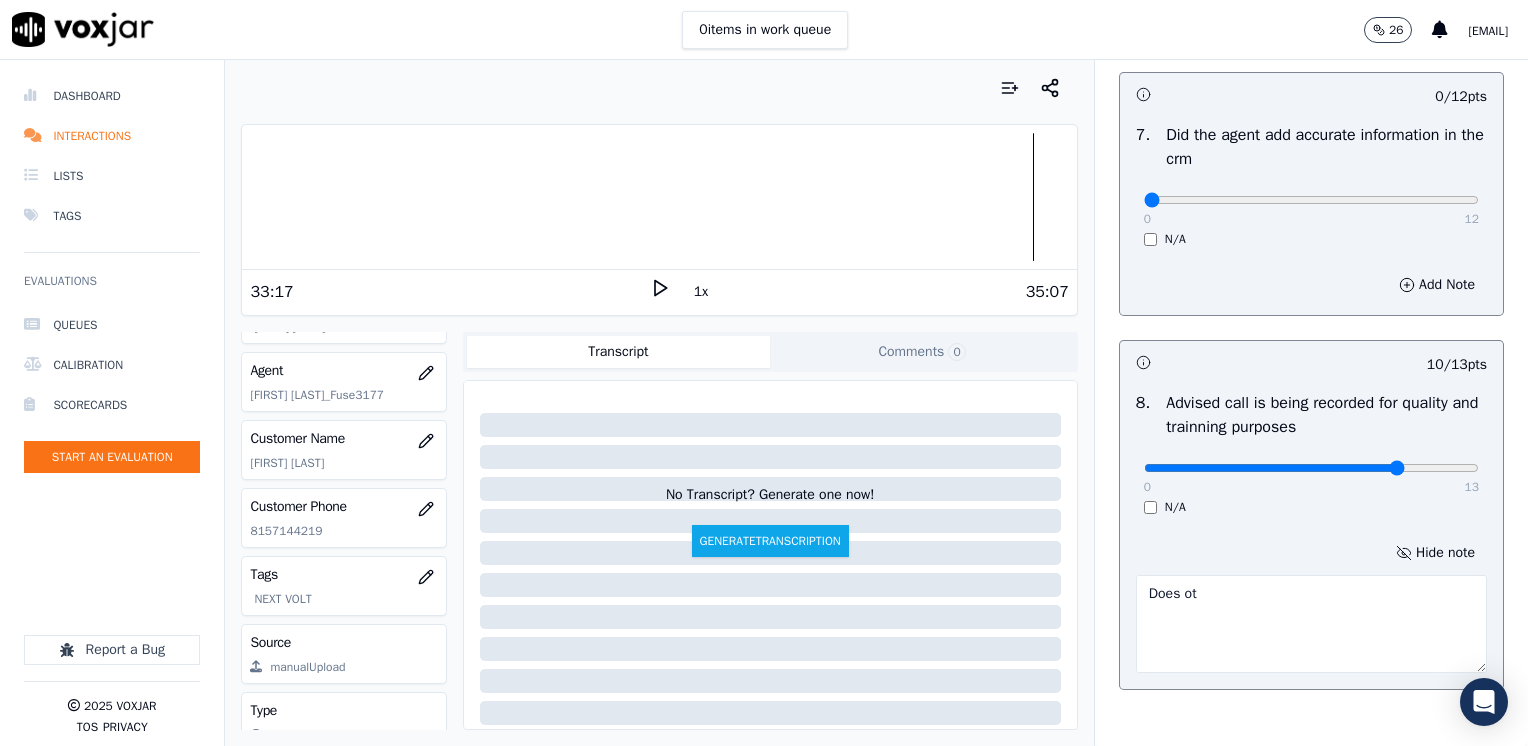 type on "Does ot" 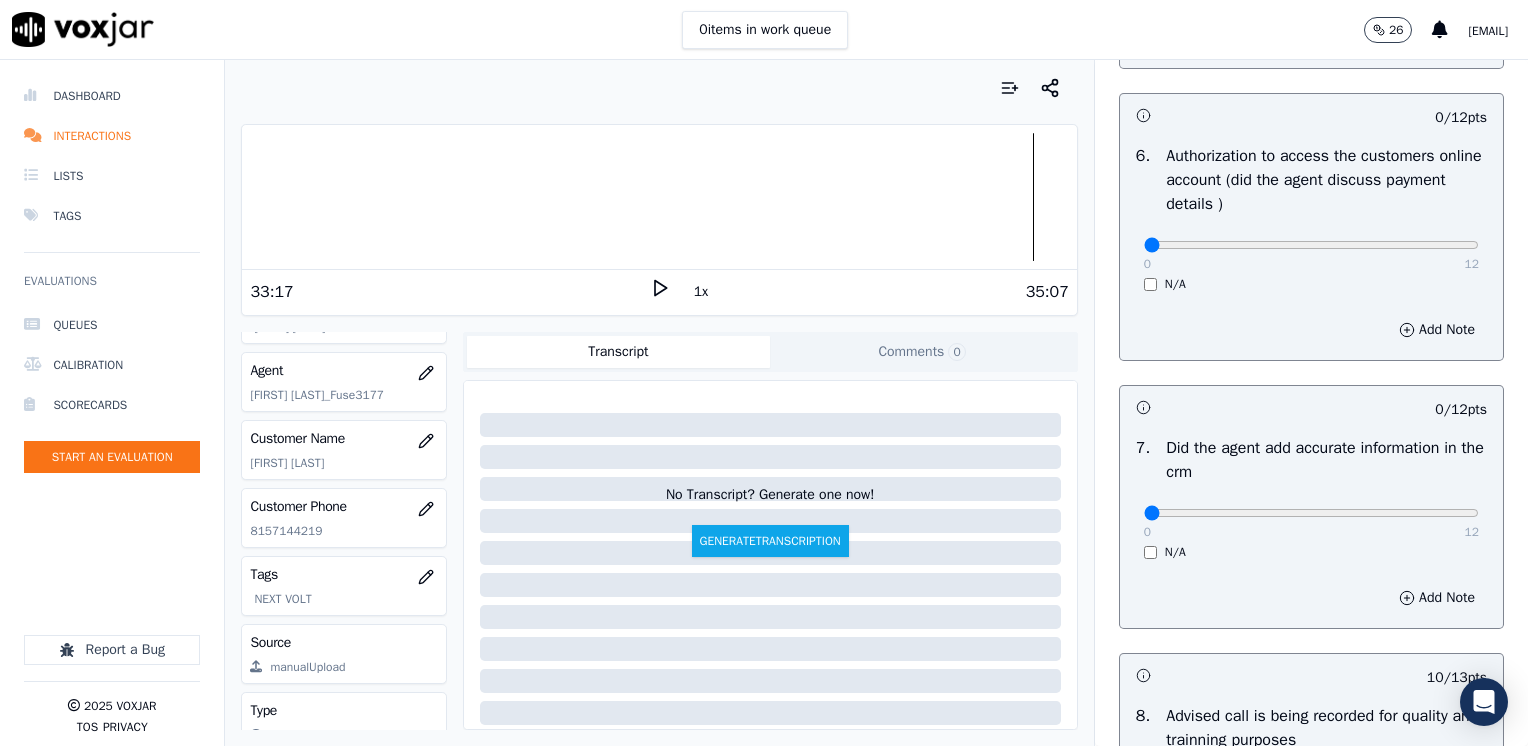 scroll, scrollTop: 1348, scrollLeft: 0, axis: vertical 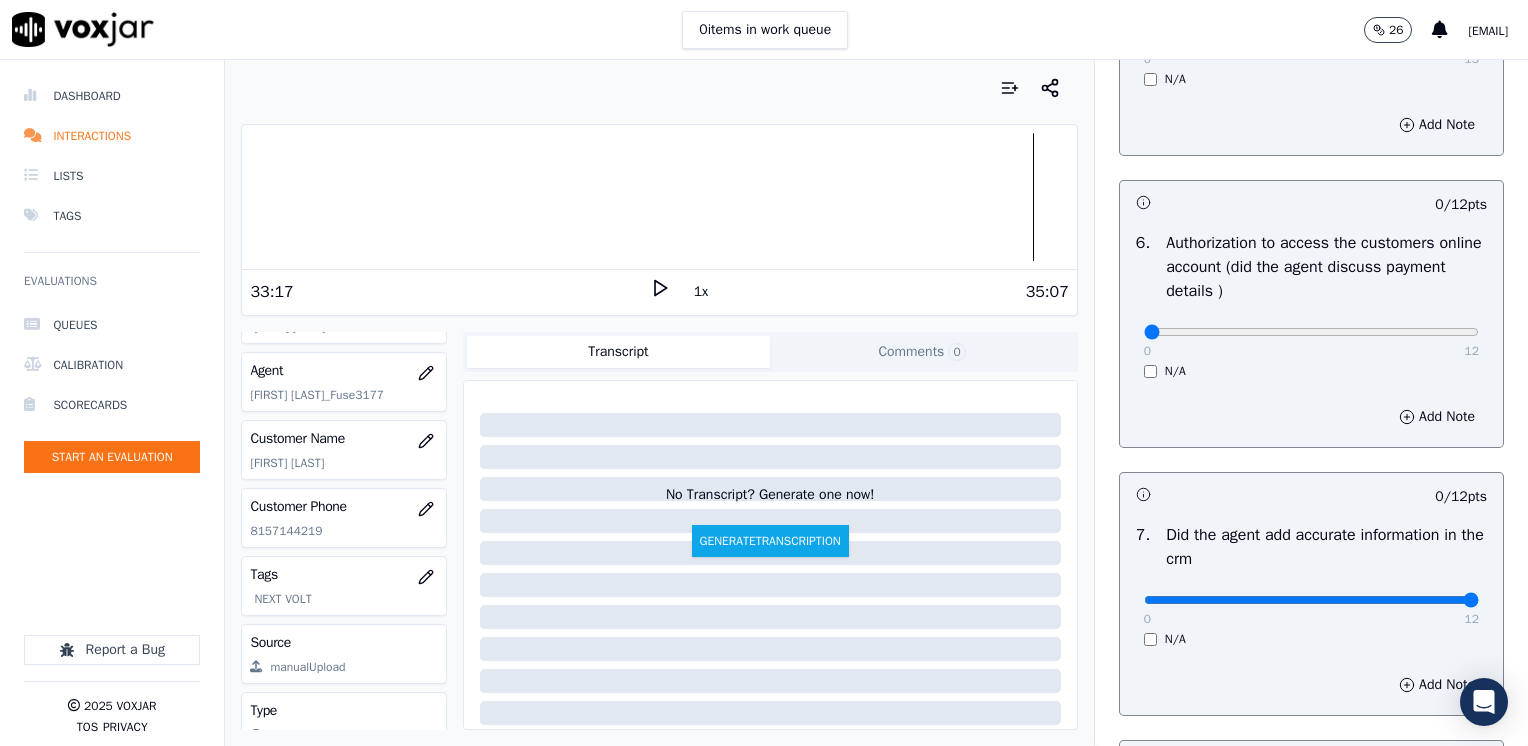 drag, startPoint x: 1132, startPoint y: 599, endPoint x: 1531, endPoint y: 614, distance: 399.28186 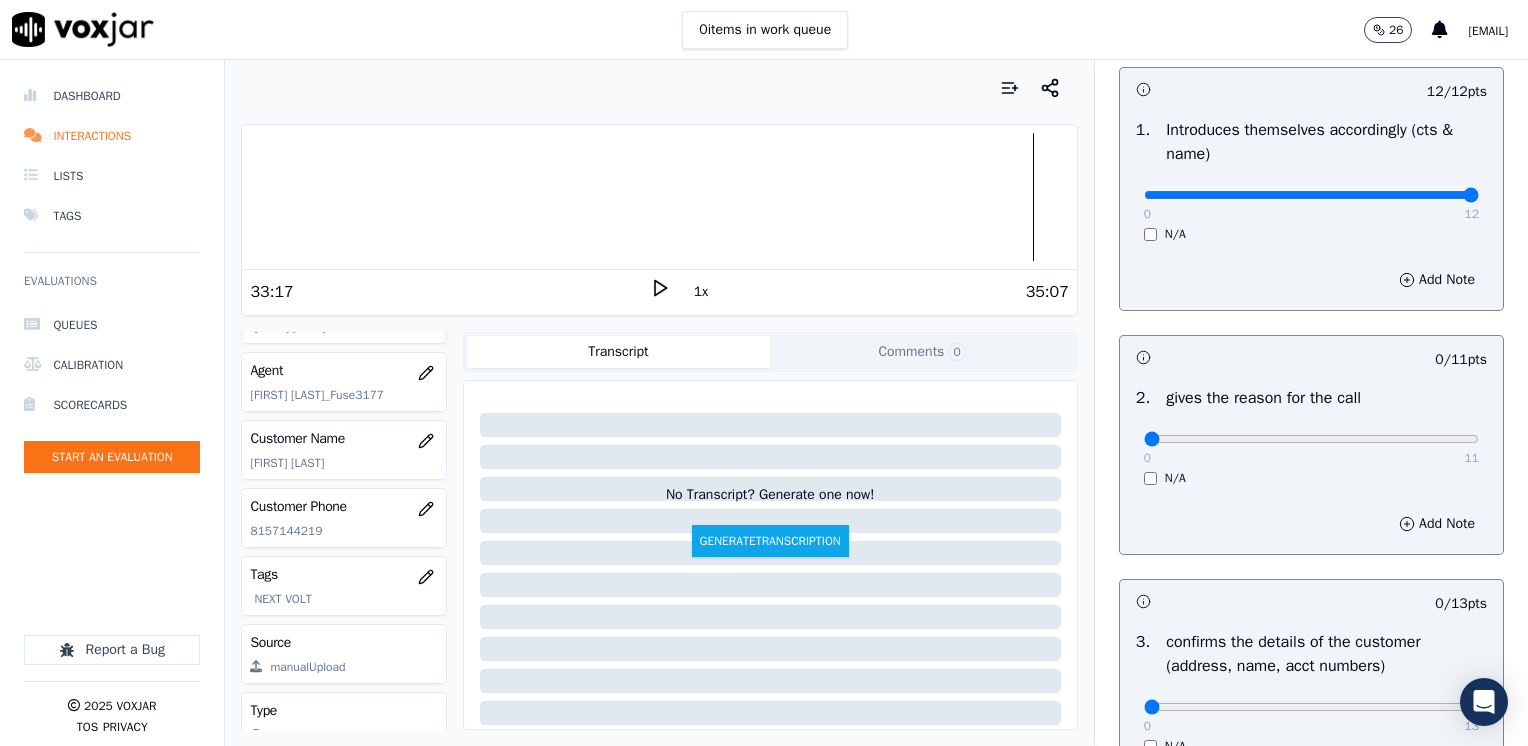 scroll, scrollTop: 0, scrollLeft: 0, axis: both 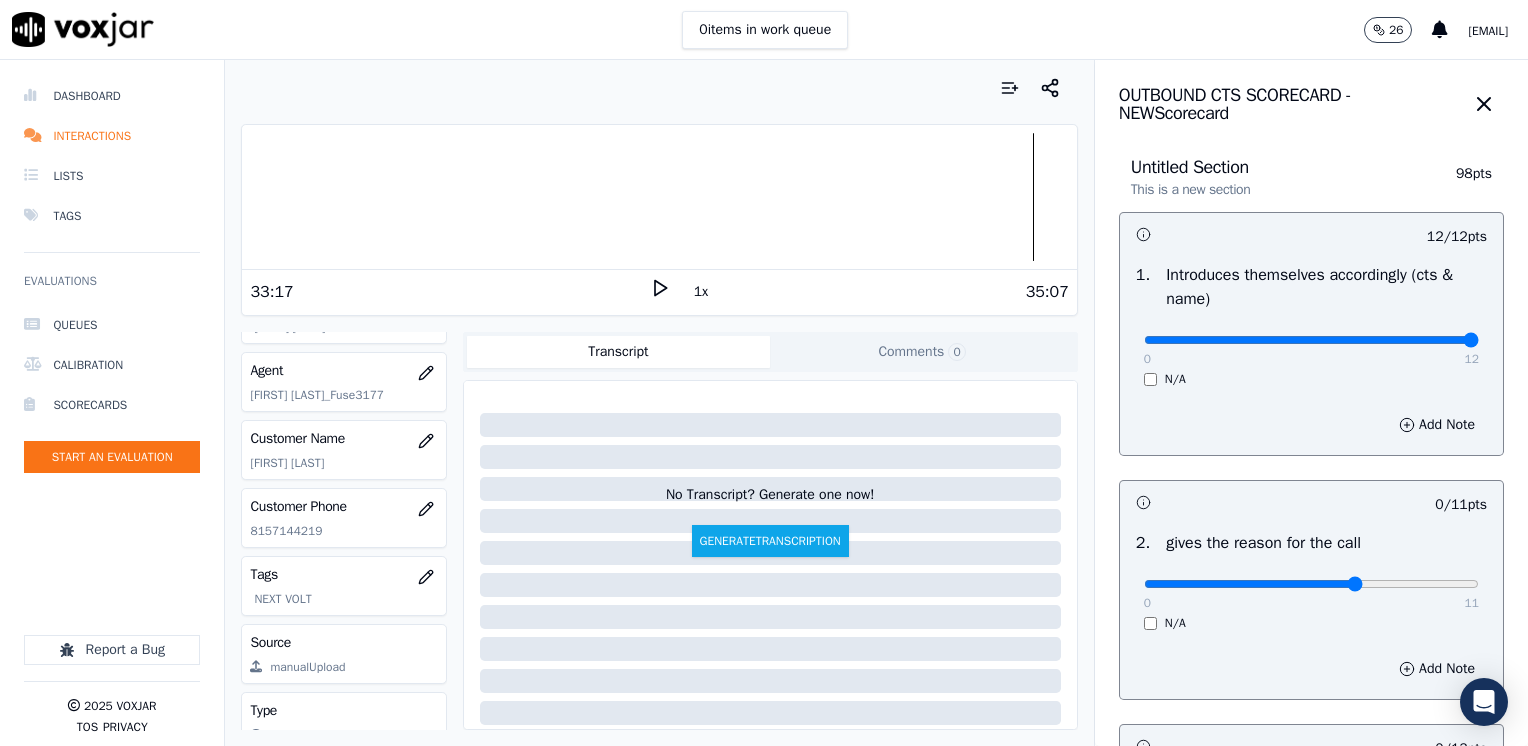 click at bounding box center [1311, 340] 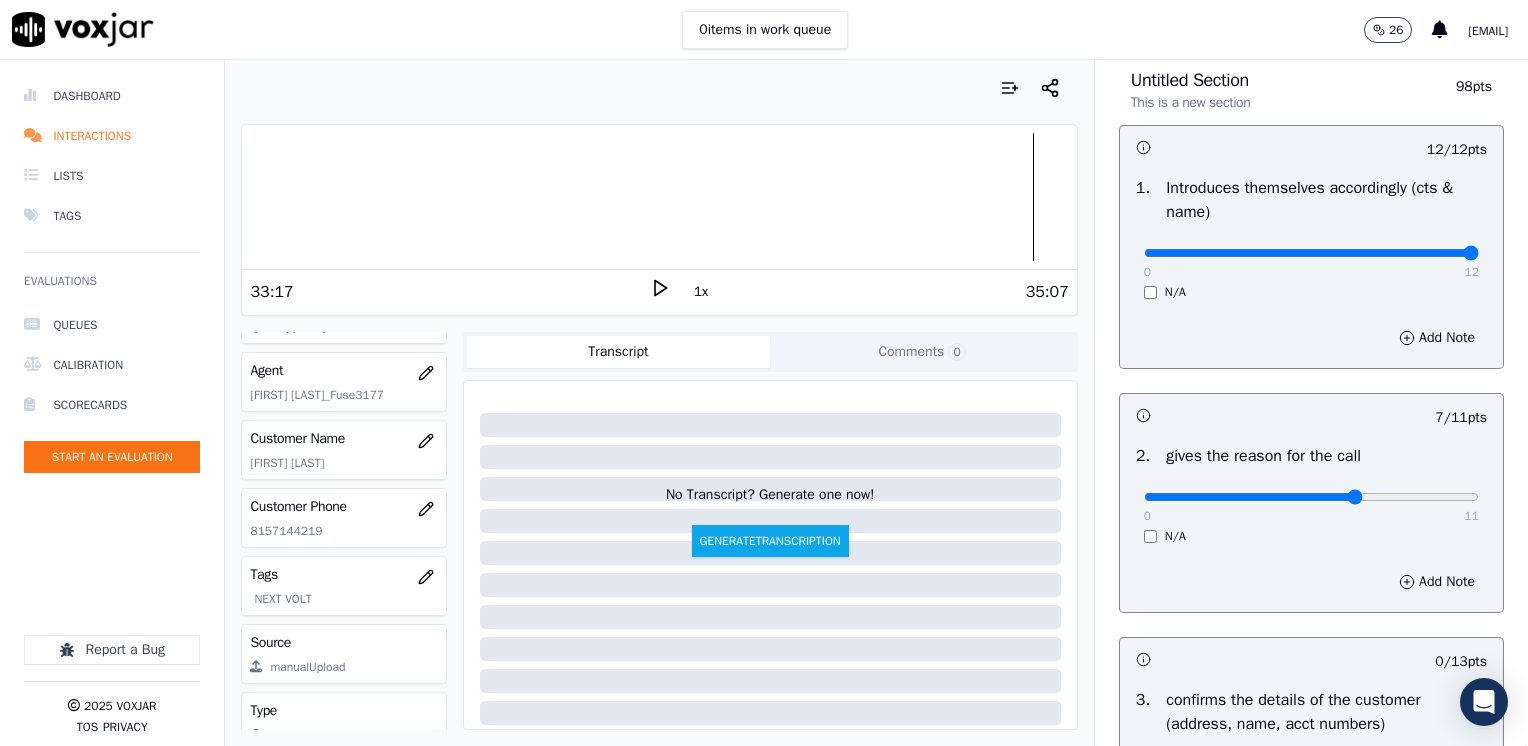 scroll, scrollTop: 200, scrollLeft: 0, axis: vertical 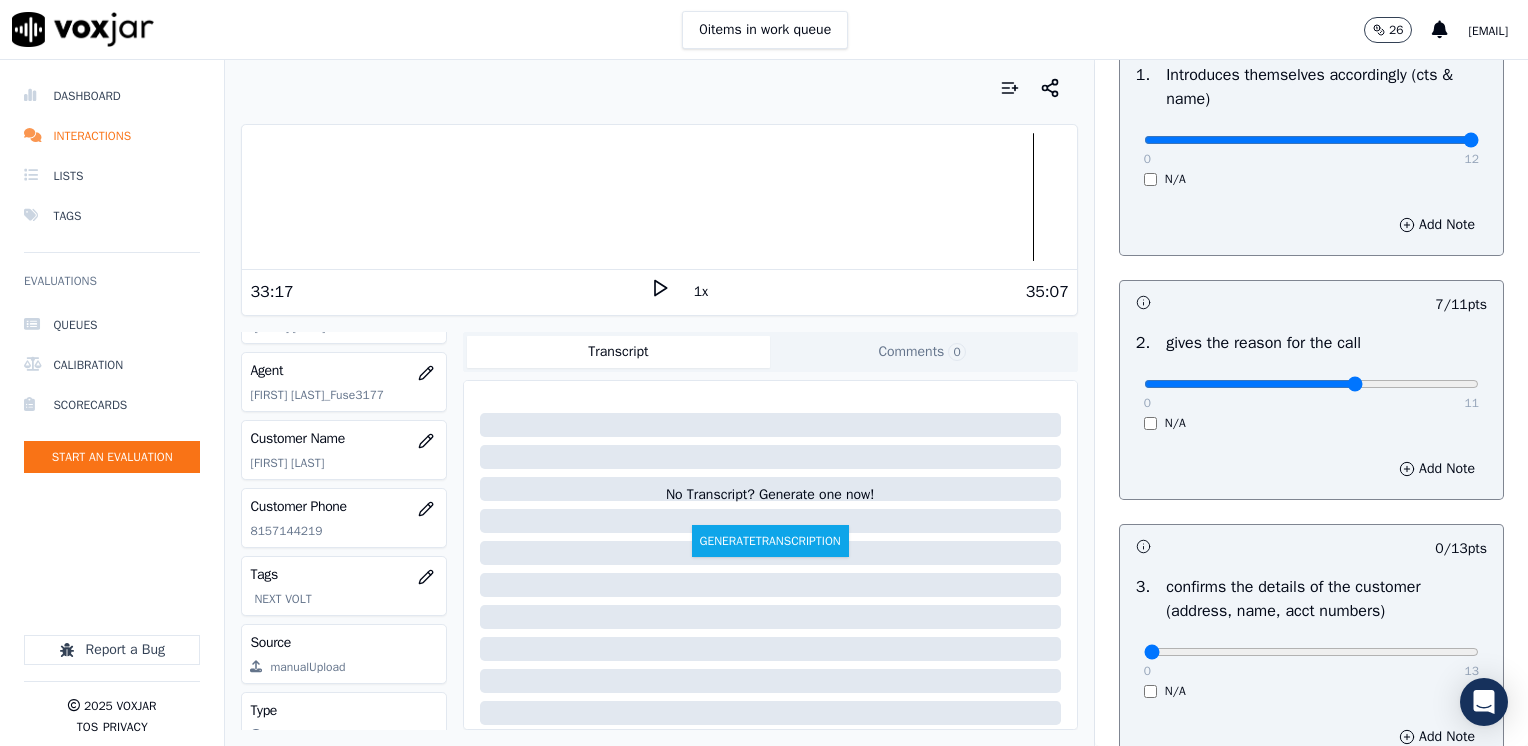 click on "2 .   gives the reason for the call      0   11     N/A" at bounding box center [1311, 381] 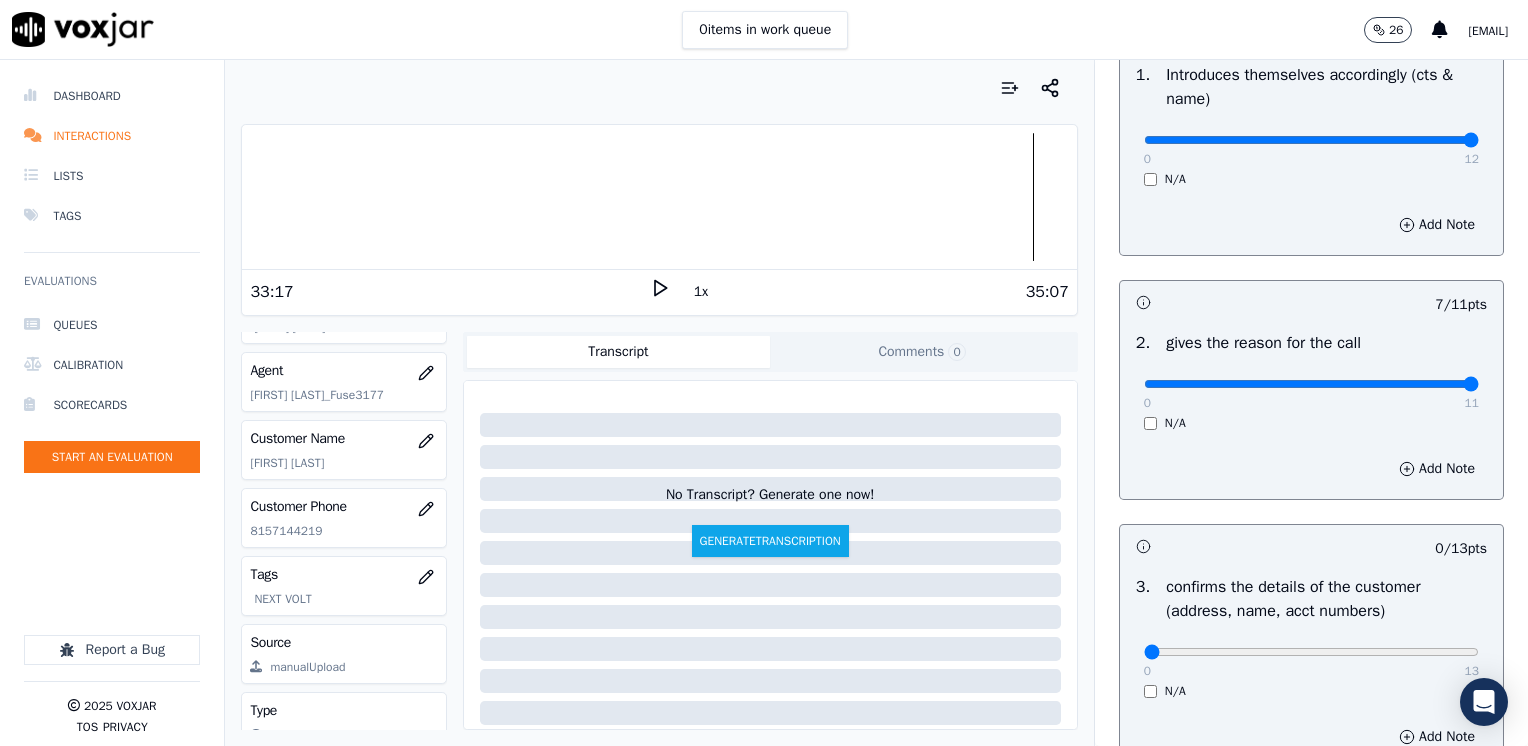 drag, startPoint x: 1312, startPoint y: 382, endPoint x: 1531, endPoint y: 397, distance: 219.51309 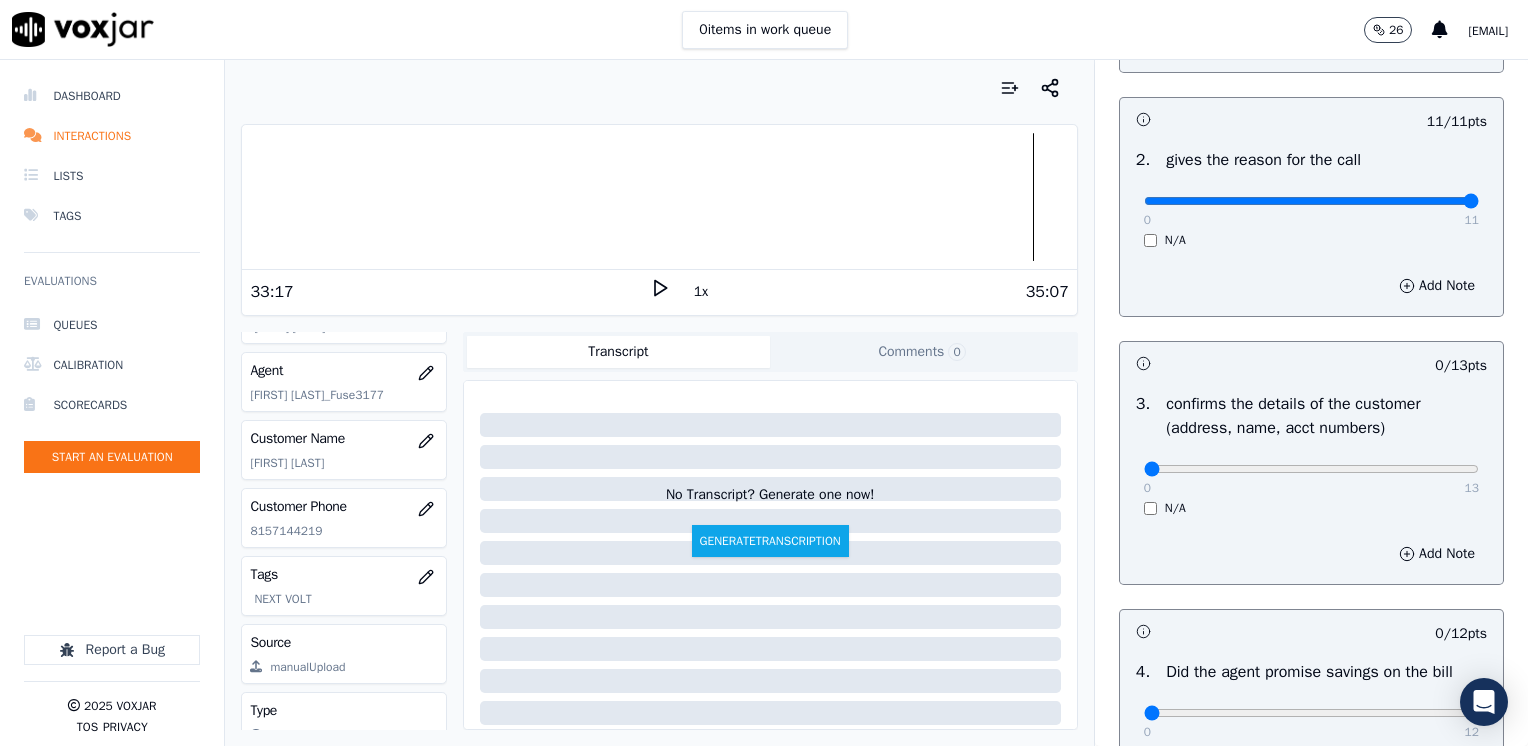 scroll, scrollTop: 600, scrollLeft: 0, axis: vertical 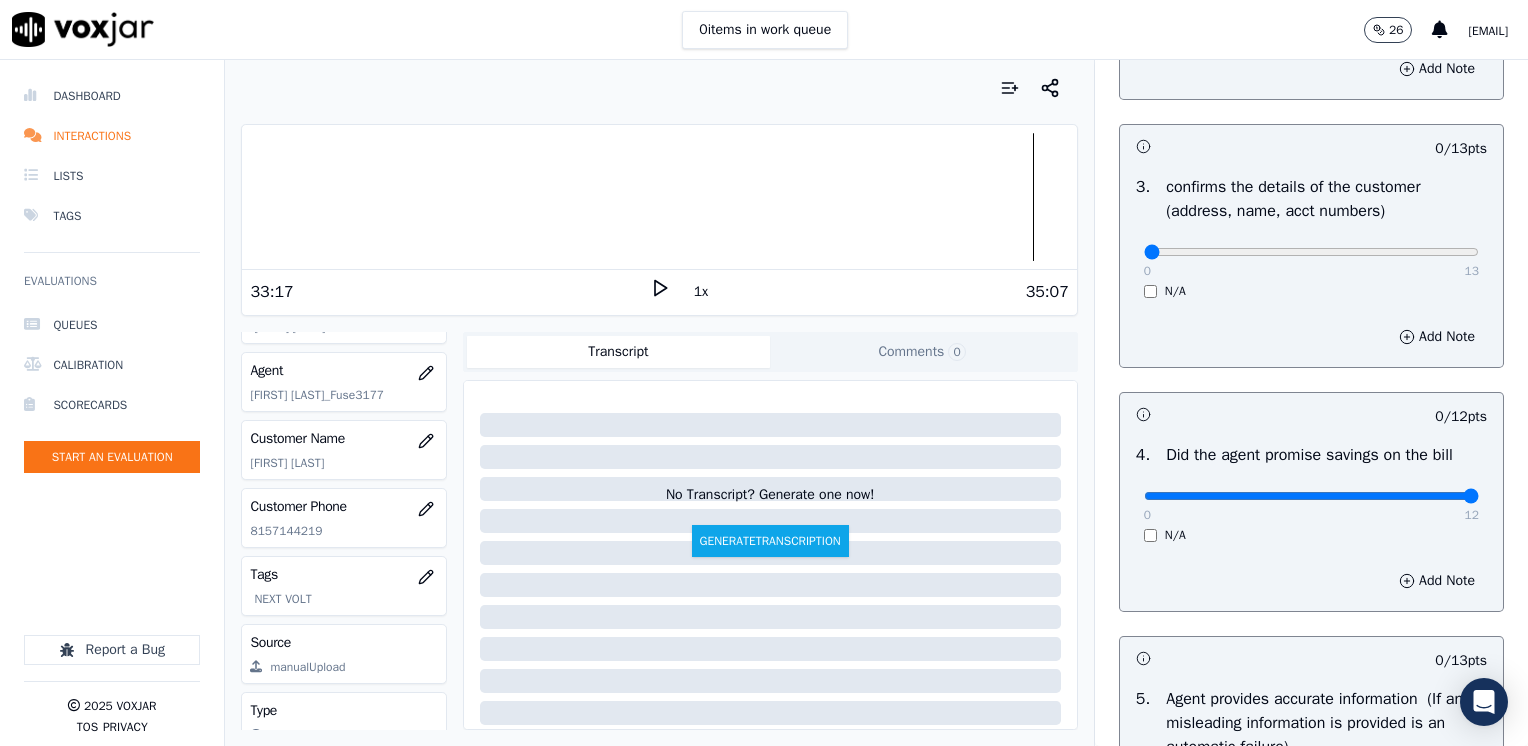 drag, startPoint x: 1134, startPoint y: 490, endPoint x: 1531, endPoint y: 482, distance: 397.0806 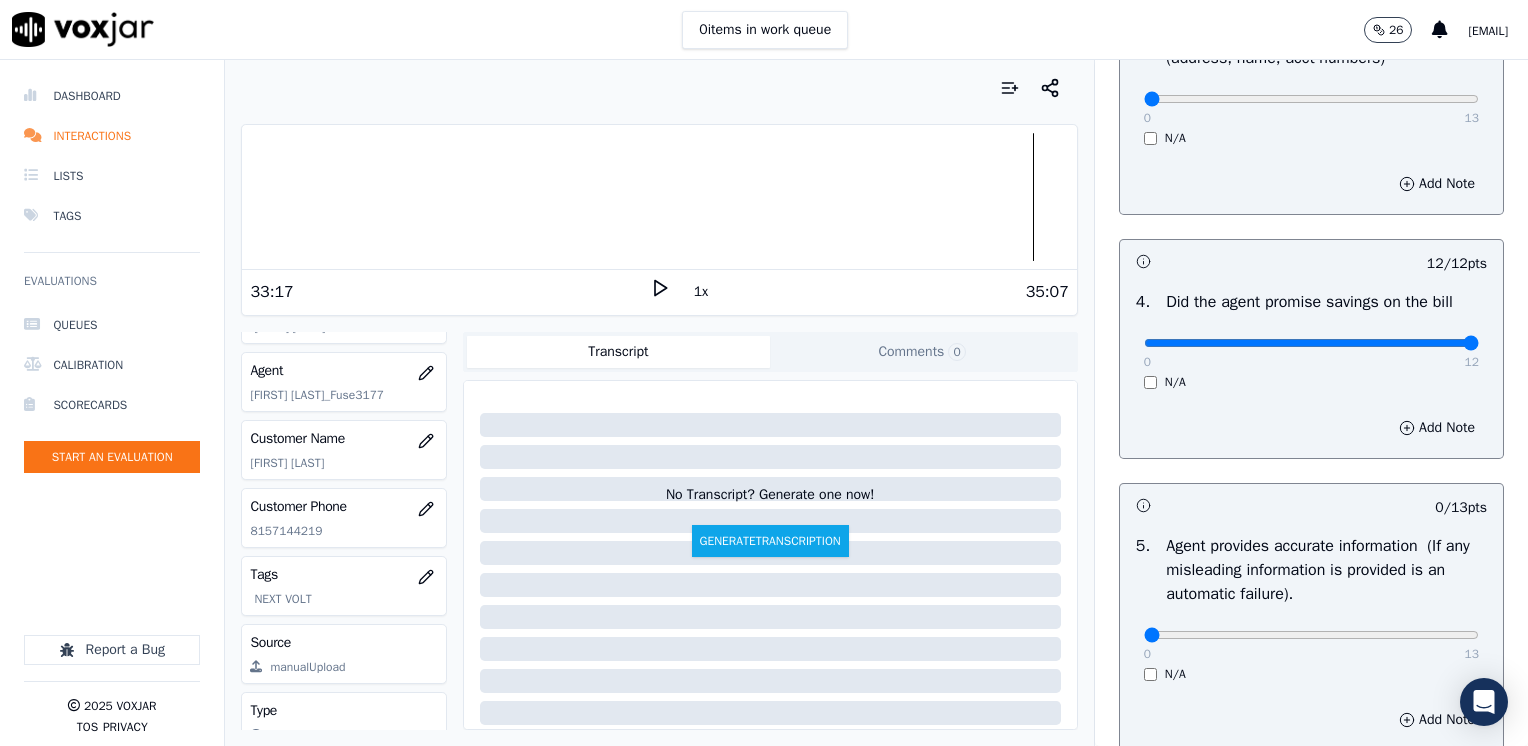 scroll, scrollTop: 353, scrollLeft: 0, axis: vertical 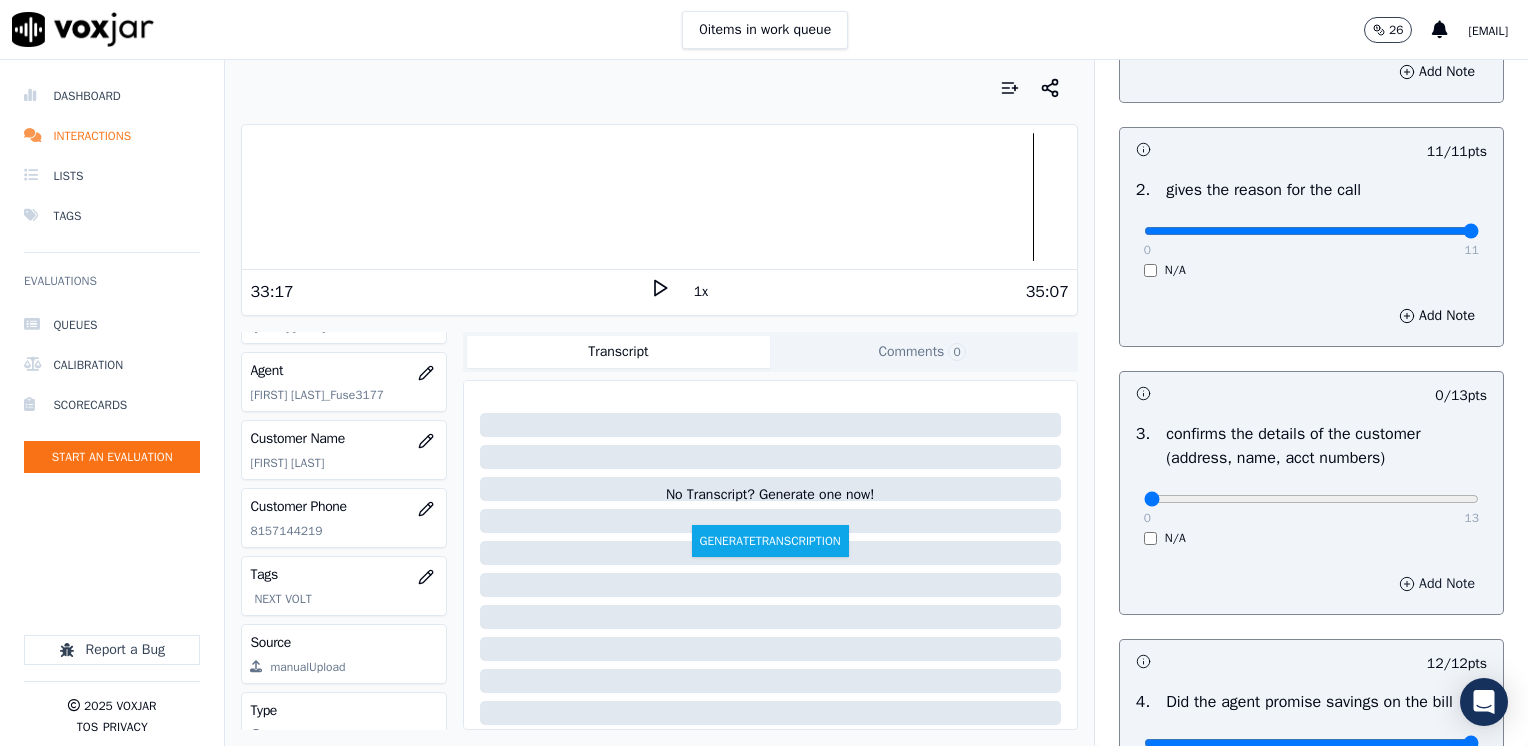 click on "Add Note" at bounding box center [1437, 584] 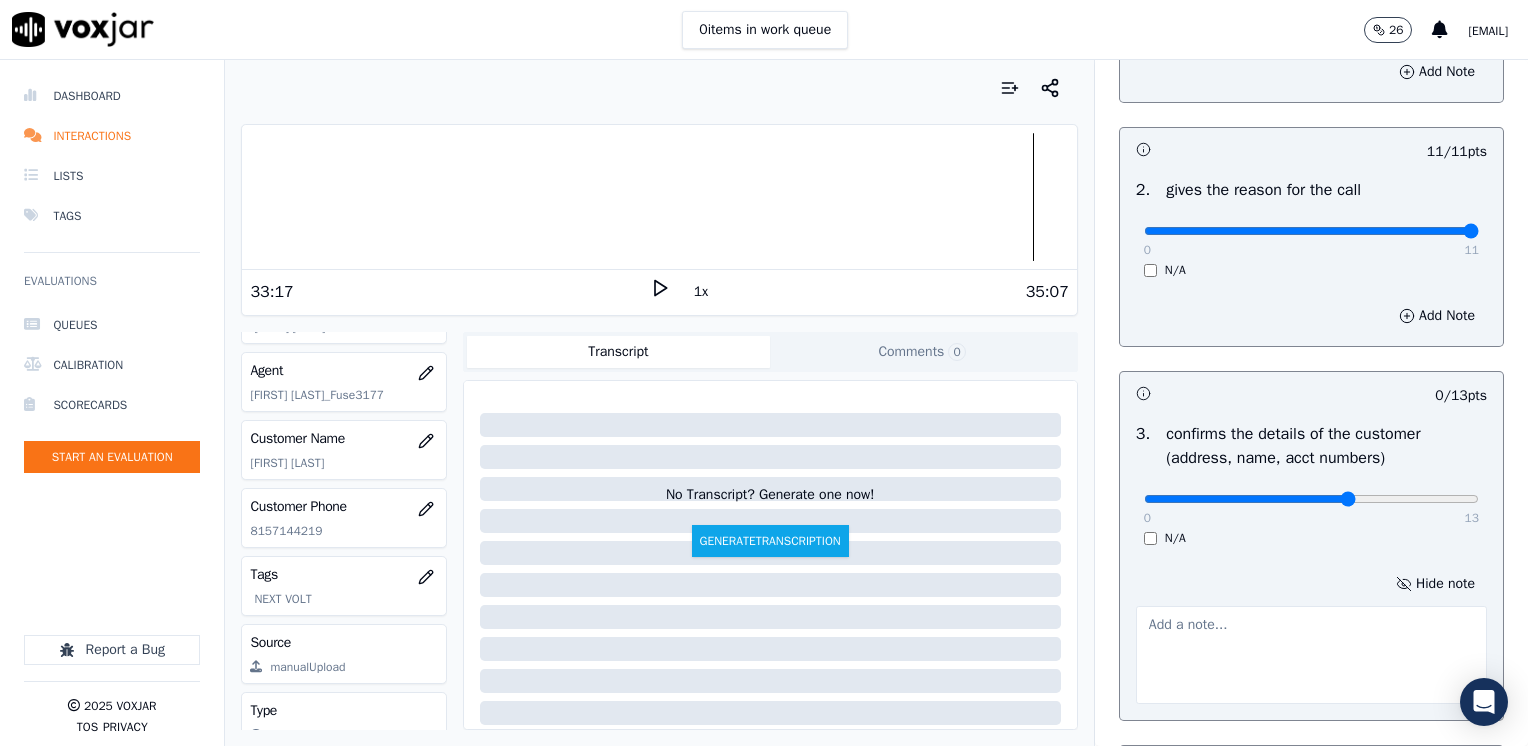 type on "8" 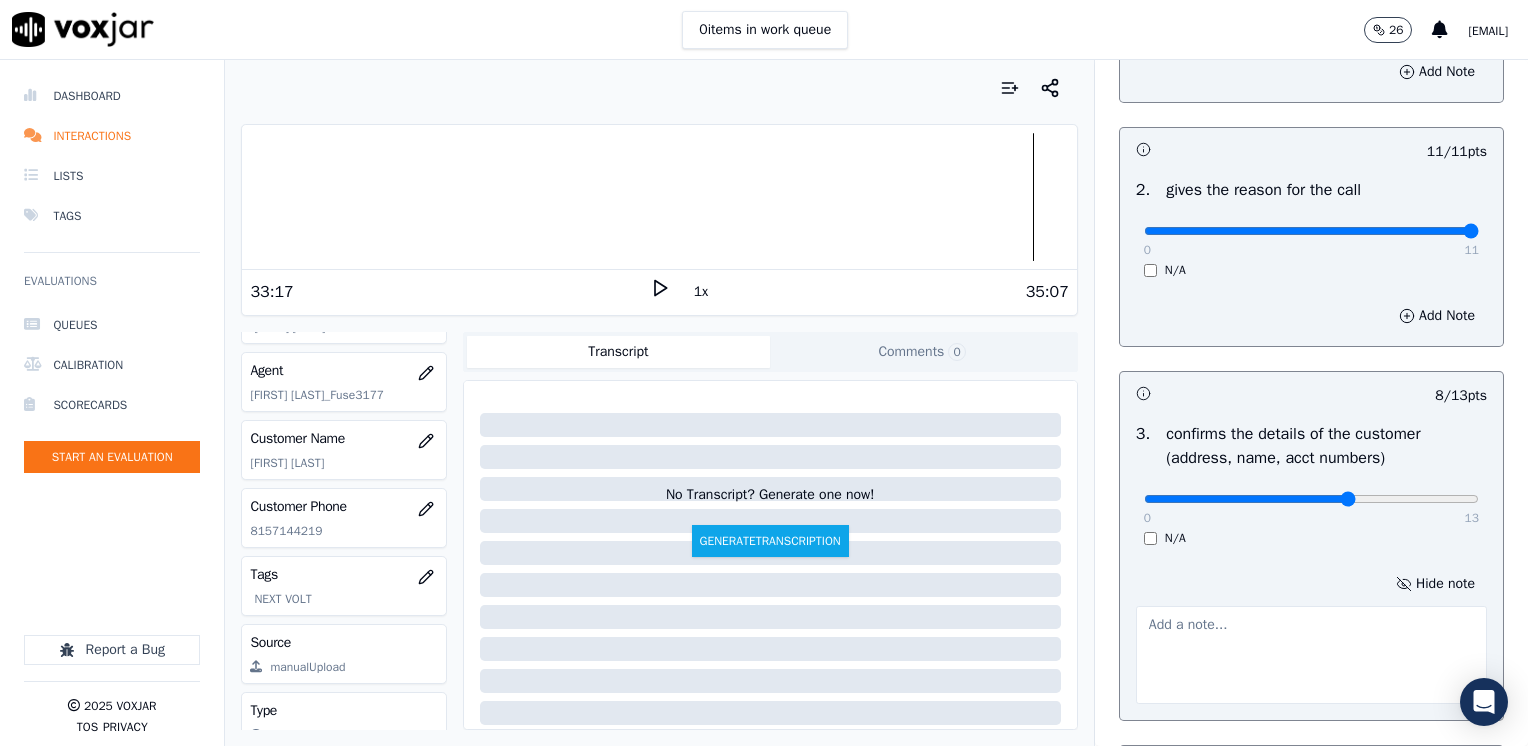 click at bounding box center [1311, 655] 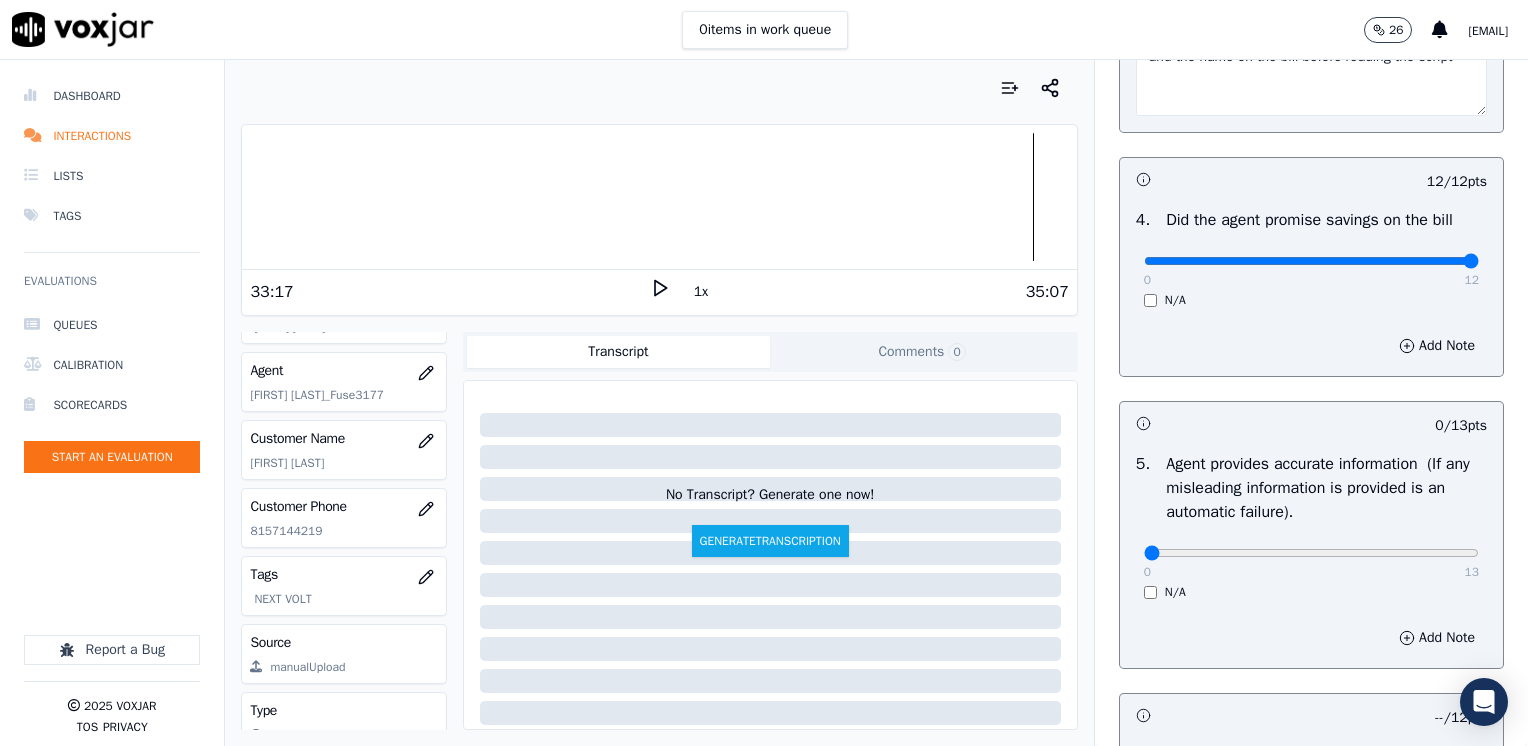 scroll, scrollTop: 1053, scrollLeft: 0, axis: vertical 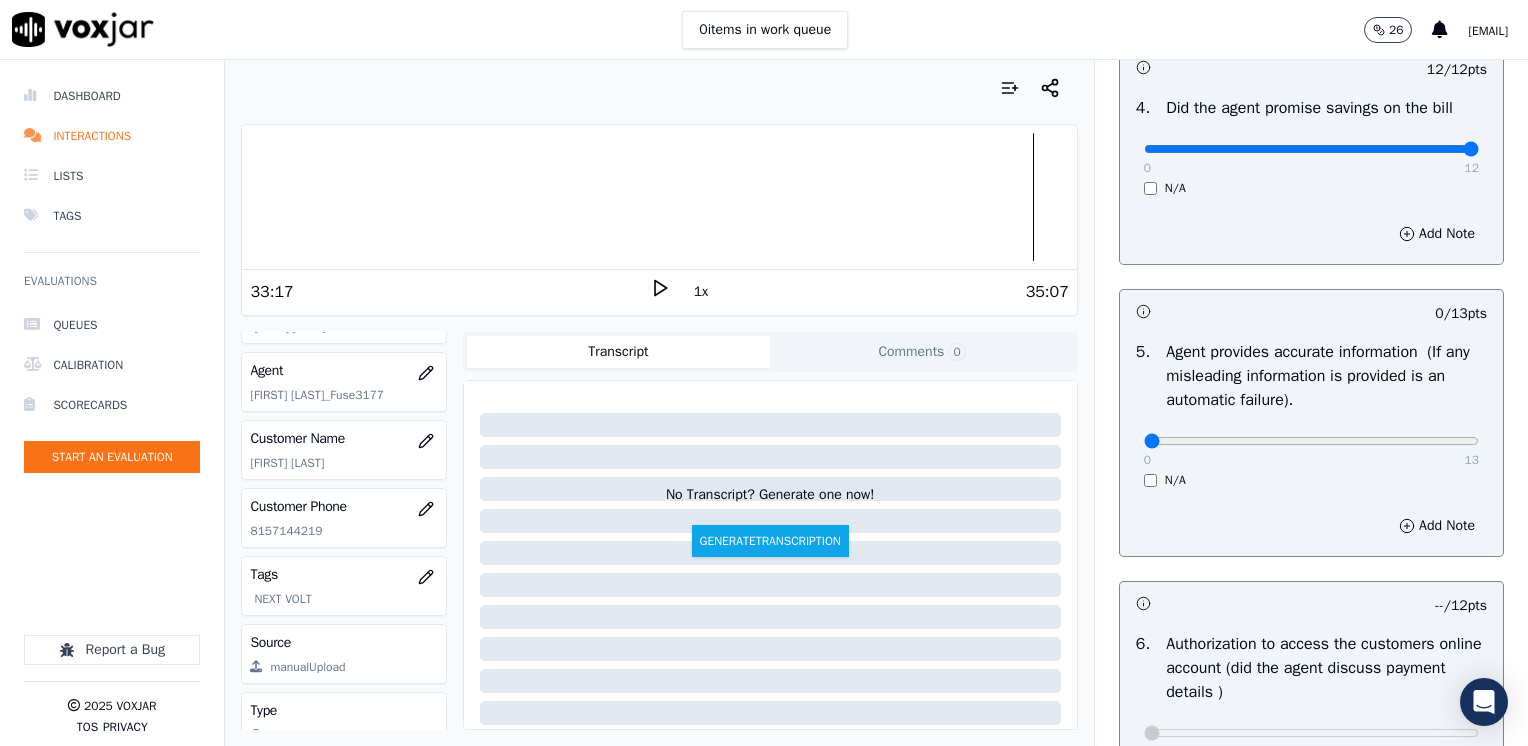 type on "Needs to work on confirming full service address, and the name on the bill before reading the script" 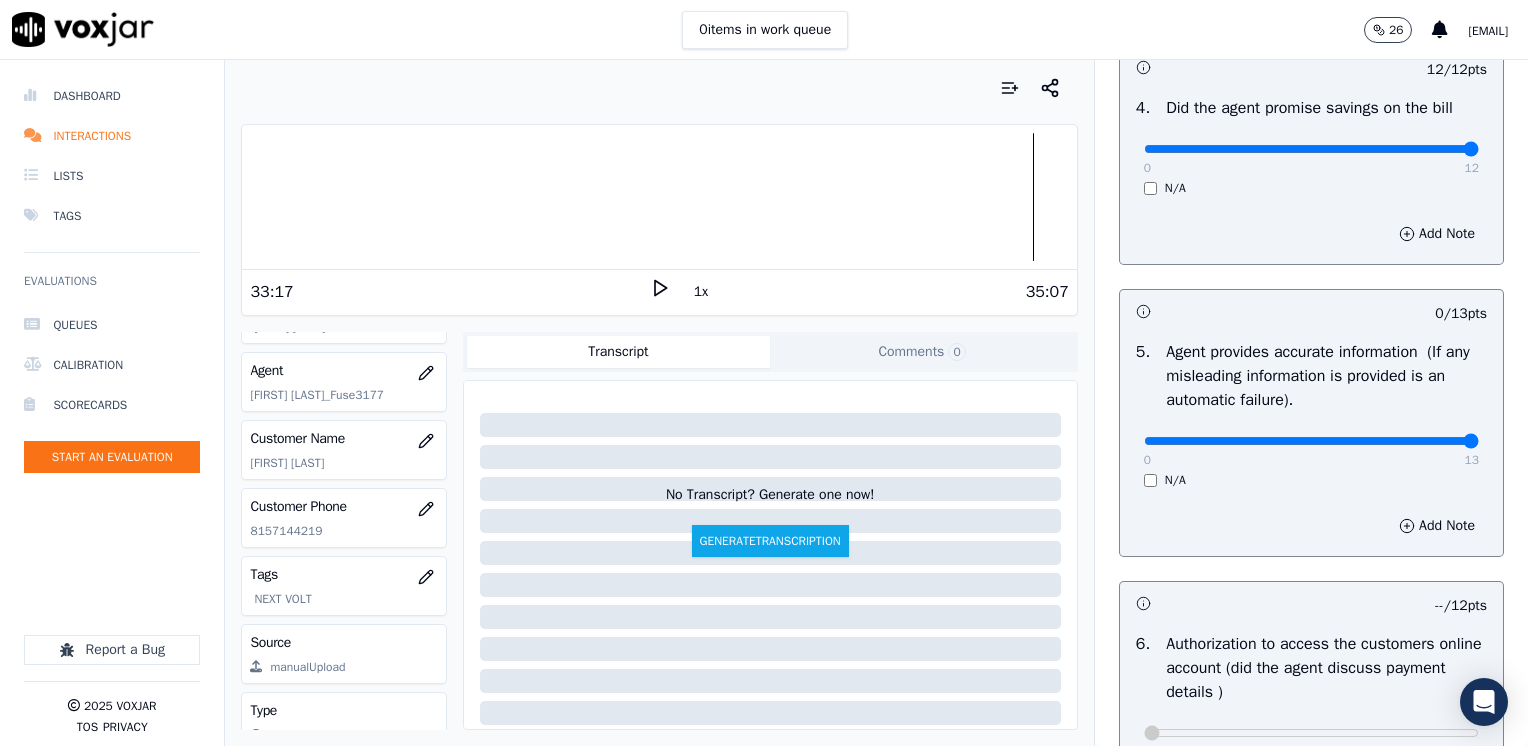 drag, startPoint x: 1132, startPoint y: 443, endPoint x: 1531, endPoint y: 443, distance: 399 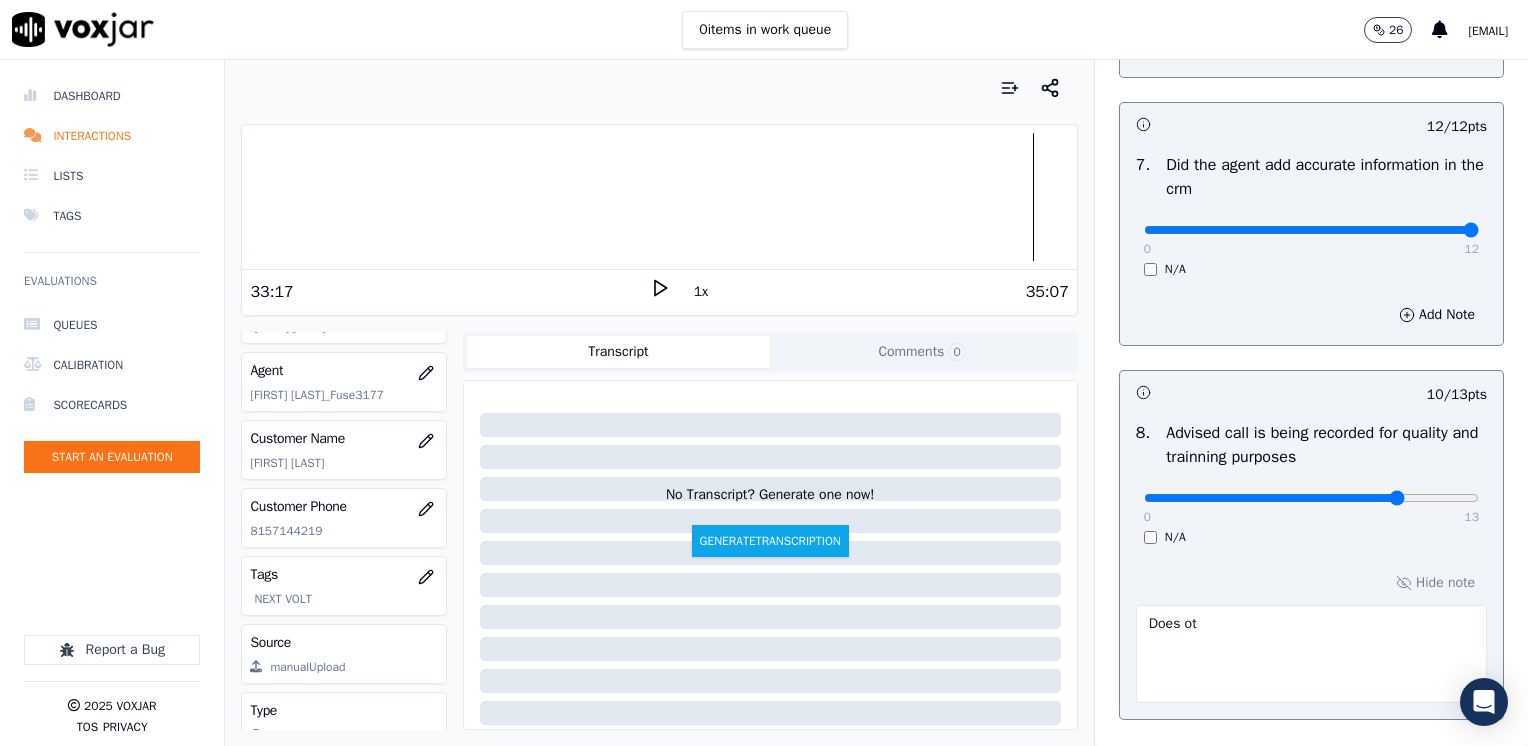 scroll, scrollTop: 1859, scrollLeft: 0, axis: vertical 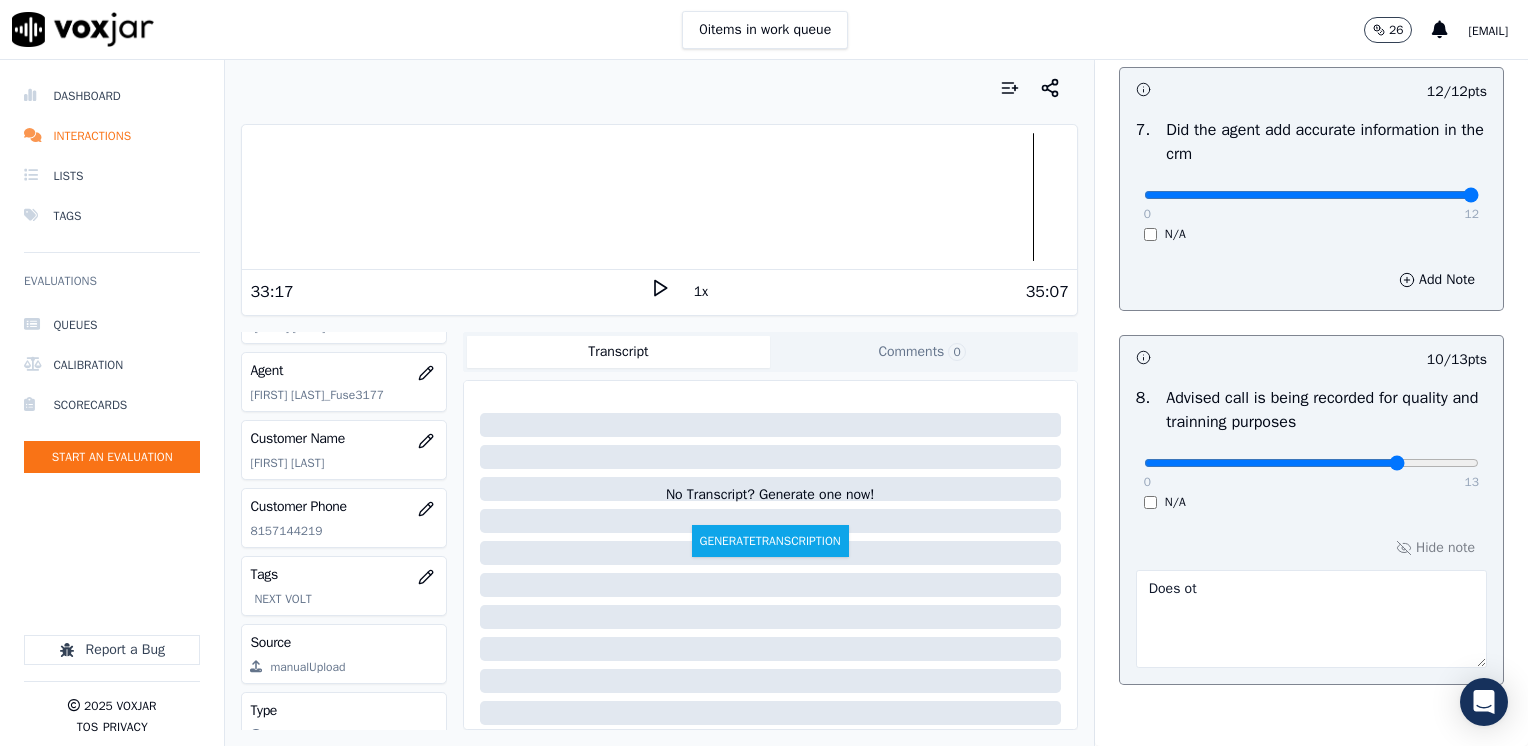 click on "Hide note   Does ot" at bounding box center [1311, 601] 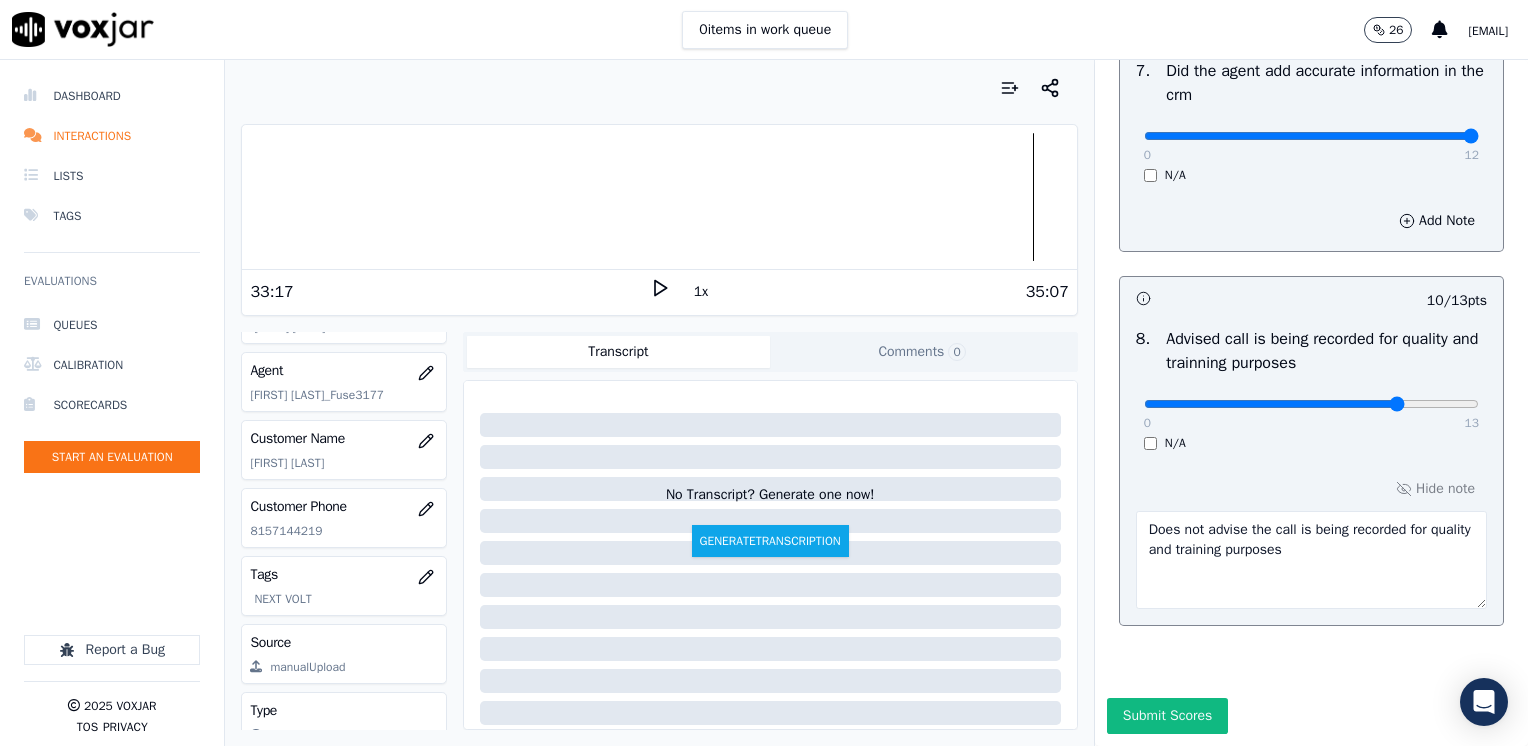scroll, scrollTop: 1959, scrollLeft: 0, axis: vertical 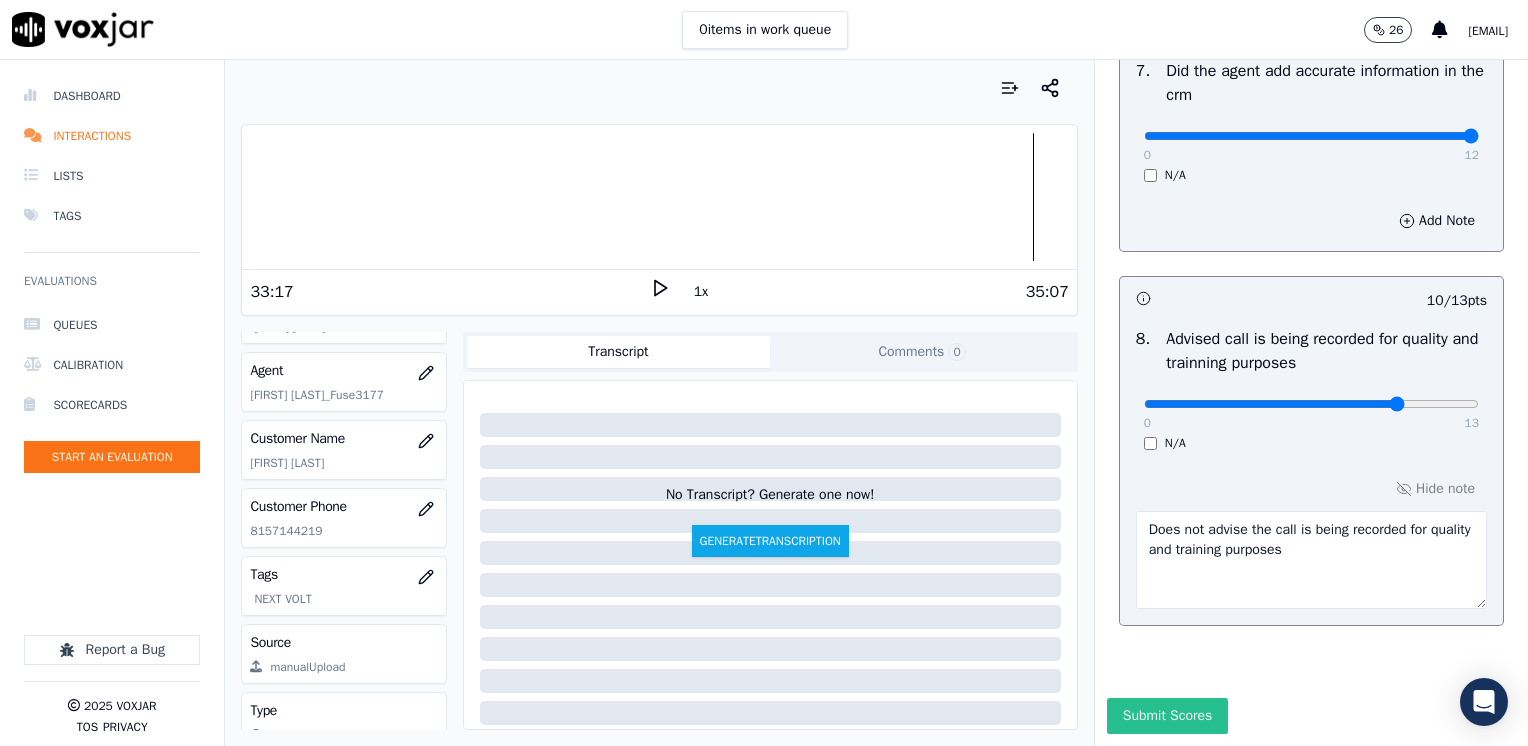 type on "Does not advise the call is being recorded for quality and training purposes" 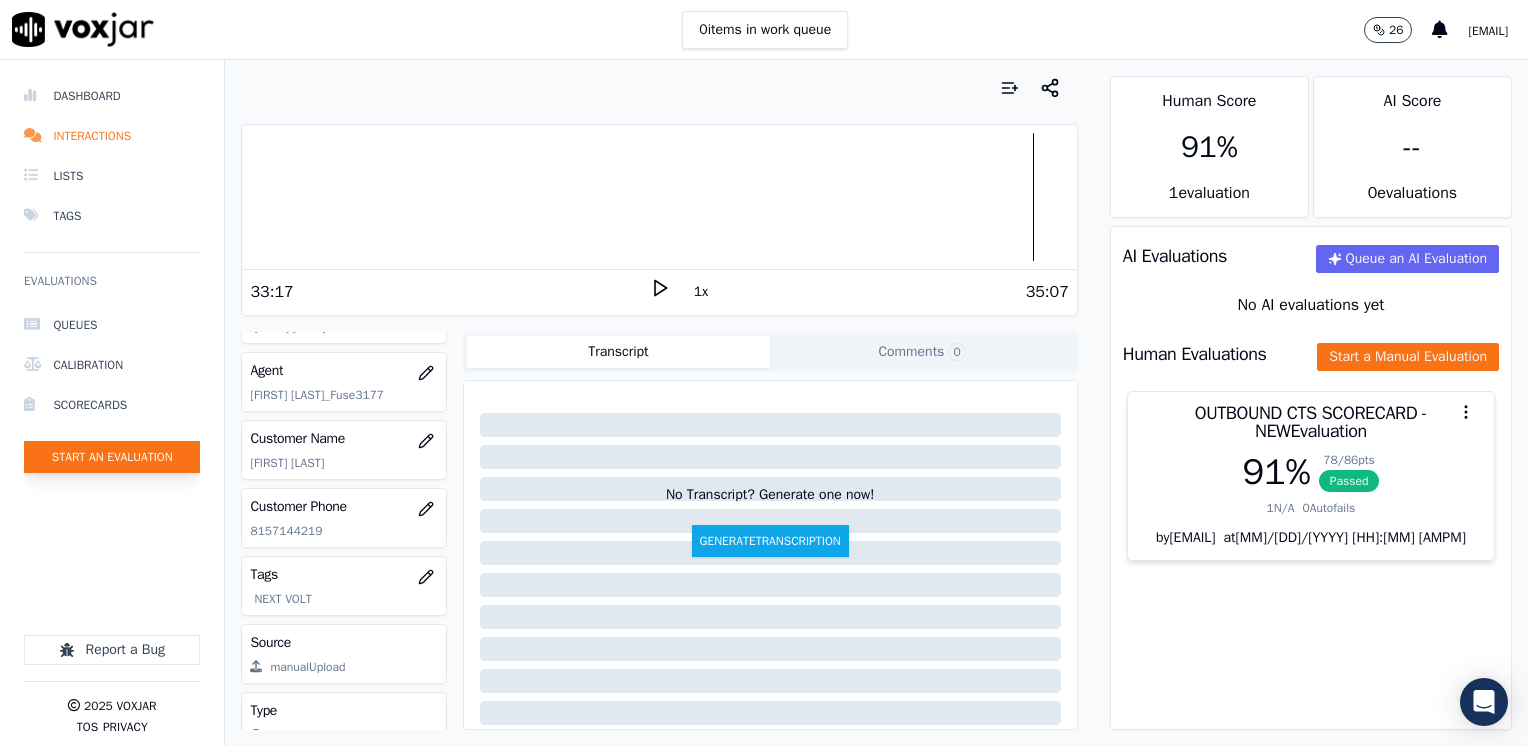 click on "Start an Evaluation" 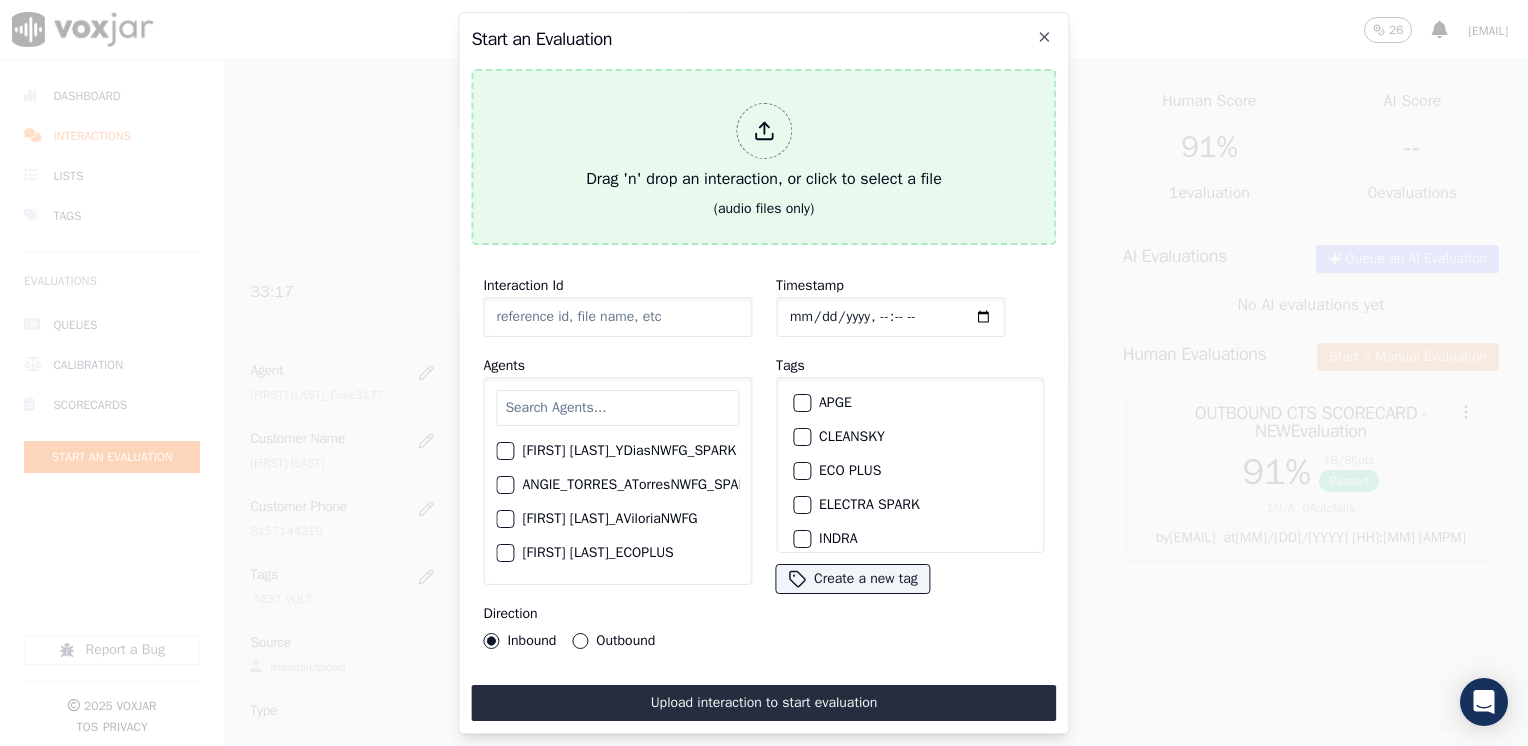 click at bounding box center [764, 131] 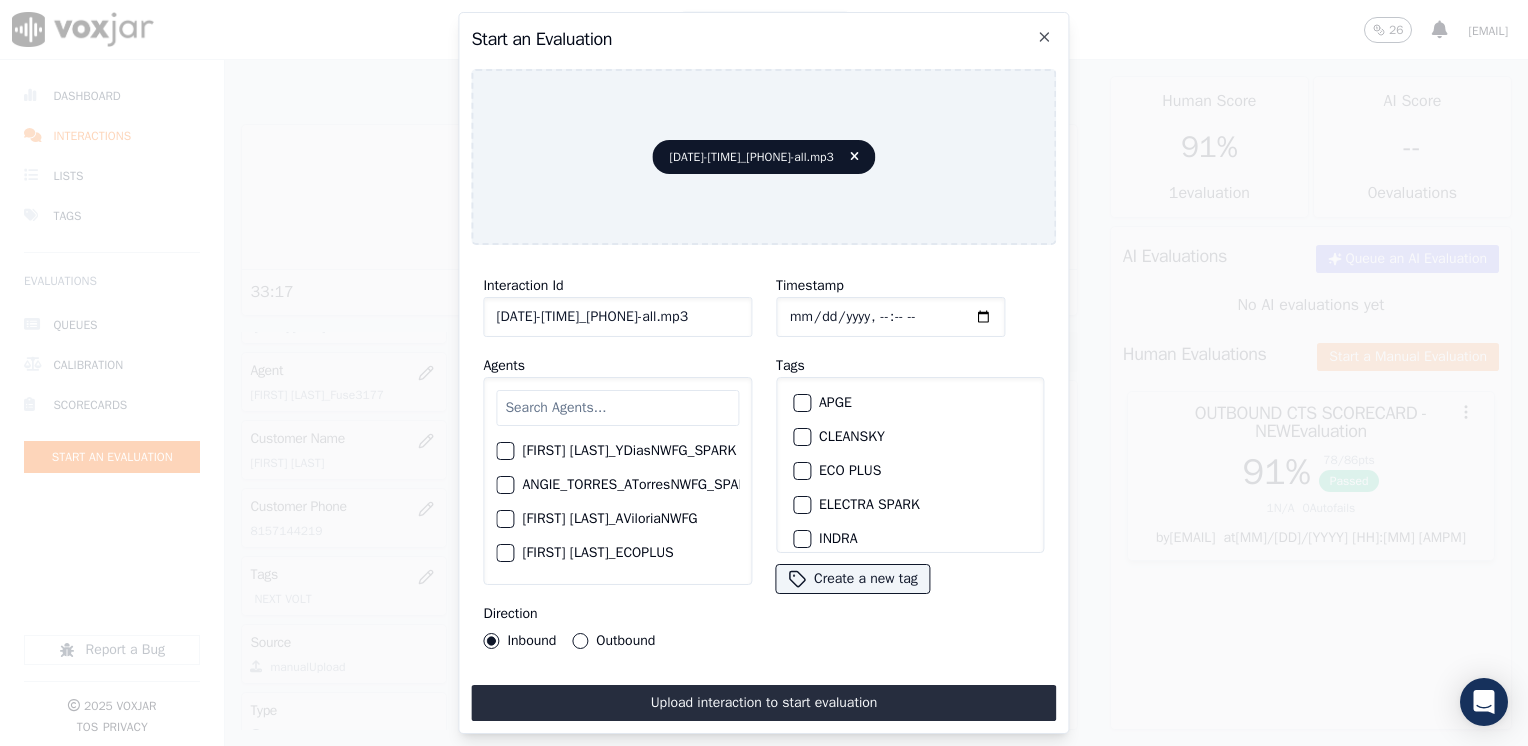 click at bounding box center (617, 408) 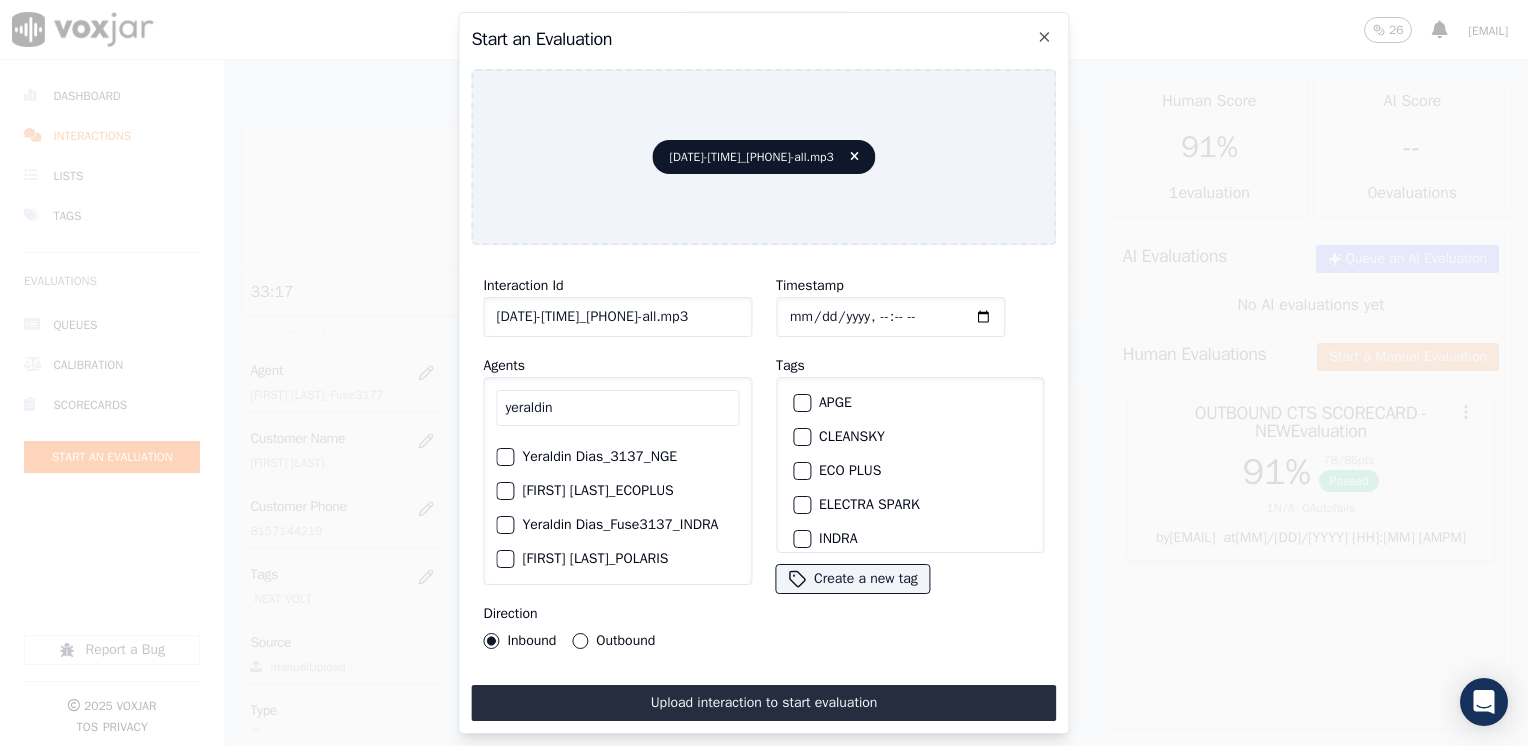 scroll, scrollTop: 0, scrollLeft: 0, axis: both 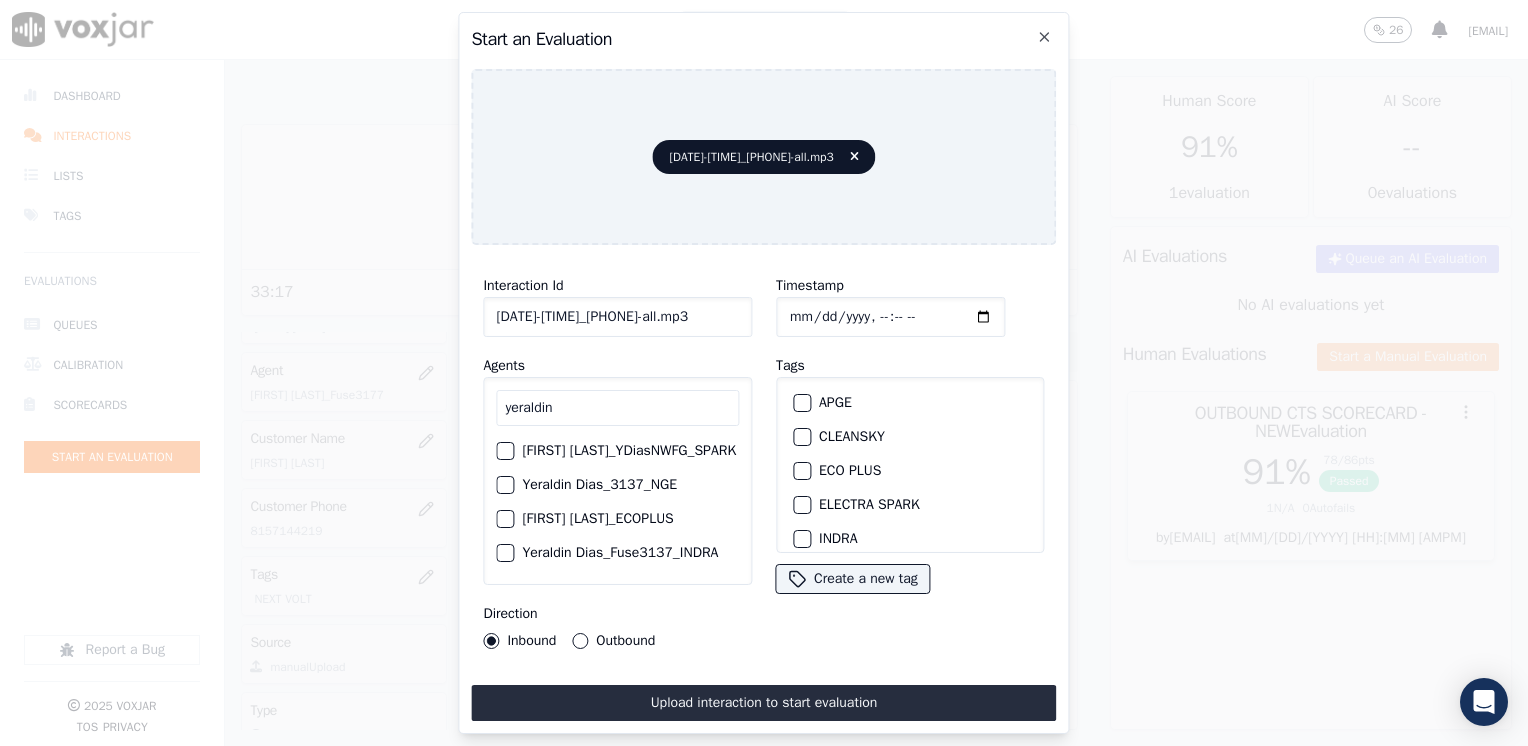 type on "yeraldin" 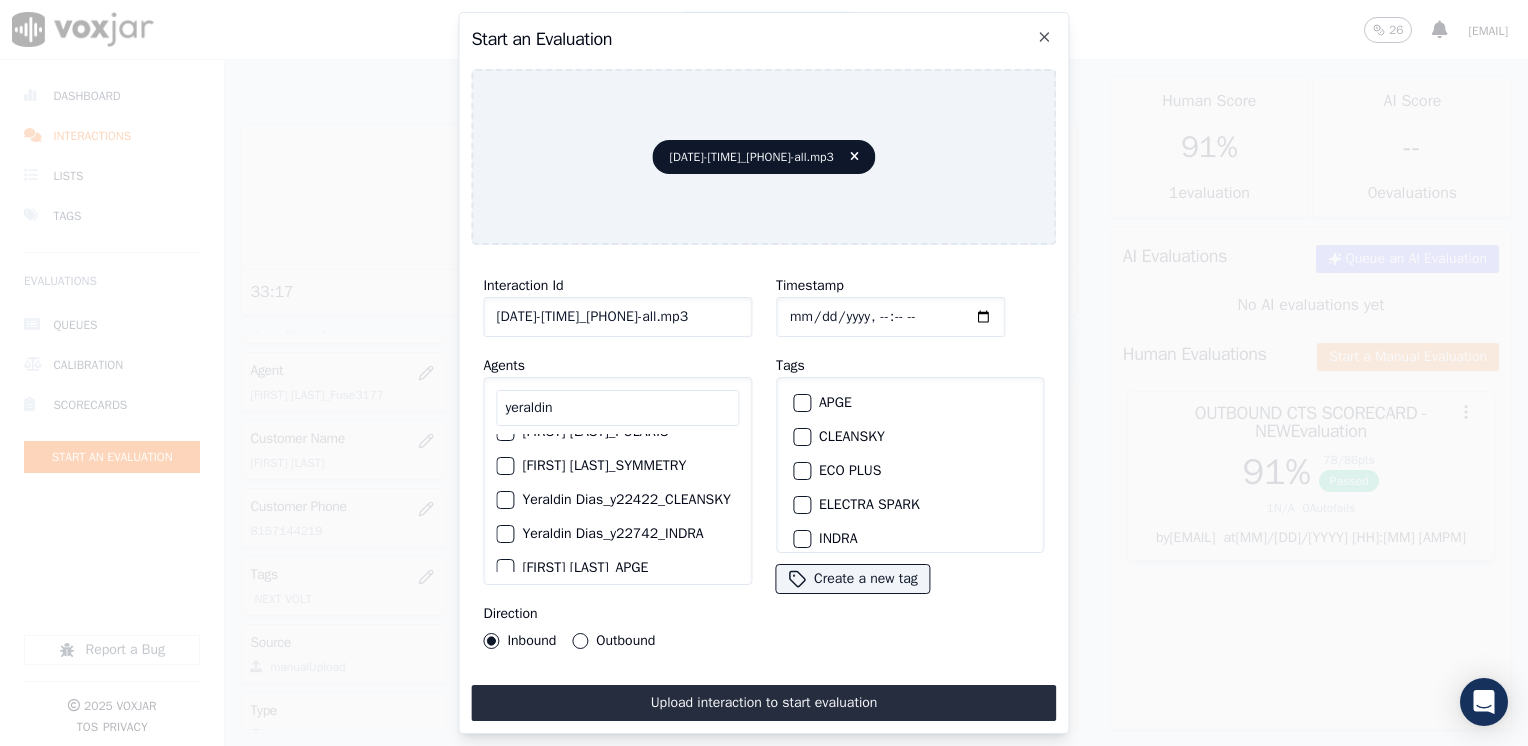 scroll, scrollTop: 184, scrollLeft: 0, axis: vertical 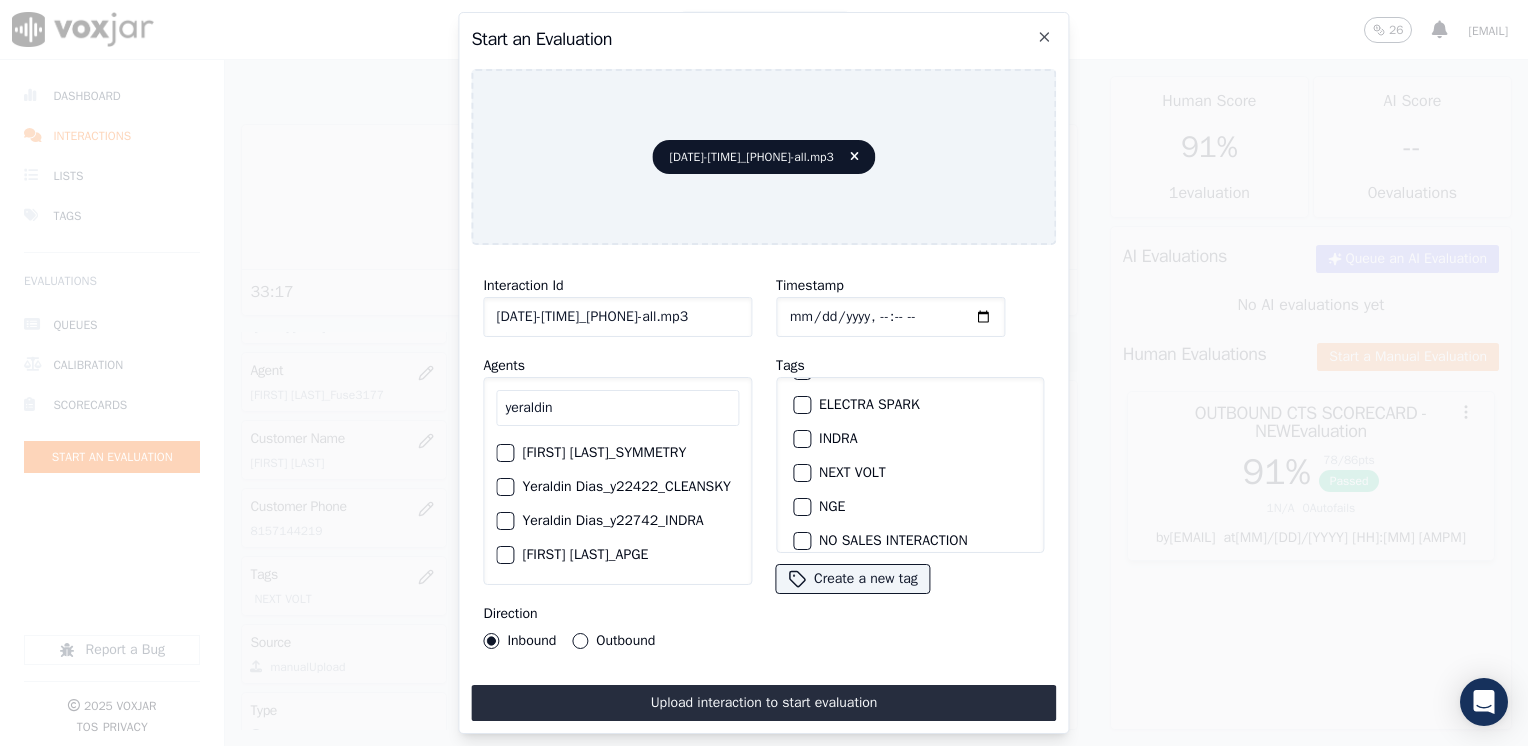 click at bounding box center [801, 473] 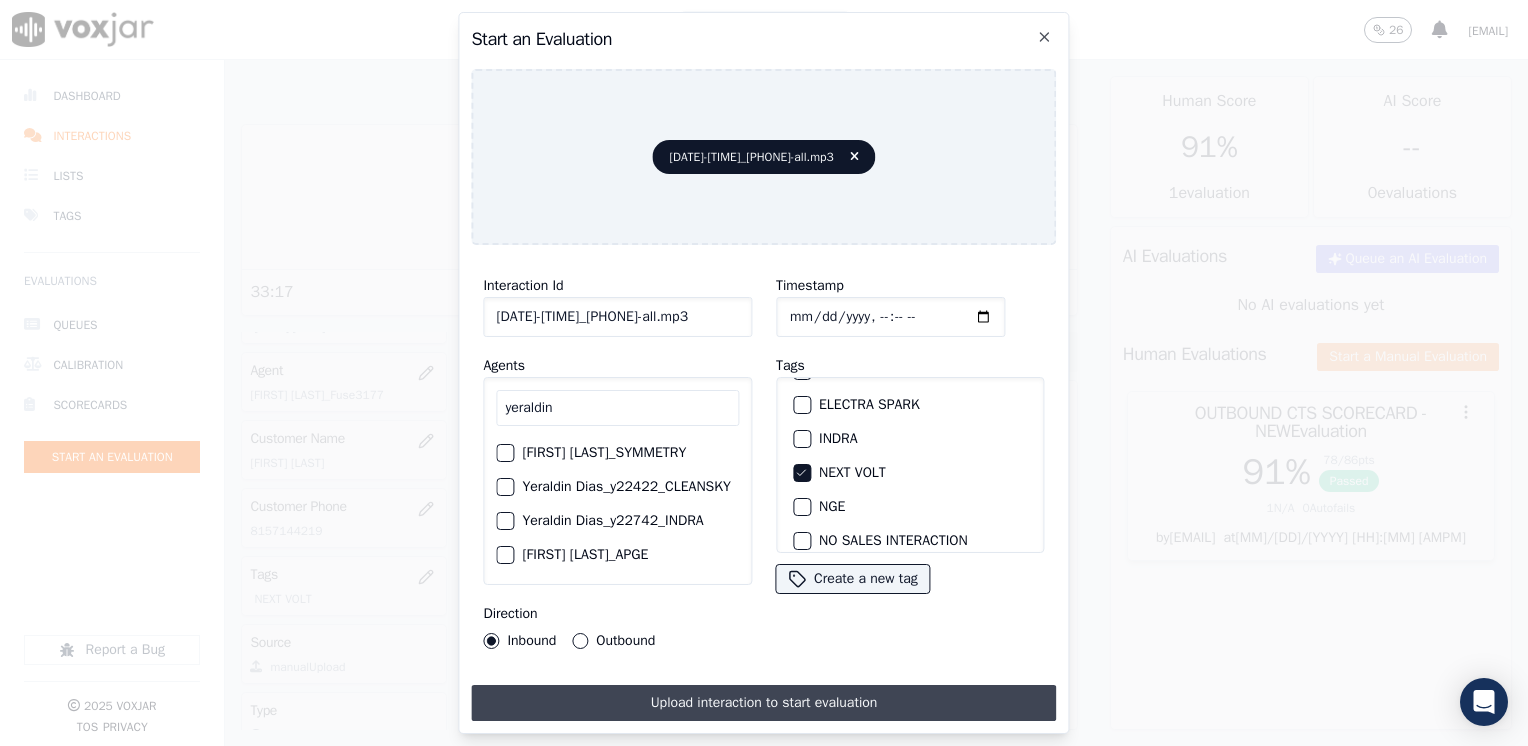 click on "Upload interaction to start evaluation" at bounding box center [763, 703] 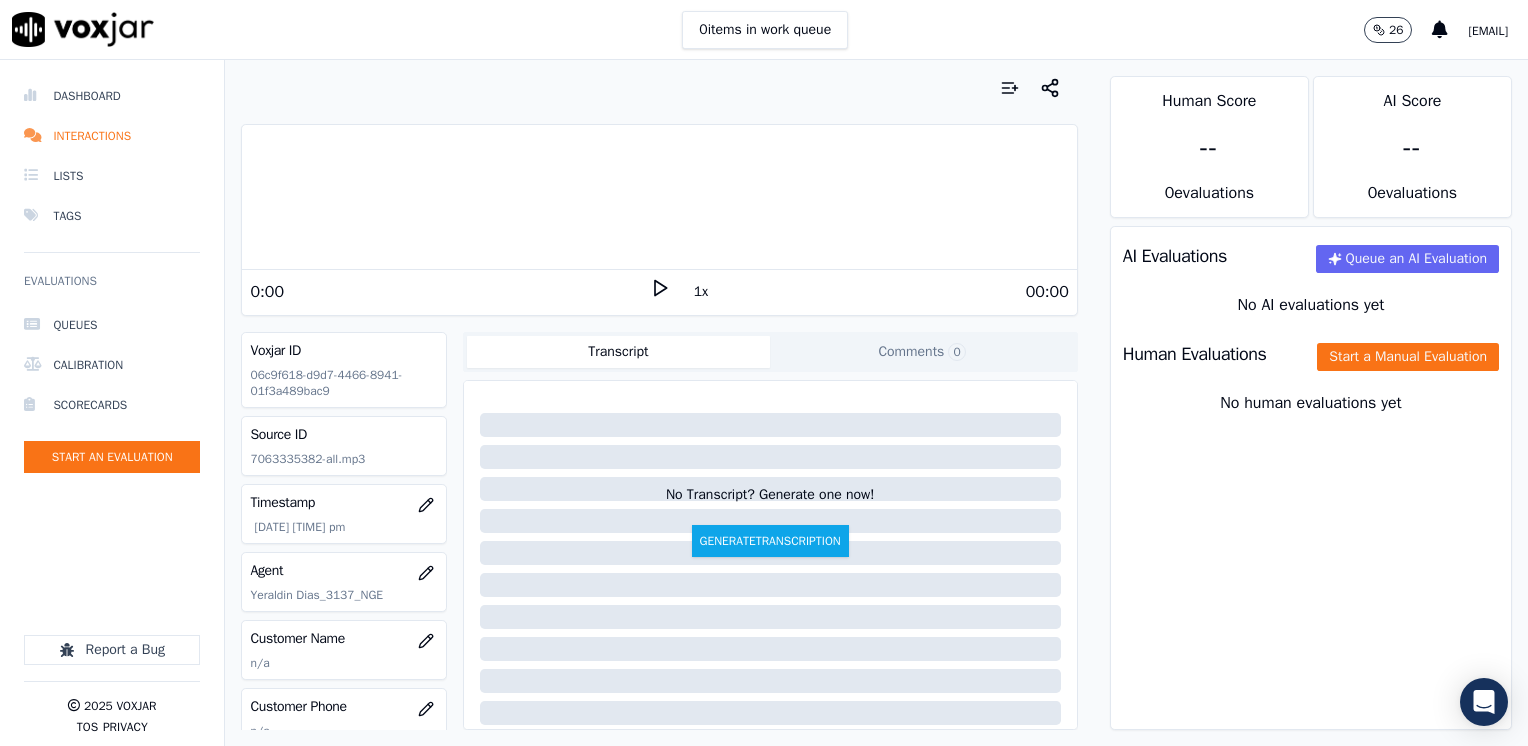 click 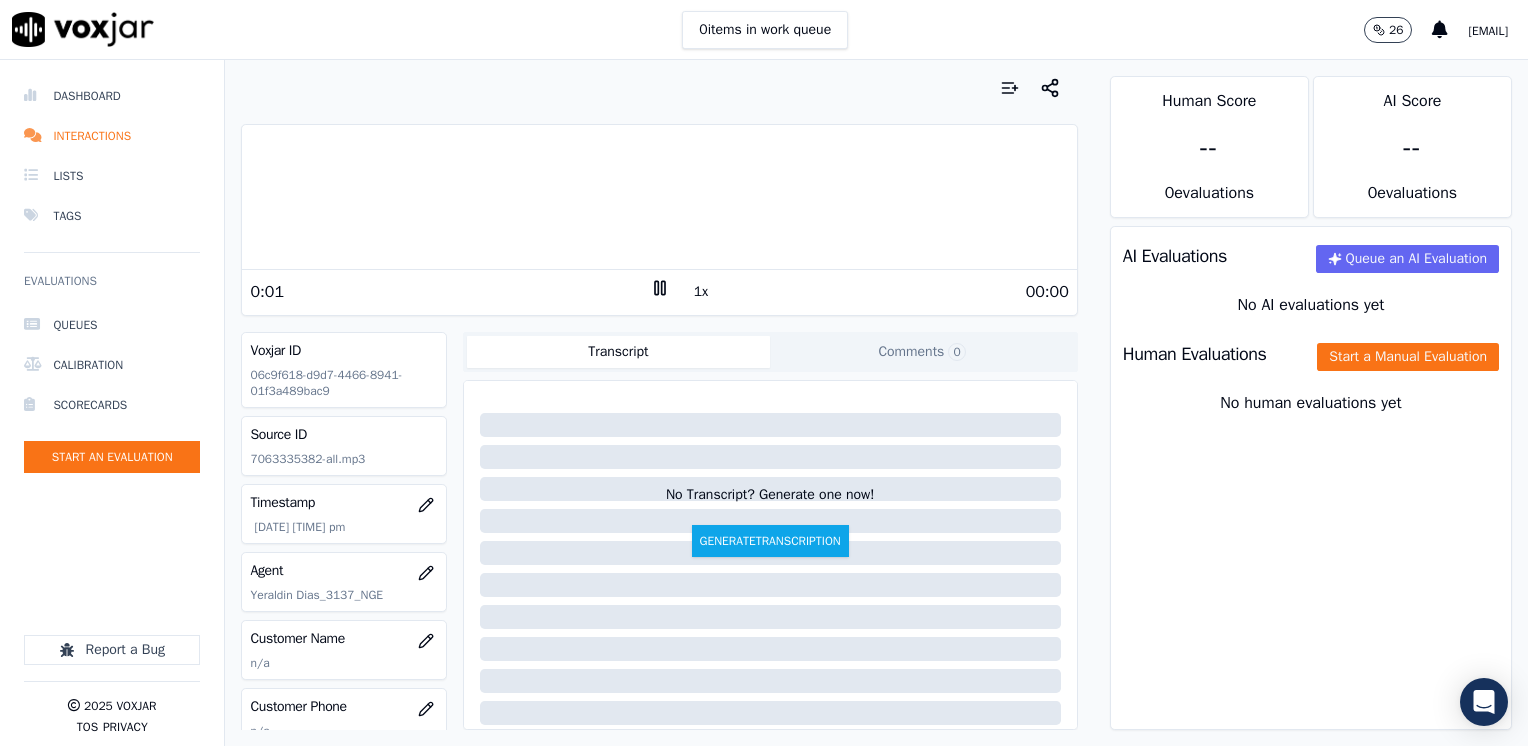 click 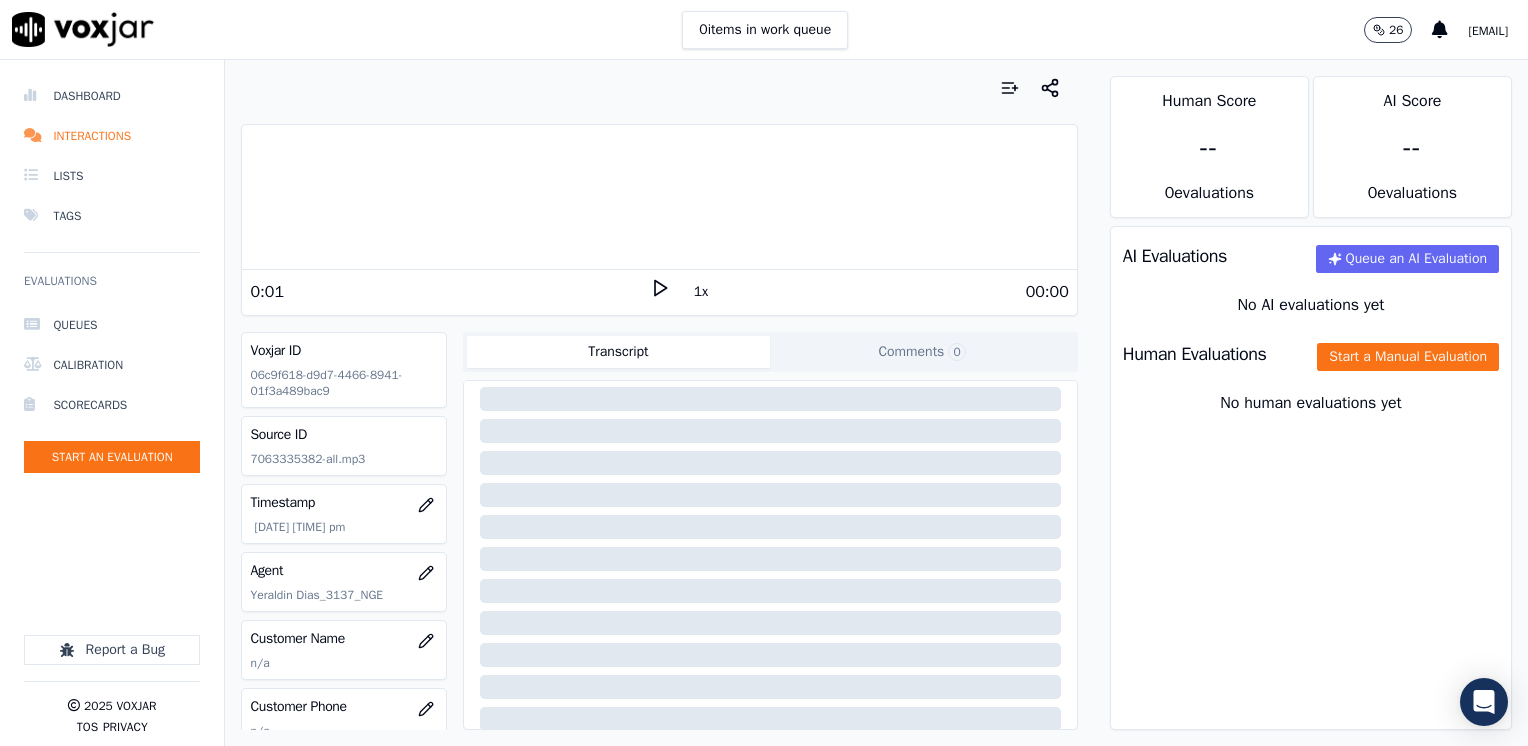 scroll, scrollTop: 200, scrollLeft: 0, axis: vertical 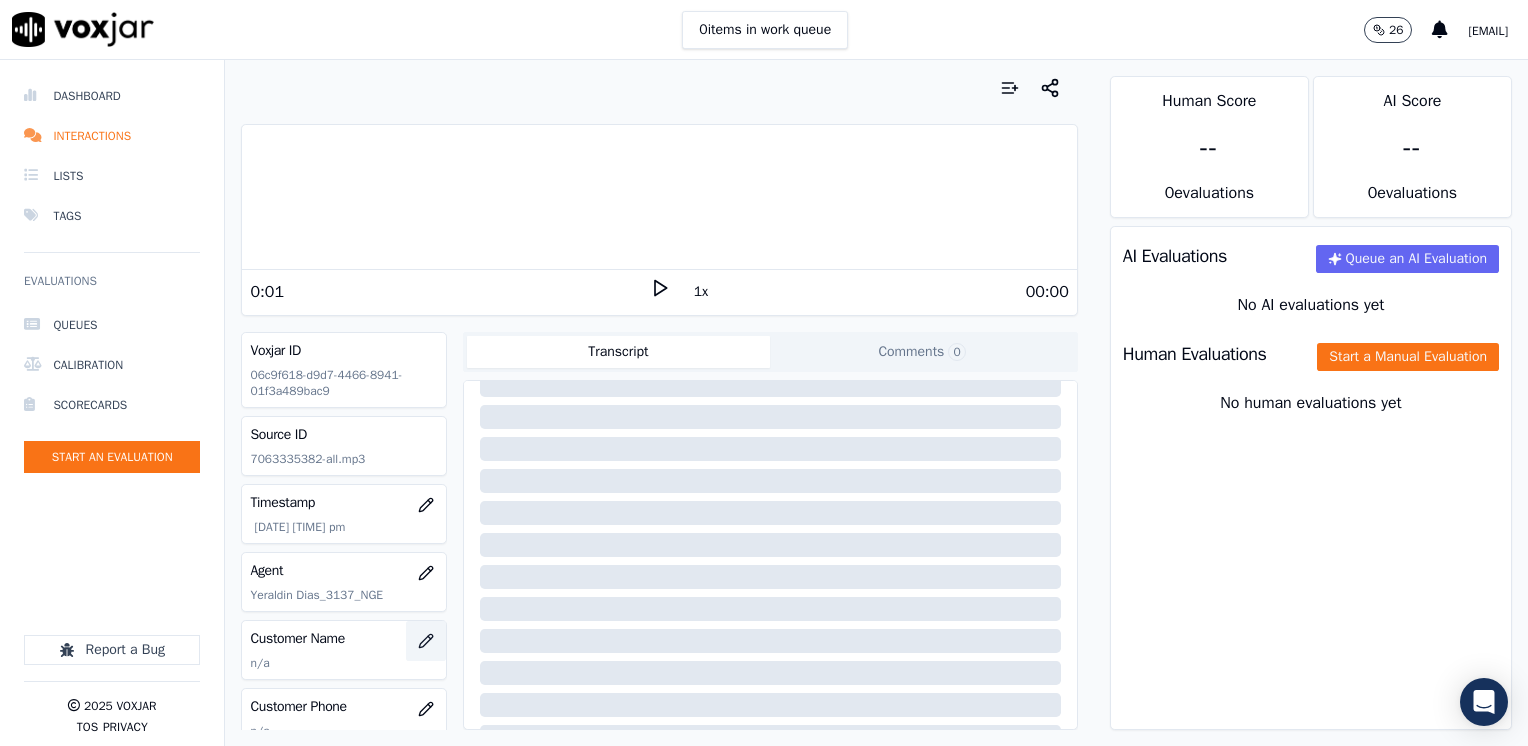click 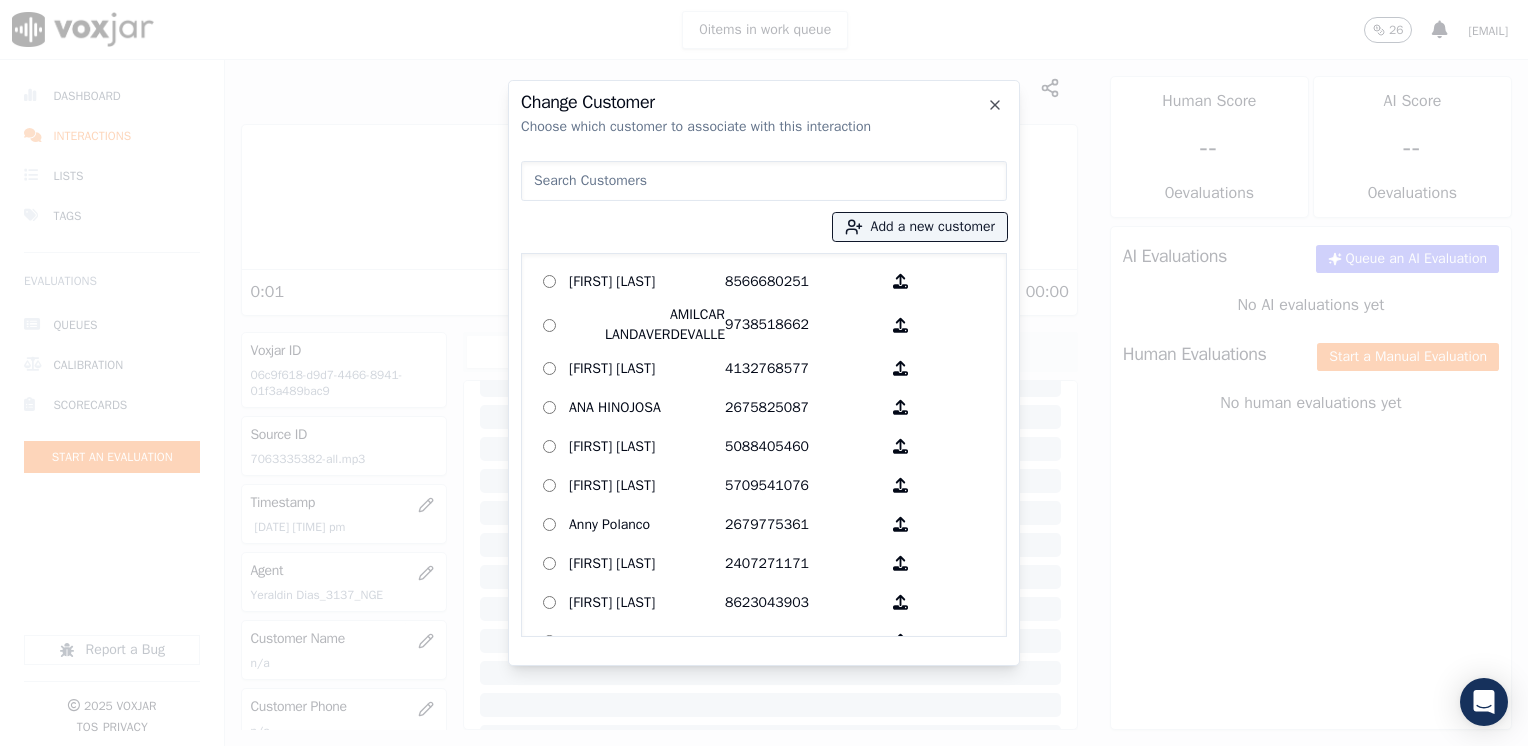 click at bounding box center [764, 181] 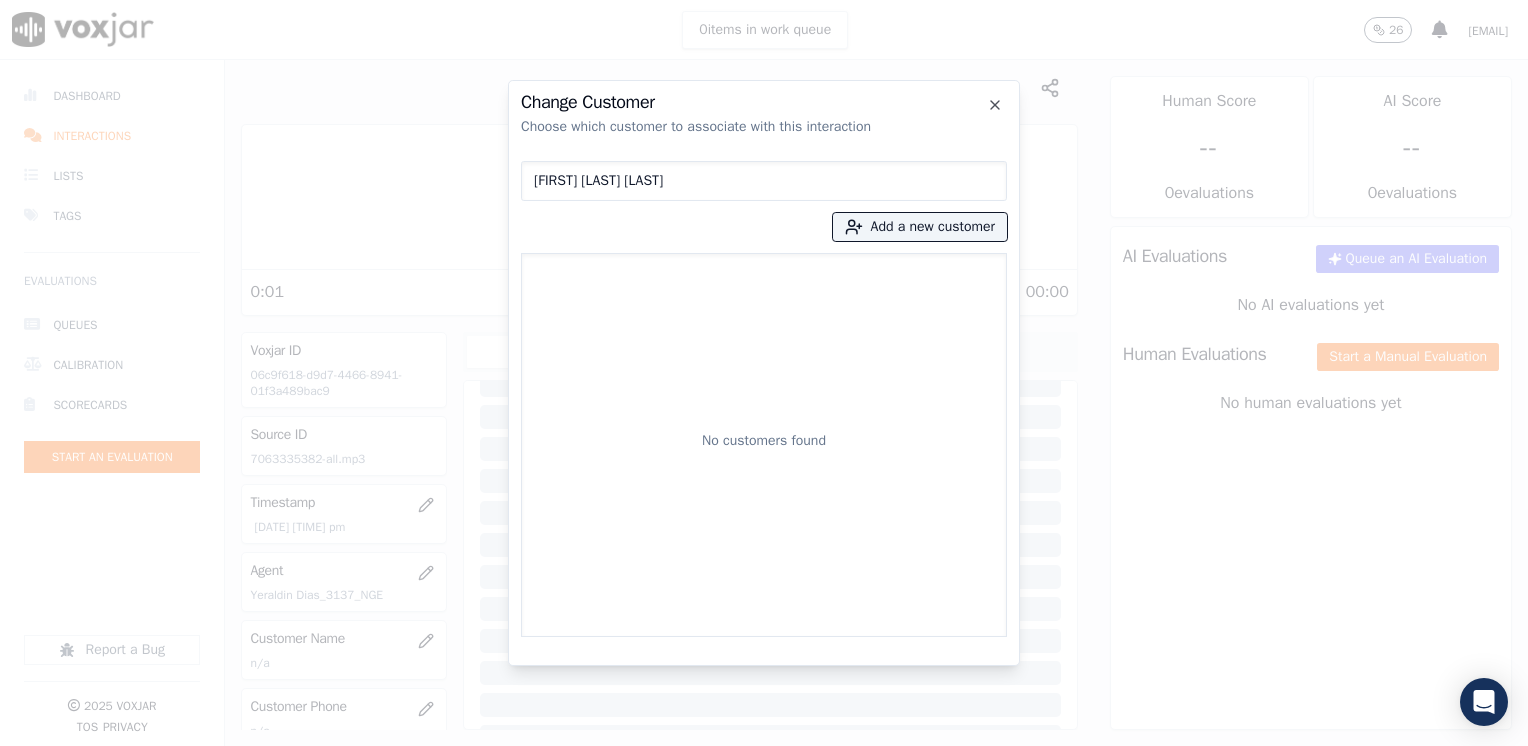 drag, startPoint x: 796, startPoint y: 180, endPoint x: 178, endPoint y: 159, distance: 618.3567 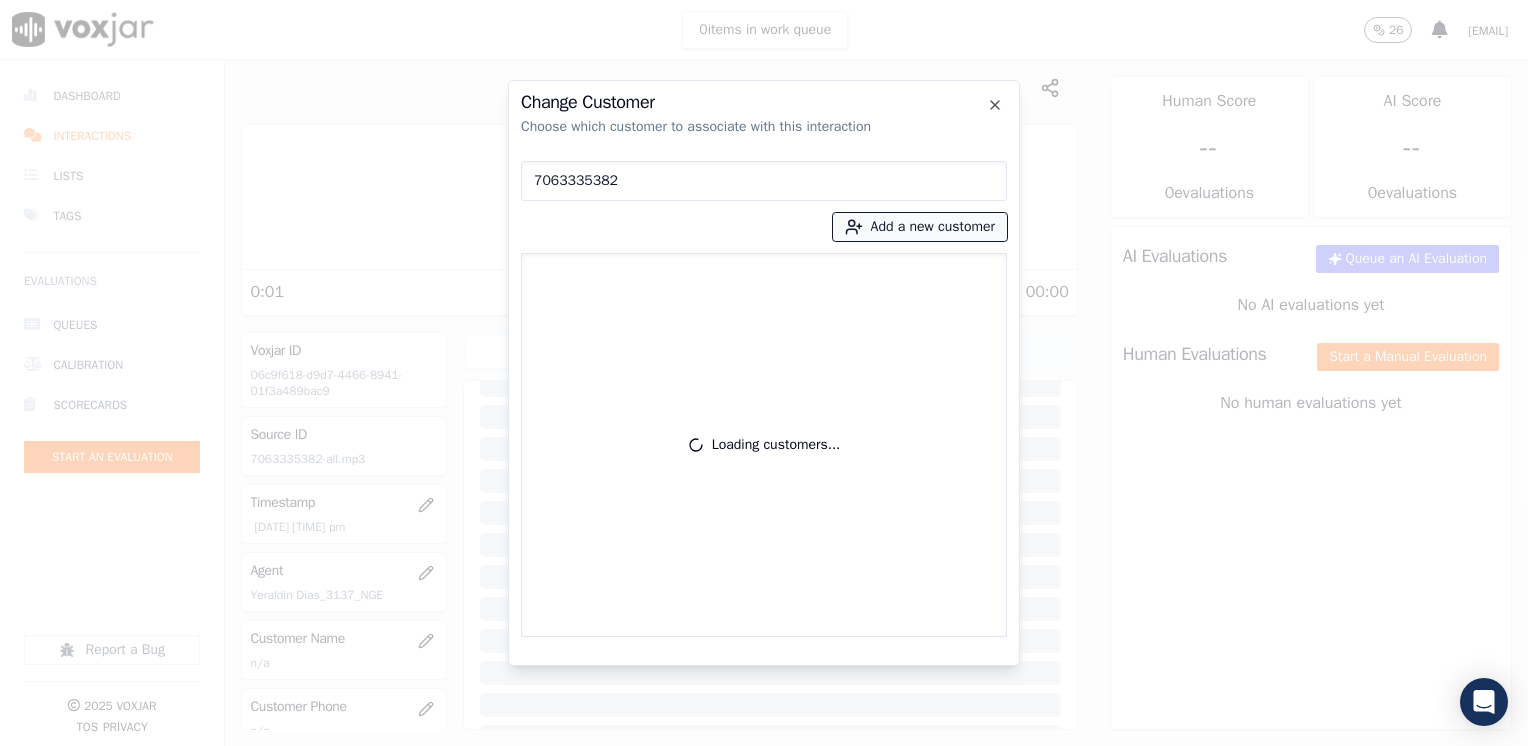 type on "7063335382" 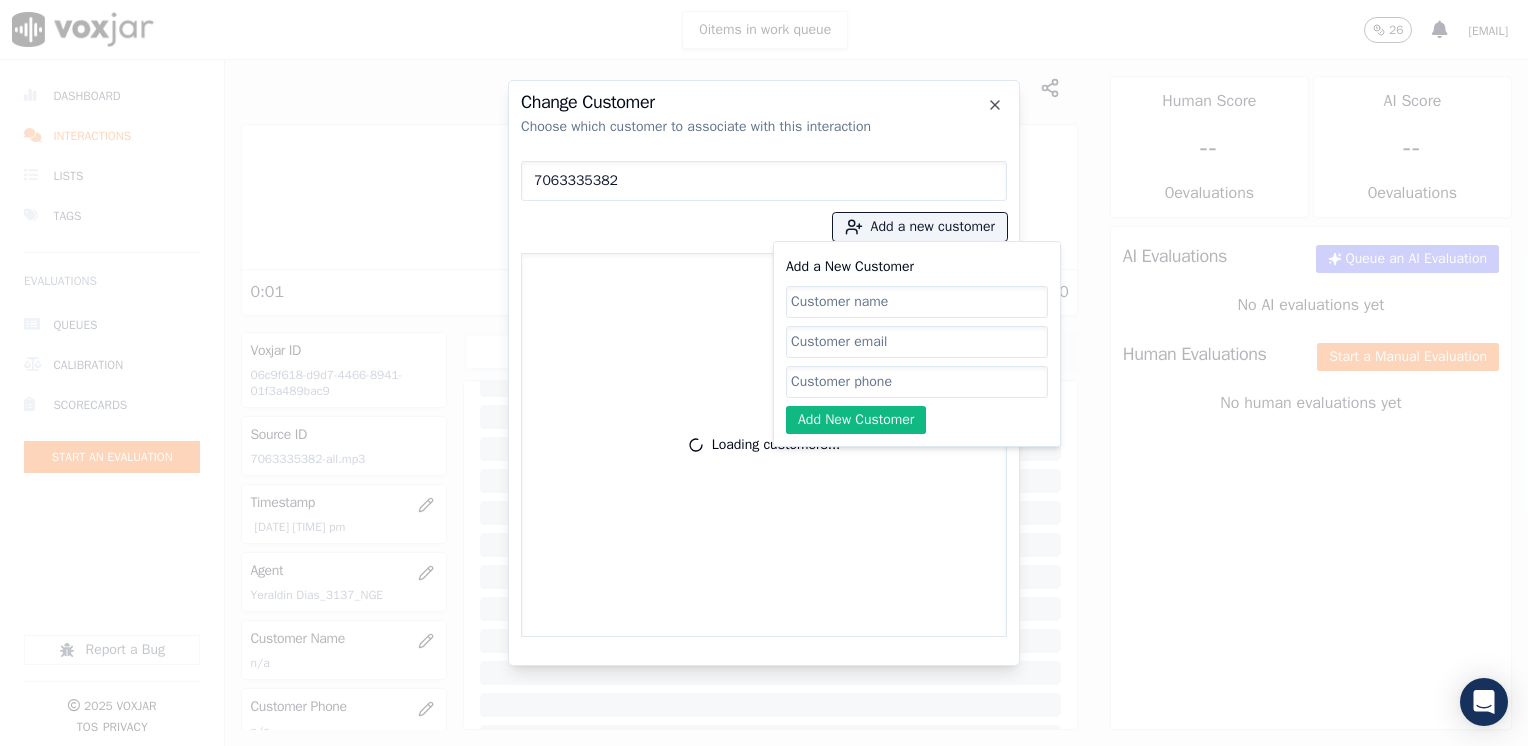 click on "Loading customers..." at bounding box center [764, 445] 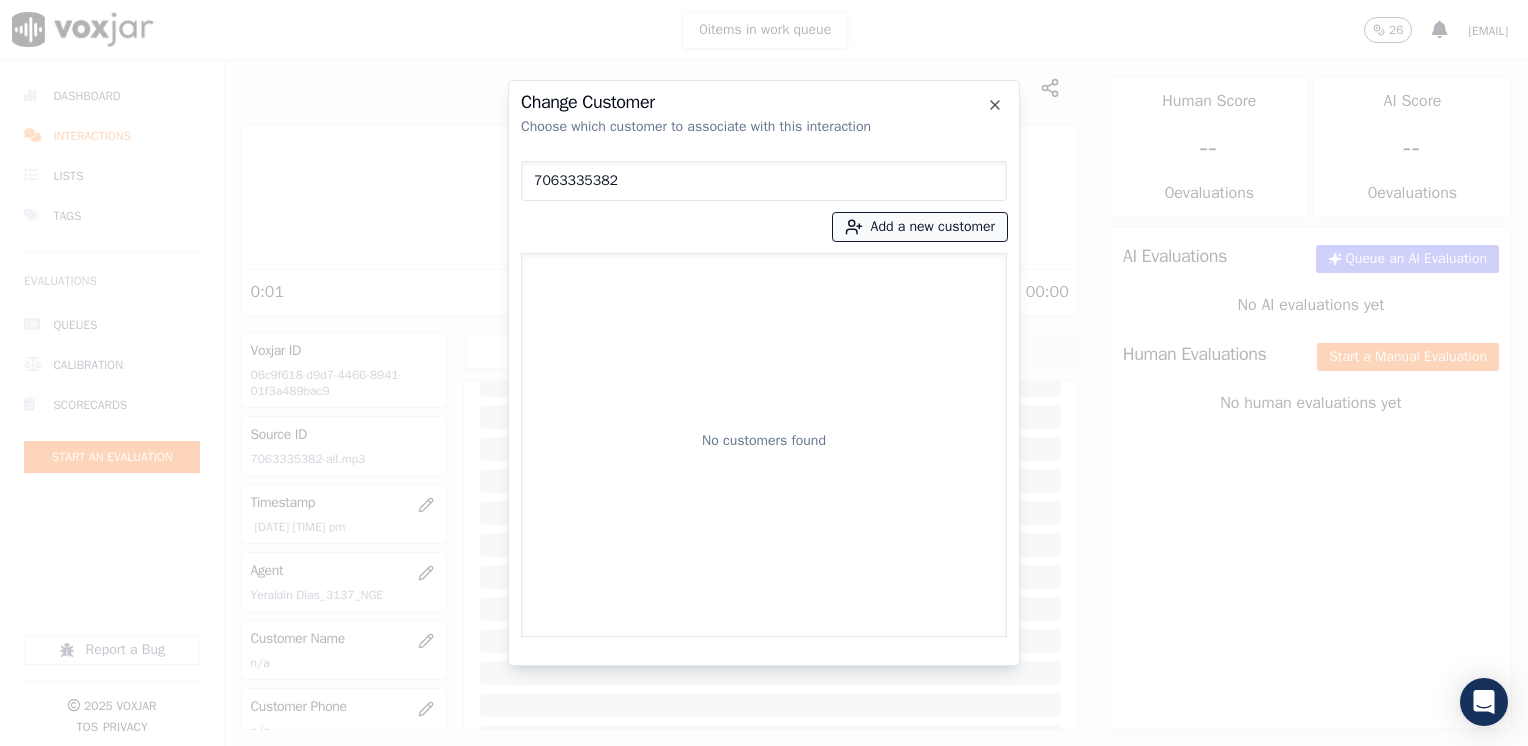 click on "Add a new customer" at bounding box center [920, 227] 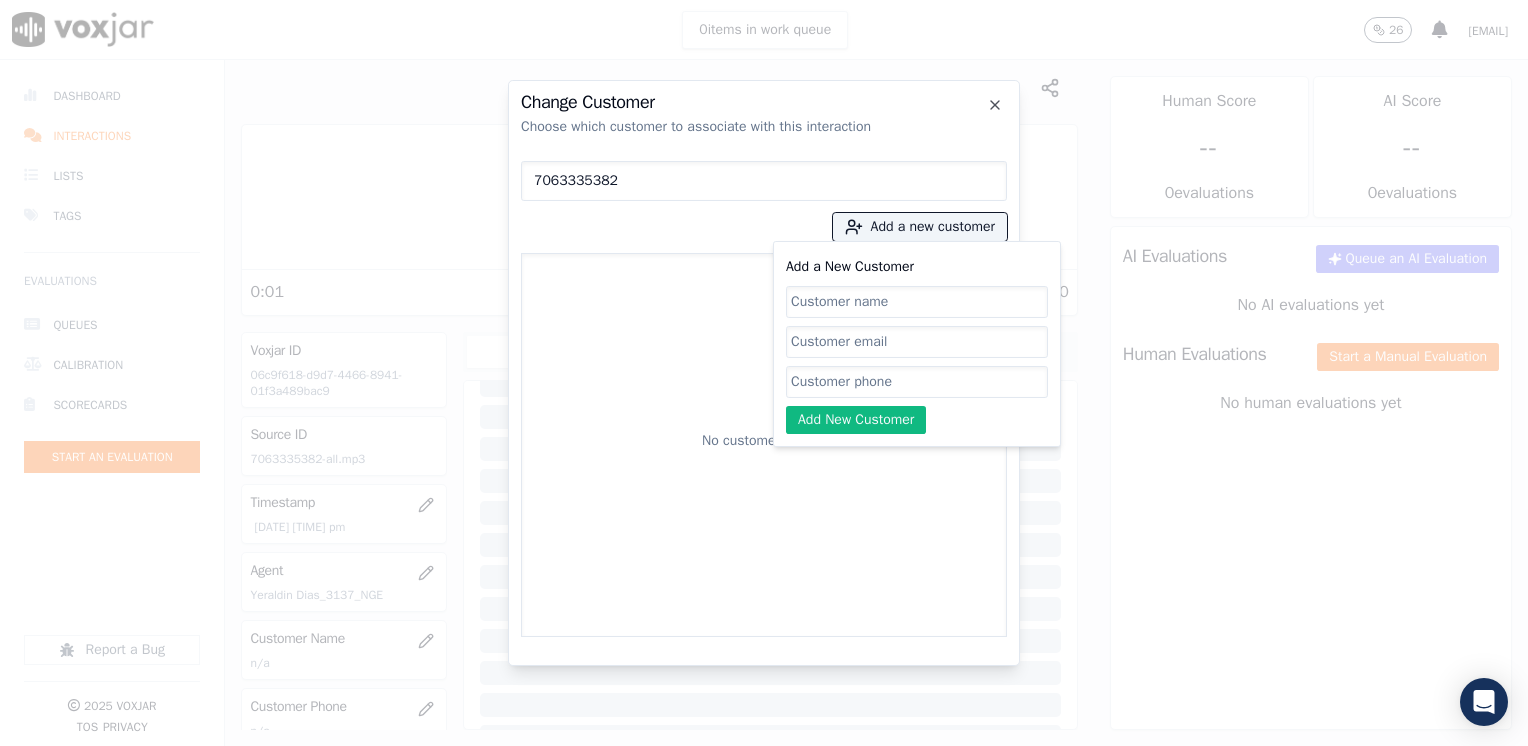 click on "Add a New Customer" 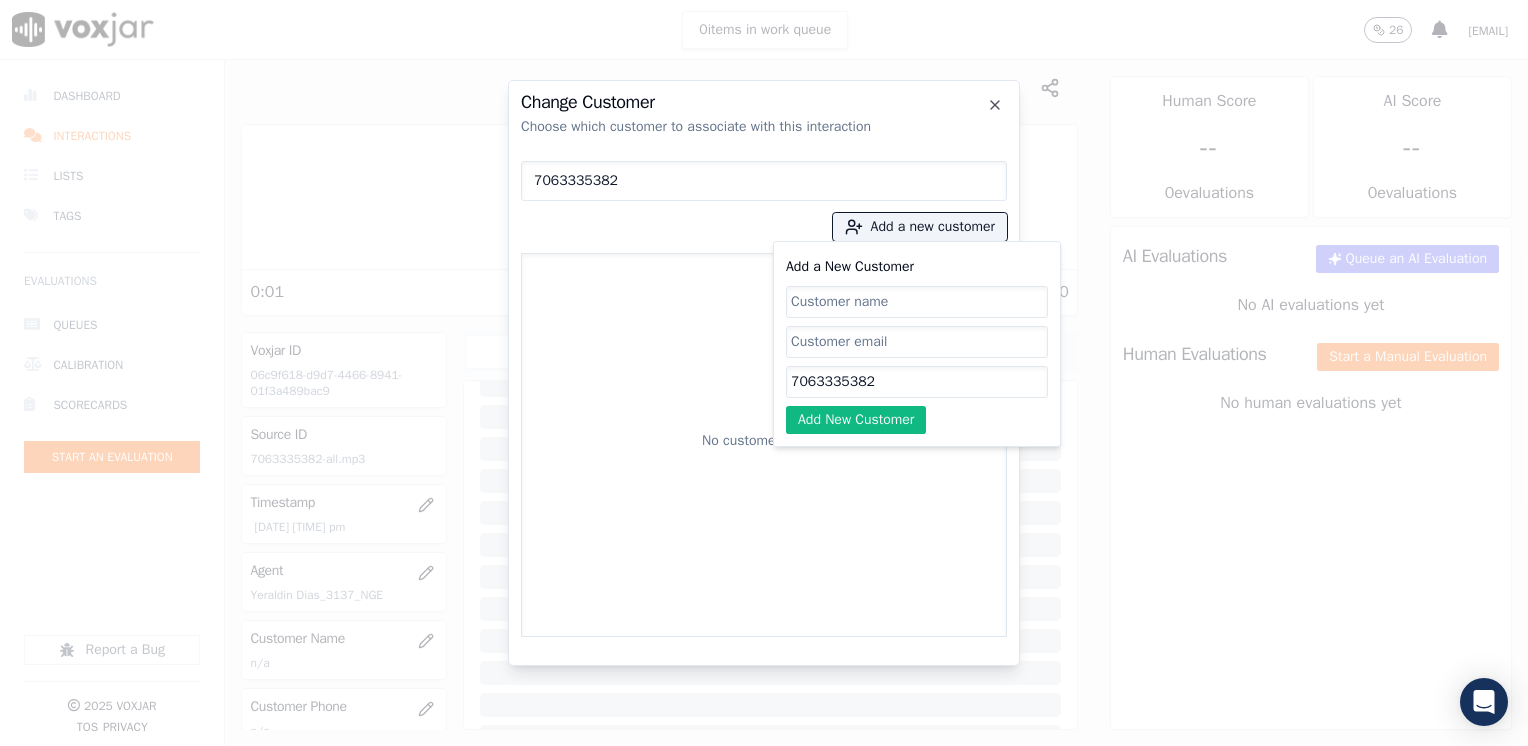 type on "7063335382" 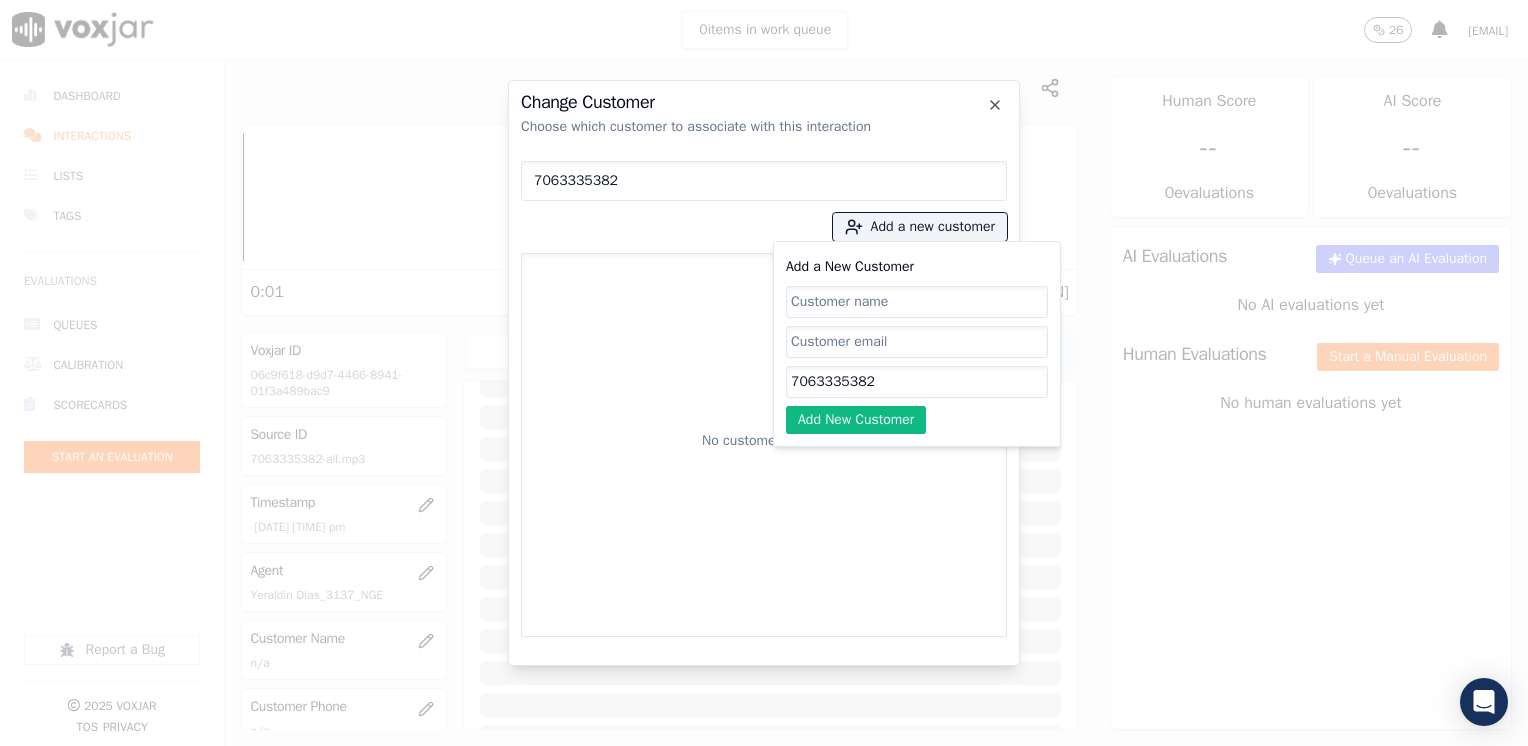 click on "Add a New Customer" 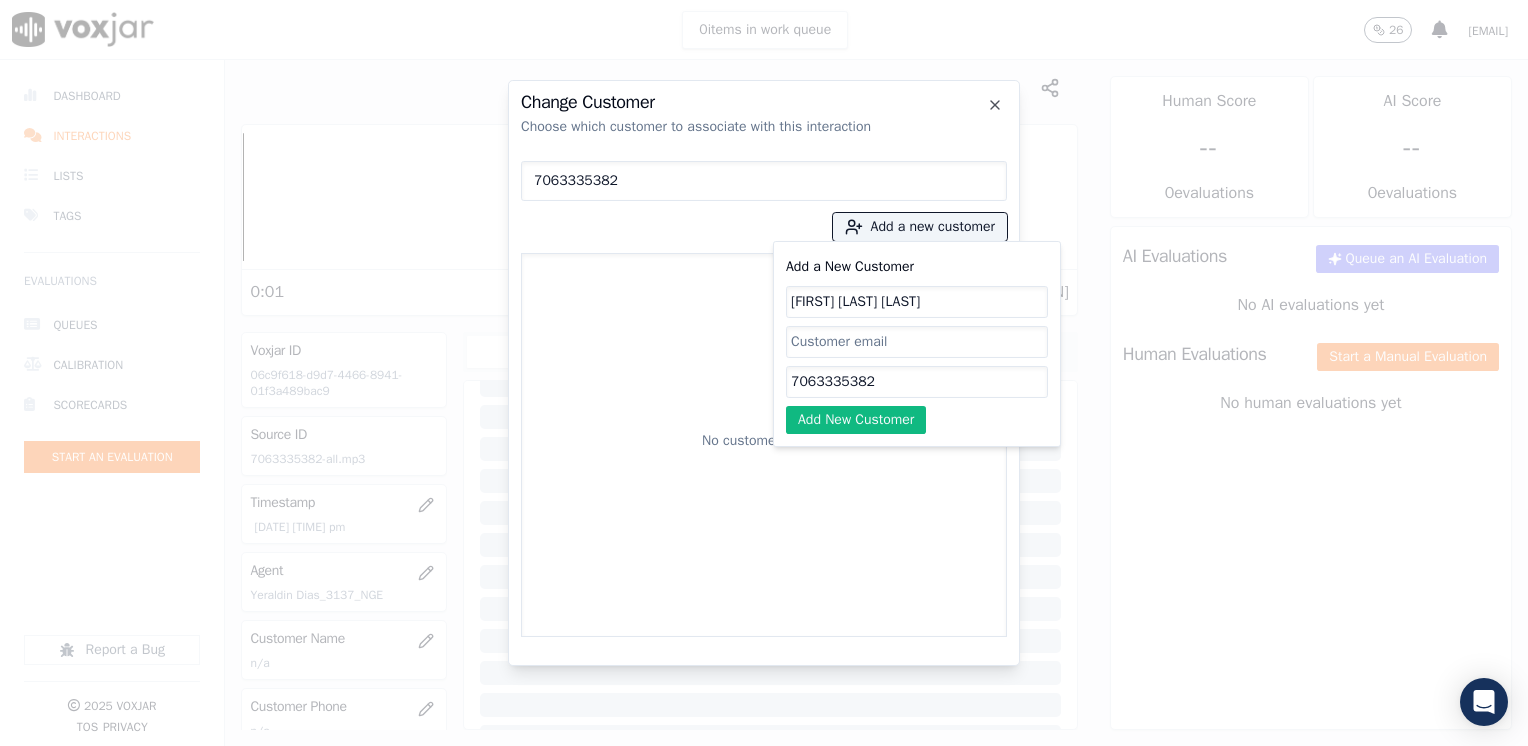type on "[FIRST] [LAST] [LAST]" 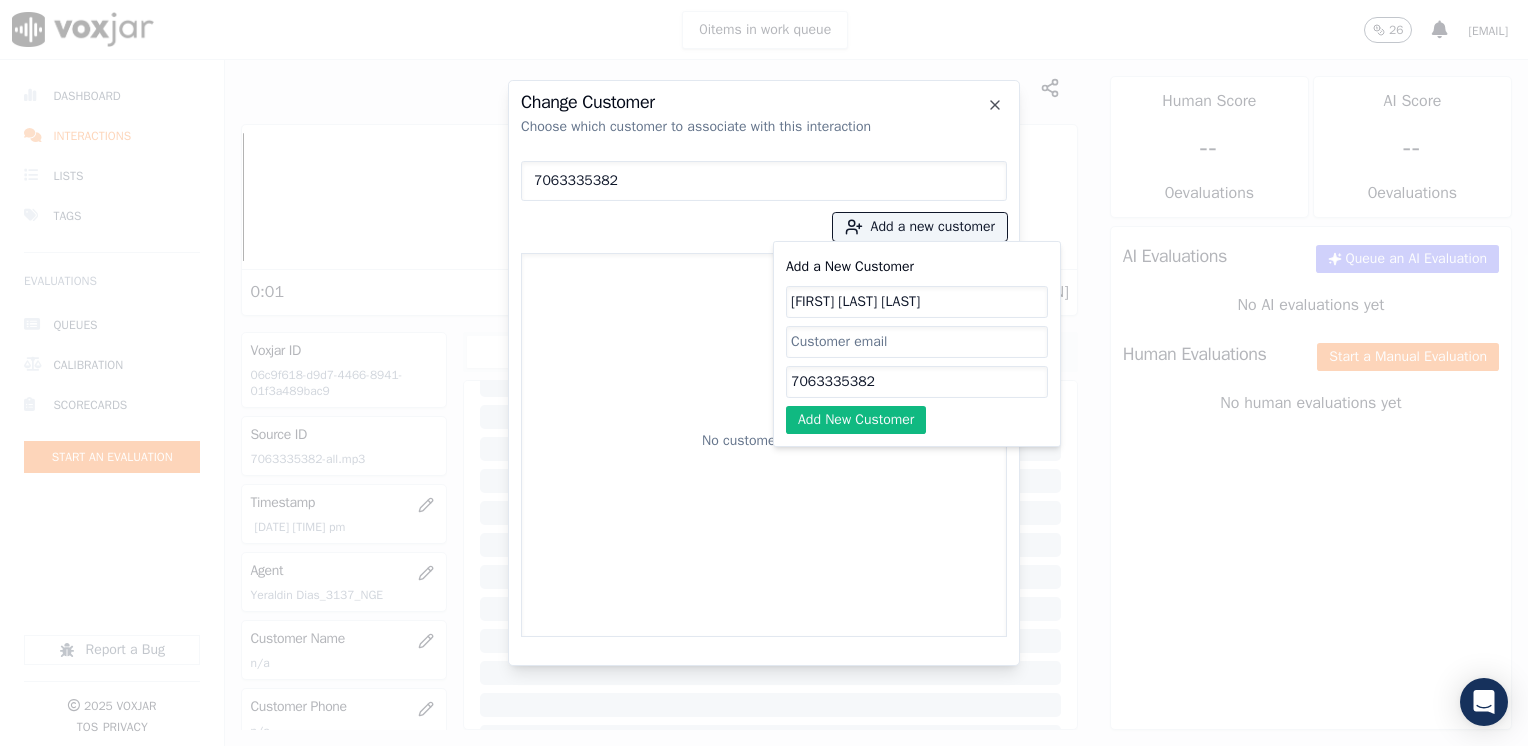 click on "Add New Customer" 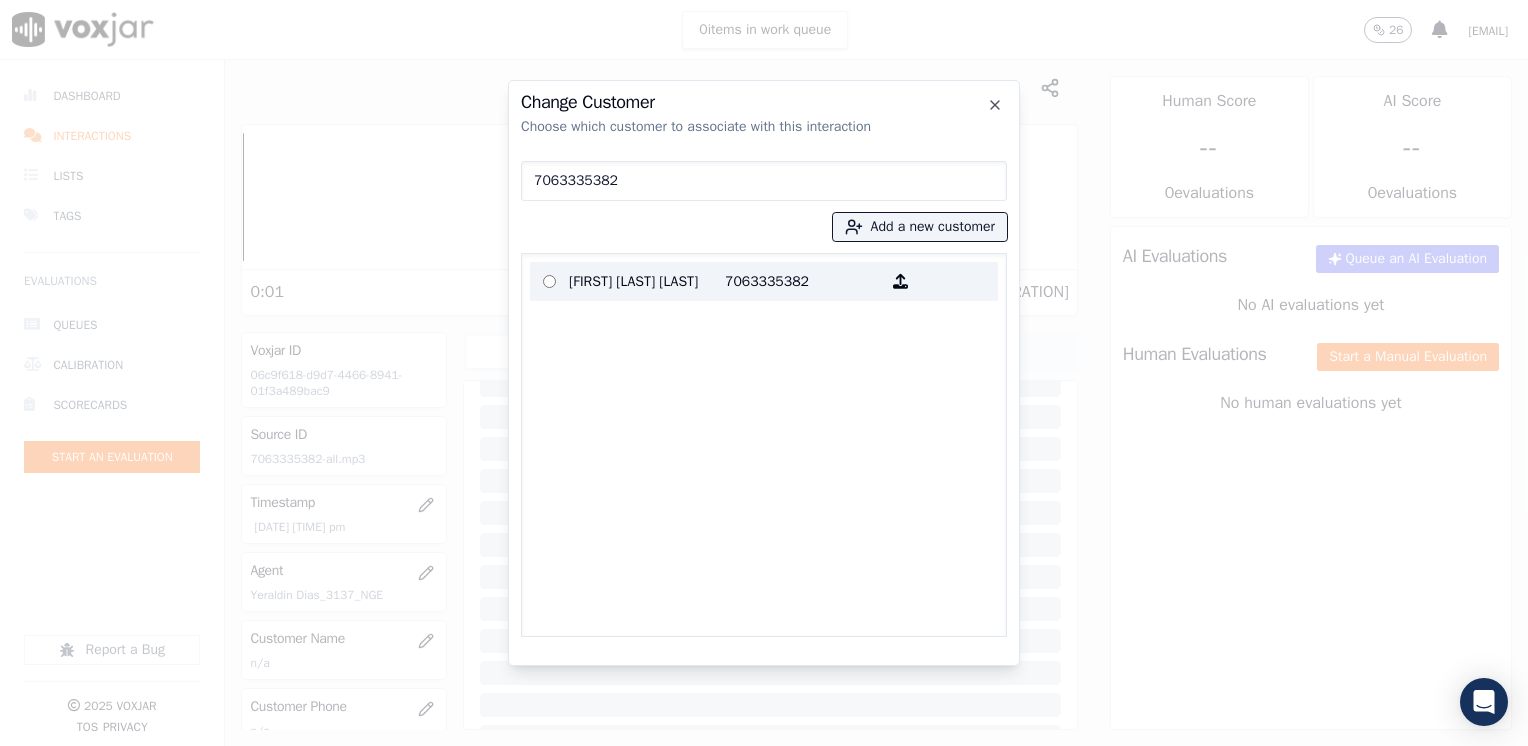 click on "7063335382" at bounding box center [803, 281] 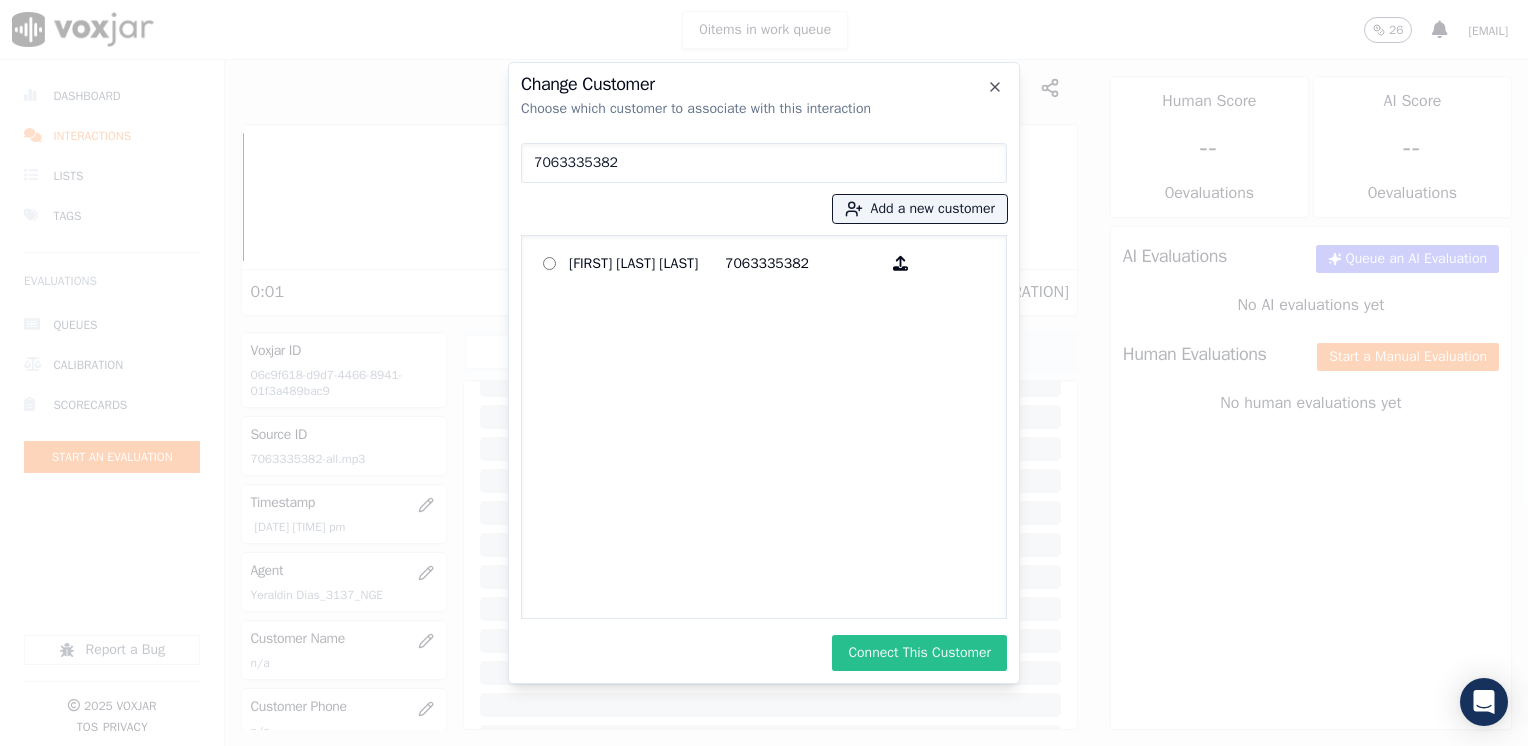 click on "Connect This Customer" at bounding box center (919, 653) 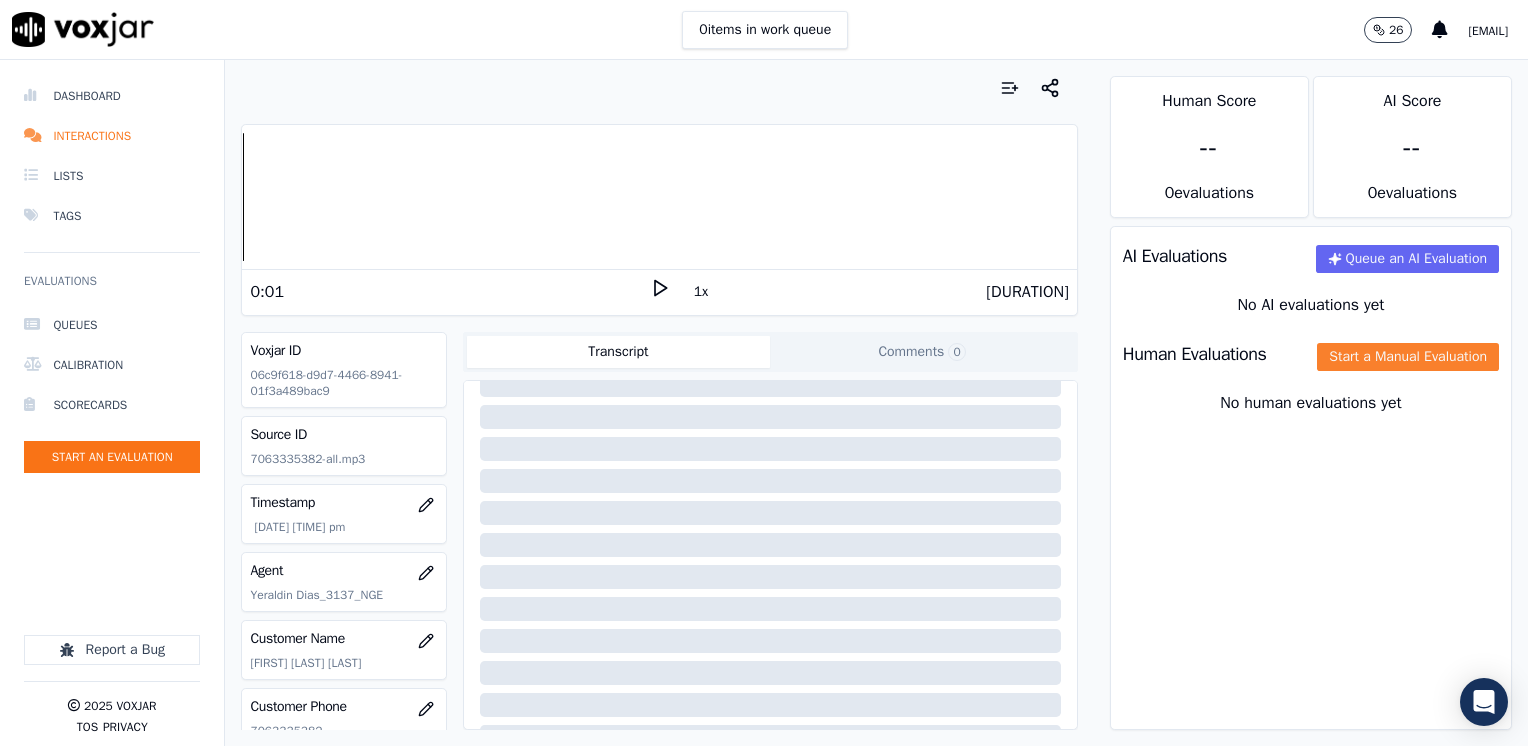 click on "Start a Manual Evaluation" 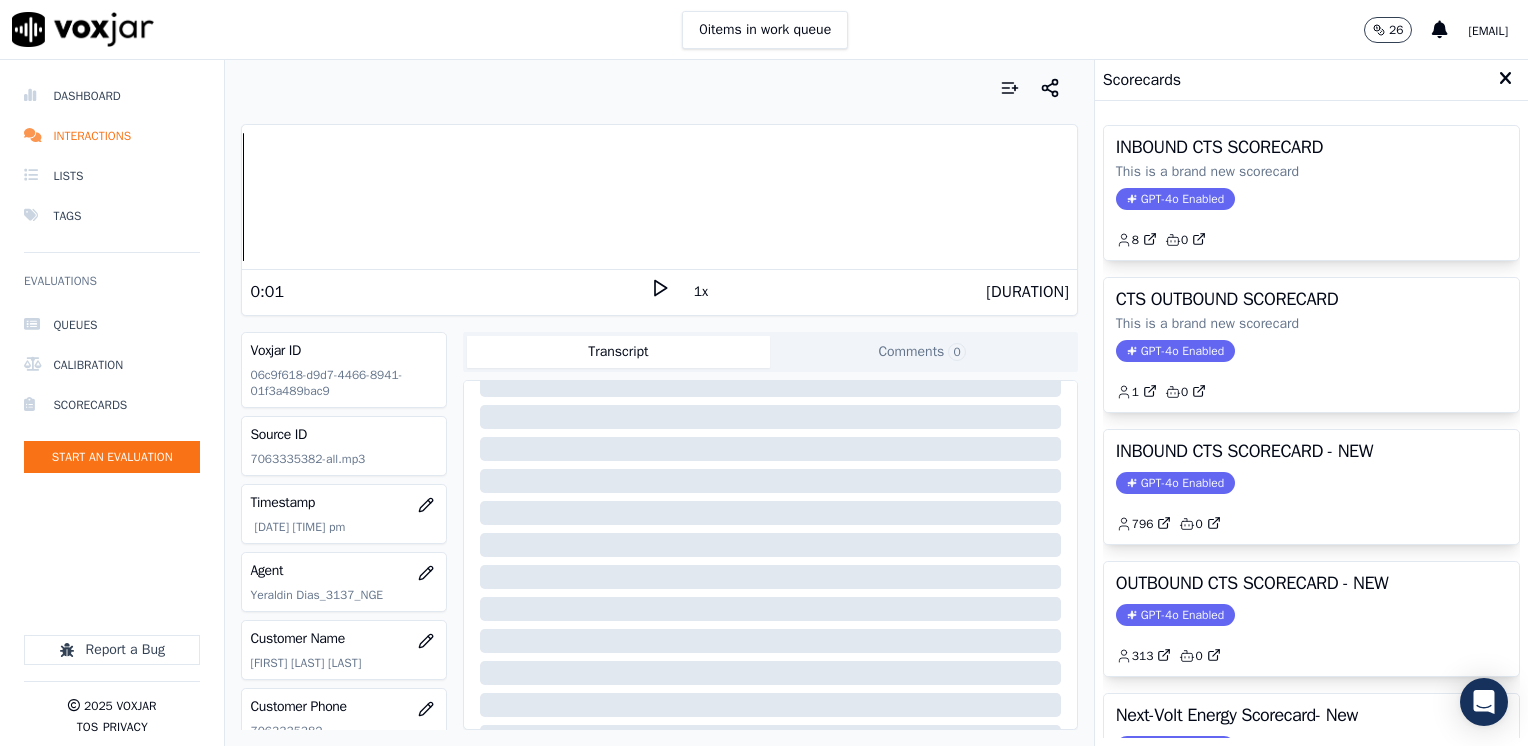 drag, startPoint x: 1182, startPoint y: 502, endPoint x: 1186, endPoint y: 492, distance: 10.770329 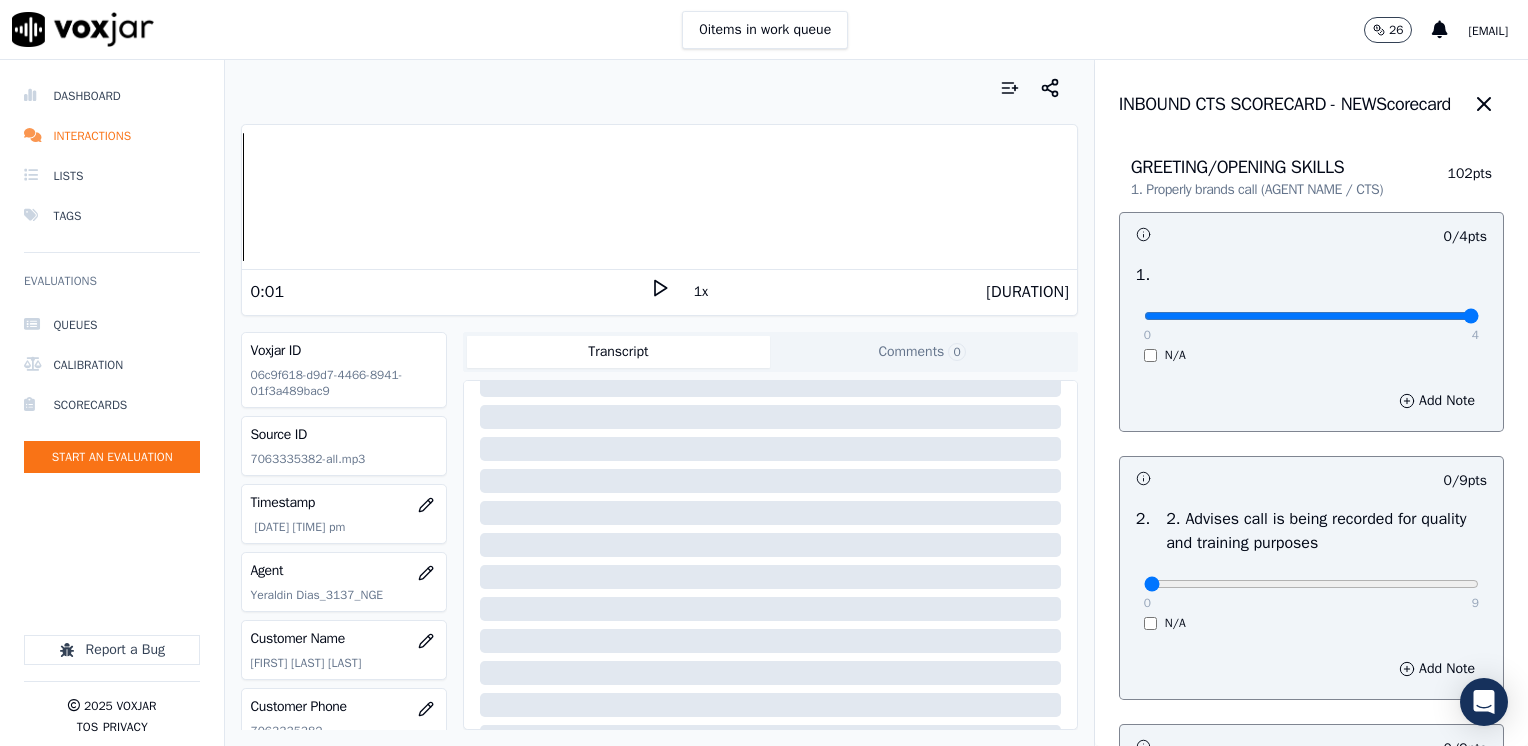 drag, startPoint x: 1126, startPoint y: 320, endPoint x: 1531, endPoint y: 324, distance: 405.01974 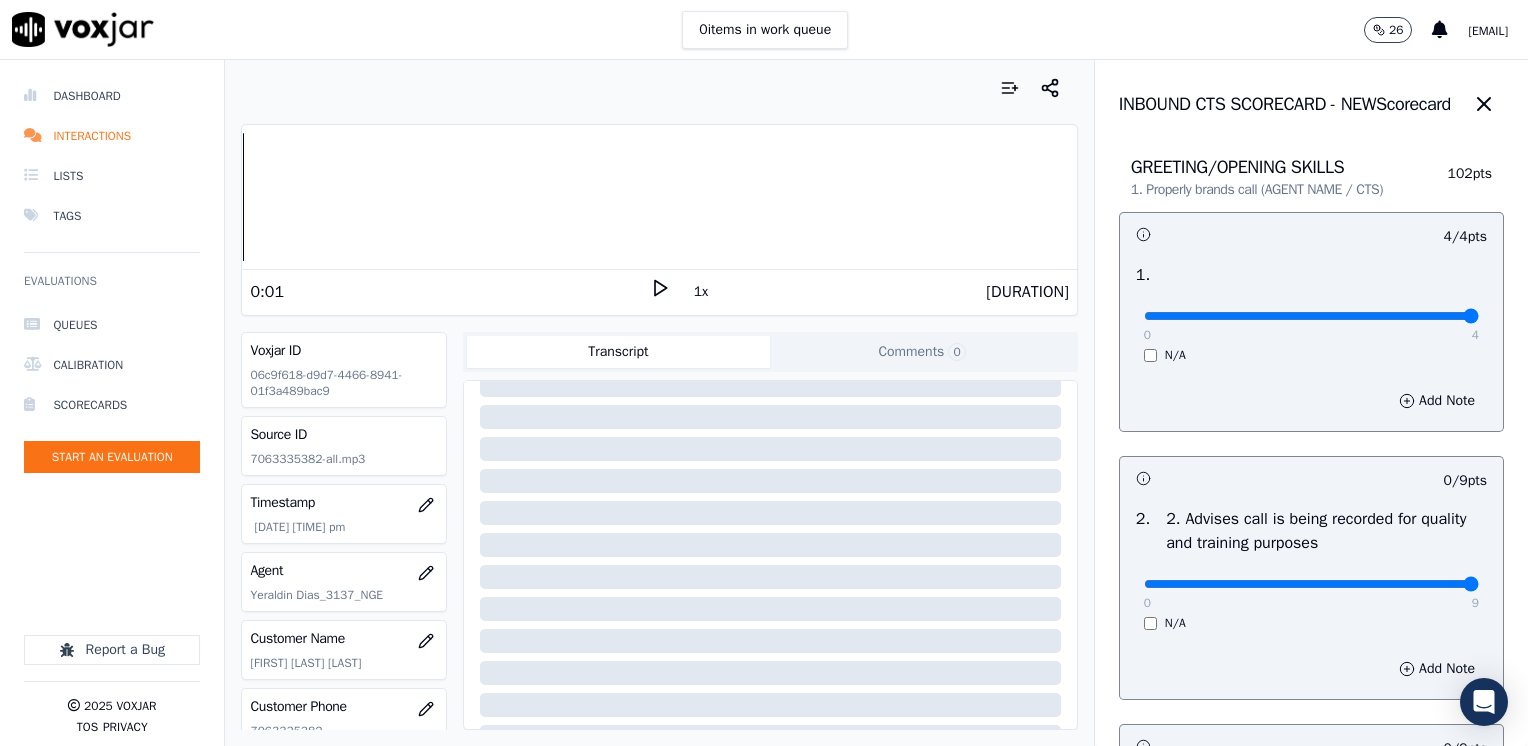 drag, startPoint x: 1132, startPoint y: 578, endPoint x: 1531, endPoint y: 581, distance: 399.0113 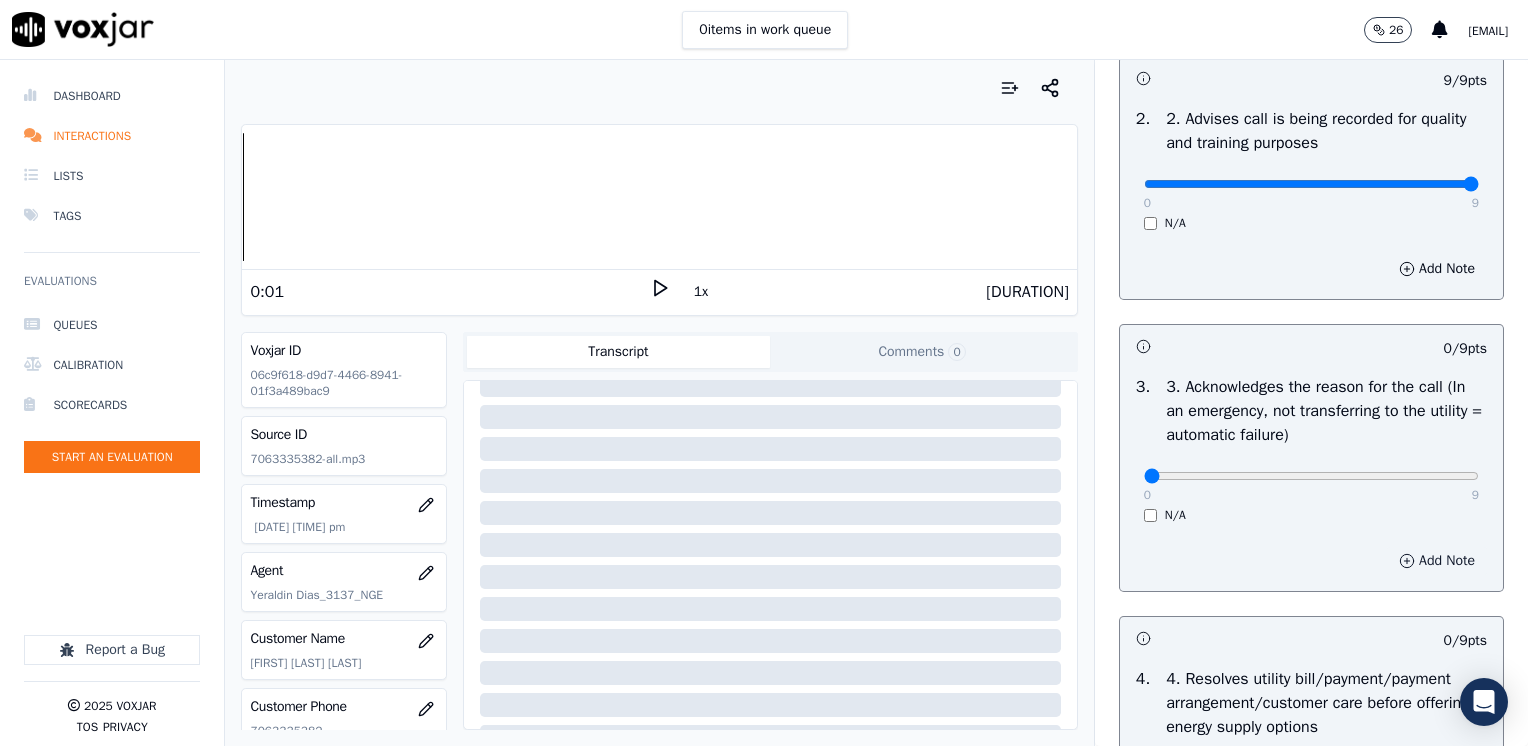 scroll, scrollTop: 500, scrollLeft: 0, axis: vertical 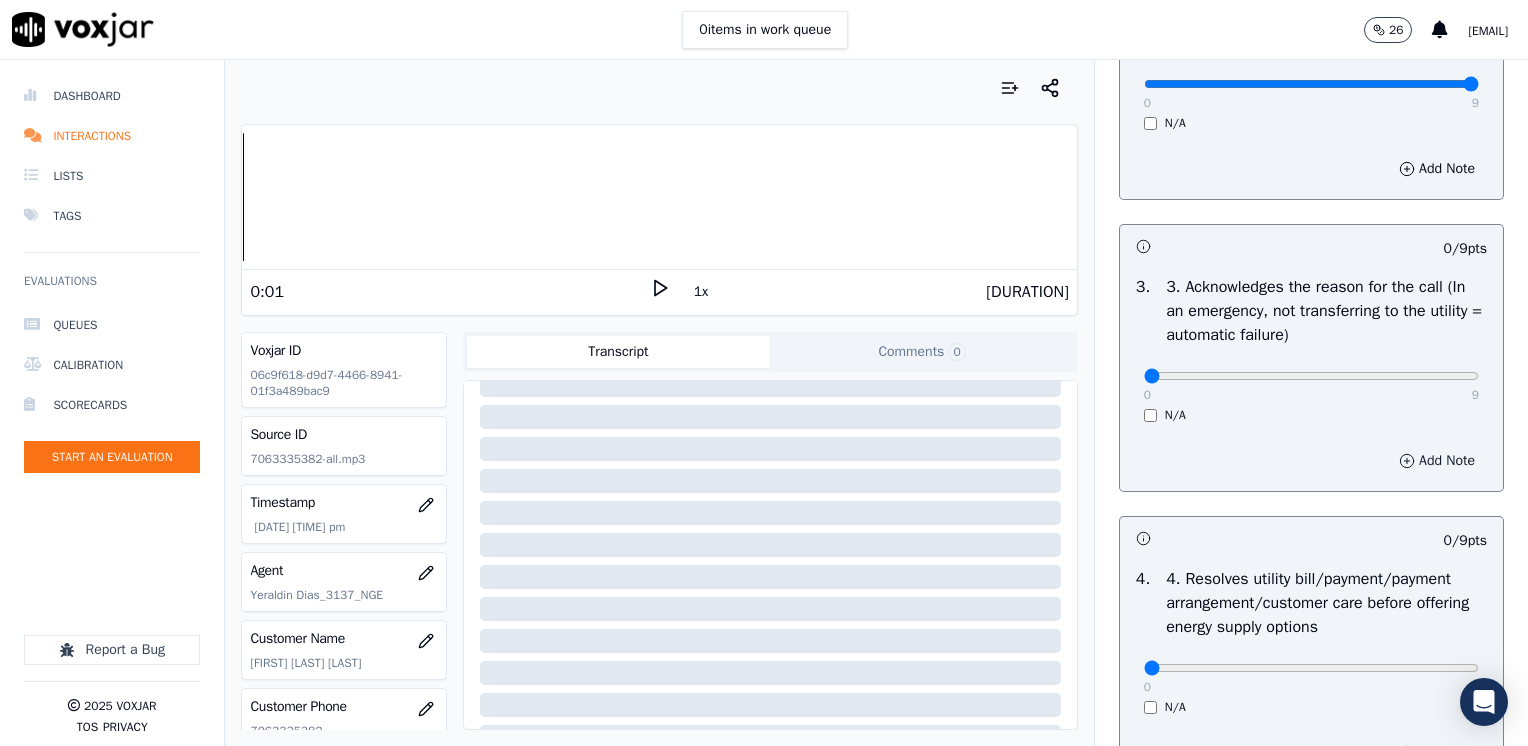 drag, startPoint x: 1405, startPoint y: 454, endPoint x: 1332, endPoint y: 469, distance: 74.52516 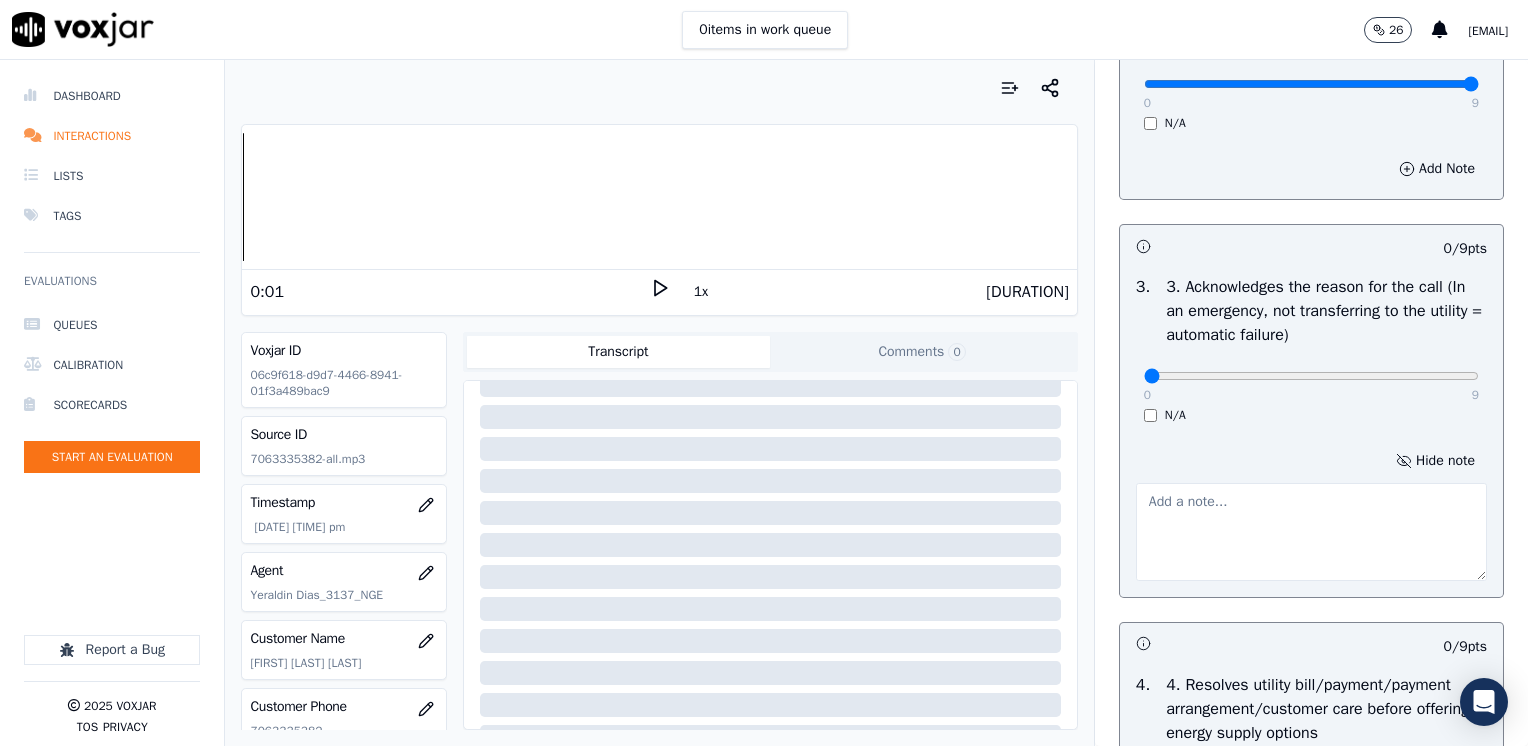 click at bounding box center (1311, 532) 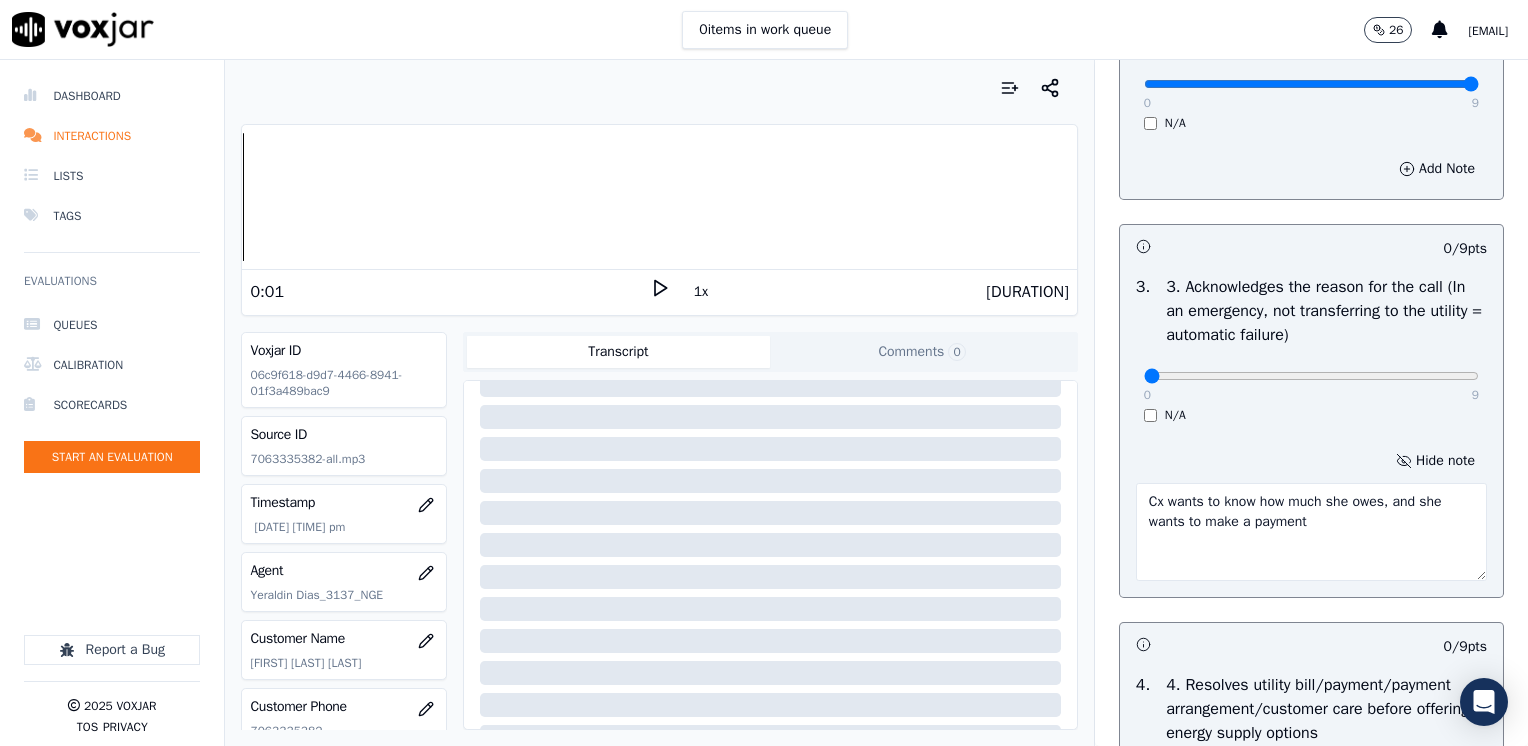 type on "Cx wants to know how much she owes, and she wants to make a payment" 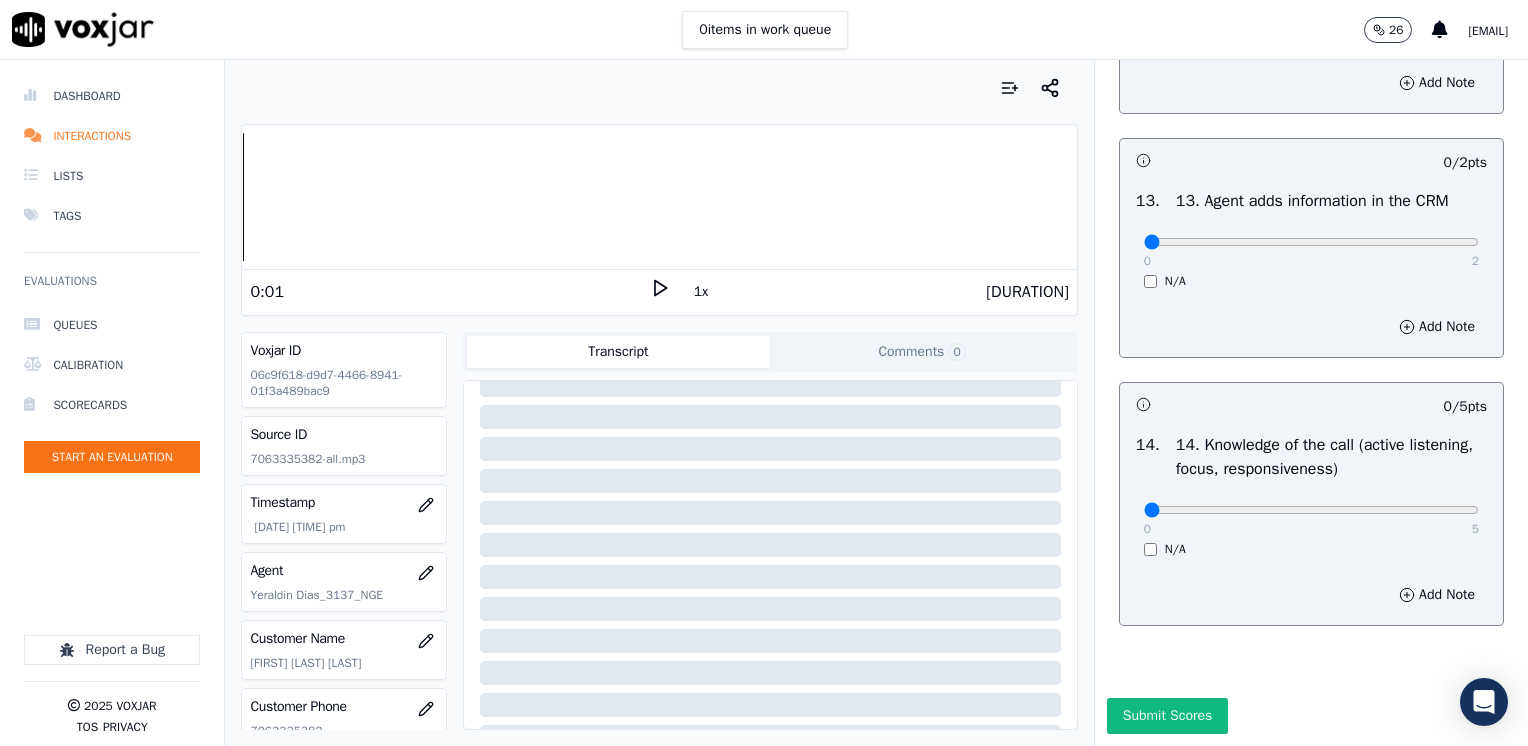 scroll, scrollTop: 3459, scrollLeft: 0, axis: vertical 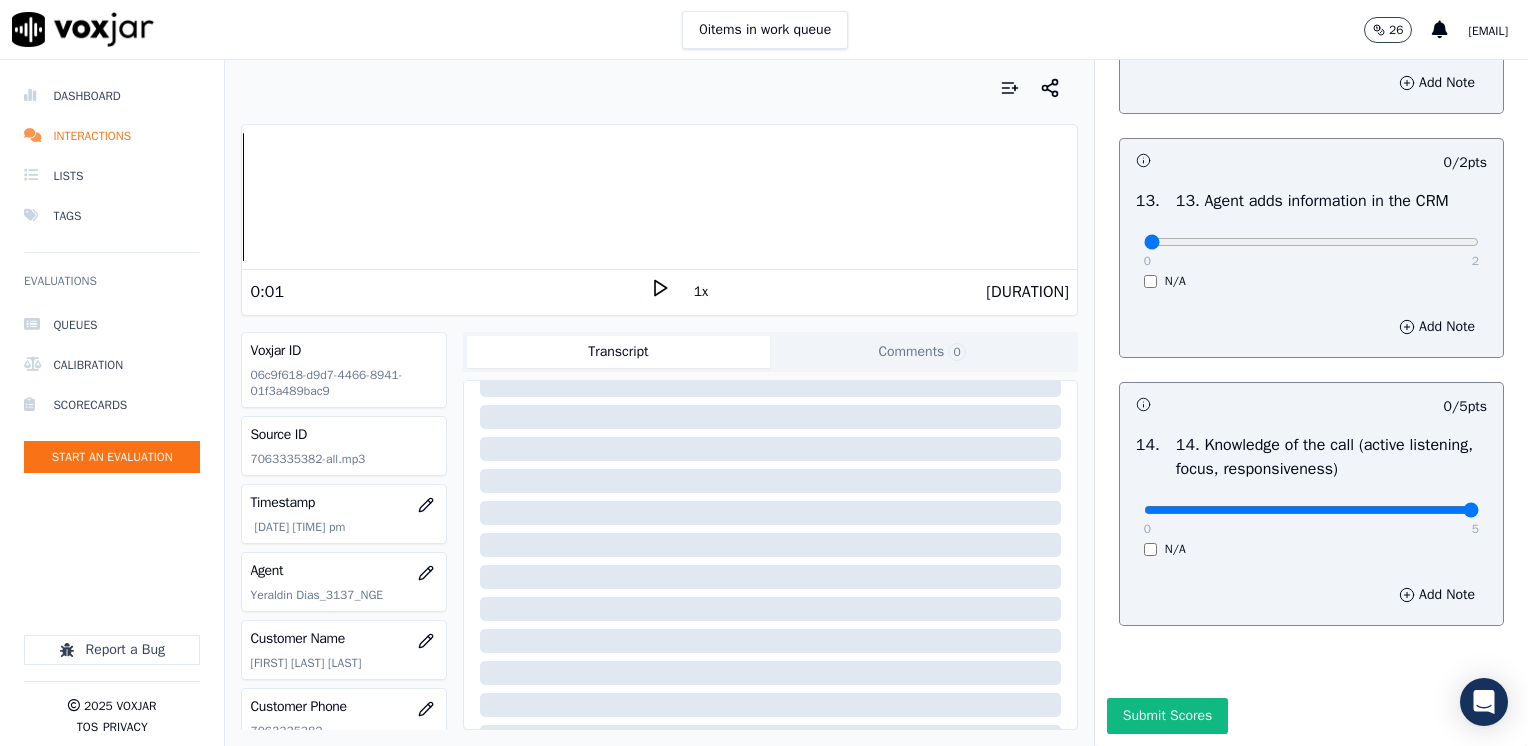 drag, startPoint x: 1130, startPoint y: 469, endPoint x: 1531, endPoint y: 475, distance: 401.0449 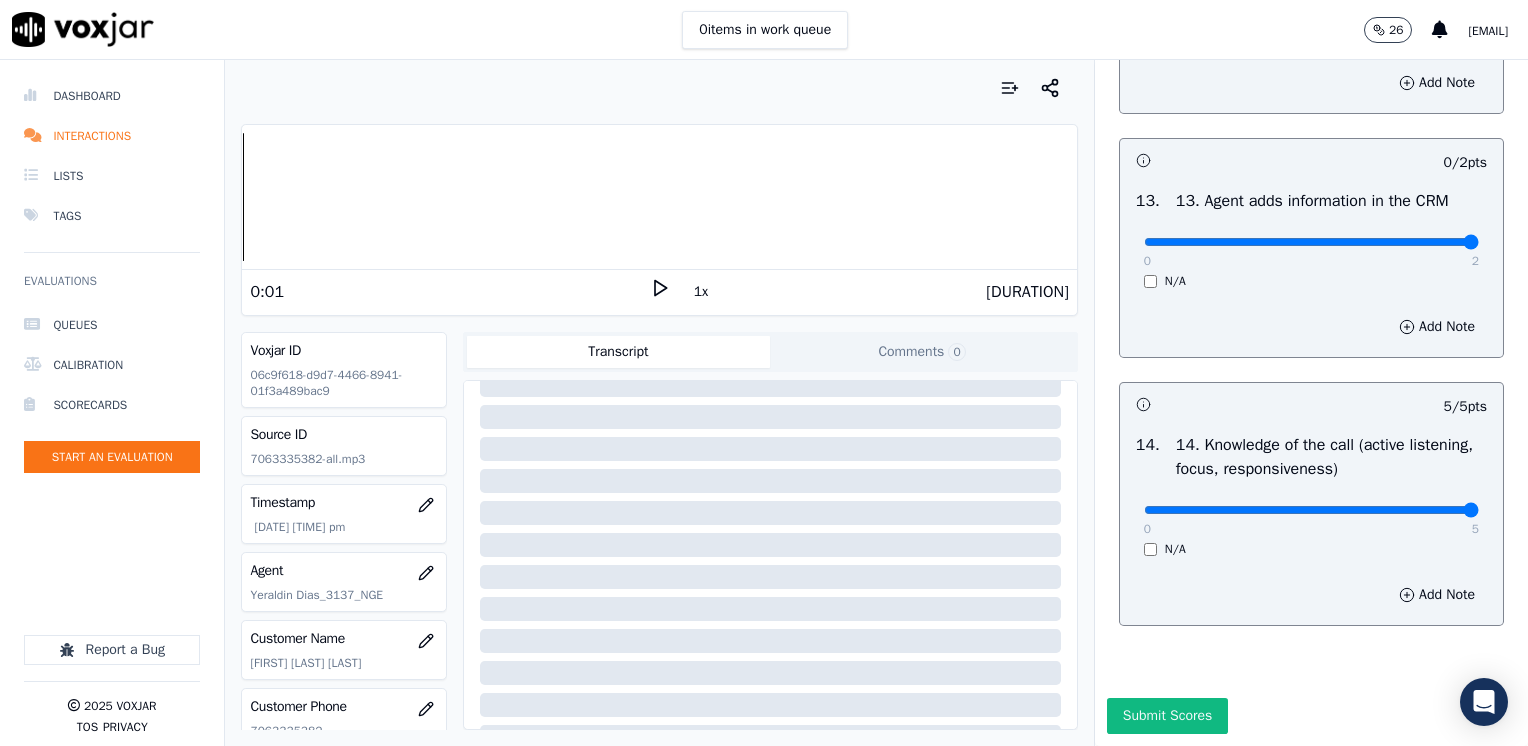 drag, startPoint x: 1137, startPoint y: 196, endPoint x: 1510, endPoint y: 211, distance: 373.30148 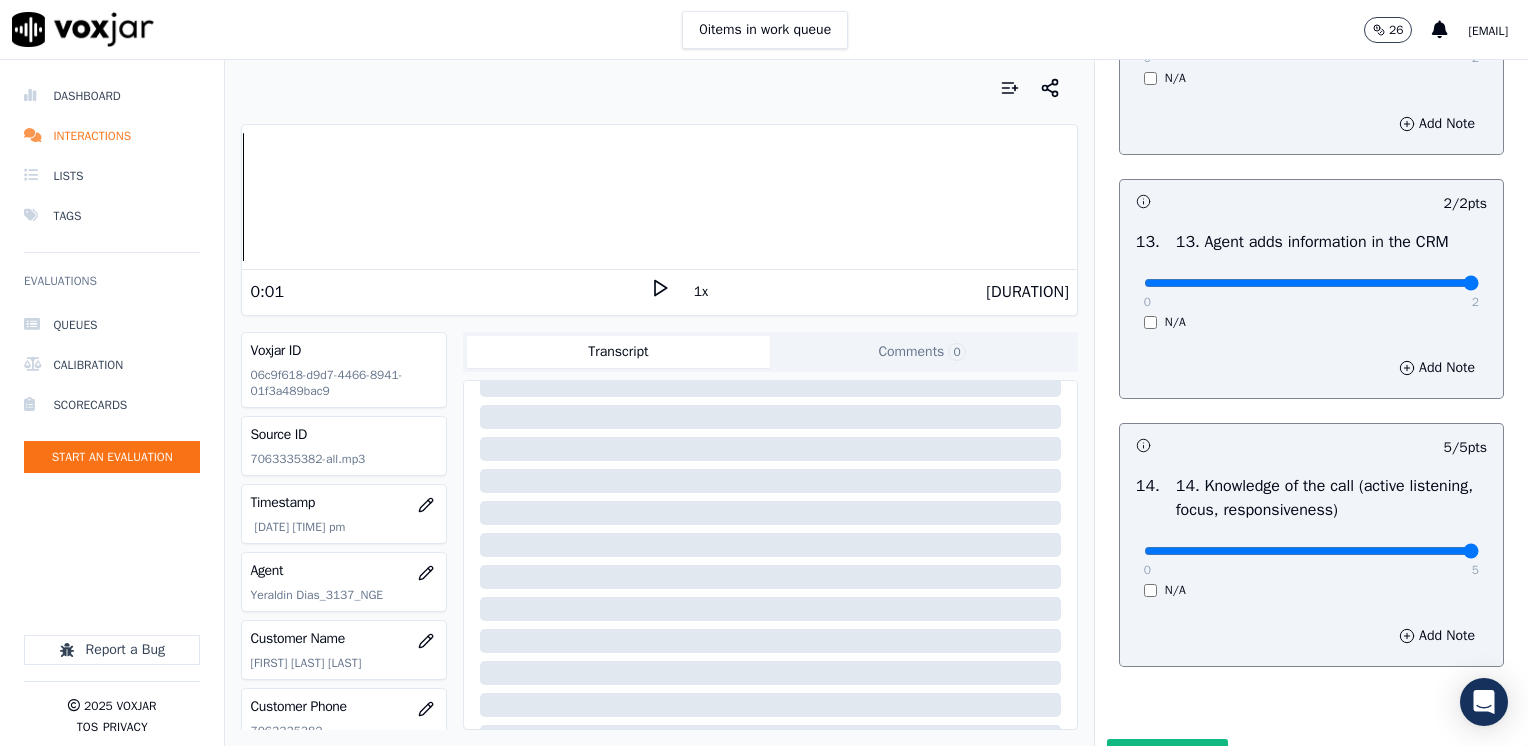 scroll, scrollTop: 3159, scrollLeft: 0, axis: vertical 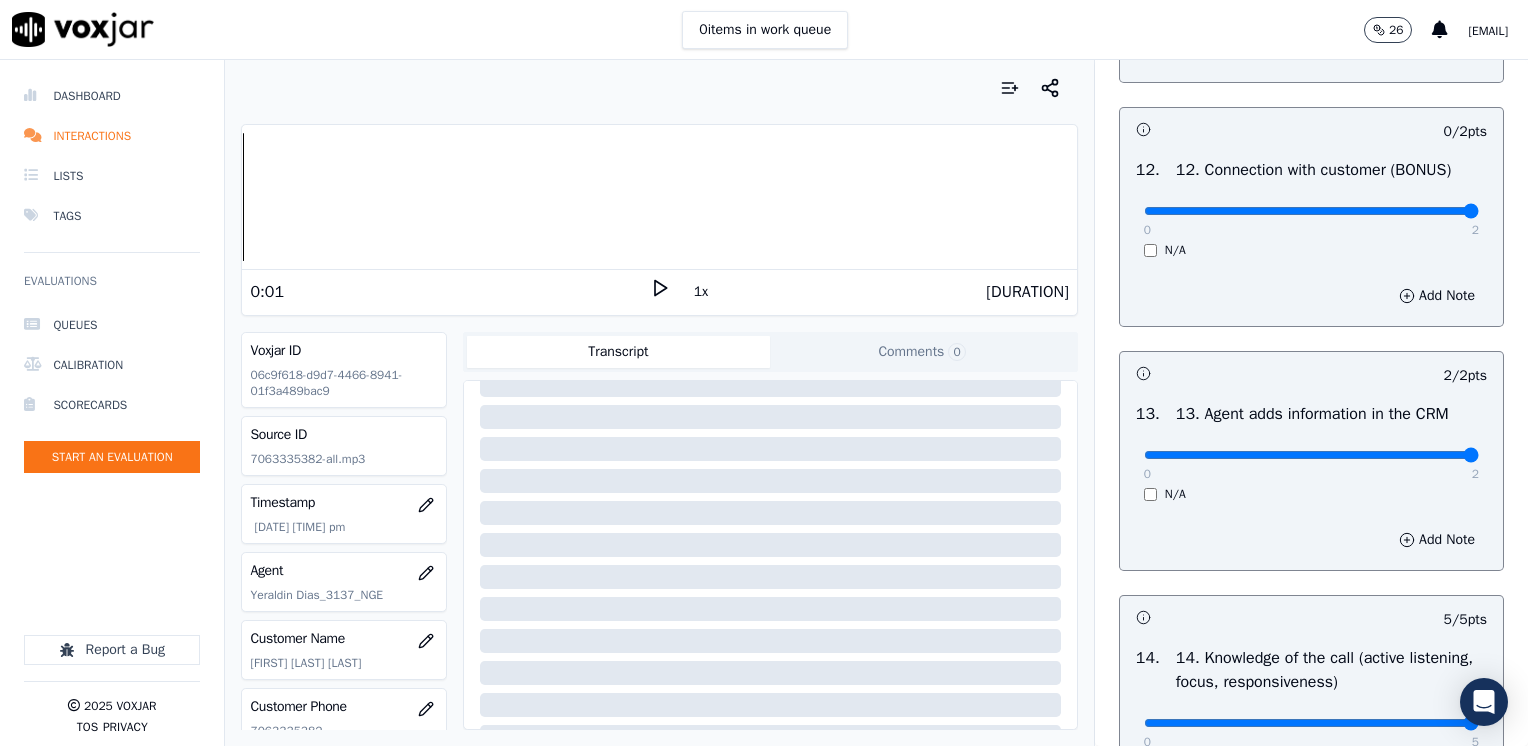 drag, startPoint x: 1137, startPoint y: 254, endPoint x: 1531, endPoint y: 289, distance: 395.5515 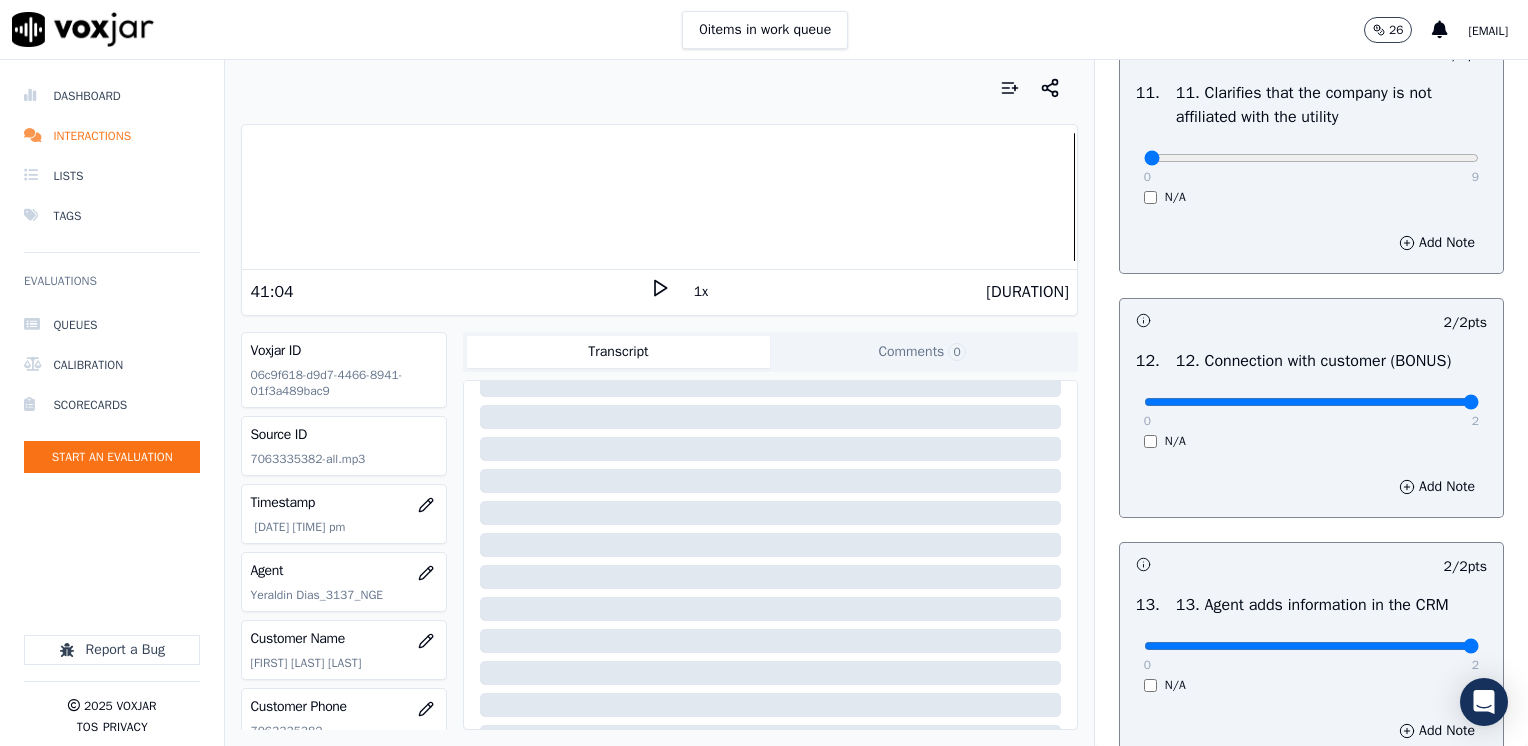 scroll, scrollTop: 2859, scrollLeft: 0, axis: vertical 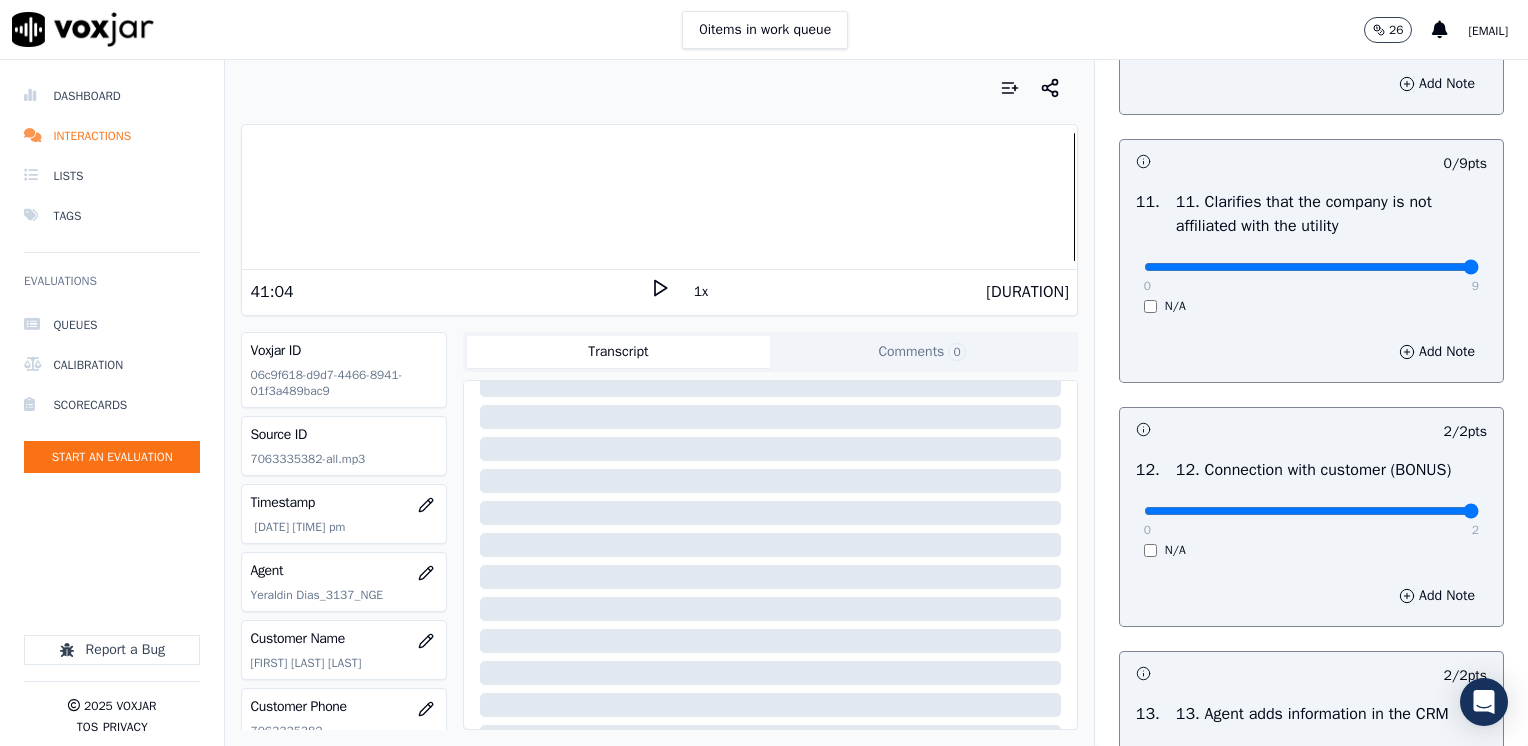 drag, startPoint x: 1132, startPoint y: 309, endPoint x: 1491, endPoint y: 318, distance: 359.1128 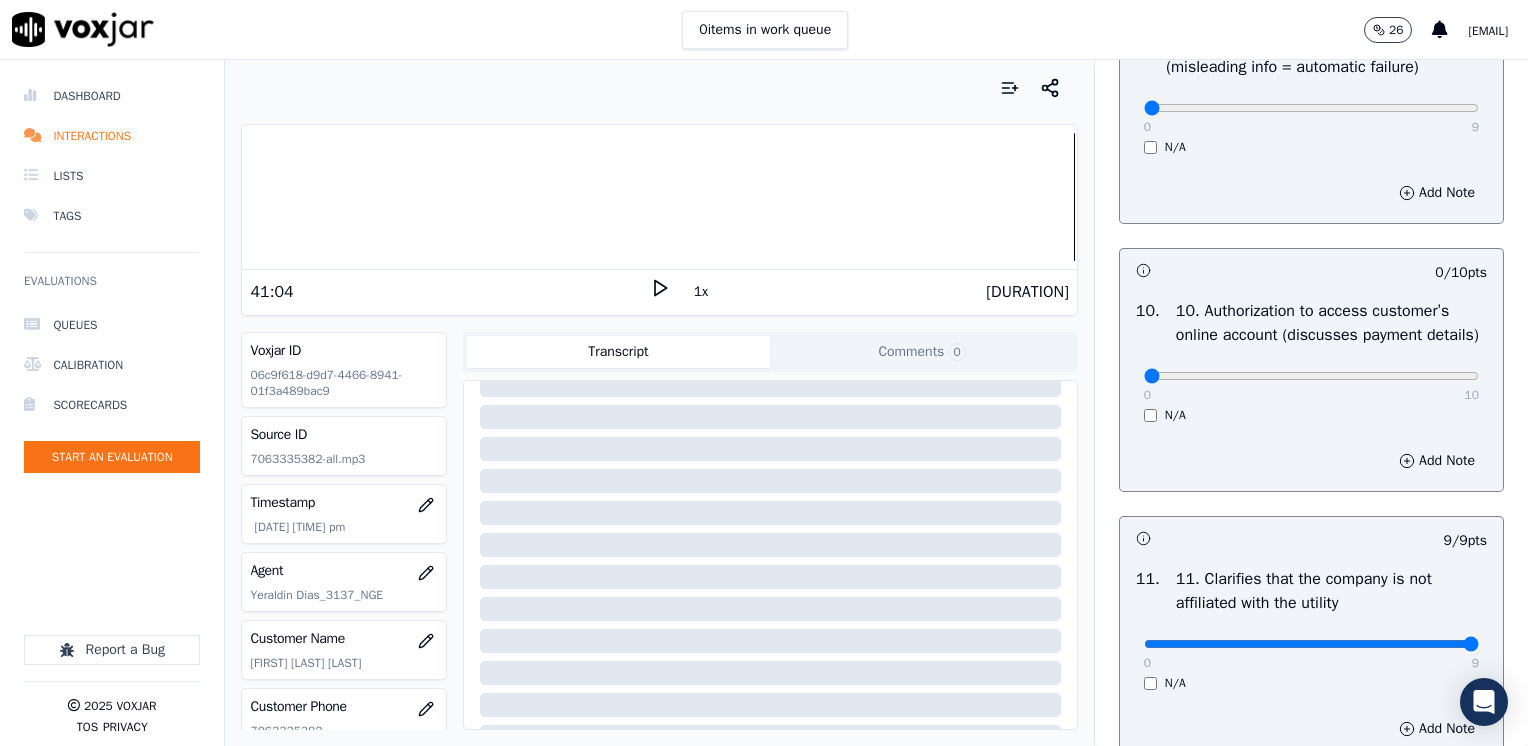 scroll, scrollTop: 2459, scrollLeft: 0, axis: vertical 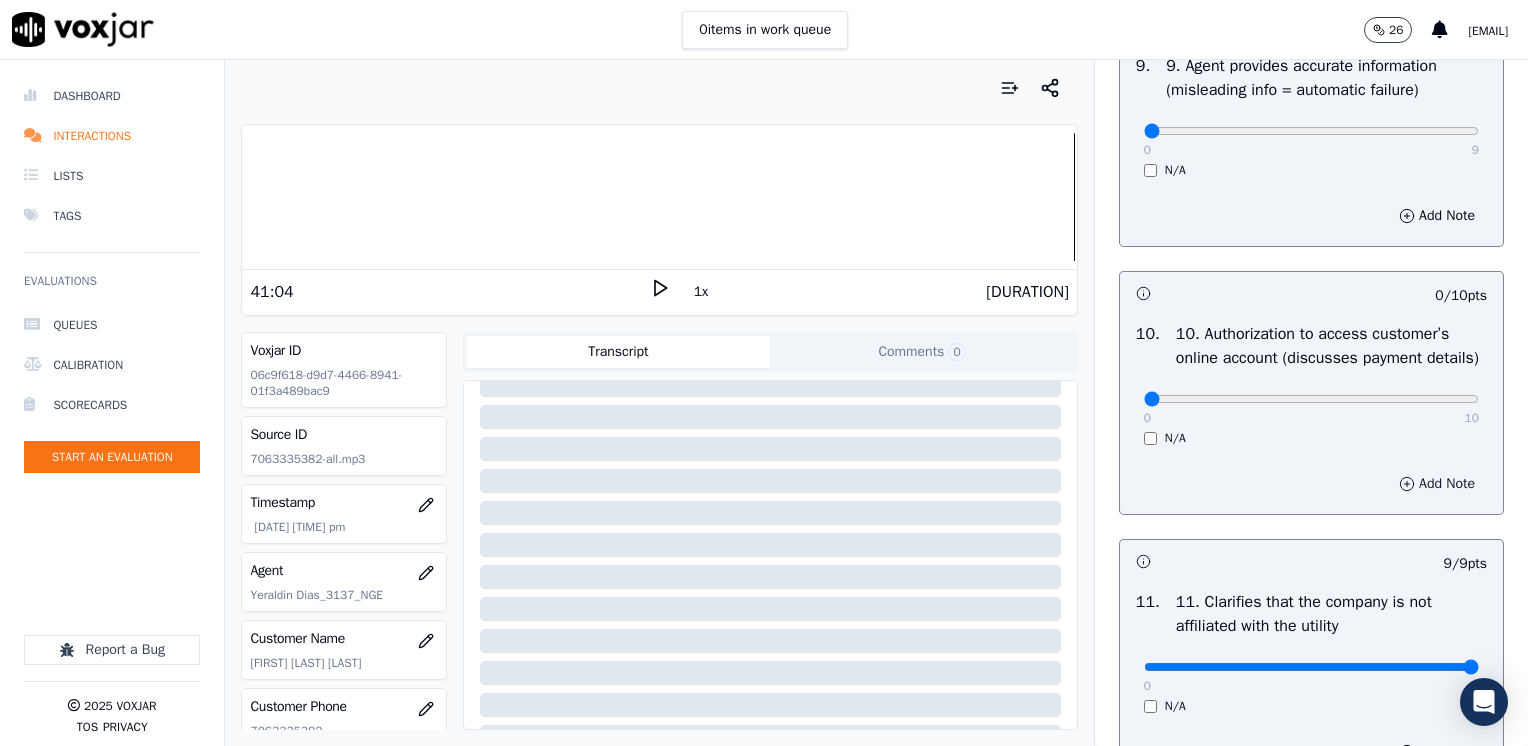 click on "Add Note" at bounding box center (1437, 484) 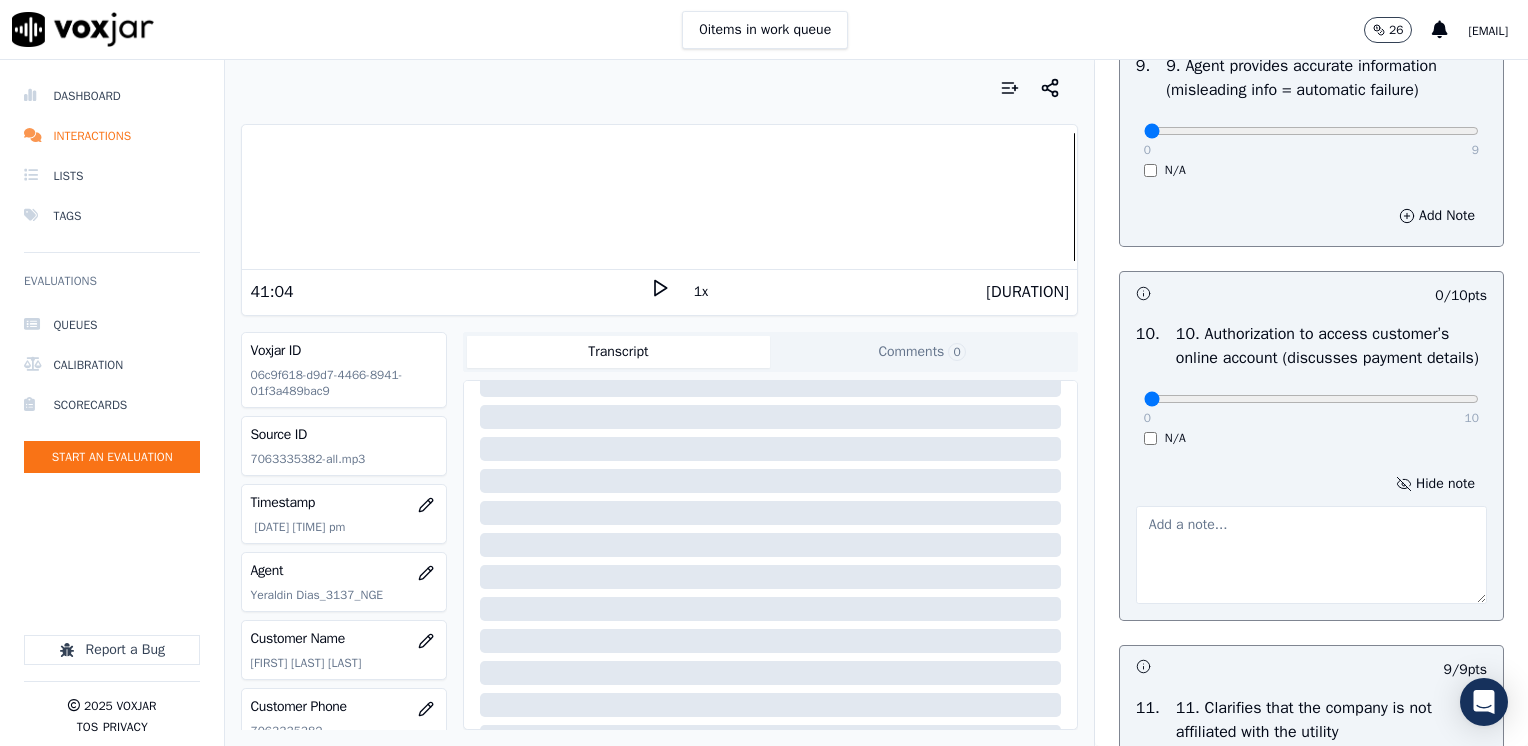 click at bounding box center (1311, 555) 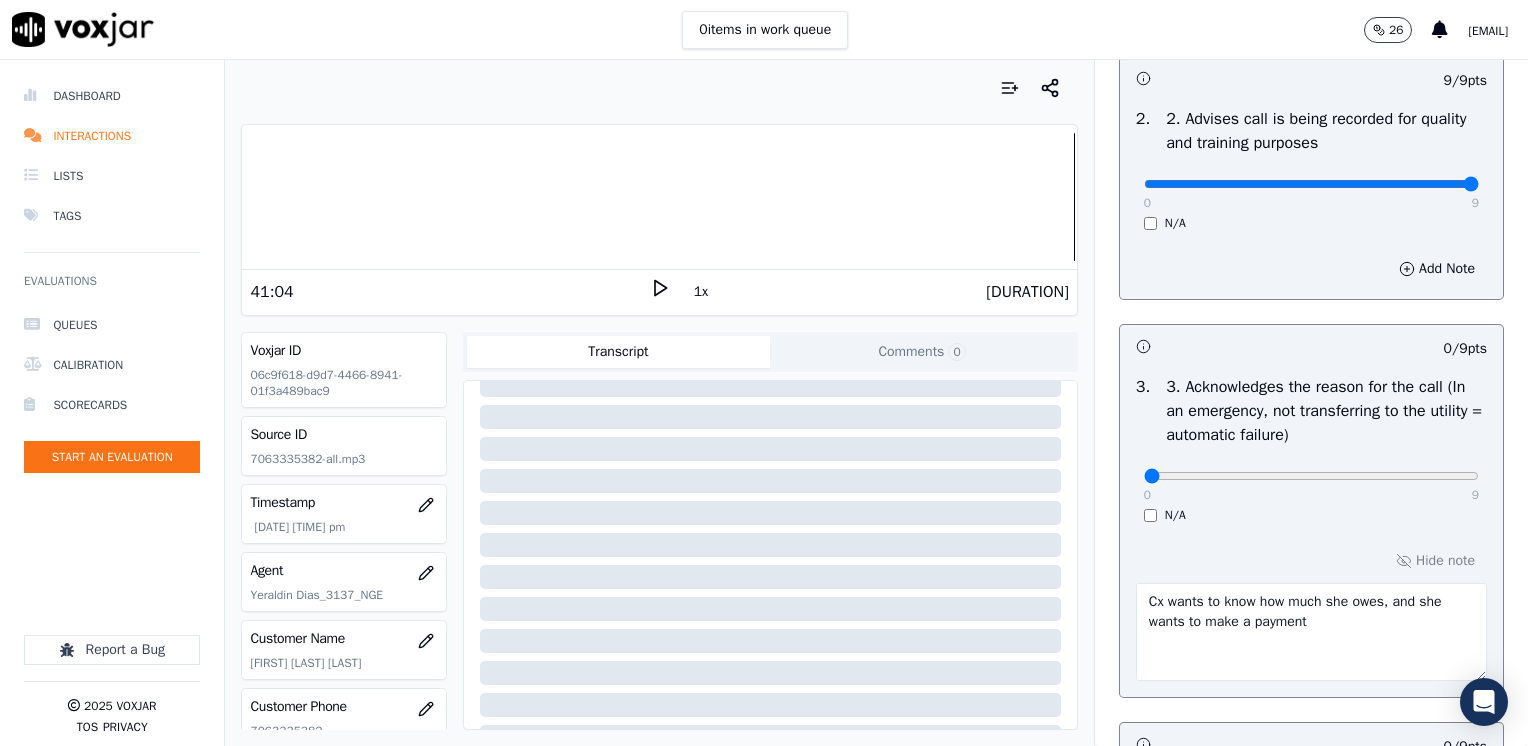 scroll, scrollTop: 500, scrollLeft: 0, axis: vertical 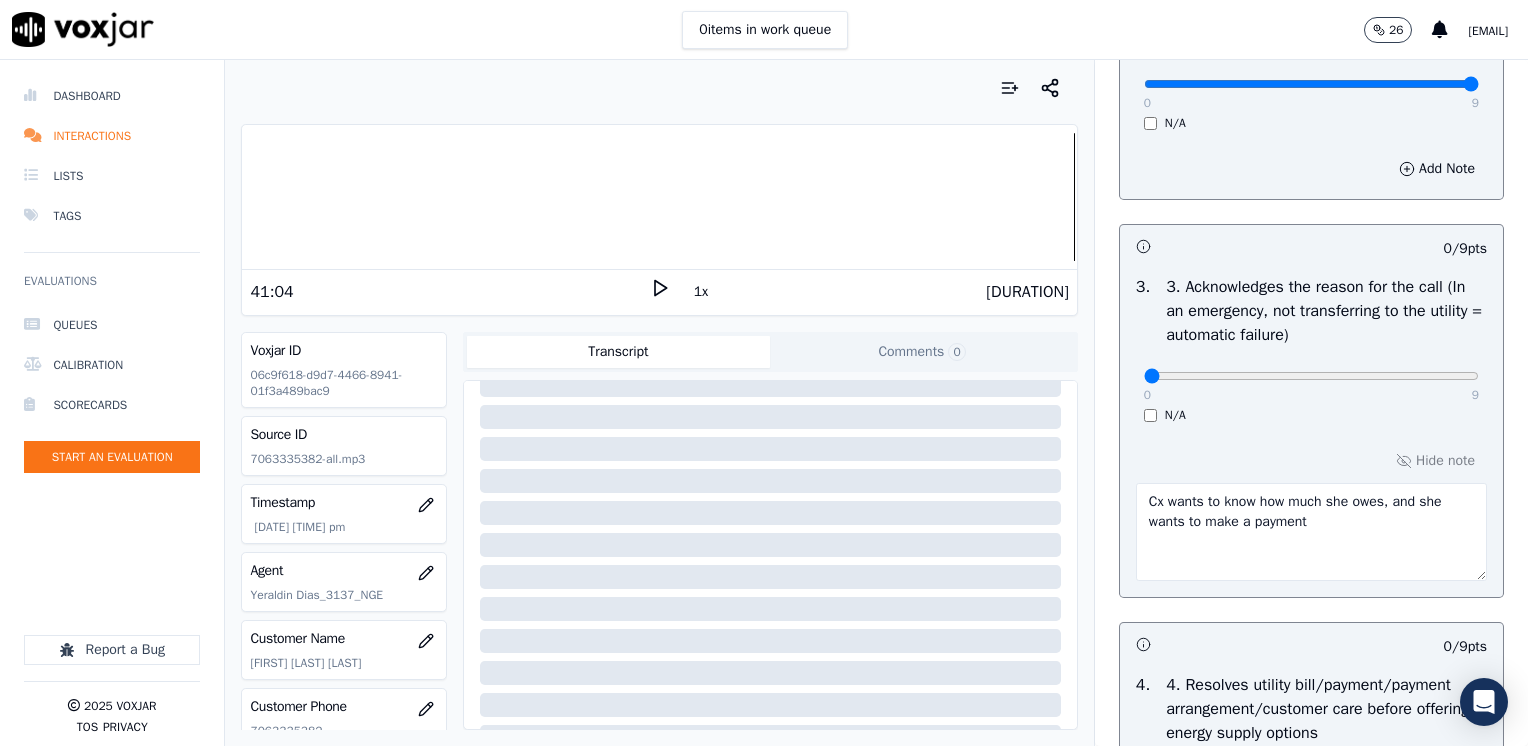 type on "Does not request authorization to access cx online account" 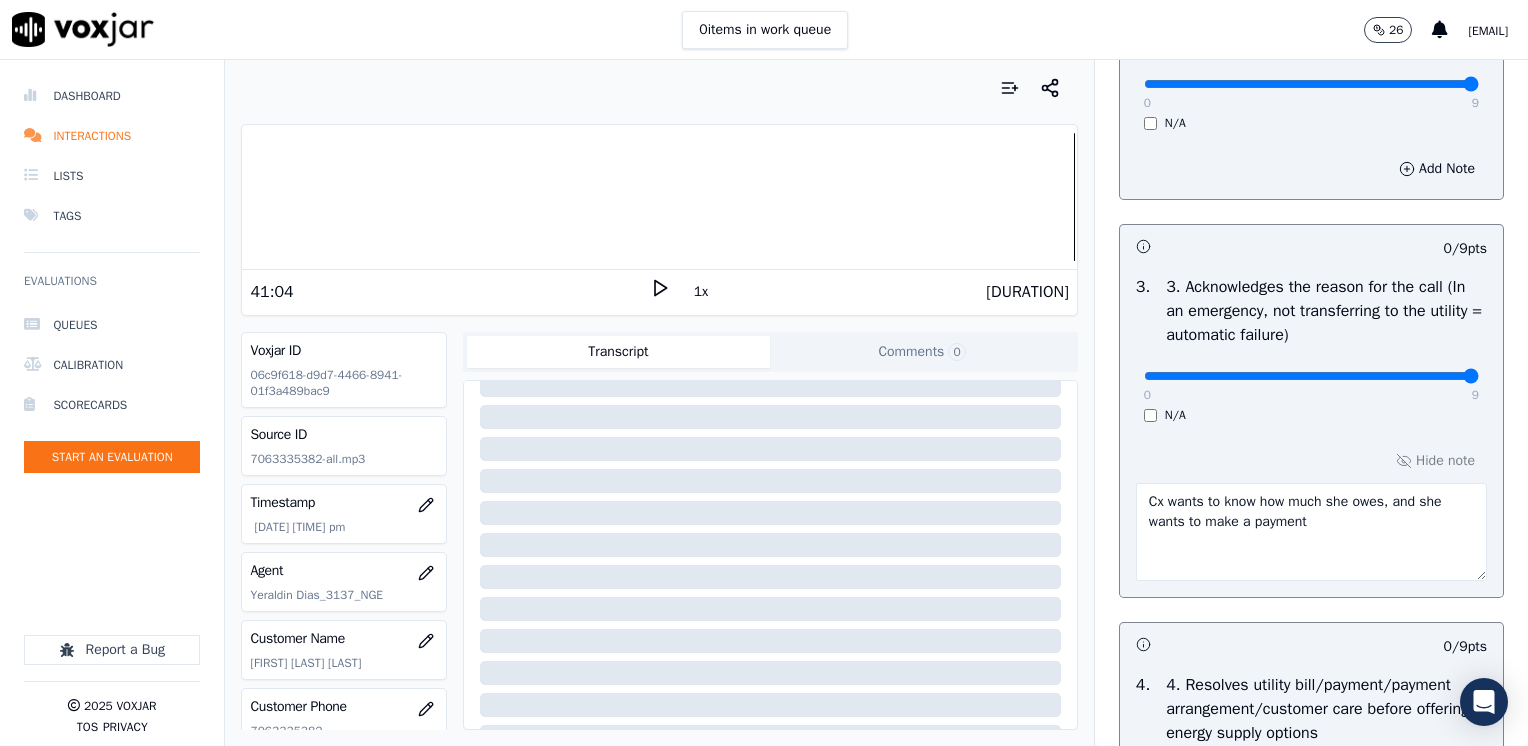 drag, startPoint x: 1128, startPoint y: 371, endPoint x: 1531, endPoint y: 416, distance: 405.50464 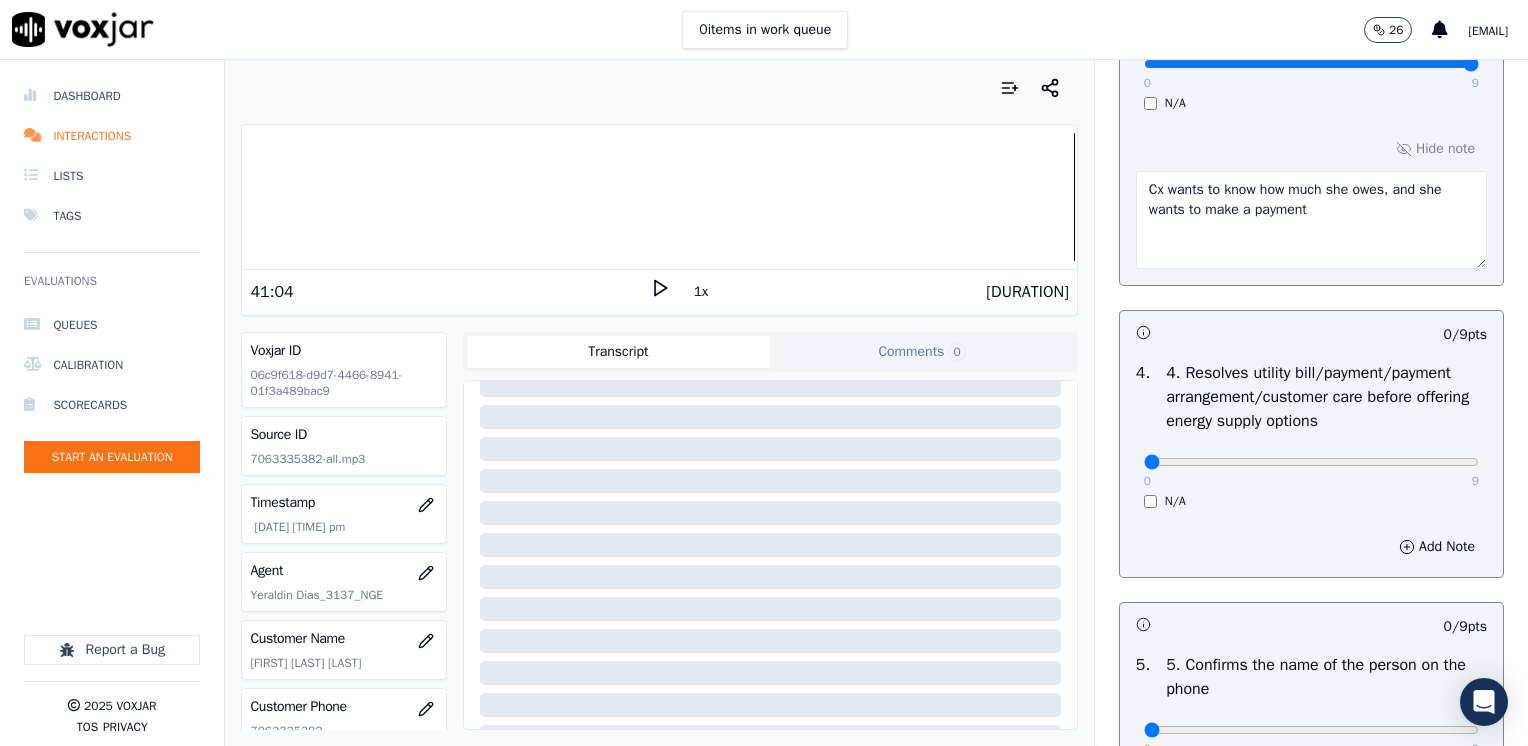 scroll, scrollTop: 800, scrollLeft: 0, axis: vertical 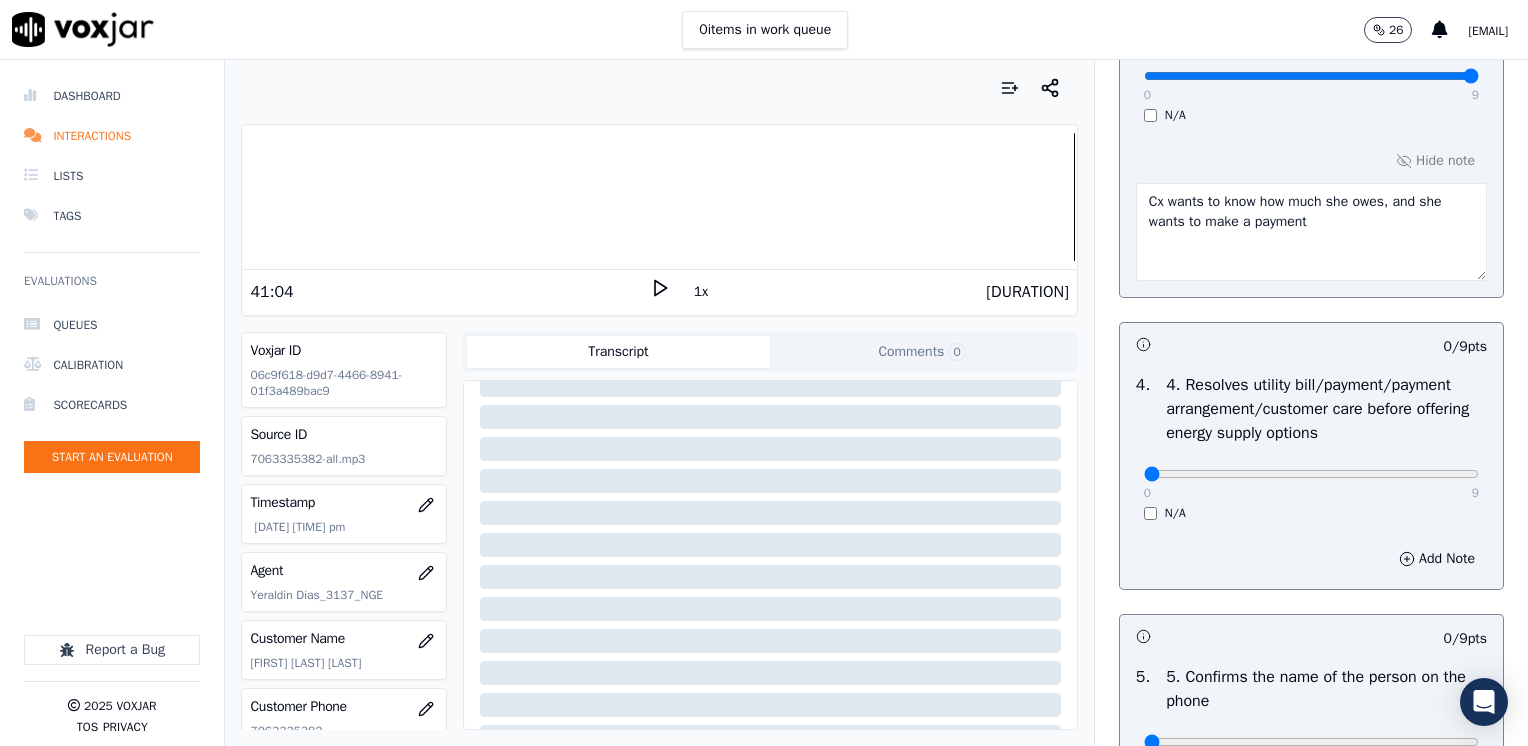 click on "Cx wants to know how much she owes, and she wants to make a payment" at bounding box center (1311, 232) 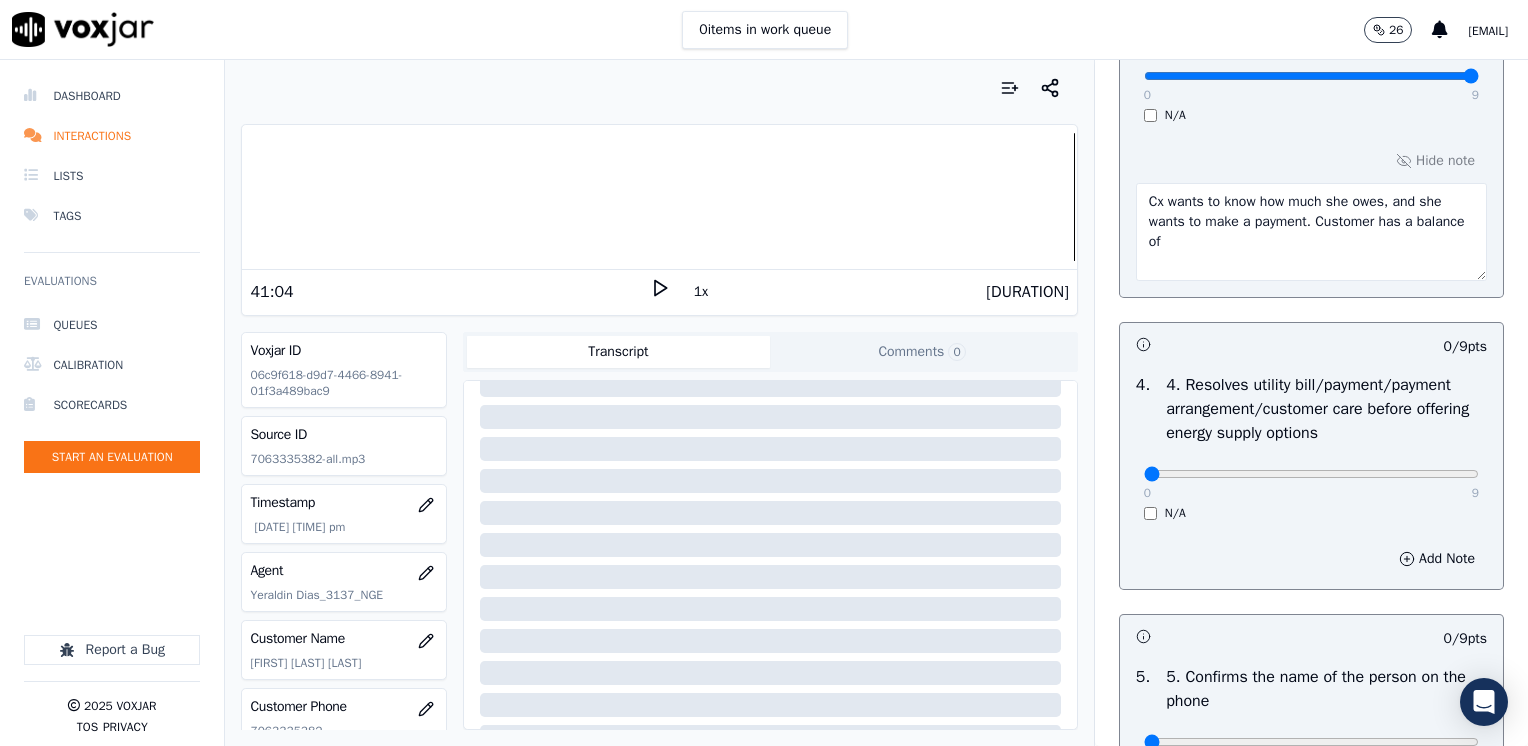 type on "Cx wants to know how much she owes, and she wants to make a payment. Customer has a balance of" 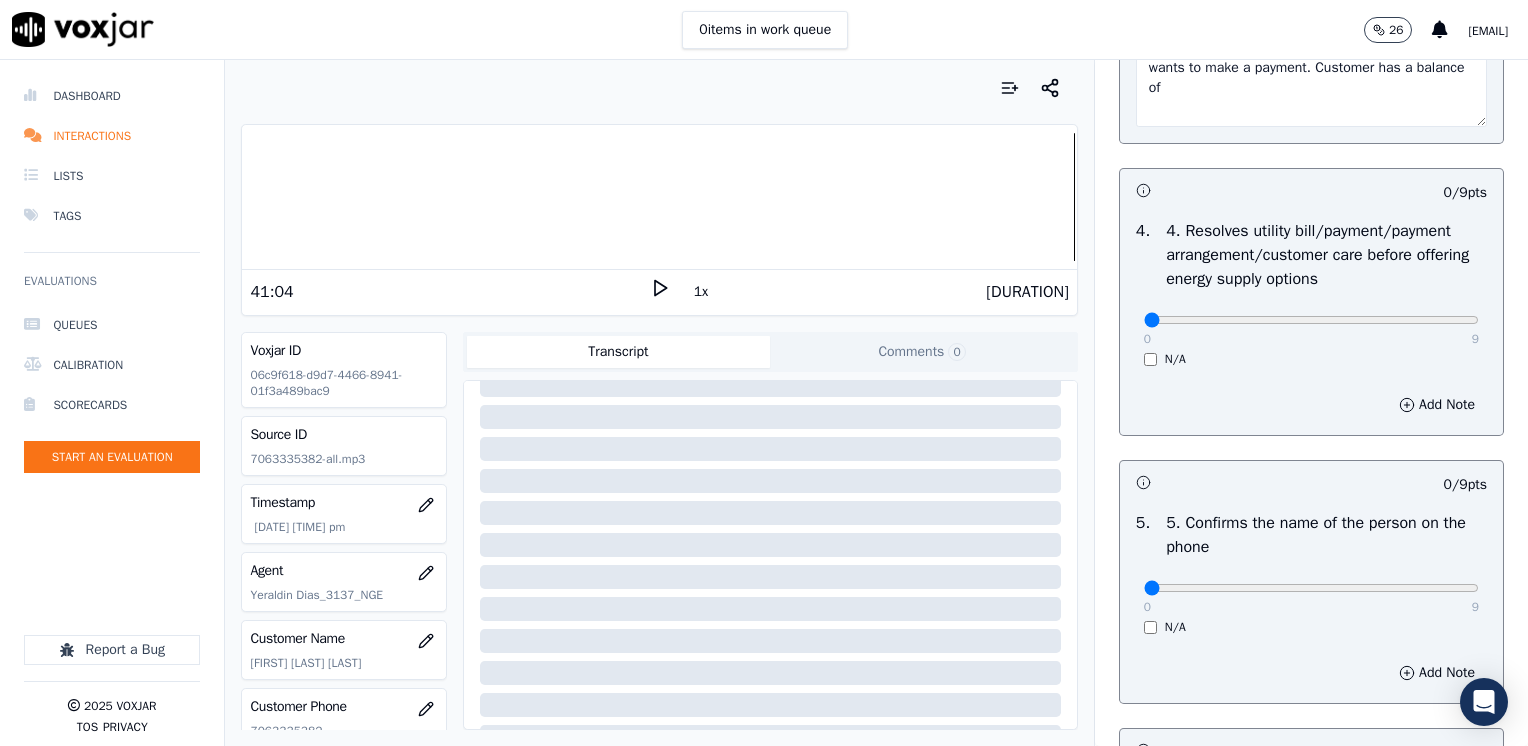 scroll, scrollTop: 1000, scrollLeft: 0, axis: vertical 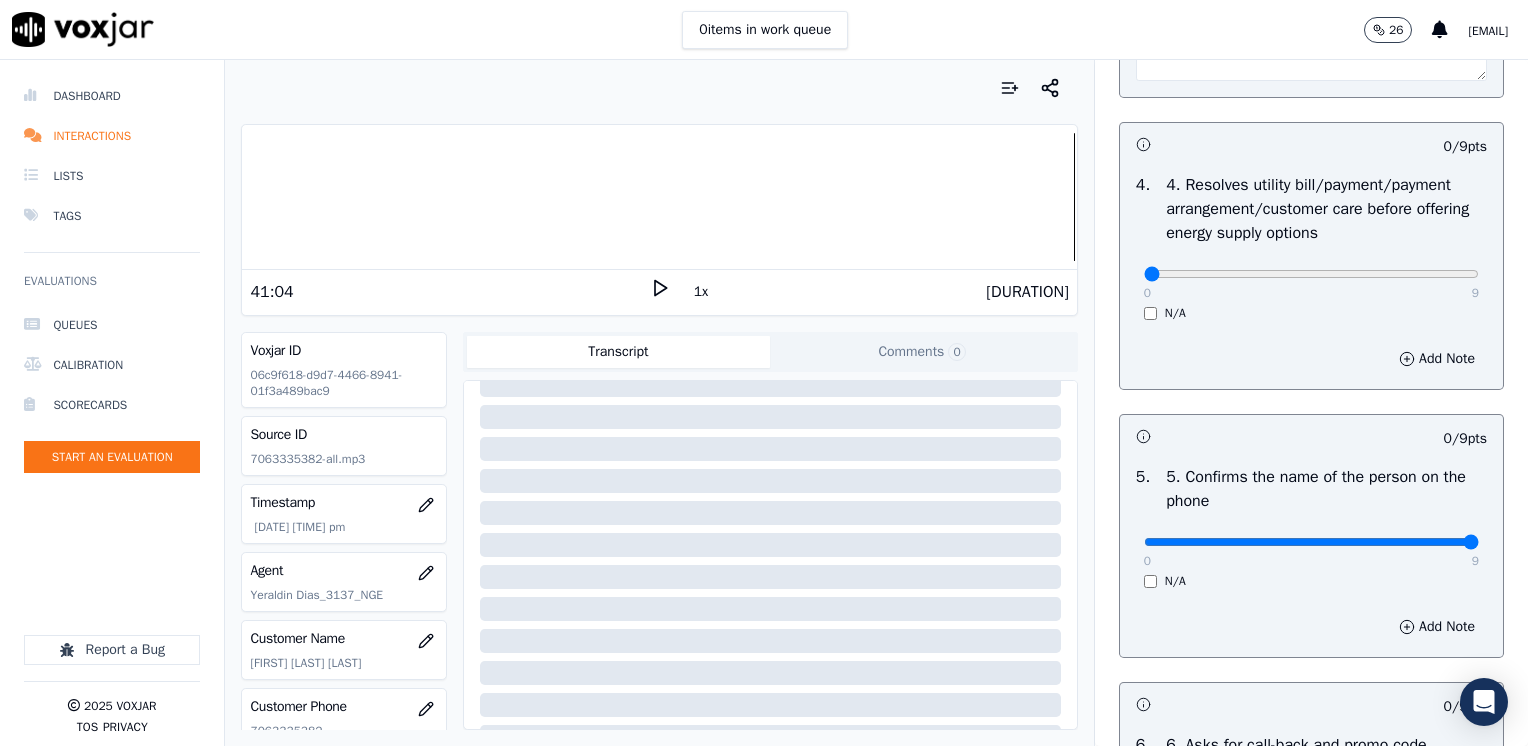 drag, startPoint x: 1133, startPoint y: 537, endPoint x: 1531, endPoint y: 530, distance: 398.06155 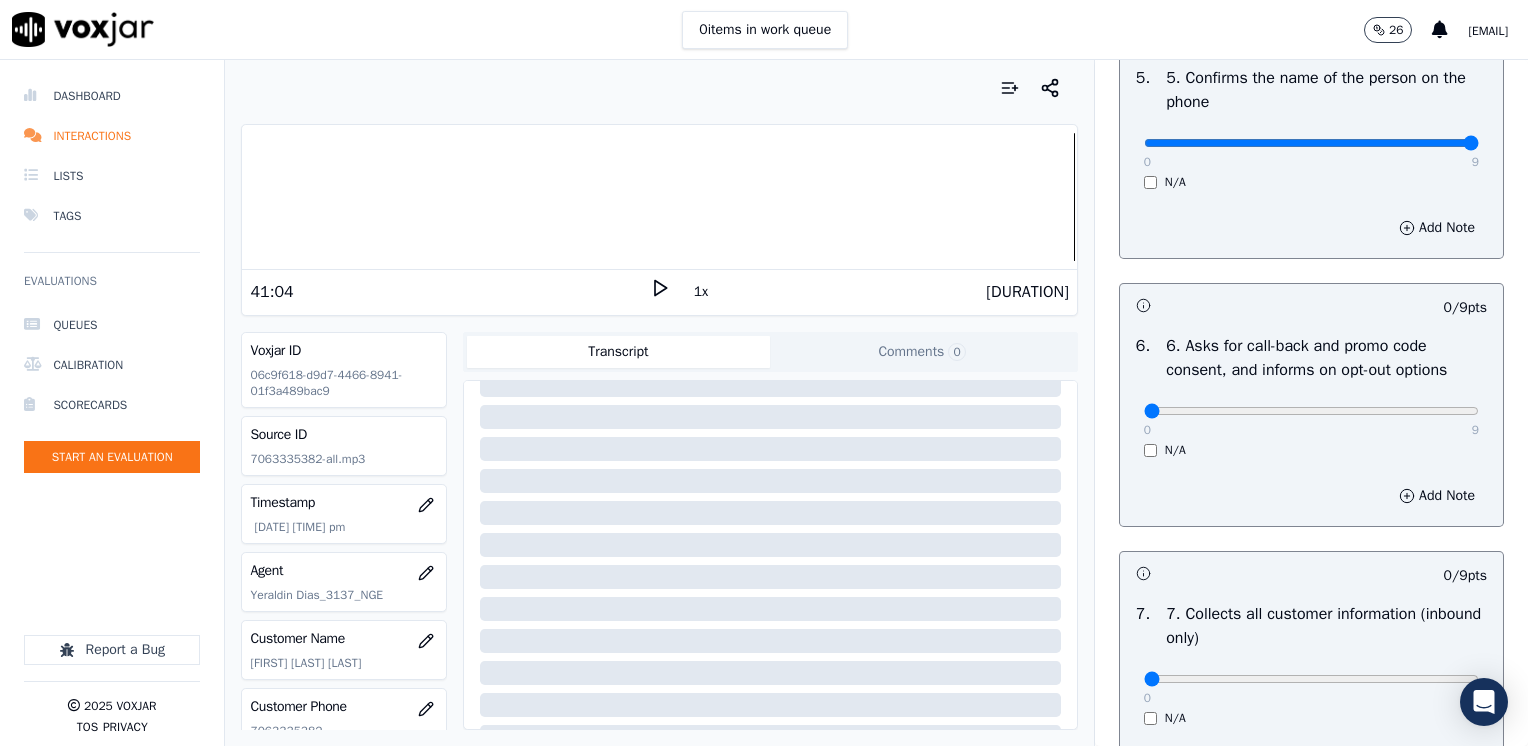 scroll, scrollTop: 1400, scrollLeft: 0, axis: vertical 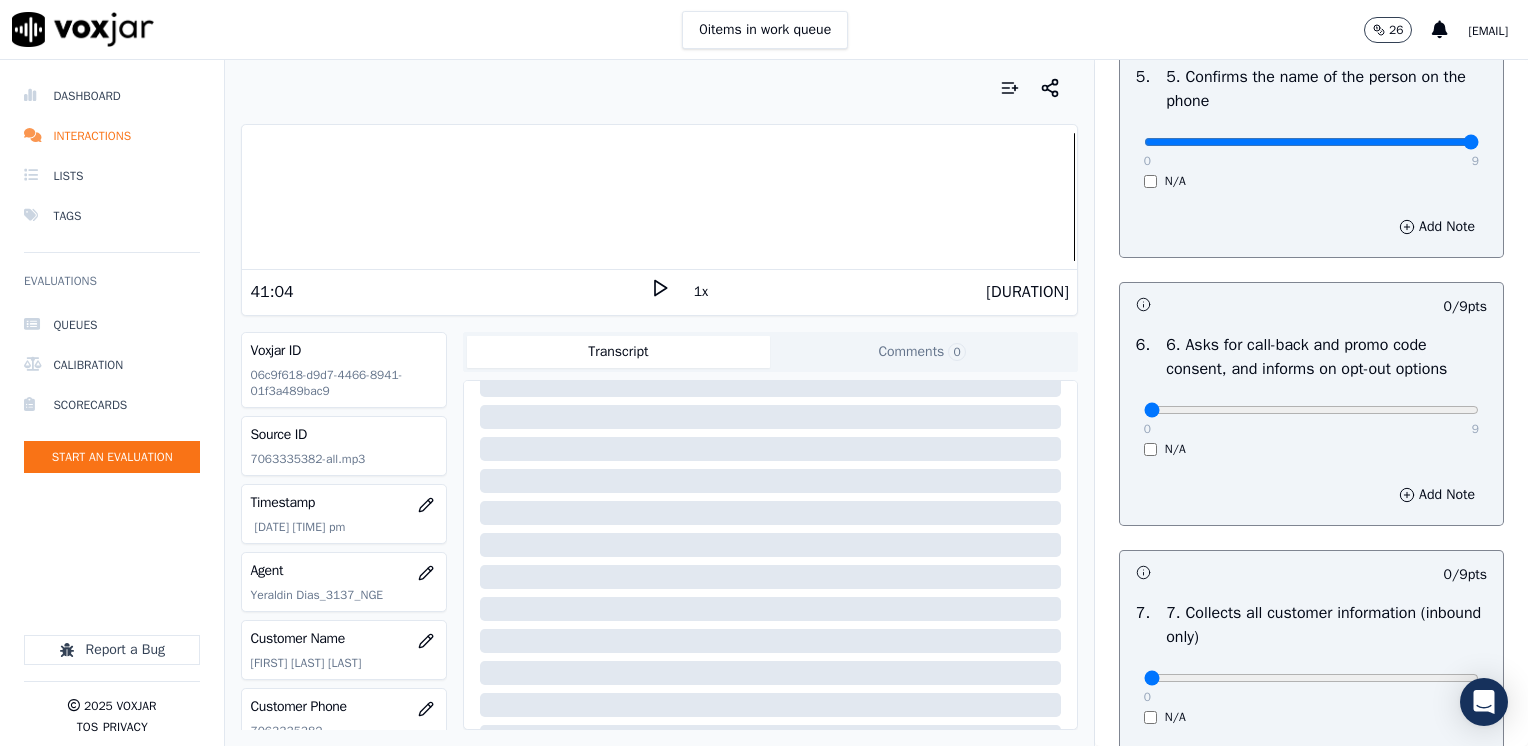 click on "N/A" at bounding box center (1311, 449) 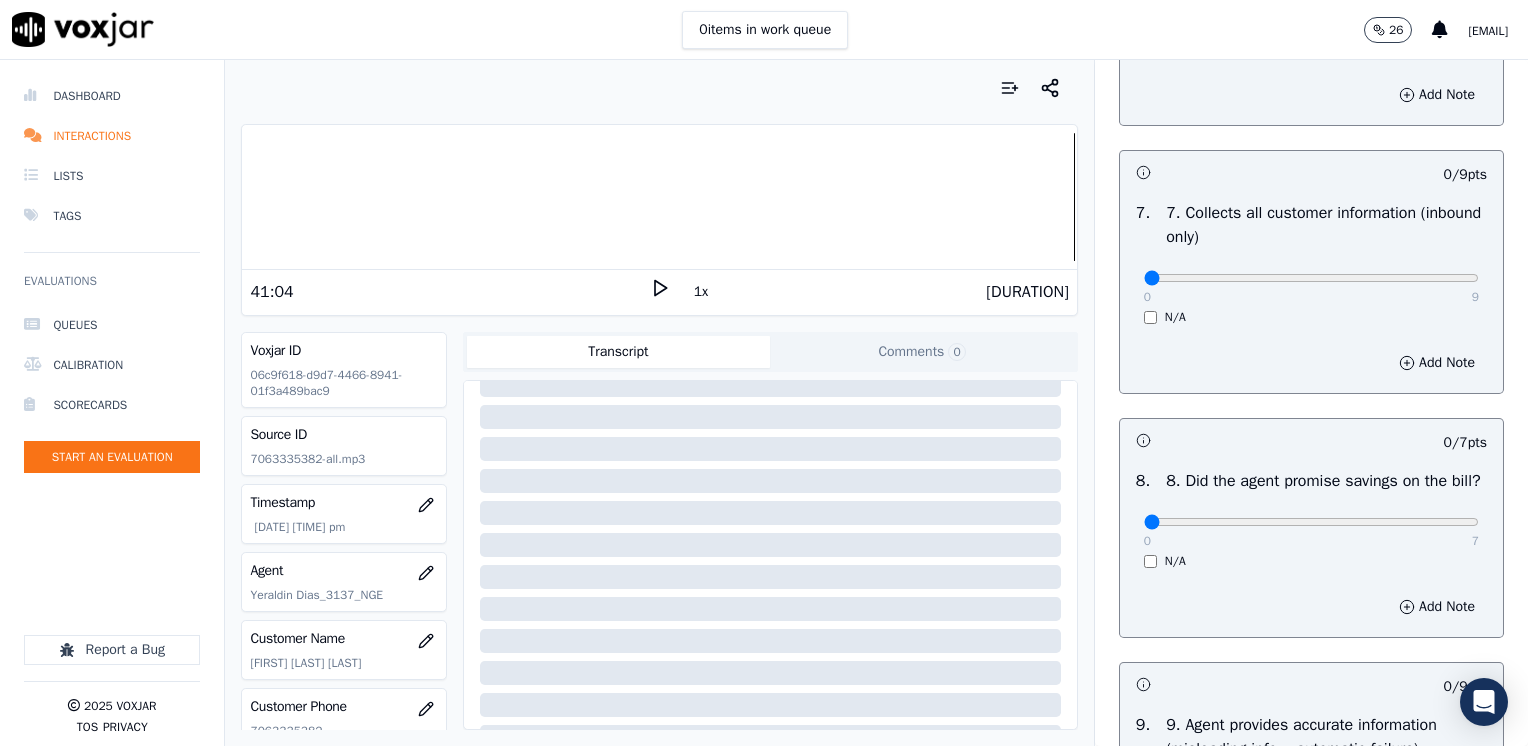 scroll, scrollTop: 1900, scrollLeft: 0, axis: vertical 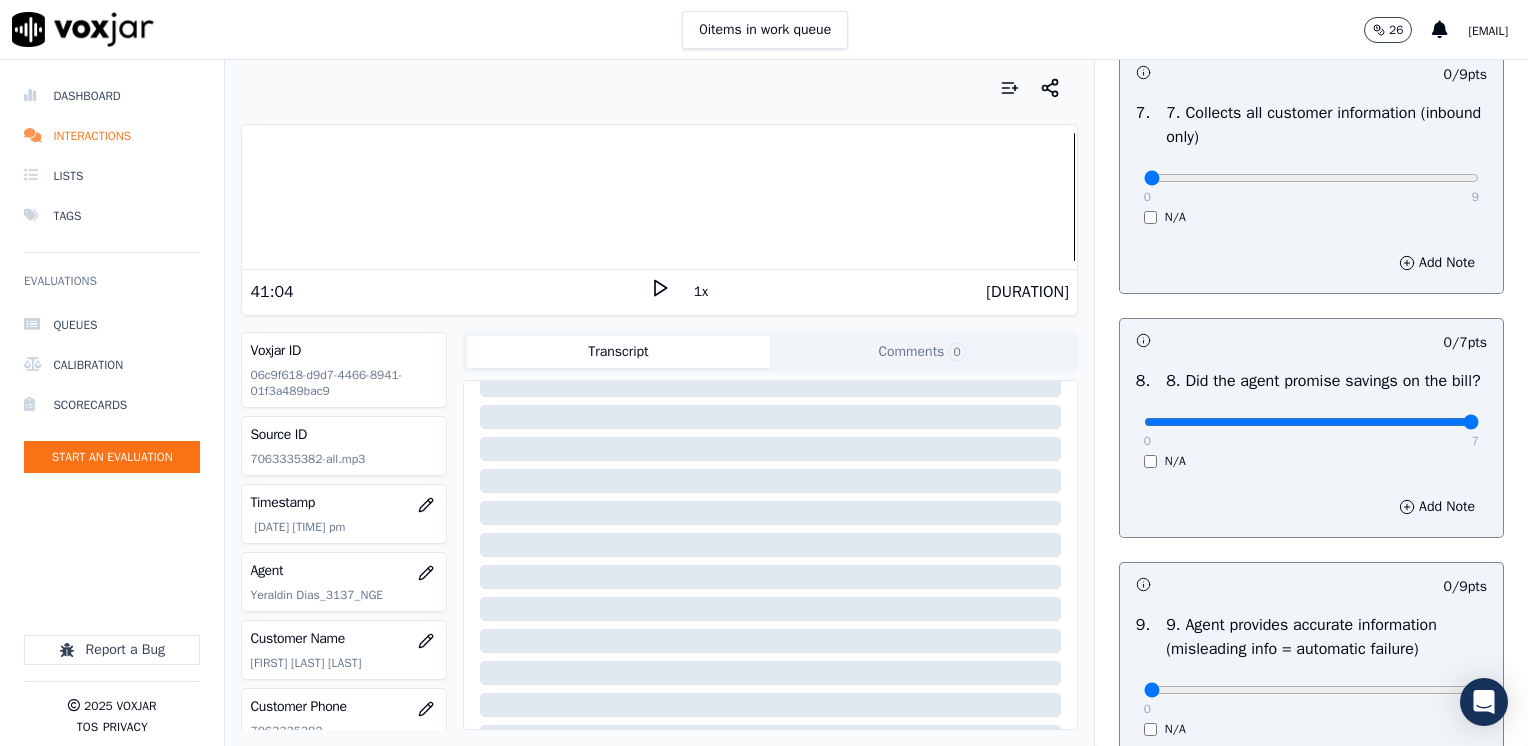 drag, startPoint x: 1129, startPoint y: 448, endPoint x: 1527, endPoint y: 442, distance: 398.04523 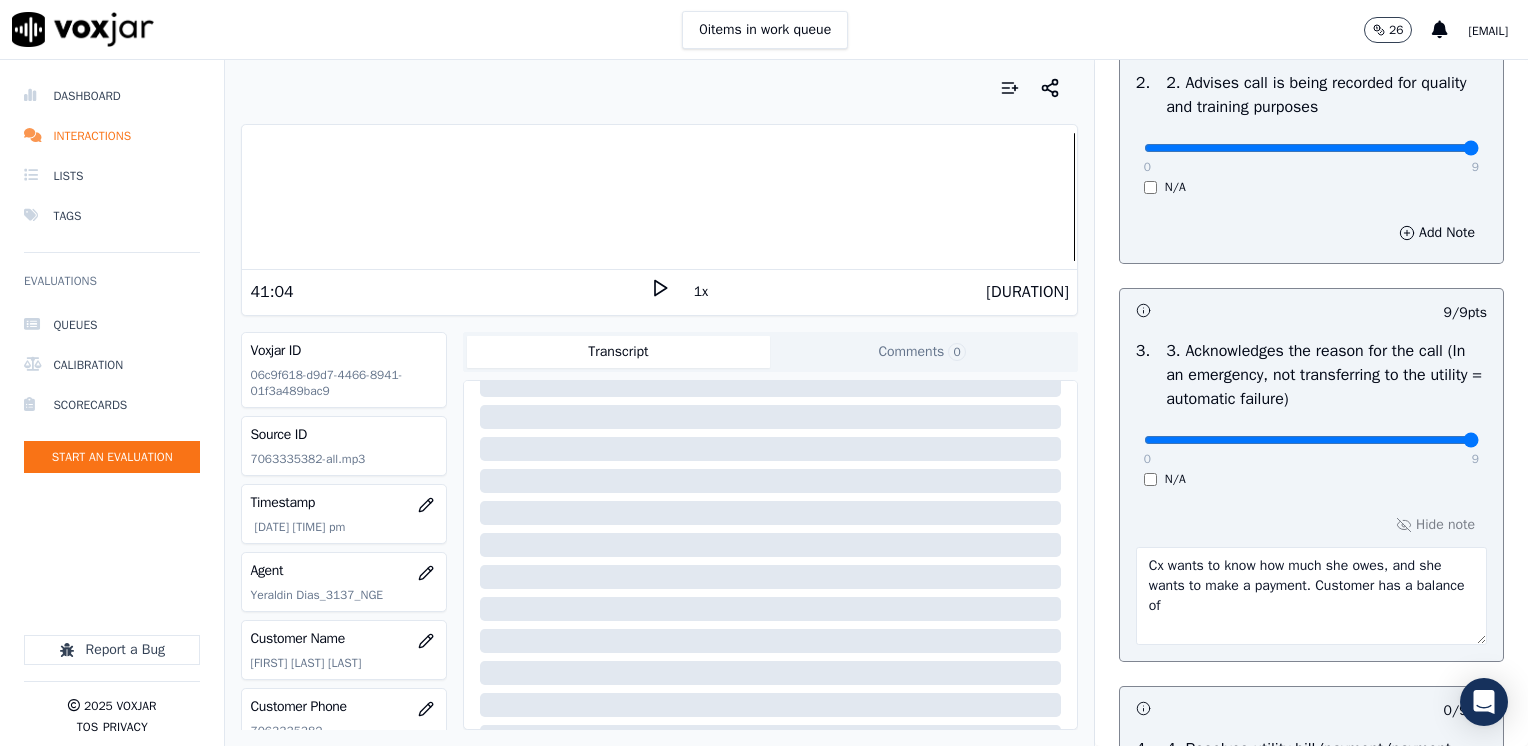 scroll, scrollTop: 600, scrollLeft: 0, axis: vertical 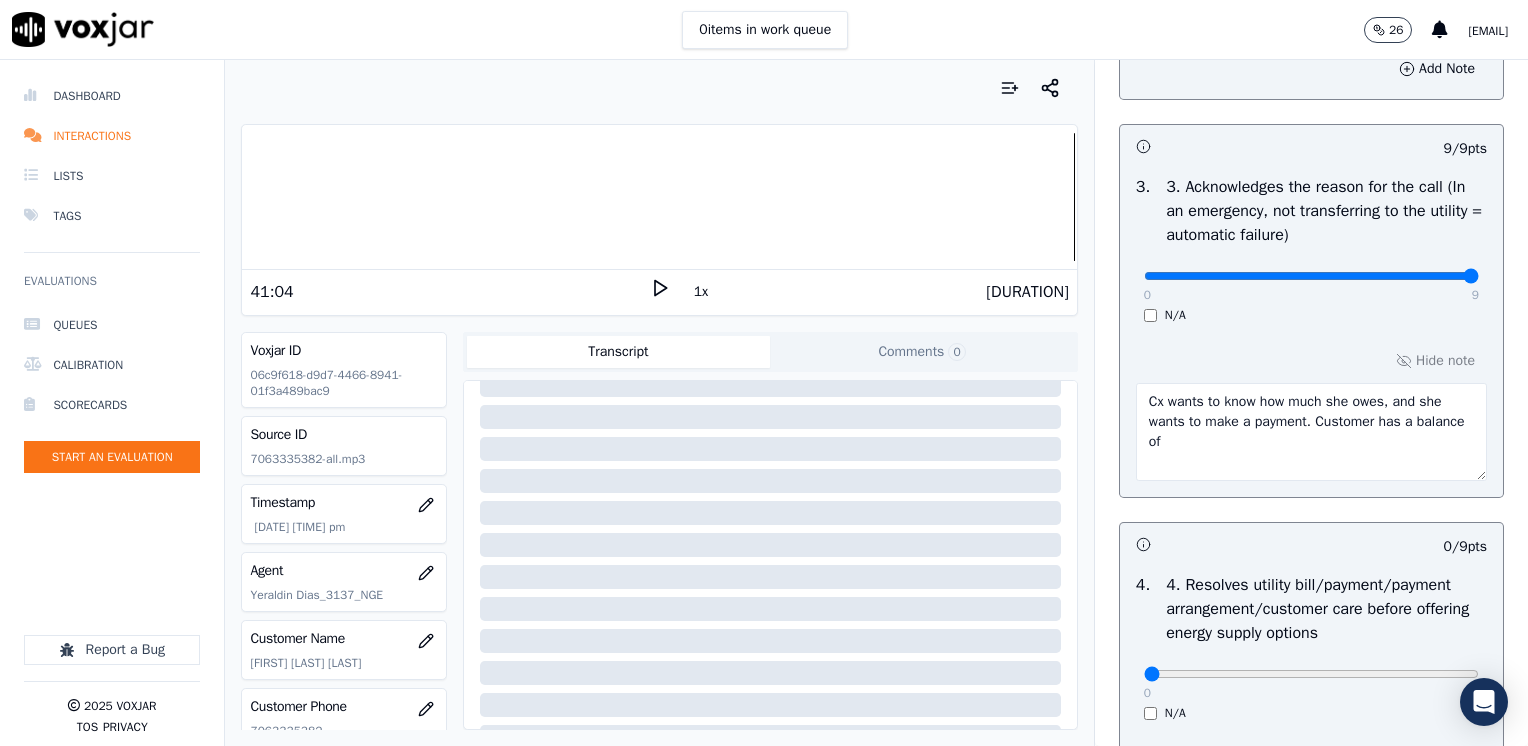 click on "Cx wants to know how much she owes, and she wants to make a payment. Customer has a balance of" at bounding box center [1311, 432] 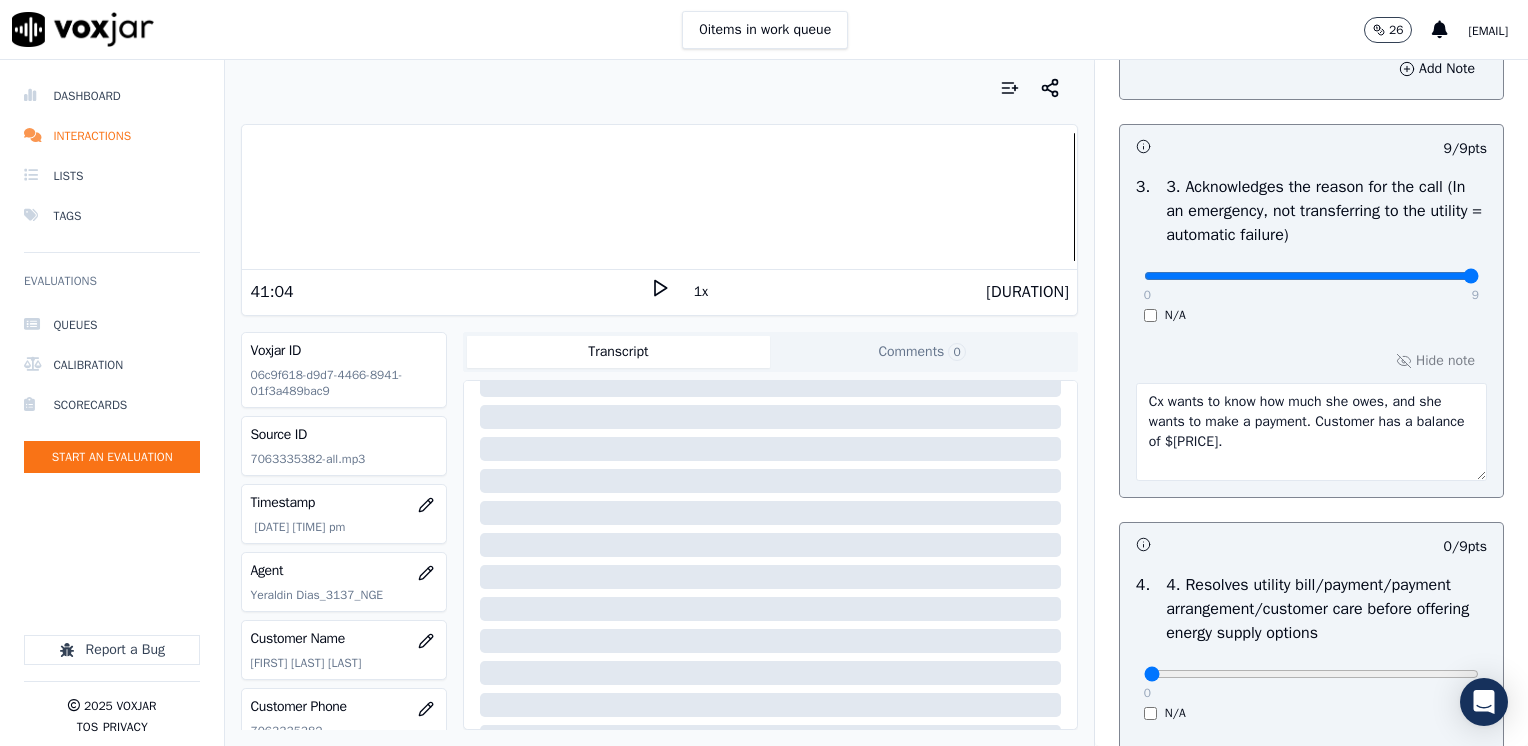 click on "Cx wants to know how much she owes, and she wants to make a payment. Customer has a balance of $[PRICE]." at bounding box center [1311, 432] 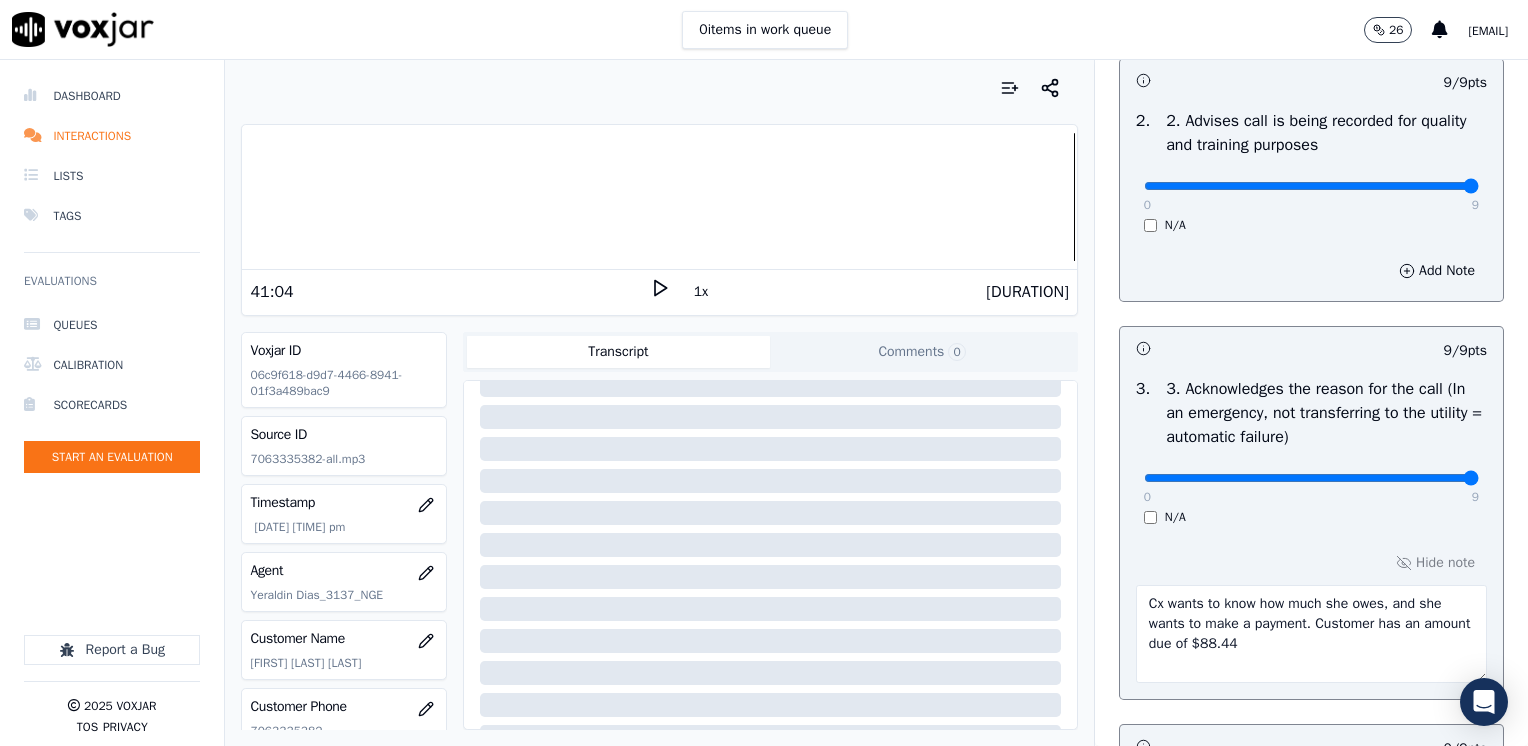 scroll, scrollTop: 400, scrollLeft: 0, axis: vertical 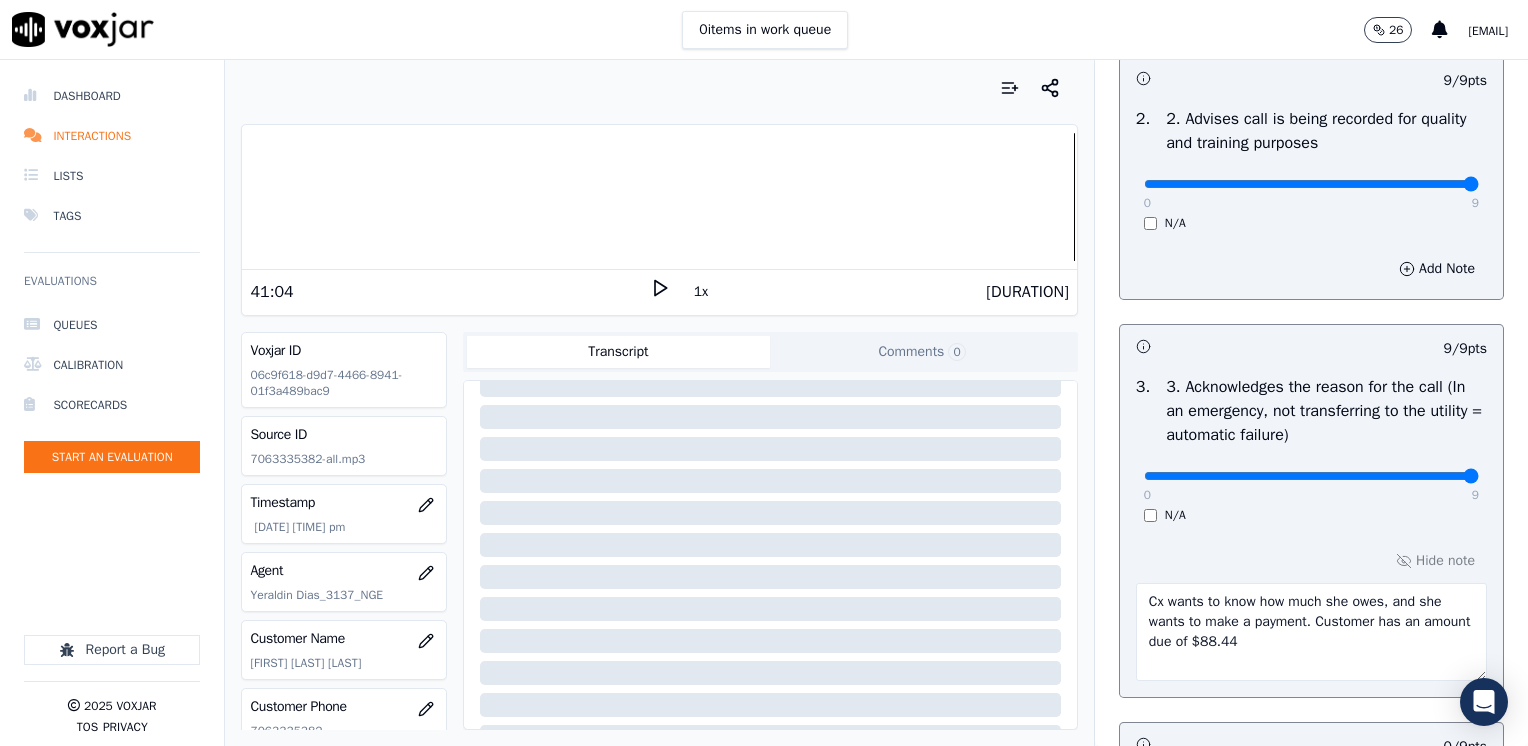 type on "Cx wants to know how much she owes, and she wants to make a payment. Customer has an amount due of $88.44" 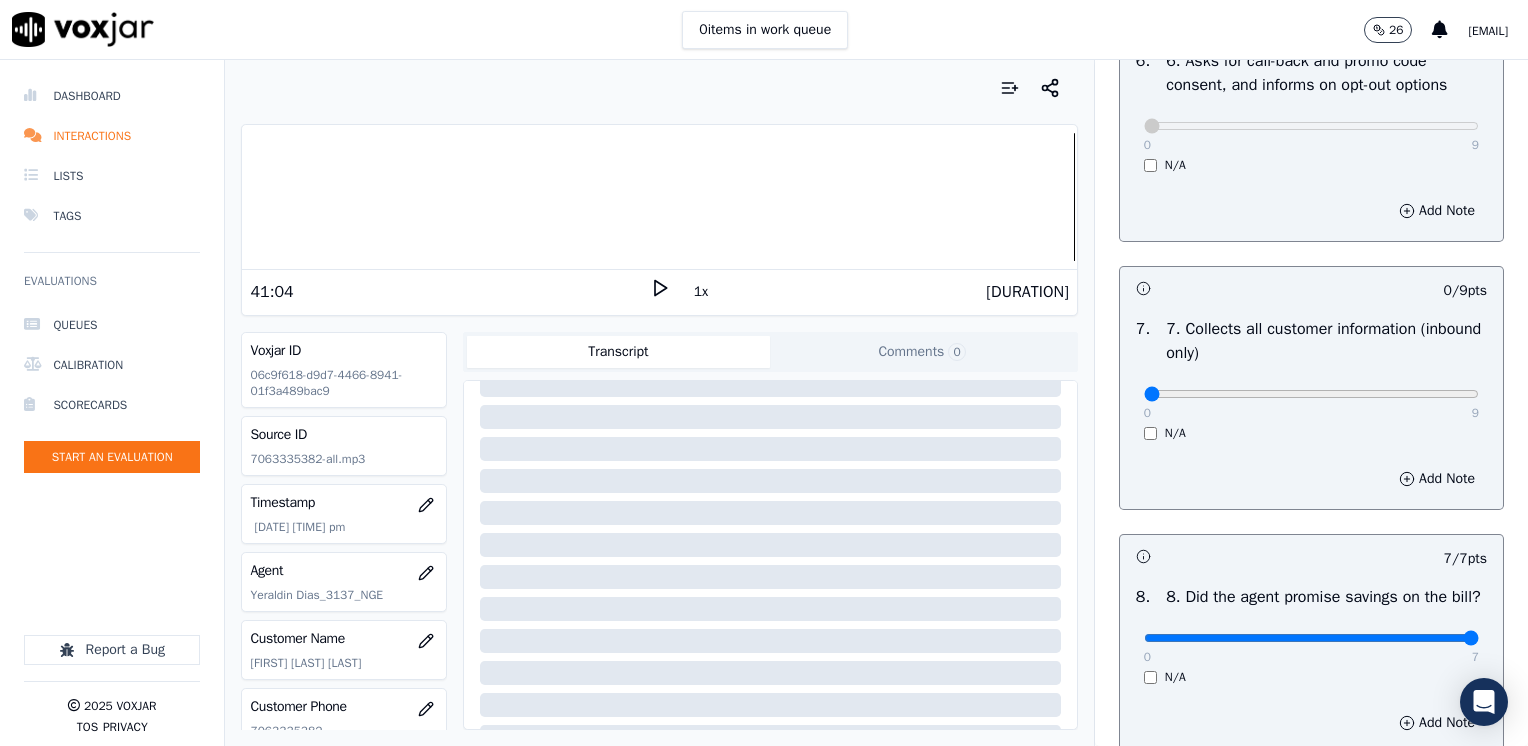 scroll, scrollTop: 1700, scrollLeft: 0, axis: vertical 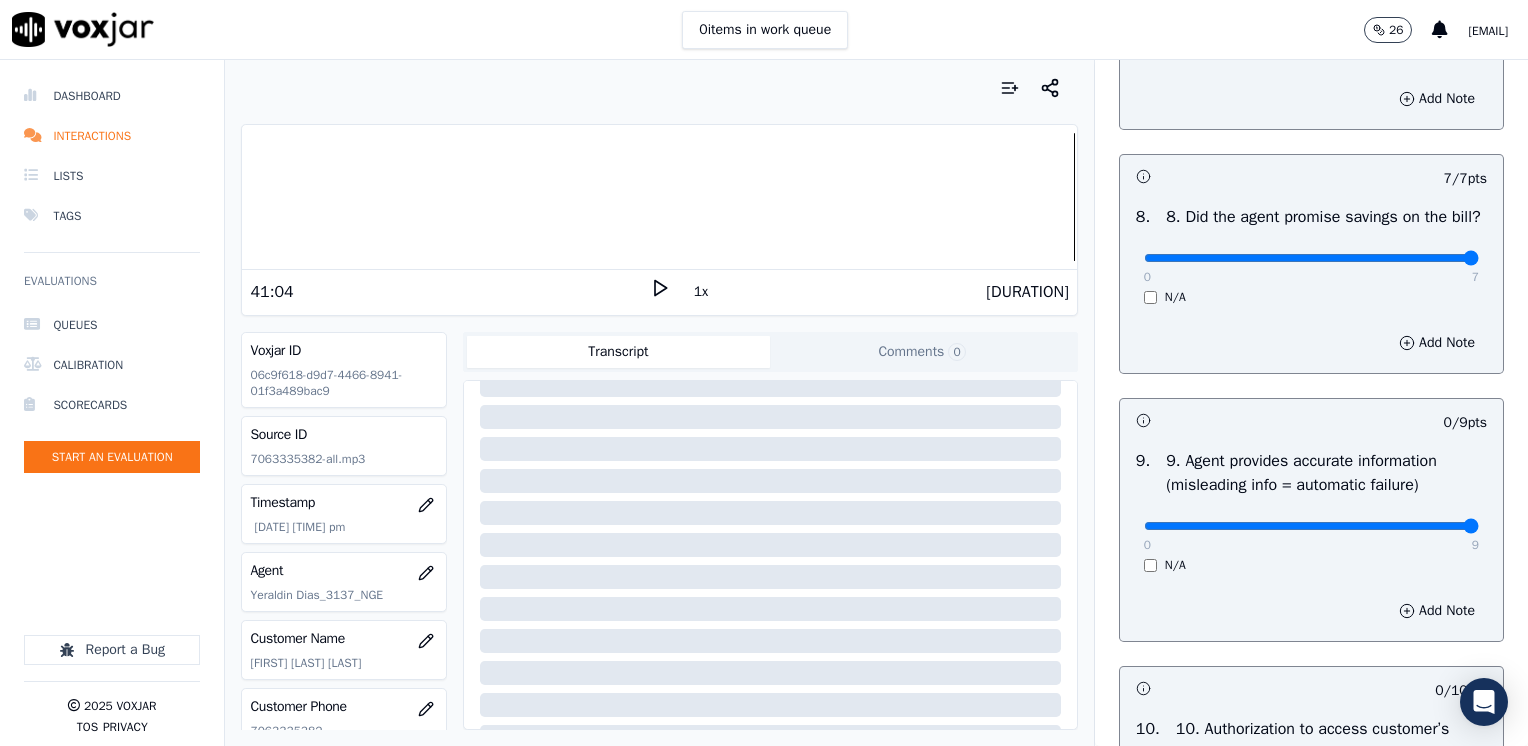 drag, startPoint x: 1134, startPoint y: 546, endPoint x: 1531, endPoint y: 550, distance: 397.02014 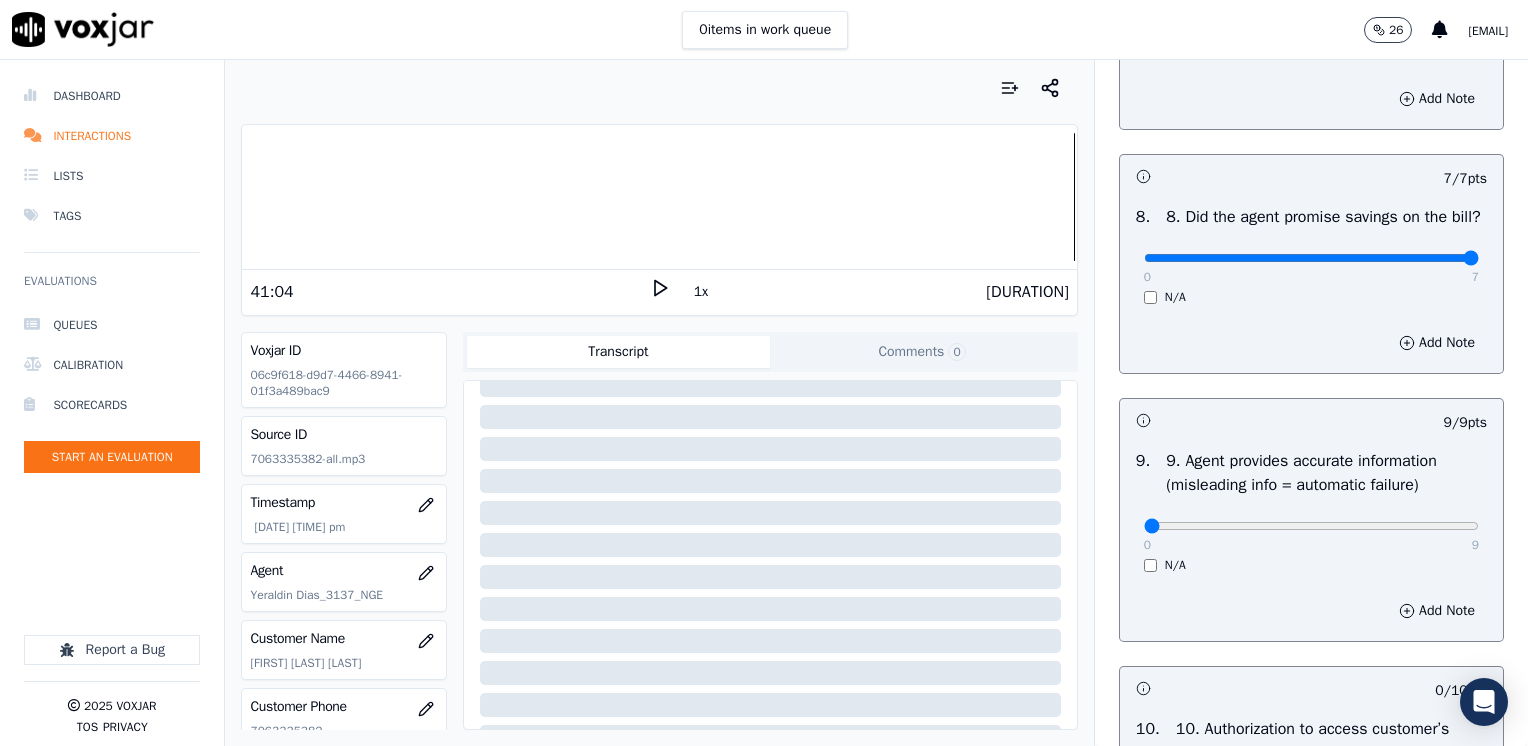 drag, startPoint x: 1426, startPoint y: 542, endPoint x: 1046, endPoint y: 560, distance: 380.4261 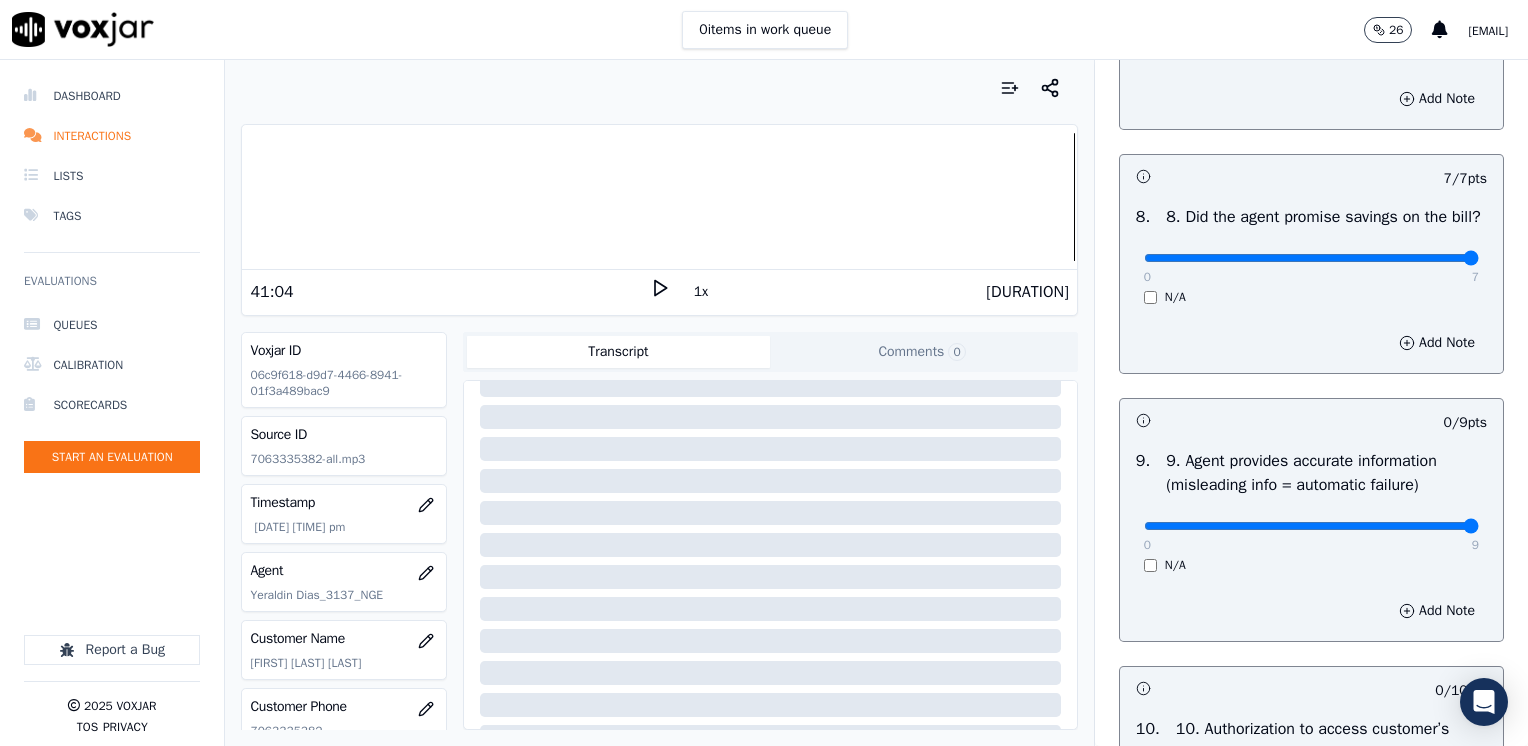 drag, startPoint x: 1125, startPoint y: 552, endPoint x: 1531, endPoint y: 552, distance: 406 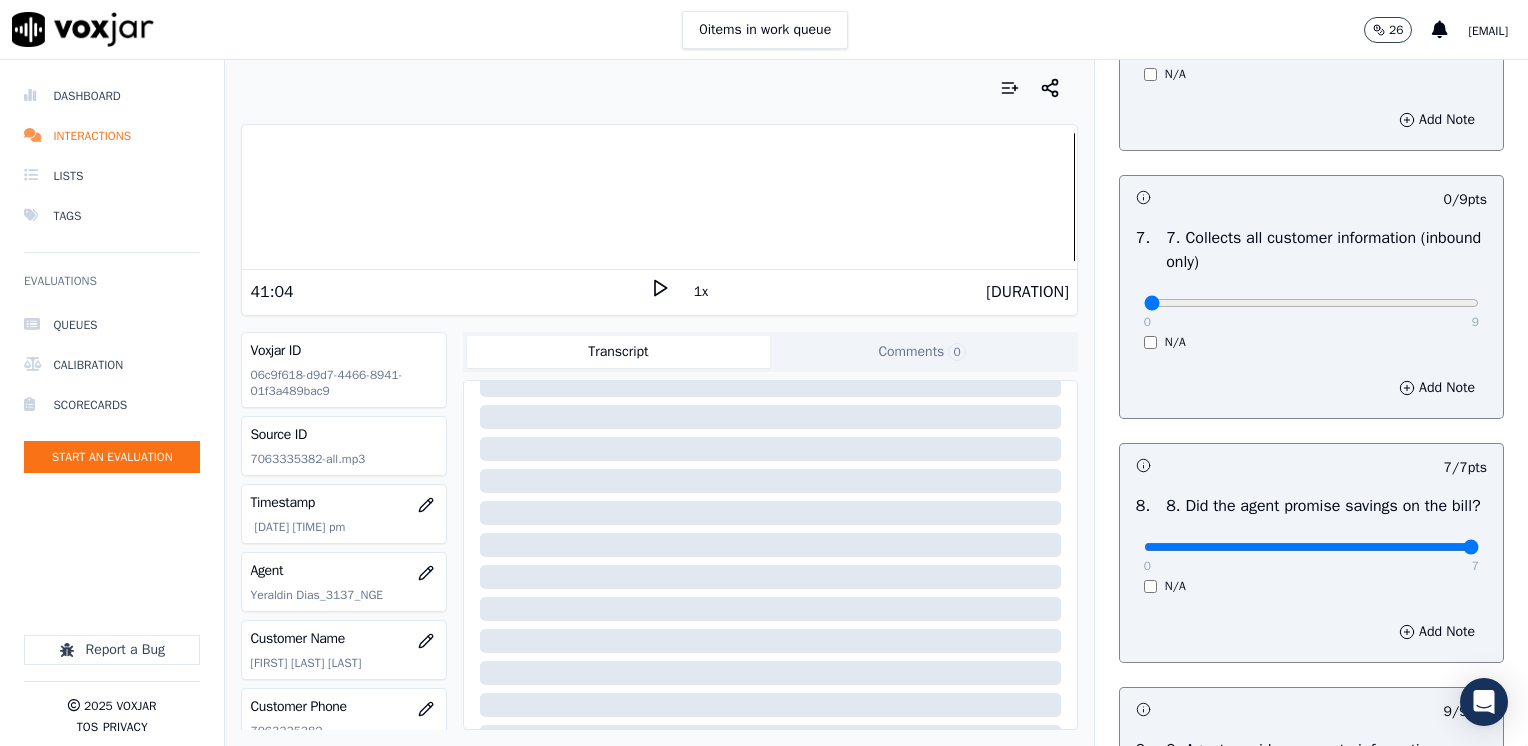 scroll, scrollTop: 1764, scrollLeft: 0, axis: vertical 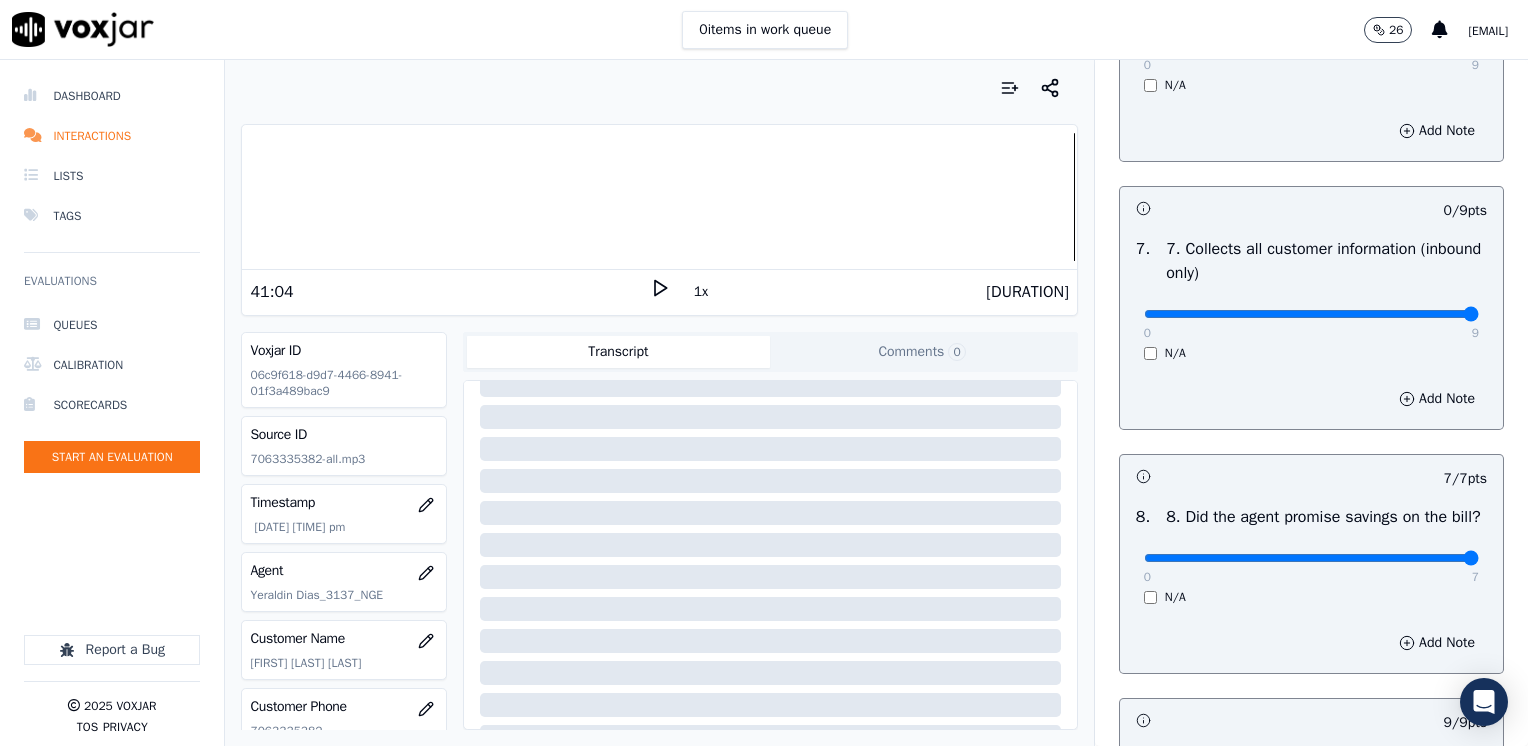 drag, startPoint x: 1265, startPoint y: 309, endPoint x: 1531, endPoint y: 309, distance: 266 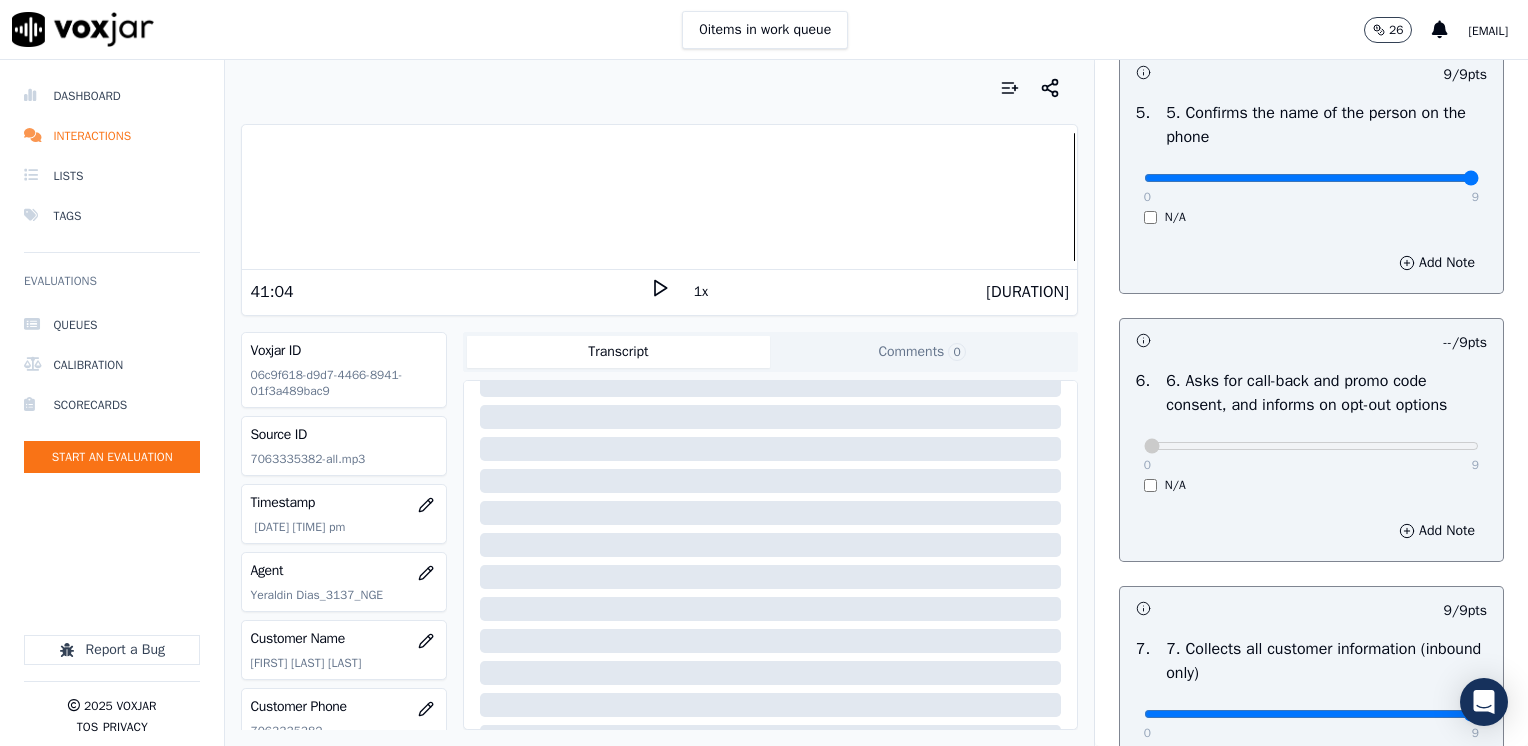 scroll, scrollTop: 864, scrollLeft: 0, axis: vertical 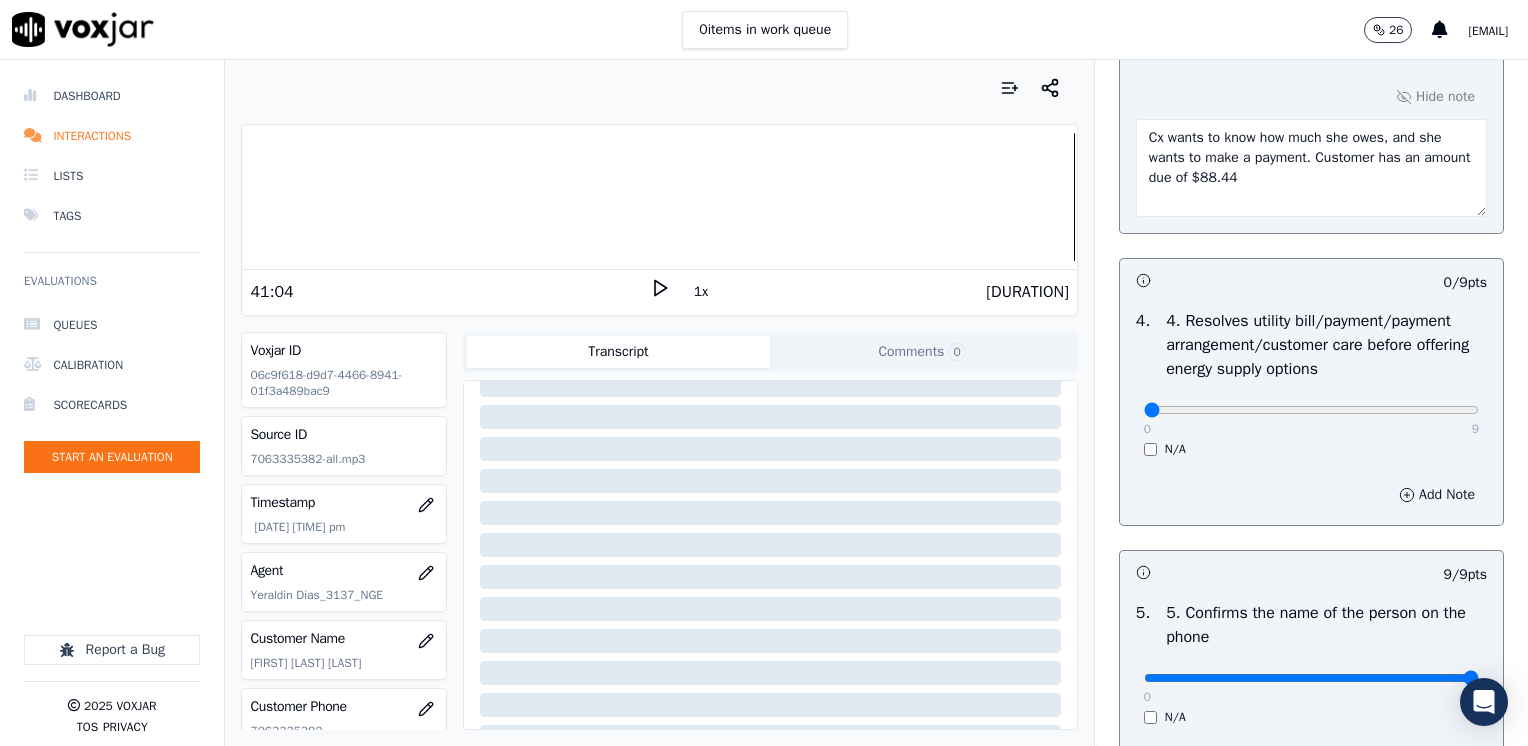 click on "Add Note" at bounding box center [1437, 495] 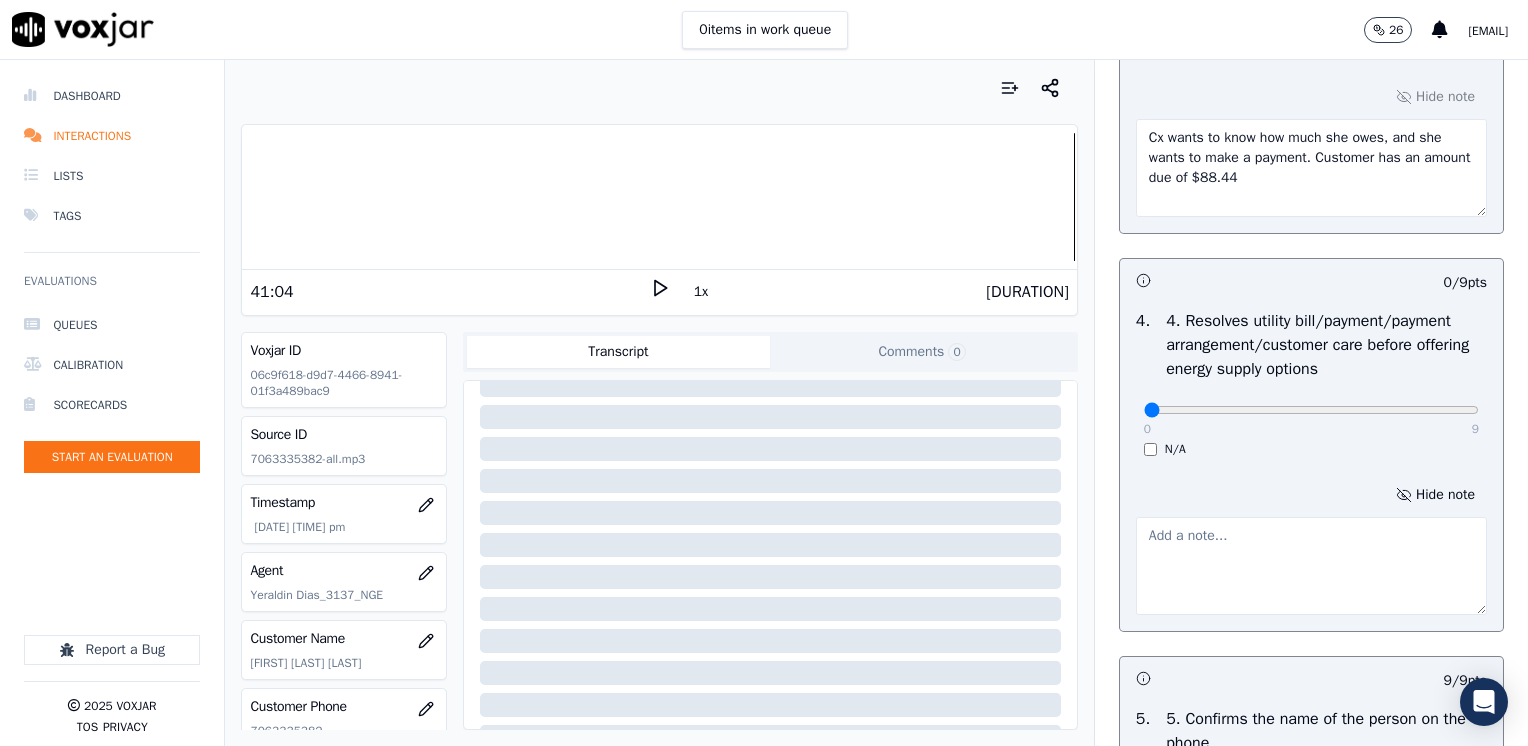 click at bounding box center (1311, 566) 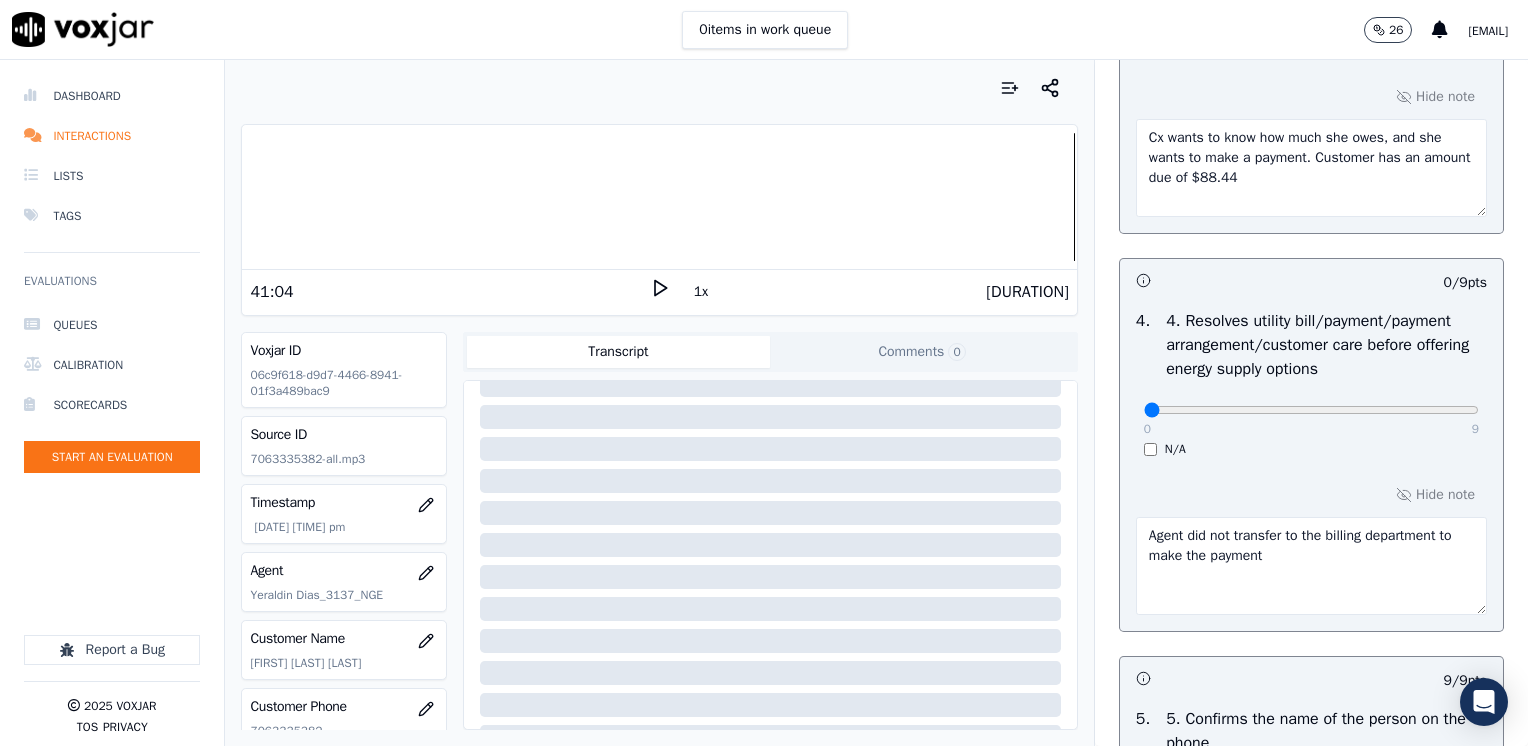 click on "Agent did not transfer to the billing department to make the payment" at bounding box center (1311, 566) 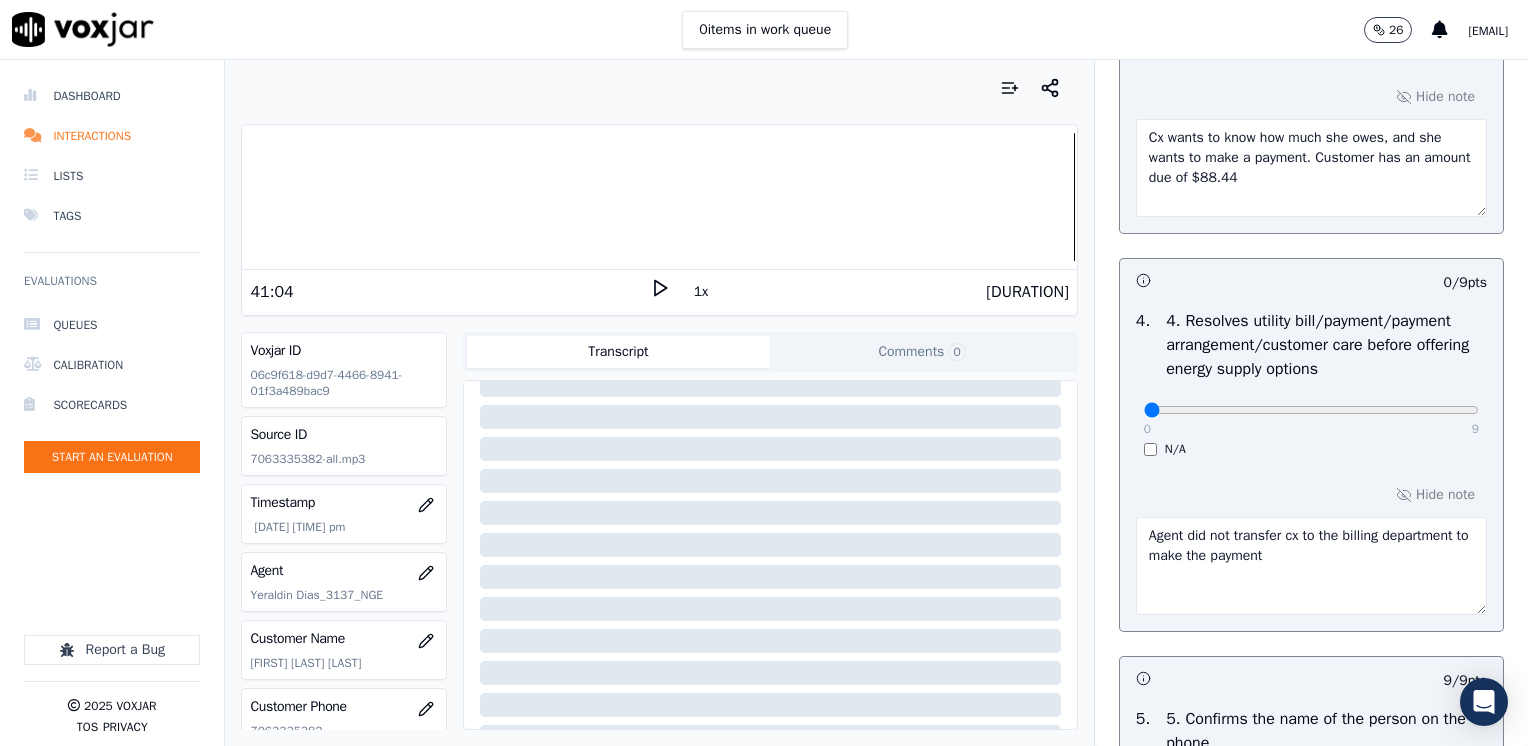 click on "Agent did not transfer cx to the billing department to make the payment" at bounding box center (1311, 566) 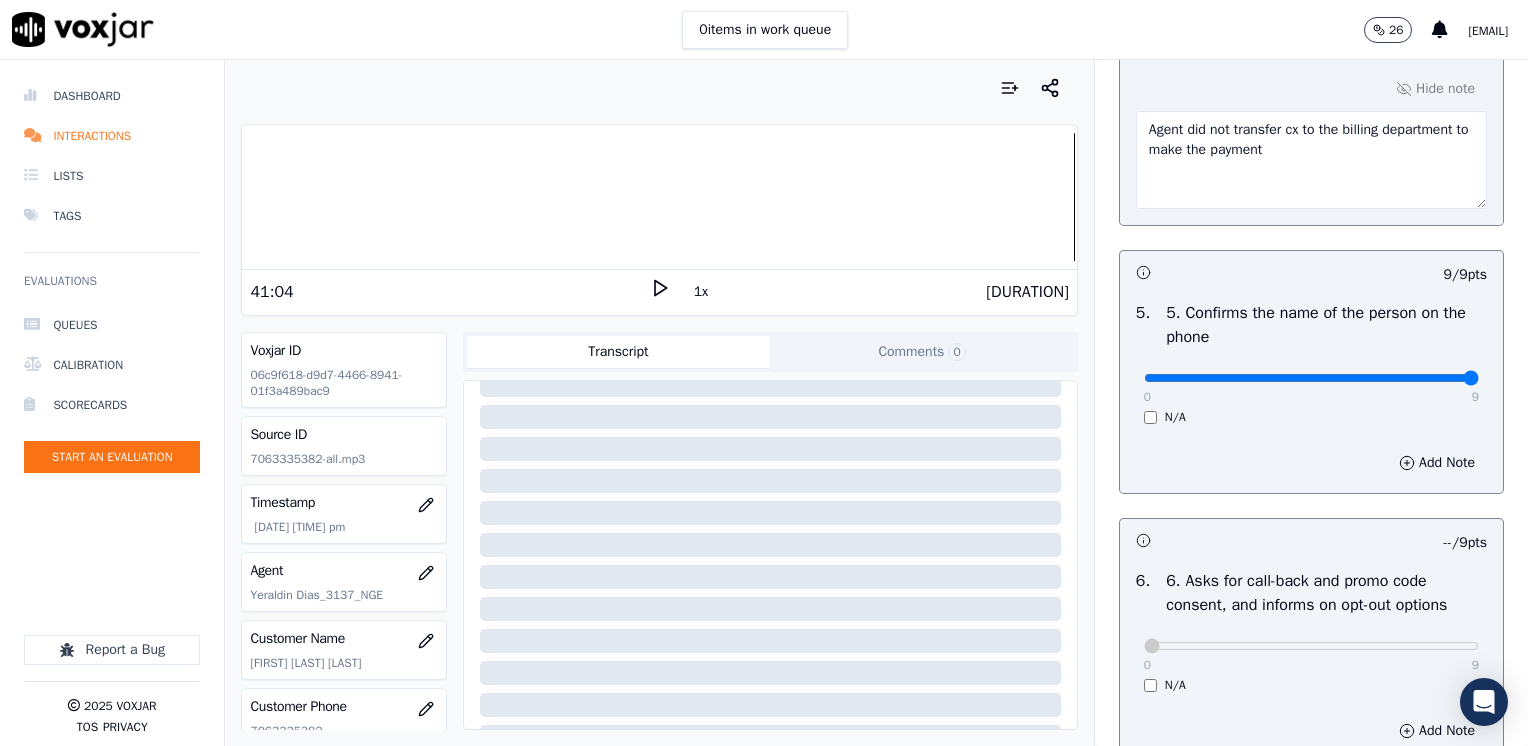 scroll, scrollTop: 970, scrollLeft: 0, axis: vertical 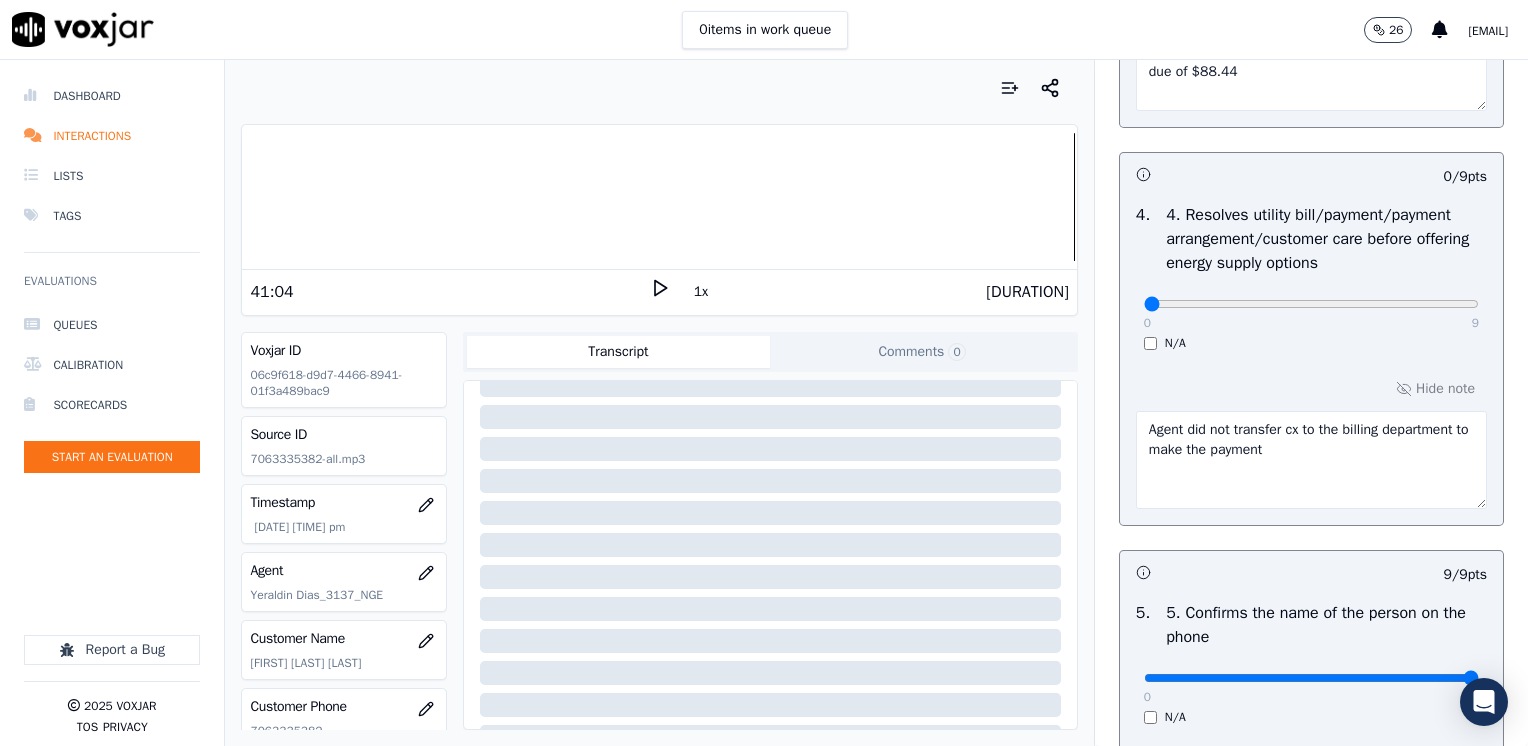 type on "Agent did not transfer cx to the billing department to make the payment" 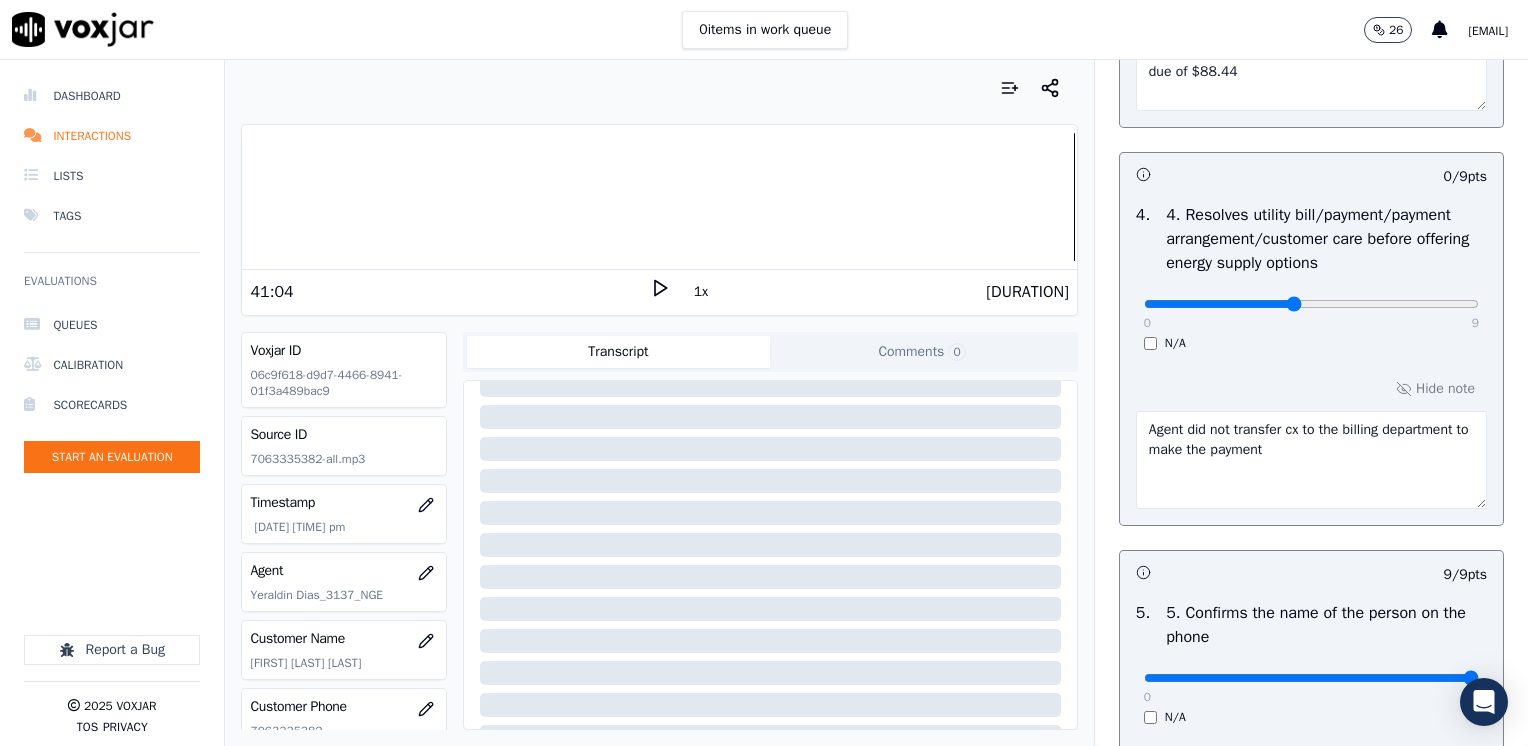 click at bounding box center [1311, -654] 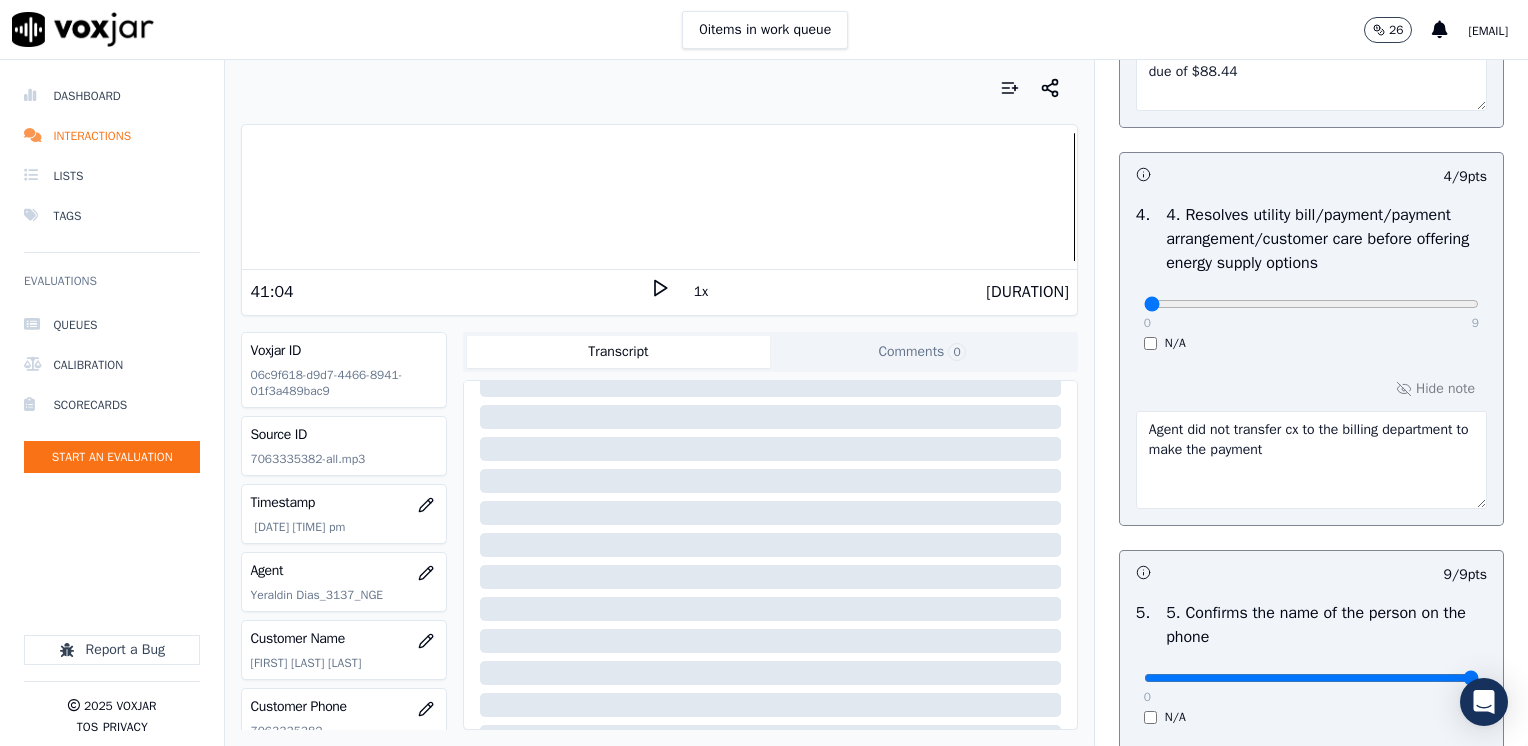 drag, startPoint x: 1260, startPoint y: 302, endPoint x: 1085, endPoint y: 298, distance: 175.04572 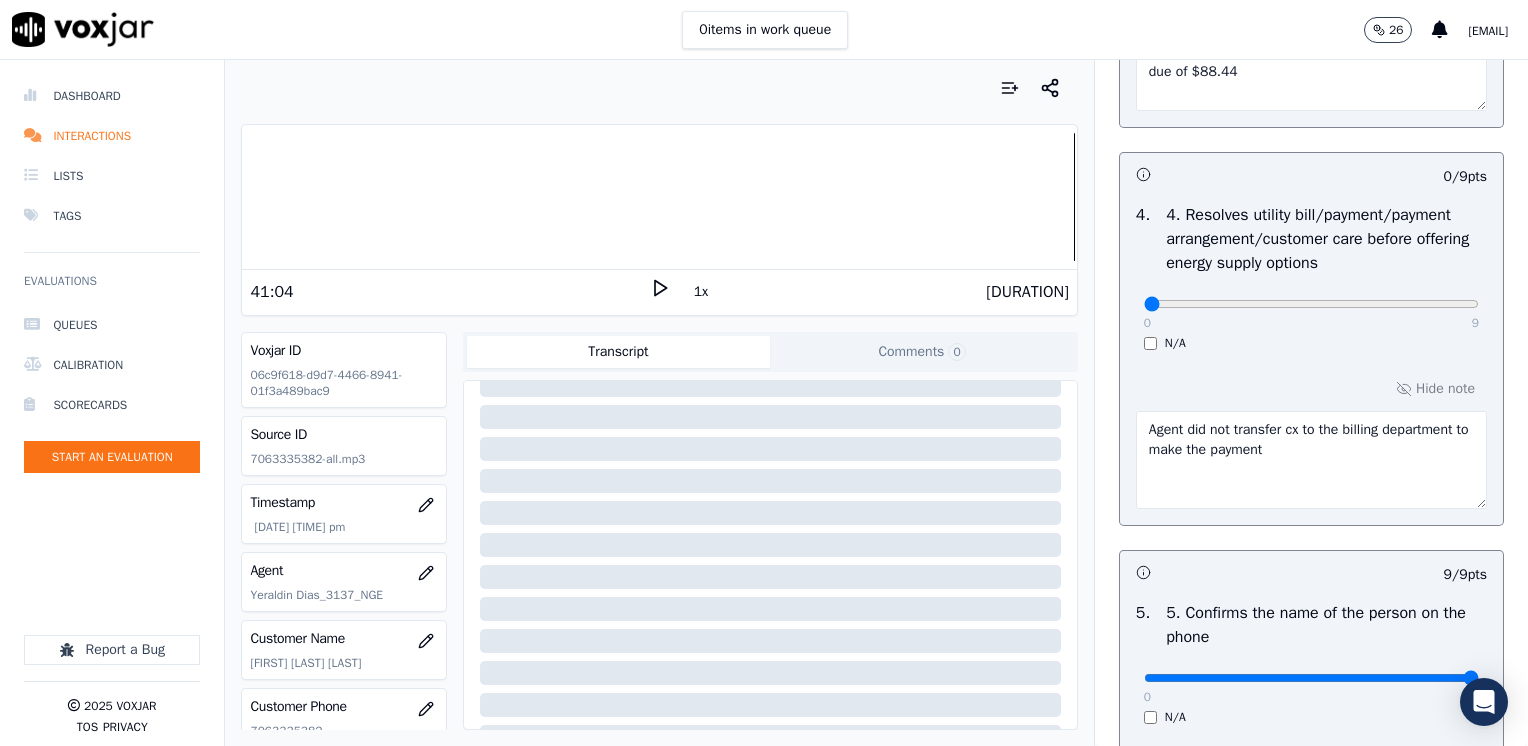 drag, startPoint x: 1352, startPoint y: 455, endPoint x: 1168, endPoint y: 426, distance: 186.2713 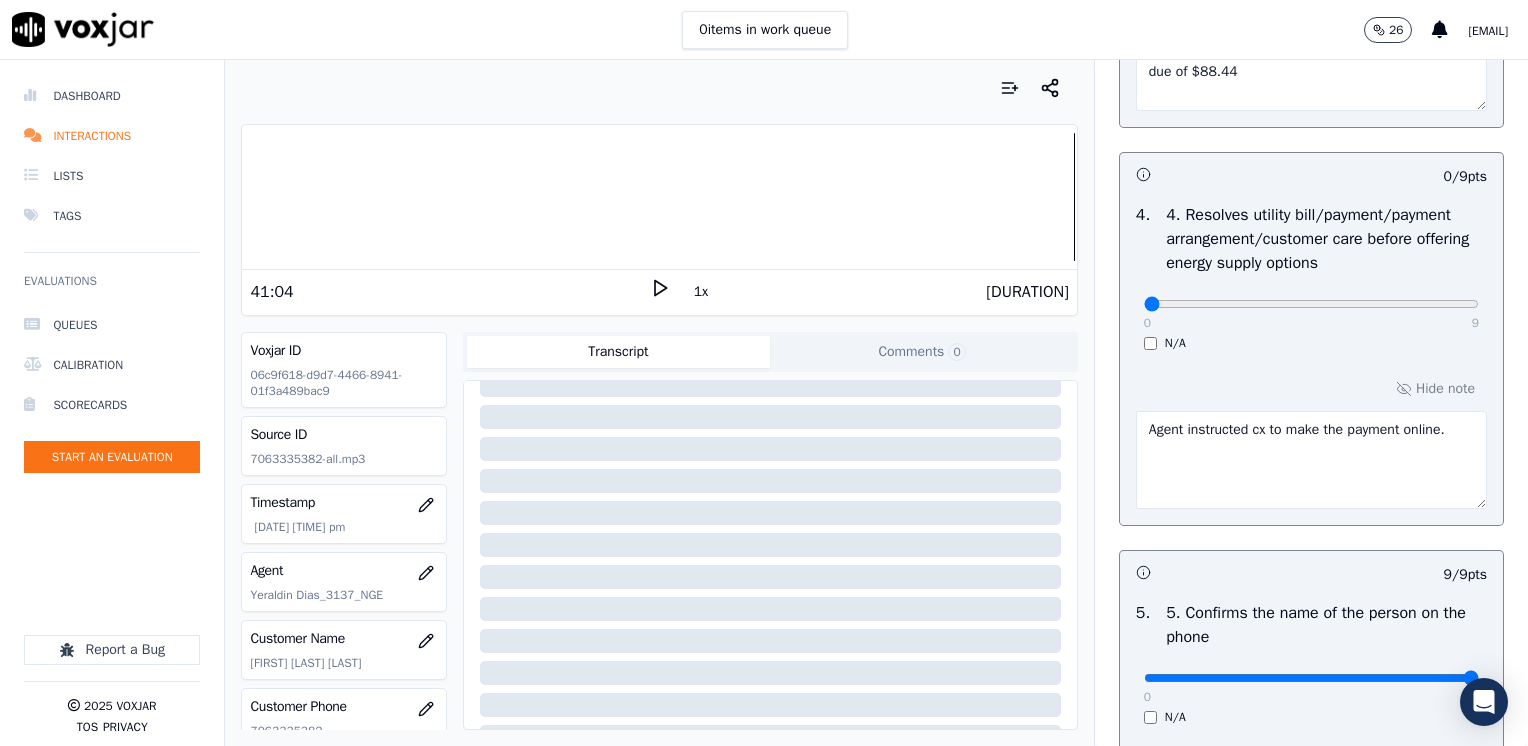 type on "Agent instructed cx to make the payment online." 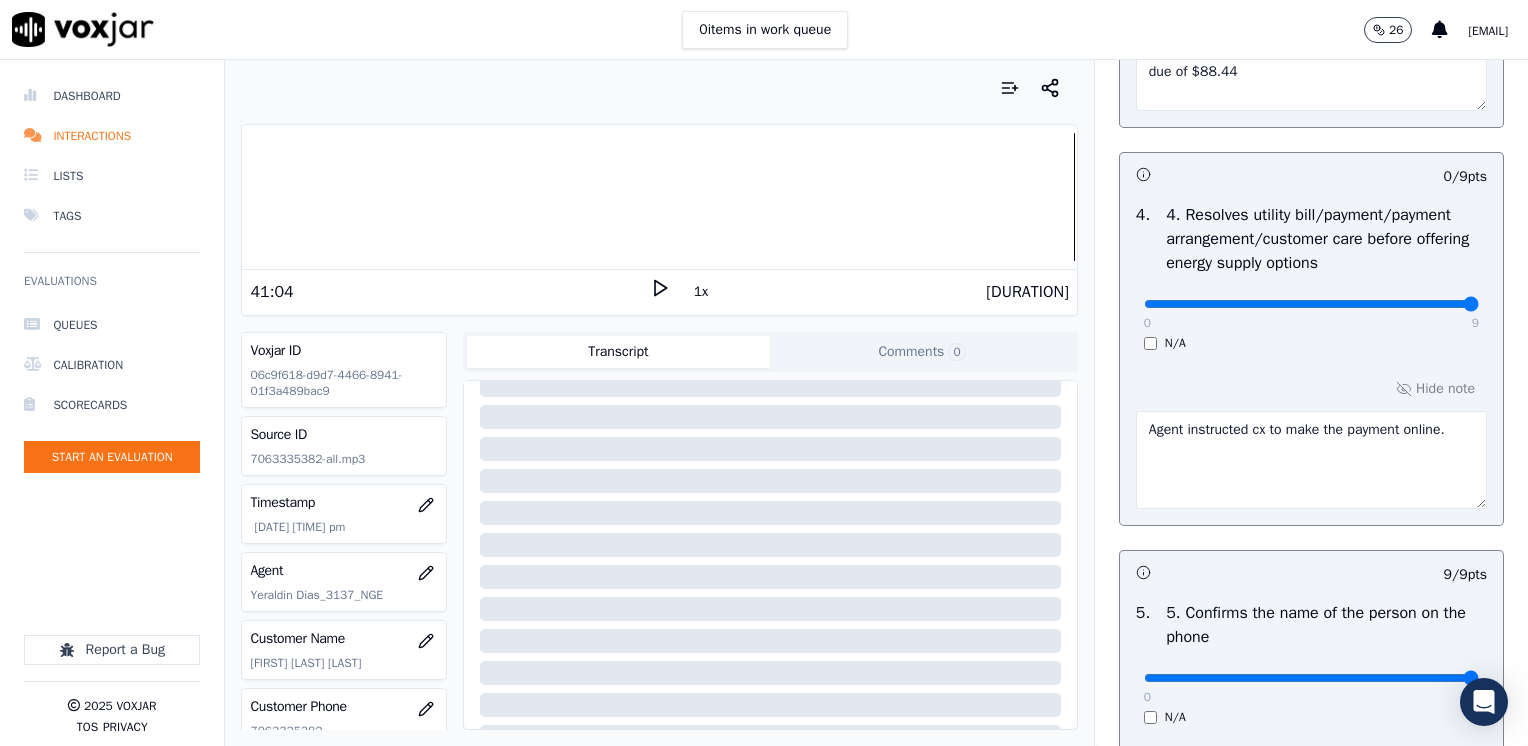 drag, startPoint x: 1131, startPoint y: 298, endPoint x: 1531, endPoint y: 296, distance: 400.005 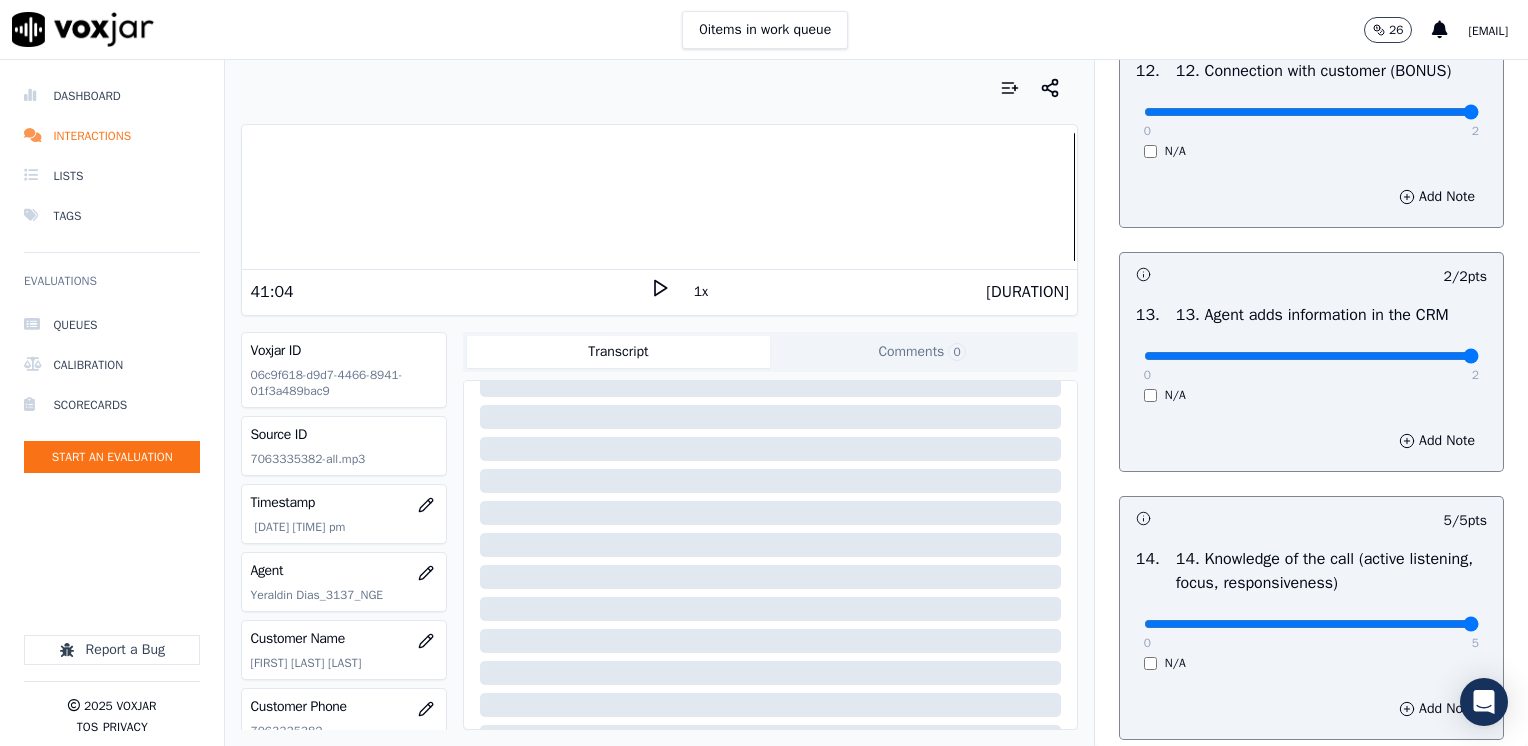 scroll, scrollTop: 3670, scrollLeft: 0, axis: vertical 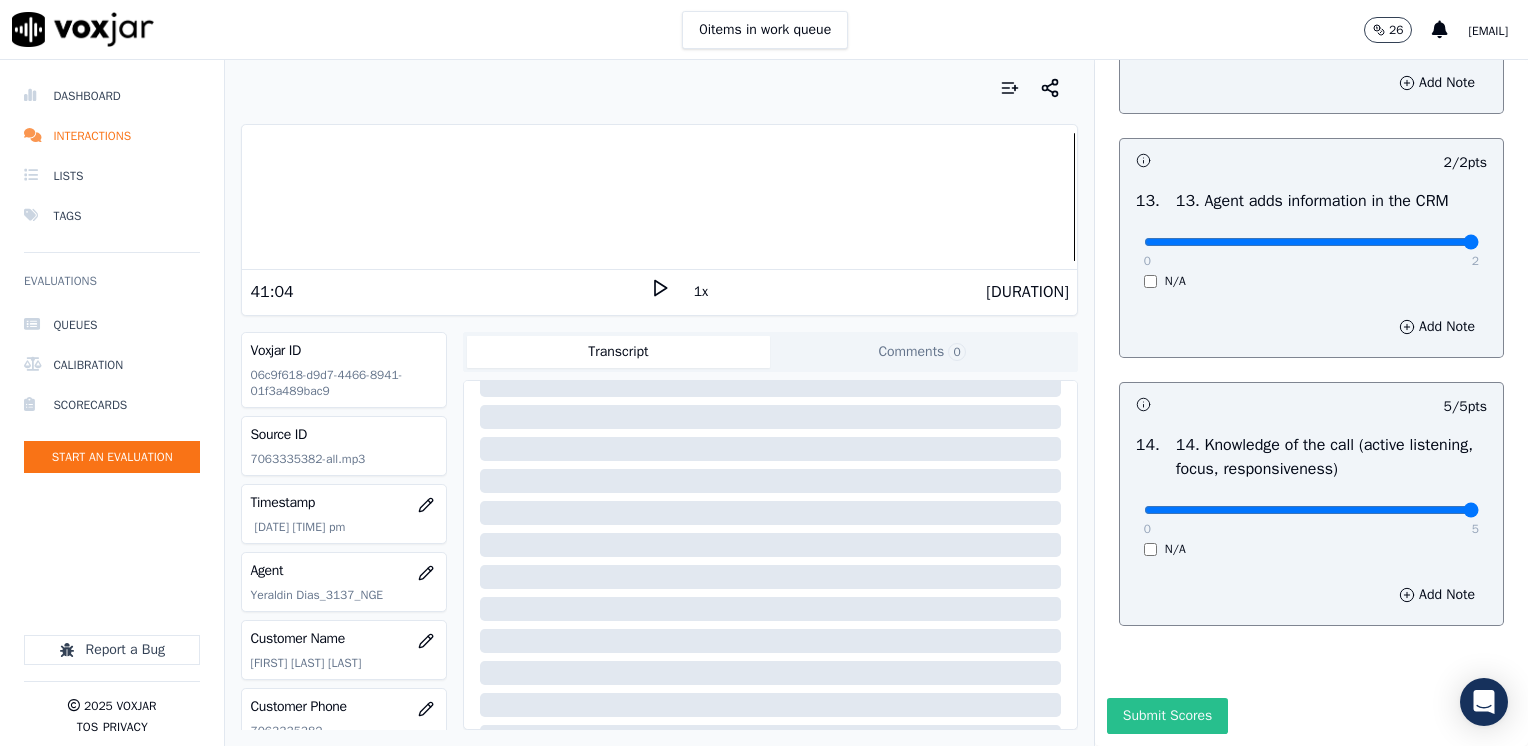 click on "Submit Scores" at bounding box center (1167, 716) 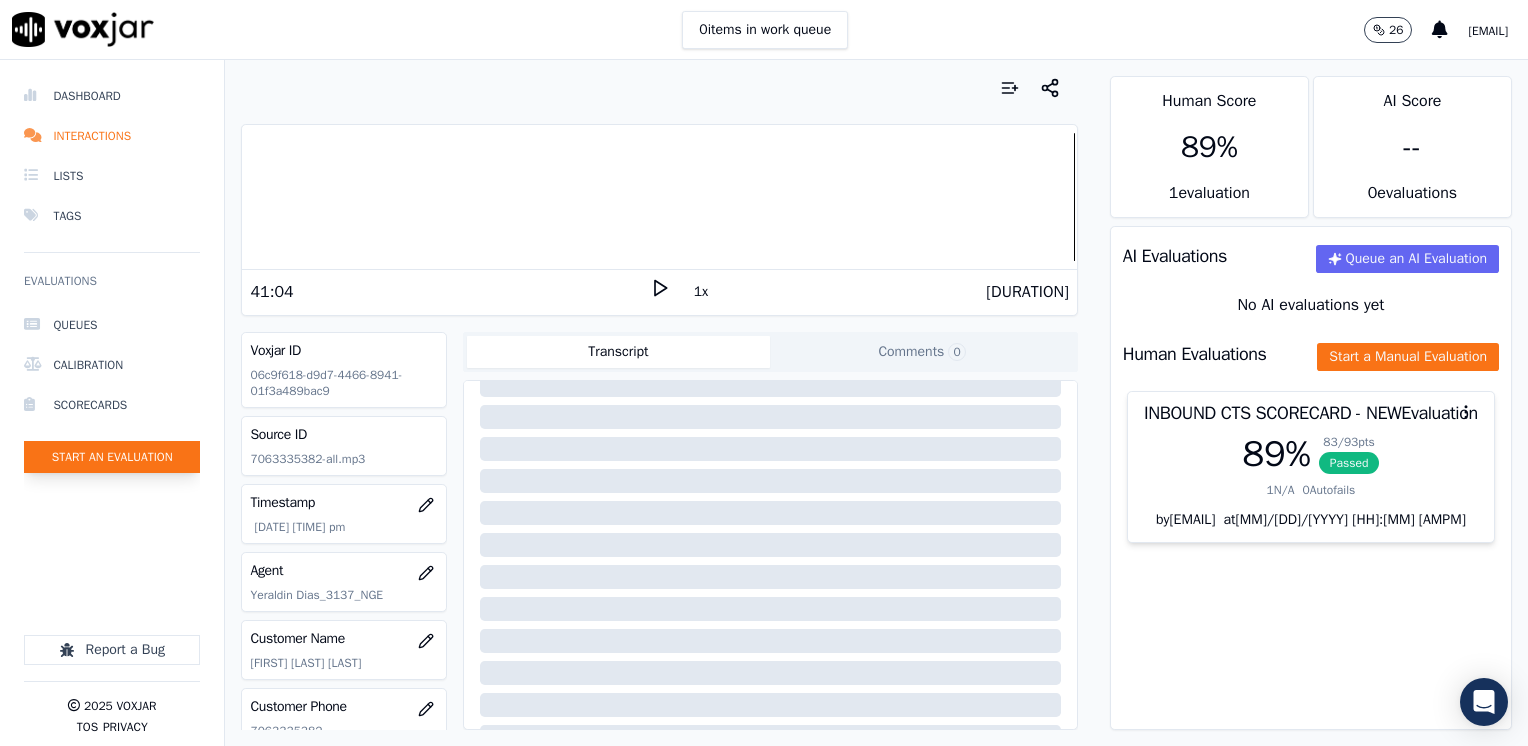 click on "Start an Evaluation" 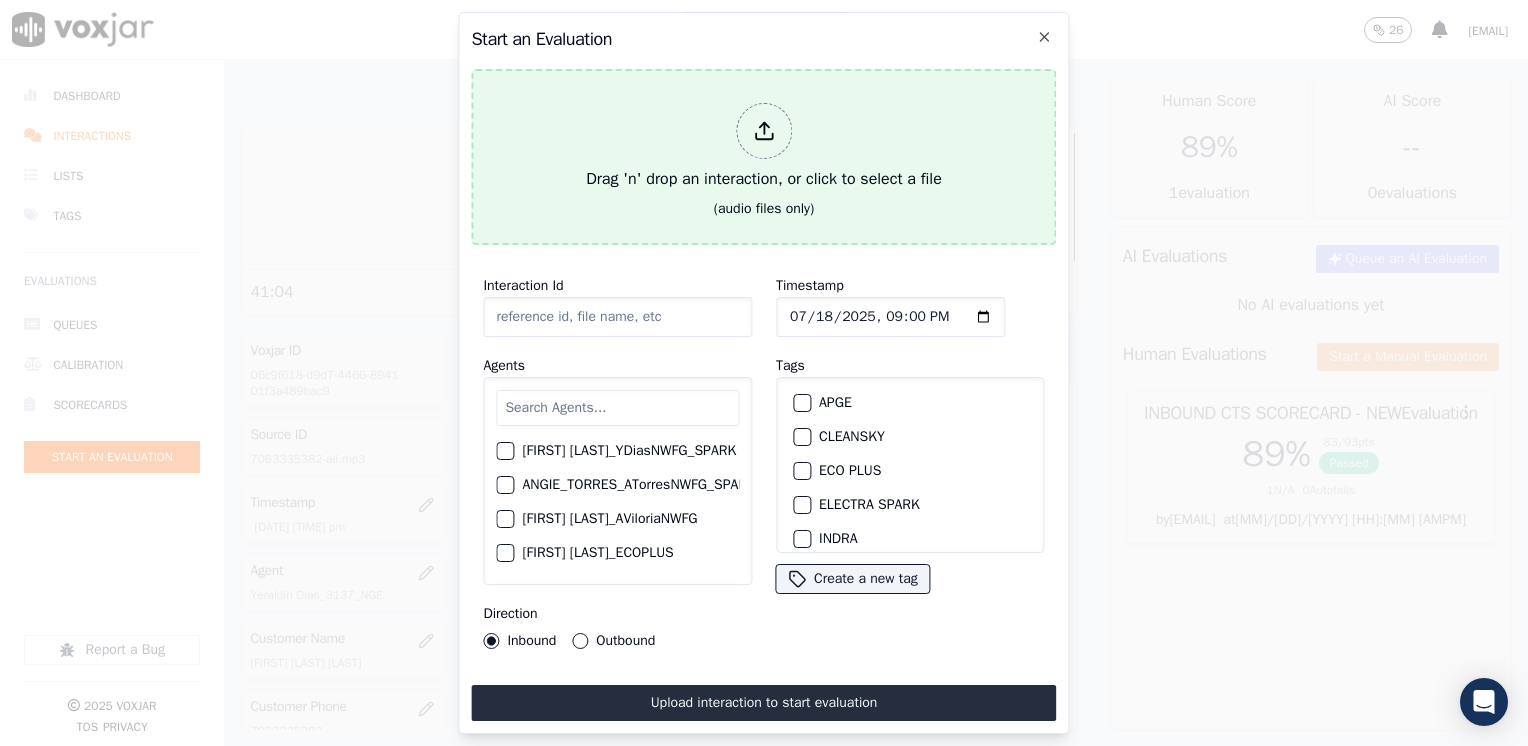 click at bounding box center [764, 131] 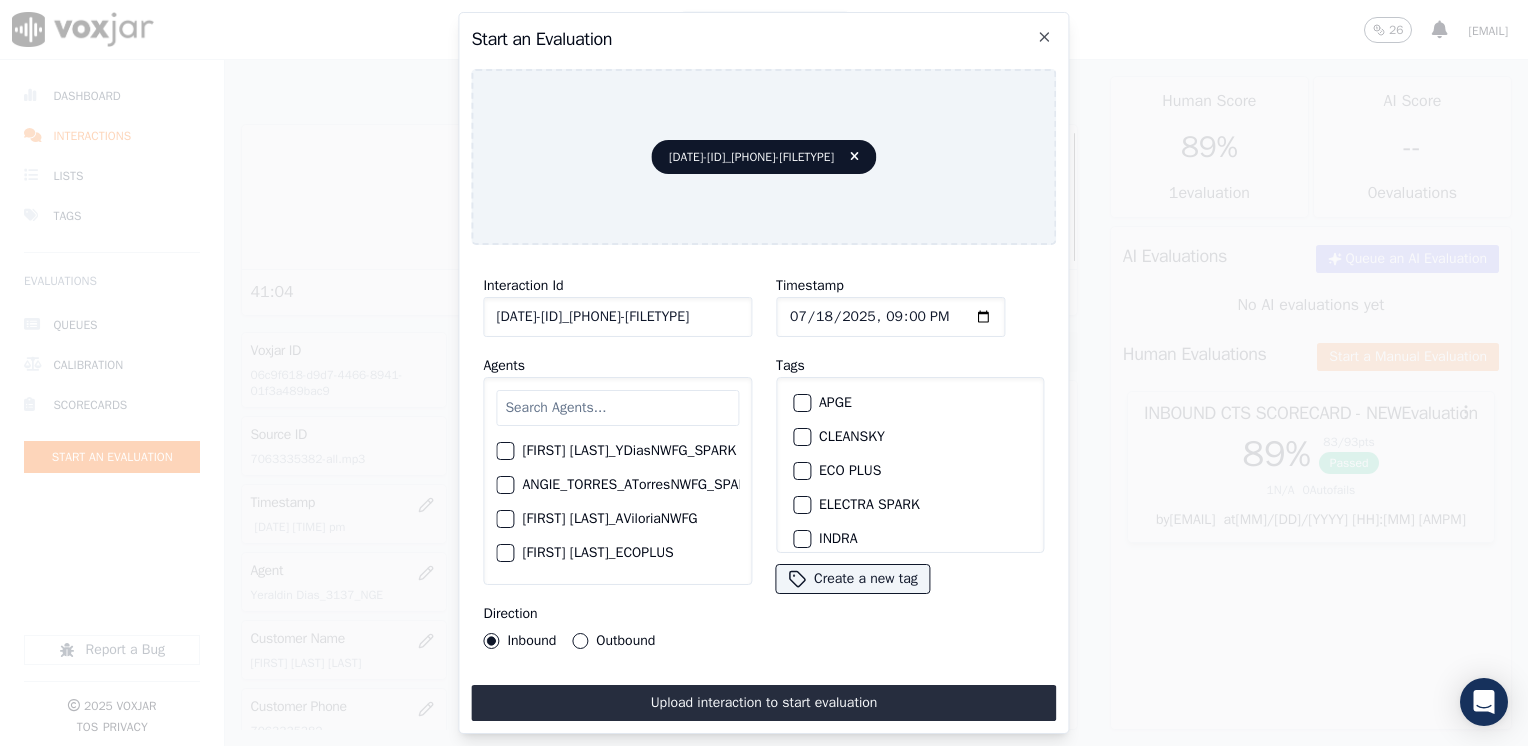 click at bounding box center (617, 408) 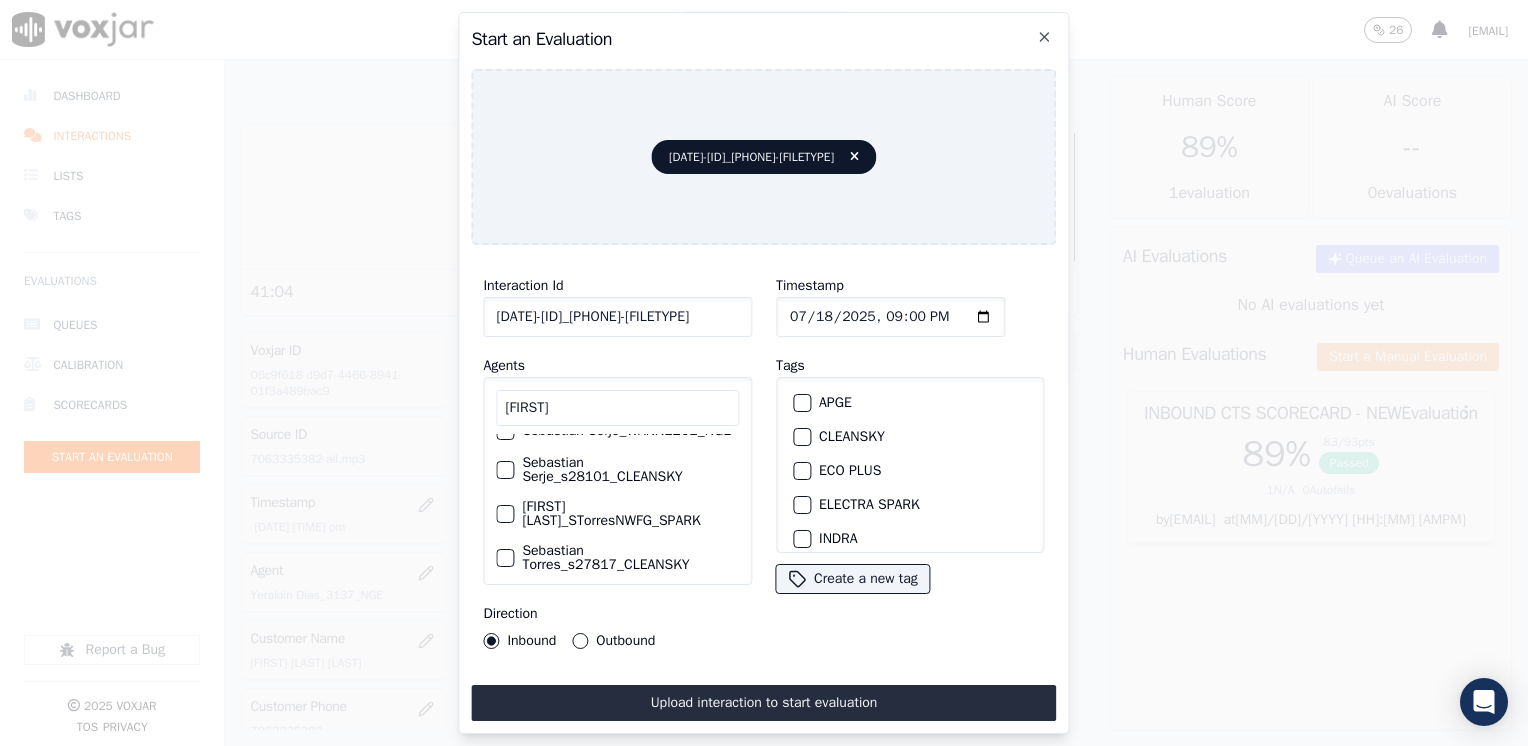 scroll, scrollTop: 0, scrollLeft: 0, axis: both 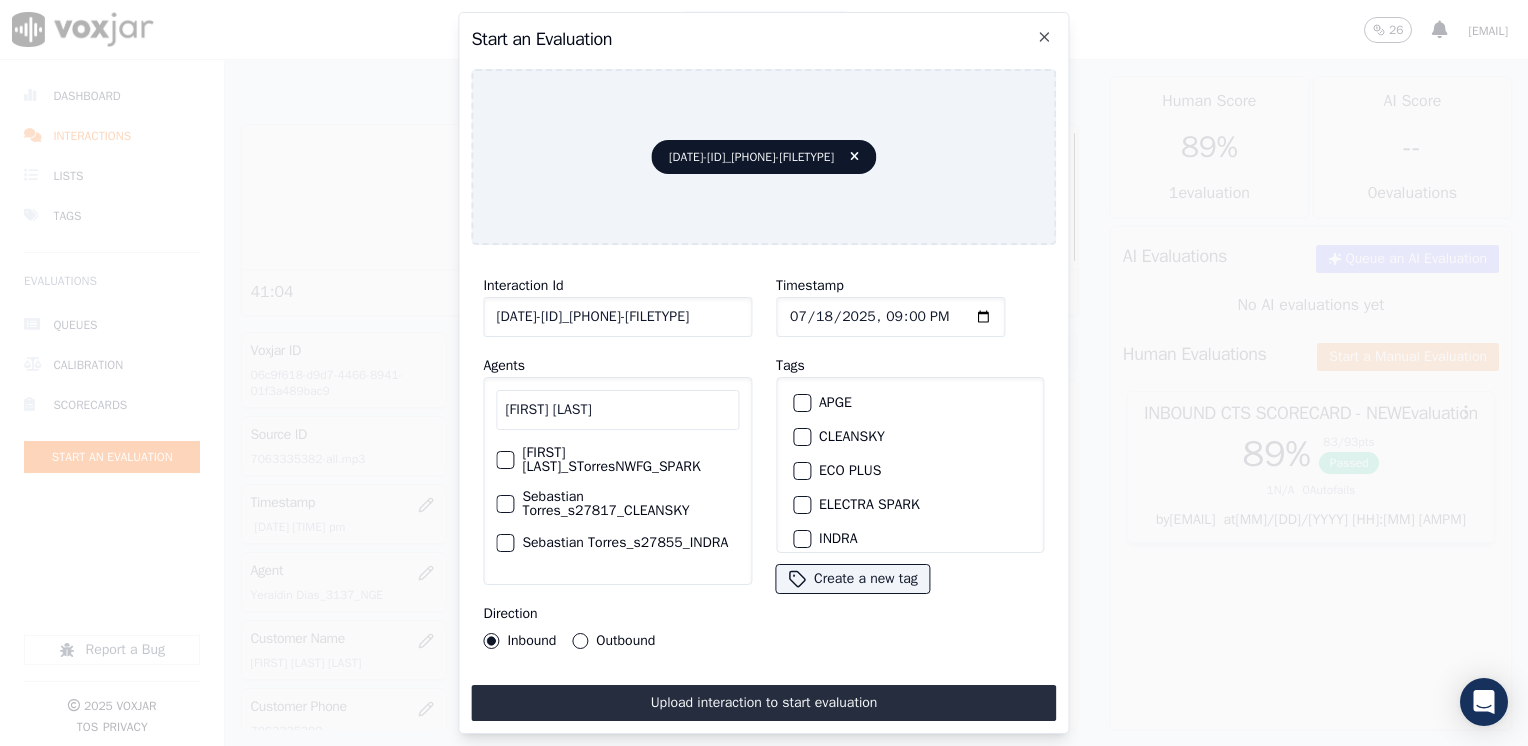 type on "[FIRST] [LAST]" 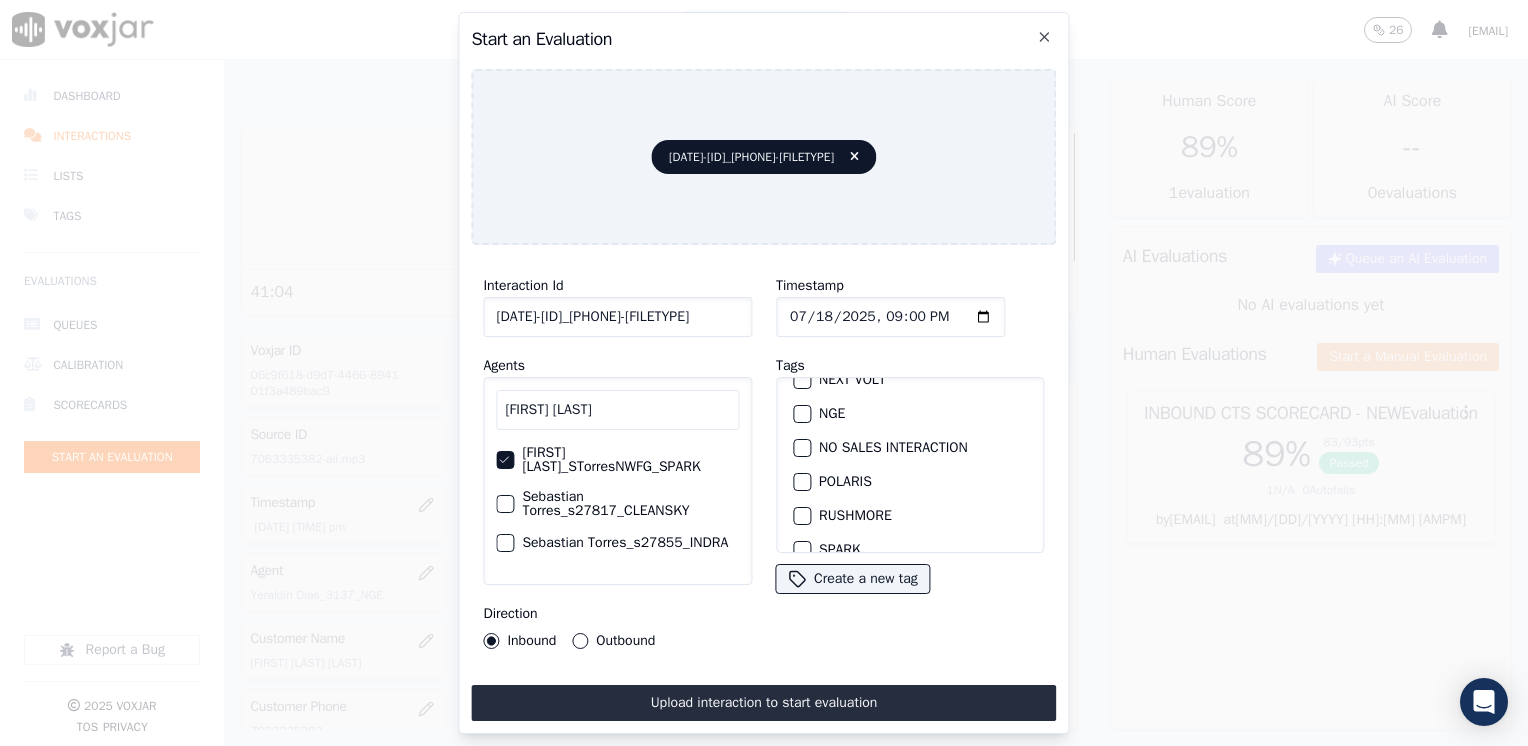 scroll, scrollTop: 93, scrollLeft: 0, axis: vertical 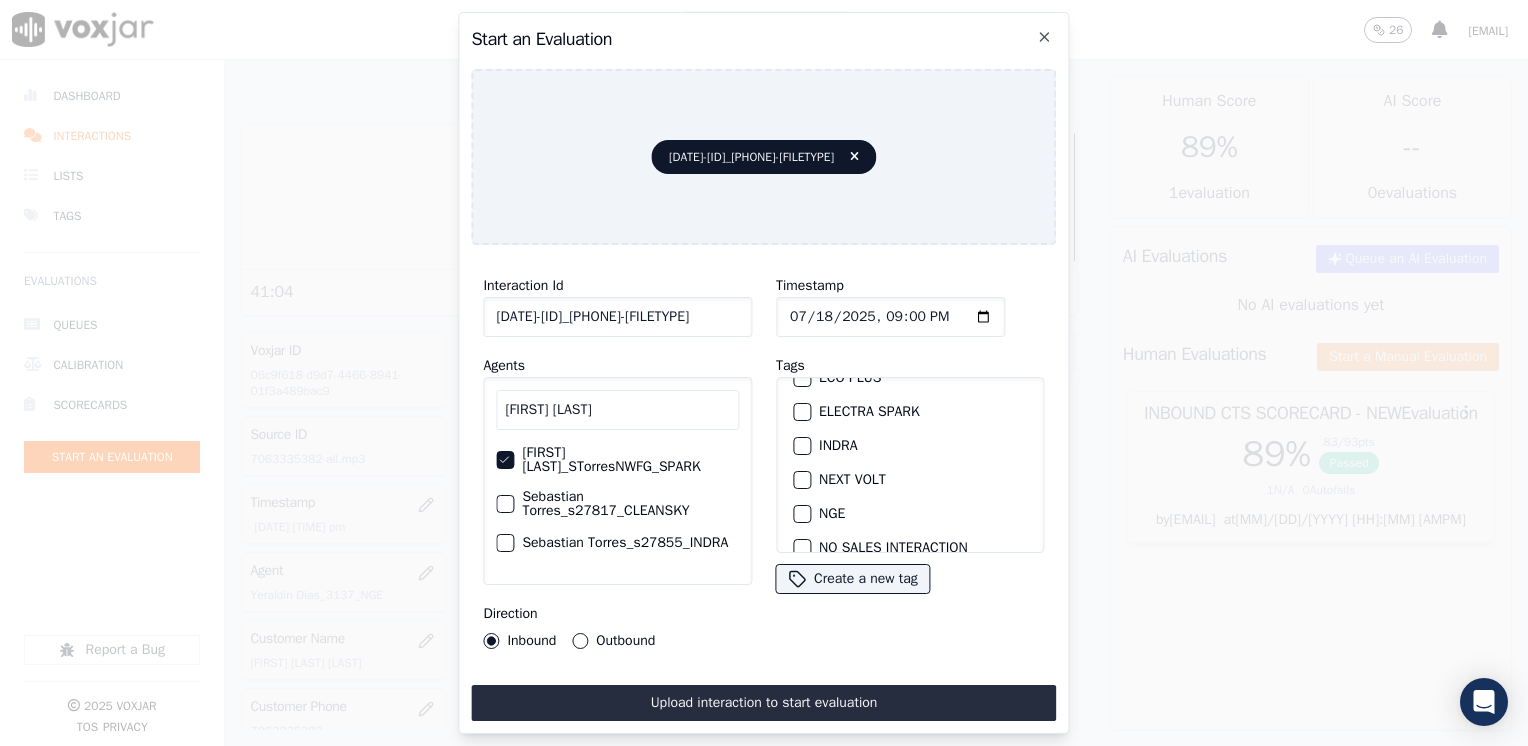 click at bounding box center [801, 480] 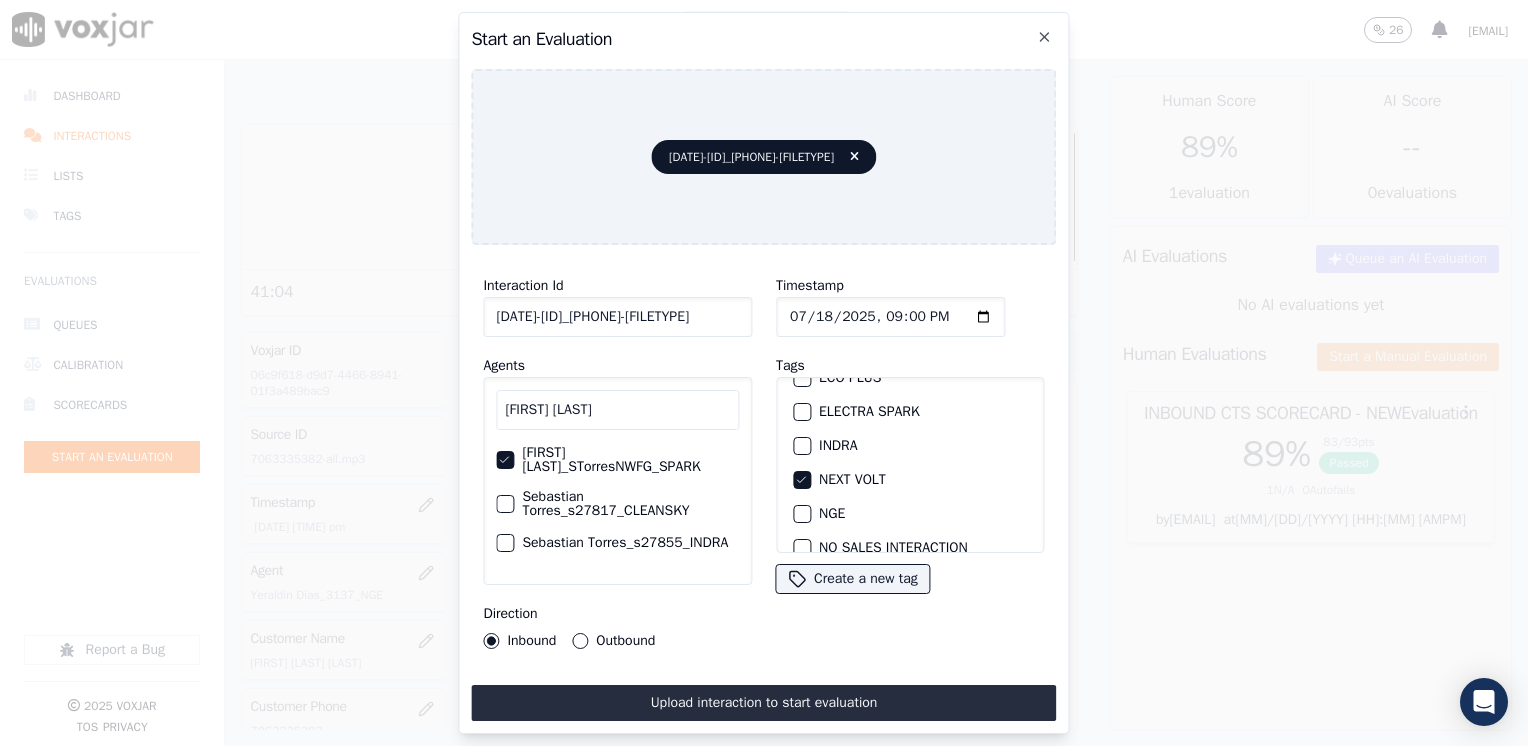 click on "Outbound" at bounding box center (580, 641) 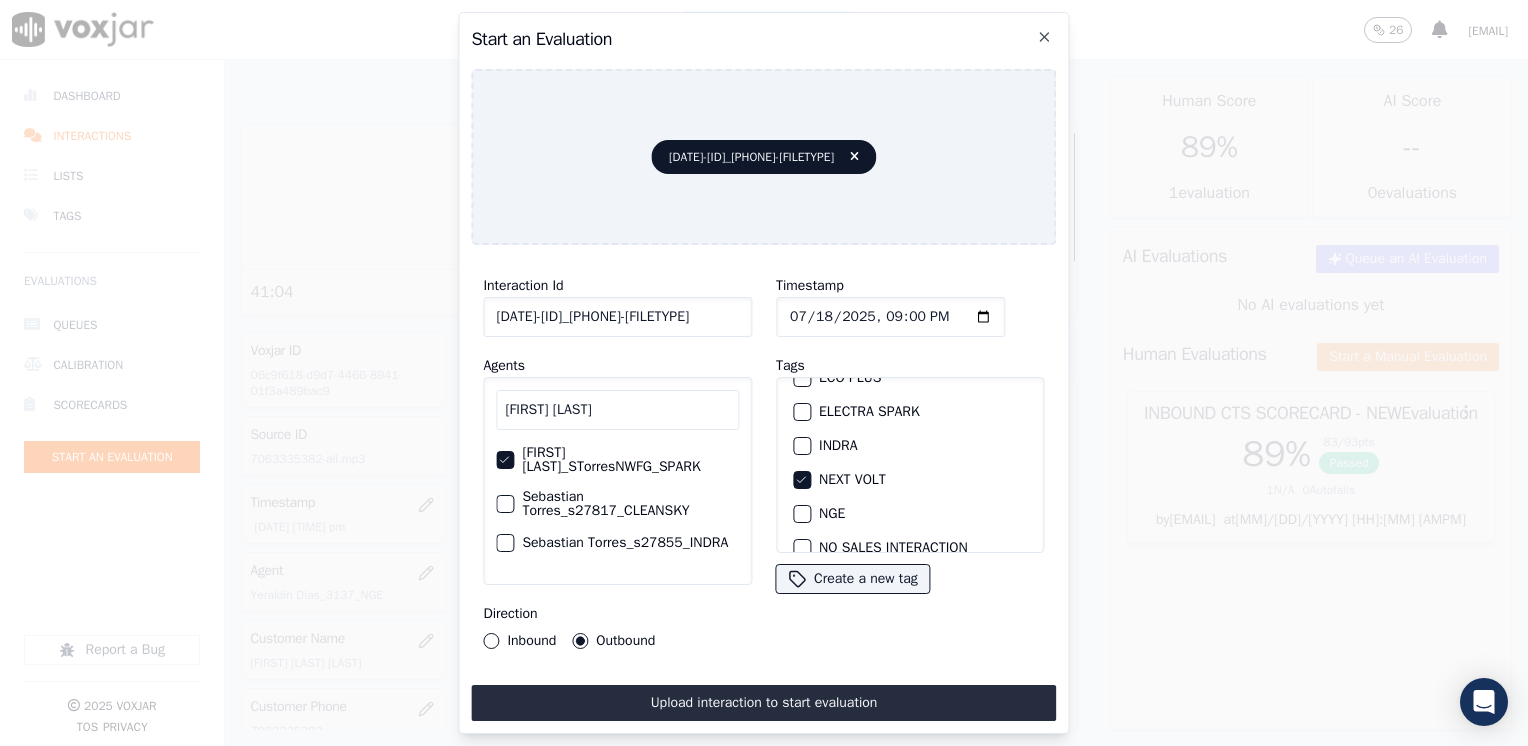 click on "Inbound" at bounding box center (491, 641) 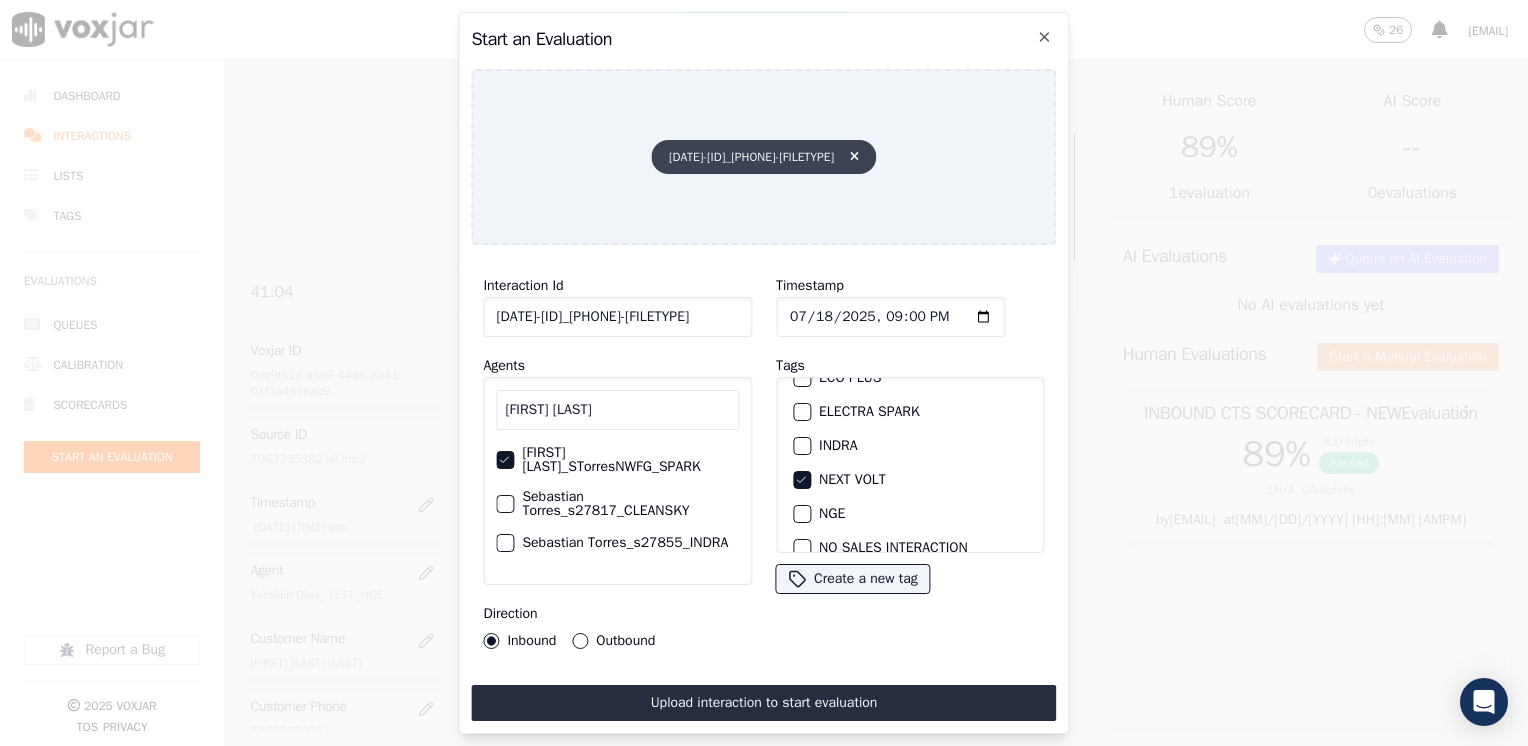 click at bounding box center (850, 157) 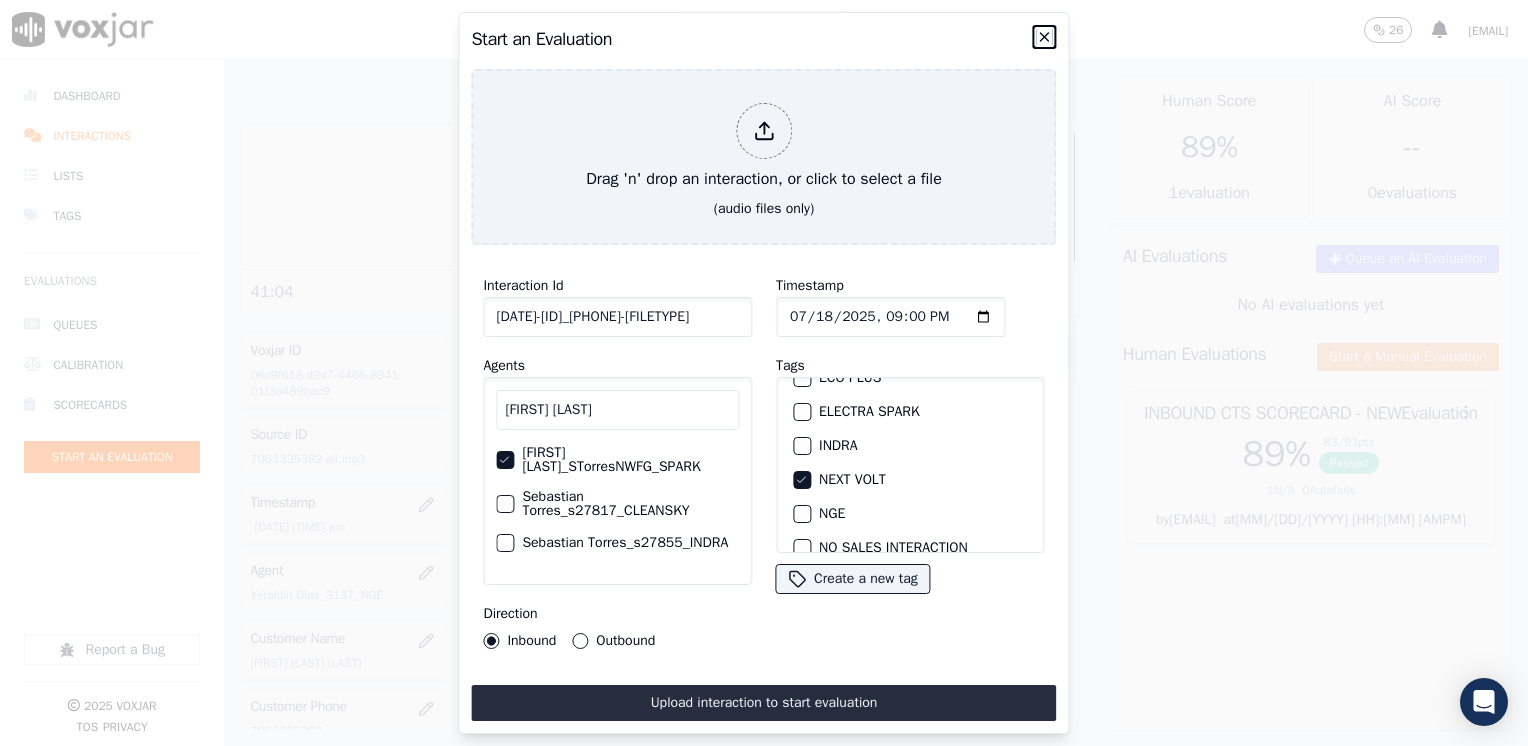 click 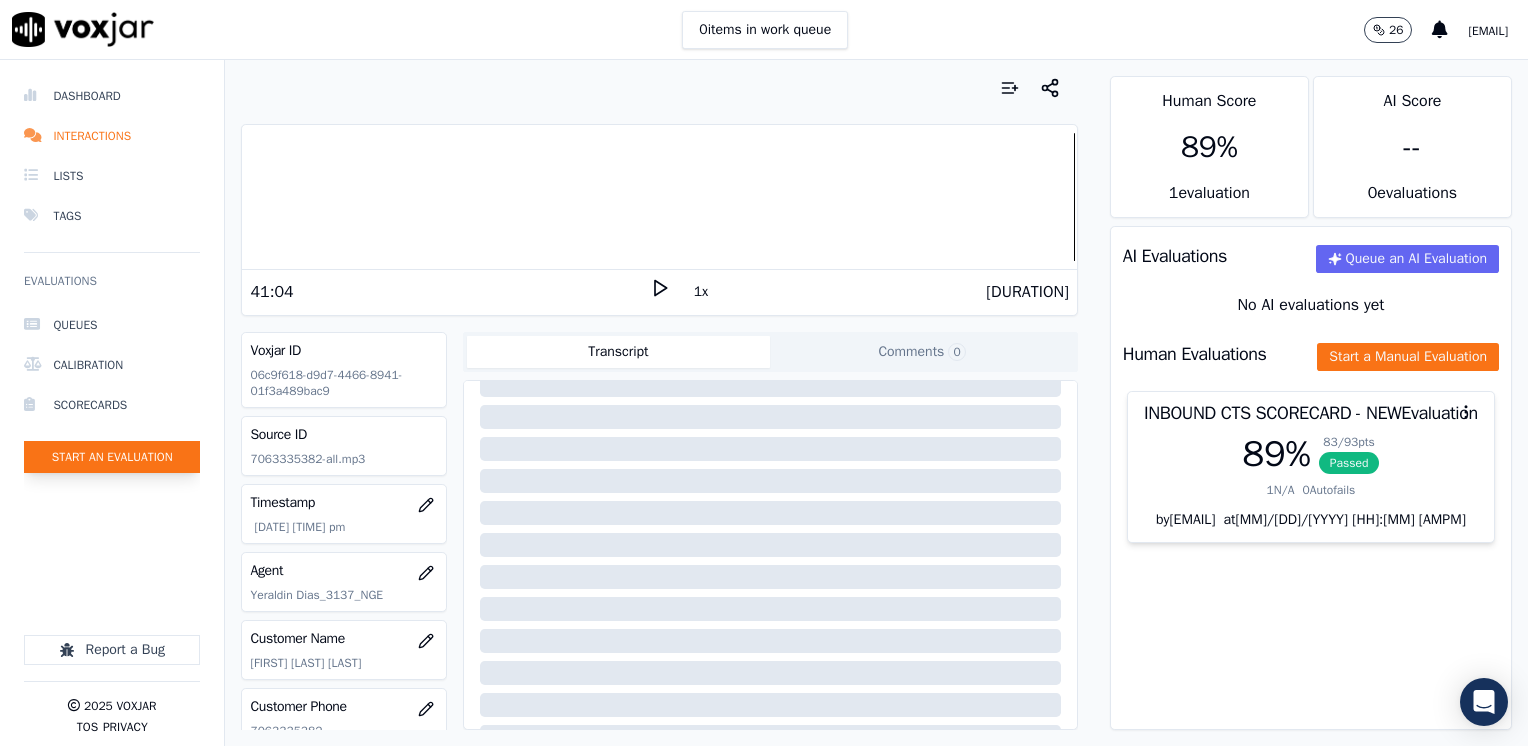 click on "Start an Evaluation" 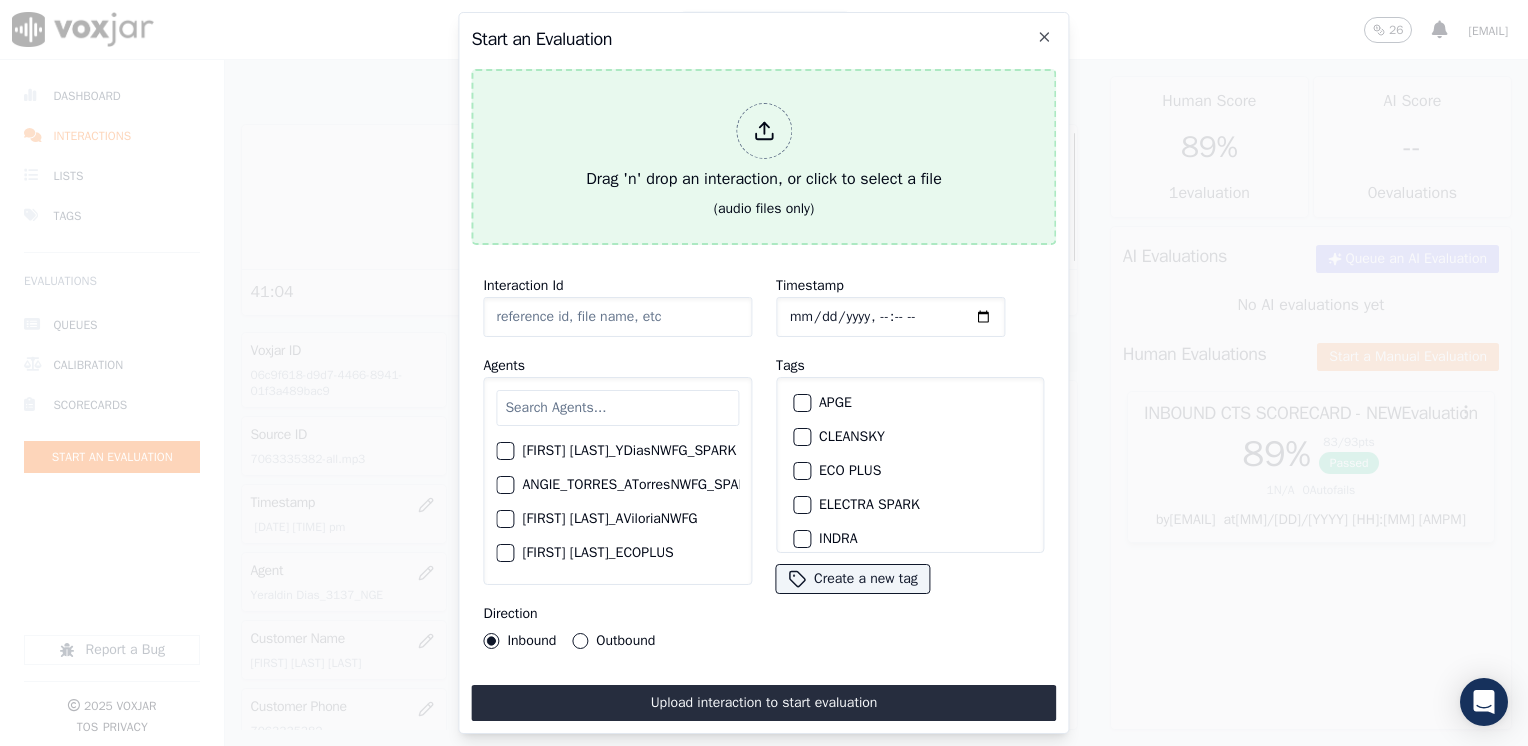 click 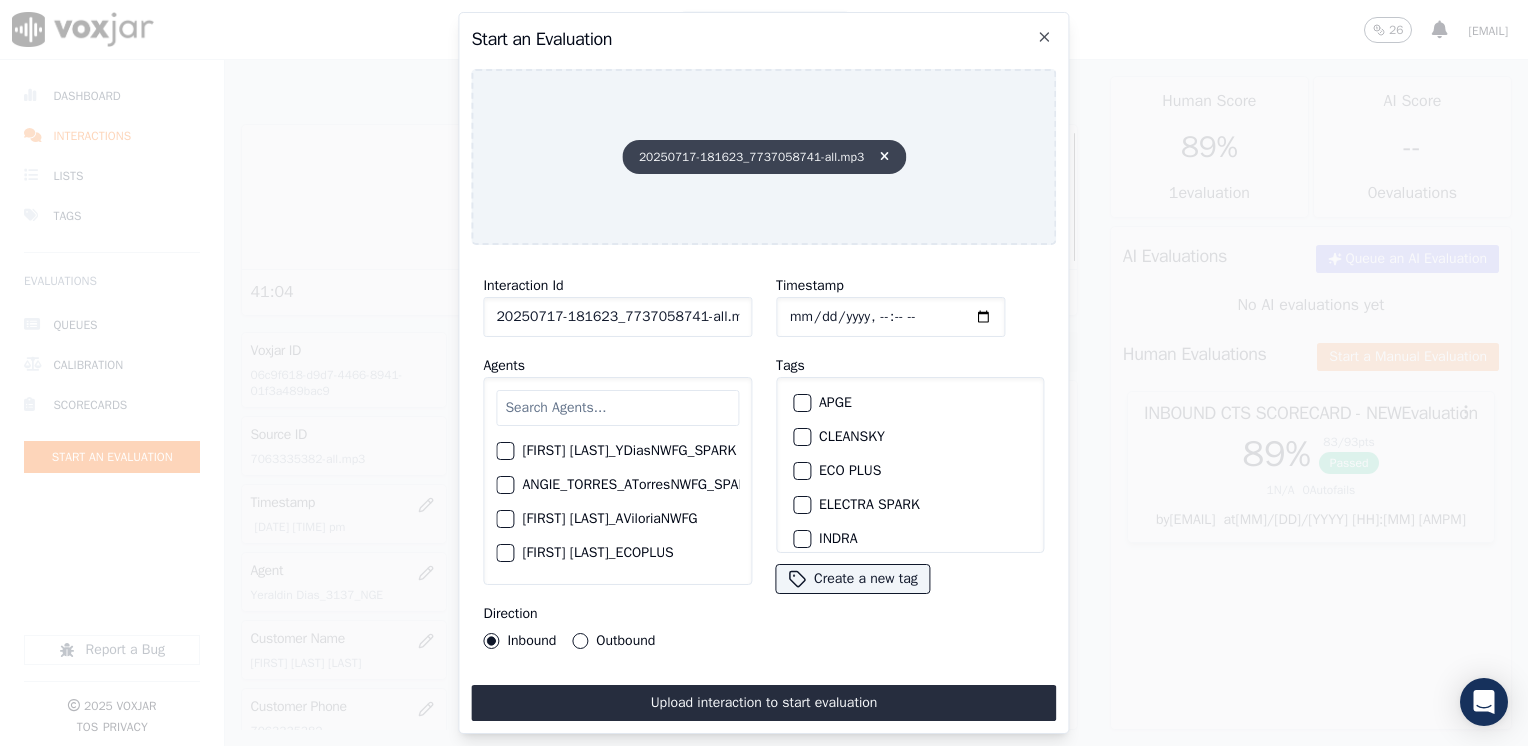 click at bounding box center (880, 157) 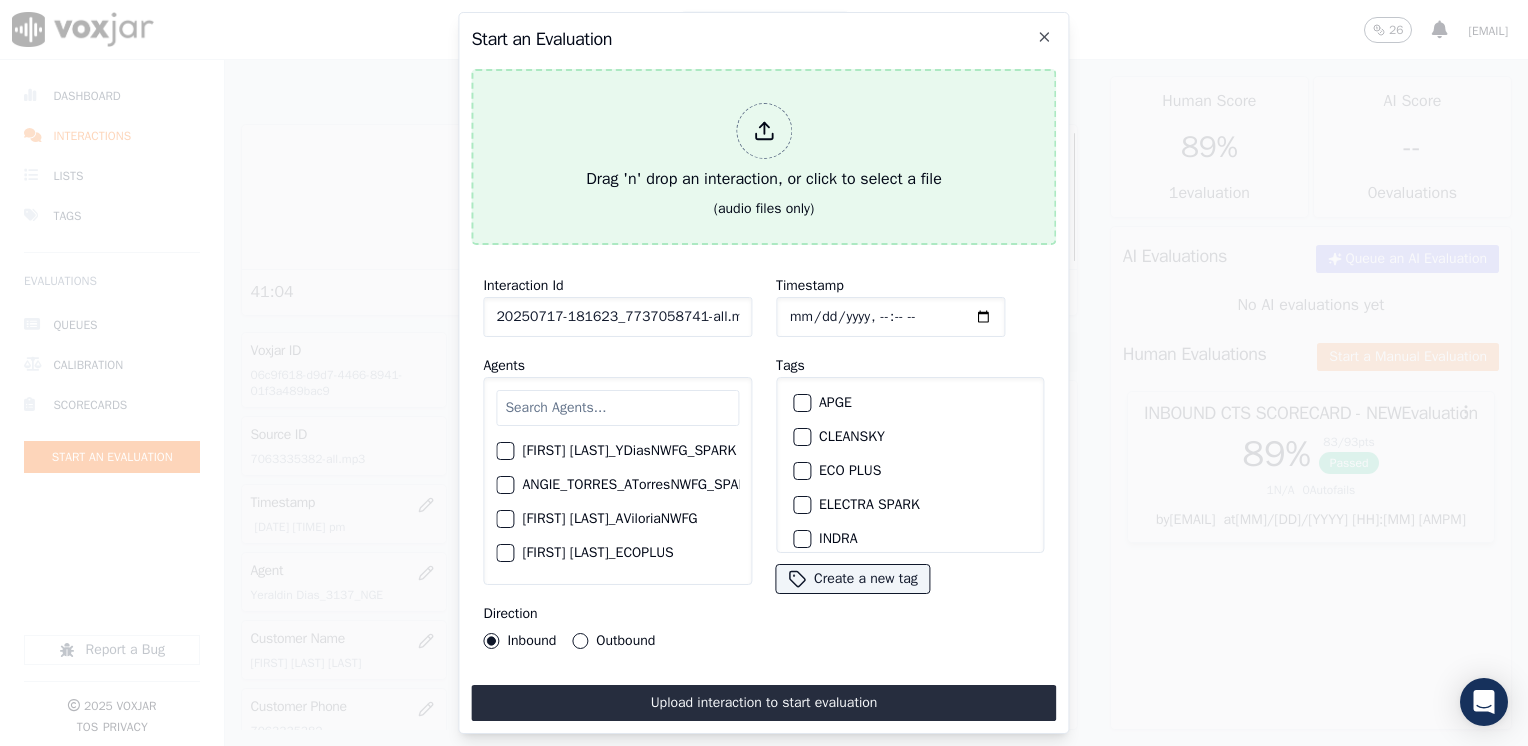click 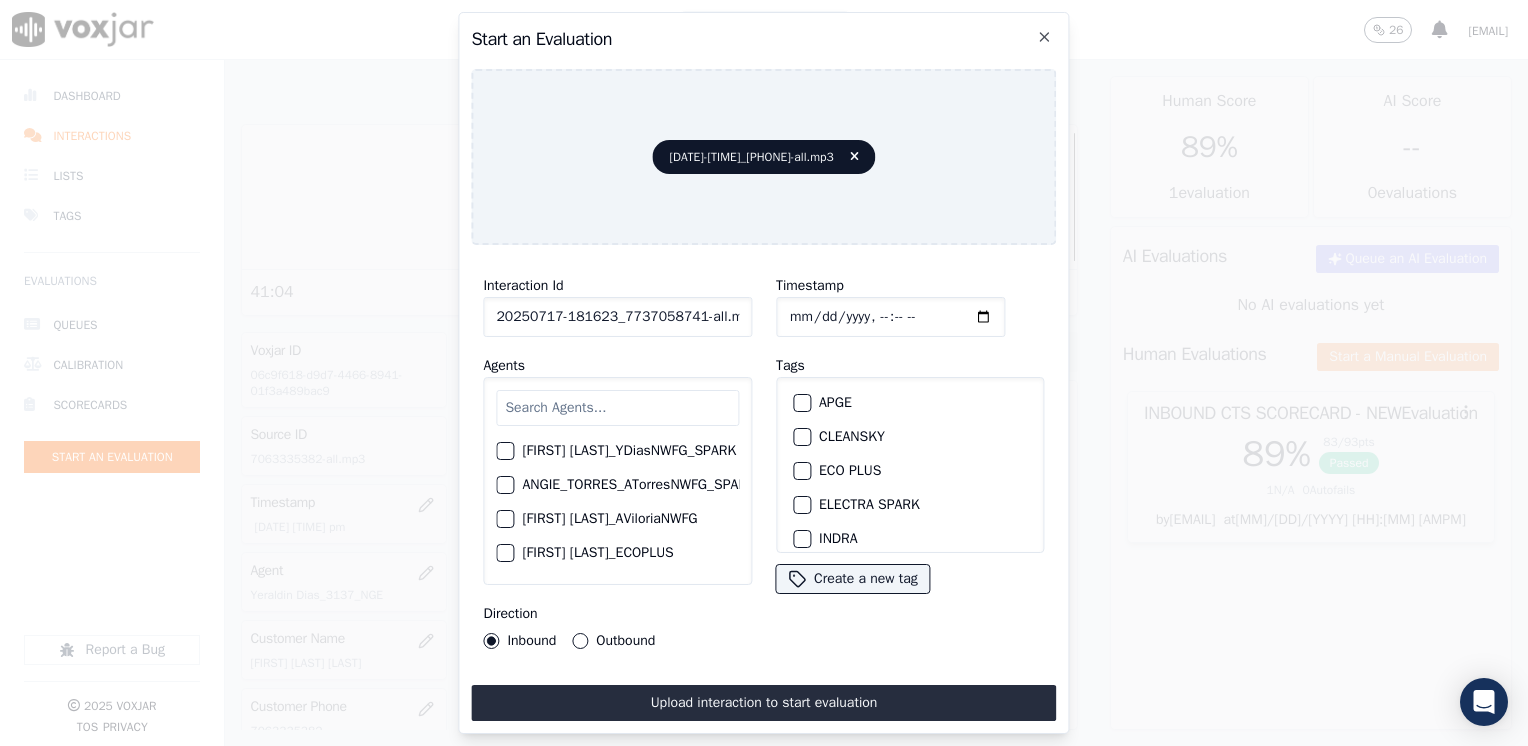 click at bounding box center [617, 408] 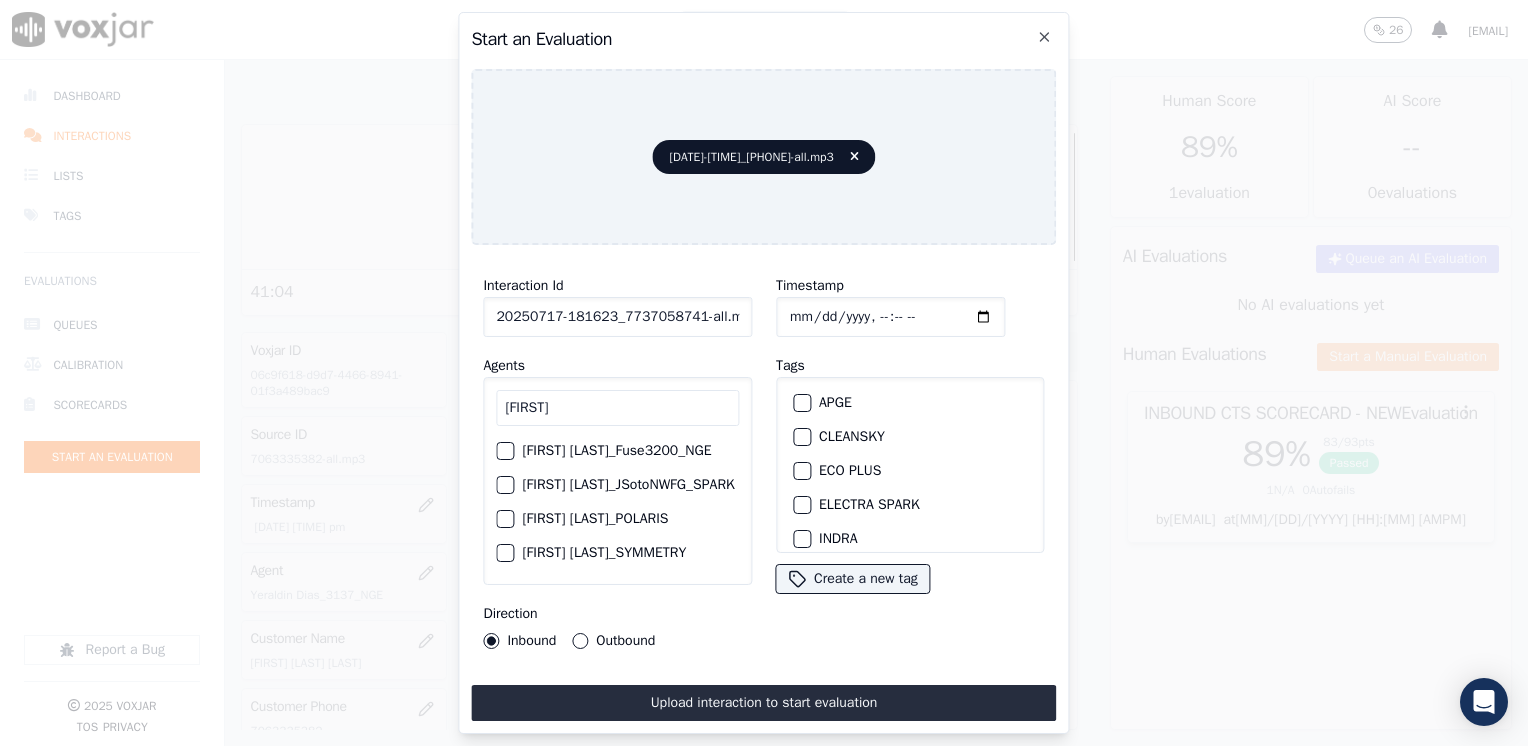 type on "[FIRST]" 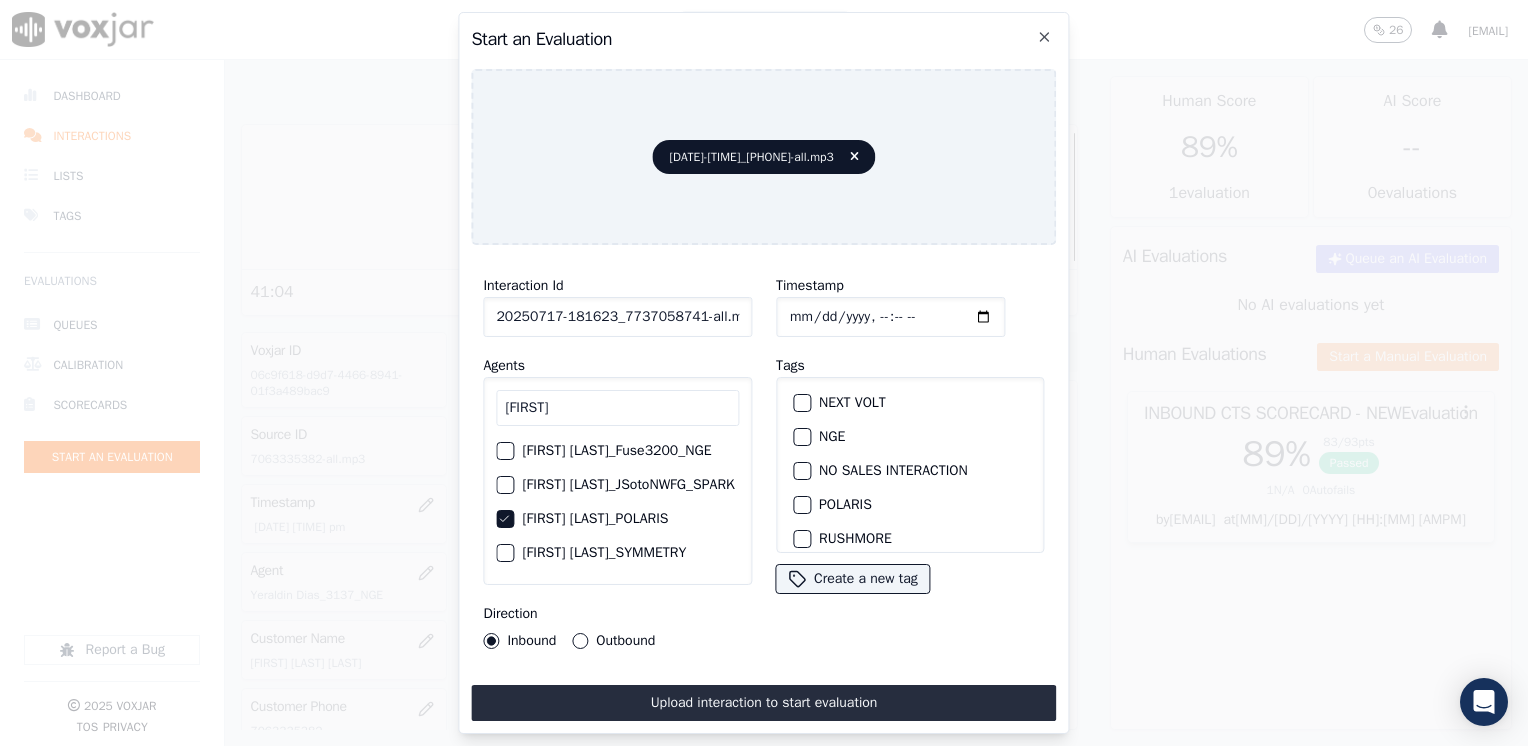 scroll, scrollTop: 200, scrollLeft: 0, axis: vertical 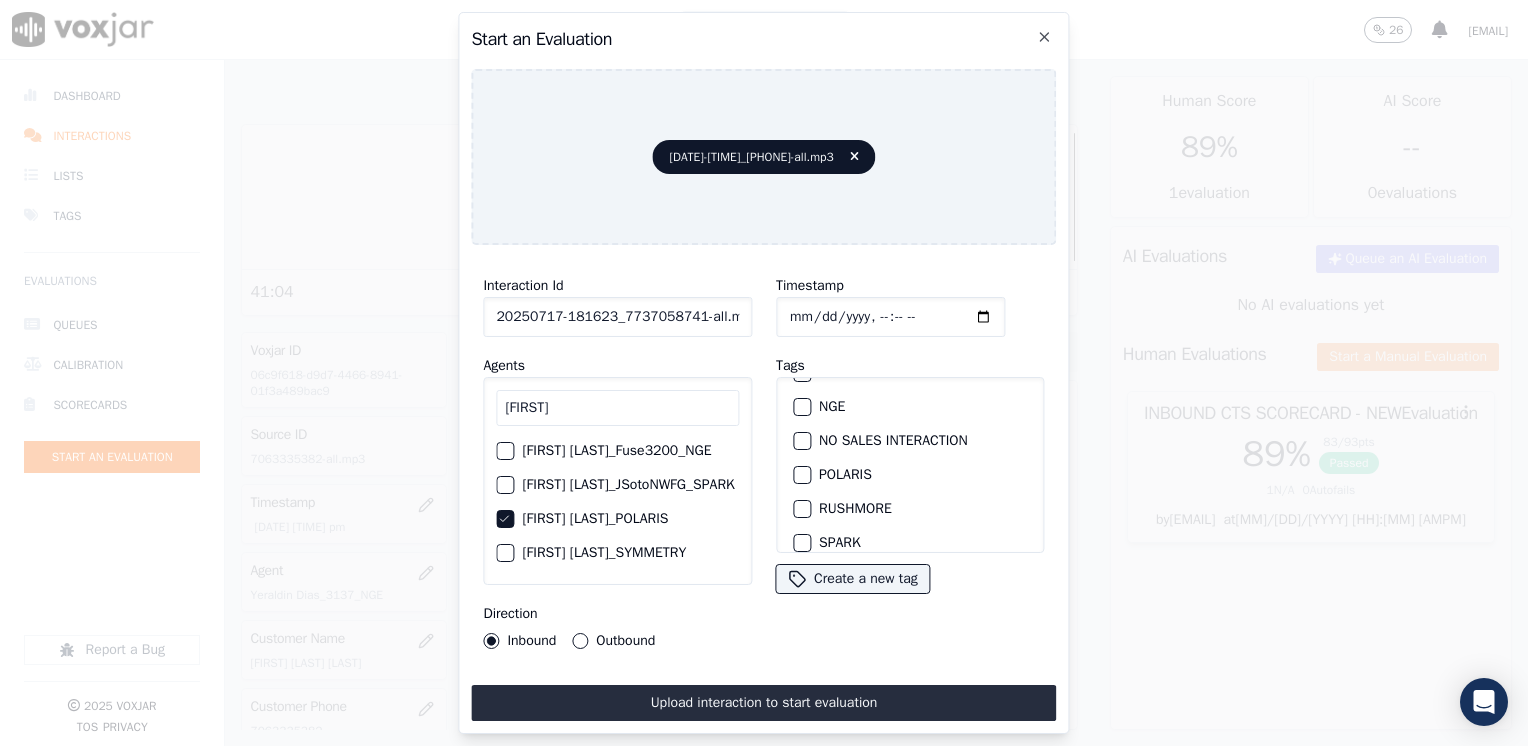 click at bounding box center (801, 475) 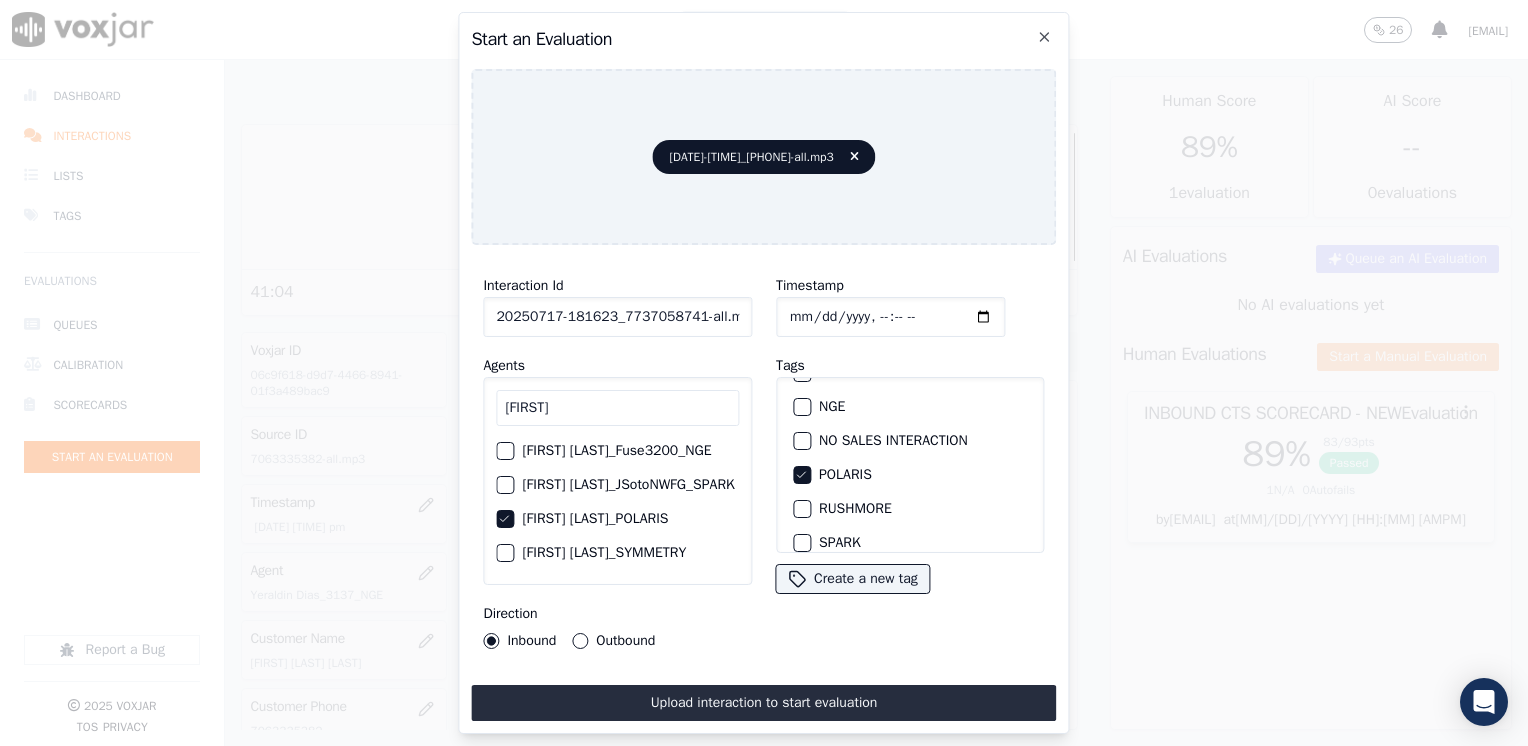 click on "Outbound" at bounding box center [580, 641] 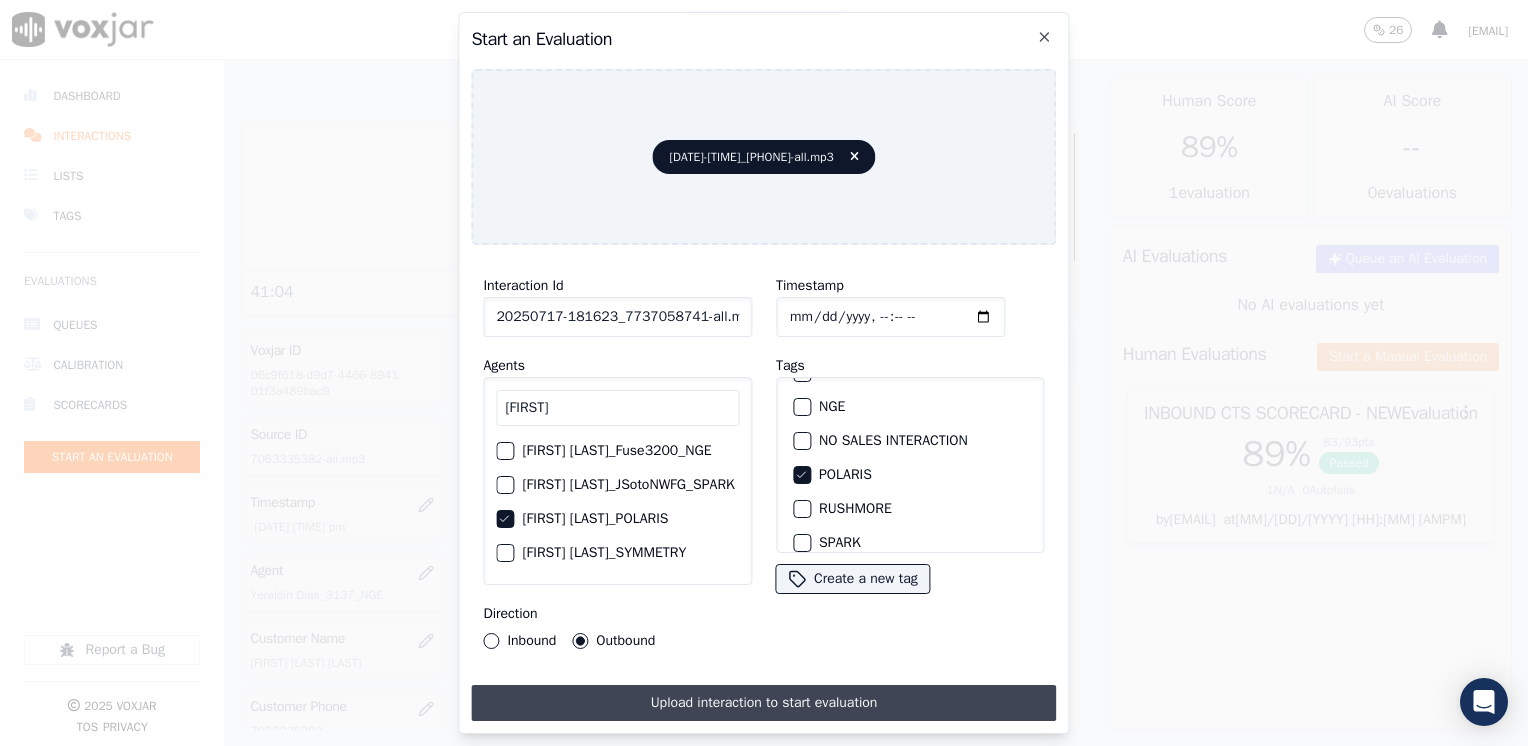 click on "Upload interaction to start evaluation" at bounding box center (763, 703) 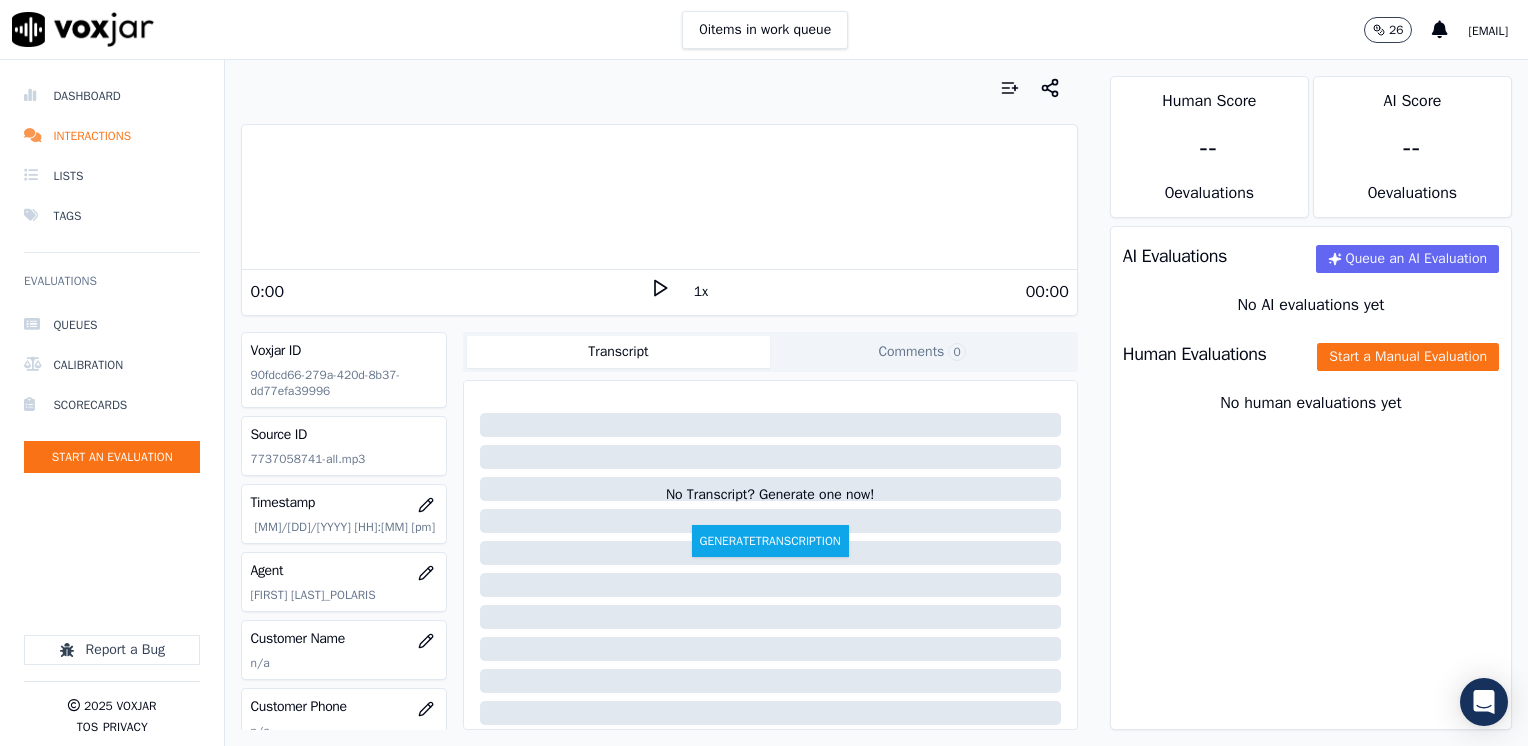 click 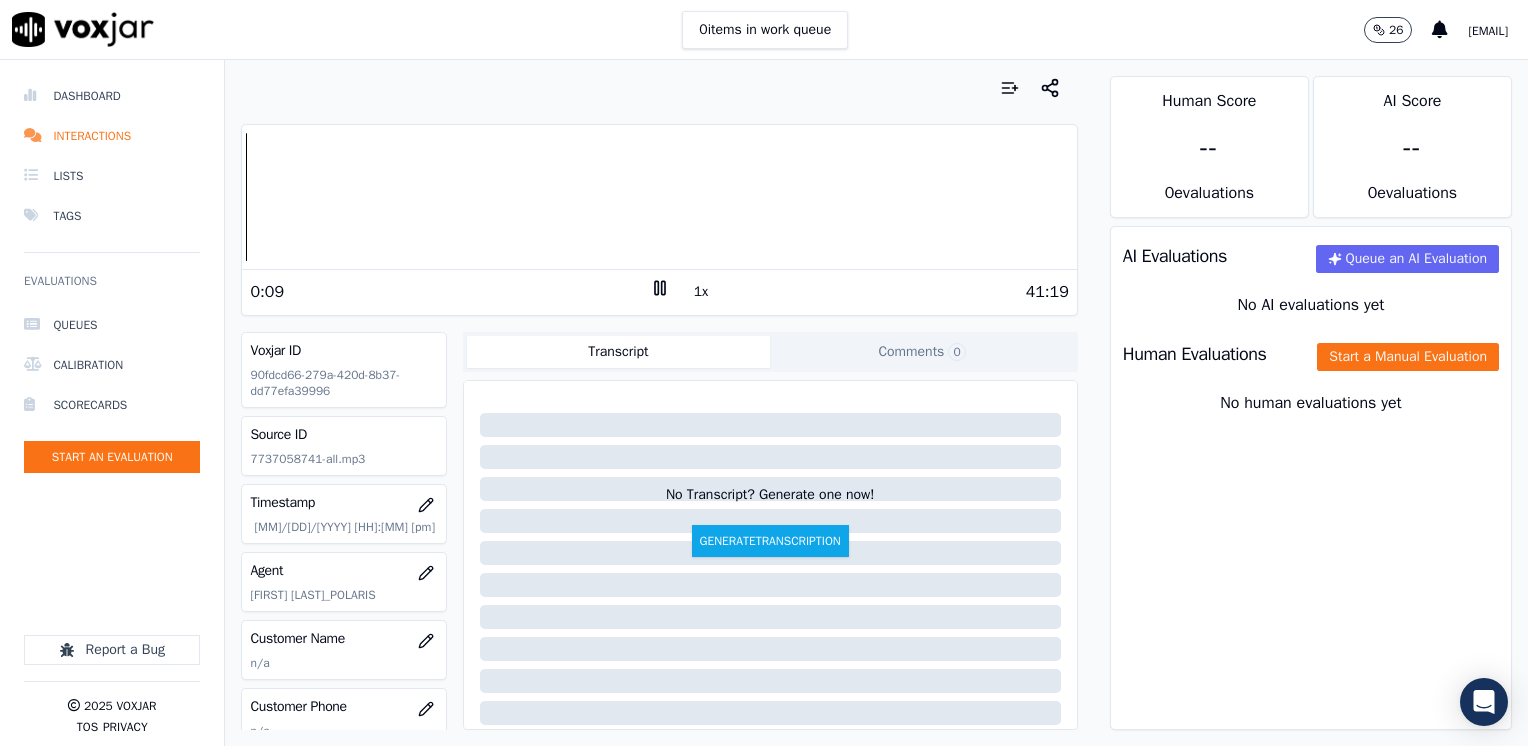 click 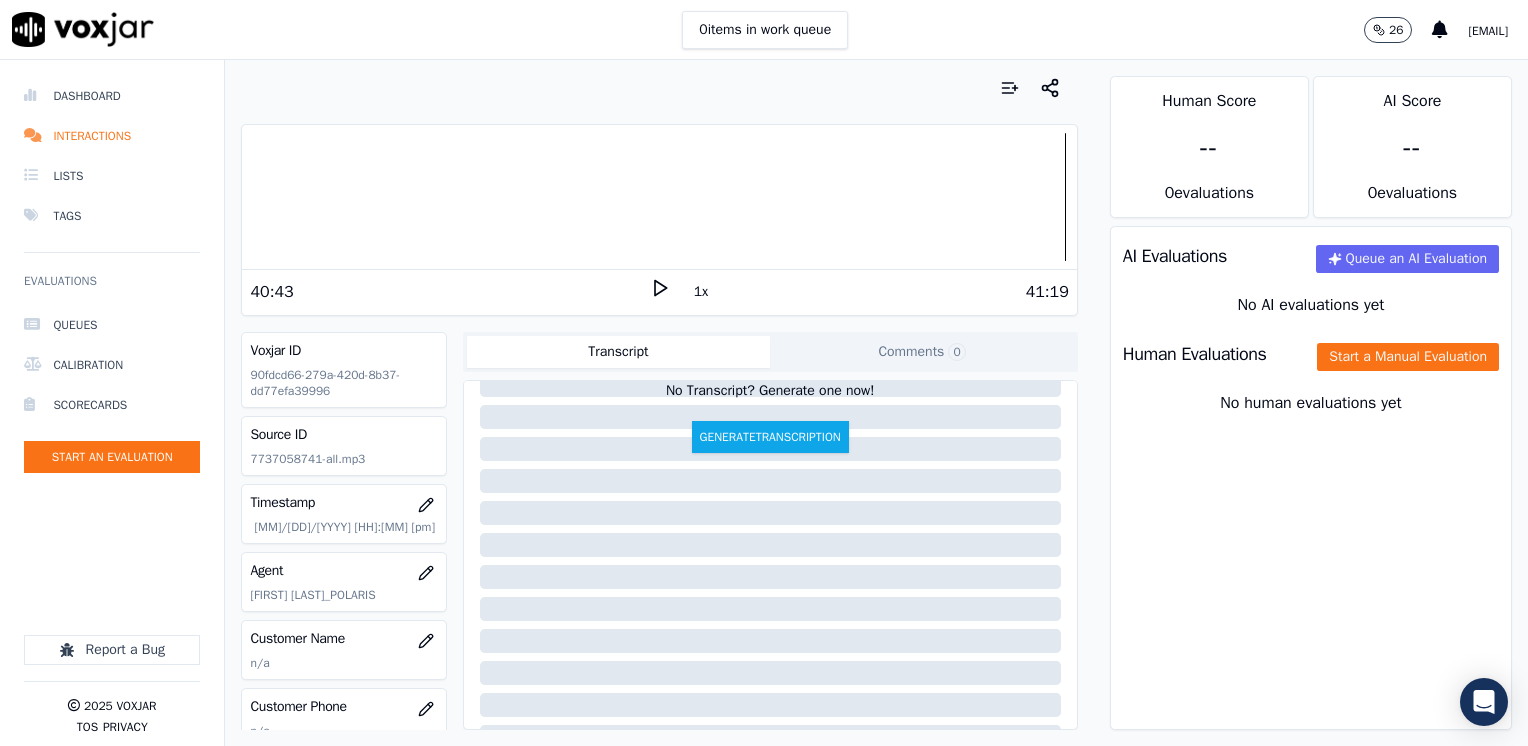 scroll, scrollTop: 200, scrollLeft: 0, axis: vertical 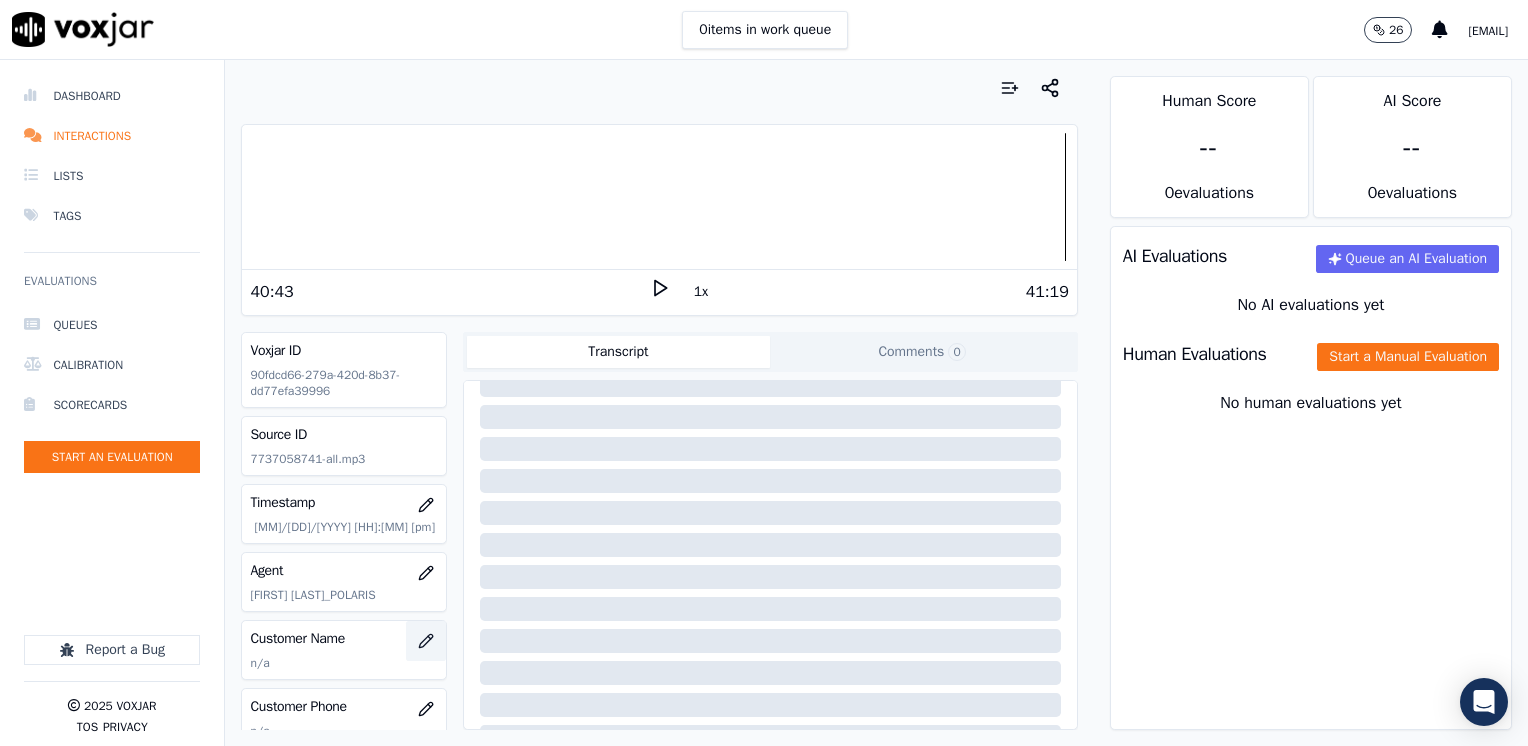 click at bounding box center (426, 641) 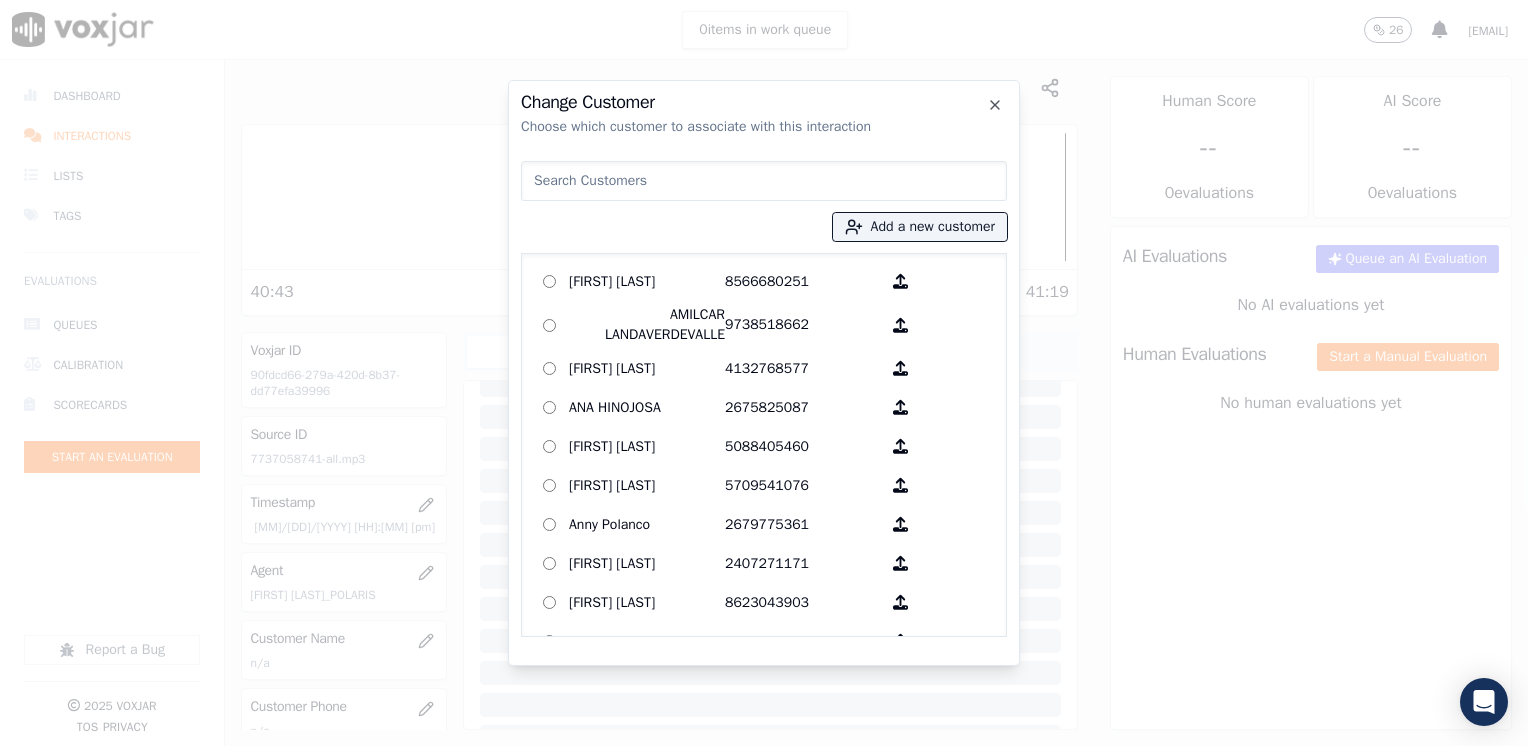 click at bounding box center (764, 181) 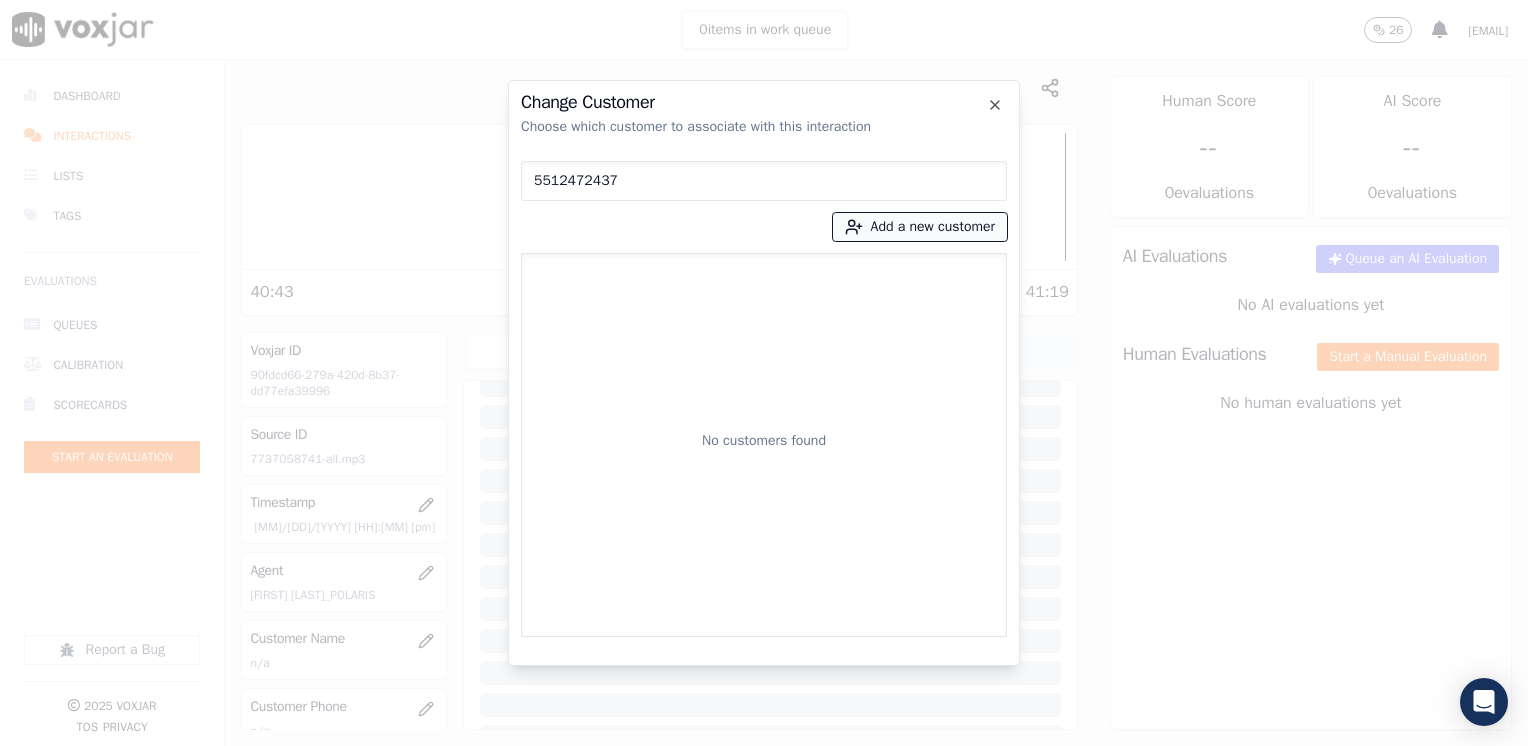 type on "5512472437" 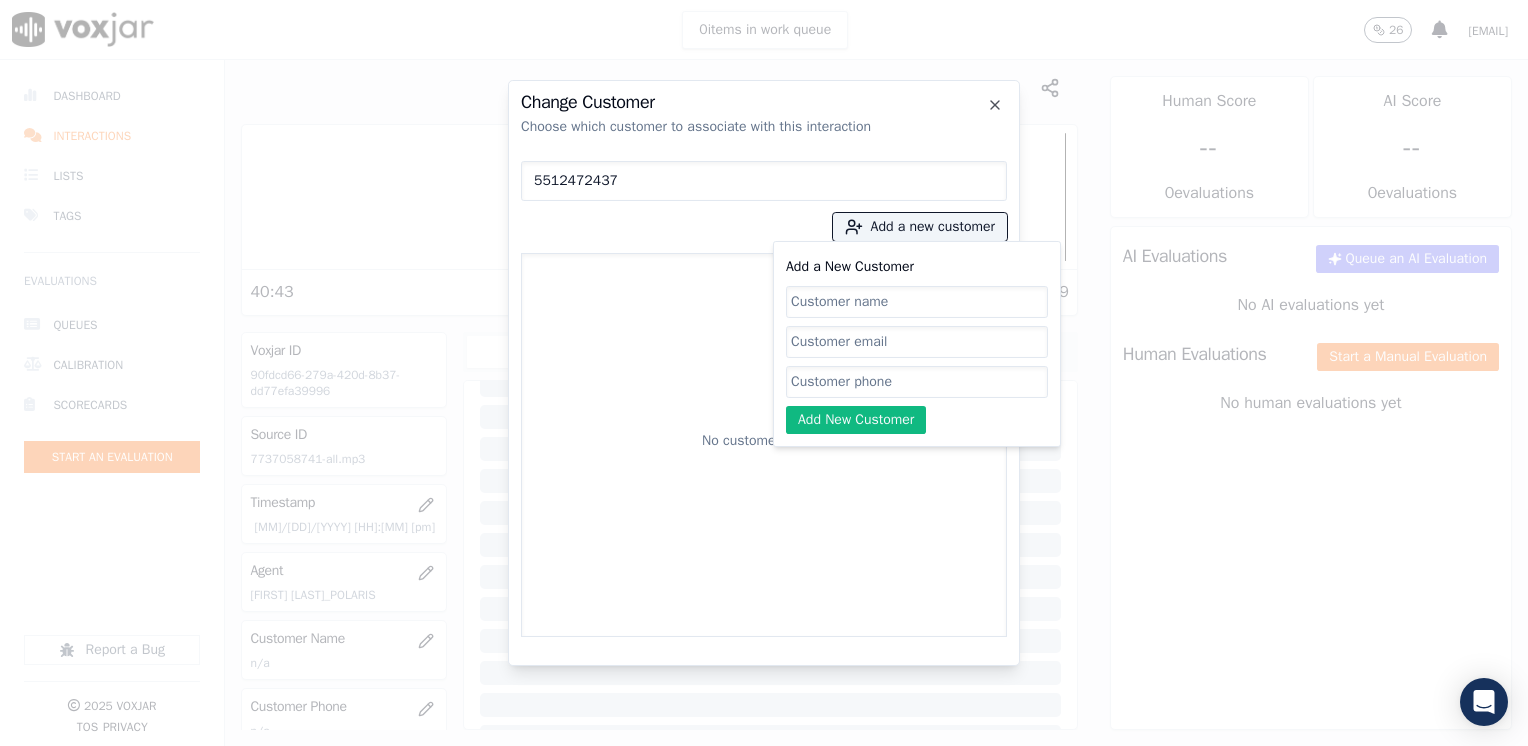 click on "Add a New Customer" 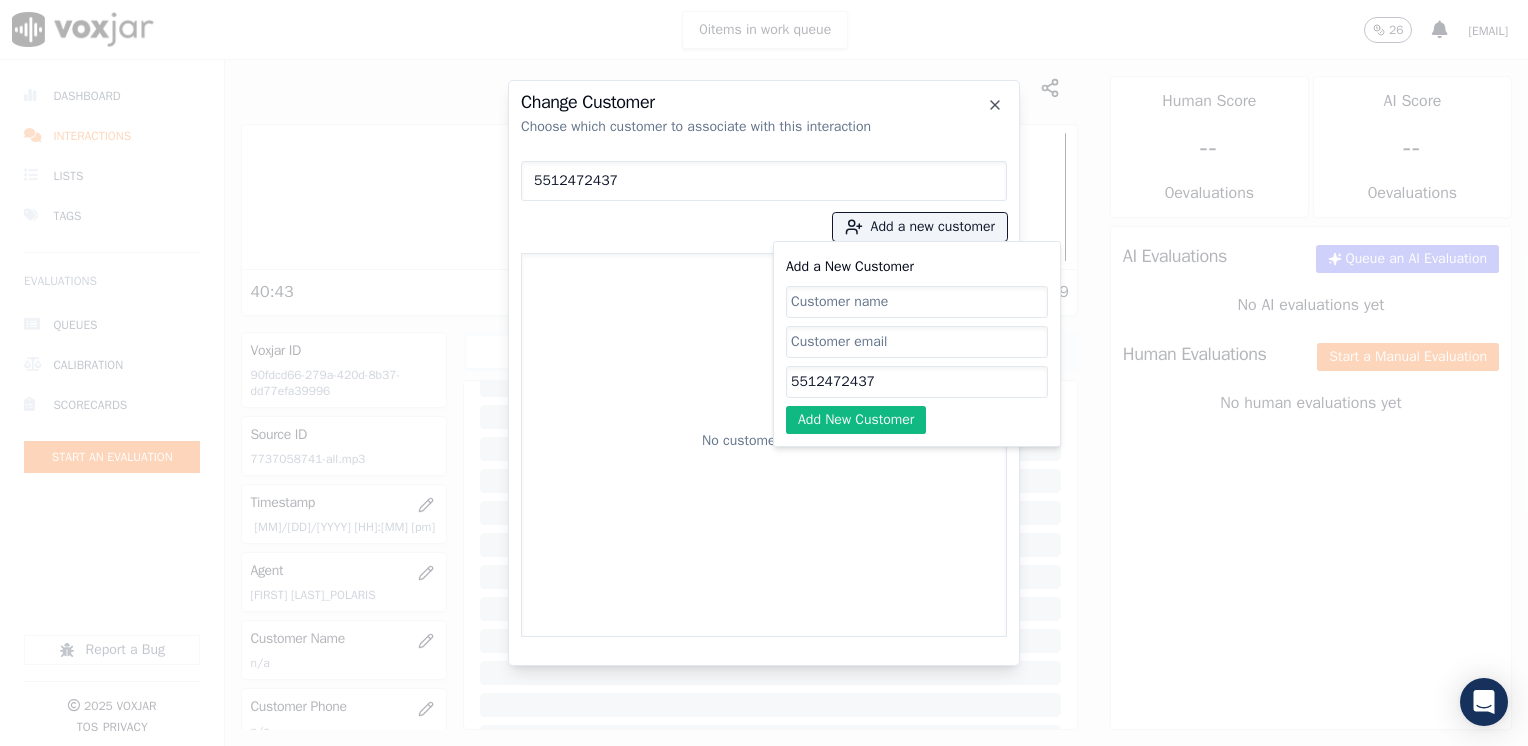 type on "5512472437" 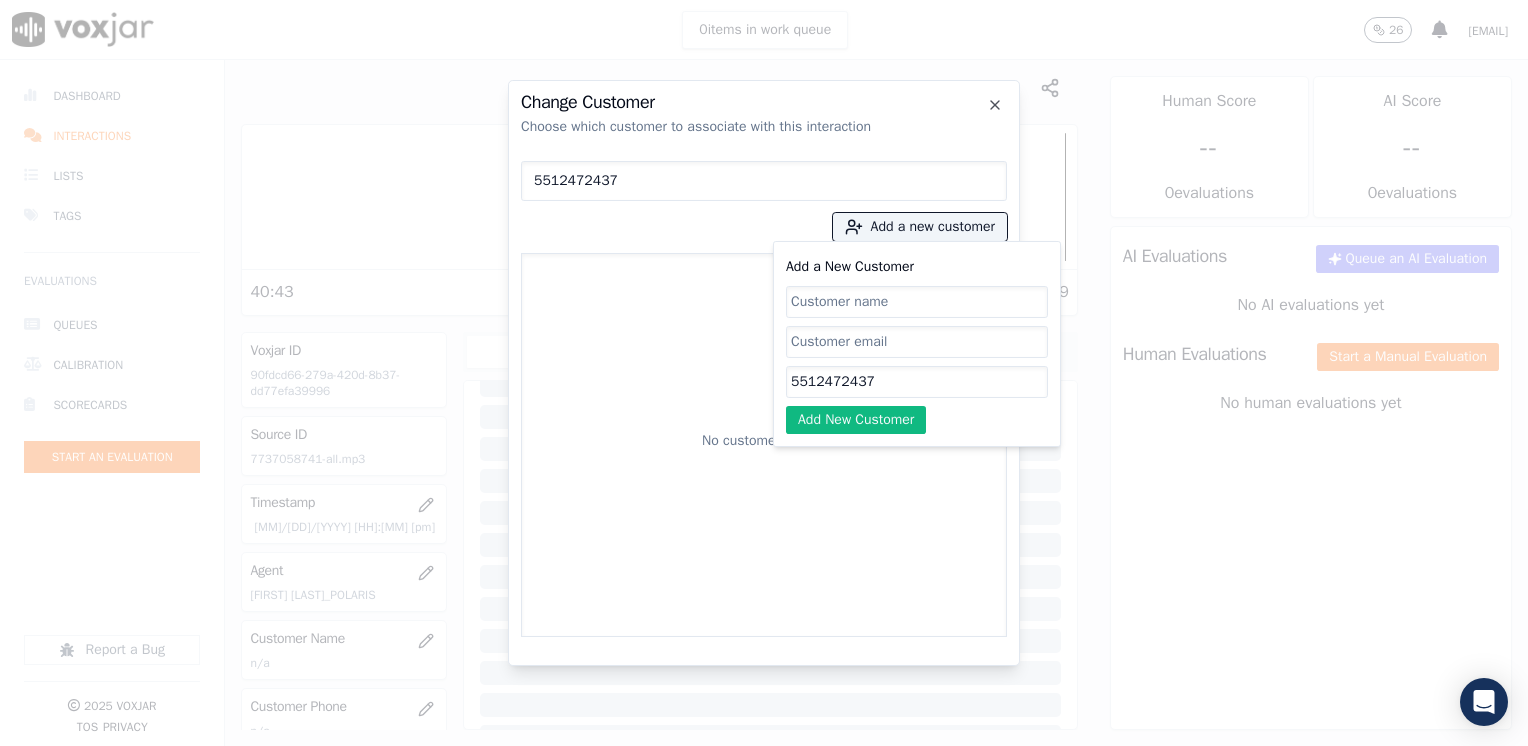 click on "Add a New Customer" 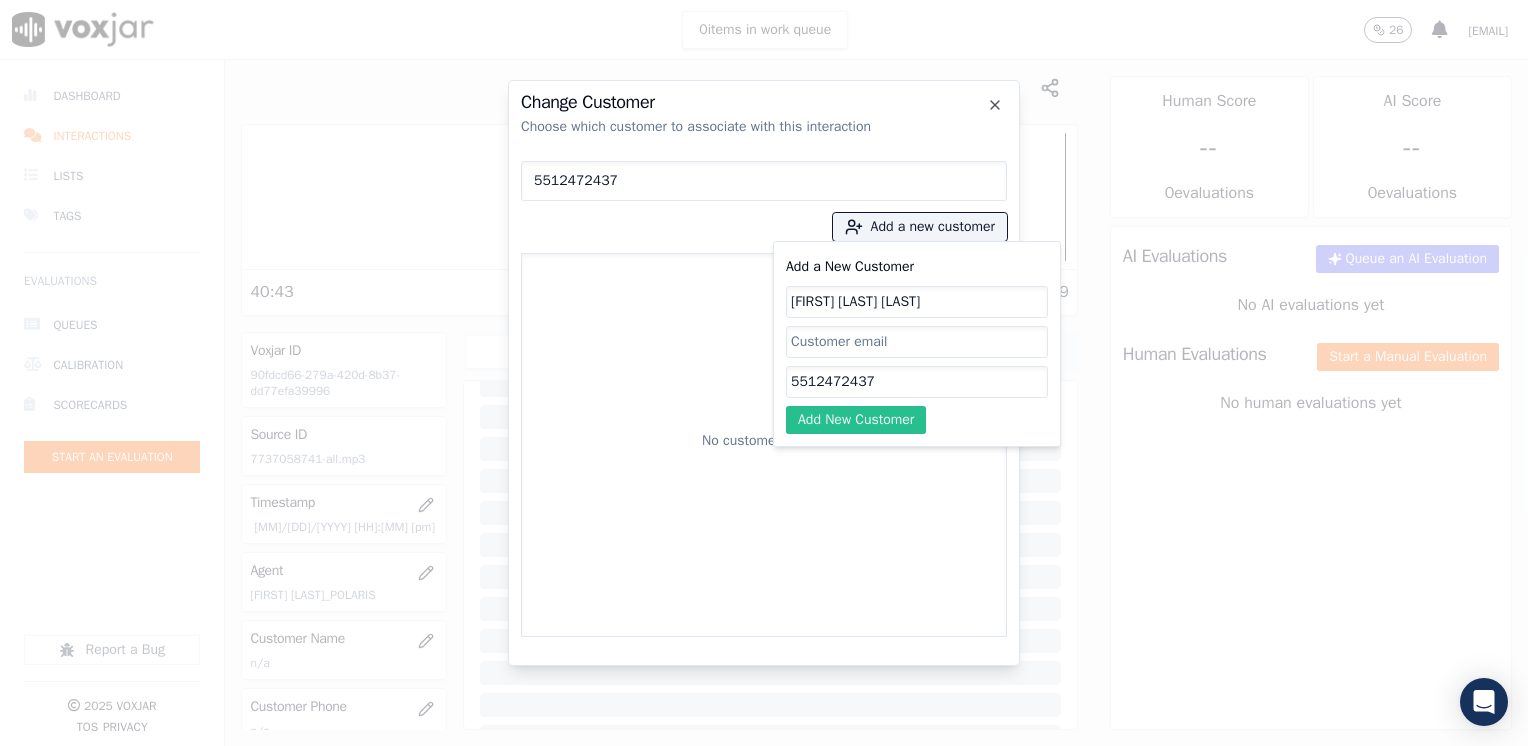 type on "[FIRST] [LAST] [LAST]" 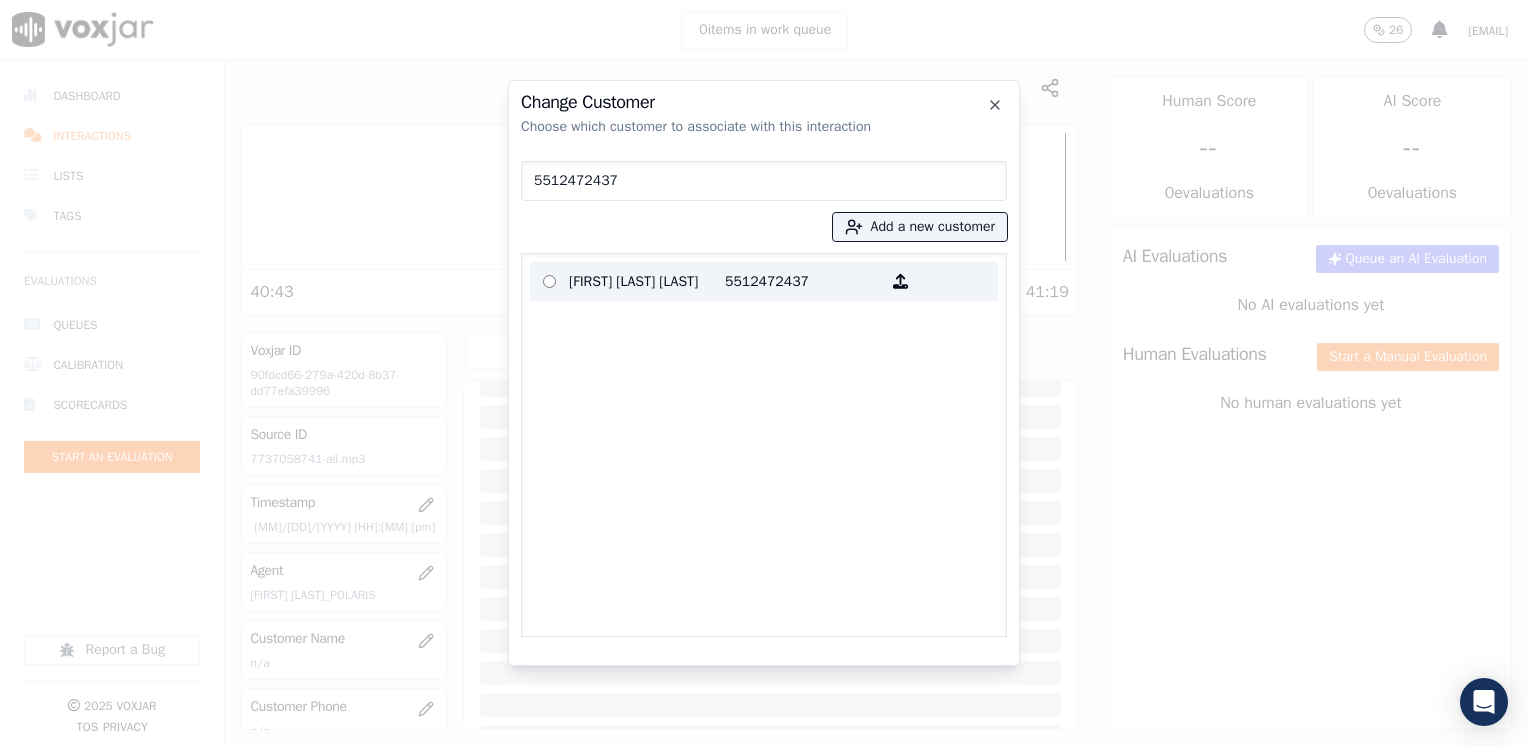 click on "5512472437" at bounding box center [803, 281] 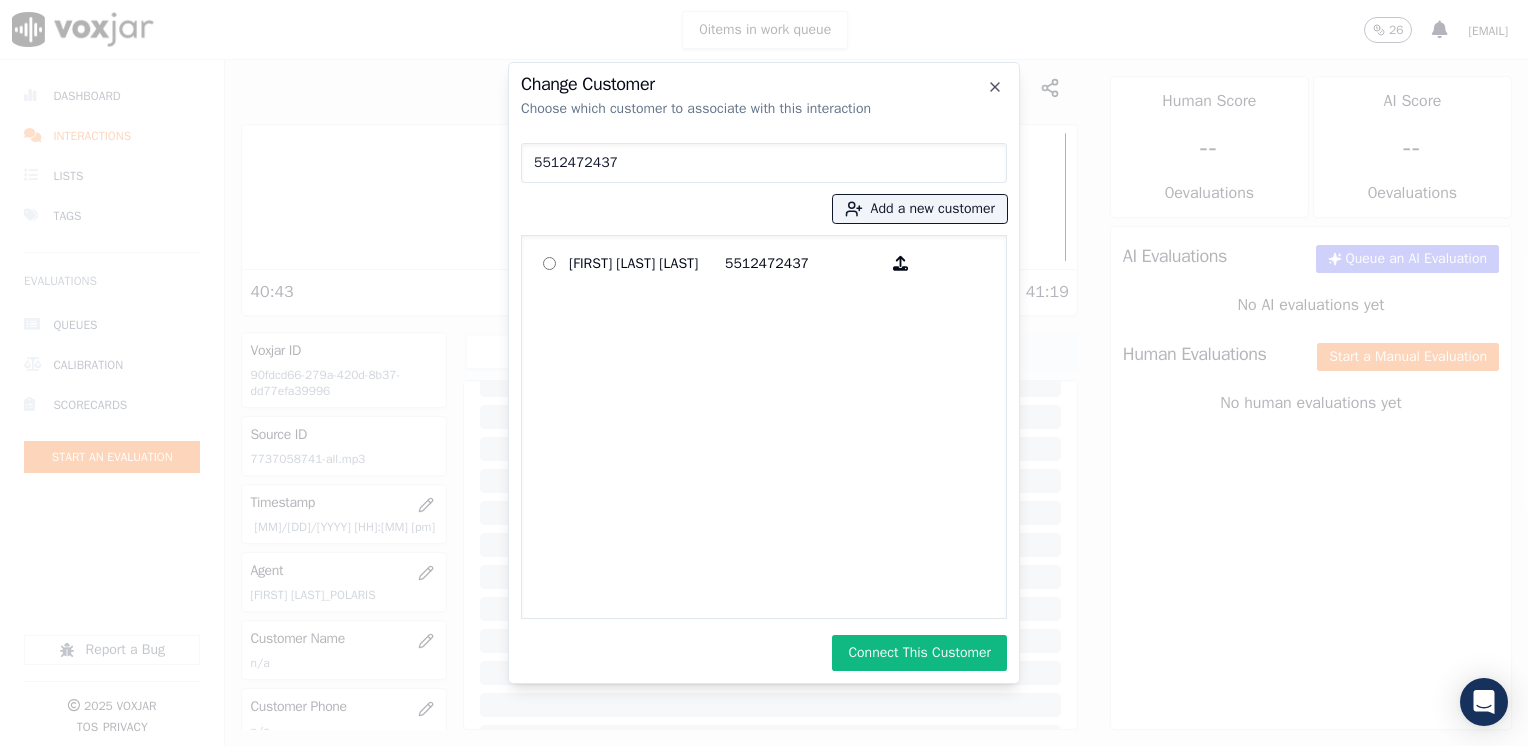 click on "Connect This Customer" at bounding box center [919, 653] 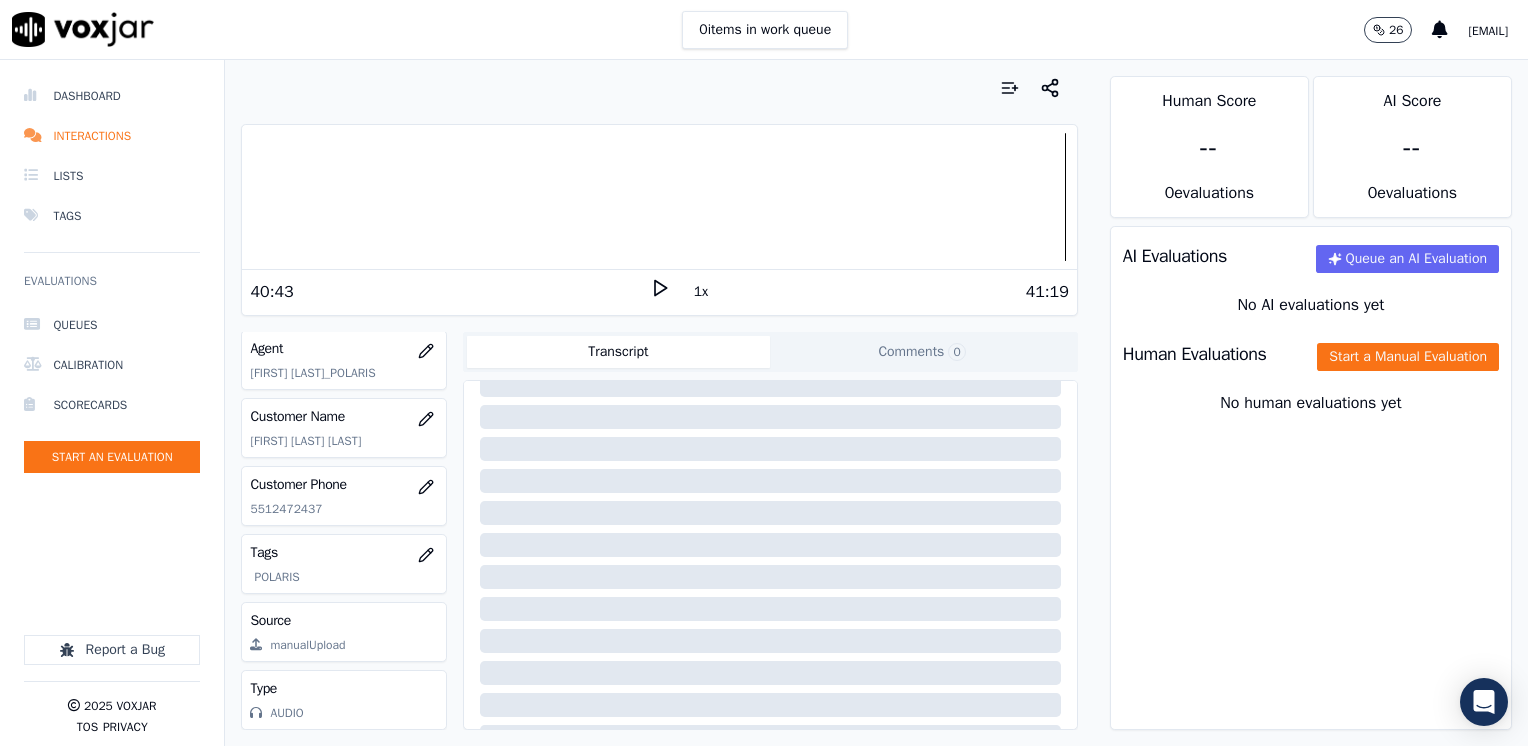 scroll, scrollTop: 0, scrollLeft: 0, axis: both 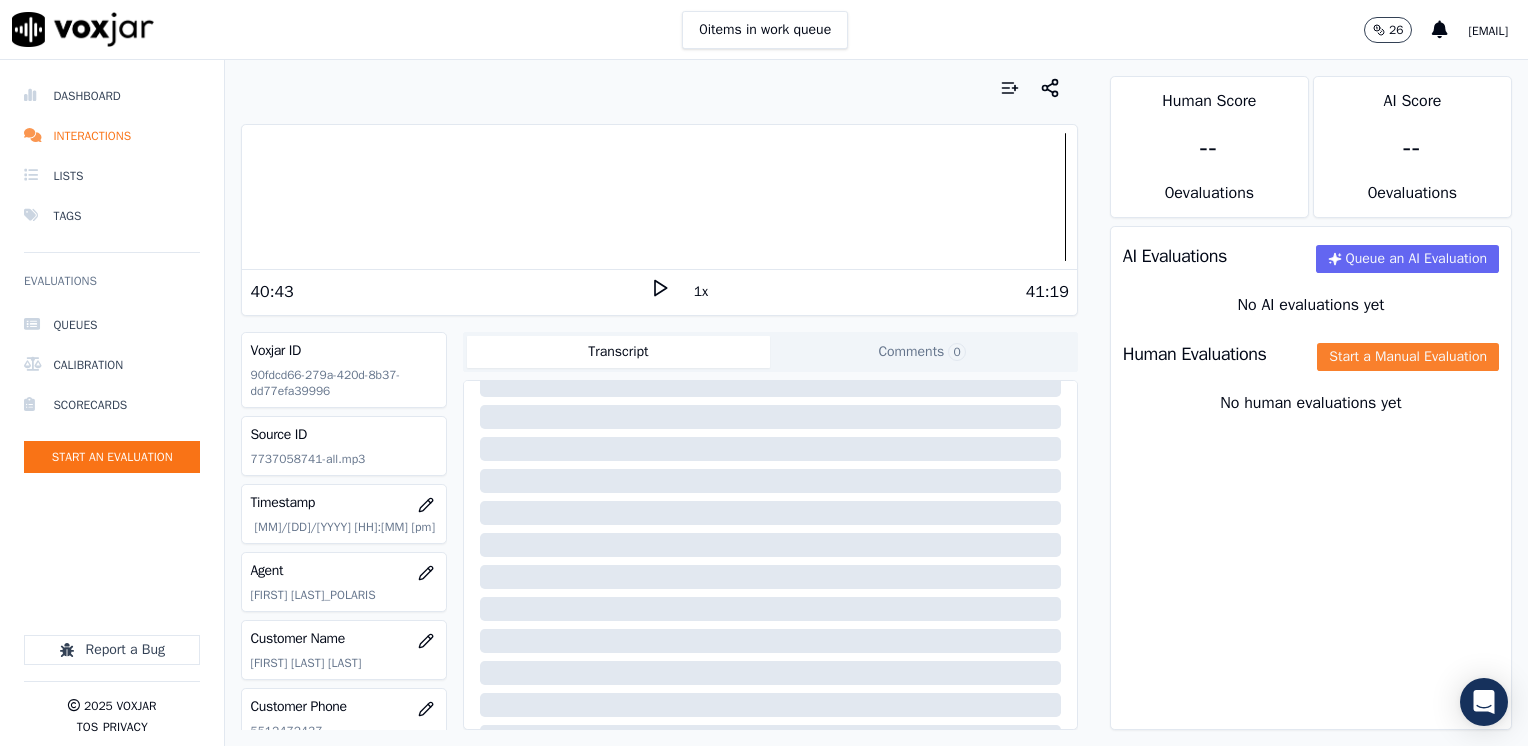 click on "Start a Manual Evaluation" 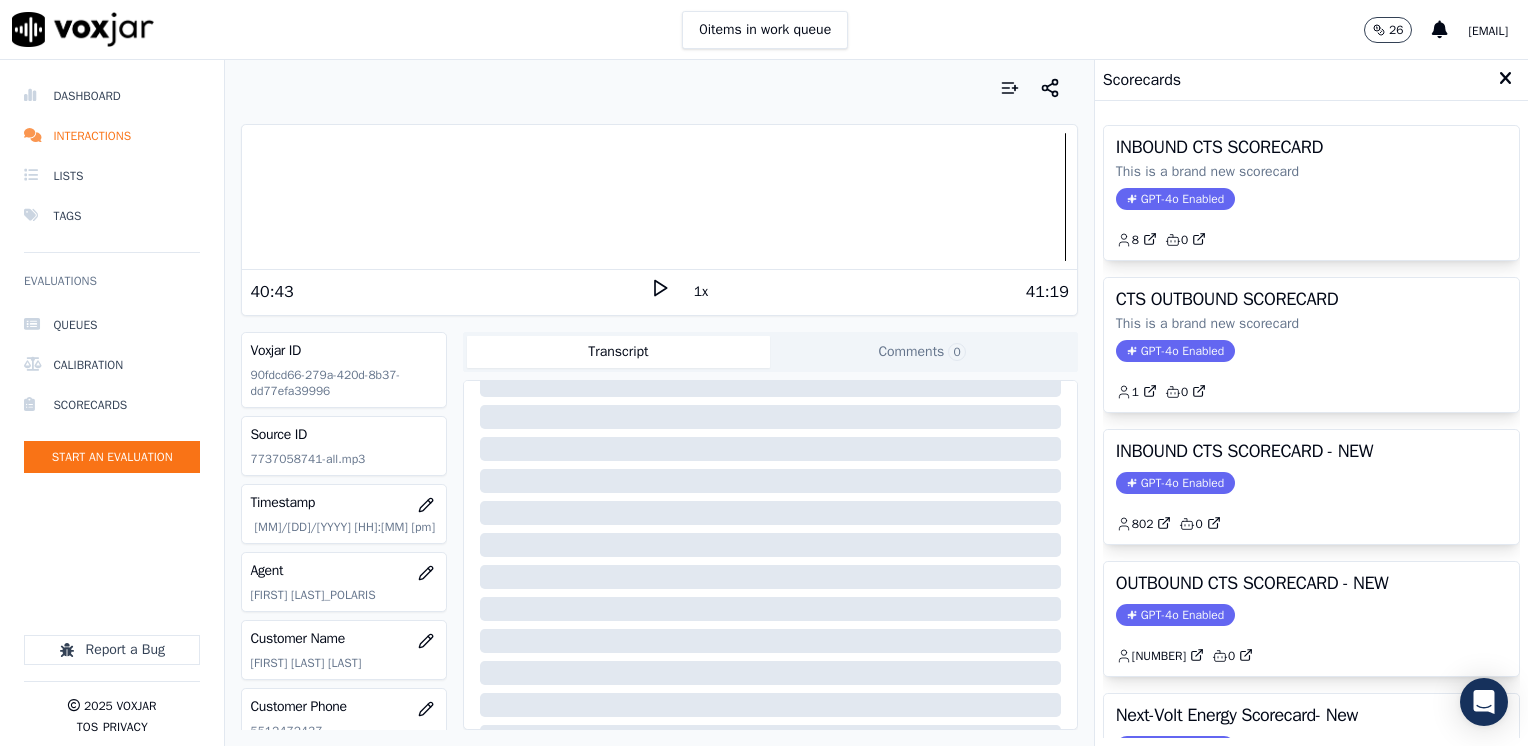 click on "GPT-4o Enabled" at bounding box center (1175, 615) 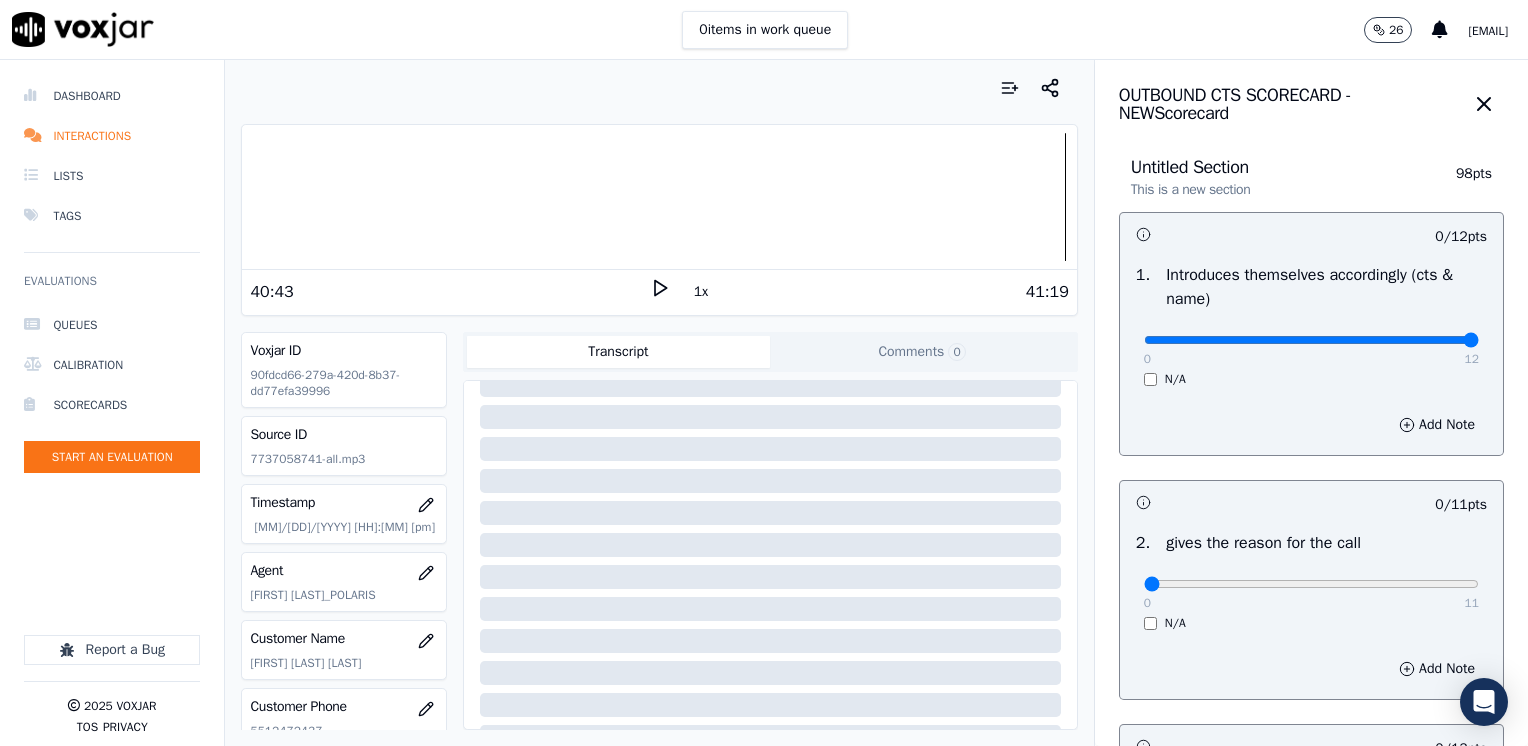 drag, startPoint x: 1156, startPoint y: 335, endPoint x: 1527, endPoint y: 346, distance: 371.16302 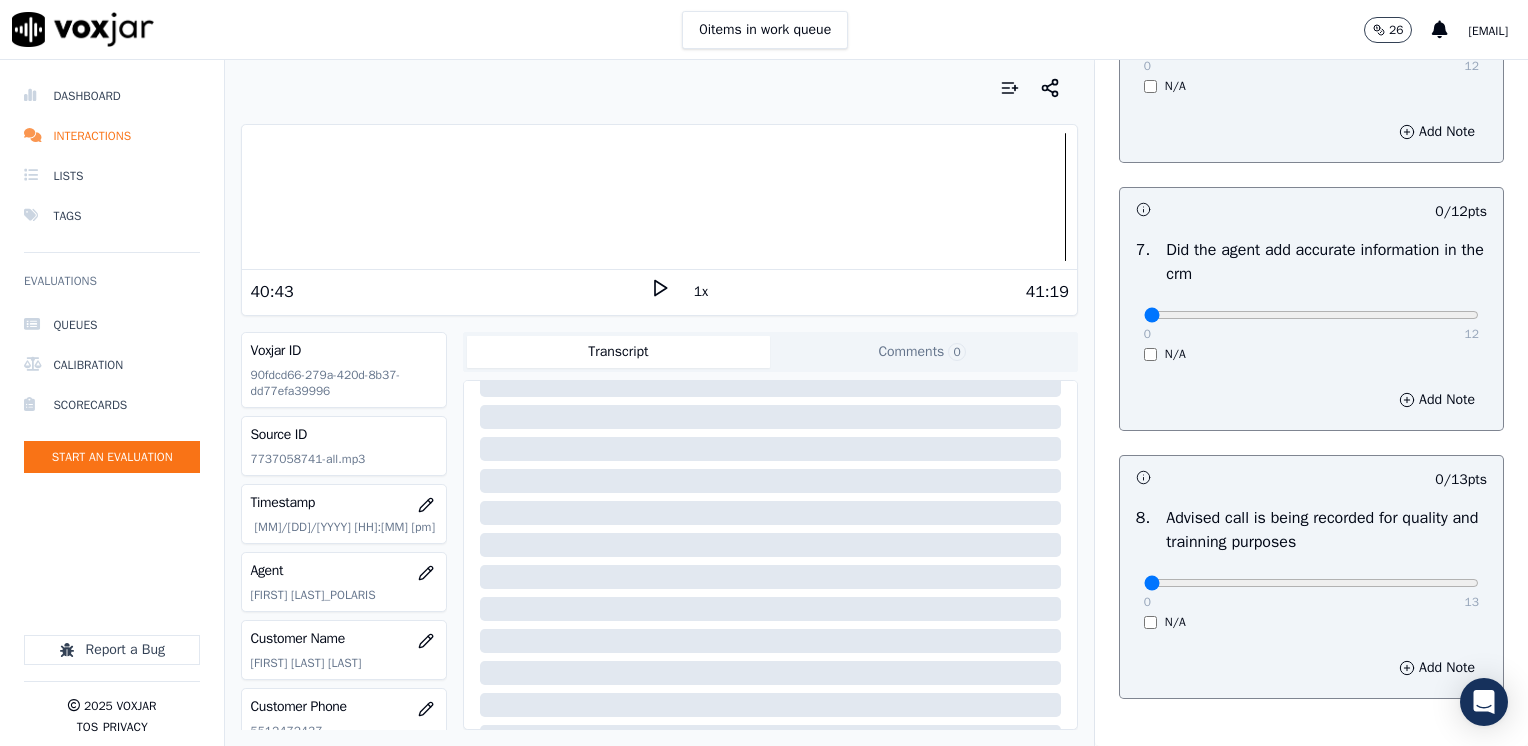 scroll, scrollTop: 1748, scrollLeft: 0, axis: vertical 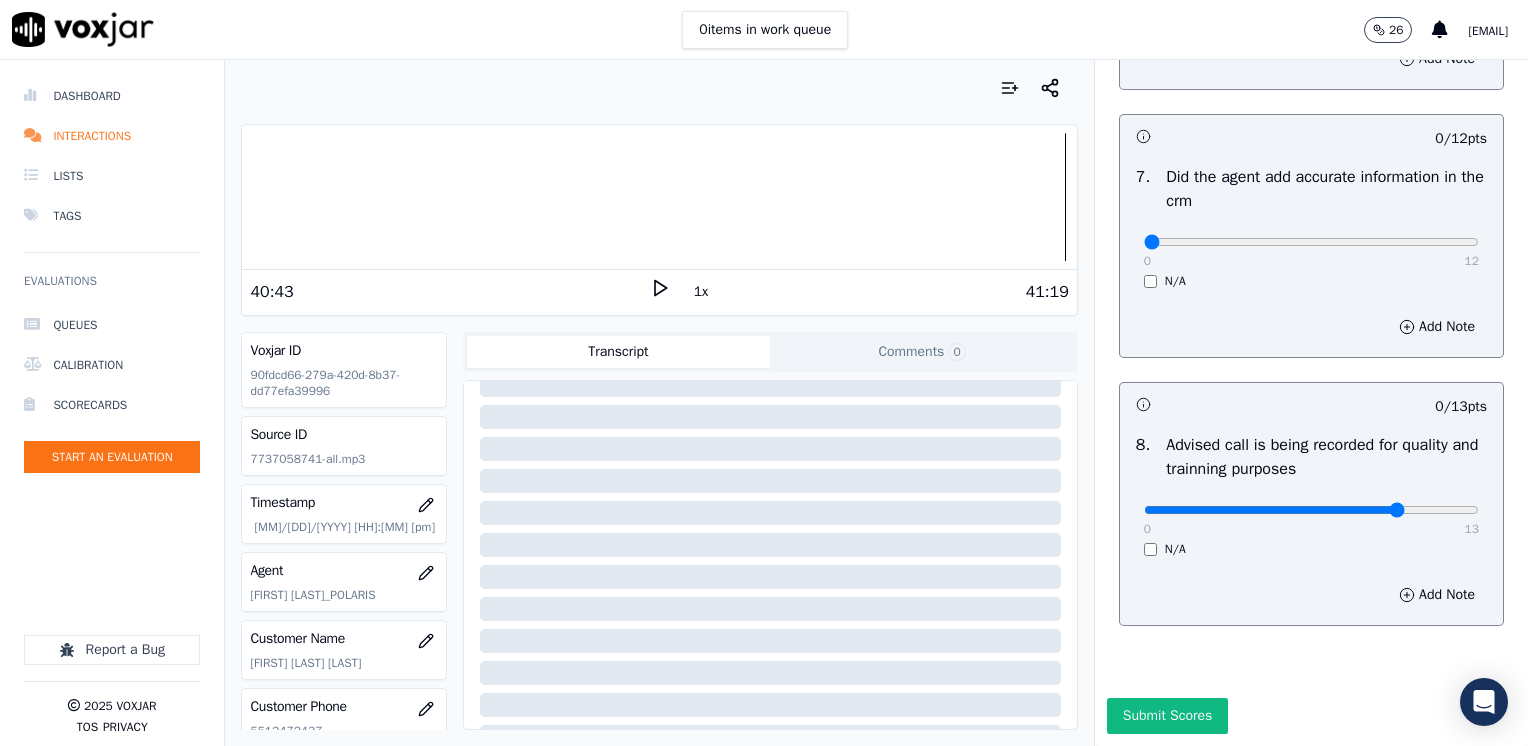 type on "10" 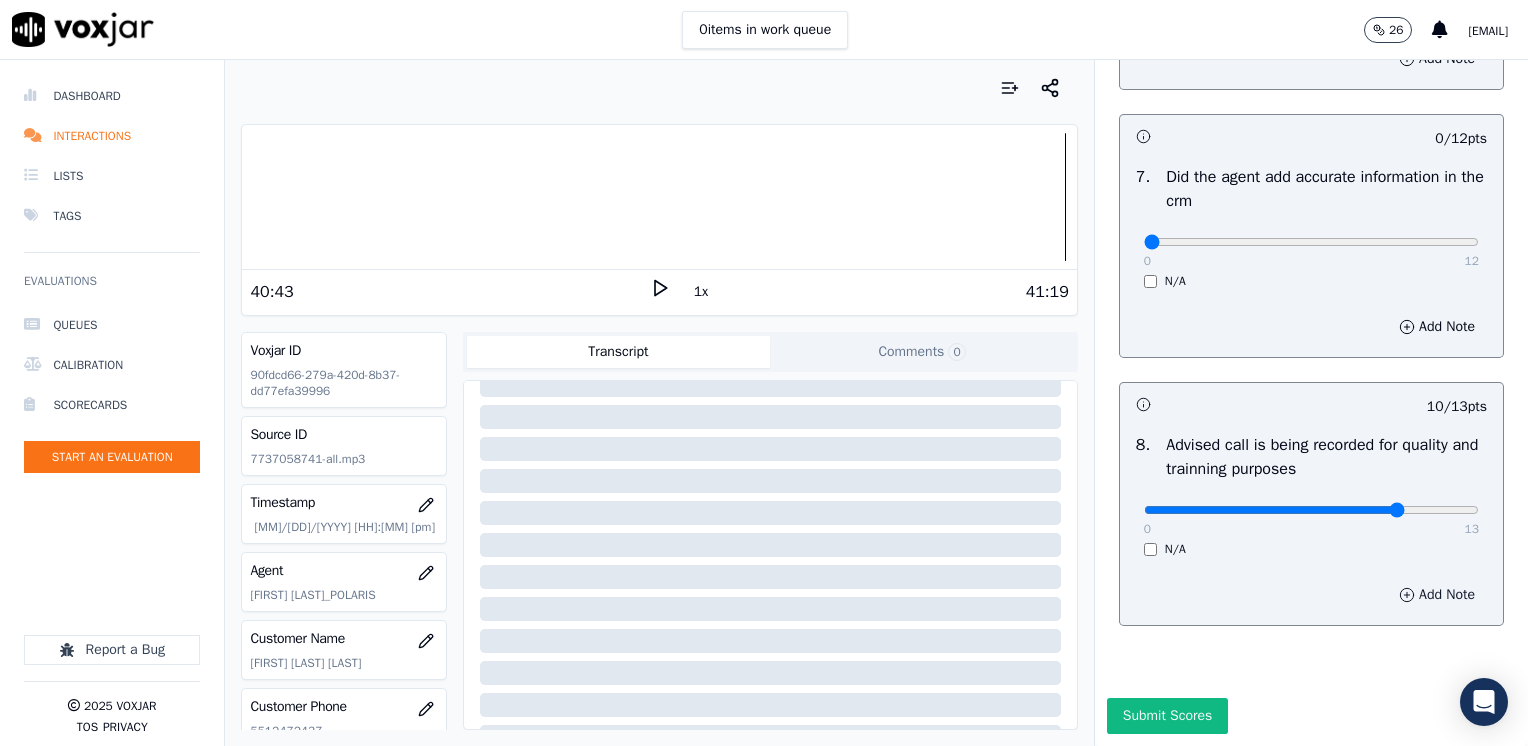 click on "Add Note" at bounding box center [1437, 595] 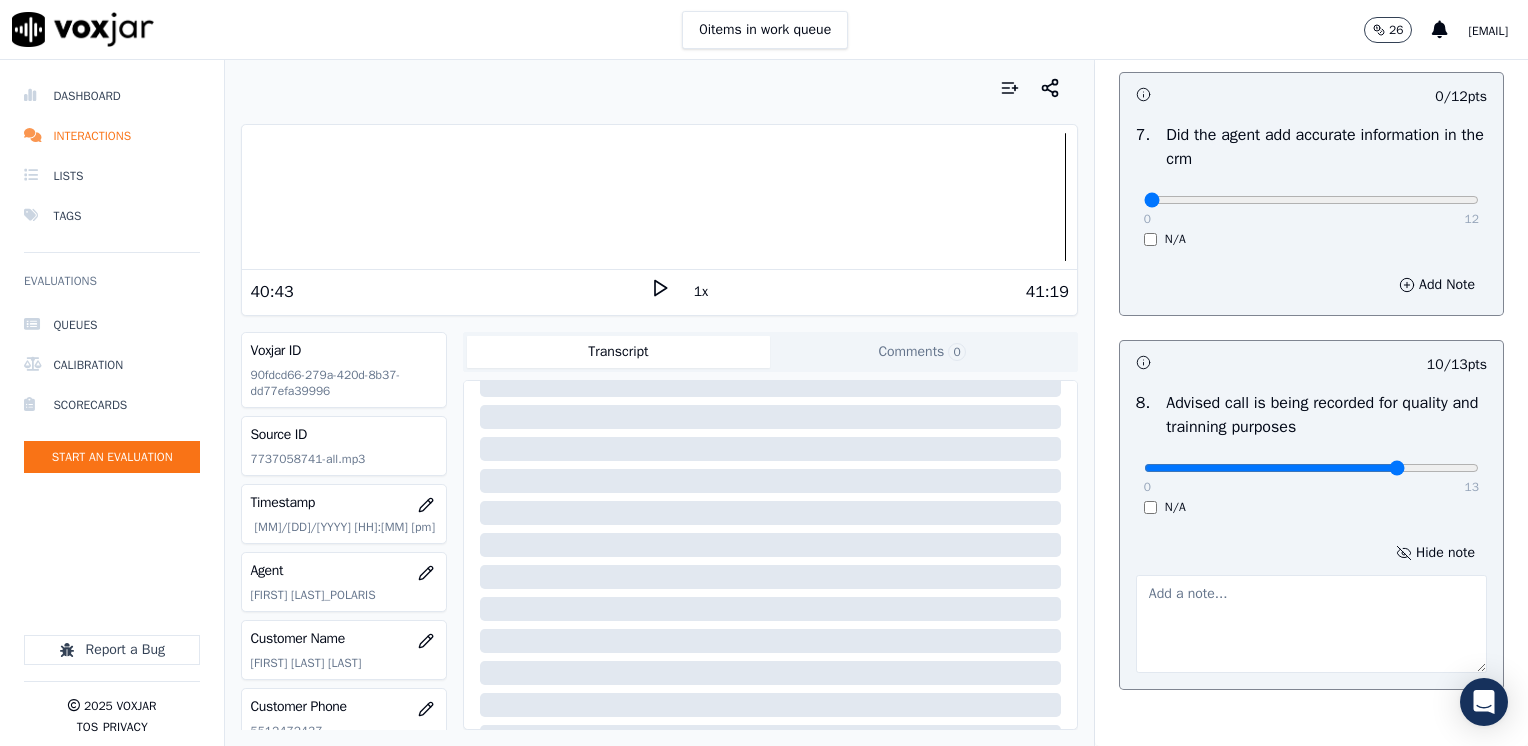 click at bounding box center (1311, 624) 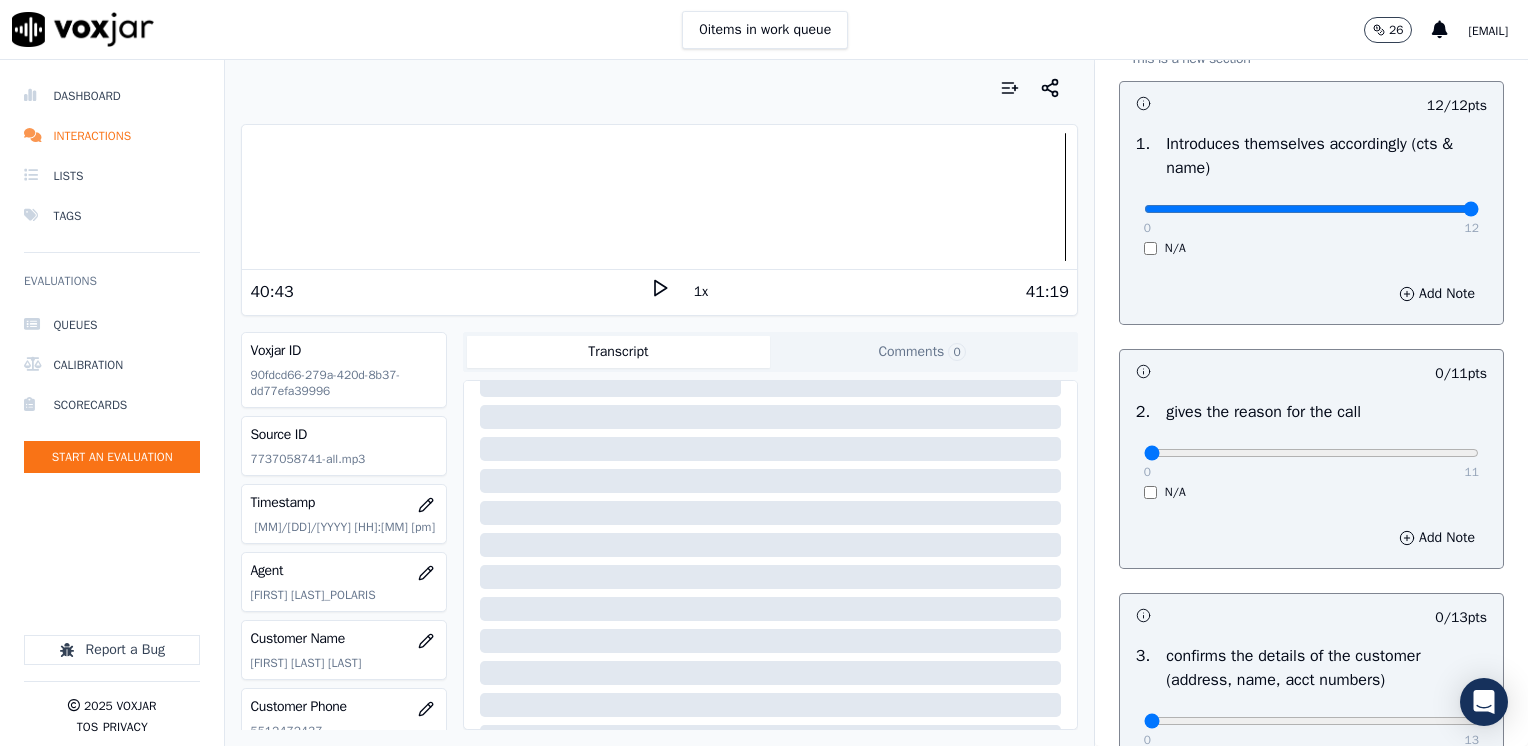 scroll, scrollTop: 0, scrollLeft: 0, axis: both 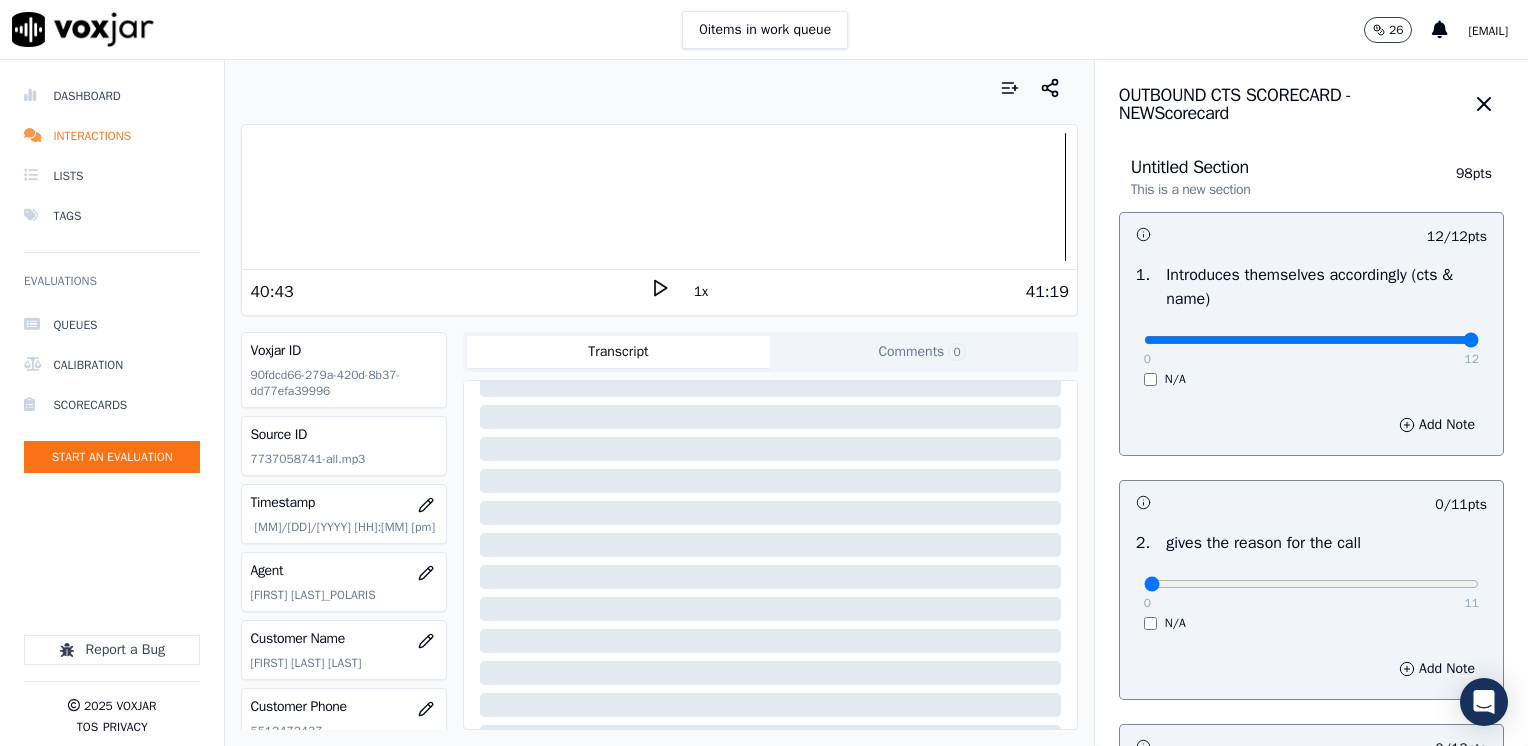 type on "Does not advise the call is being recorded for quality purposes" 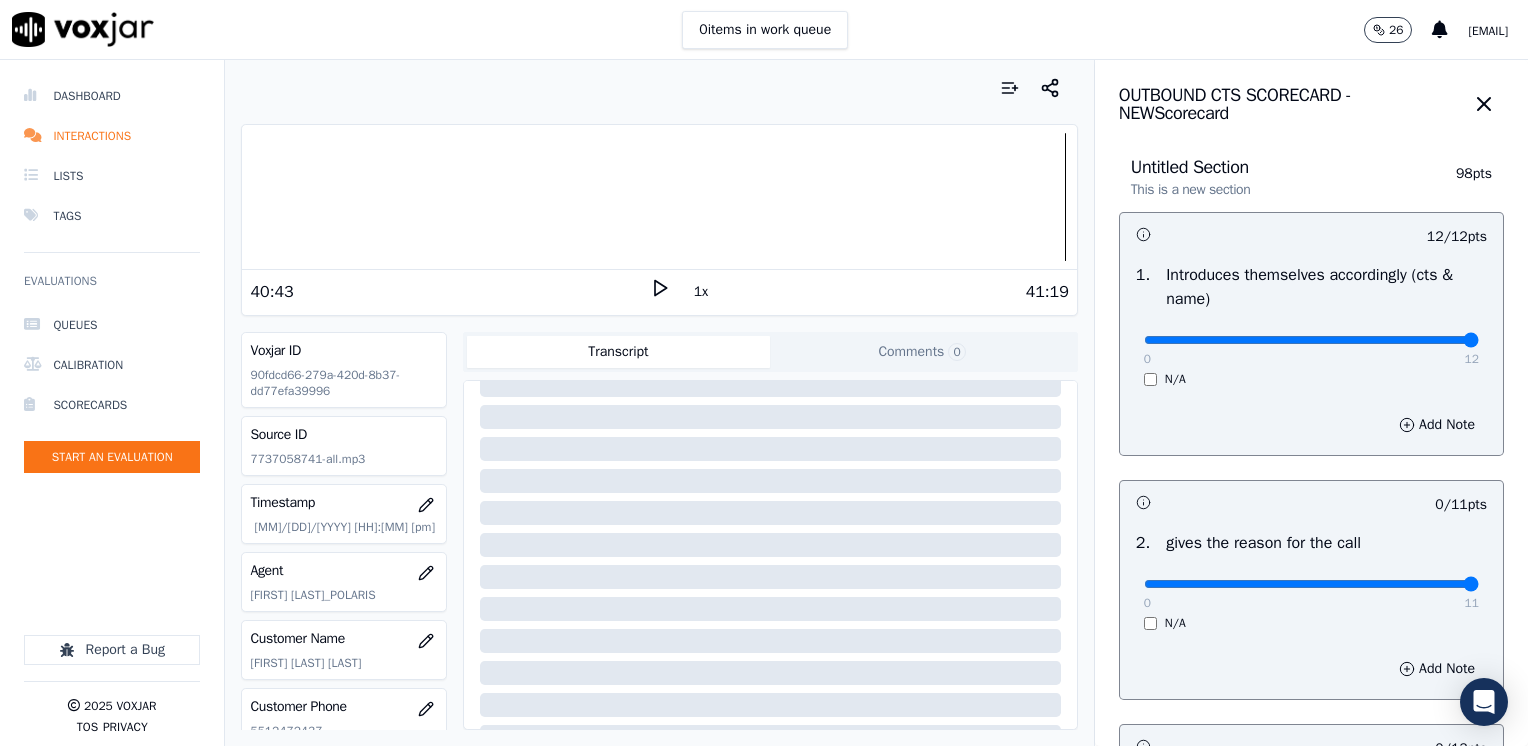 drag, startPoint x: 1136, startPoint y: 584, endPoint x: 1531, endPoint y: 584, distance: 395 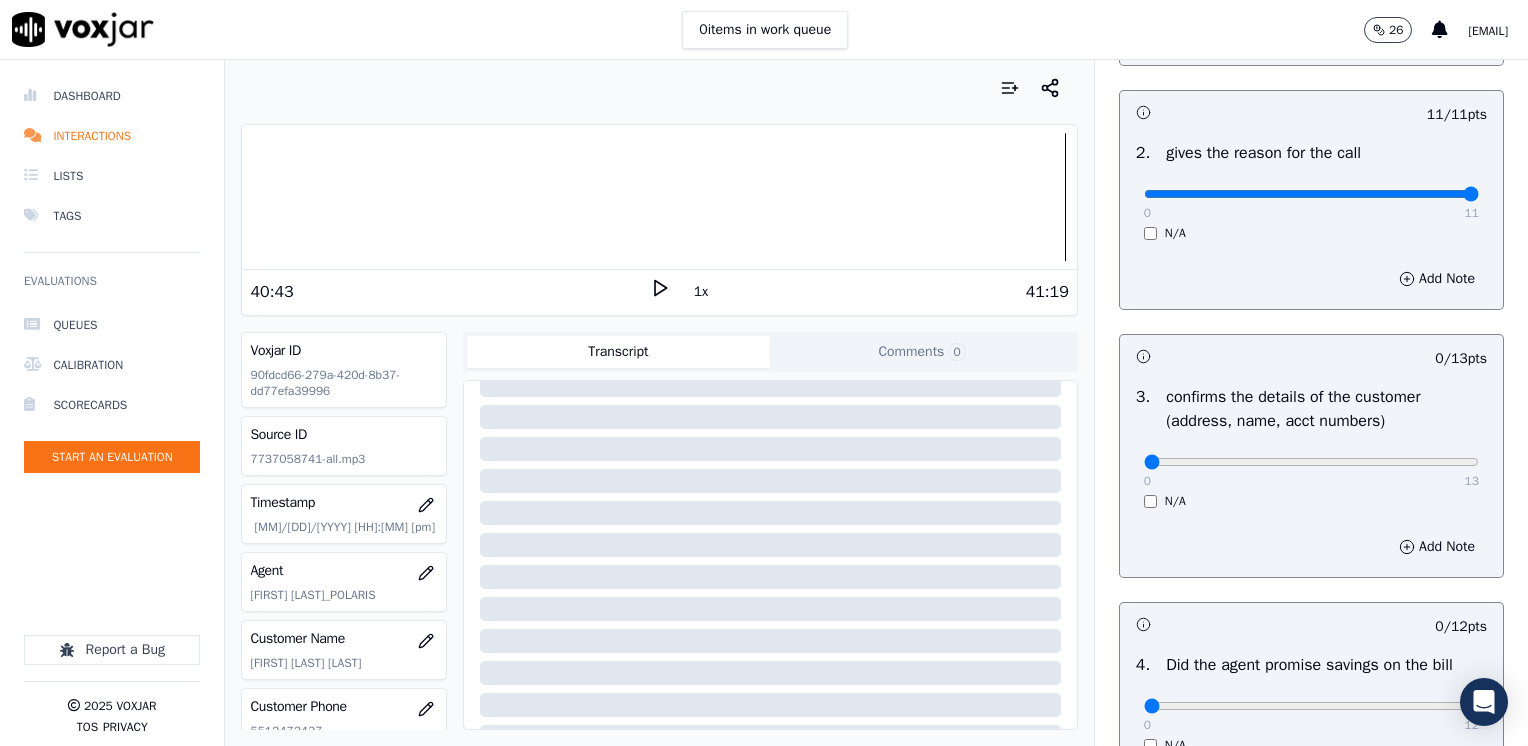 scroll, scrollTop: 400, scrollLeft: 0, axis: vertical 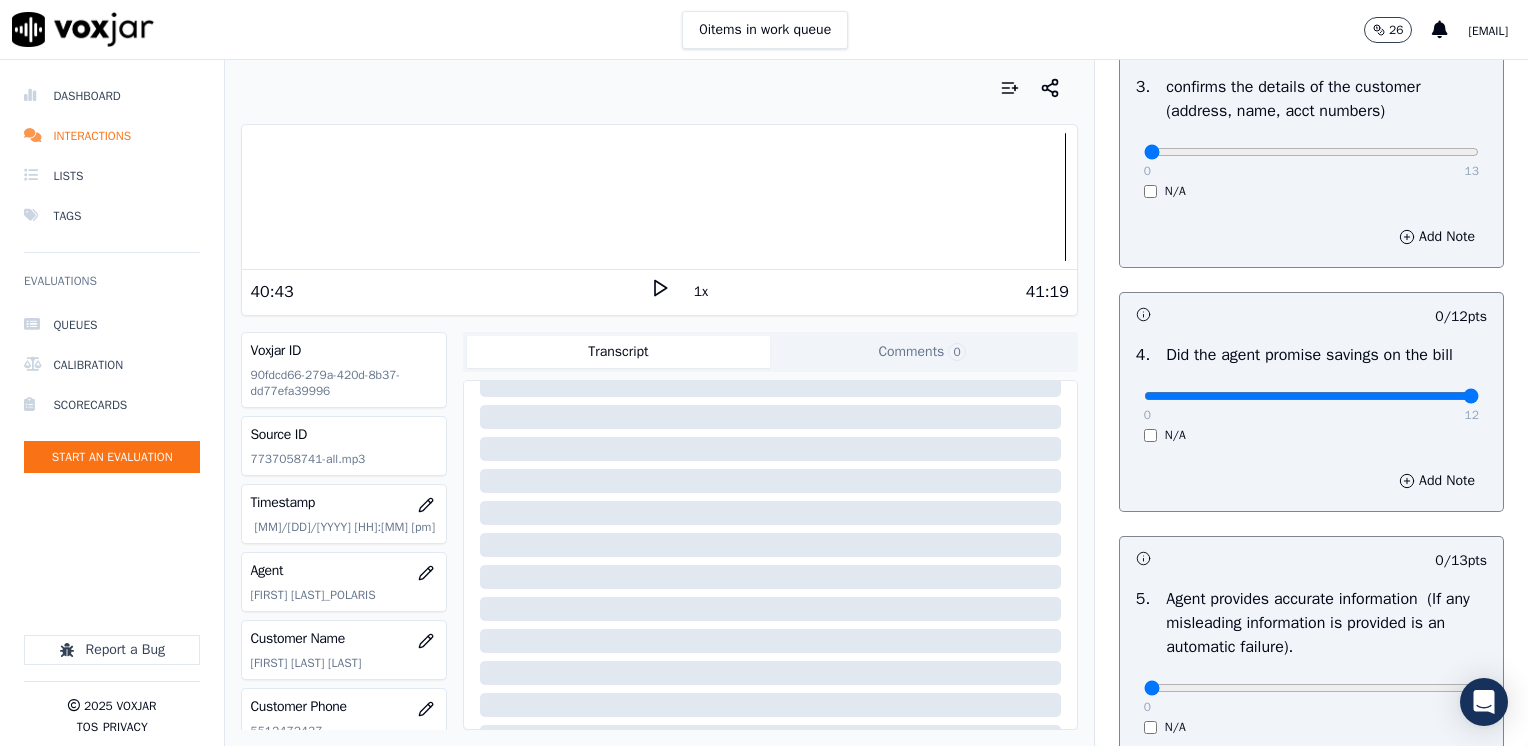 drag, startPoint x: 1134, startPoint y: 389, endPoint x: 1531, endPoint y: 402, distance: 397.2128 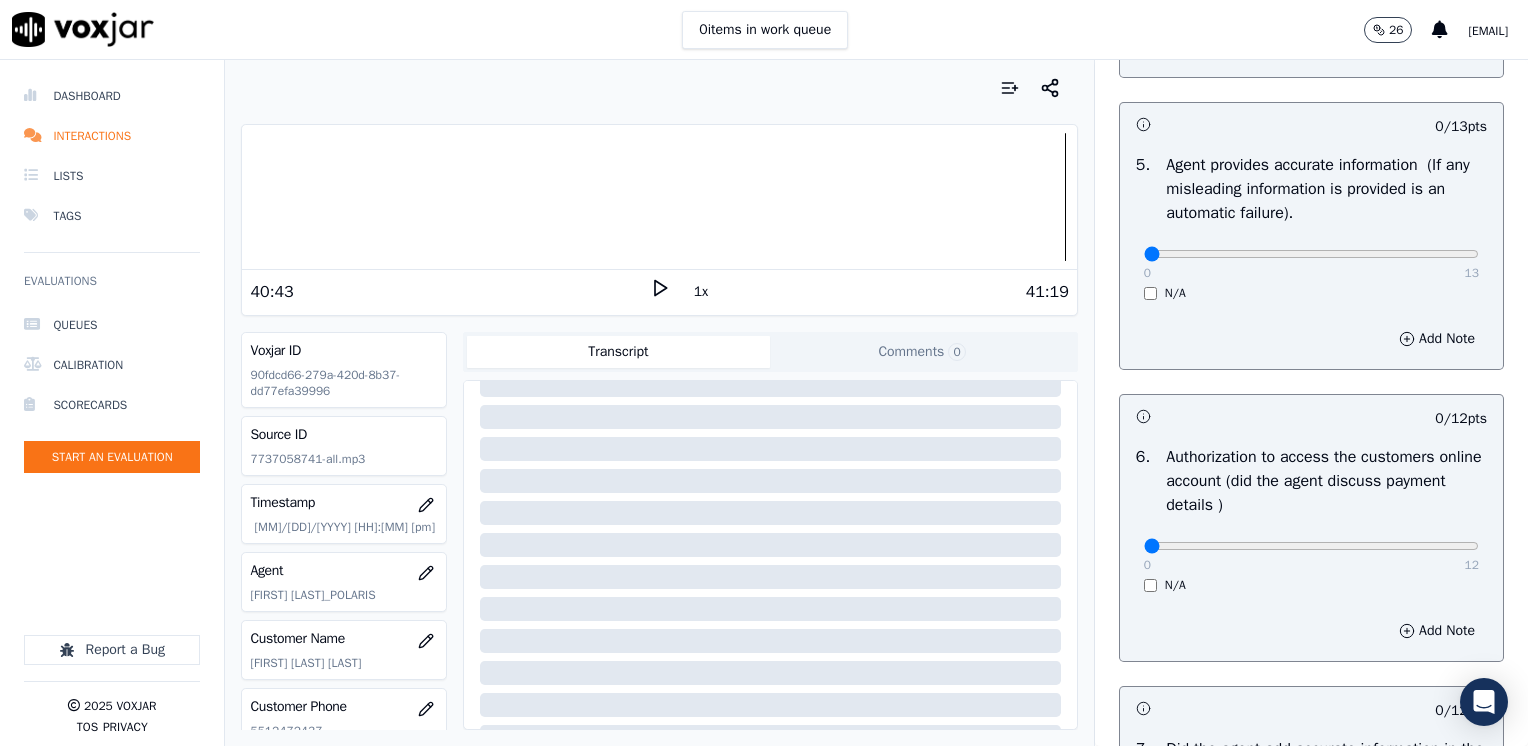 scroll, scrollTop: 1300, scrollLeft: 0, axis: vertical 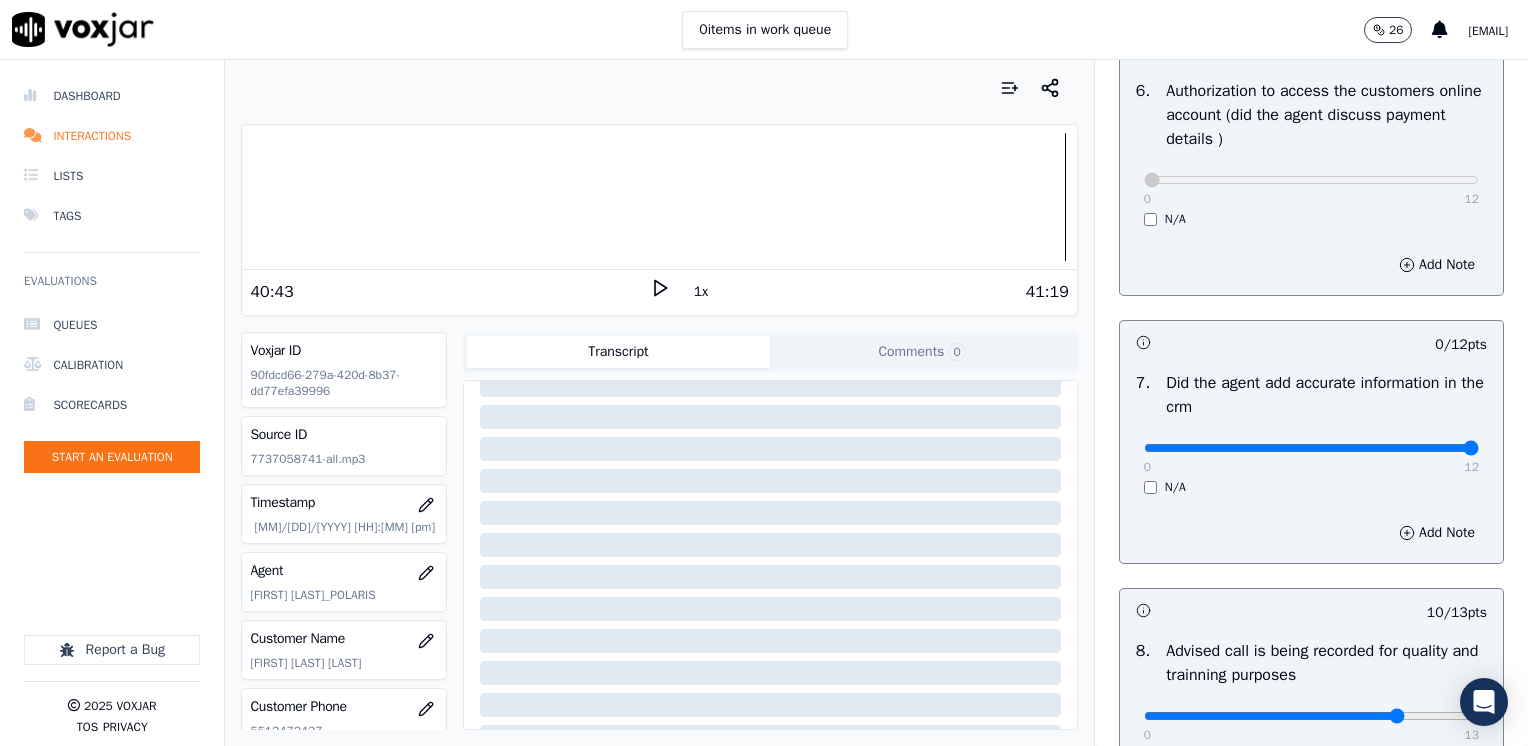 drag, startPoint x: 1132, startPoint y: 440, endPoint x: 1527, endPoint y: 435, distance: 395.03165 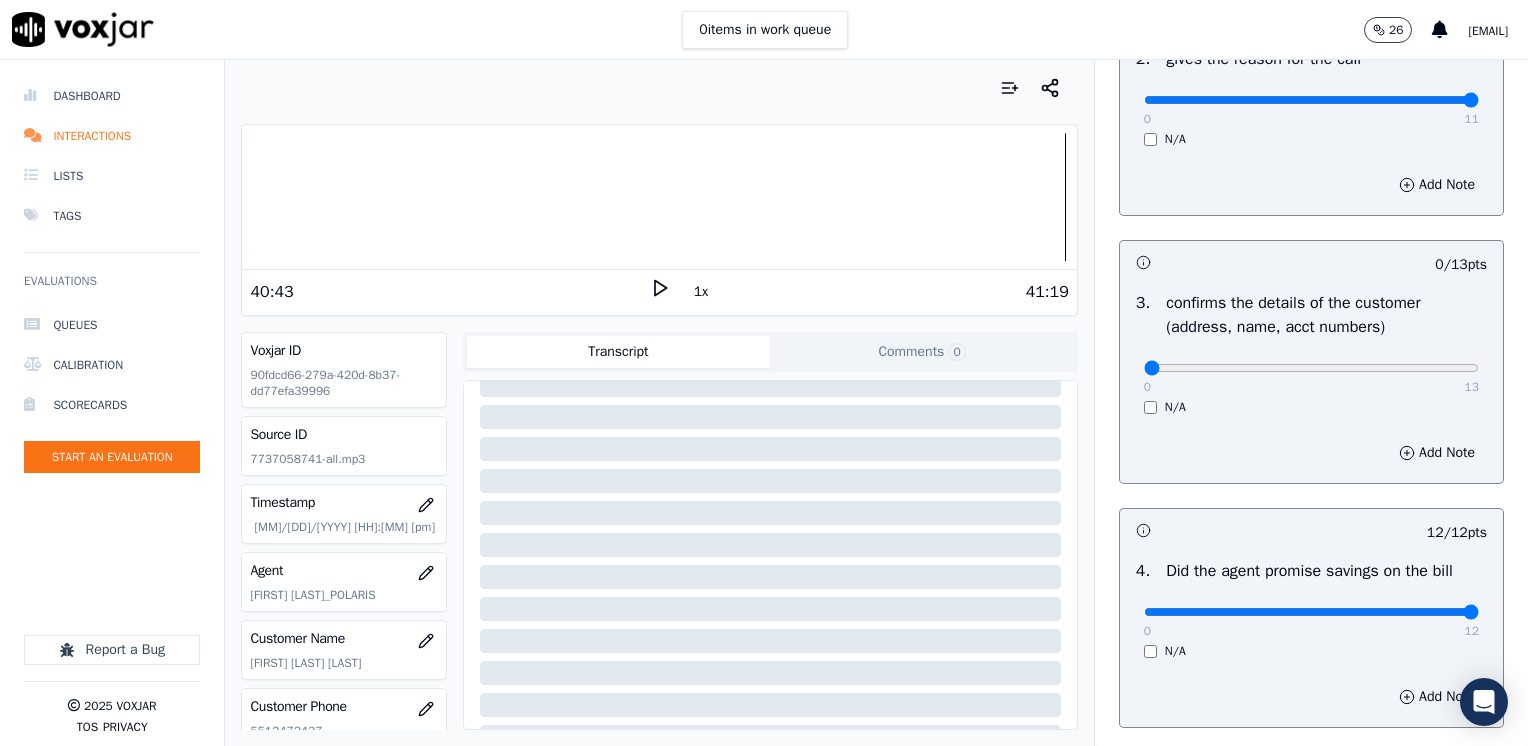 scroll, scrollTop: 400, scrollLeft: 0, axis: vertical 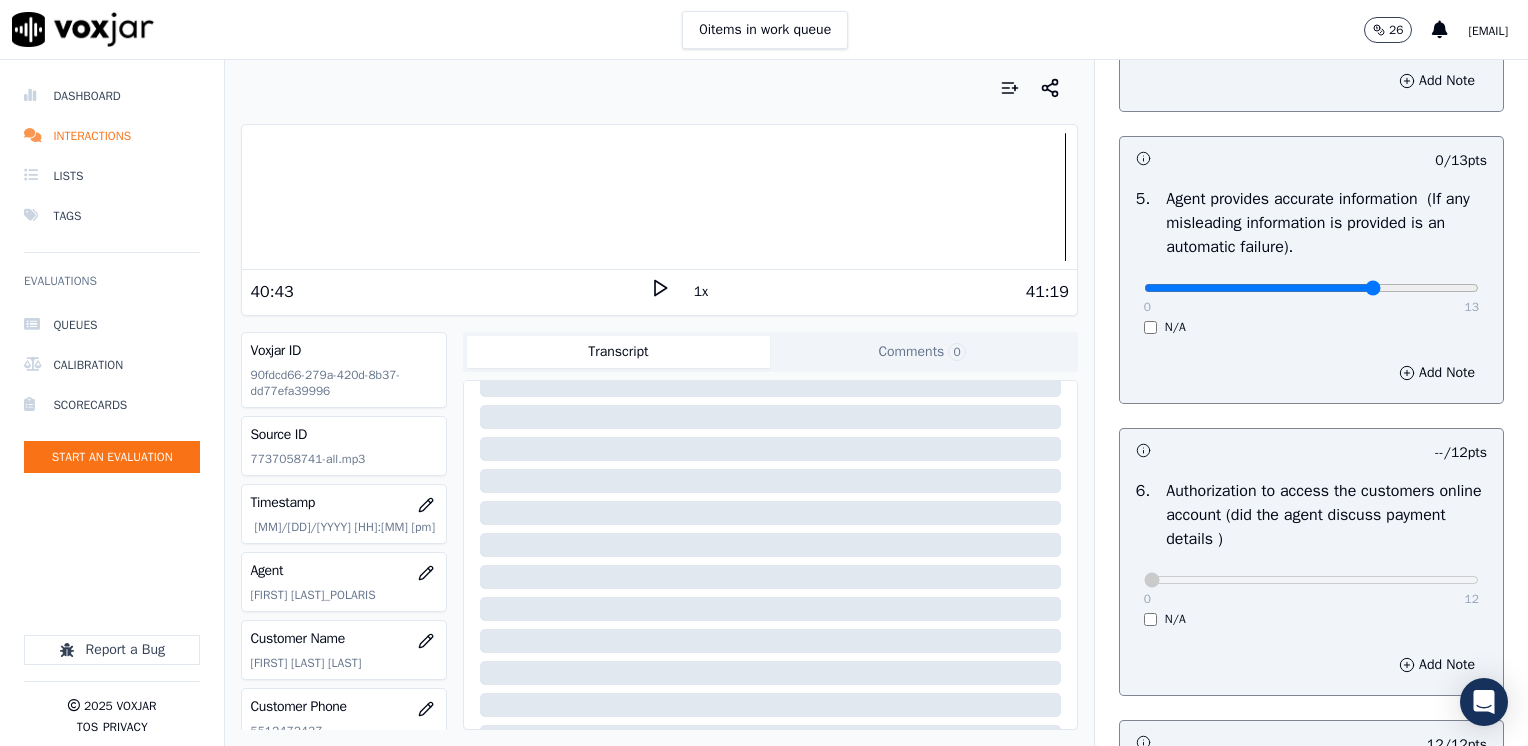 click at bounding box center (1311, -760) 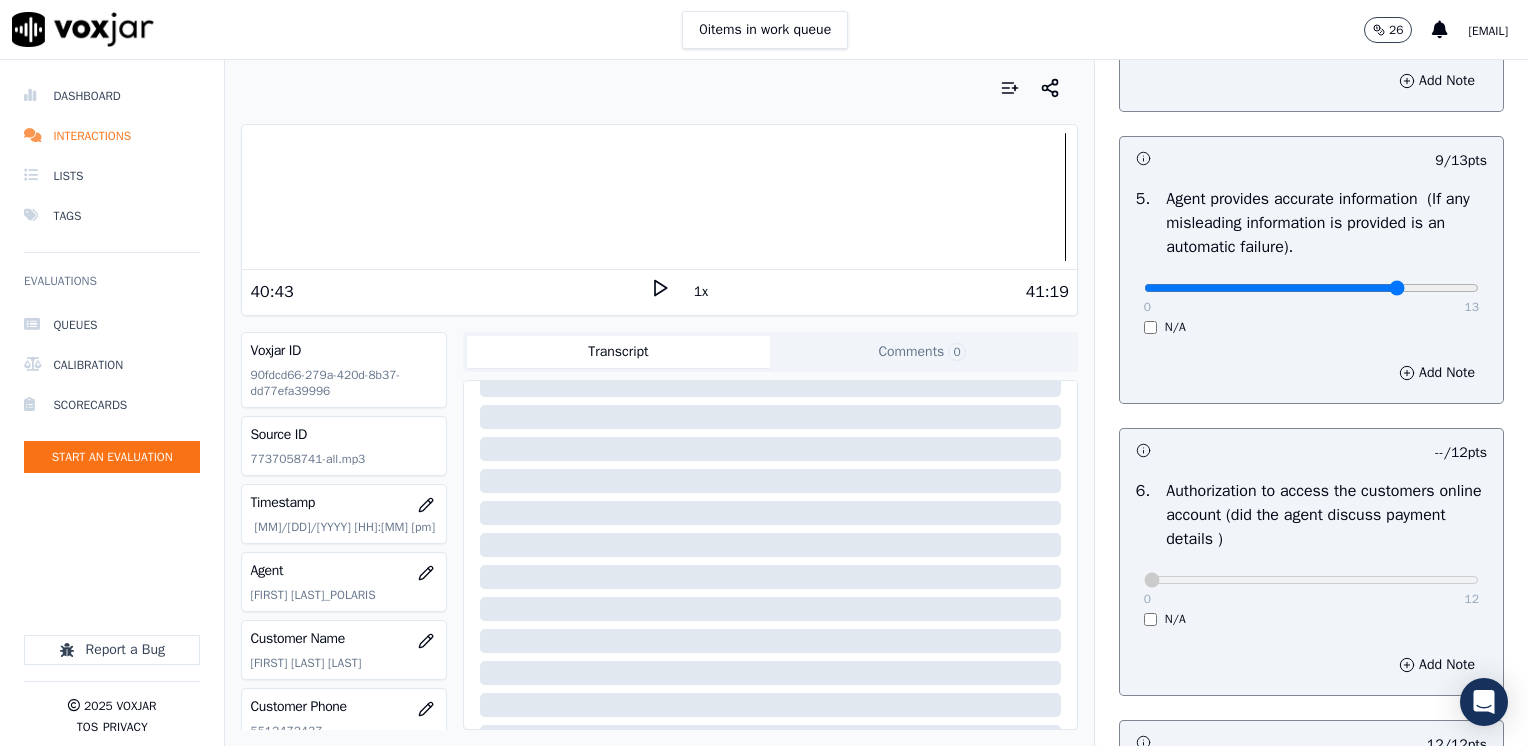 click at bounding box center [1311, -760] 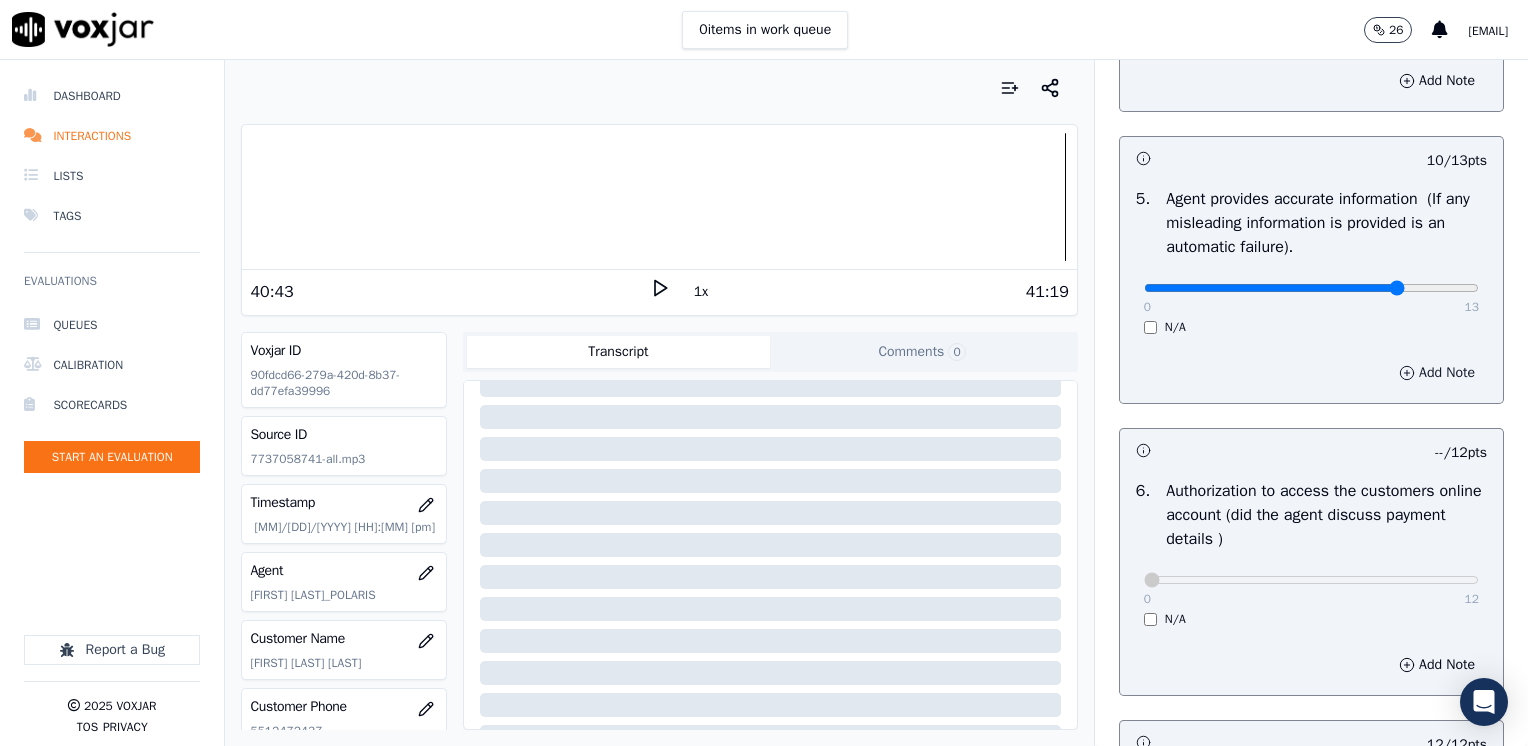 click on "Add Note" at bounding box center (1437, 373) 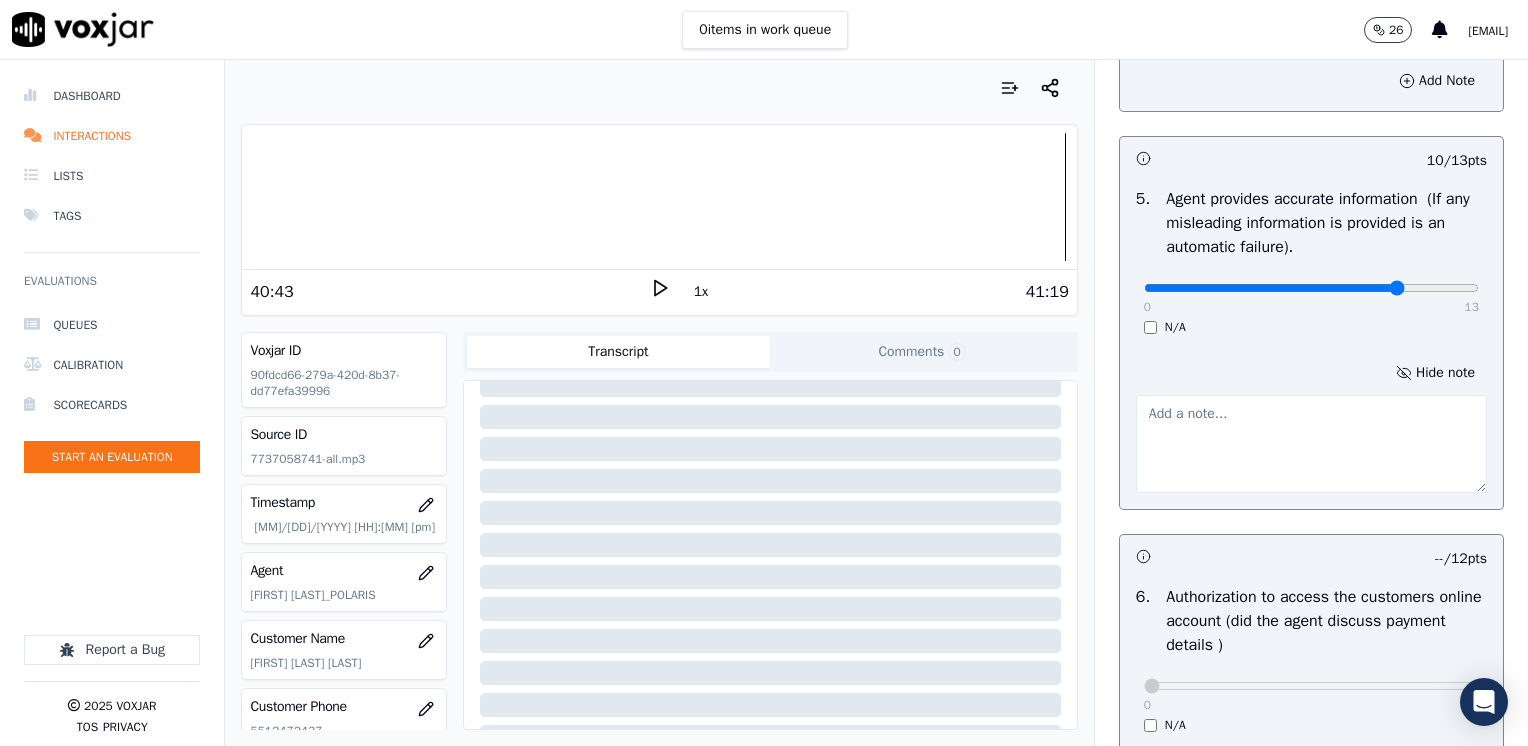 click at bounding box center (1311, 444) 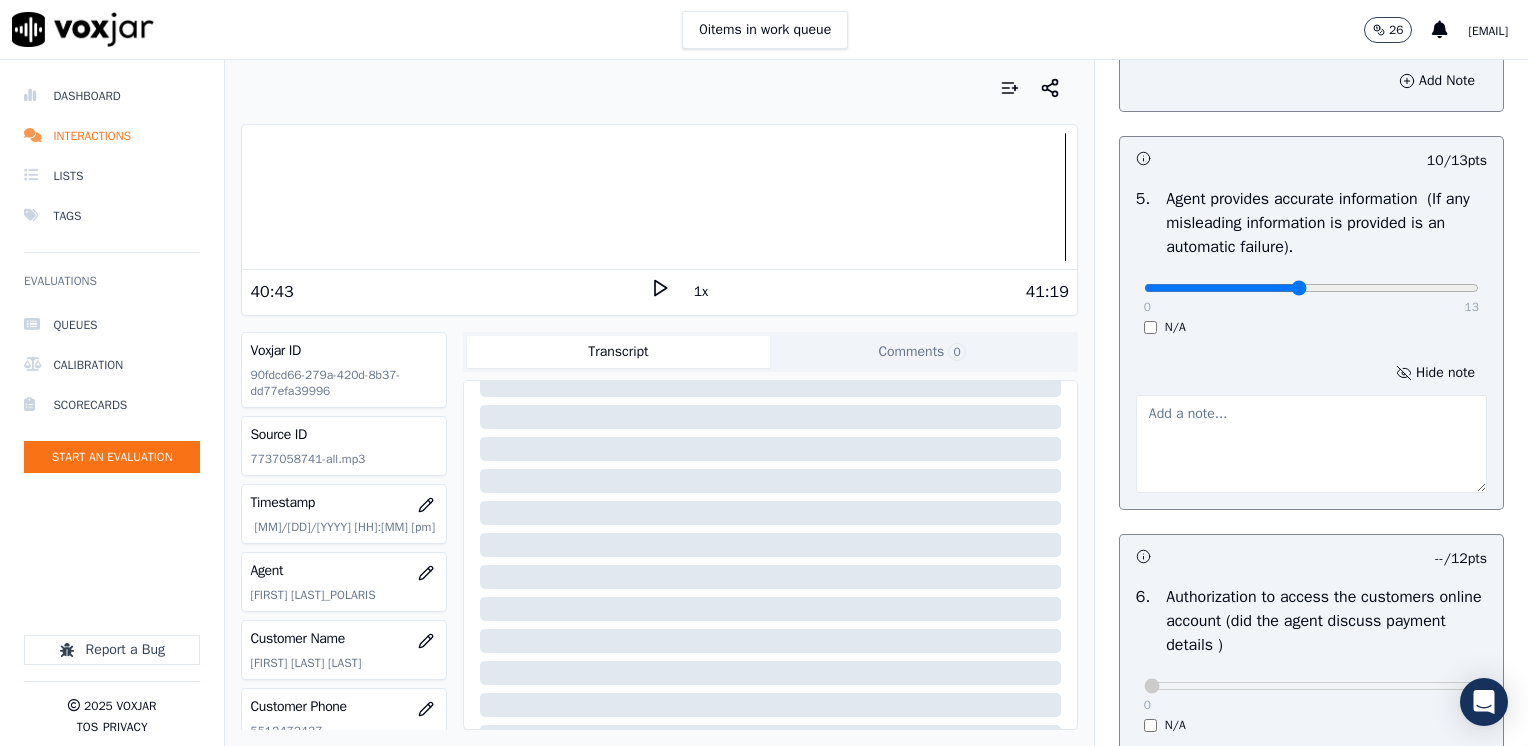 type on "6" 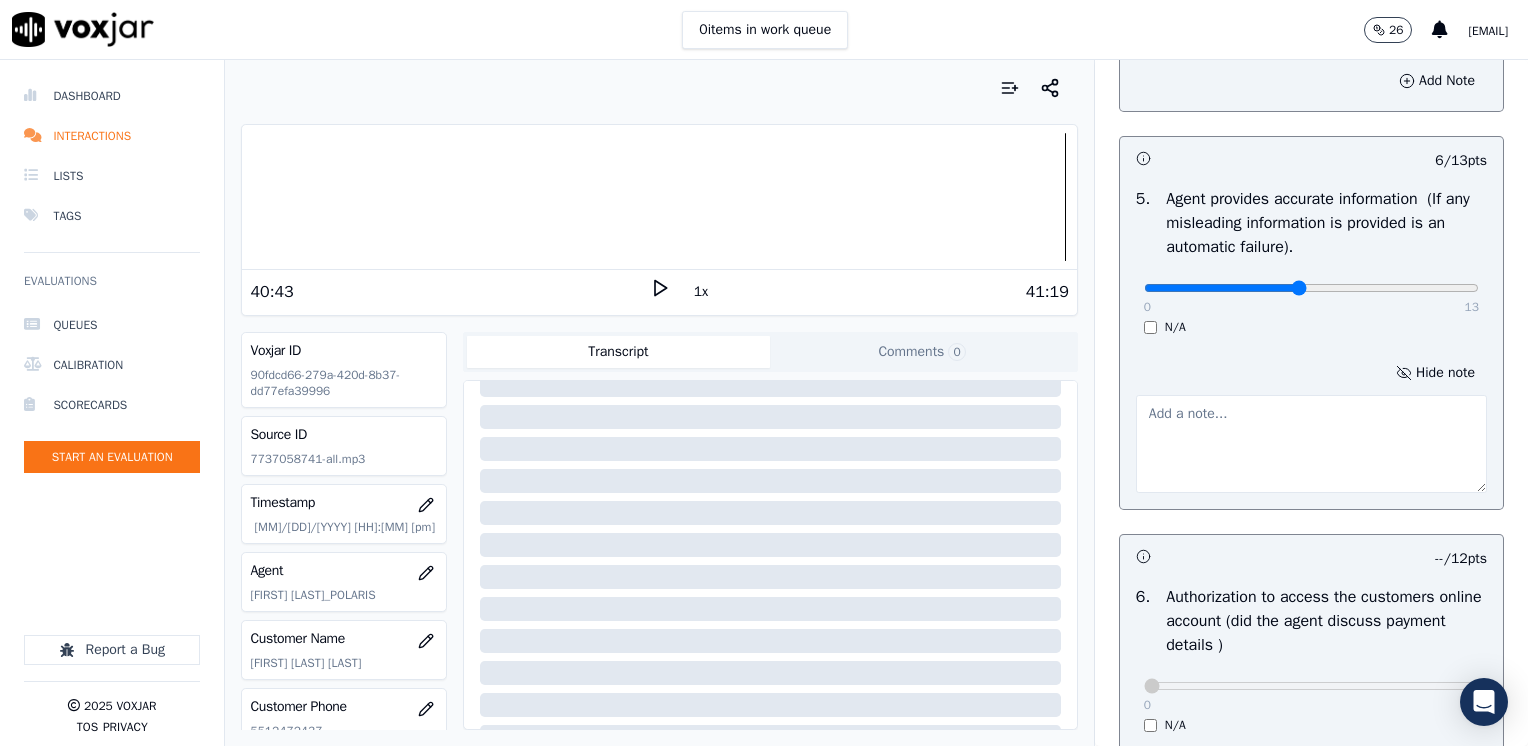 click at bounding box center [1311, 444] 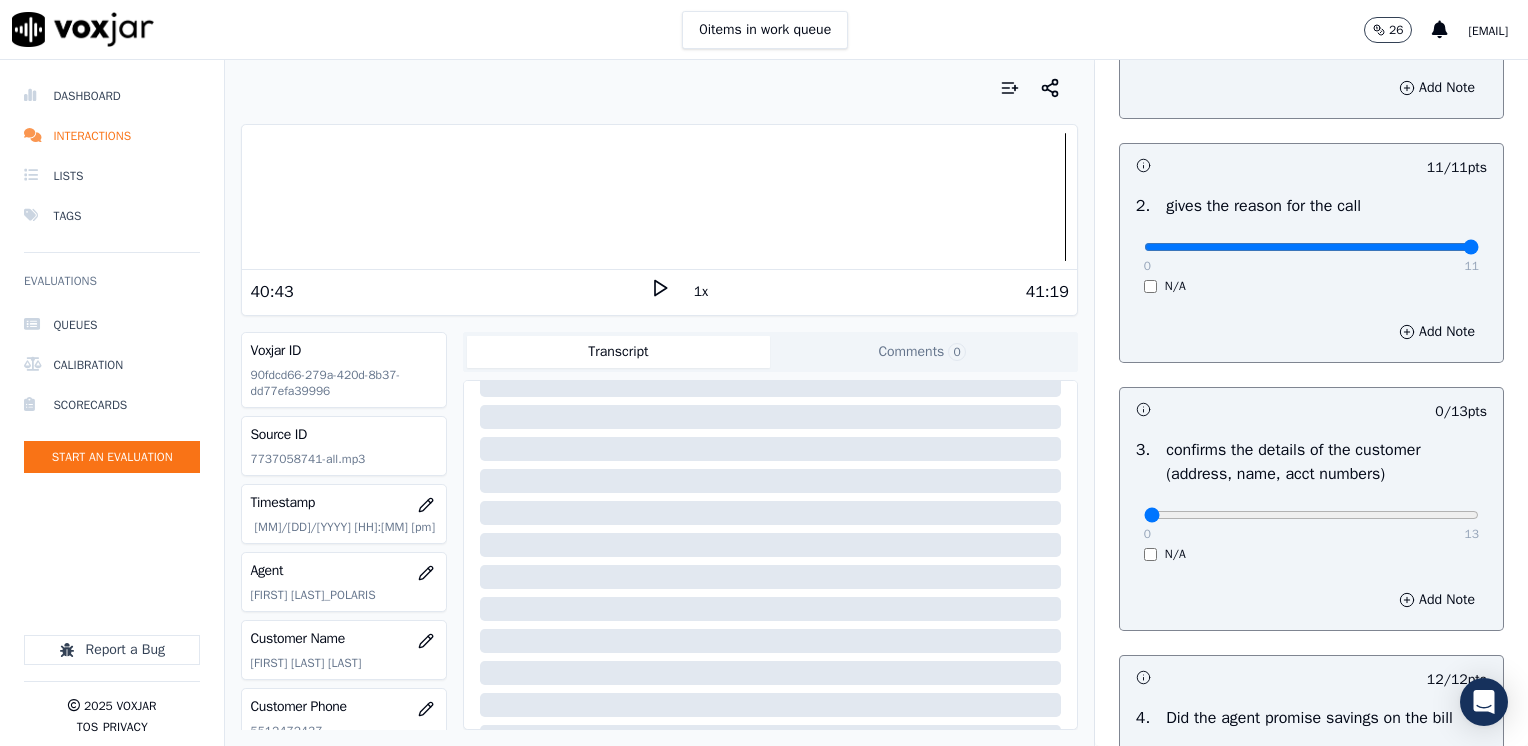 scroll, scrollTop: 300, scrollLeft: 0, axis: vertical 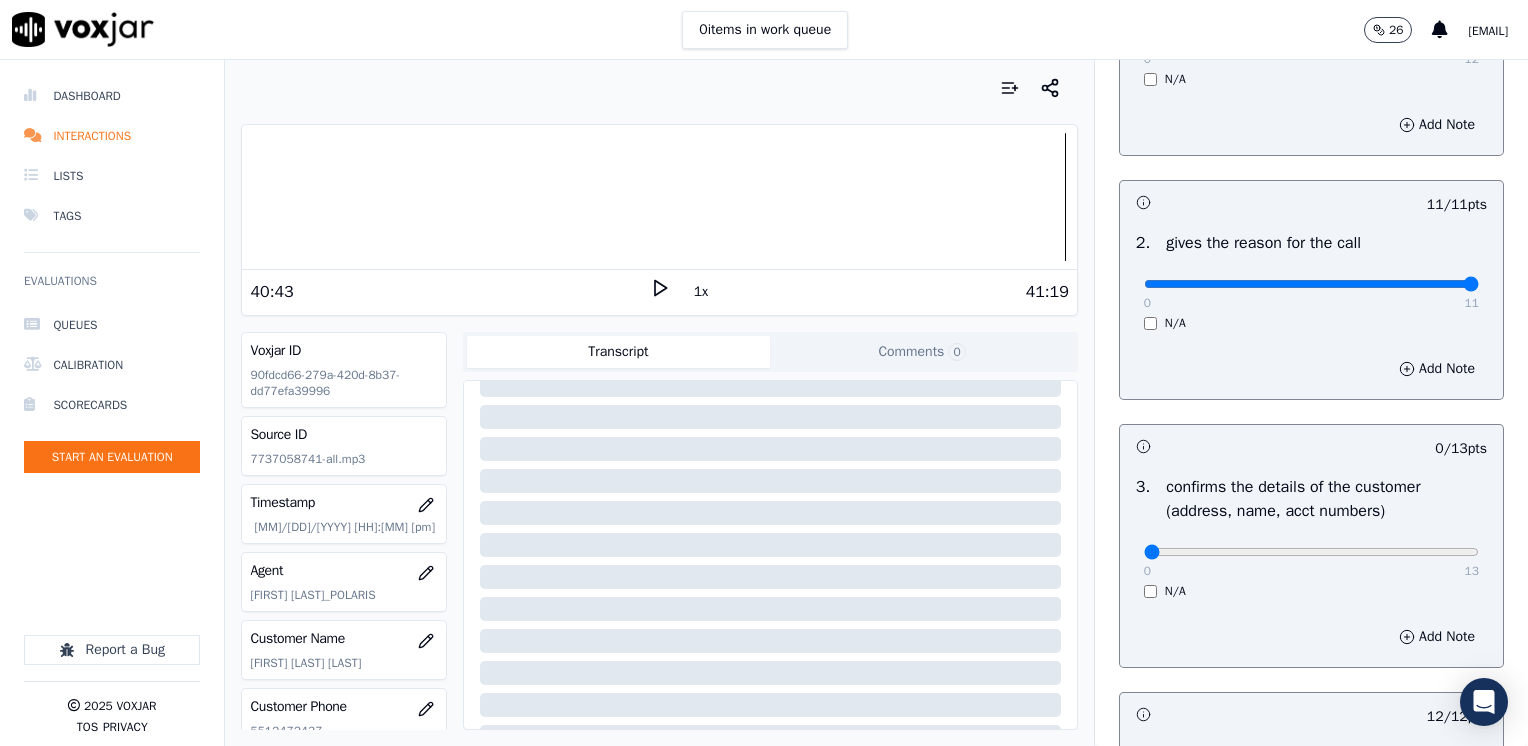 type on "Agent states cx does not have to pay the $[PRICE] ETF" 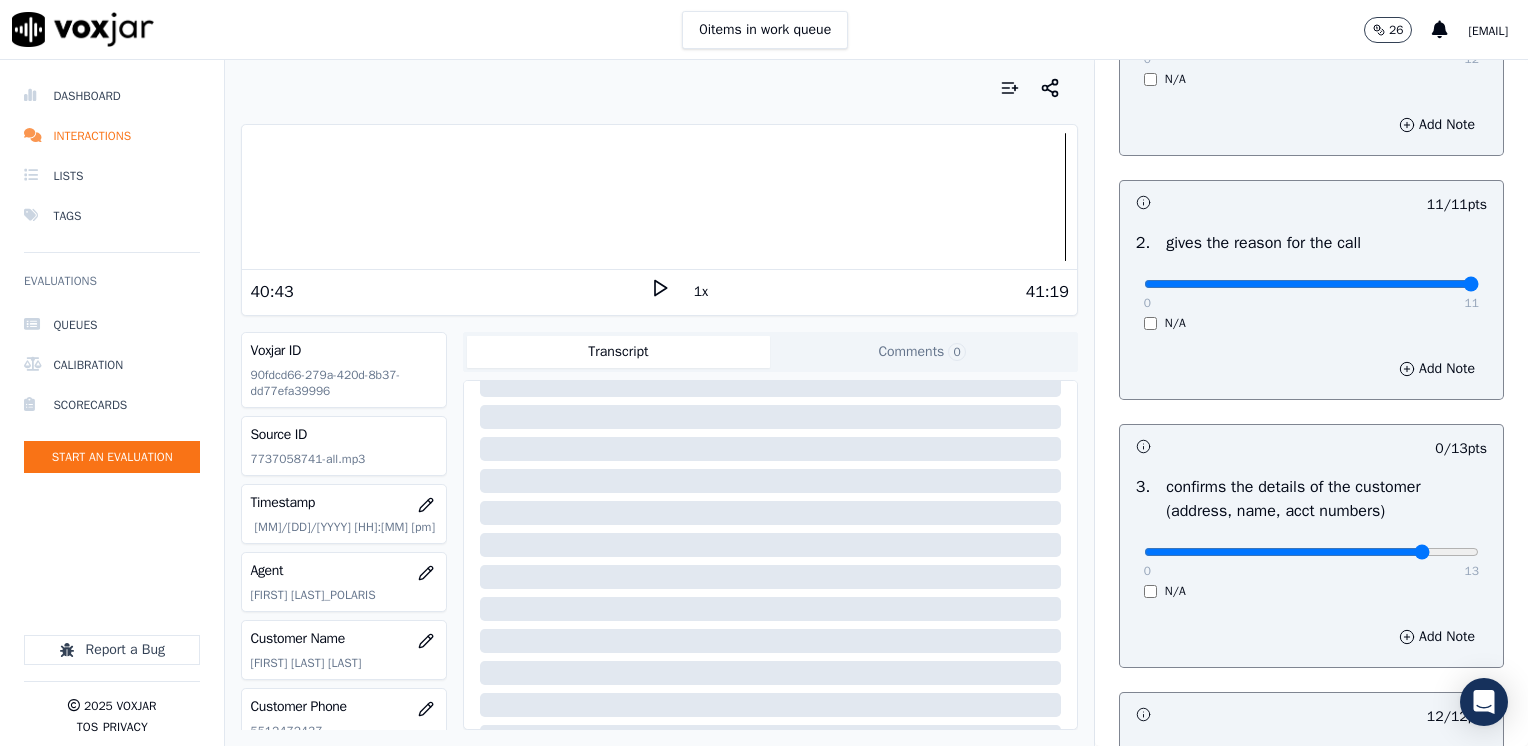 type on "11" 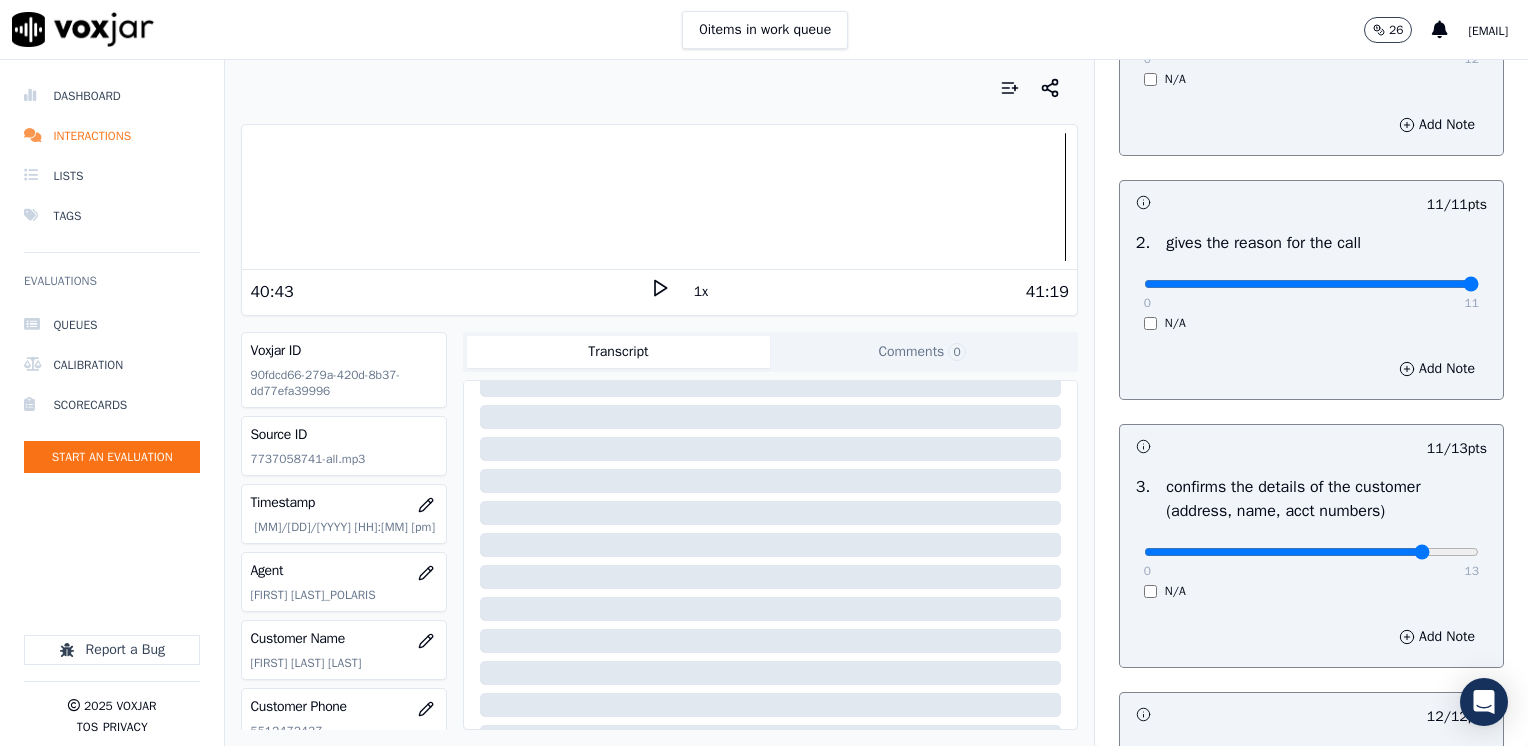 scroll, scrollTop: 400, scrollLeft: 0, axis: vertical 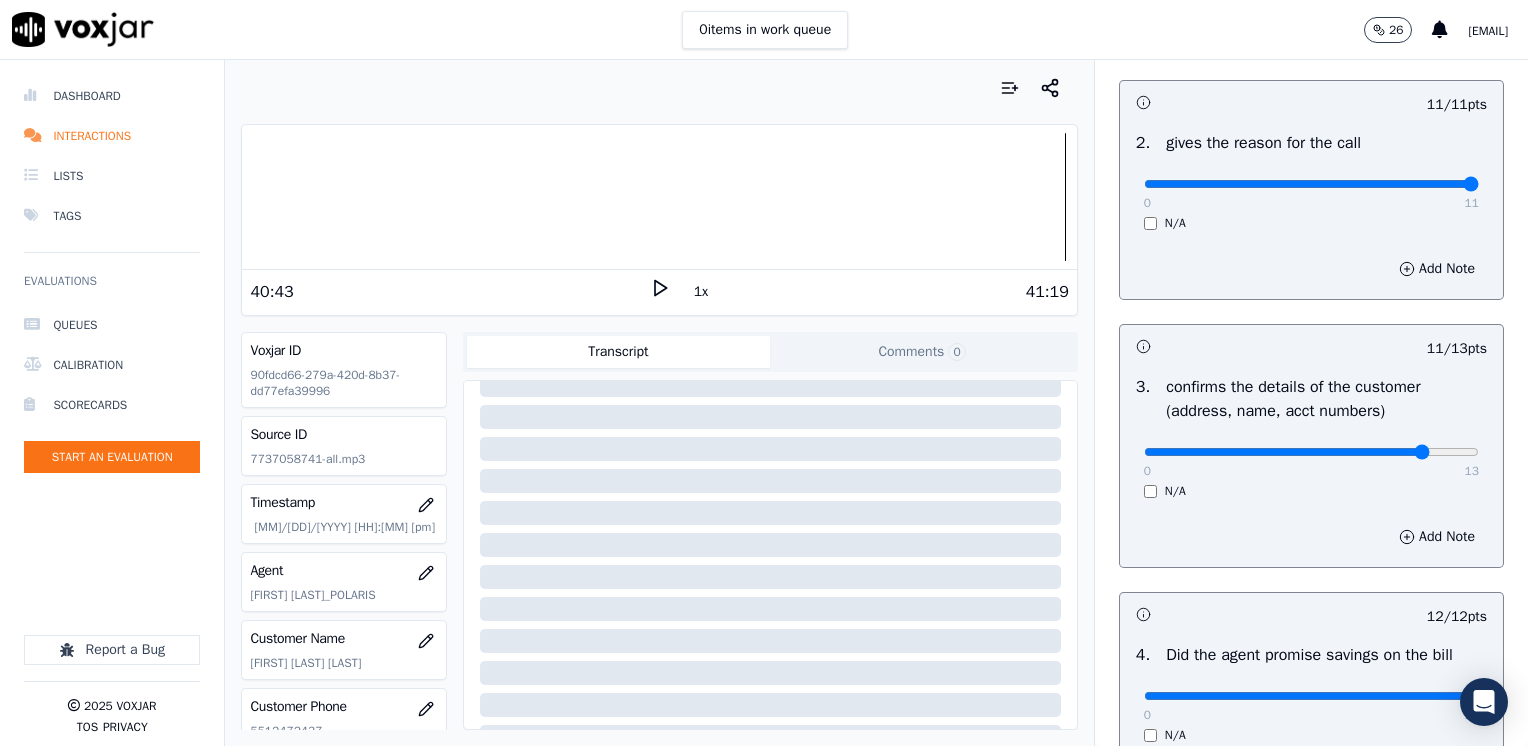 click on "Add Note" at bounding box center [1311, 537] 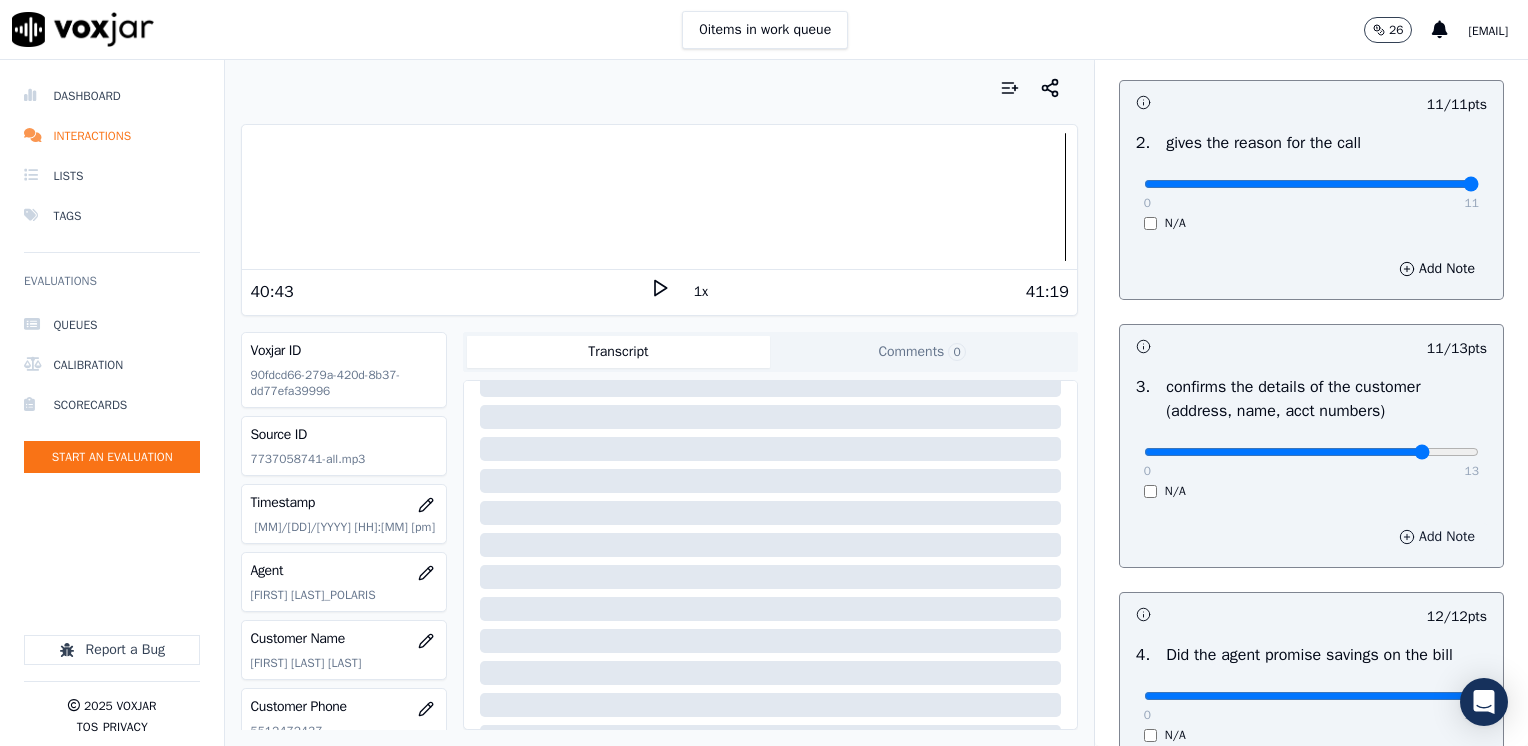 click on "Add Note" at bounding box center (1437, 537) 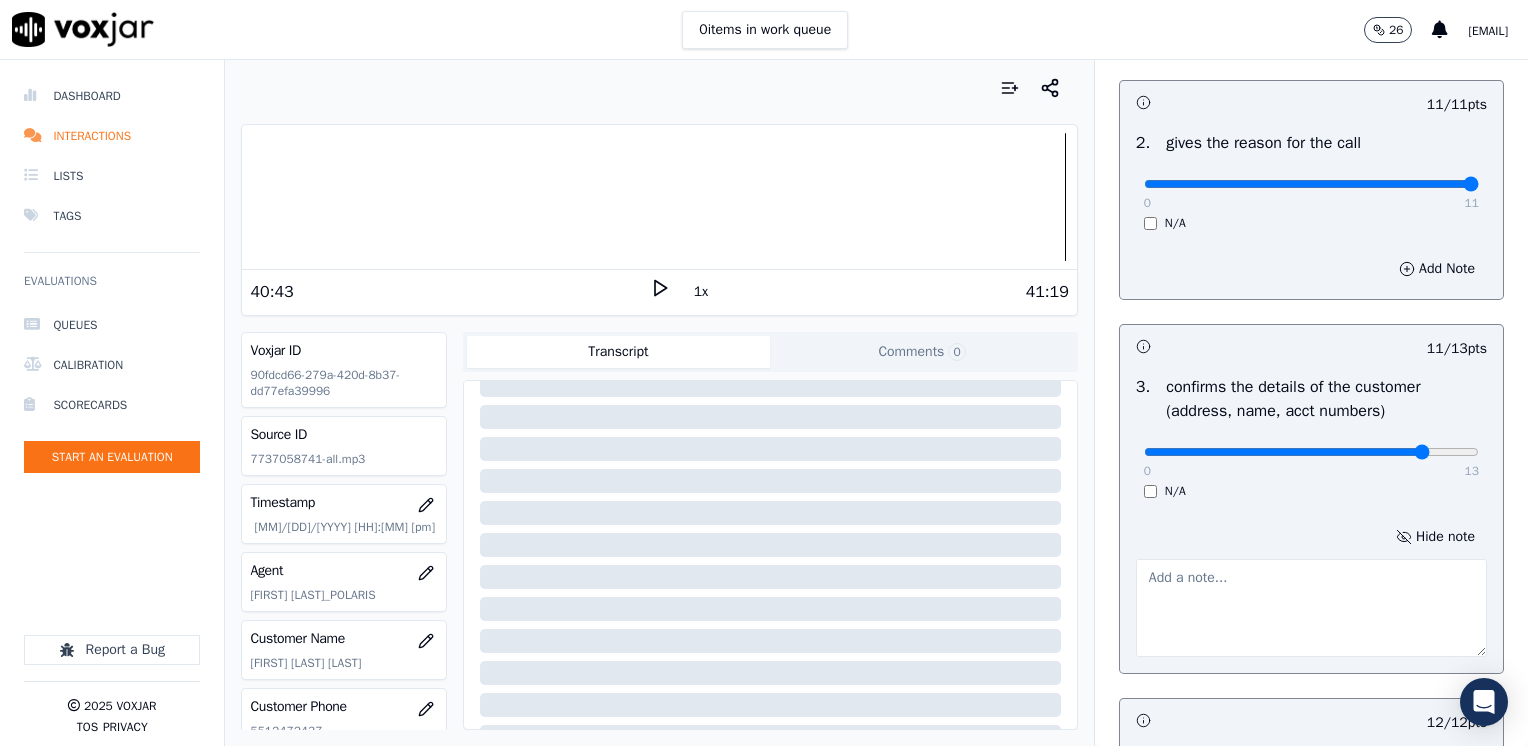 click at bounding box center [1311, 608] 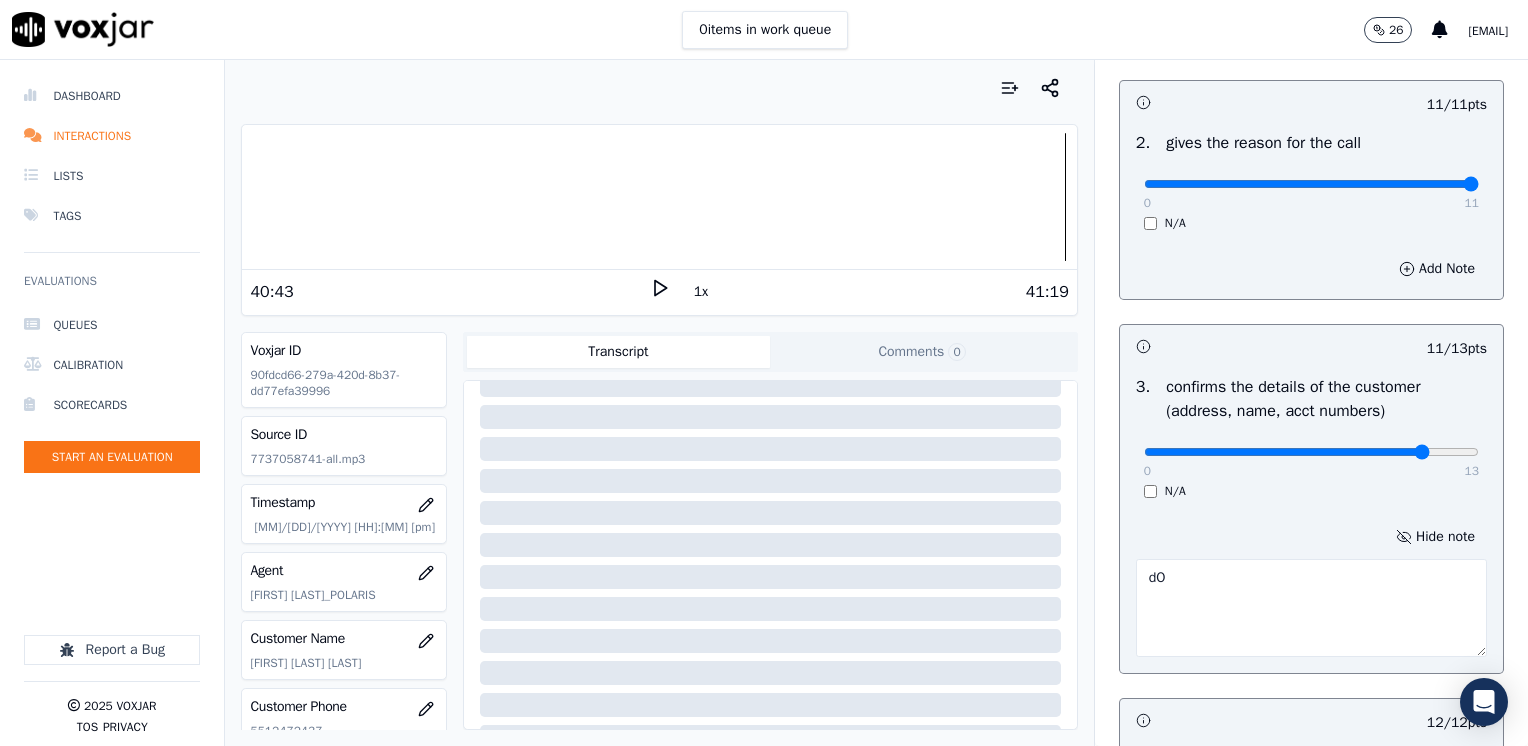 type on "d" 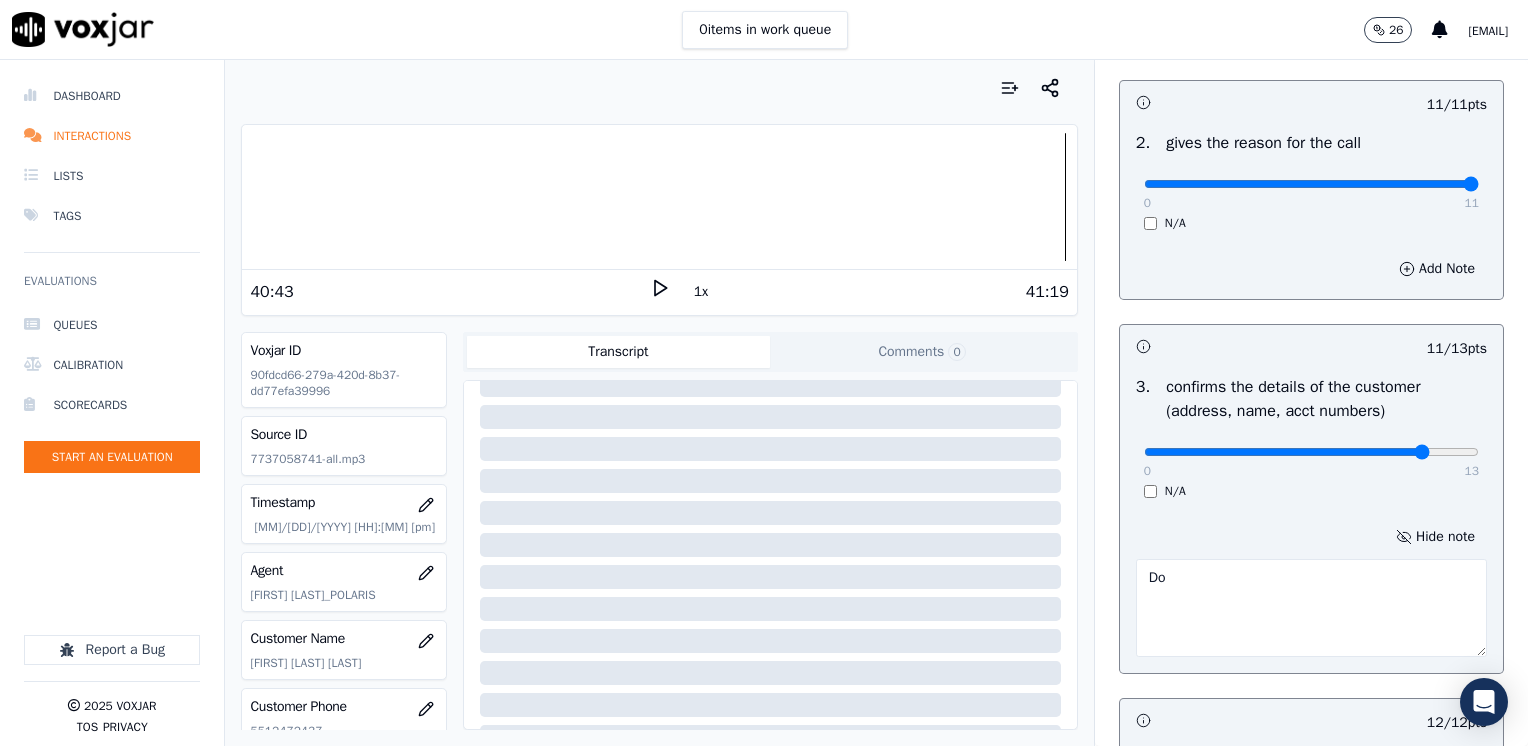 type on "D" 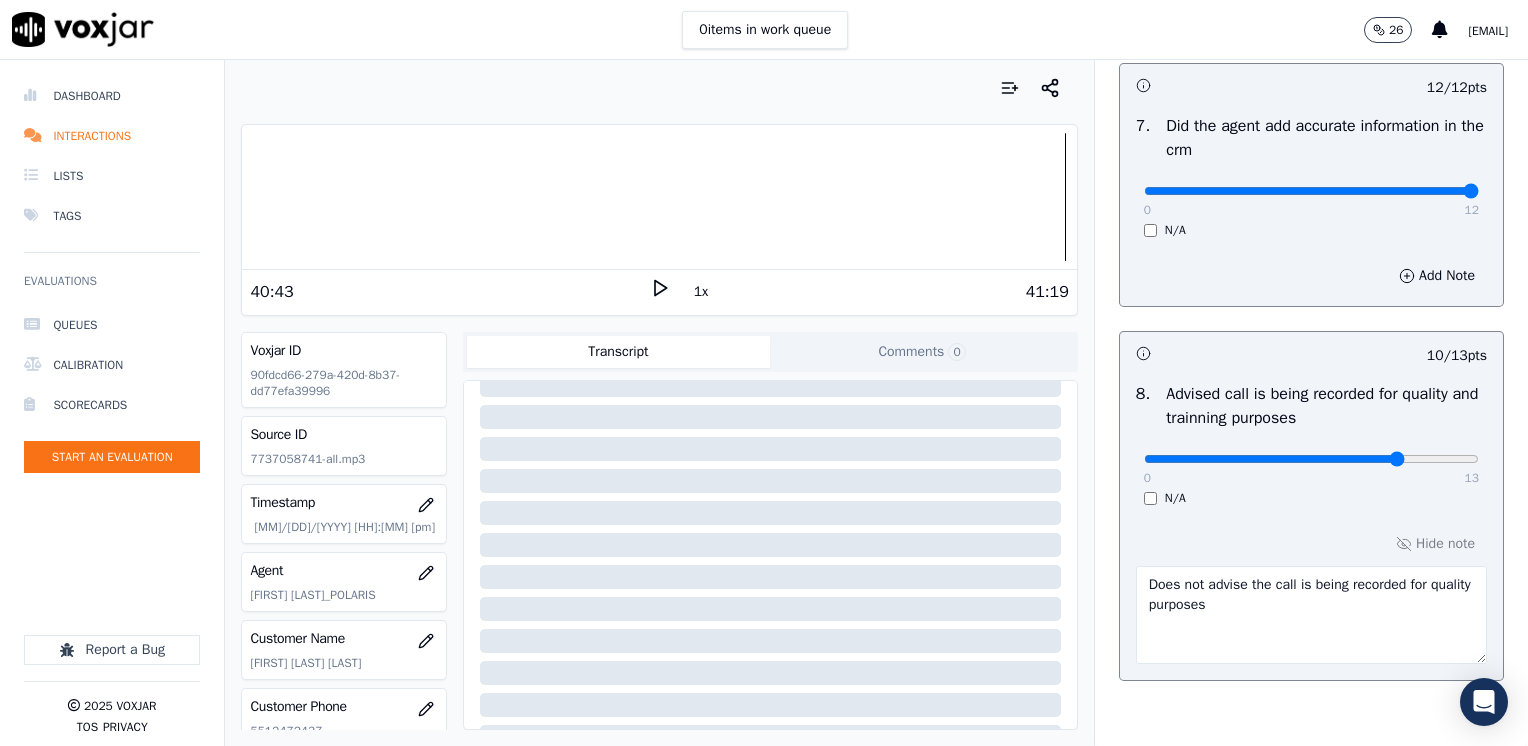 scroll, scrollTop: 2064, scrollLeft: 0, axis: vertical 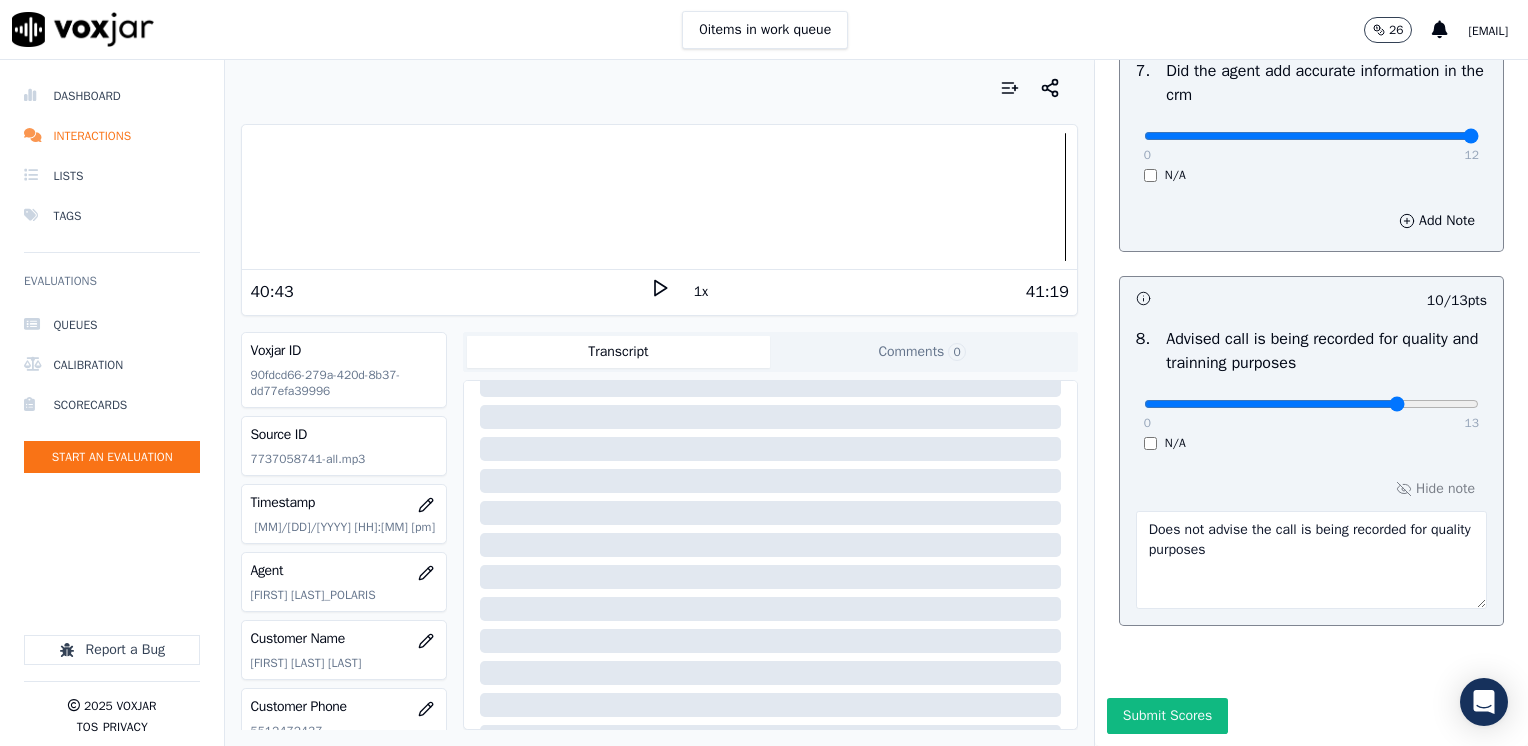 type on "Make sure to confirm full service address and name on the bill before reading the script" 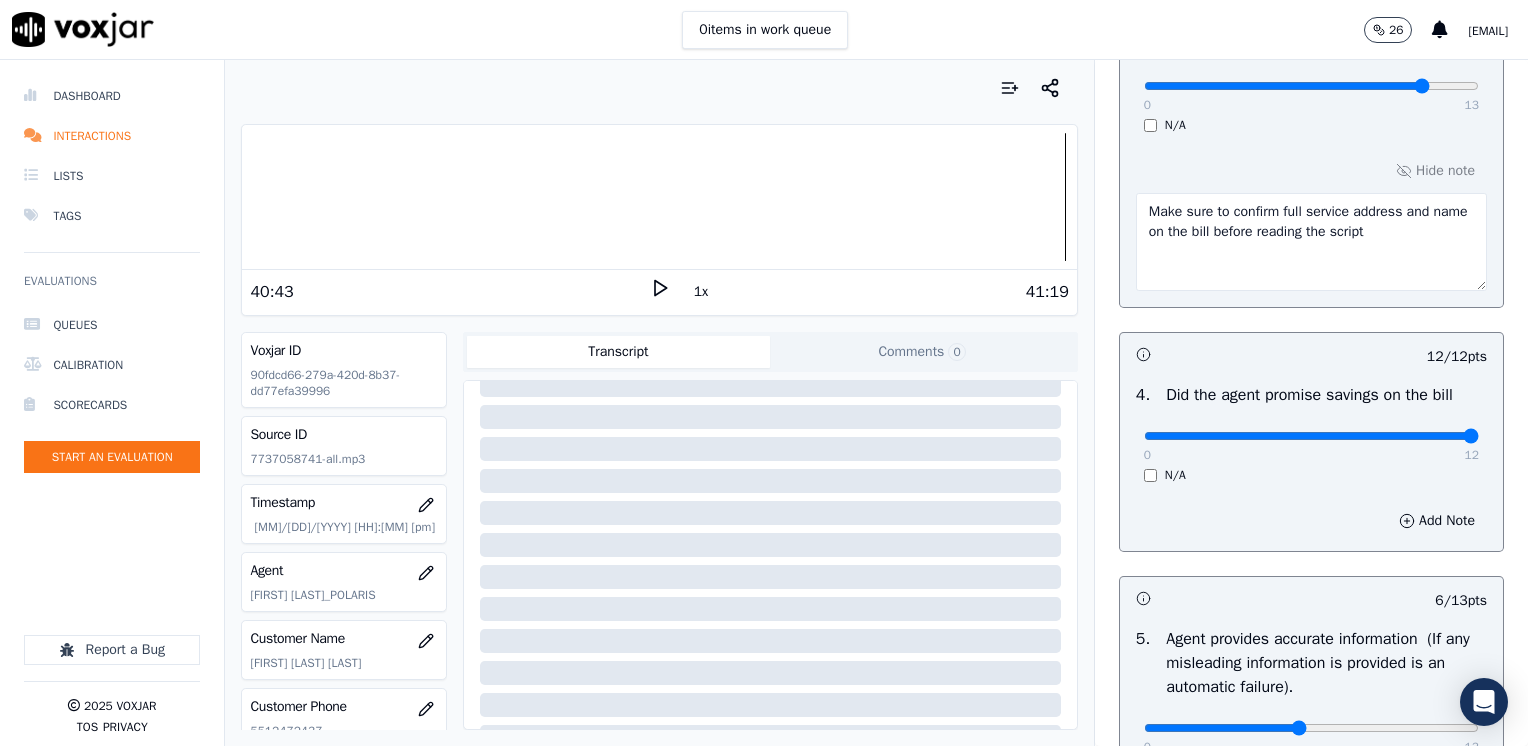 scroll, scrollTop: 764, scrollLeft: 0, axis: vertical 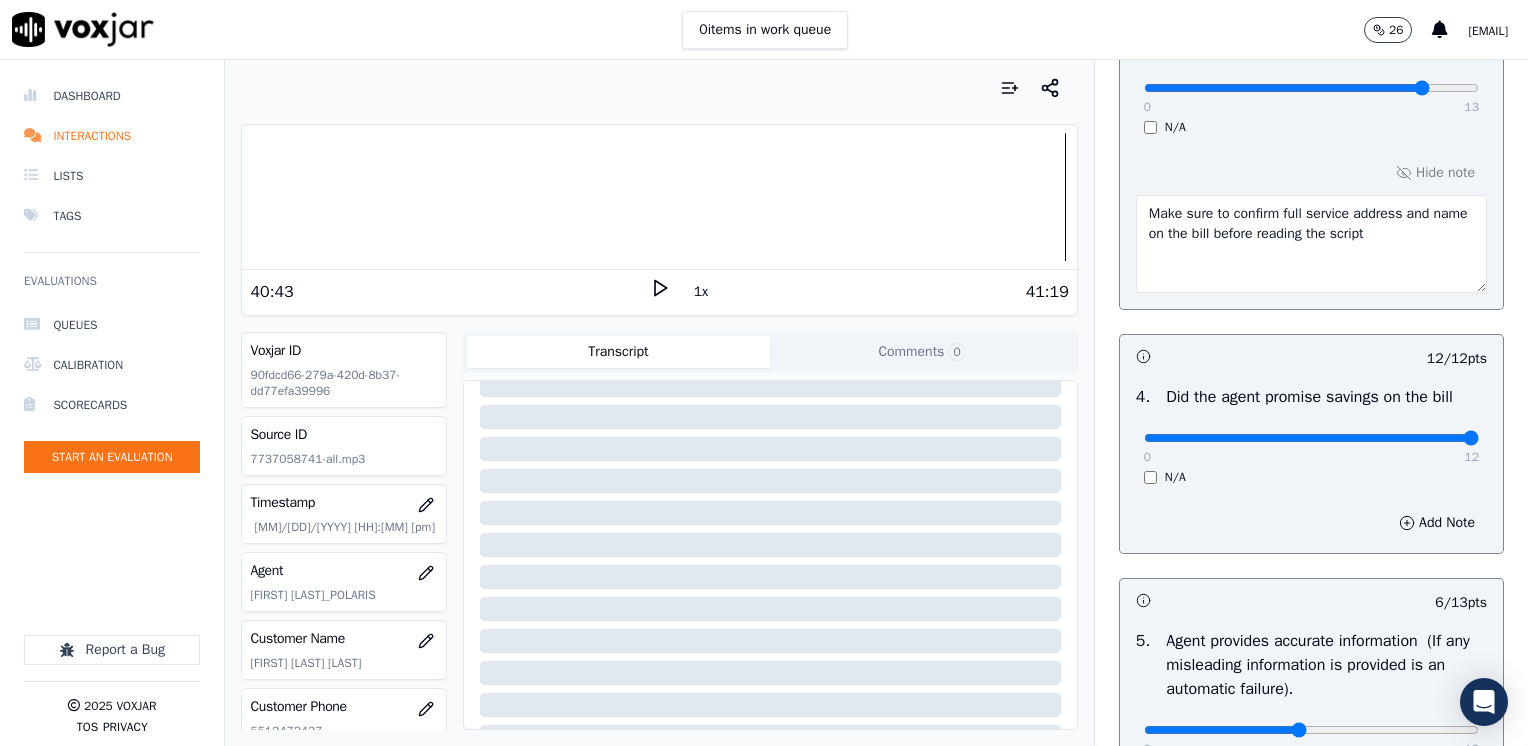 drag, startPoint x: 1404, startPoint y: 237, endPoint x: 1104, endPoint y: 199, distance: 302.3971 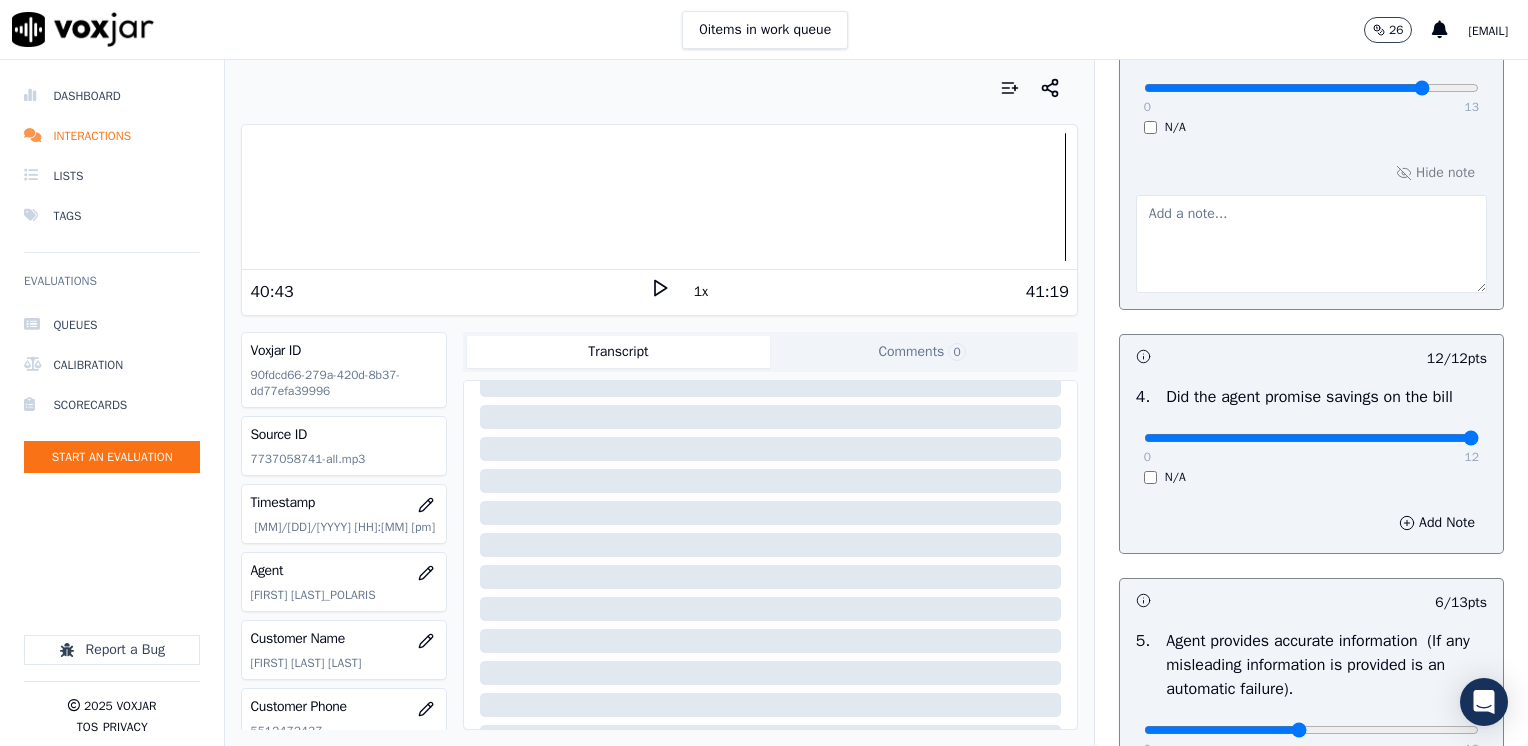 type 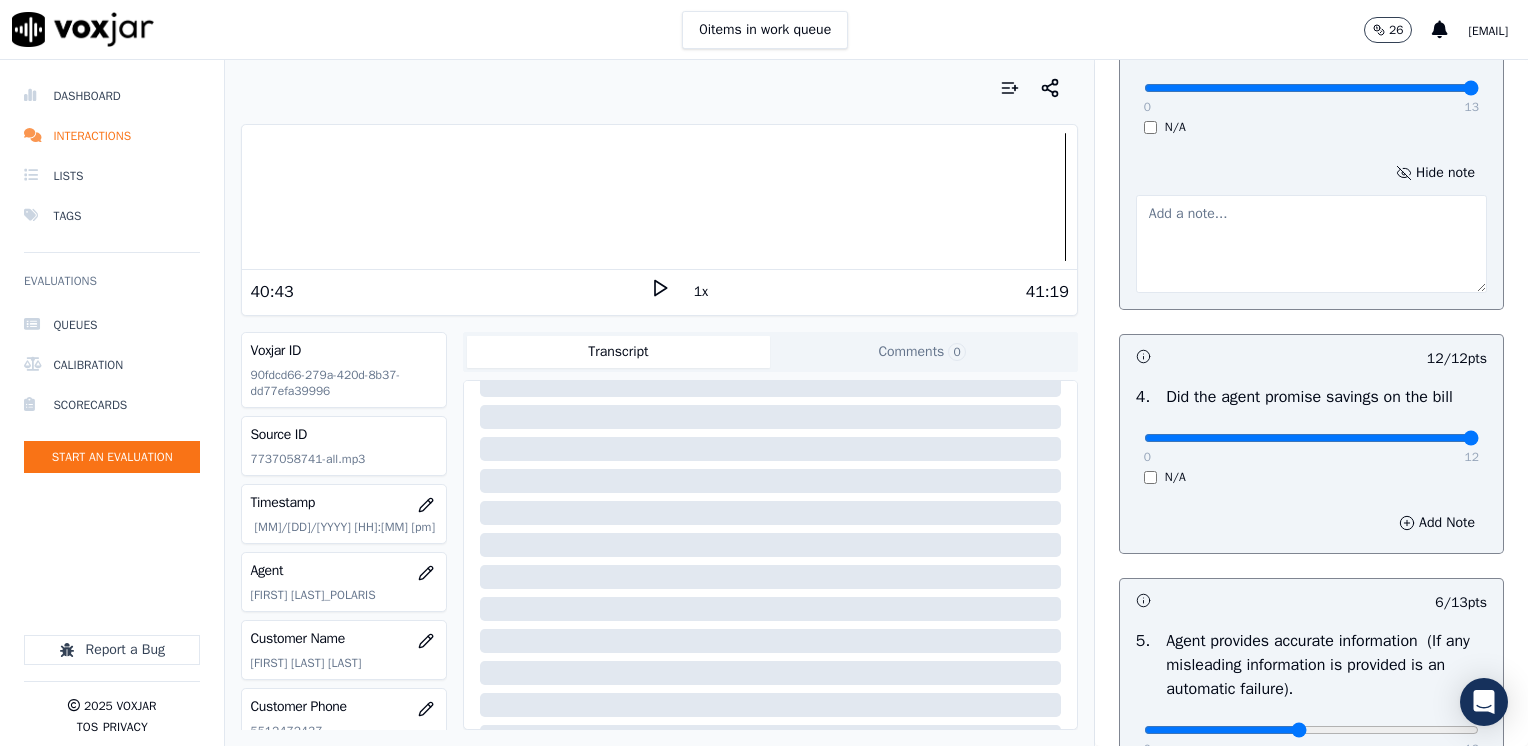drag, startPoint x: 1380, startPoint y: 83, endPoint x: 1531, endPoint y: 122, distance: 155.95512 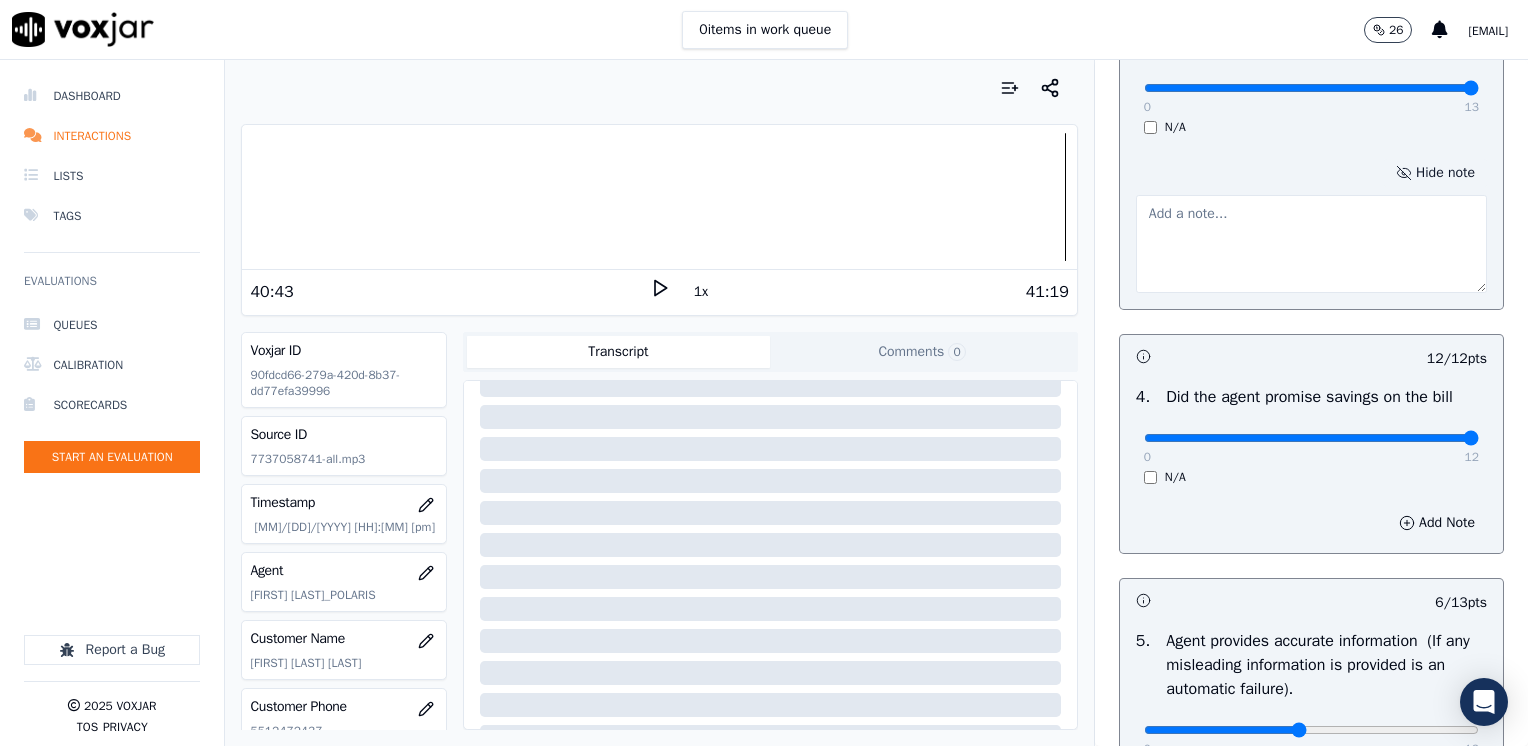 click on "Hide note" at bounding box center (1435, 173) 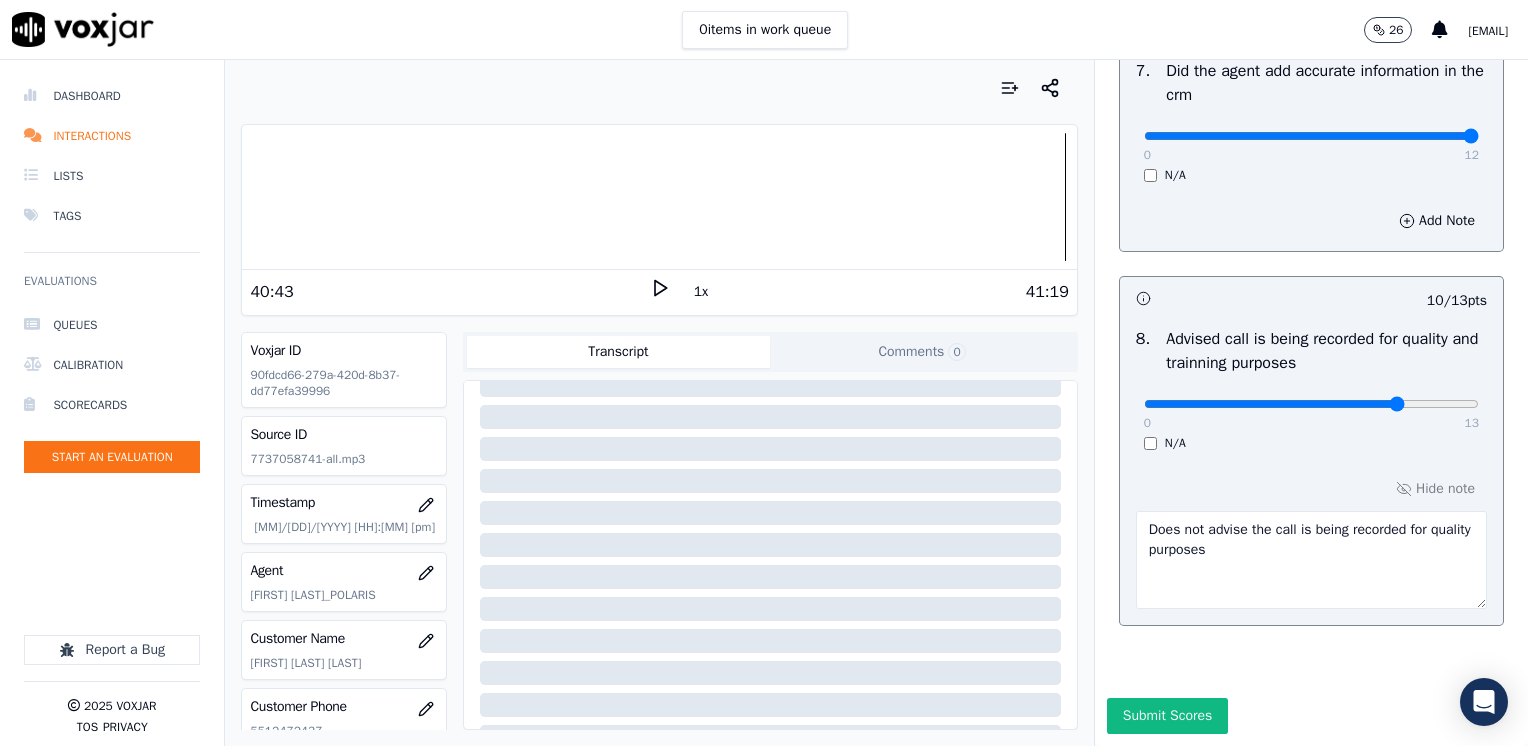 scroll, scrollTop: 1959, scrollLeft: 0, axis: vertical 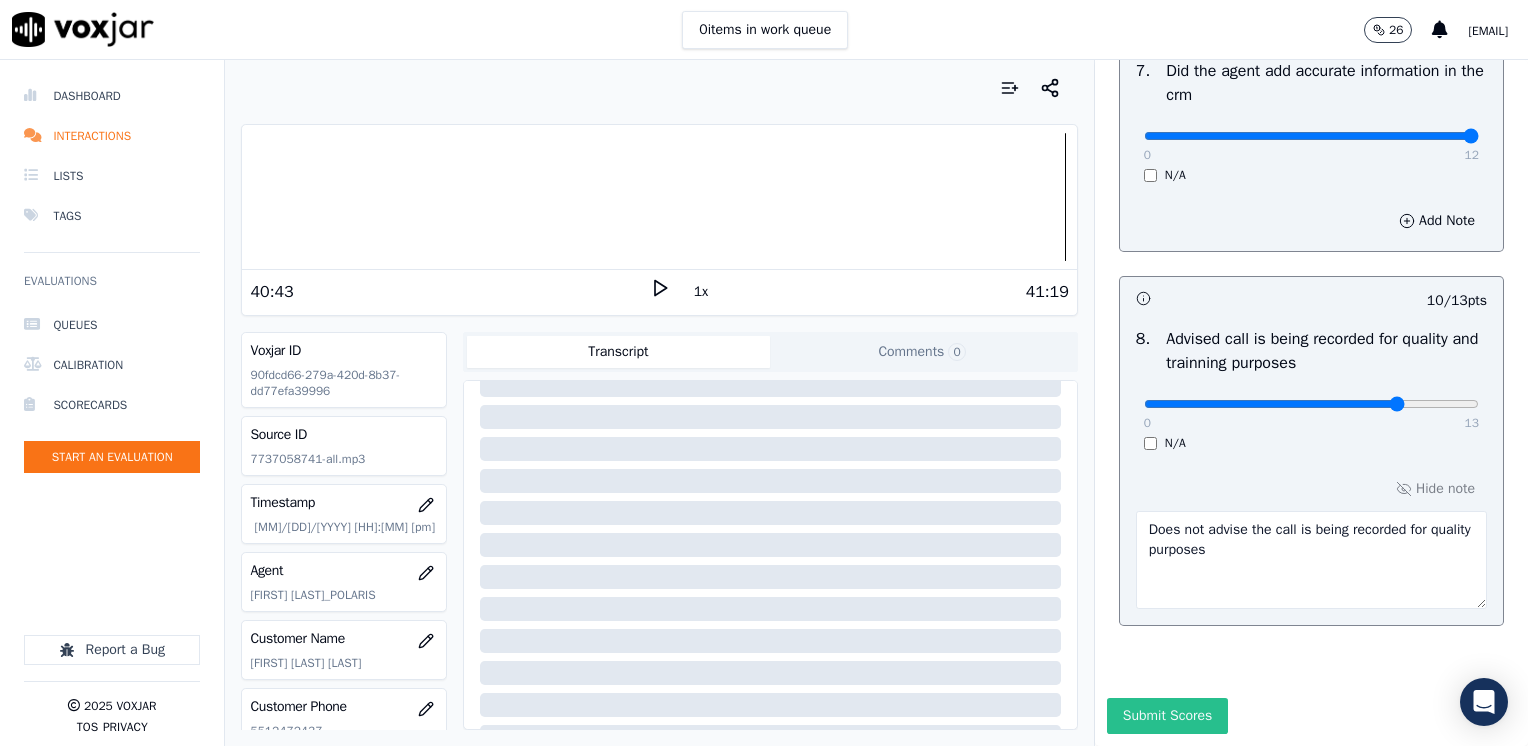 click on "Submit Scores" at bounding box center [1167, 716] 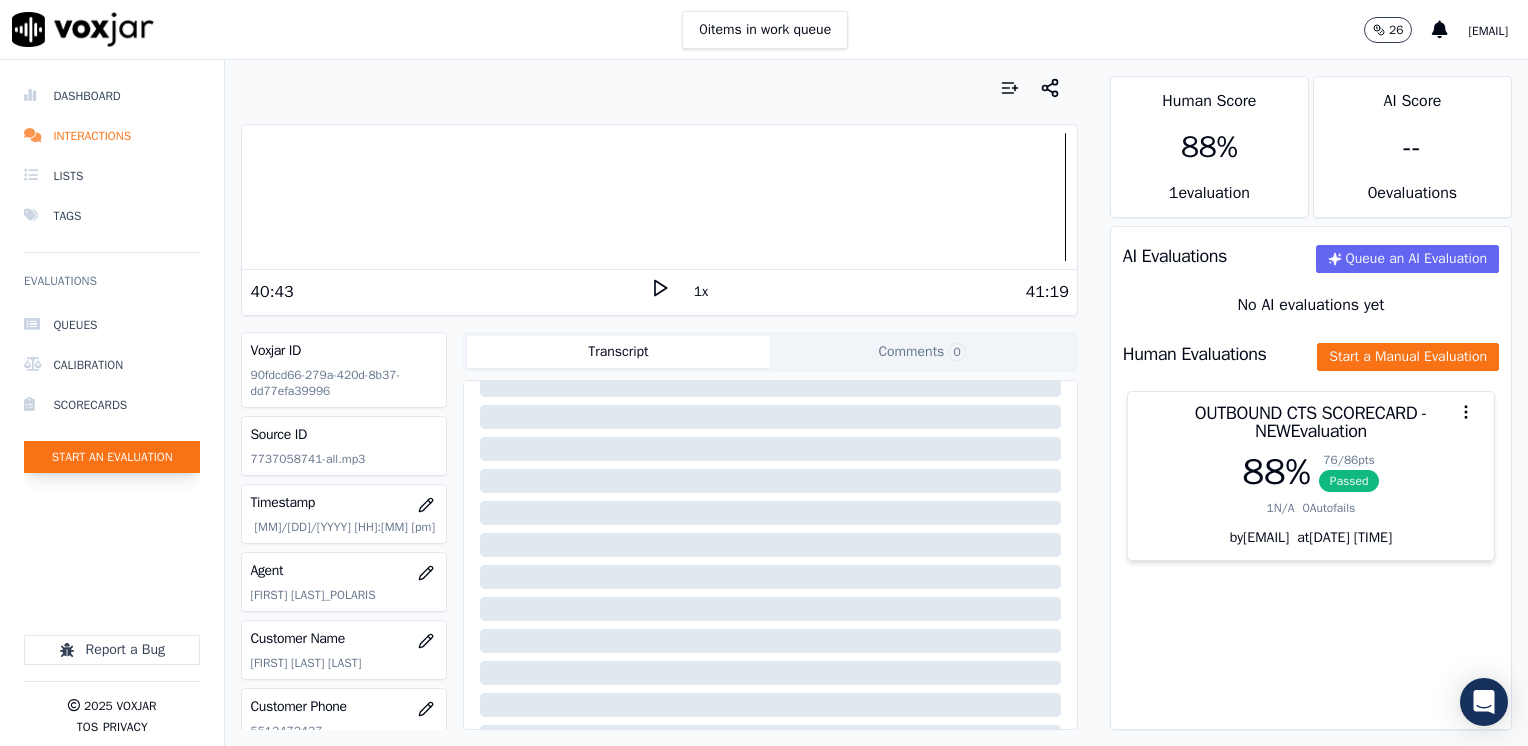 click on "Start an Evaluation" 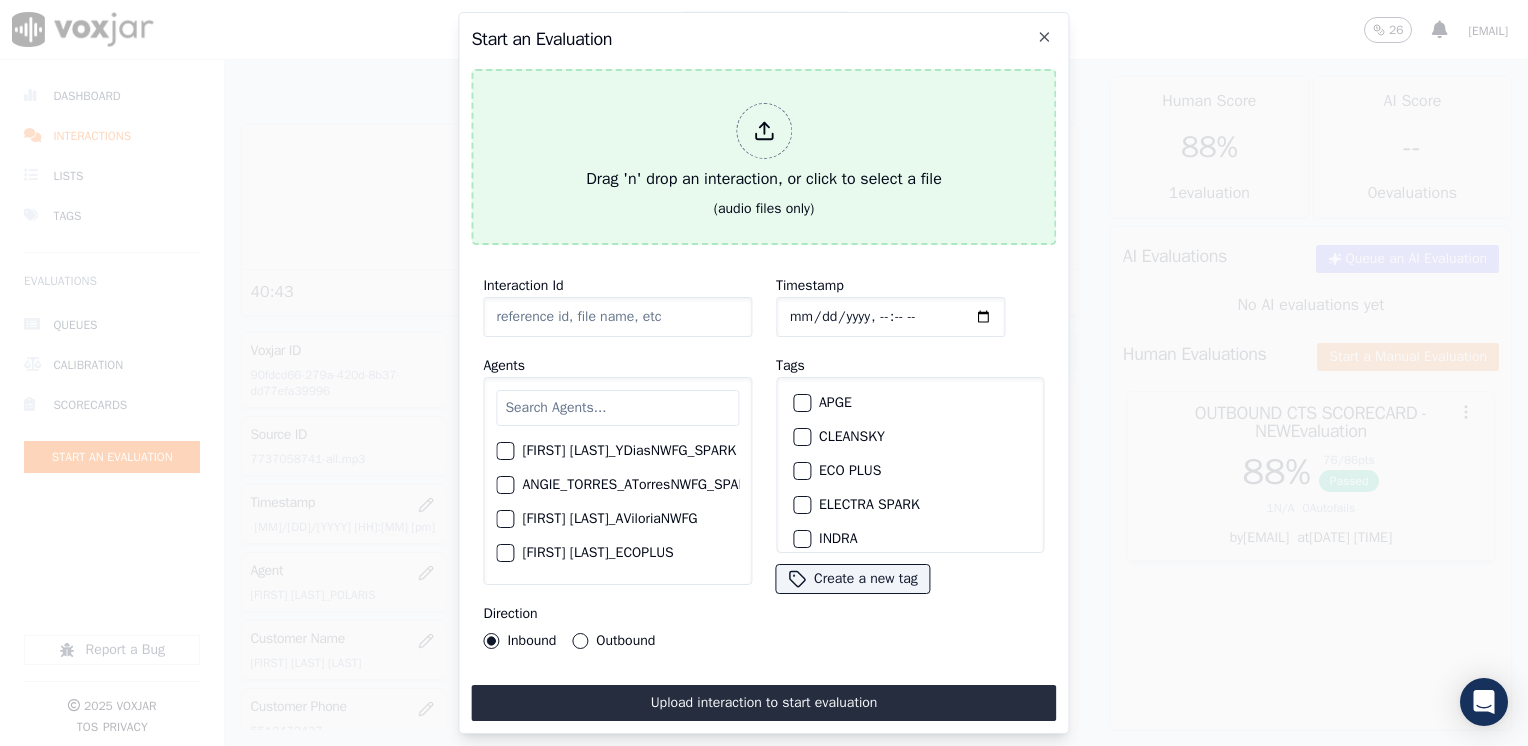 click at bounding box center [764, 131] 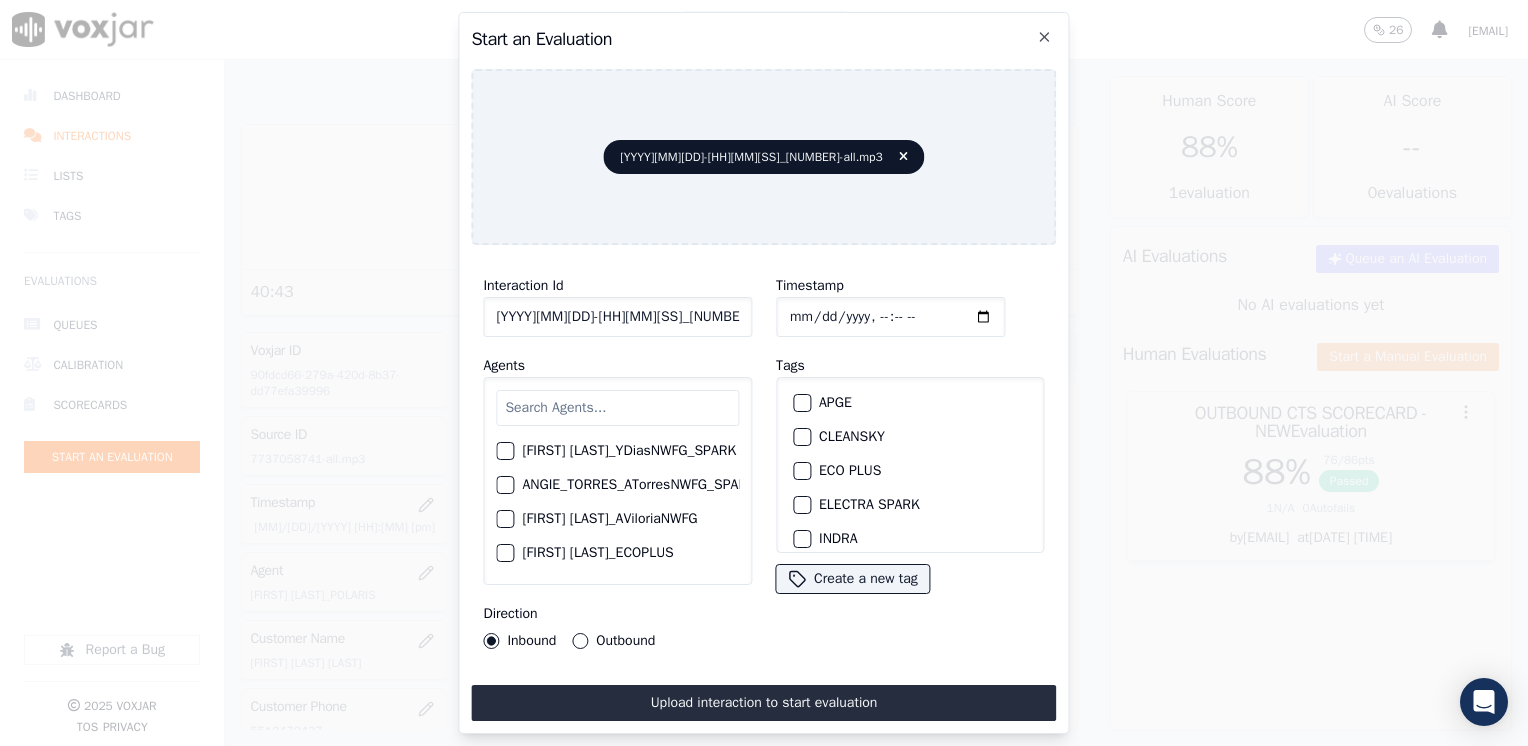 click on "[FIRST] [LAST]_SPARK     [FIRST]_[LAST]_SPARK     [FIRST] [LAST]_ECOPLUS     [FIRST] [LAST]_a[NUMBER]_CLEANSKY     [FIRST] [LAST]_a[NUMBER]_WGL     [FIRST] [LAST]_a[NUMBER]_INDRA     [FIRST] [LAST]_fuse[NUMBER]_NGE     [FIRST] [LAST]_a[NUMBER]_WGL     [FIRST] [LAST]_SYMMETRY     [FIRST] [LAST]_a[NUMBER]_WGL     [FIRST] [LAST]_a[NUMBER]_CLEANSKY     [FIRST] [LAST]_NW[NUMBER]_CLEANSKY     [FIRST] [LAST]_SPARK     [FIRST] [LAST]_Fuse[NUMBER]_NGE     [FIRST] [LAST]_No Sales      [FIRST] [LAST]_a[NUMBER]_CLEANSKY     [FIRST] [LAST]_a[NUMBER]_INDRA     [FIRST] [LAST]_NWFG     [FIRST] [LAST]_SYMMETRY     [FIRST] [LAST]_a[NUMBER]_CLEANSKY     [FIRST] [LAST]_a[NUMBER]_INDRA     [FIRST] [LAST]_fuse[NUMBER]_NGE     [FIRST] [LAST]_NWFG     [FIRST] [LAST]_SYMMETRY     [FIRST] [LAST]_WANN[NUMBER]_NGE     [FIRST] [LAST]_a[NUMBER]_CLEANSKY     [FIRST] [LAST]_a[NUMBER]_INDRA     [FIRST] [LAST]_BAQ[NUMBER]_INDRA     [FIRST] [LAST]_NWFG     [FIRST] [LAST]_ECOPLUS     [FIRST] [LAST]_b[NUMBER]_CLEANSKY" 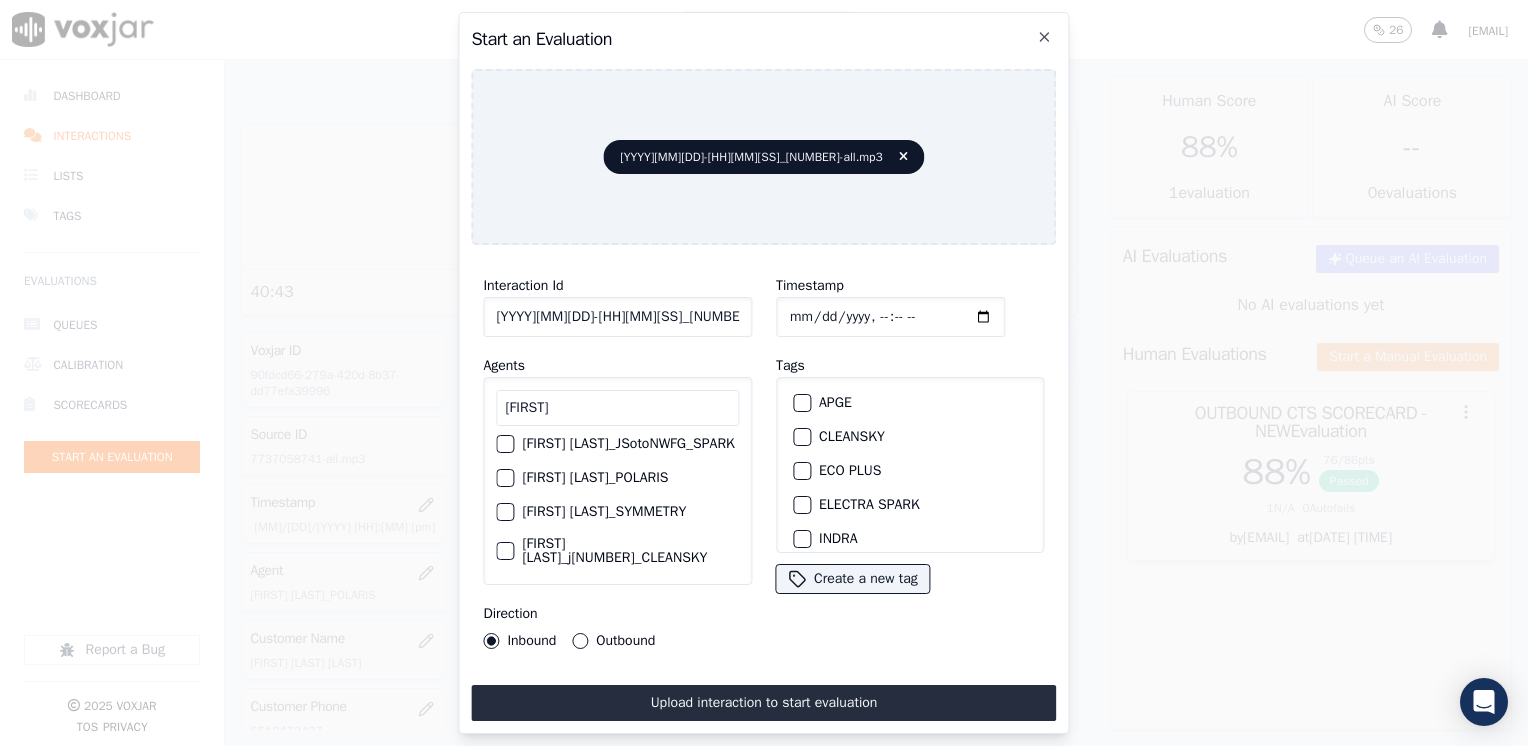 scroll, scrollTop: 63, scrollLeft: 0, axis: vertical 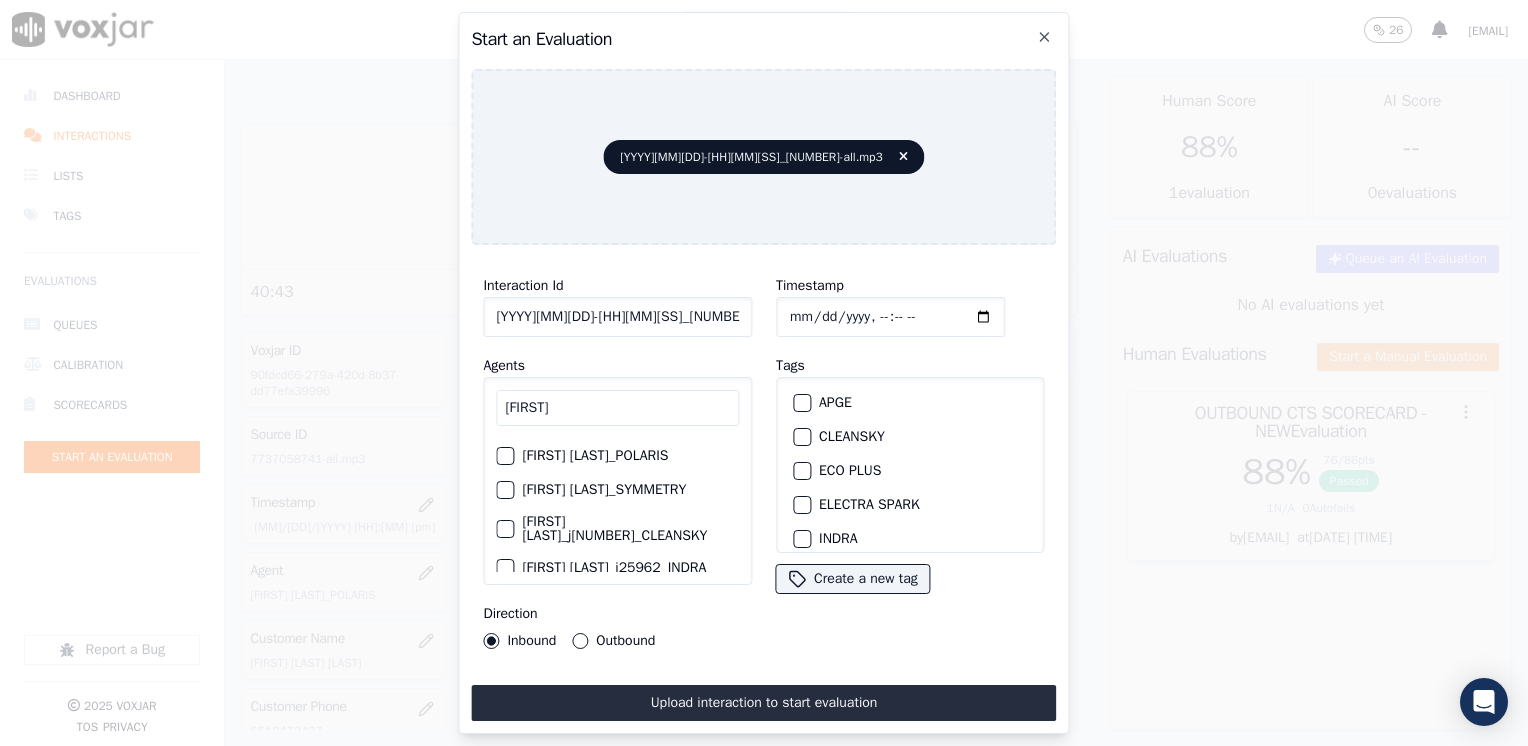 type on "[FIRST]" 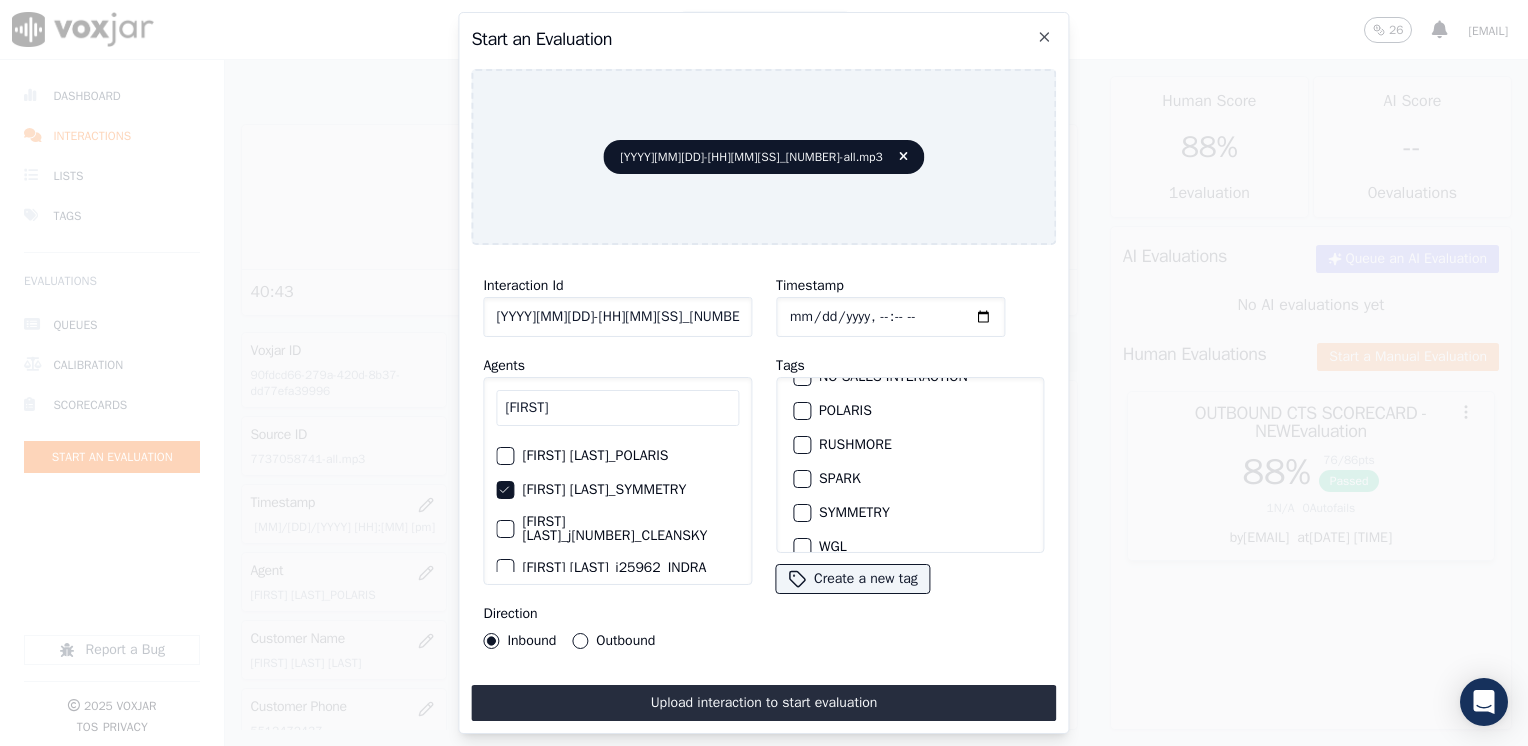 scroll, scrollTop: 293, scrollLeft: 0, axis: vertical 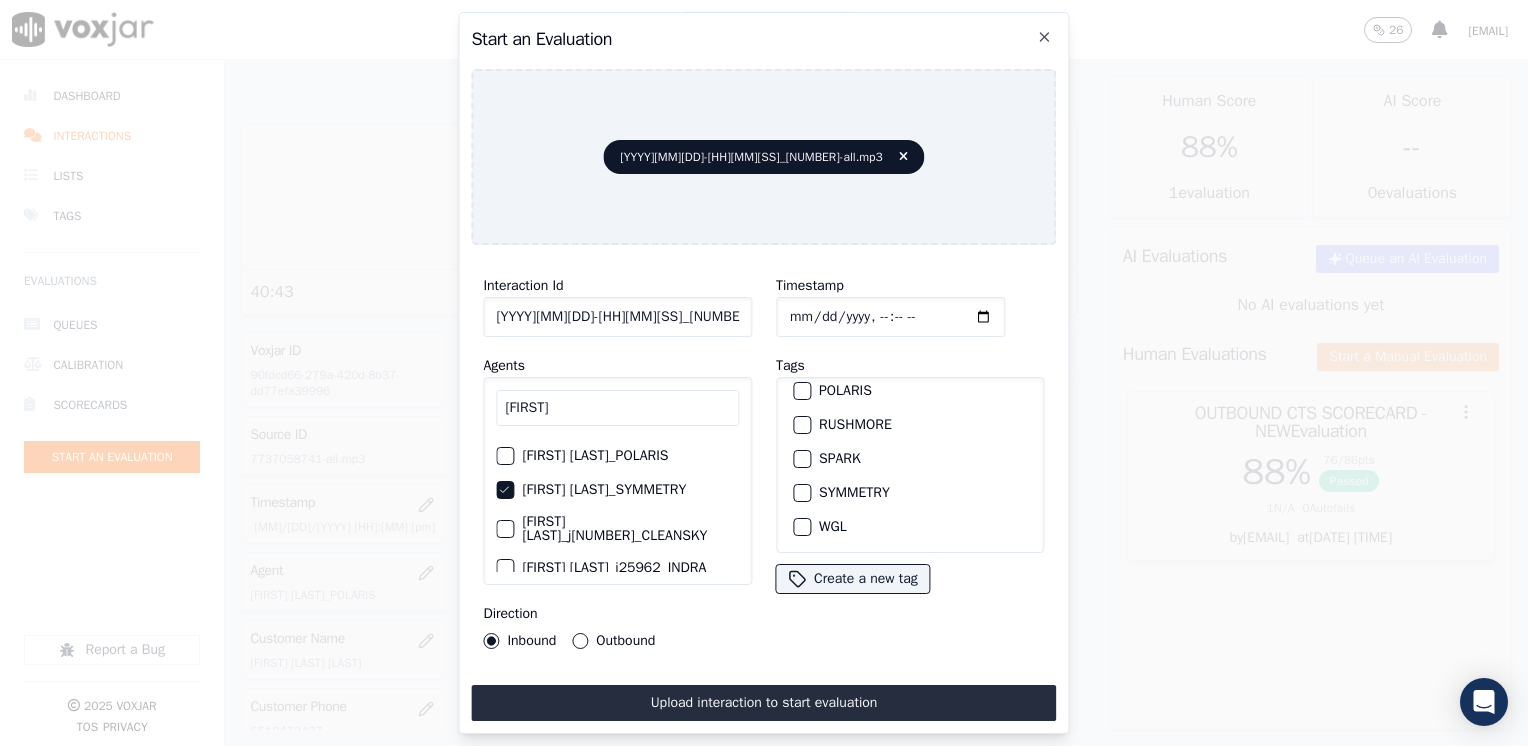 click at bounding box center (801, 493) 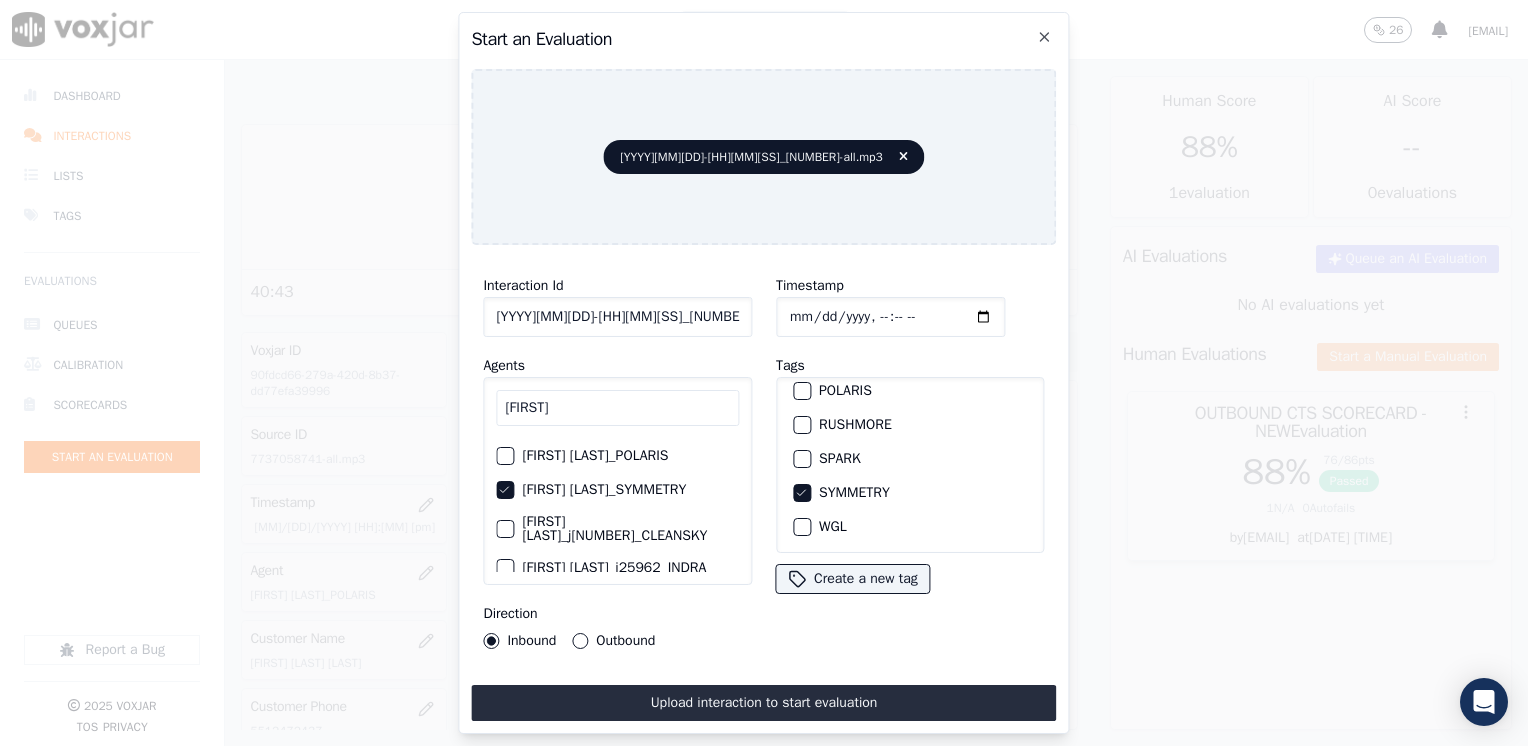 click on "Outbound" at bounding box center [580, 641] 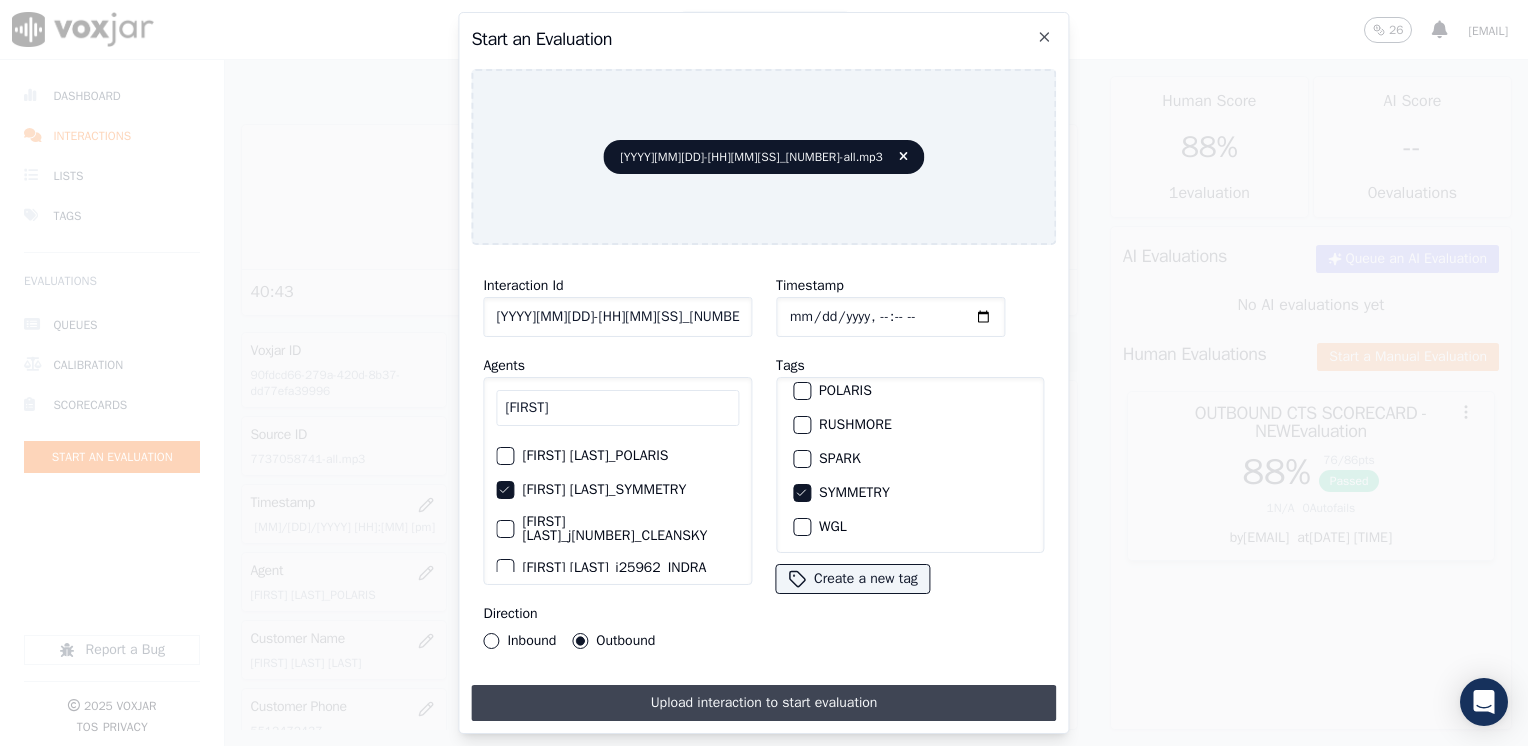 click on "Upload interaction to start evaluation" at bounding box center (763, 703) 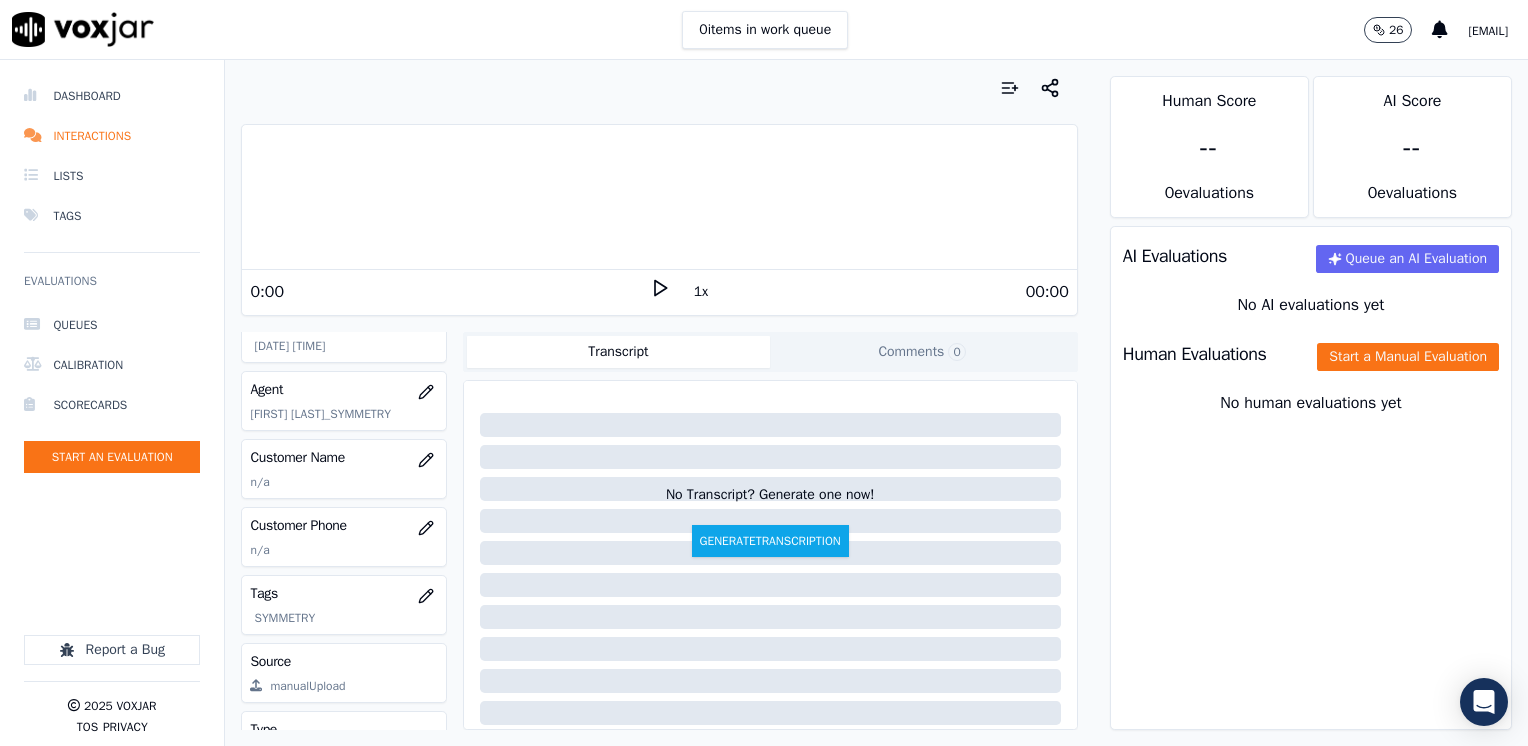 scroll, scrollTop: 200, scrollLeft: 0, axis: vertical 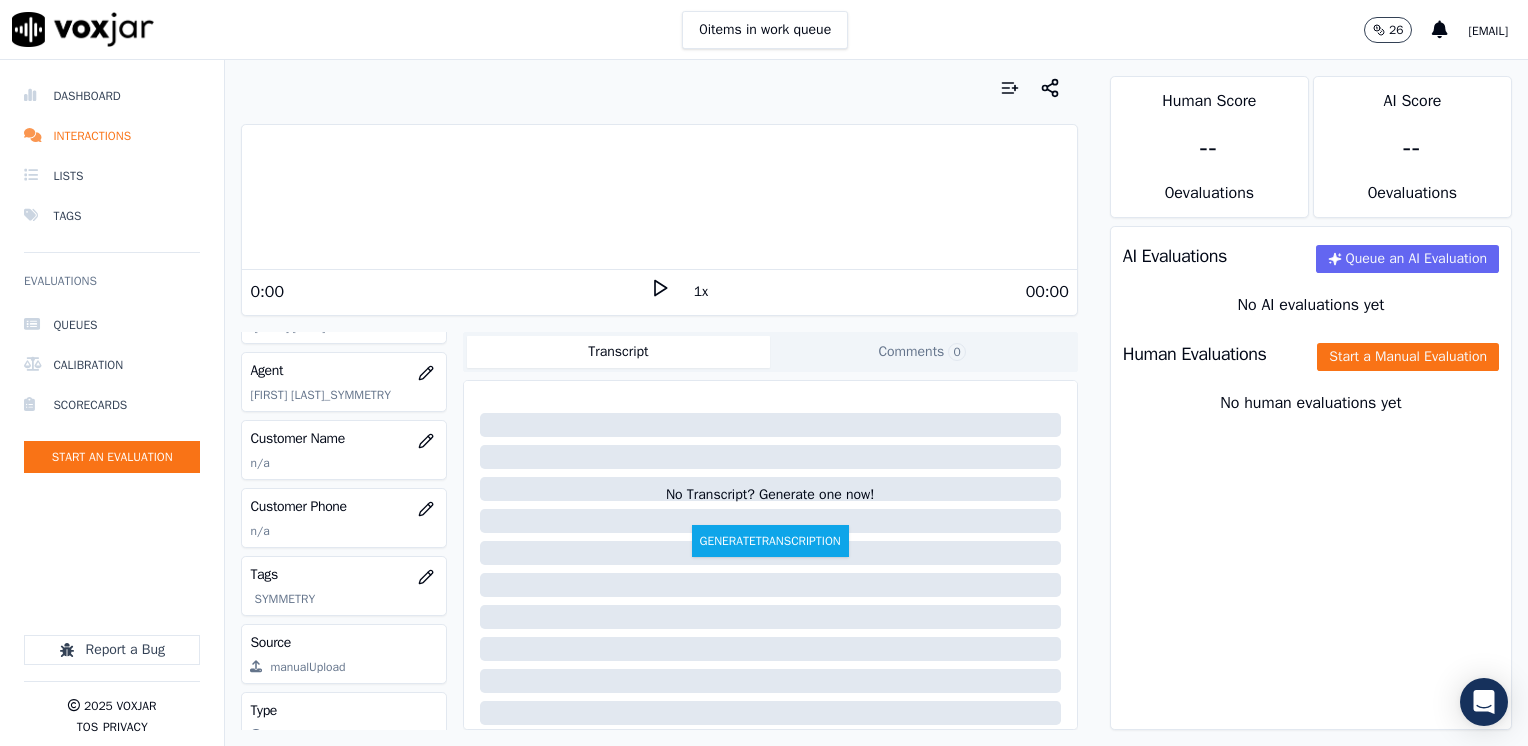 click 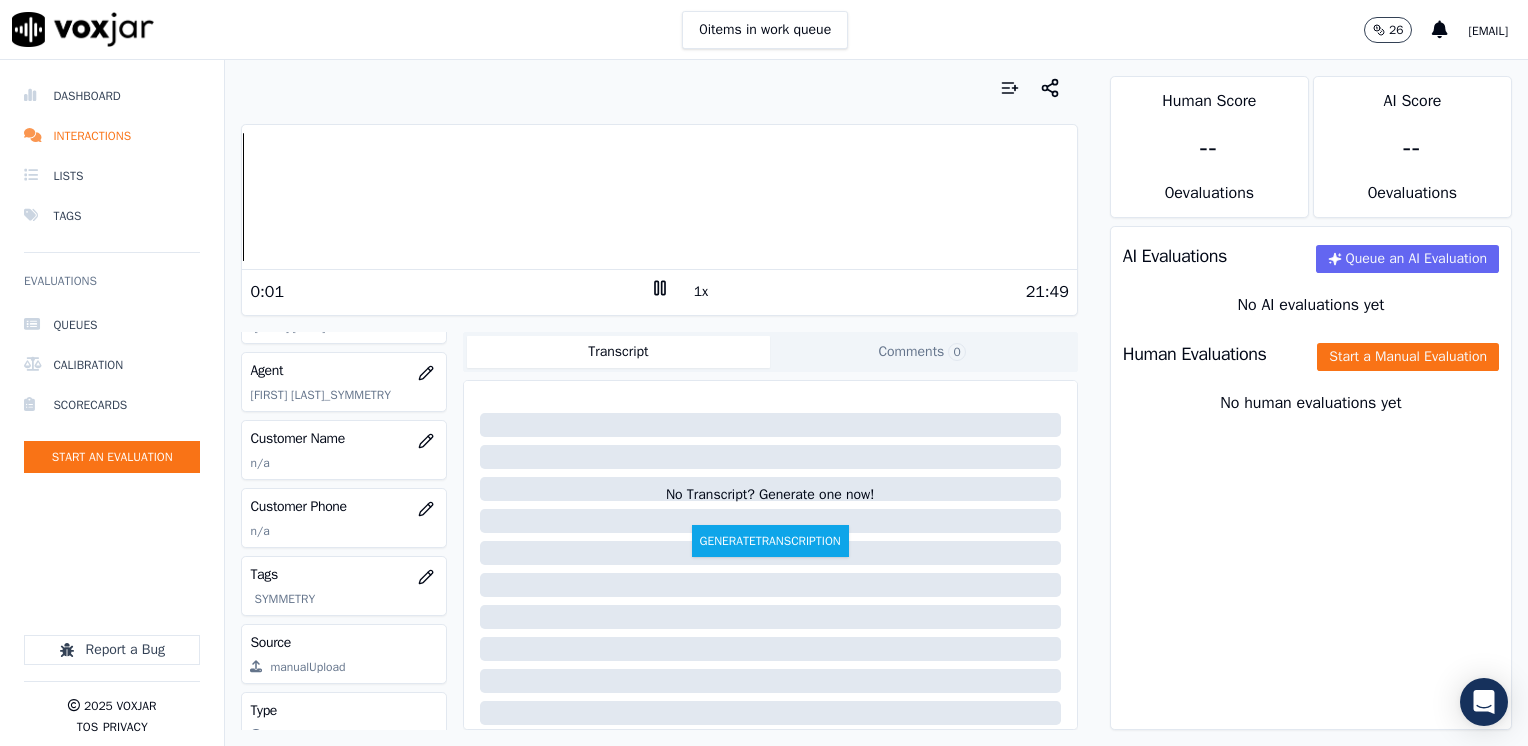 click 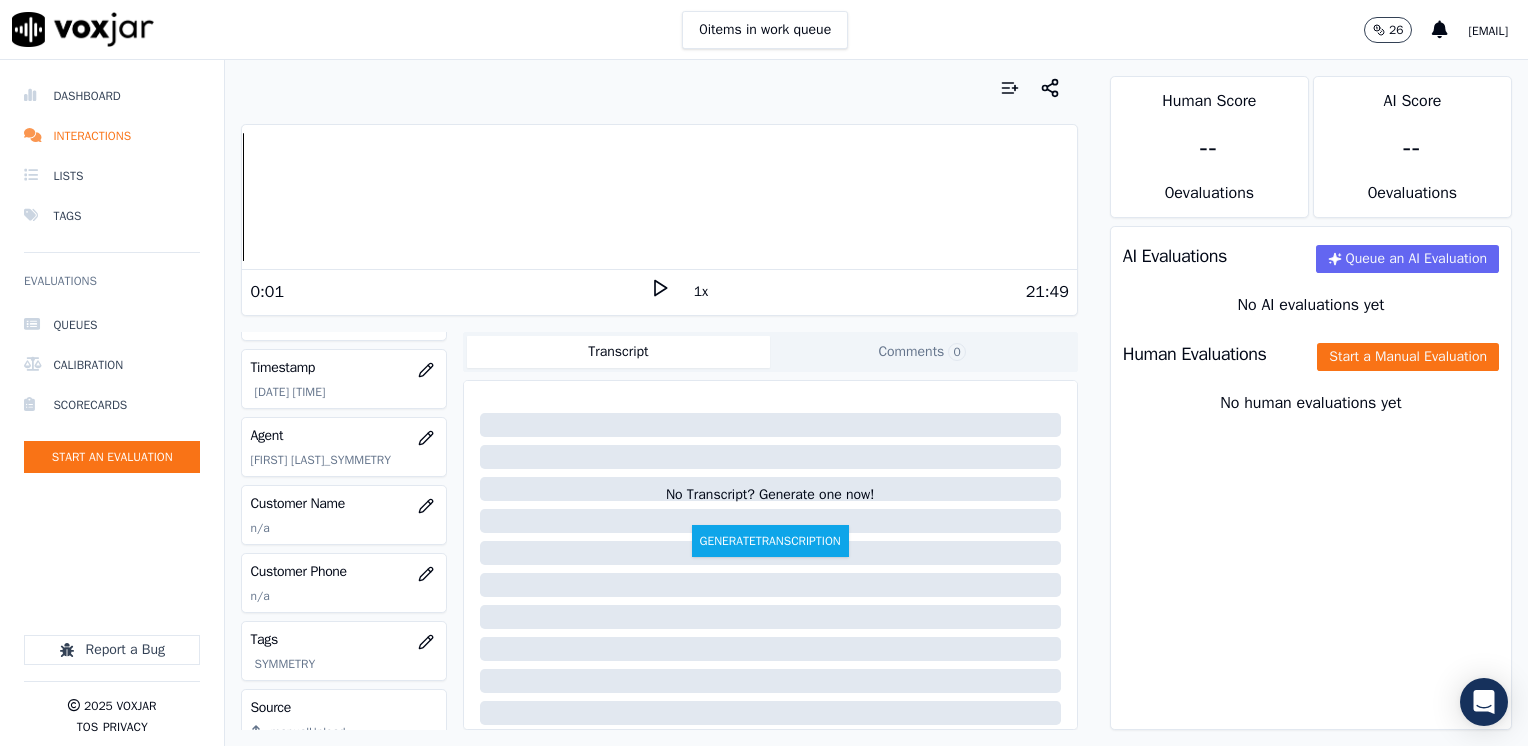 scroll, scrollTop: 100, scrollLeft: 0, axis: vertical 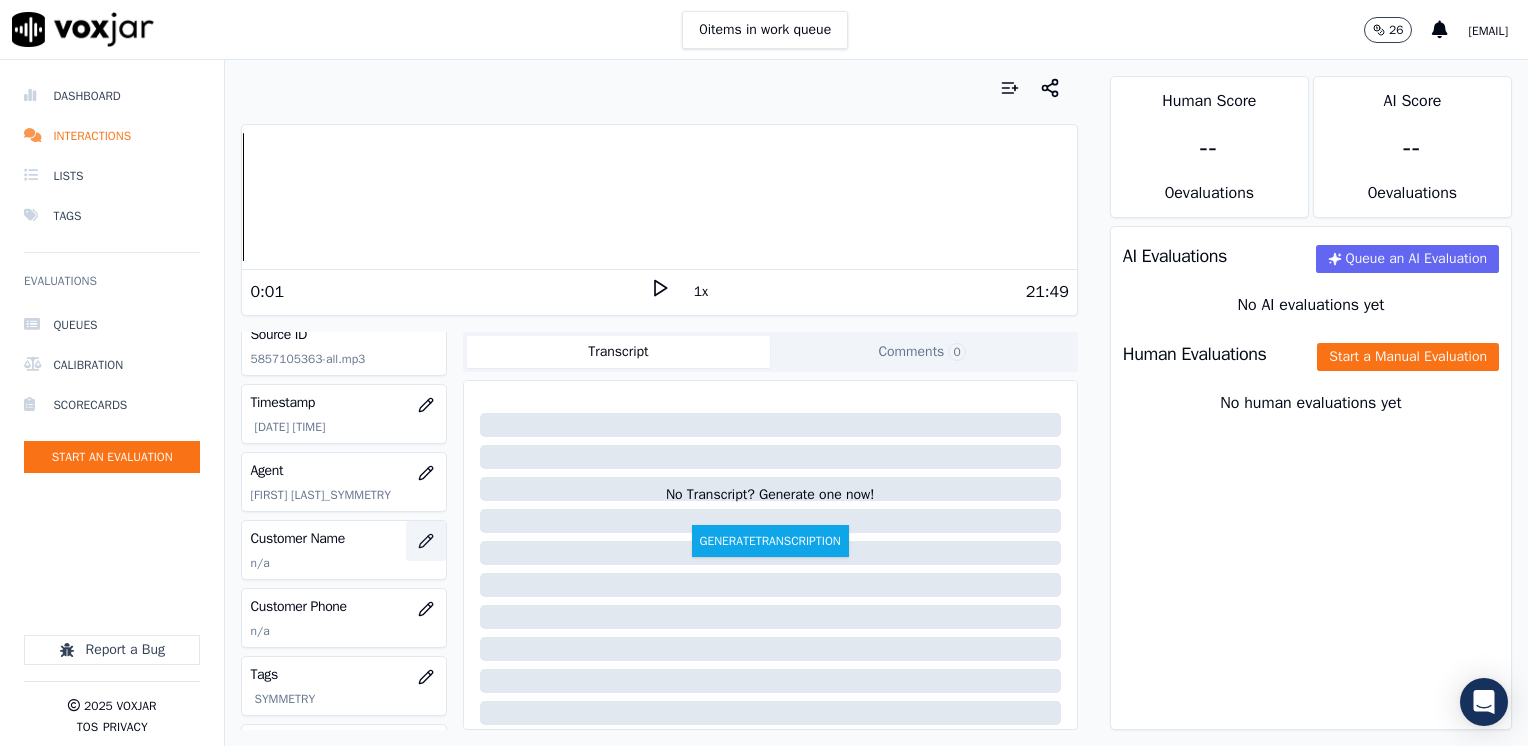 click 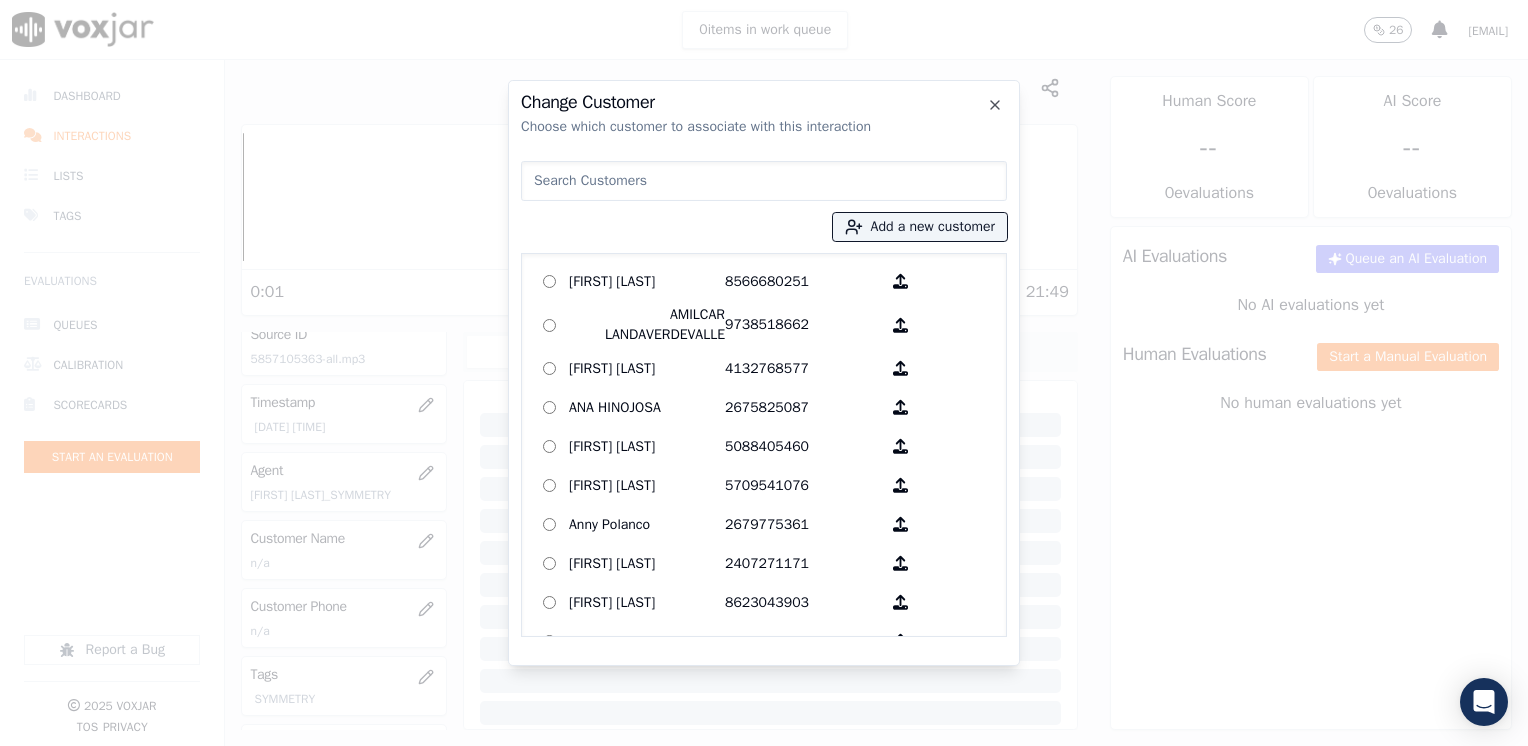 click at bounding box center (764, 181) 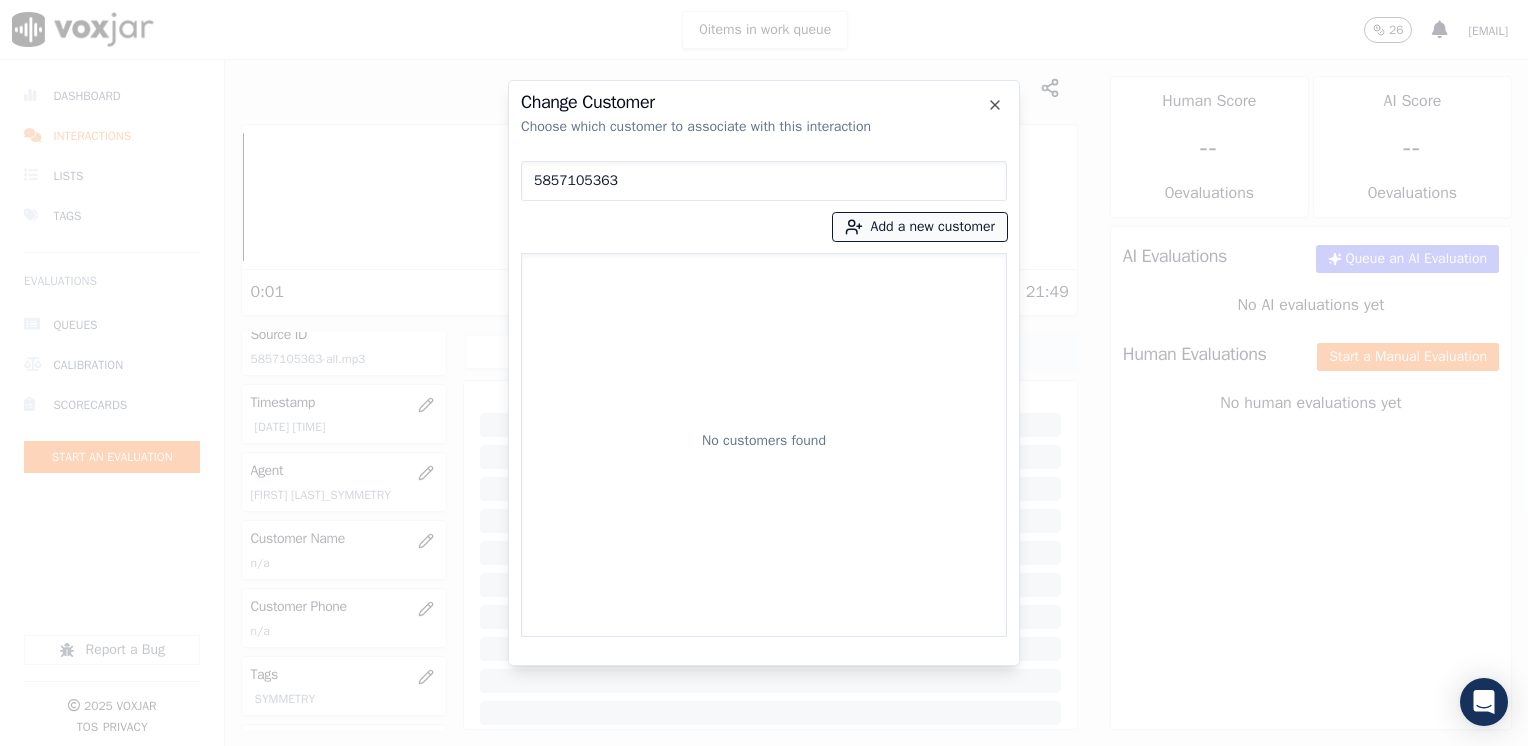 type on "5857105363" 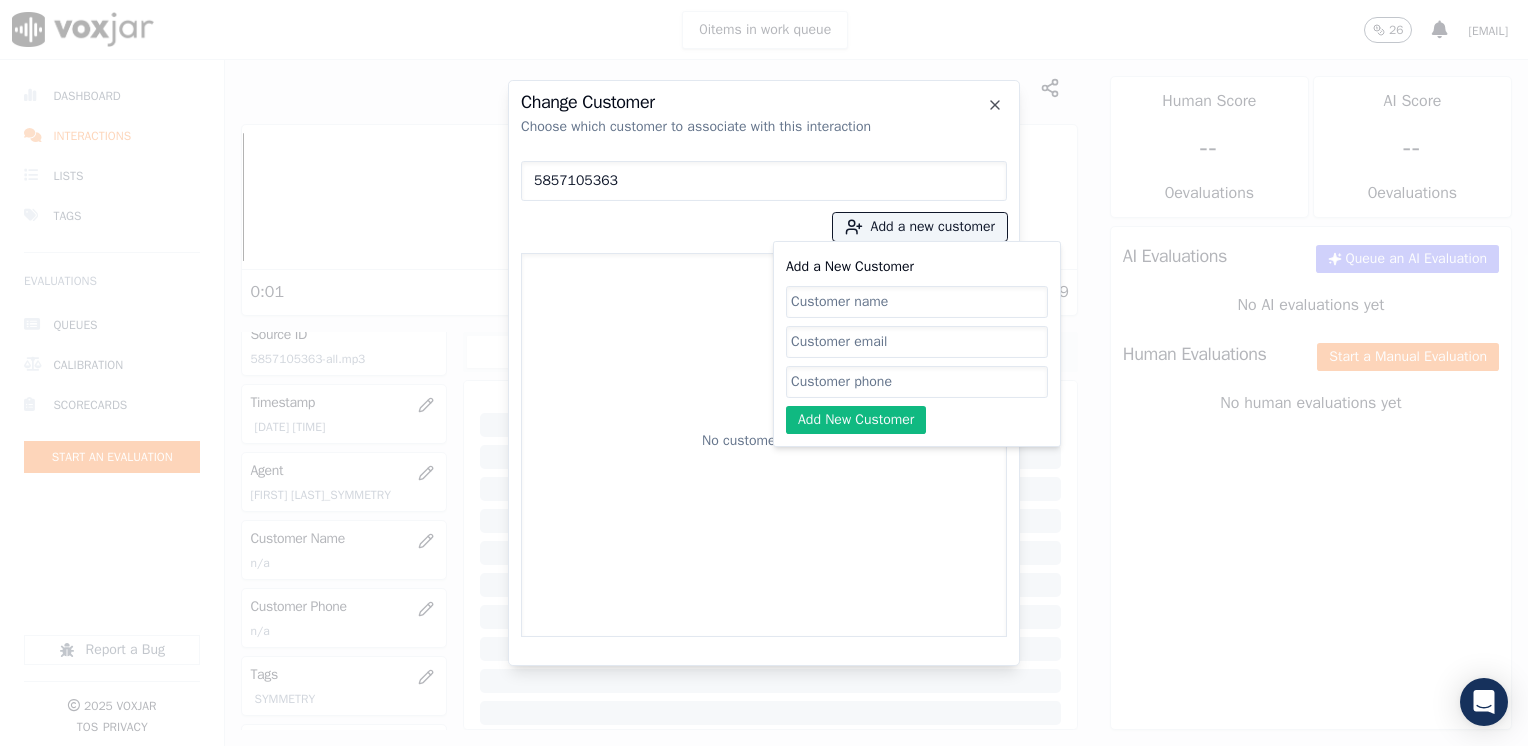 click on "Add a New Customer" 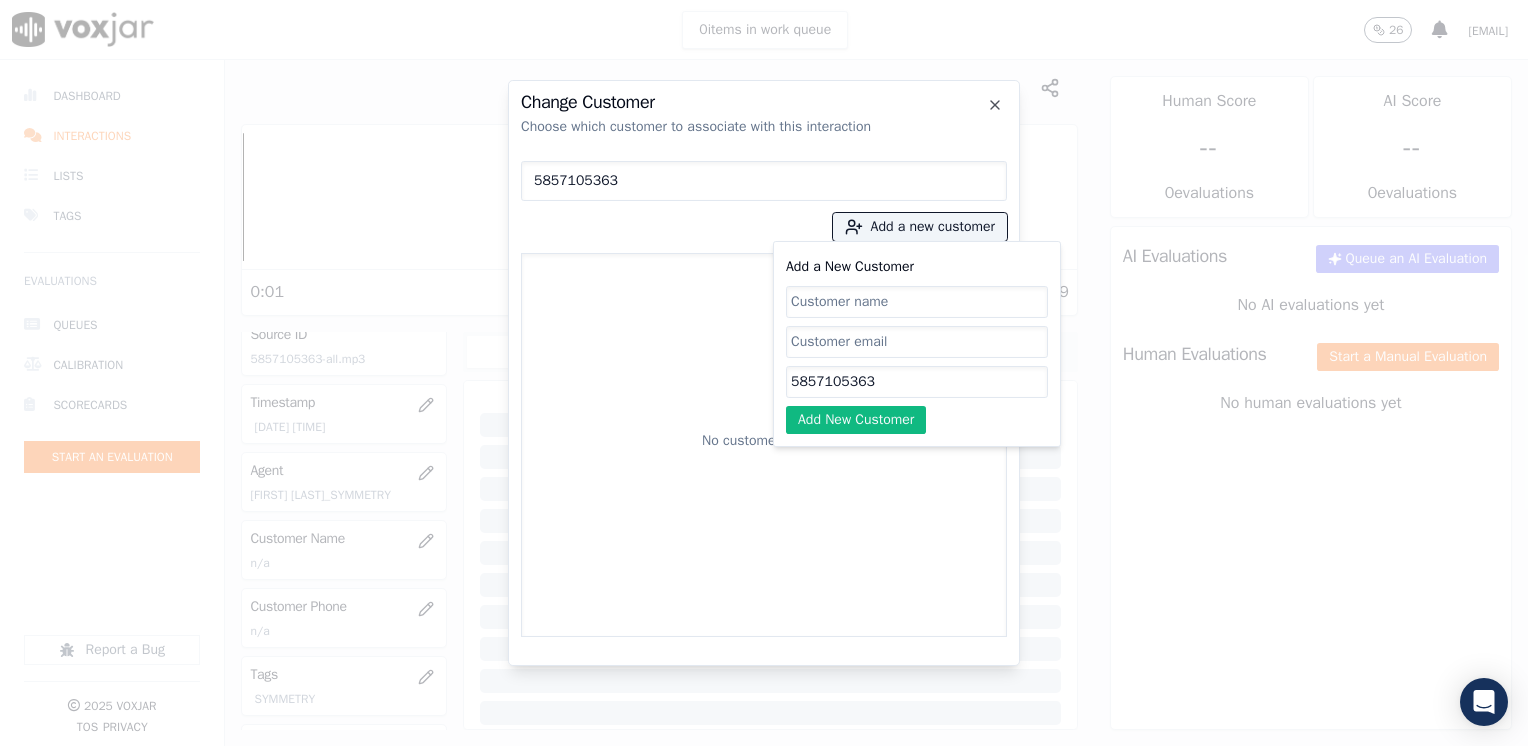 type on "5857105363" 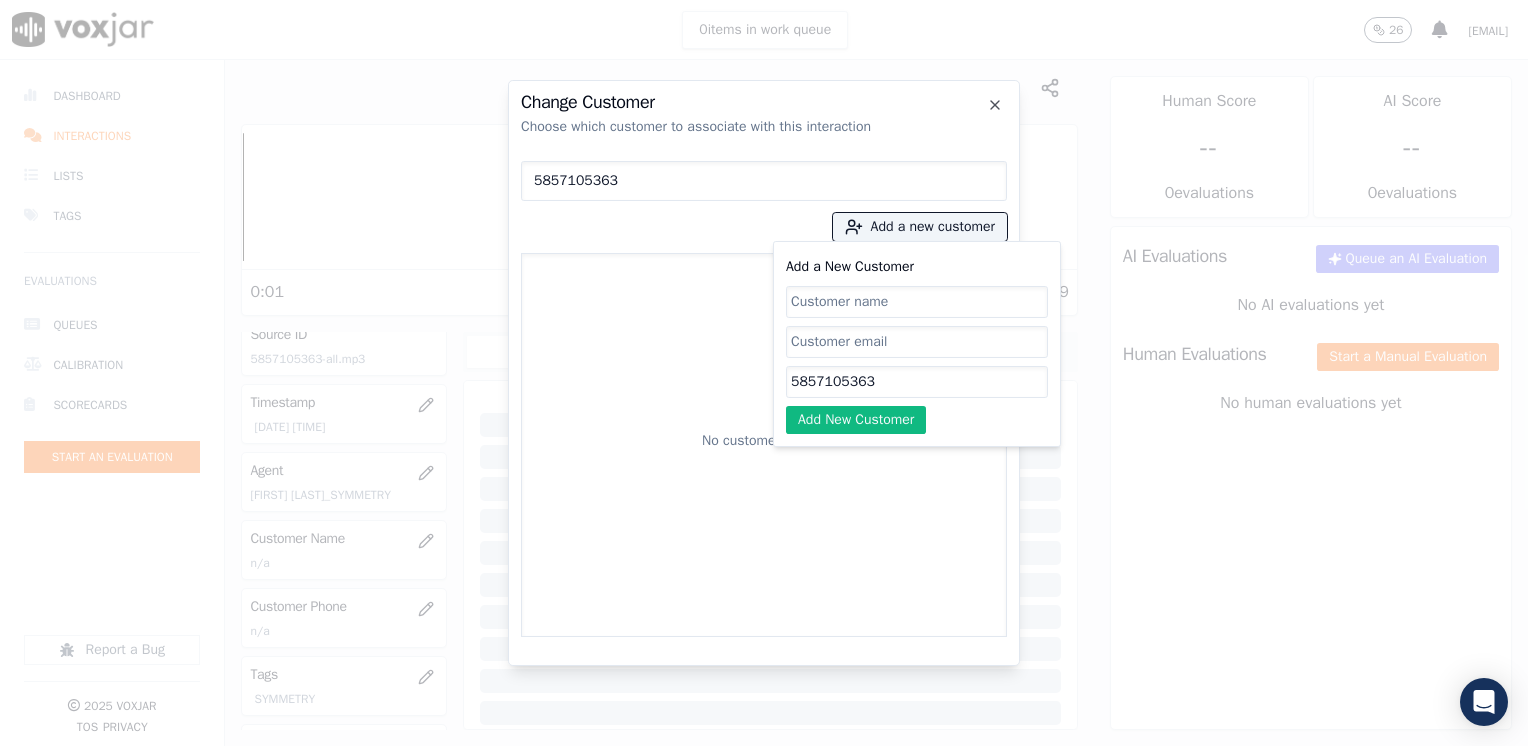 click on "Add a New Customer" 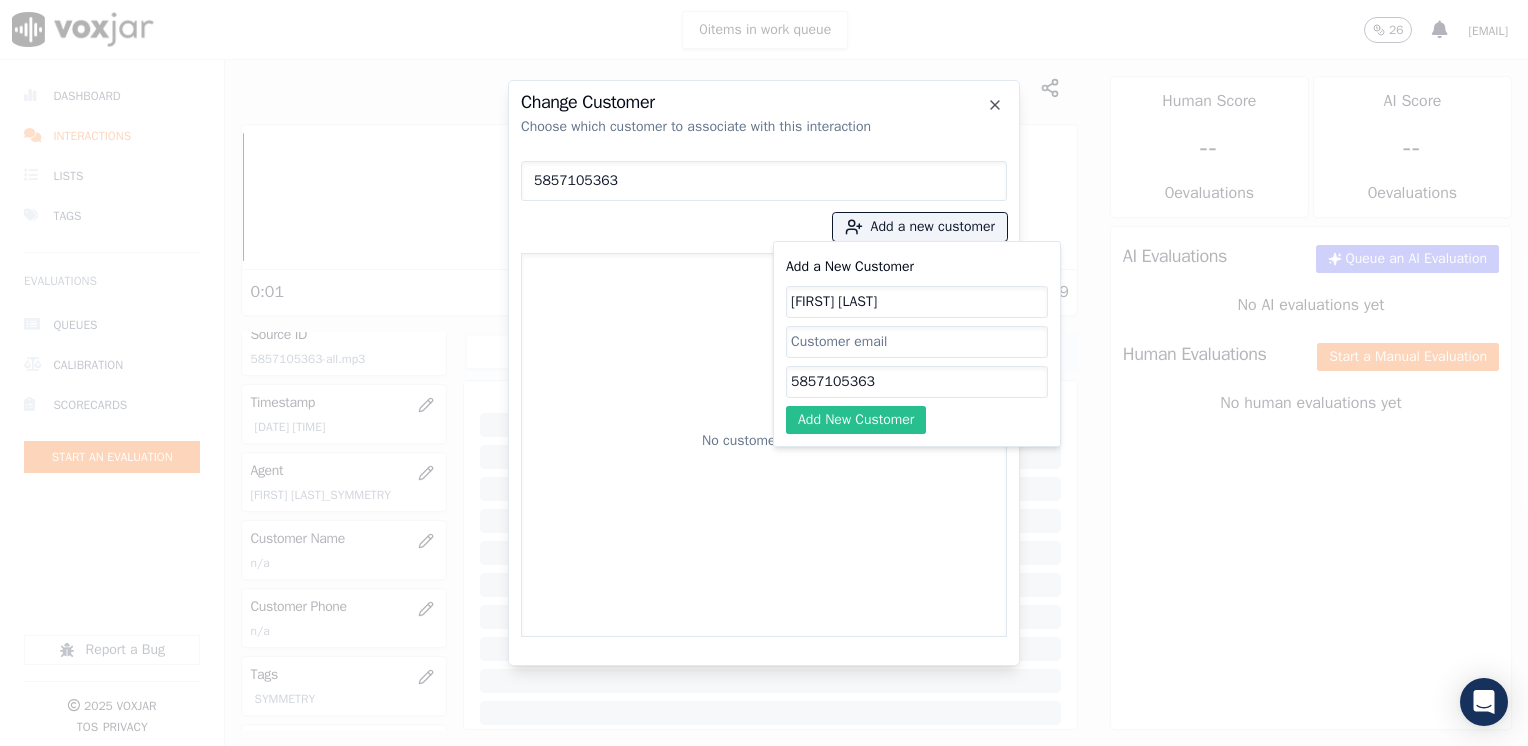 type on "[FIRST] [LAST]" 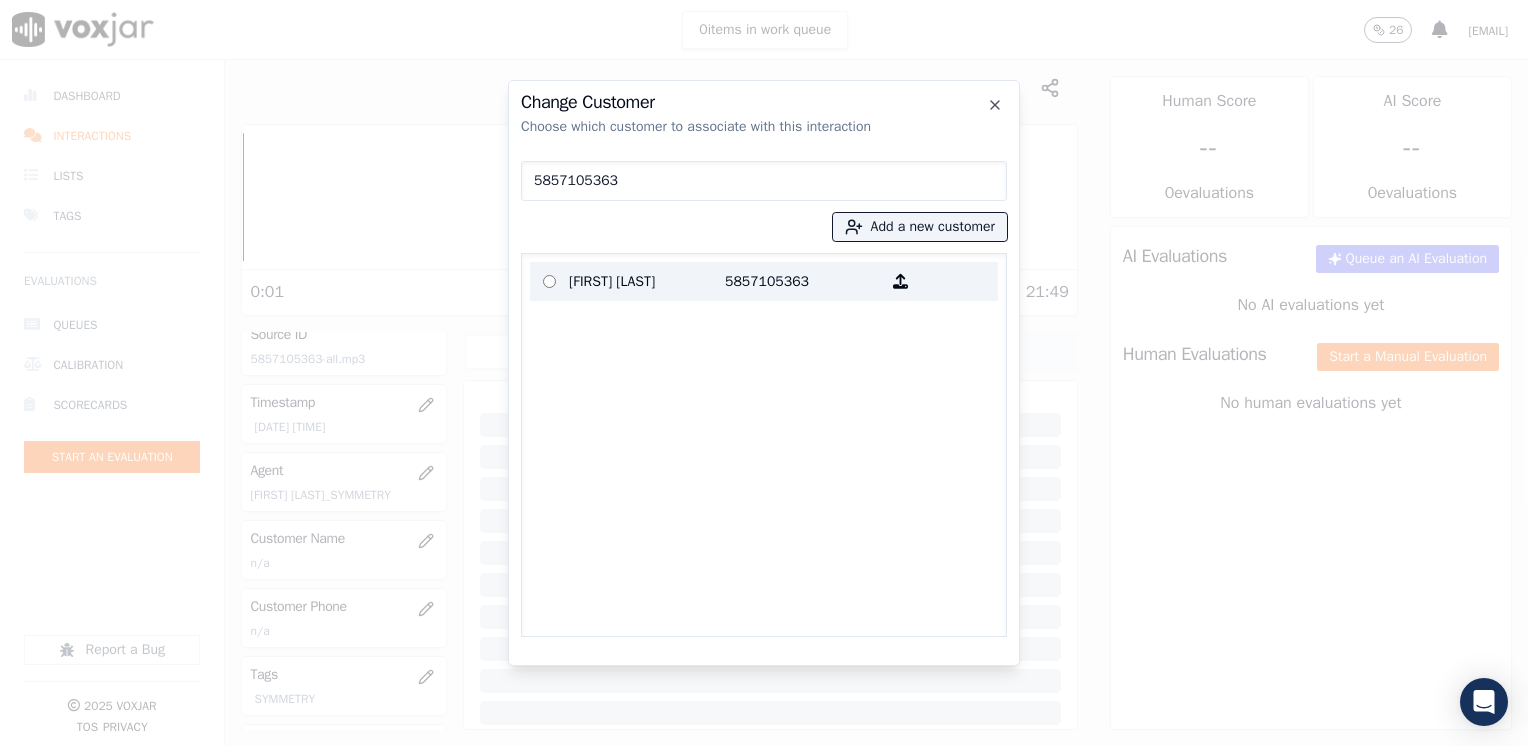click on "5857105363" at bounding box center [803, 281] 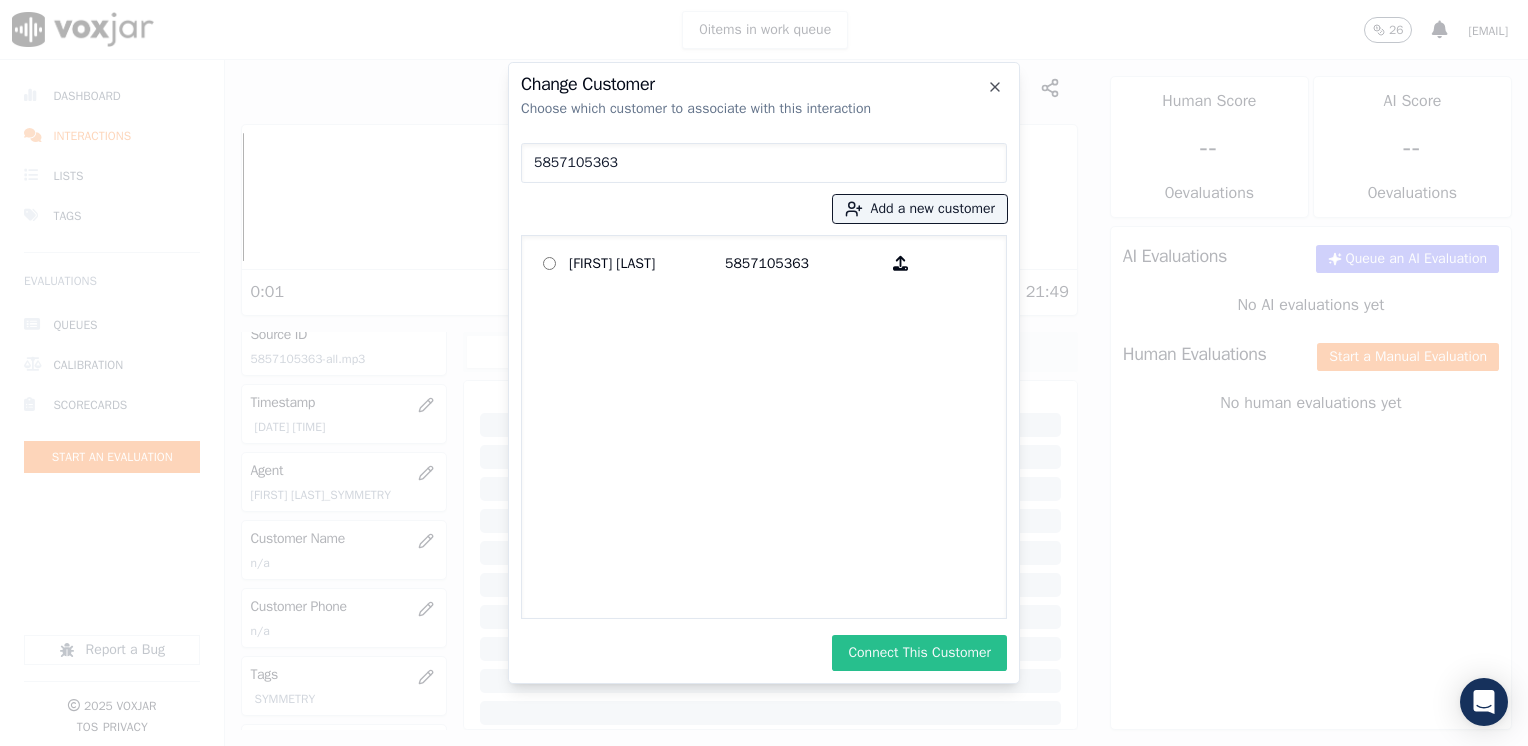 click on "Connect This Customer" at bounding box center [919, 653] 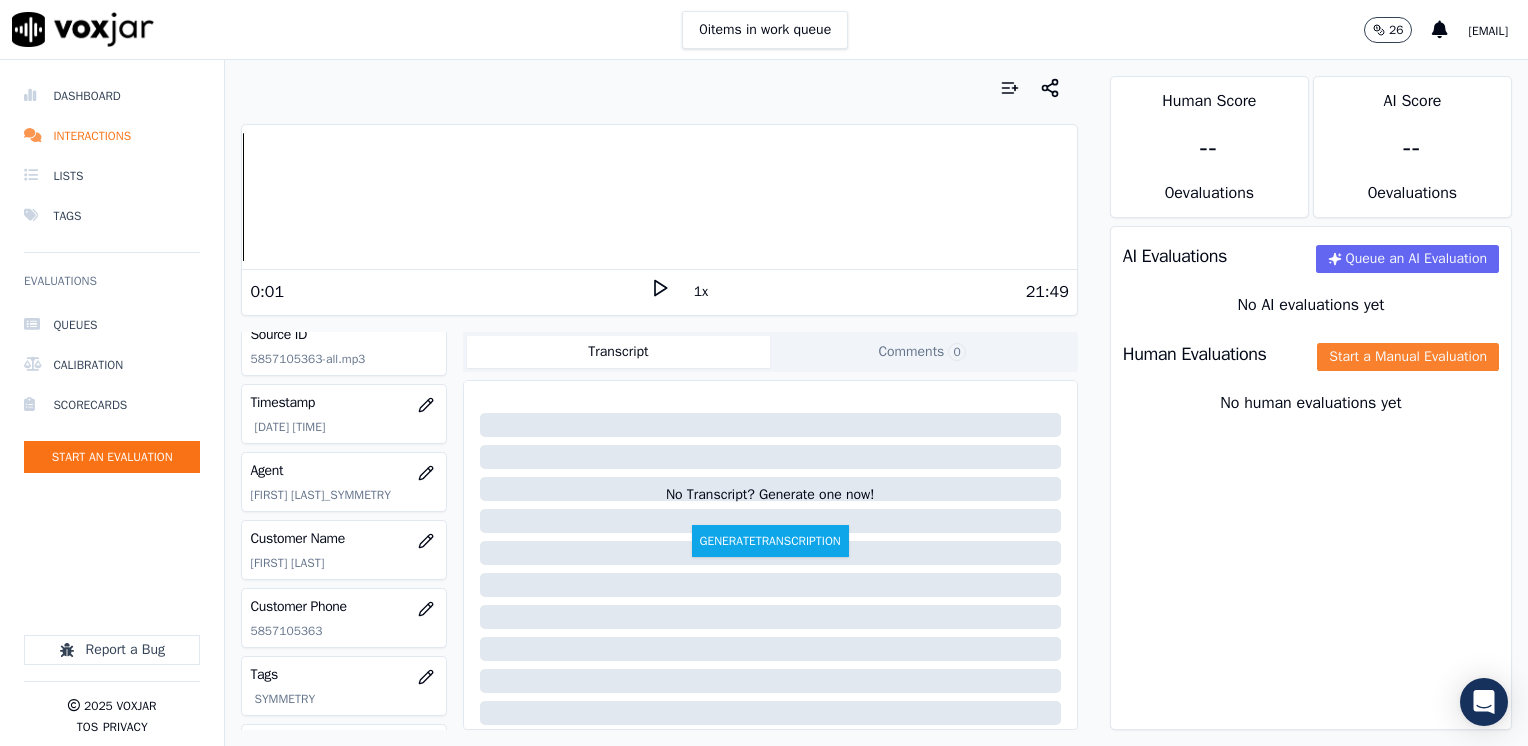 click on "Start a Manual Evaluation" 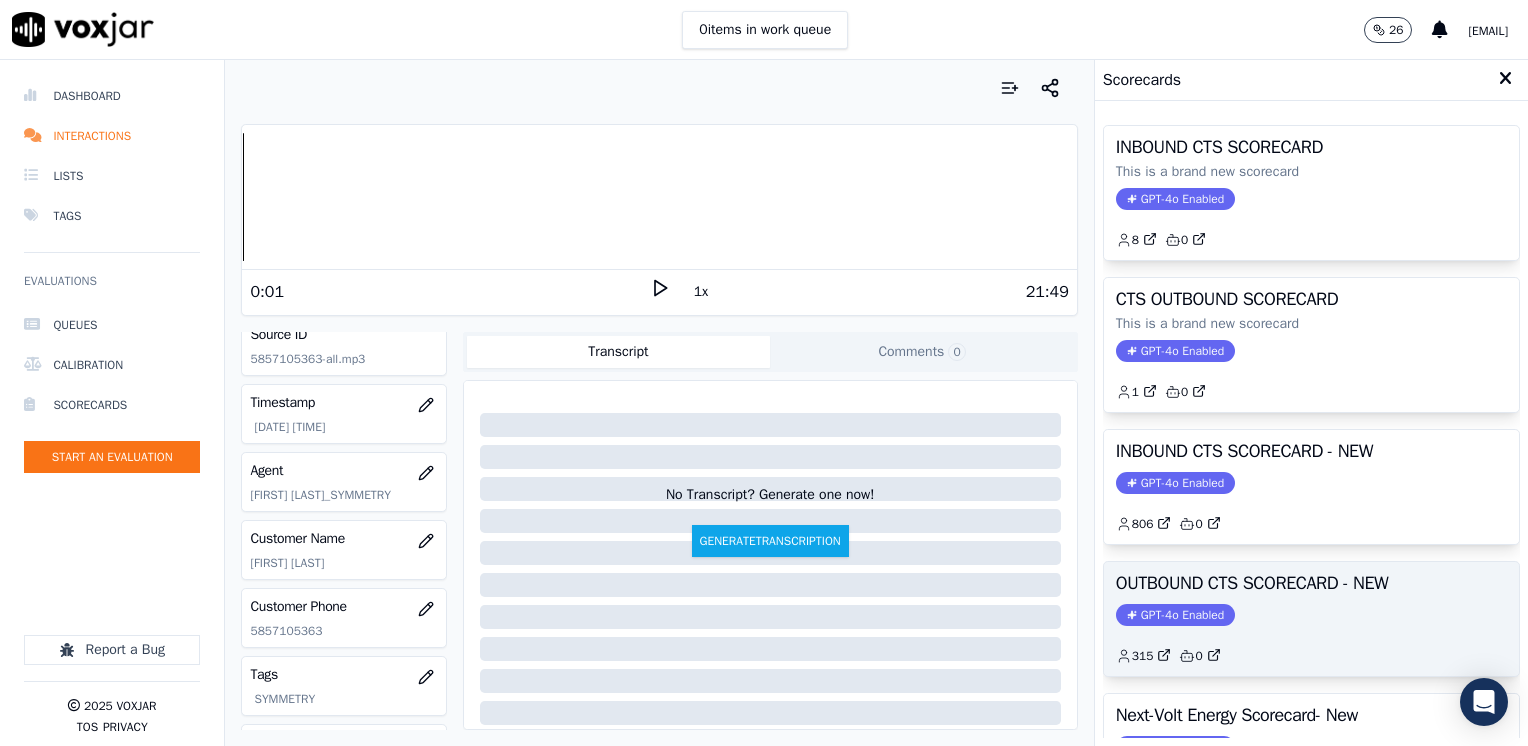 click on "GPT-4o Enabled" at bounding box center (1175, 615) 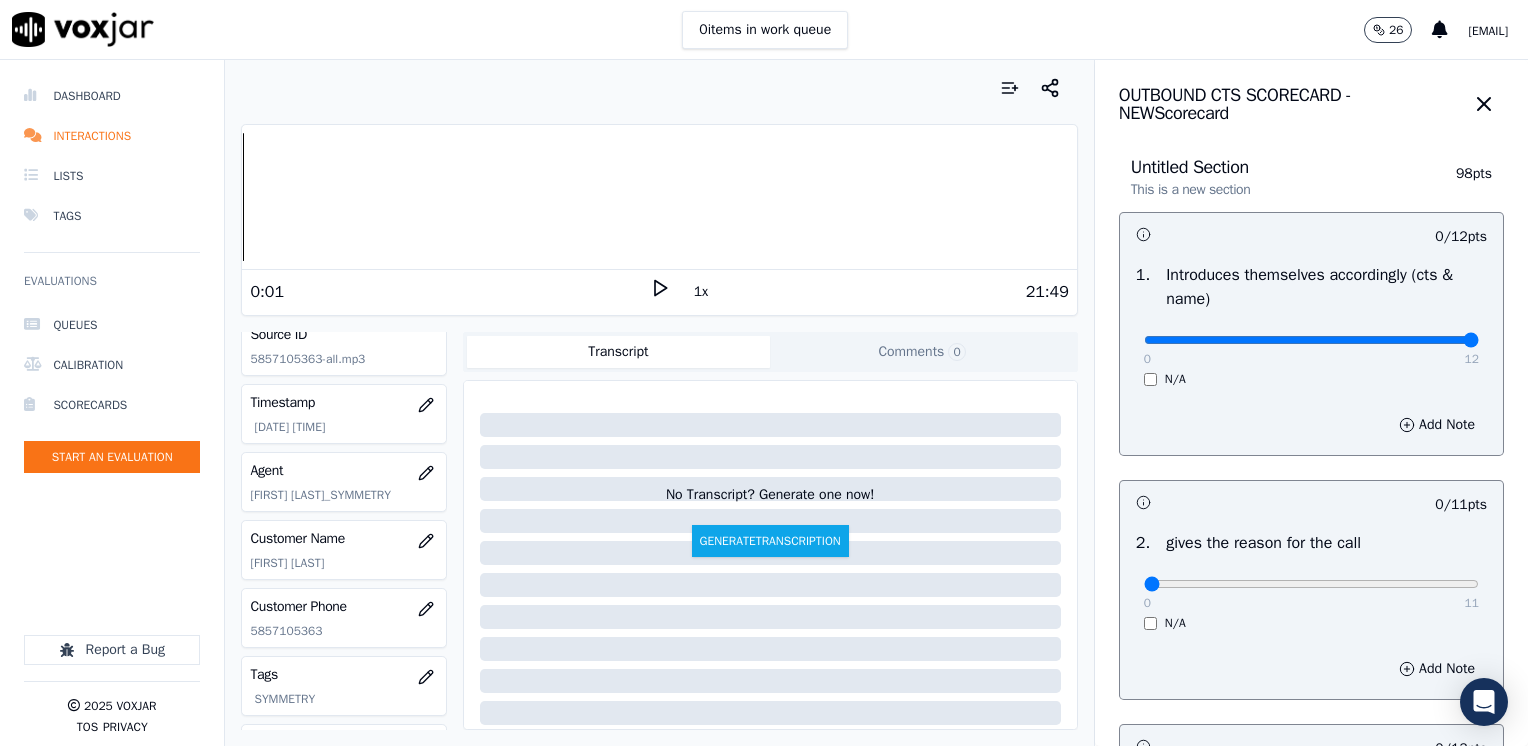 drag, startPoint x: 1126, startPoint y: 341, endPoint x: 1531, endPoint y: 322, distance: 405.44543 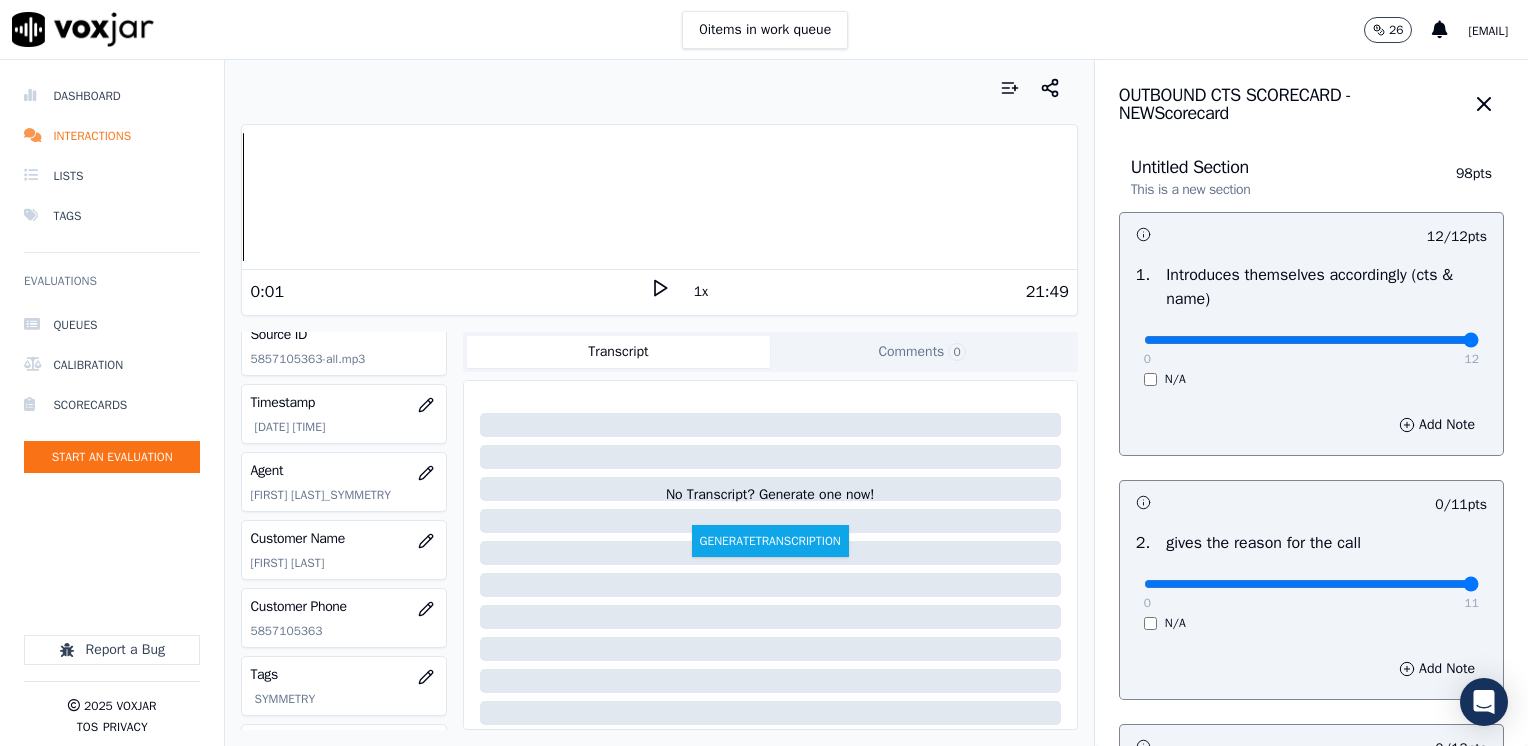 drag, startPoint x: 1133, startPoint y: 585, endPoint x: 1531, endPoint y: 514, distance: 404.28333 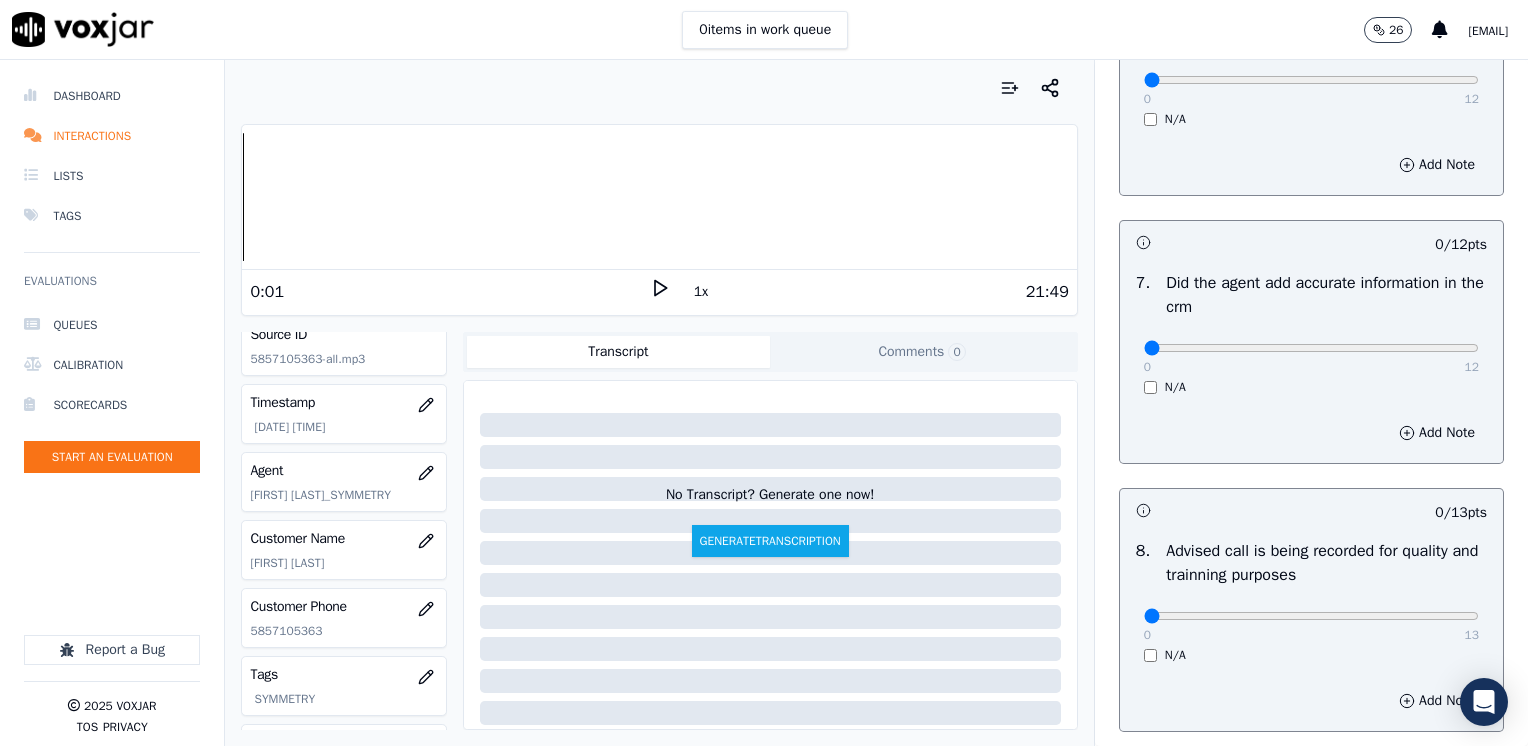 scroll, scrollTop: 1748, scrollLeft: 0, axis: vertical 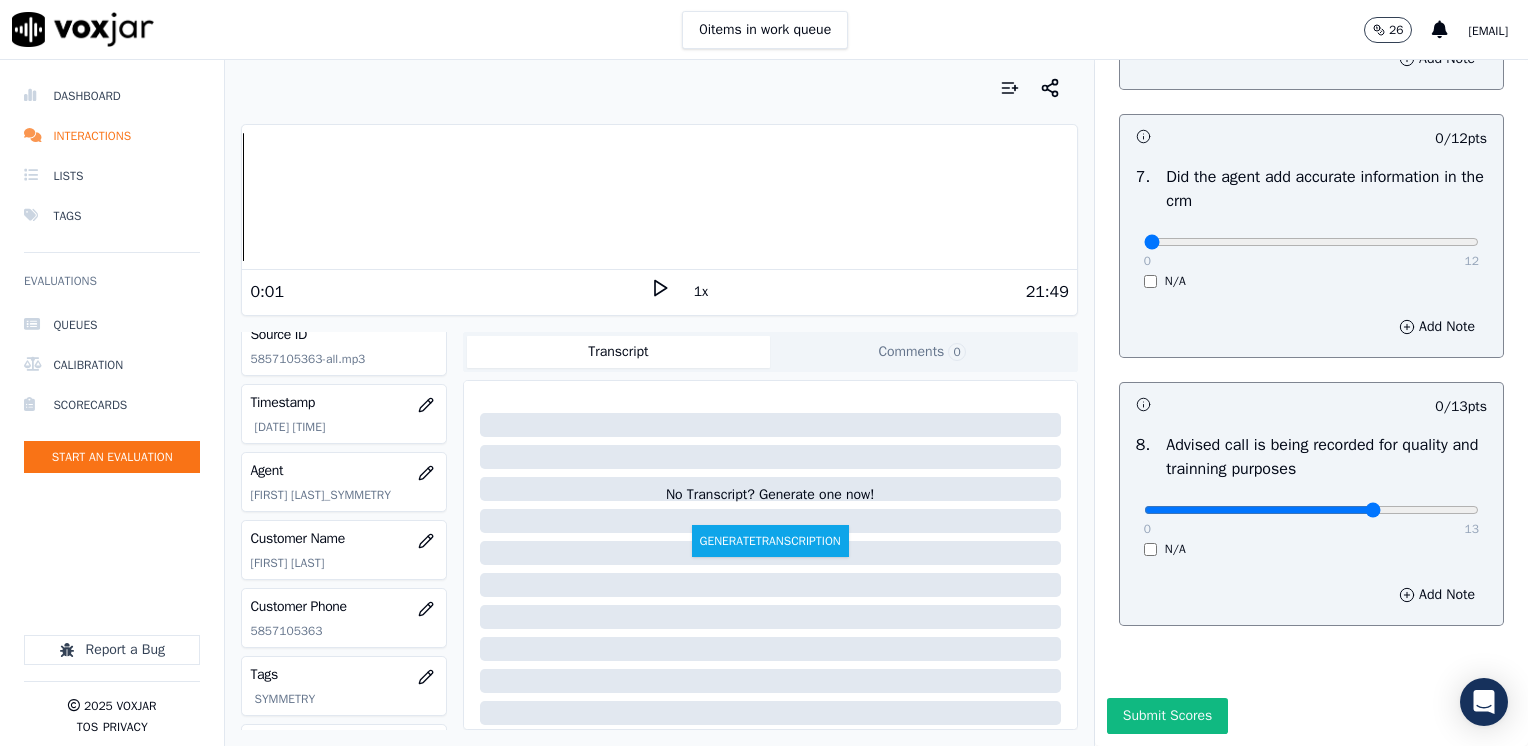click at bounding box center [1311, -1366] 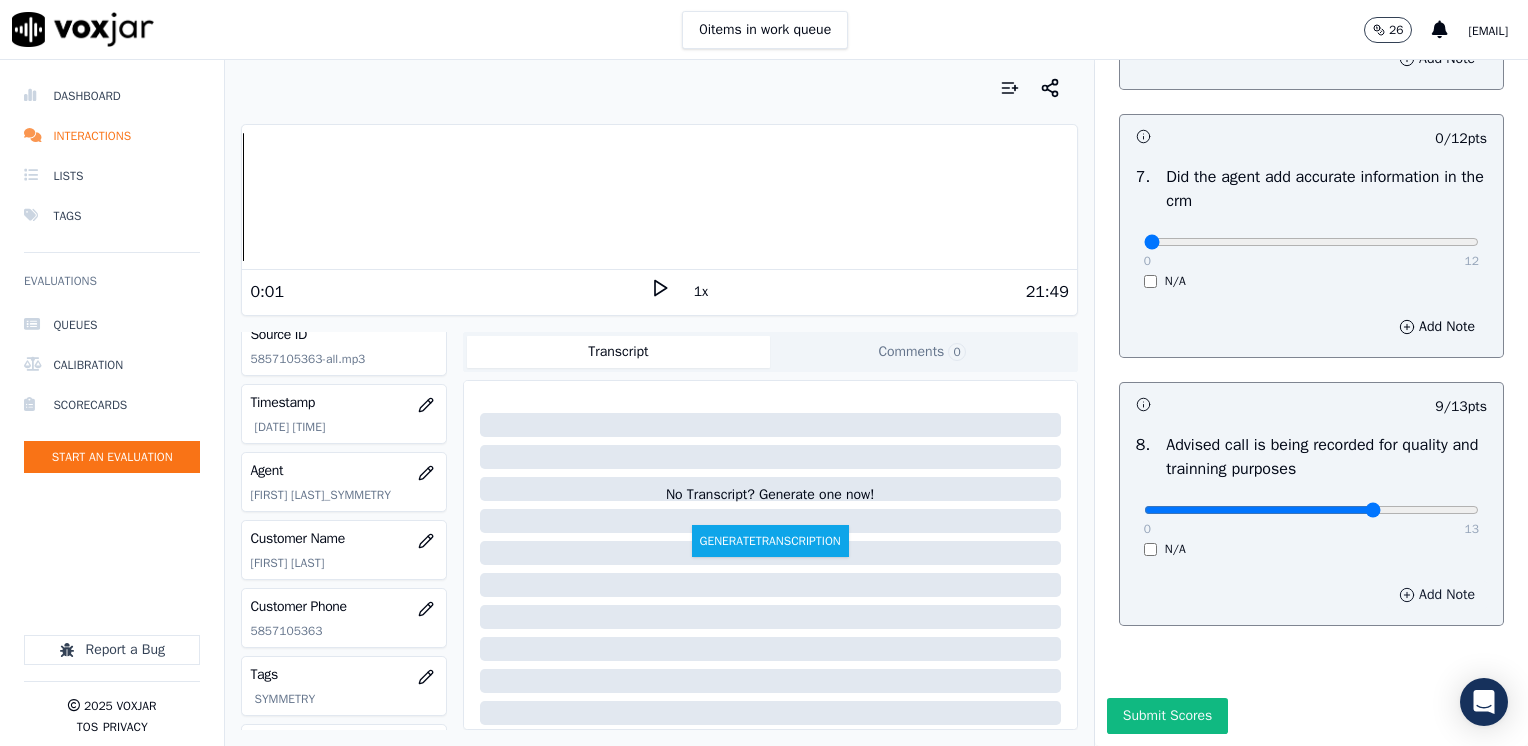click on "Add Note" at bounding box center [1437, 595] 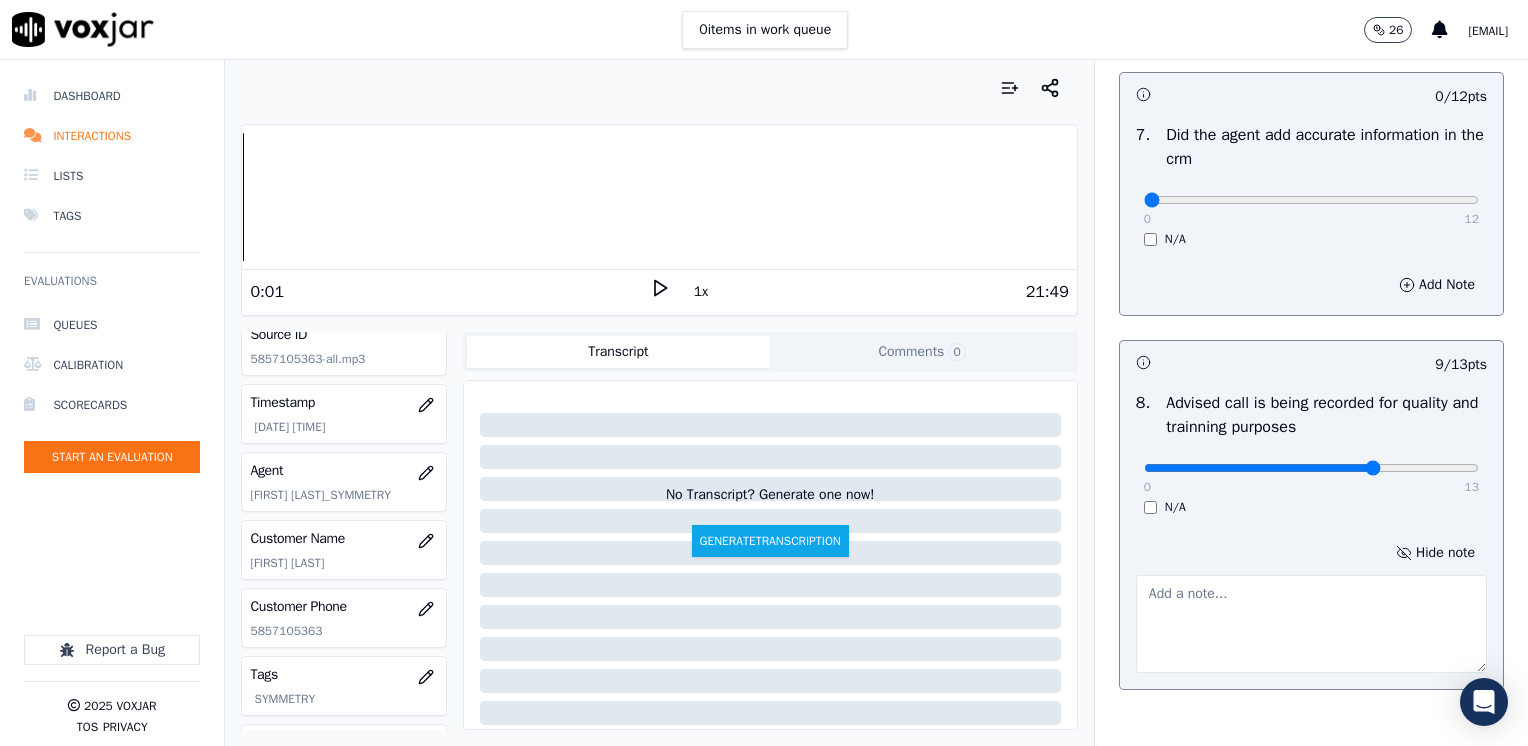 click on "0   13" at bounding box center (1311, 467) 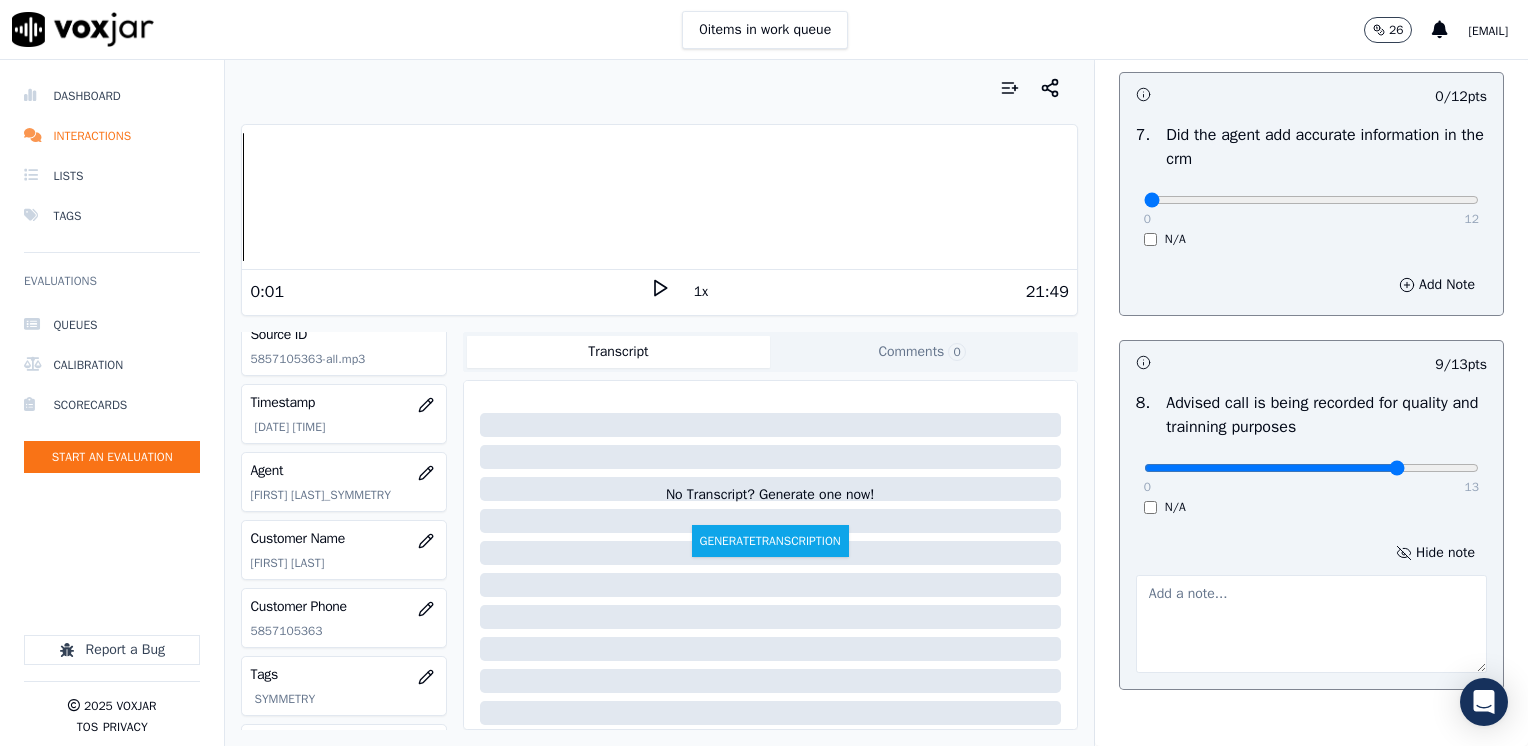 type on "10" 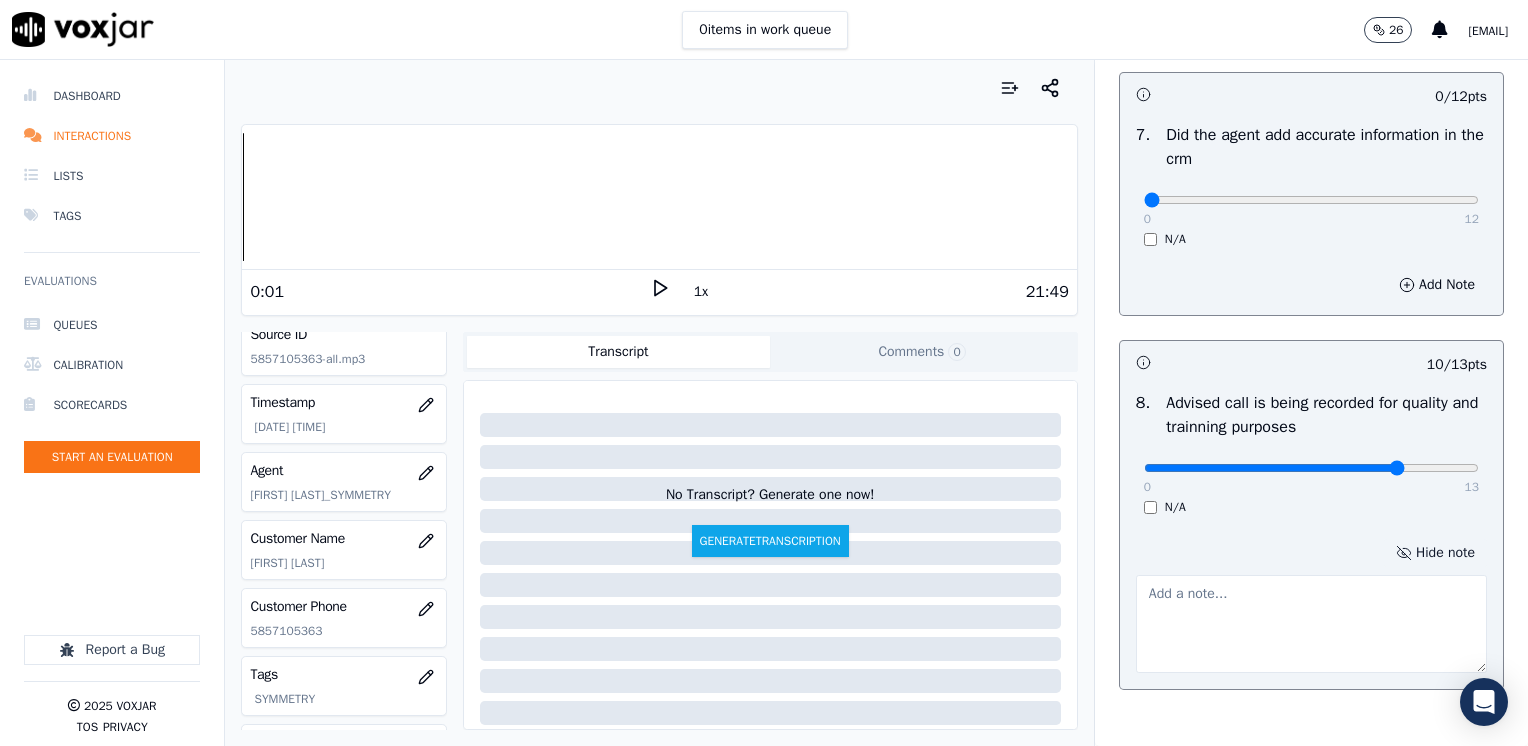 click on "Hide note" at bounding box center [1435, 553] 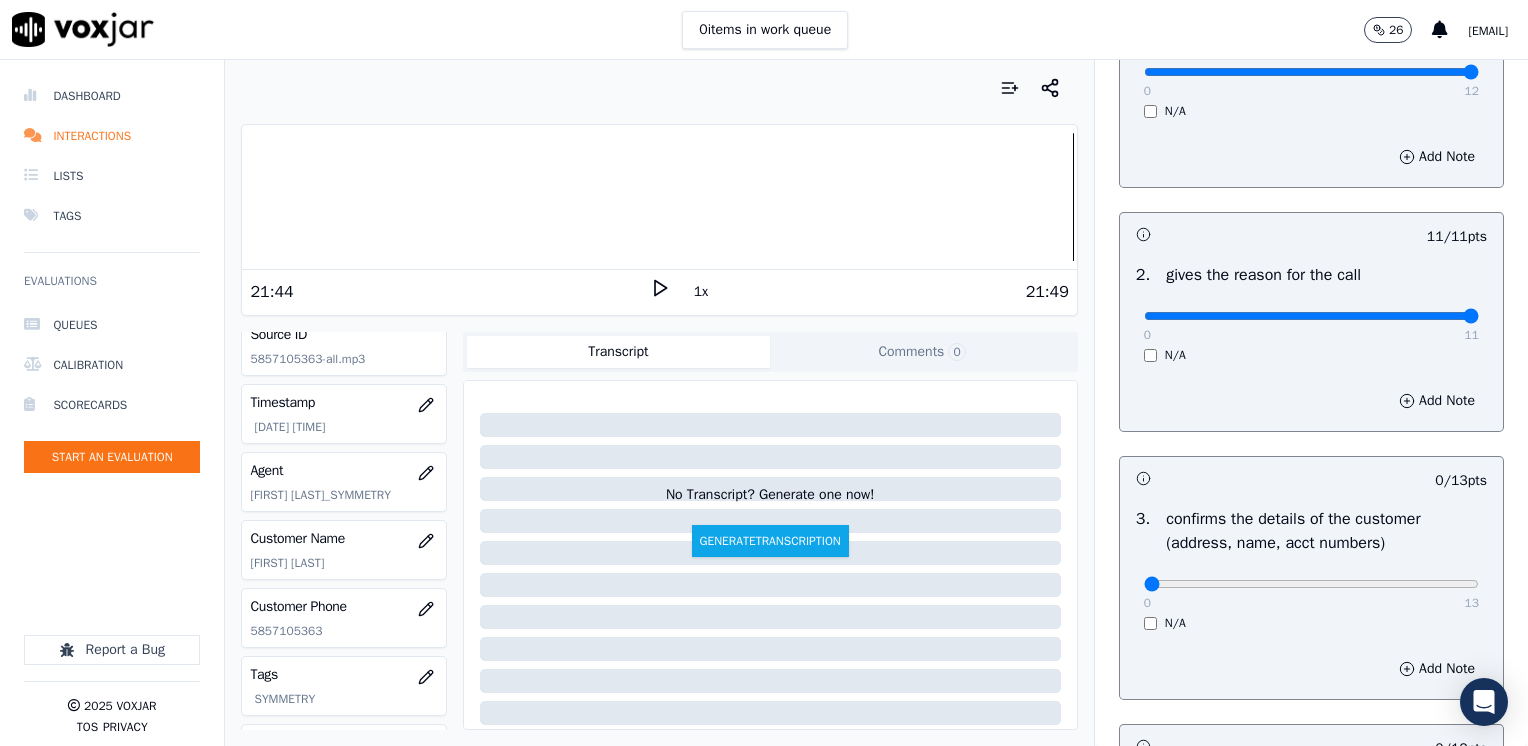 scroll, scrollTop: 0, scrollLeft: 0, axis: both 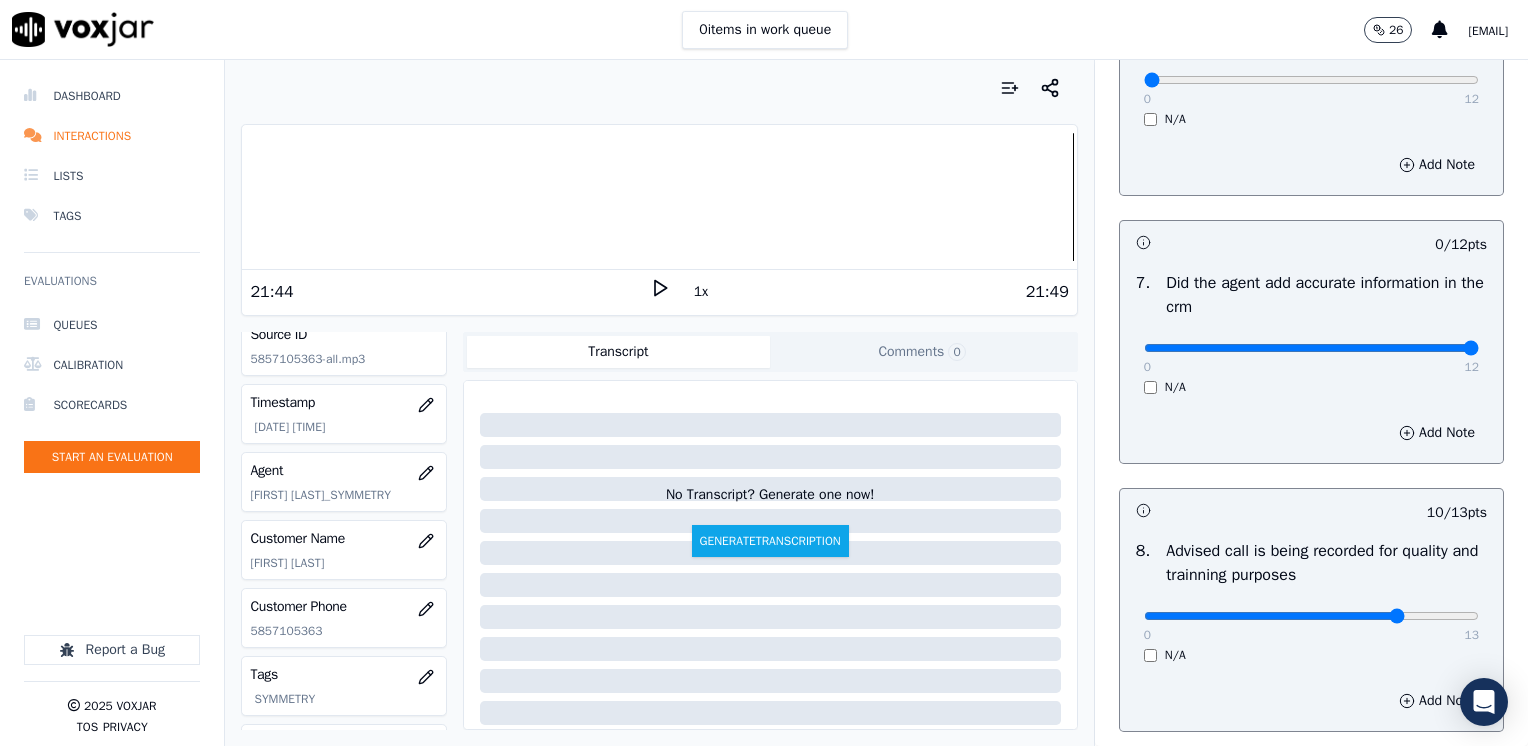 click at bounding box center (1311, -1260) 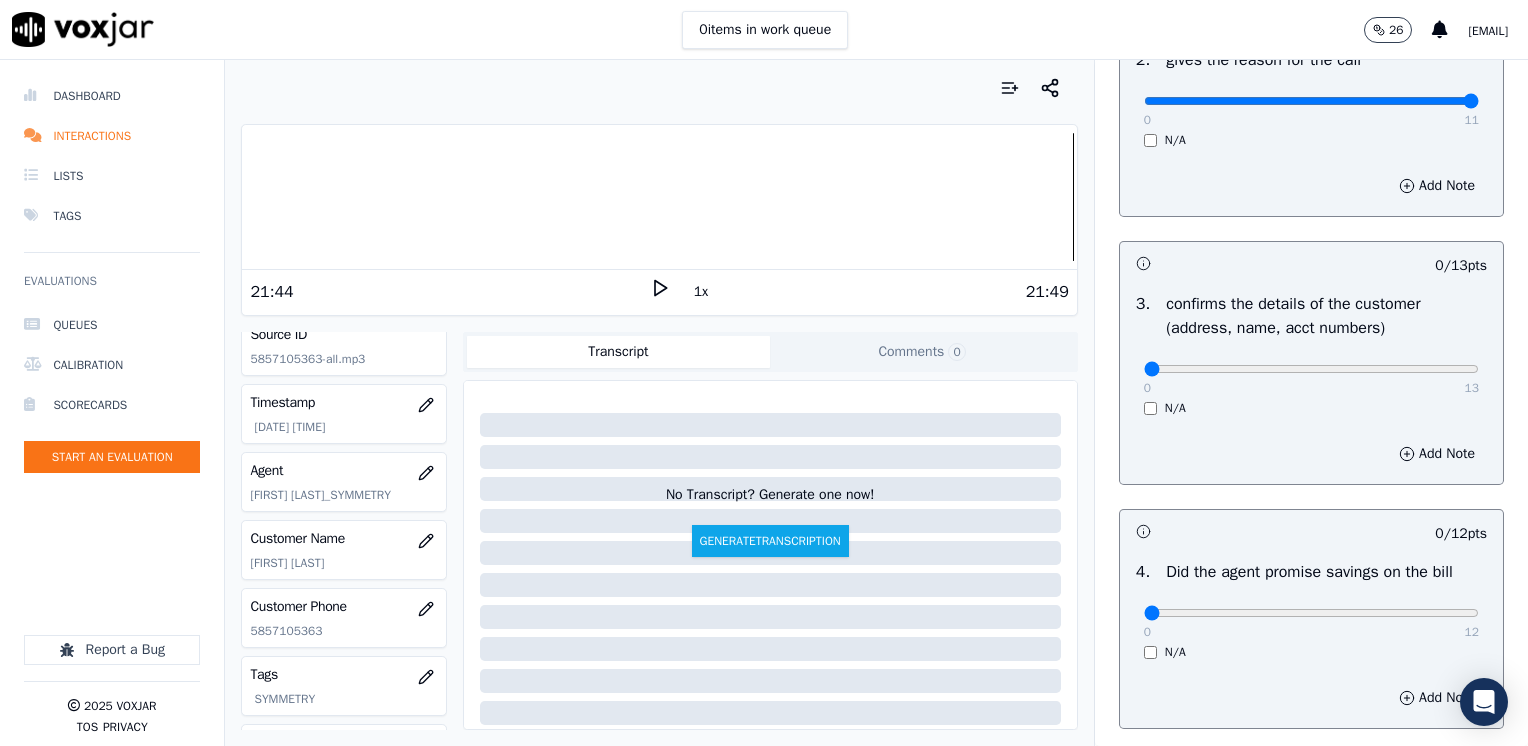 scroll, scrollTop: 600, scrollLeft: 0, axis: vertical 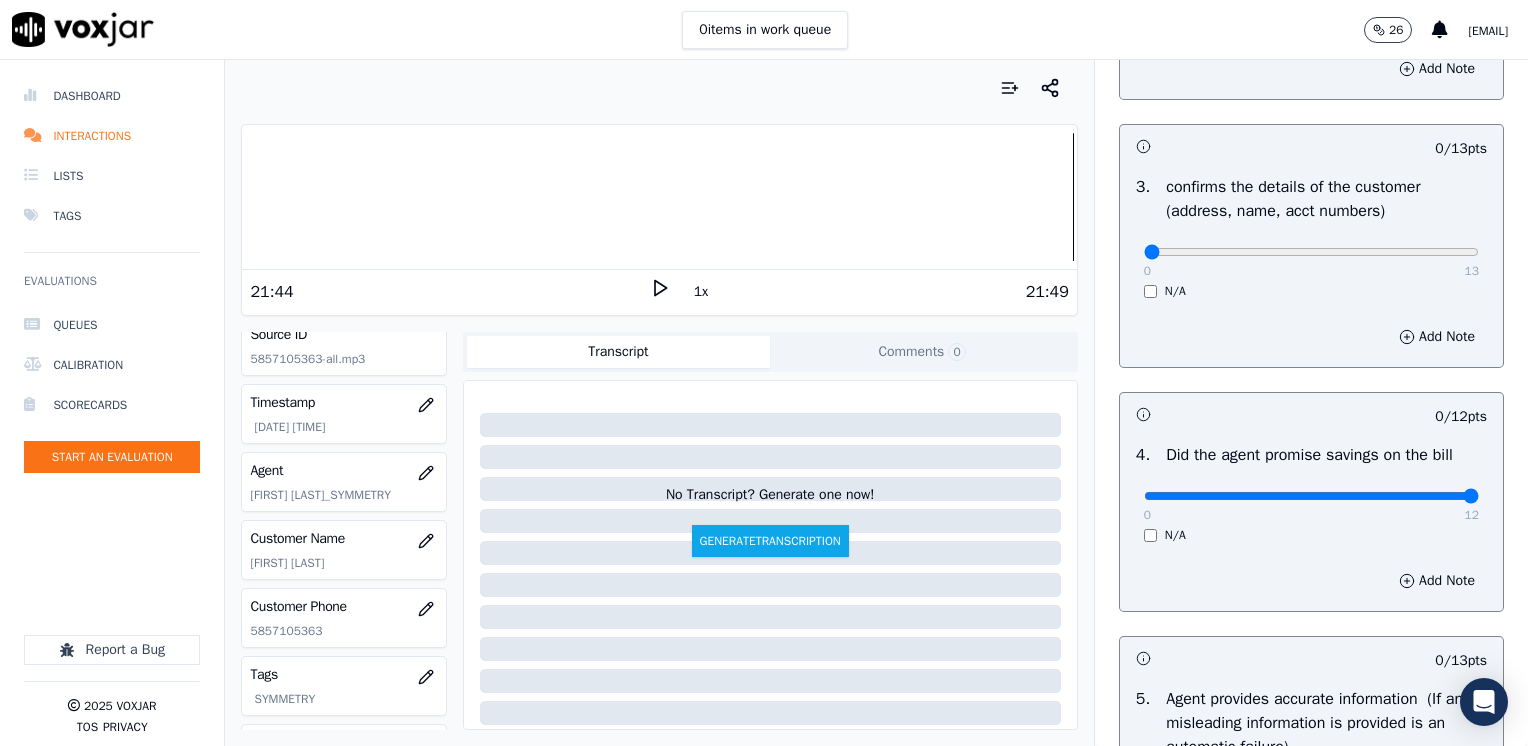 drag, startPoint x: 1132, startPoint y: 498, endPoint x: 1531, endPoint y: 499, distance: 399.00125 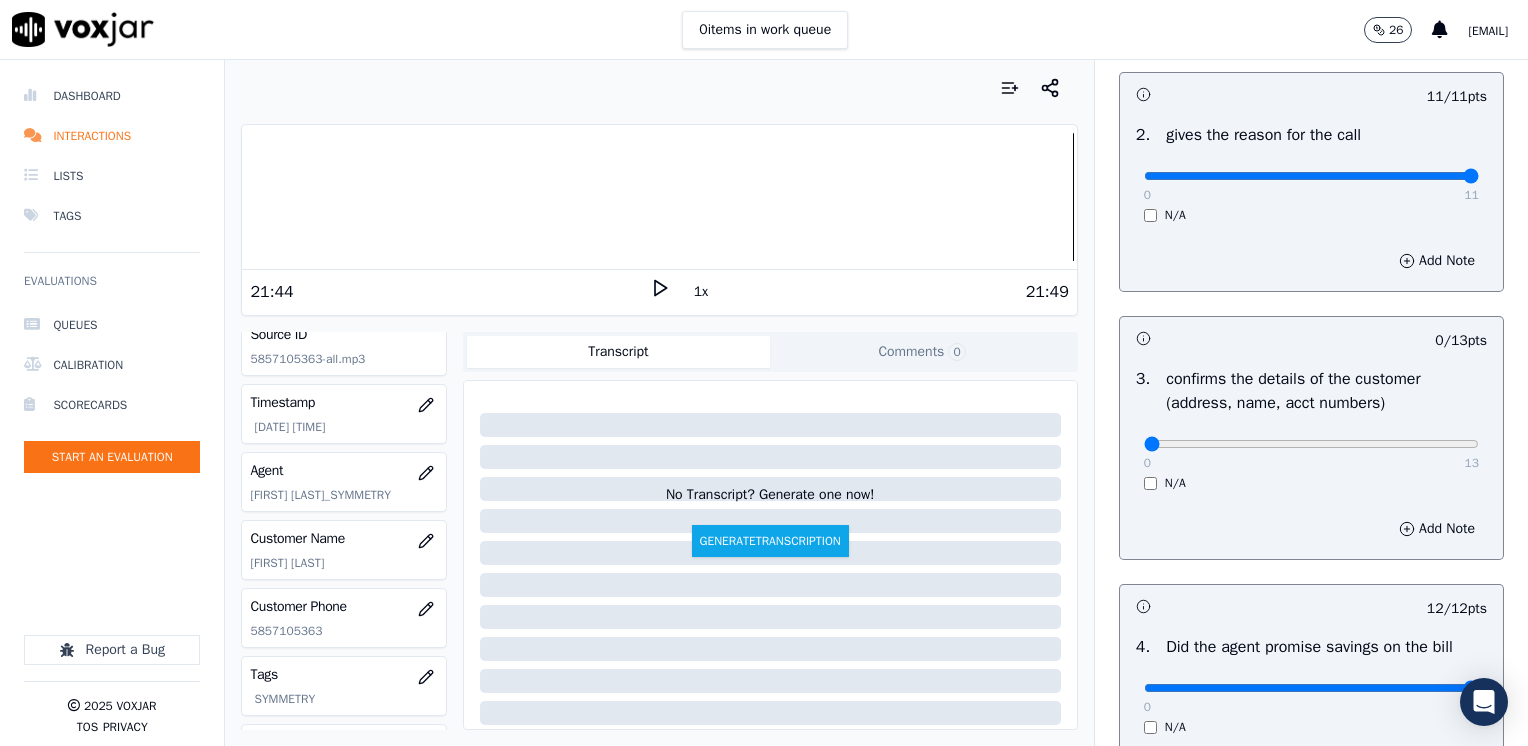 scroll, scrollTop: 400, scrollLeft: 0, axis: vertical 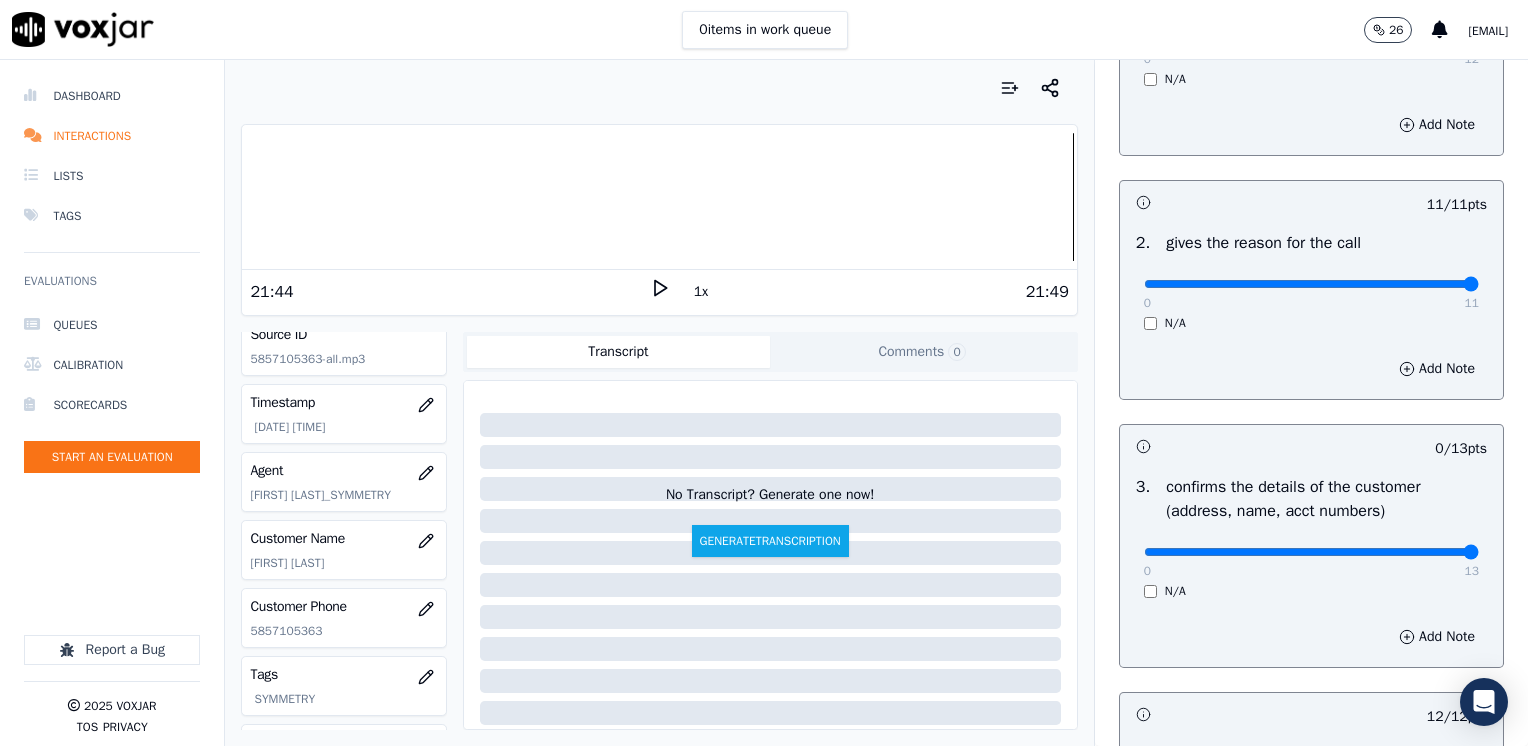 drag, startPoint x: 1131, startPoint y: 547, endPoint x: 1531, endPoint y: 608, distance: 404.6245 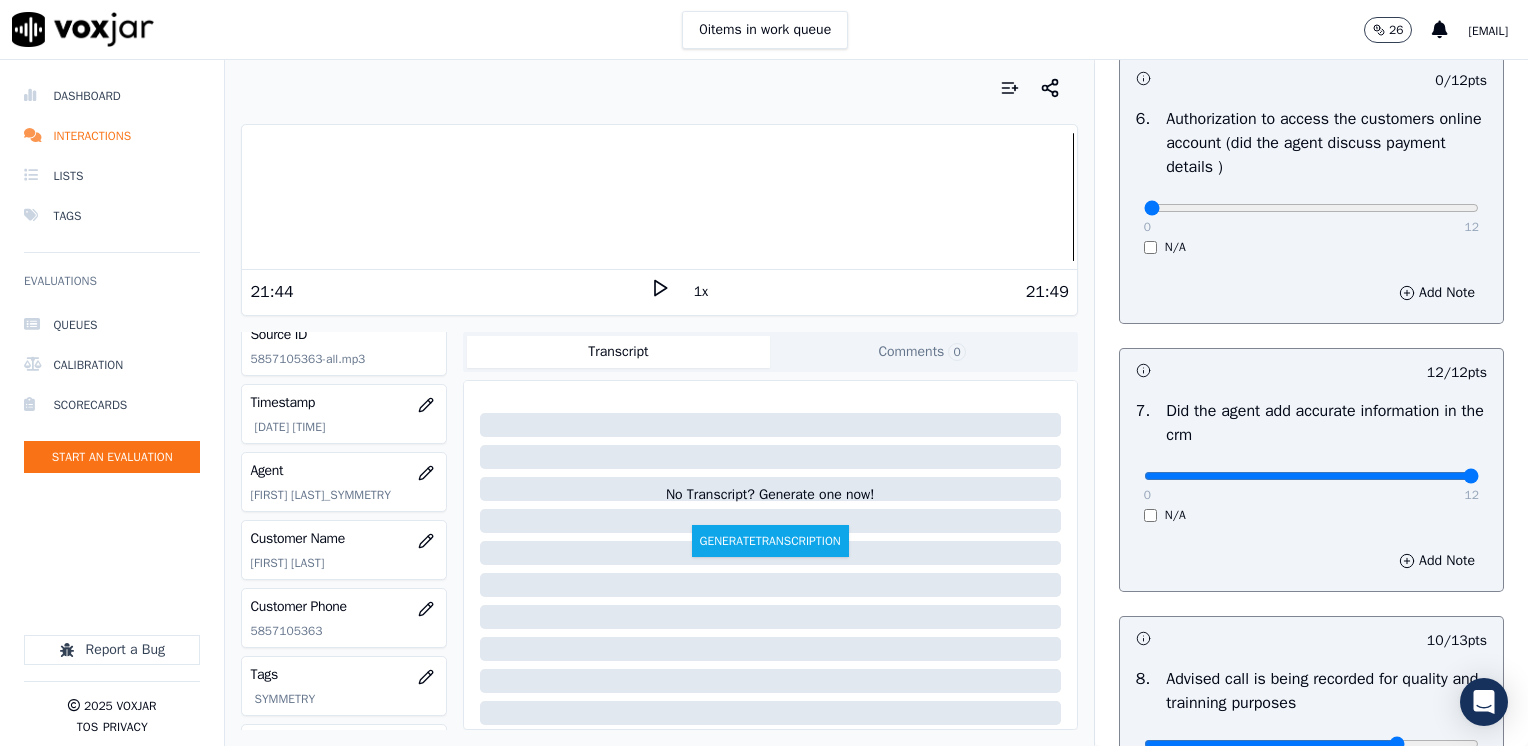 scroll, scrollTop: 1500, scrollLeft: 0, axis: vertical 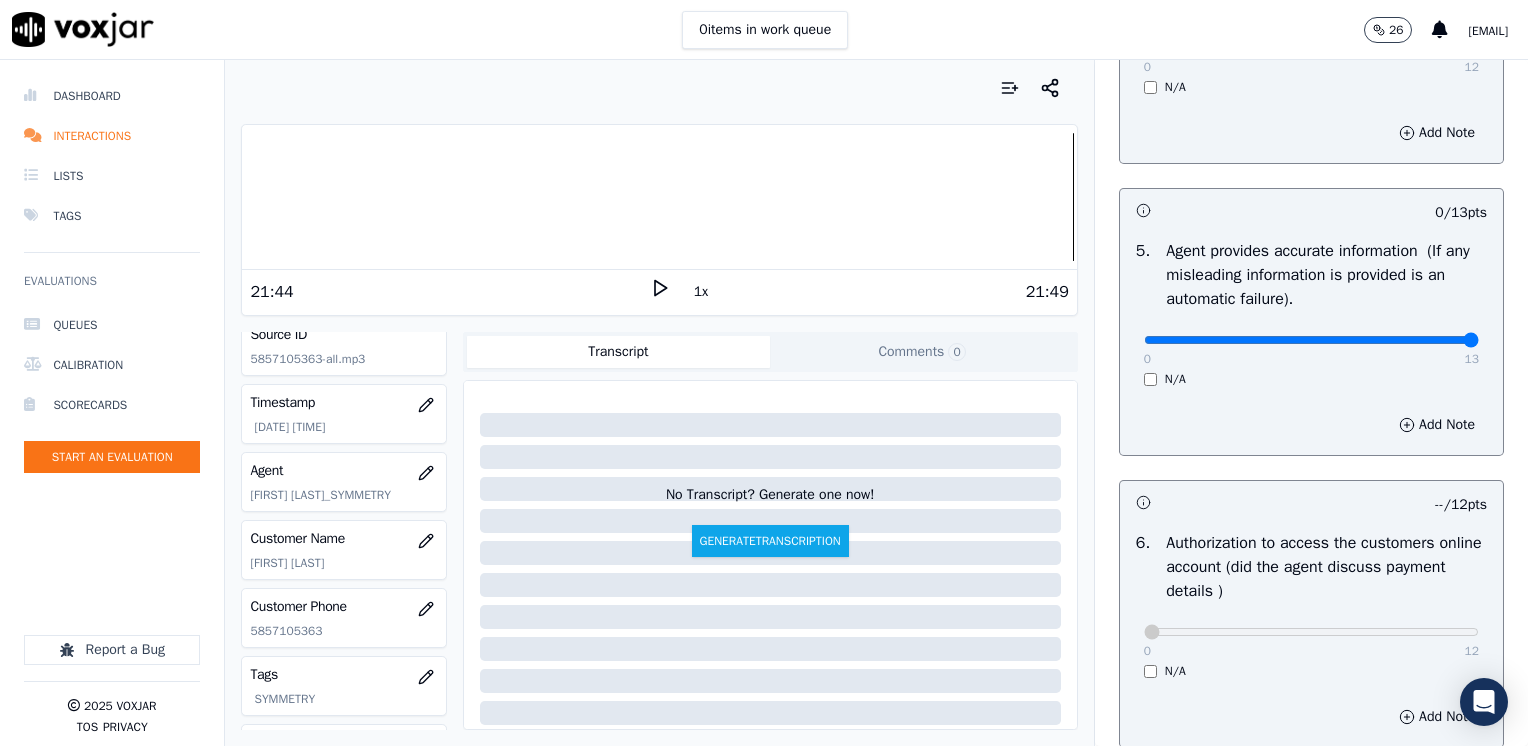drag, startPoint x: 1128, startPoint y: 338, endPoint x: 1531, endPoint y: 322, distance: 403.3175 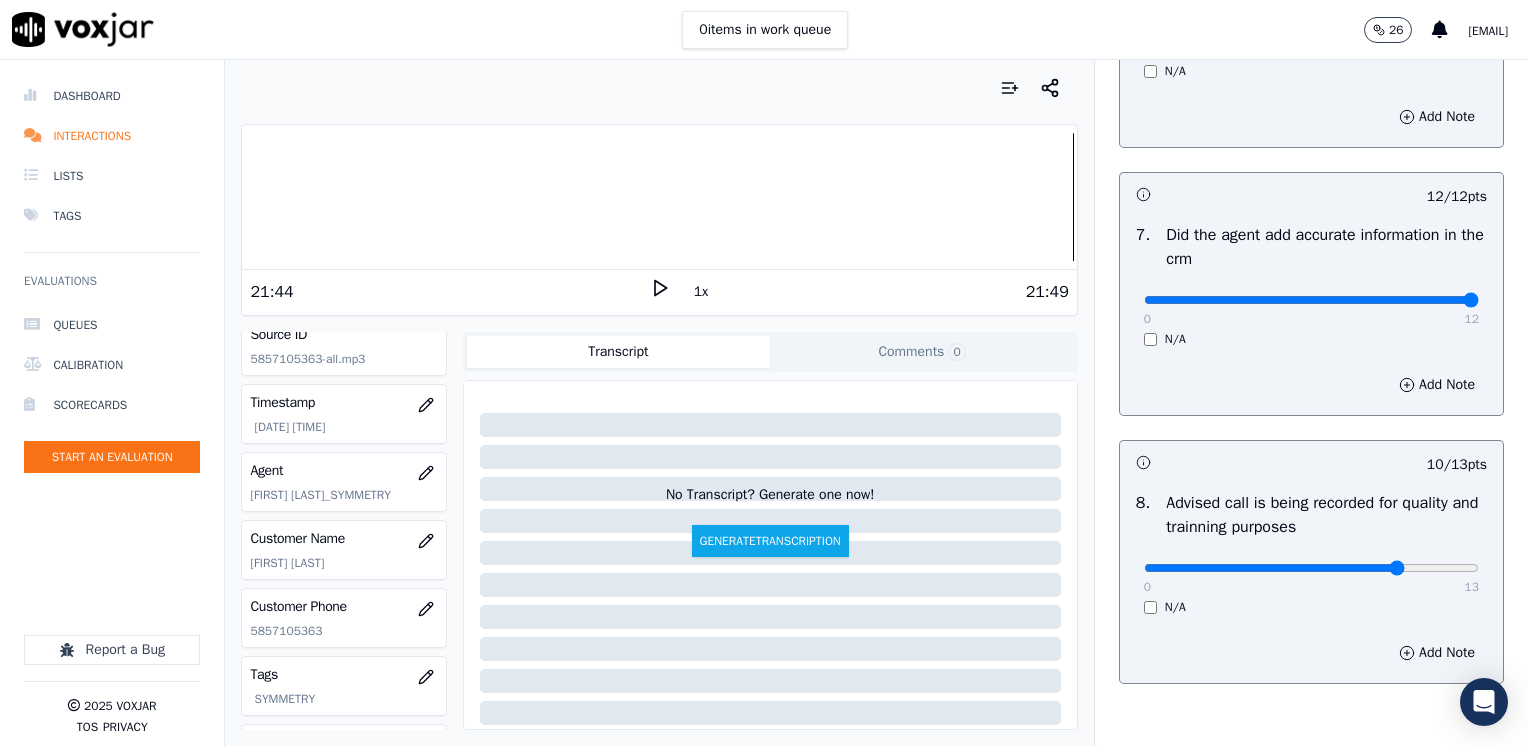 scroll, scrollTop: 1748, scrollLeft: 0, axis: vertical 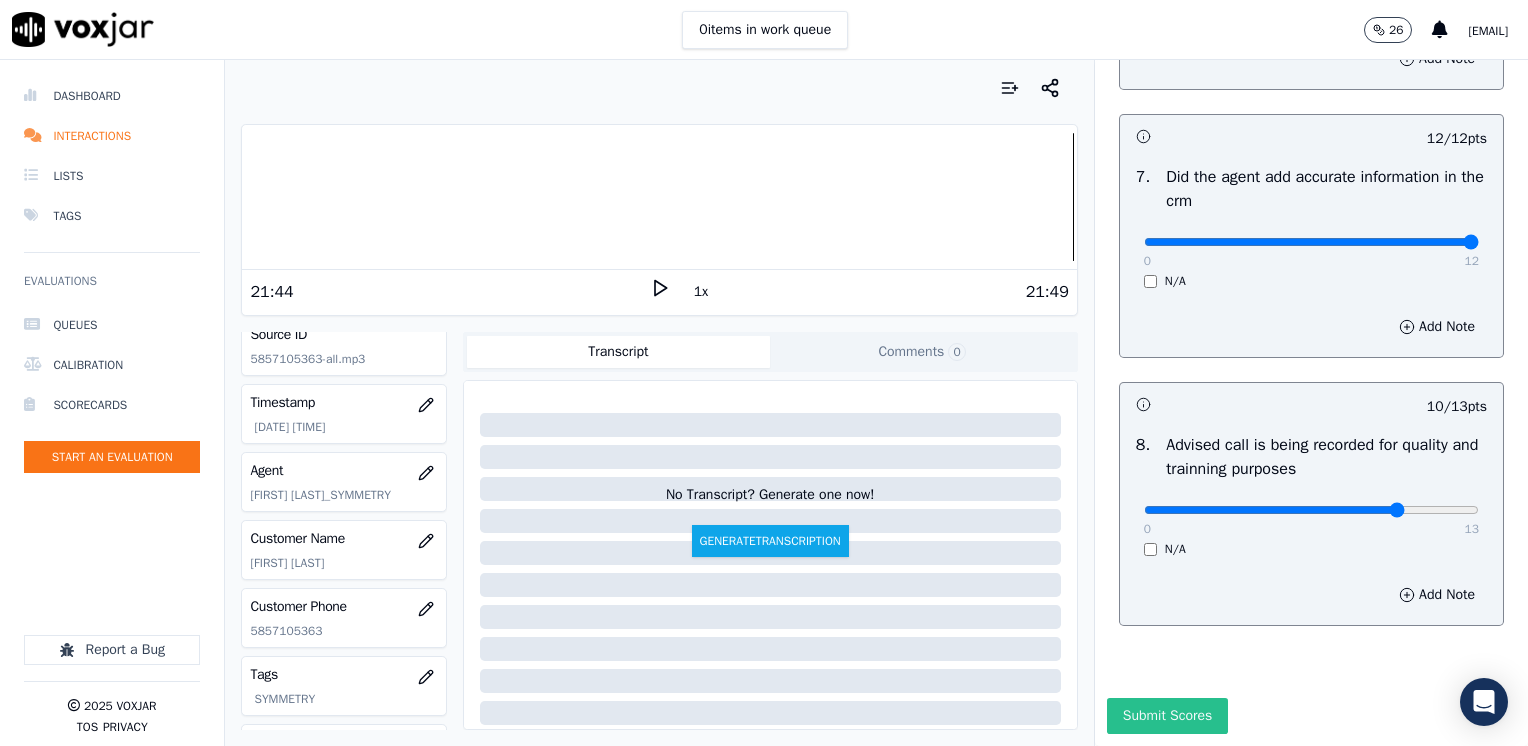 click on "Submit Scores" at bounding box center [1167, 716] 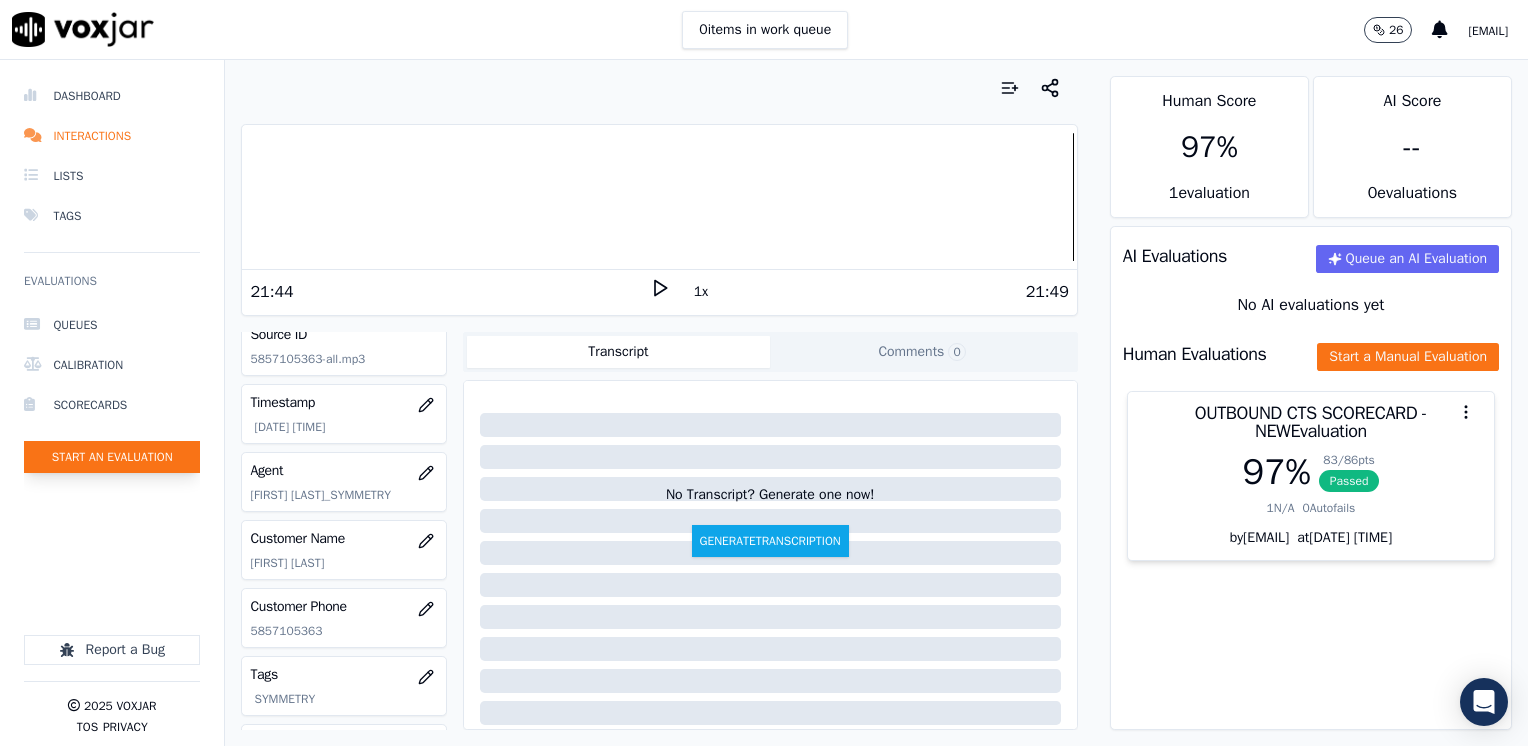 click on "Start an Evaluation" 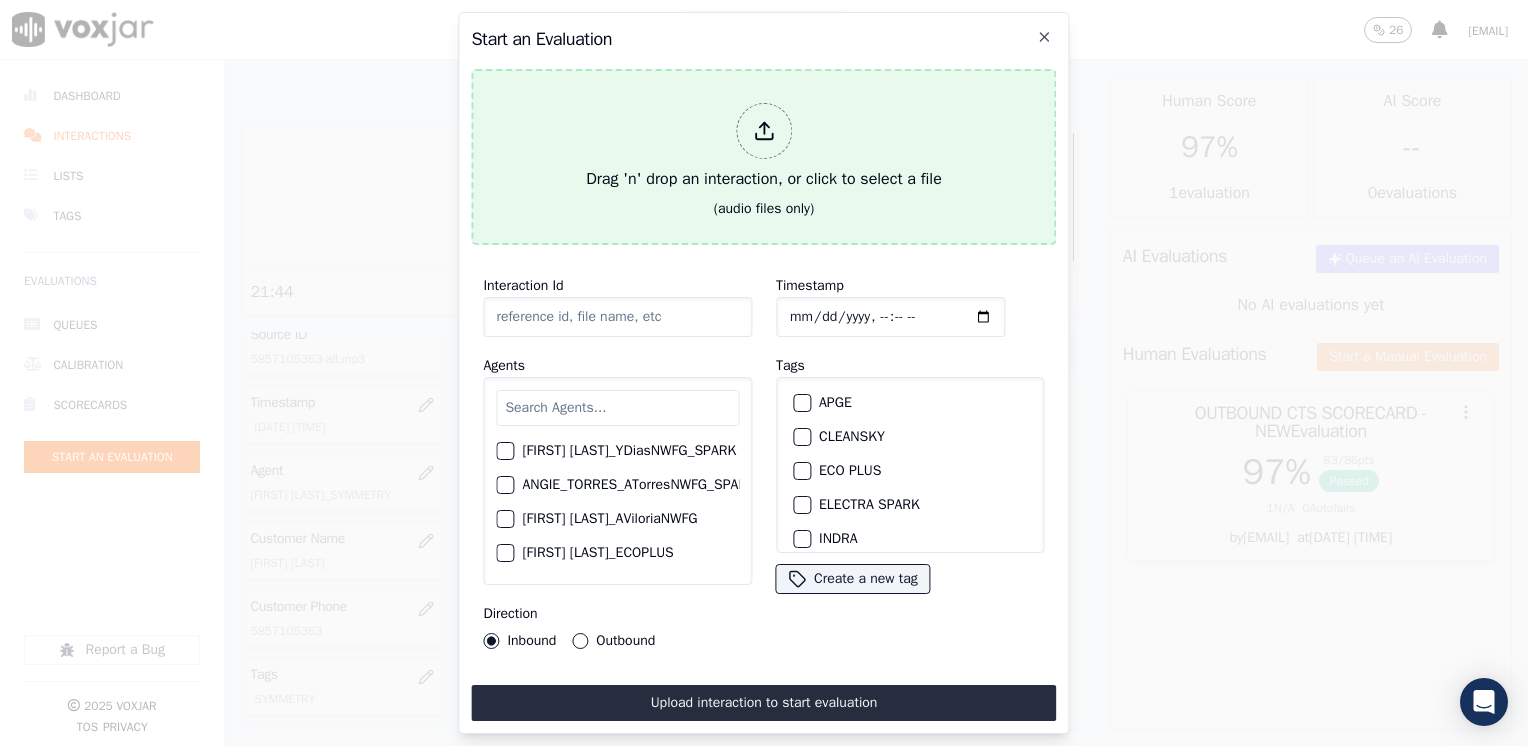 click 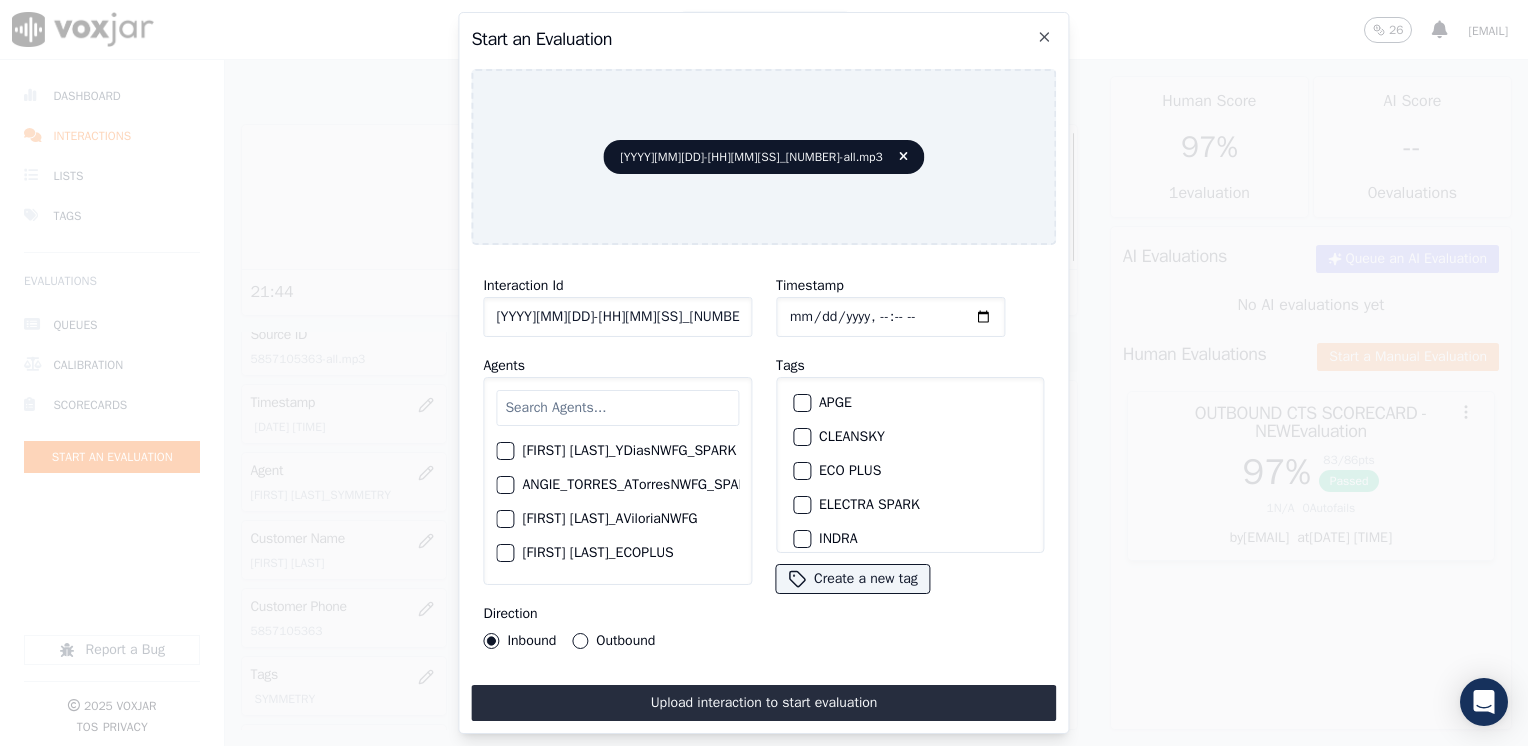click at bounding box center (617, 408) 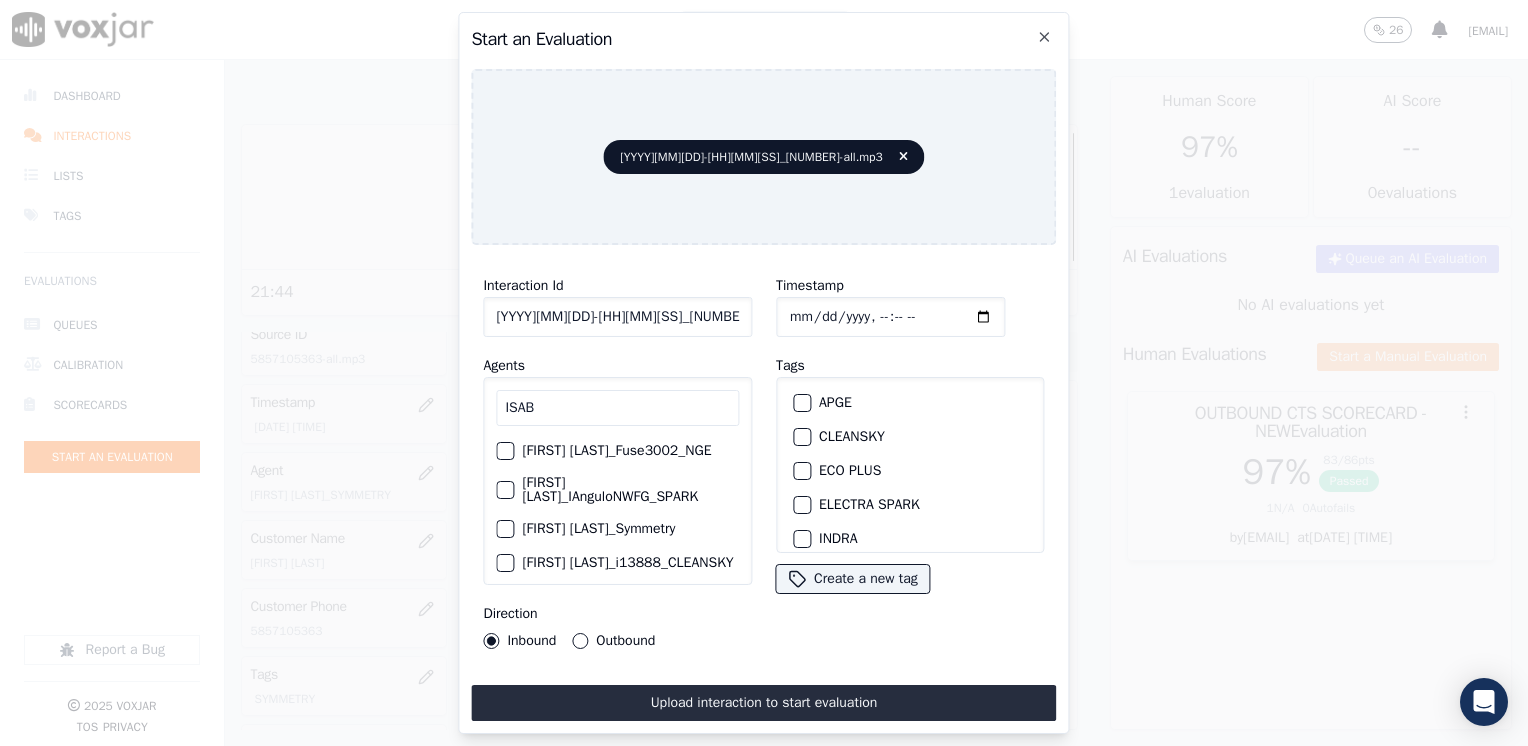 type on "ISAB" 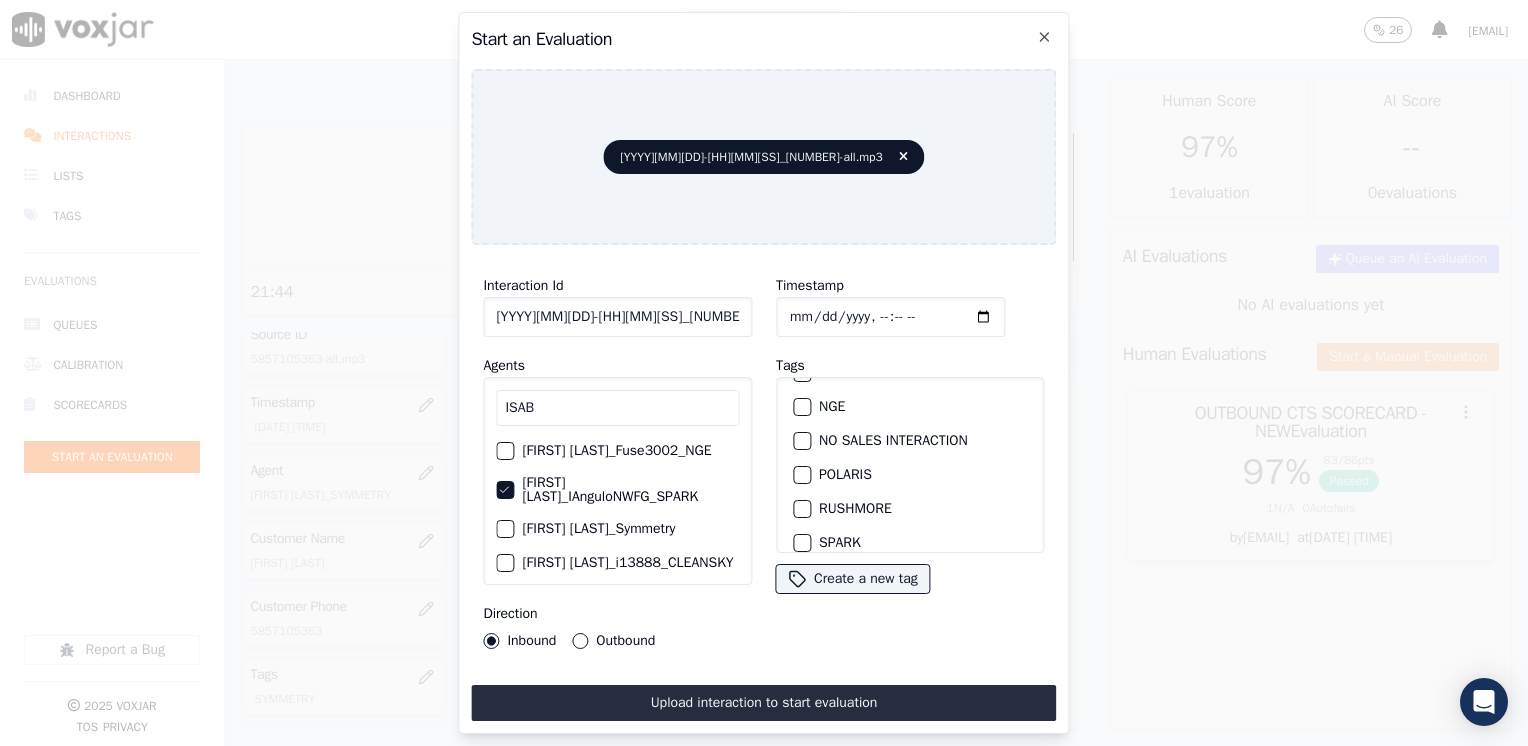 scroll, scrollTop: 293, scrollLeft: 0, axis: vertical 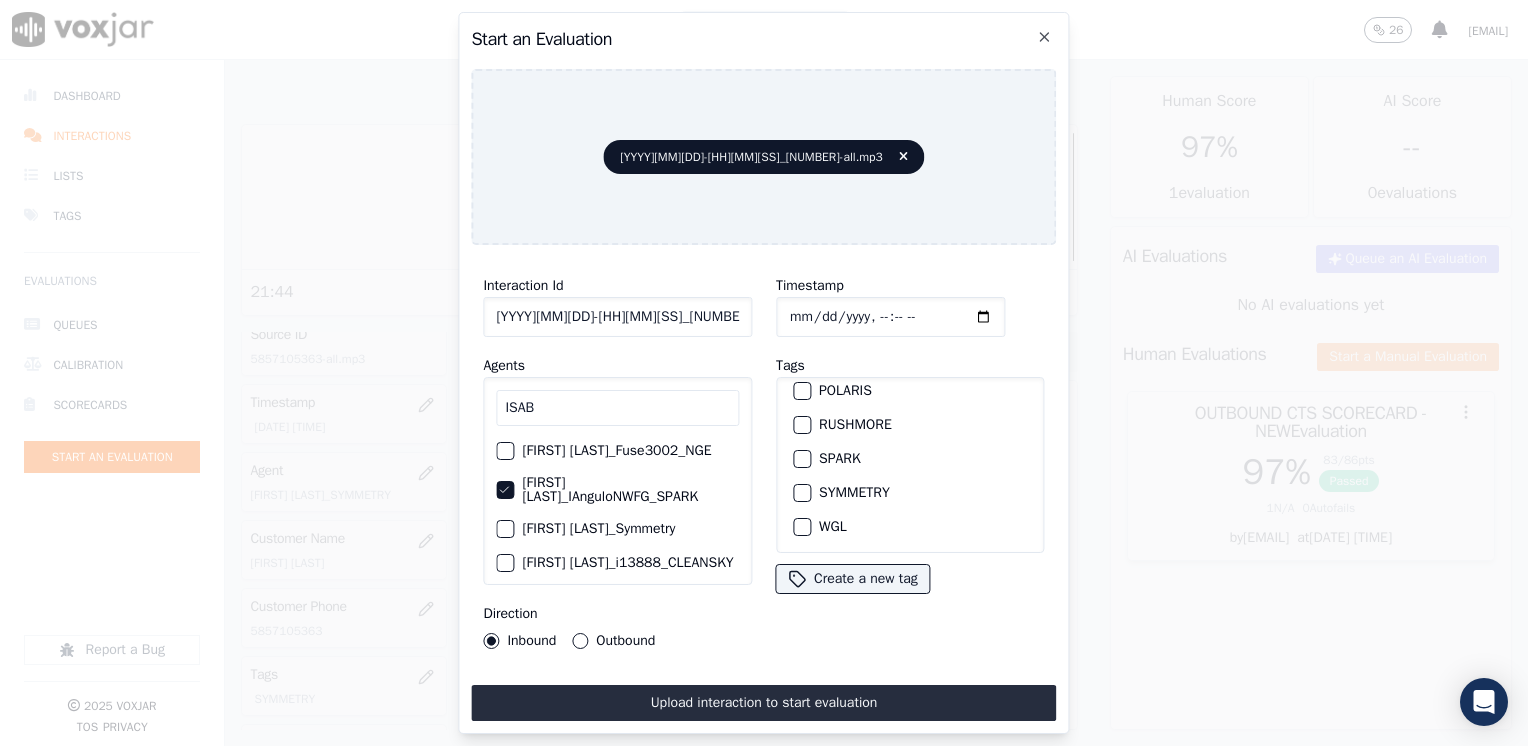 click on "SPARK" at bounding box center [802, 459] 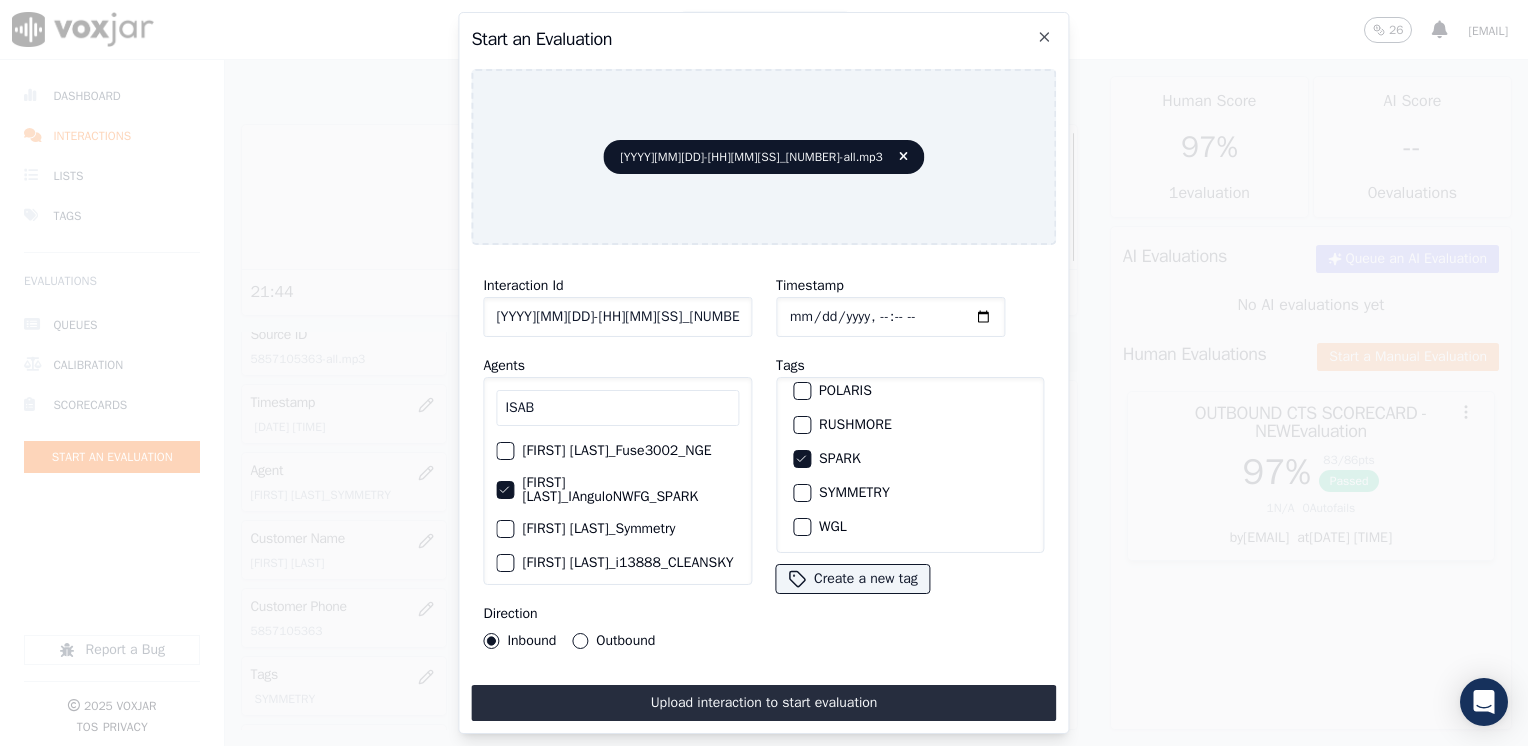 click on "Outbound" at bounding box center (580, 641) 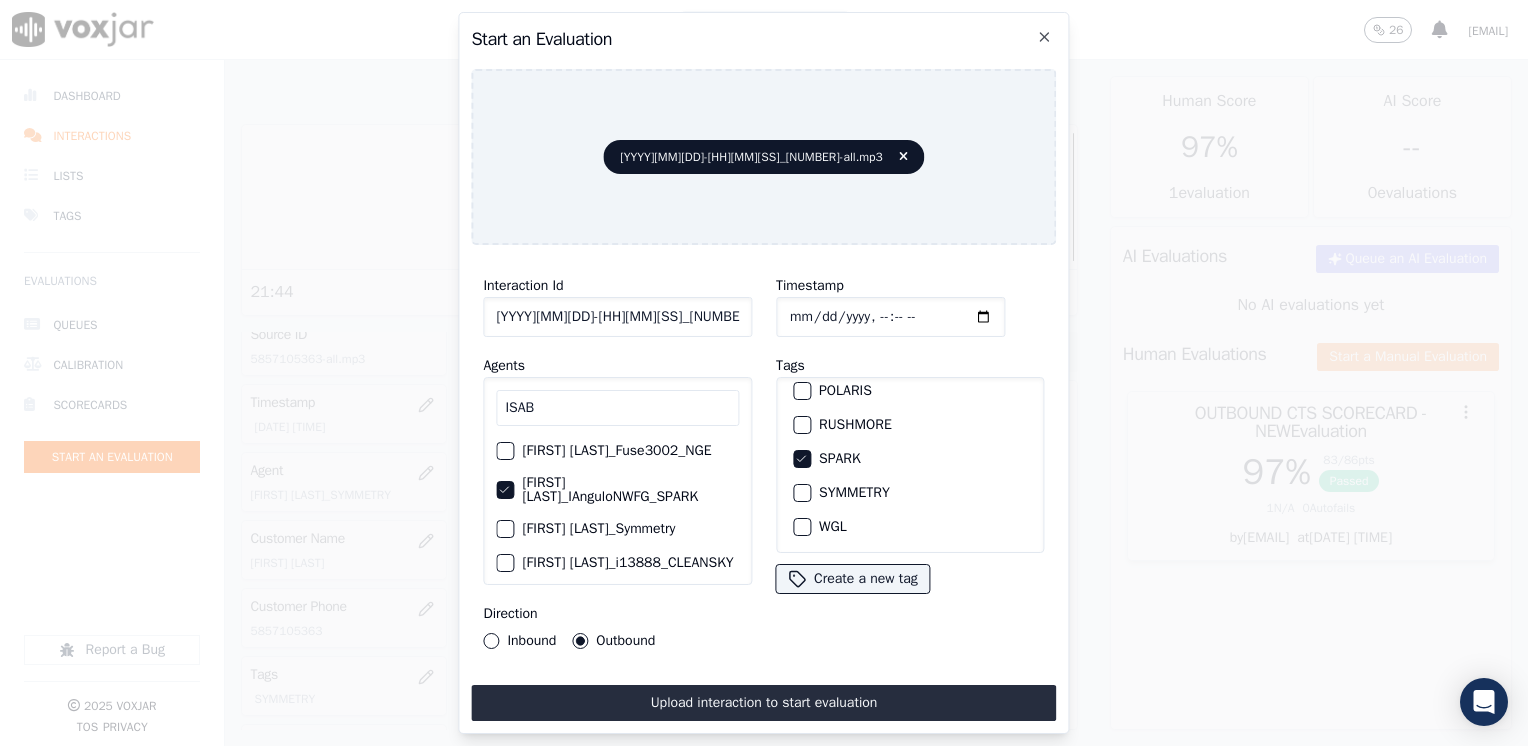drag, startPoint x: 780, startPoint y: 685, endPoint x: 776, endPoint y: 726, distance: 41.19466 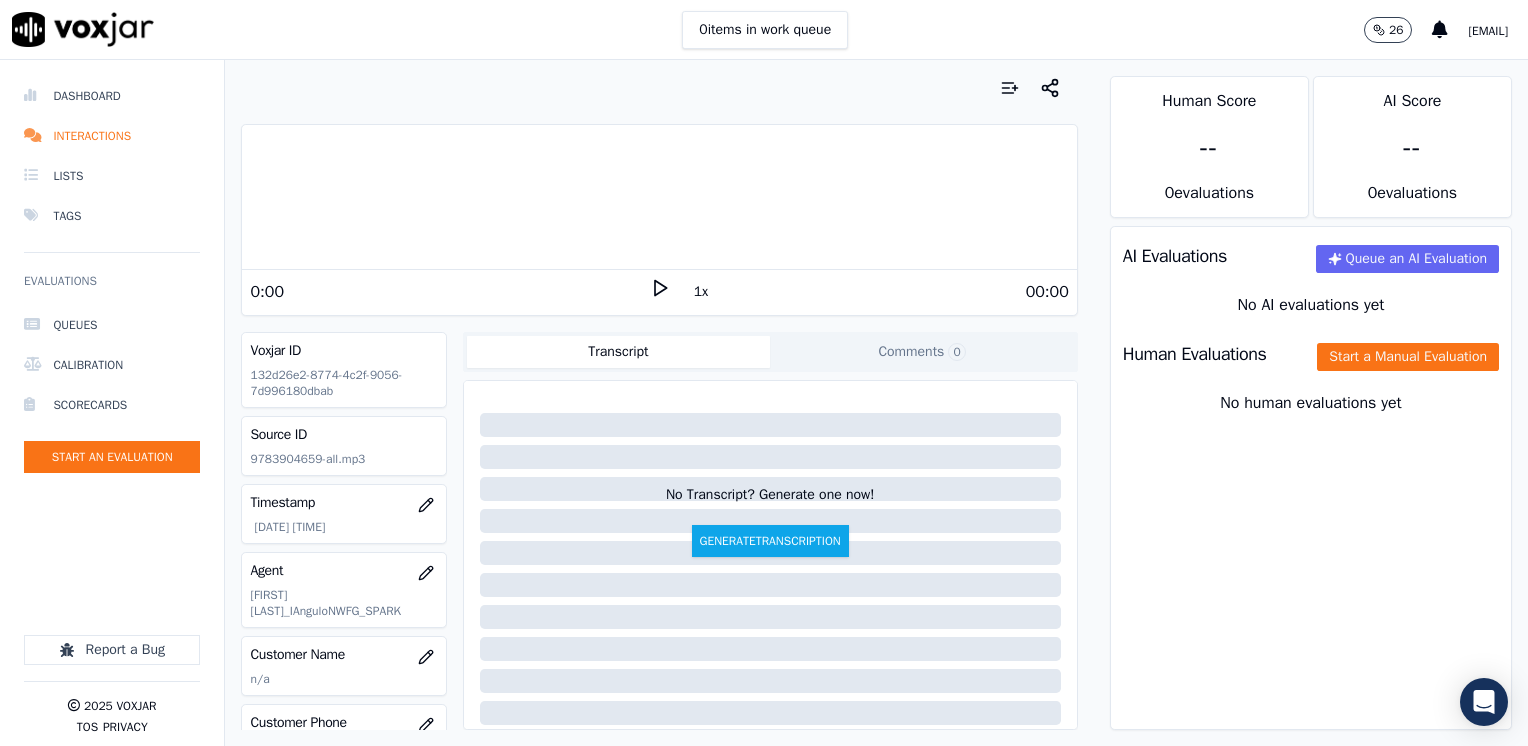 click 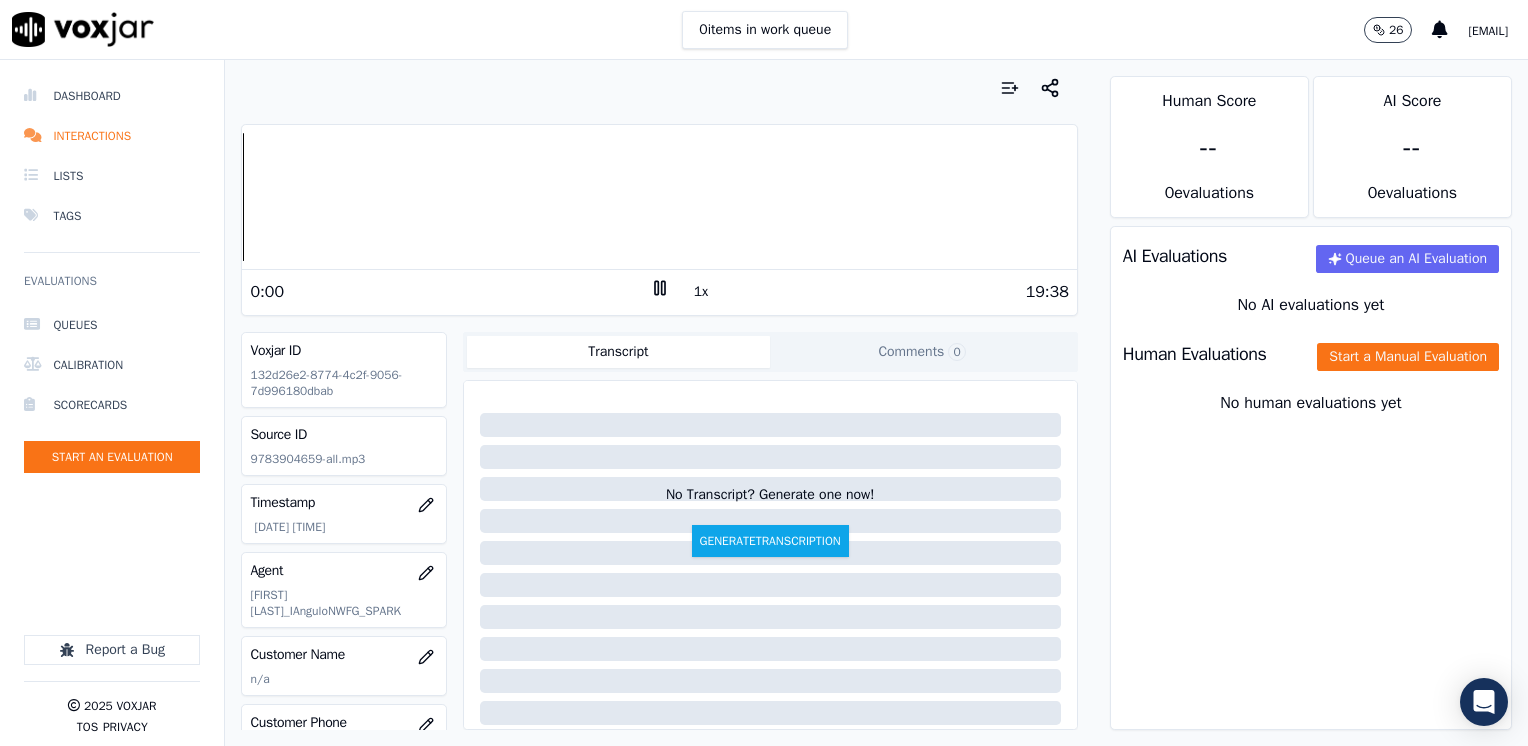 click 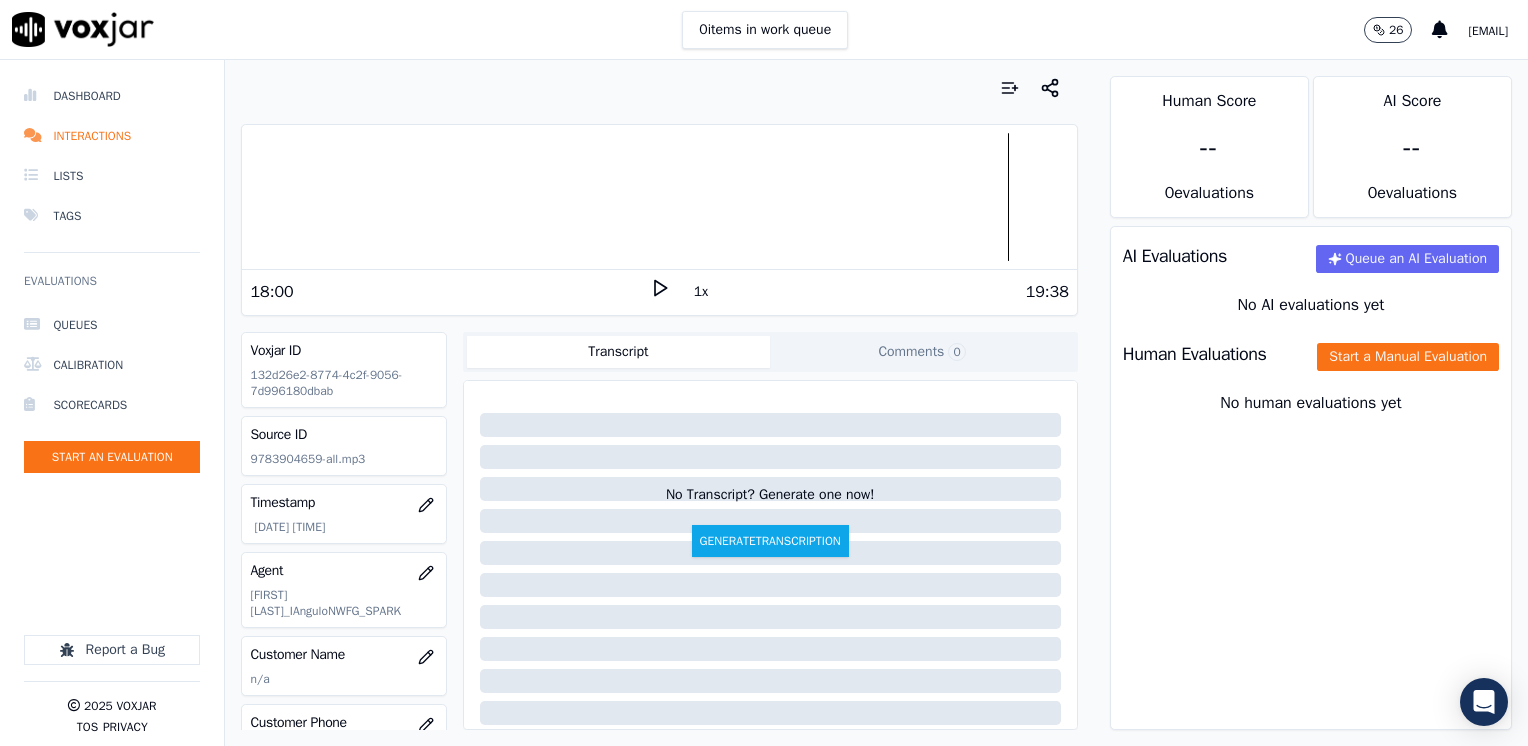 scroll, scrollTop: 100, scrollLeft: 0, axis: vertical 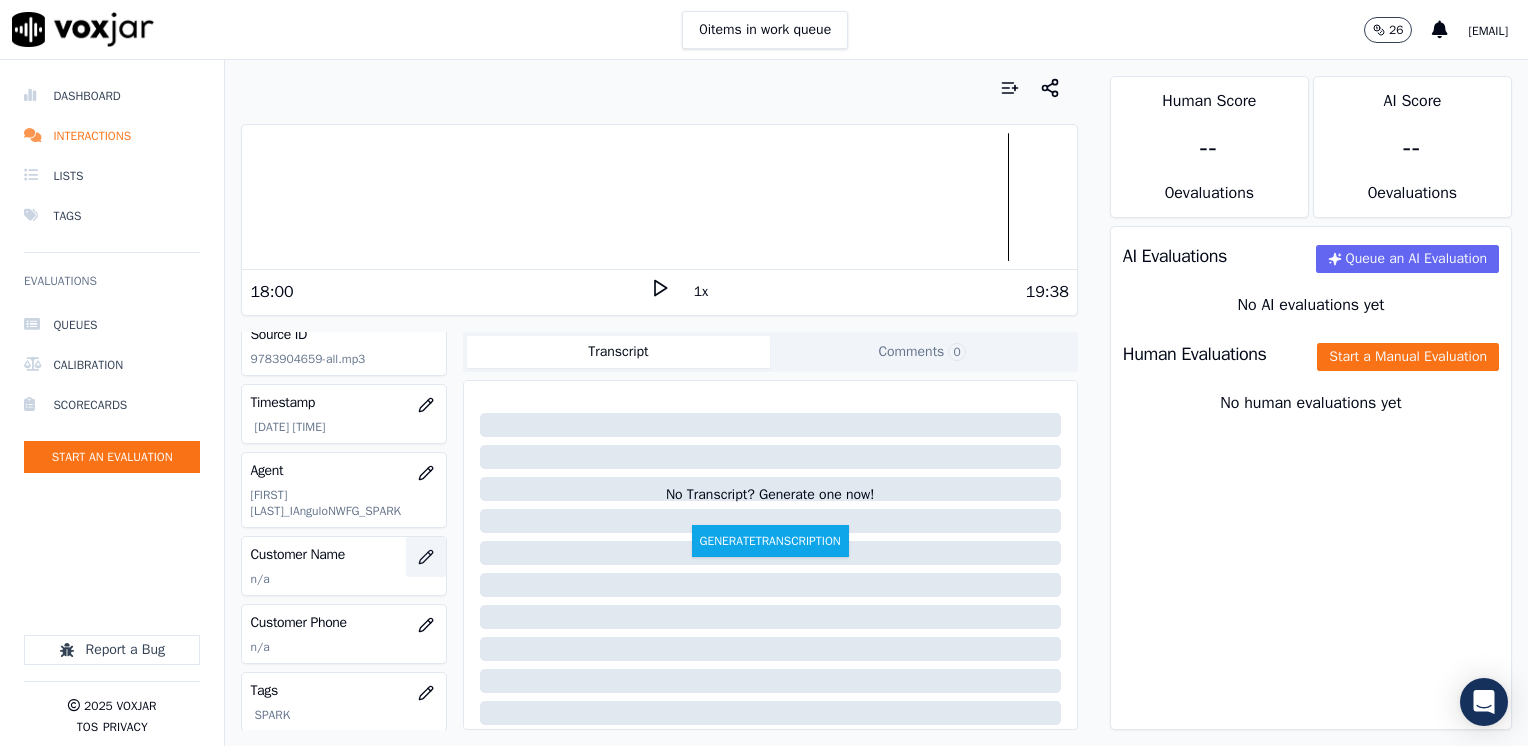 click 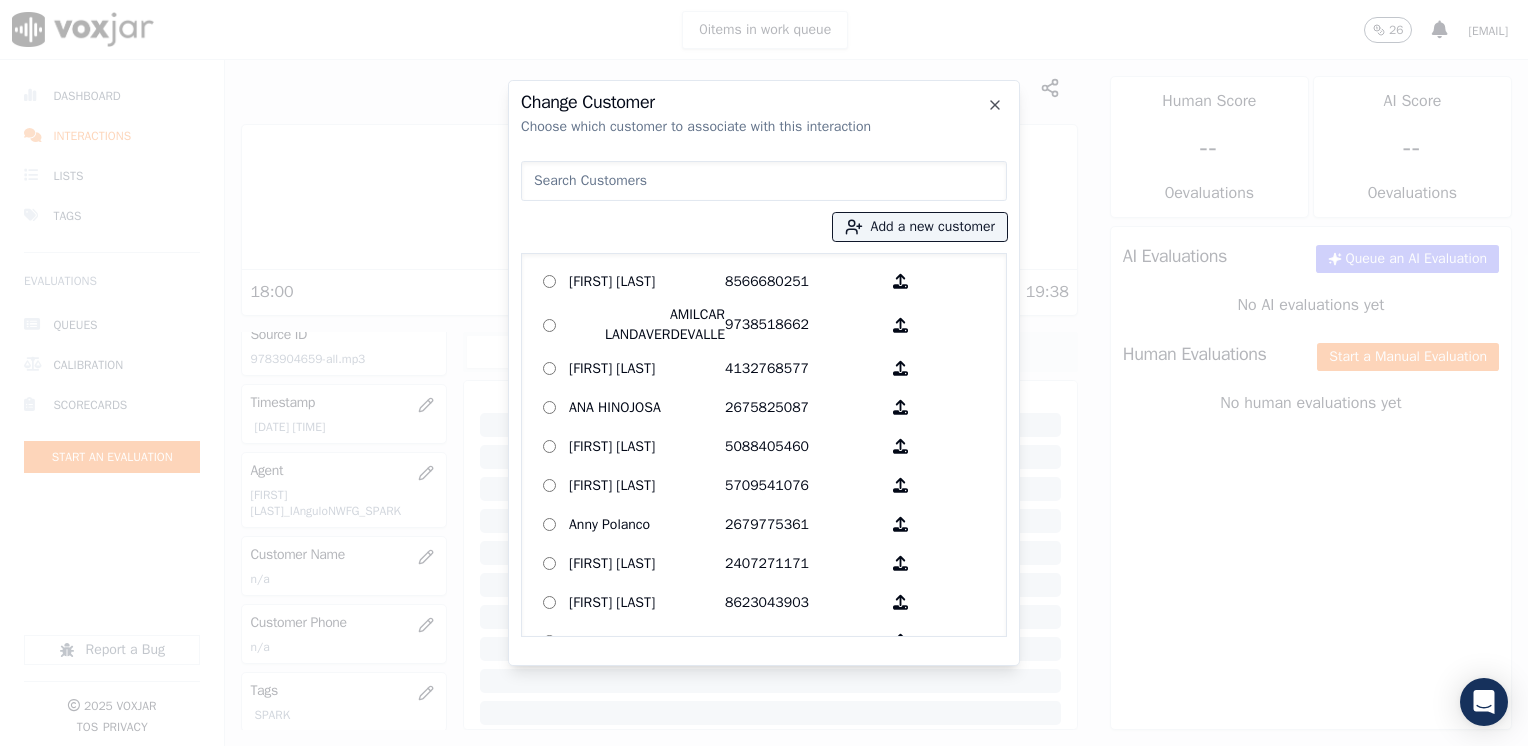 click at bounding box center (764, 181) 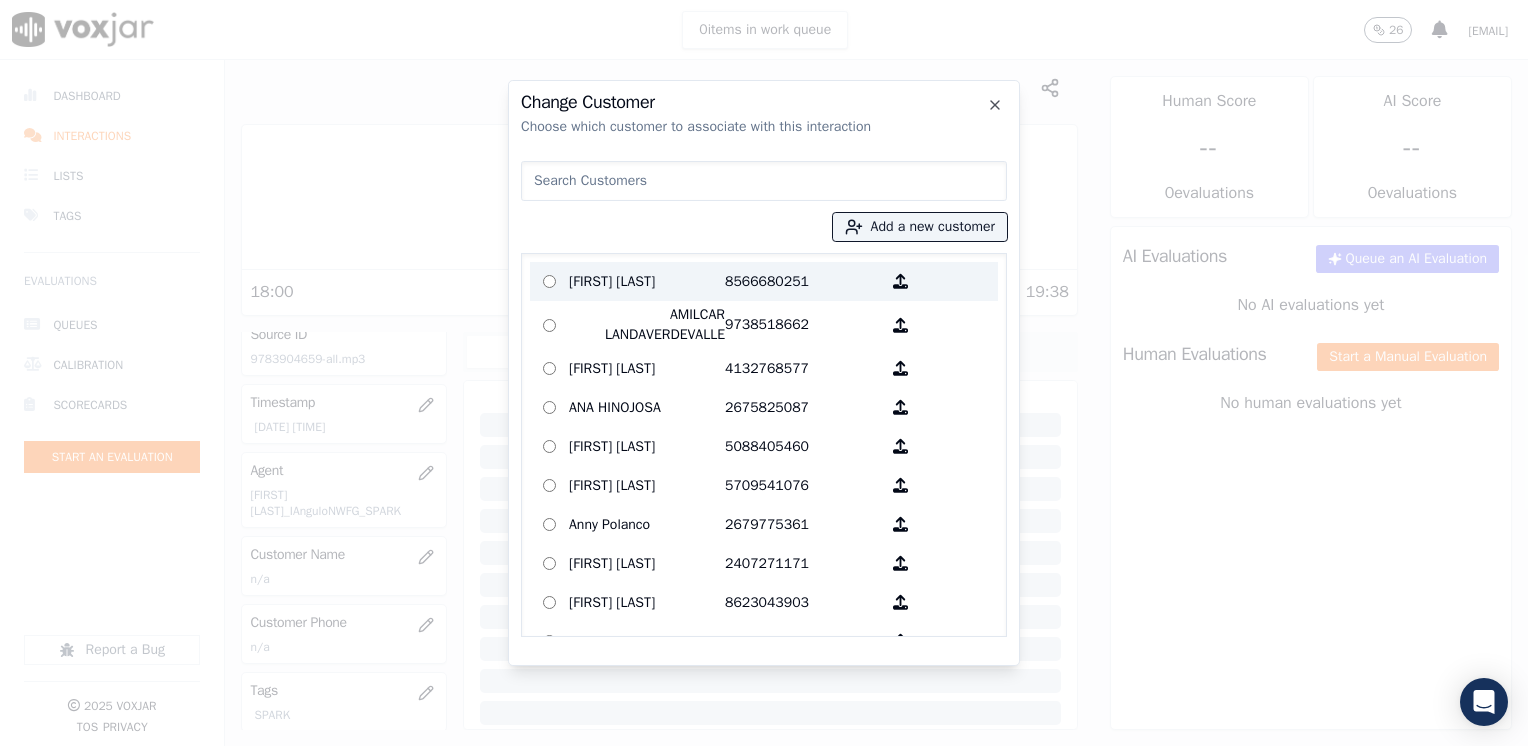 paste on "9783904659" 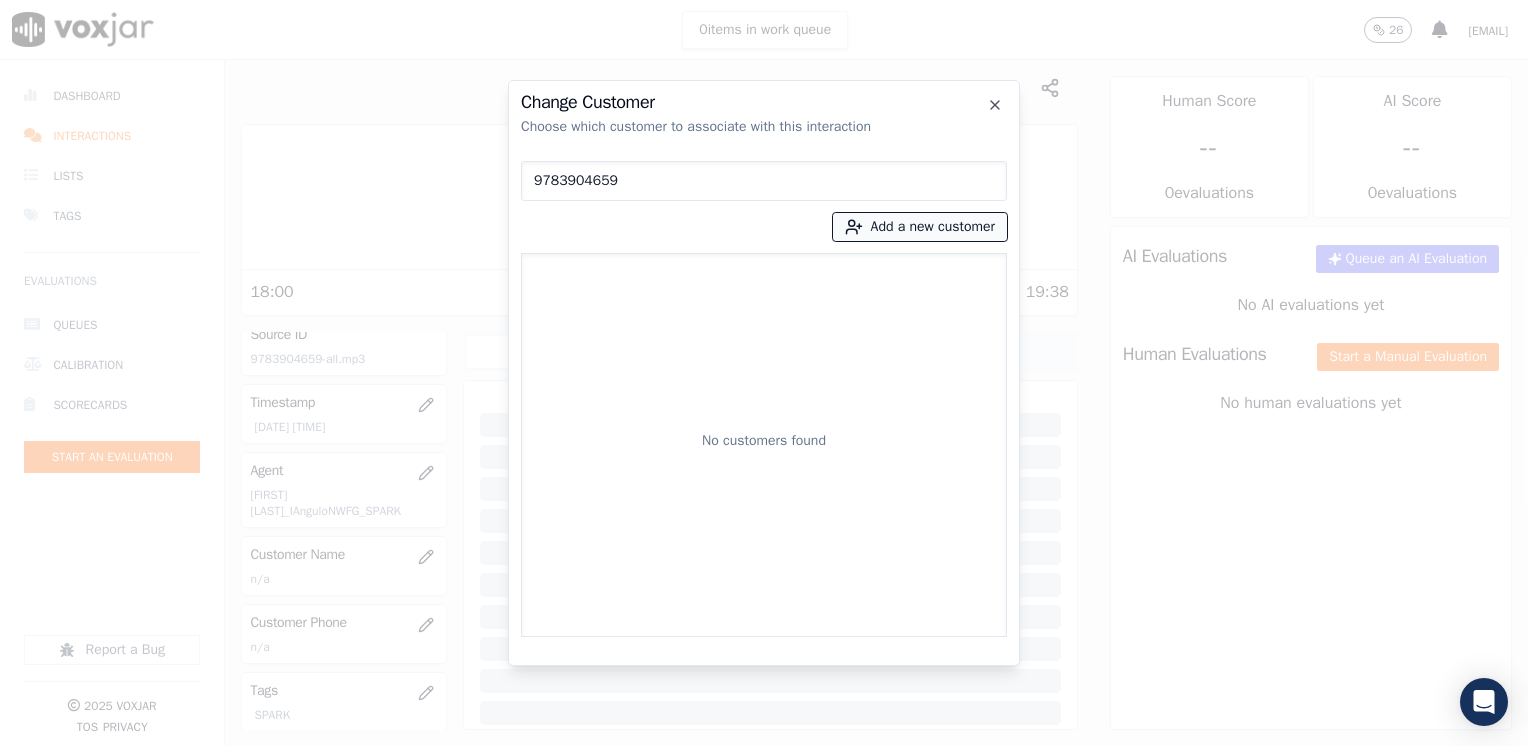 type on "9783904659" 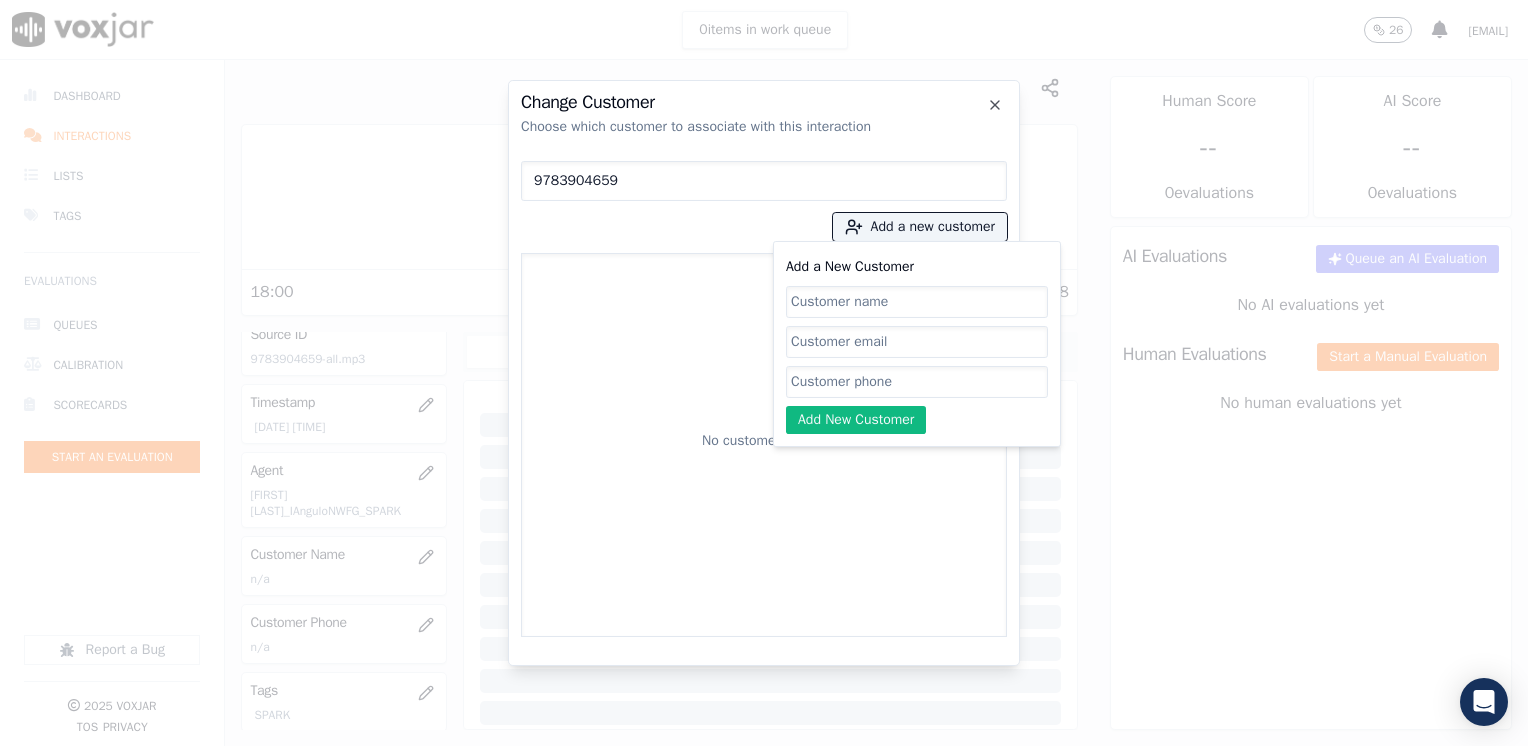 click on "Add a New Customer" 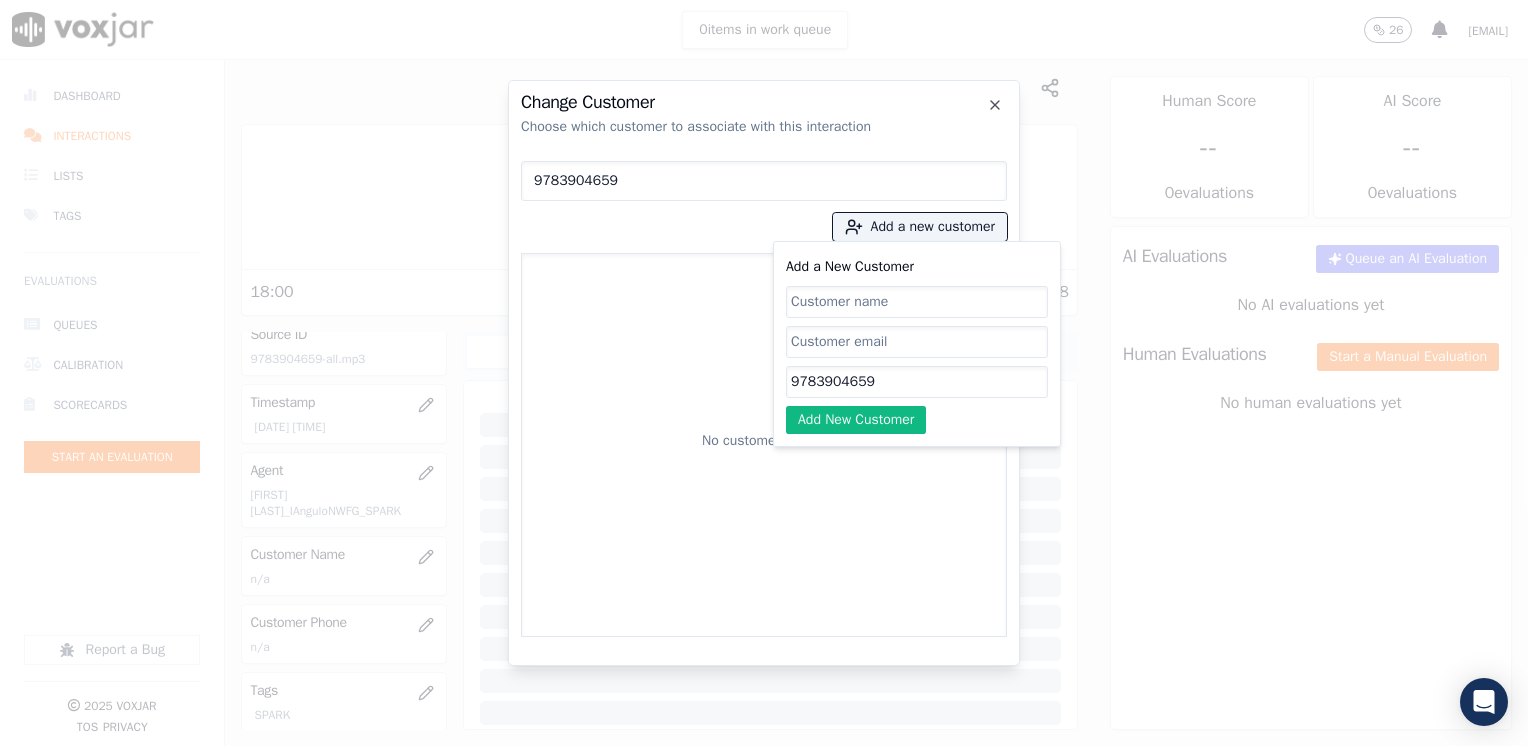 type on "9783904659" 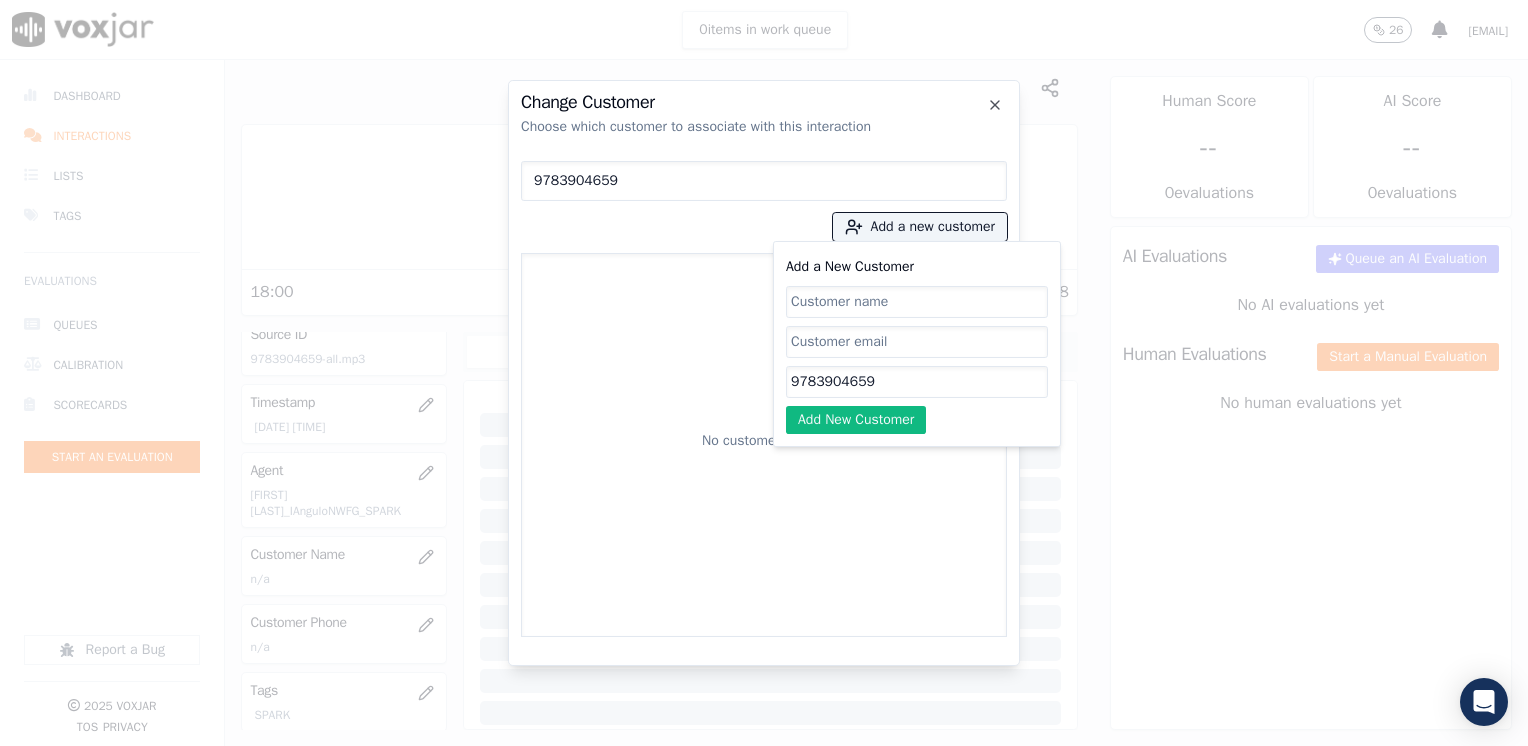 click on "No customers found" at bounding box center (764, 445) 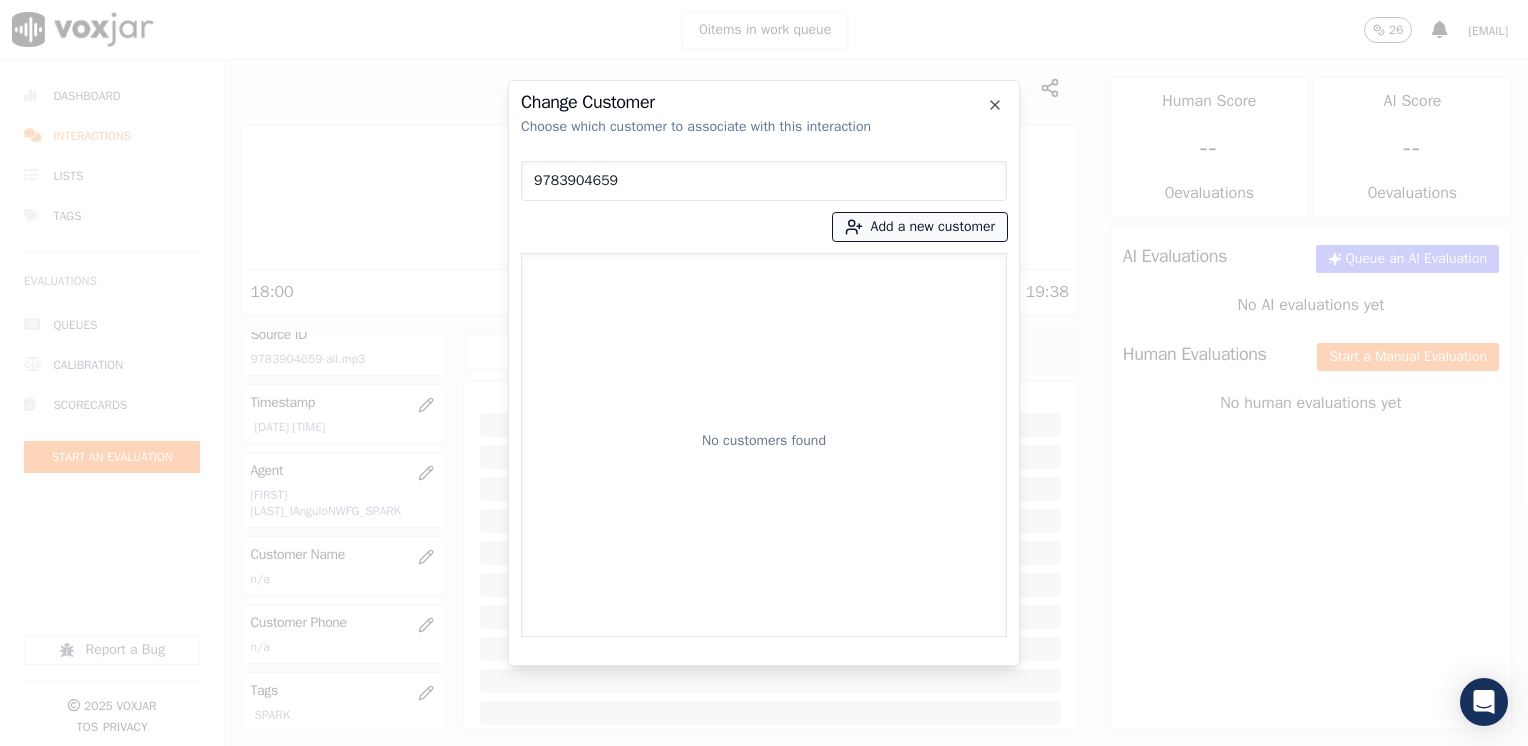 click on "Add a new customer" at bounding box center [920, 227] 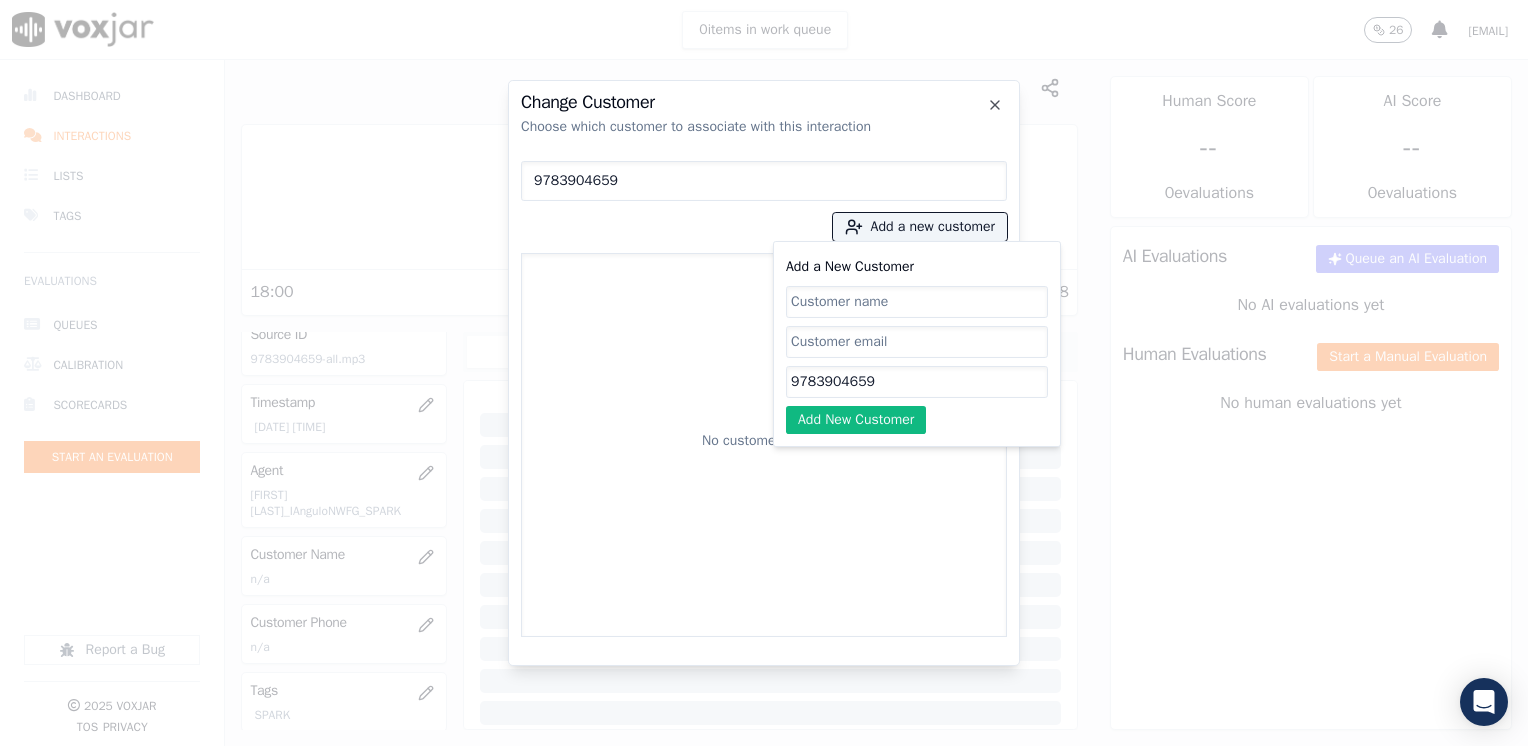 click on "Add a New Customer" 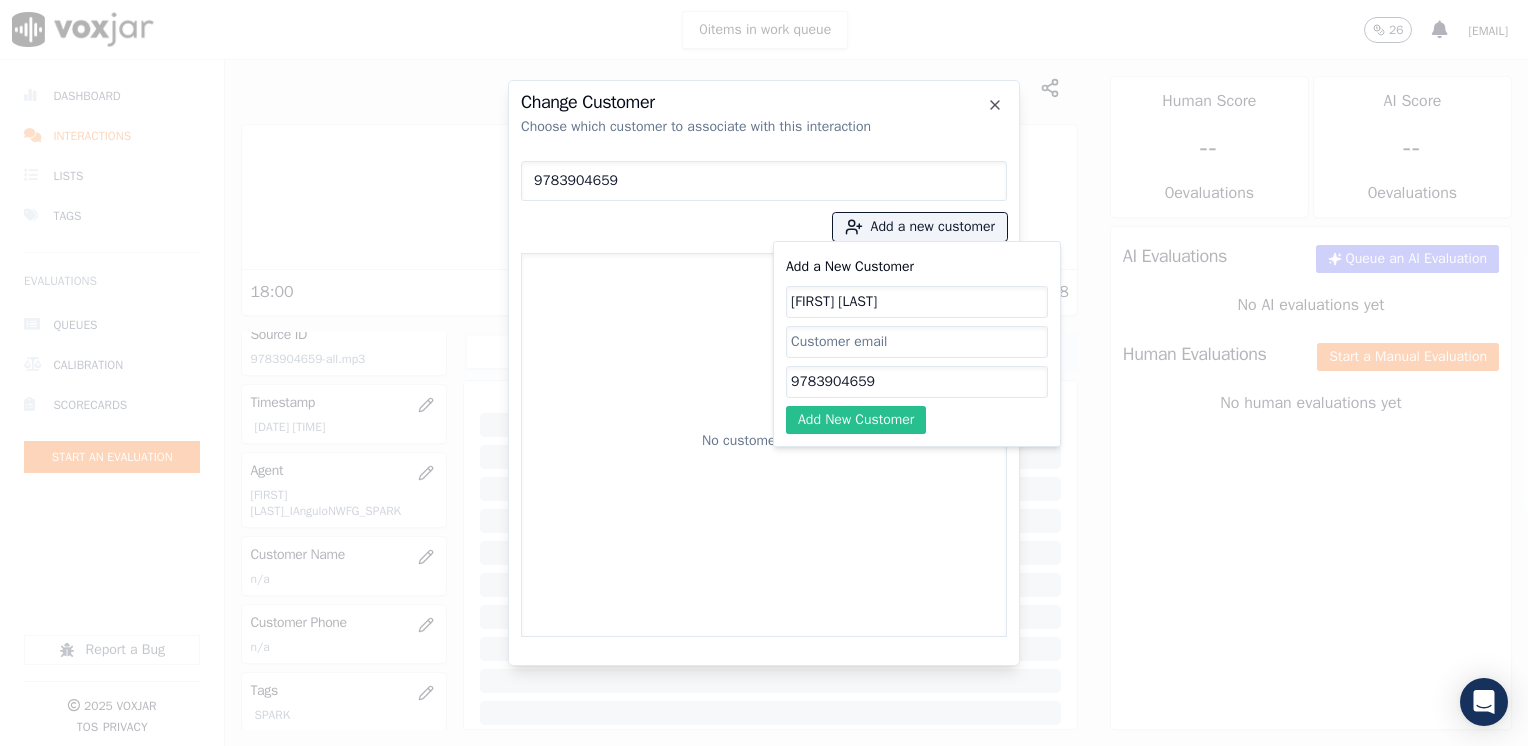 type on "[FIRST] [LAST]" 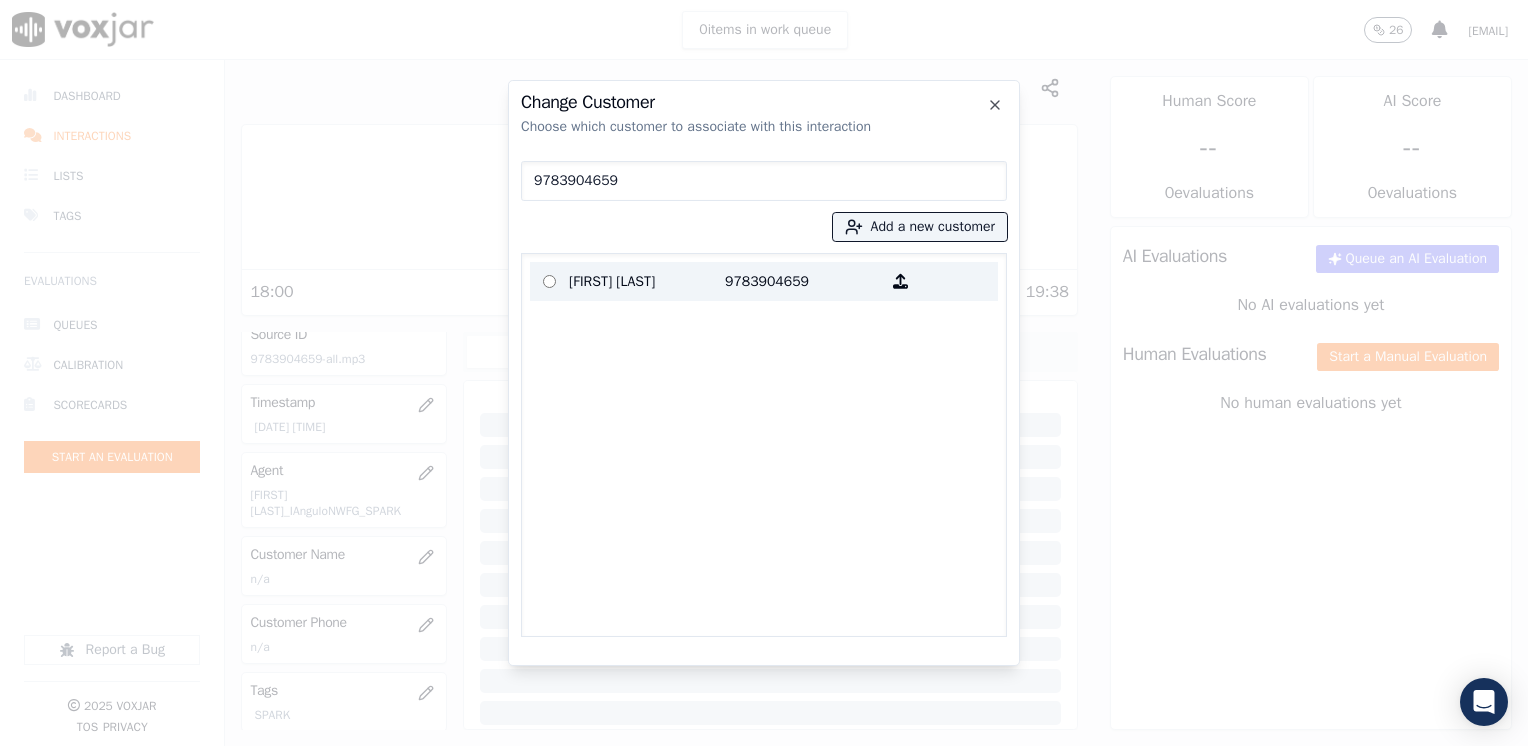 click on "9783904659" at bounding box center [803, 281] 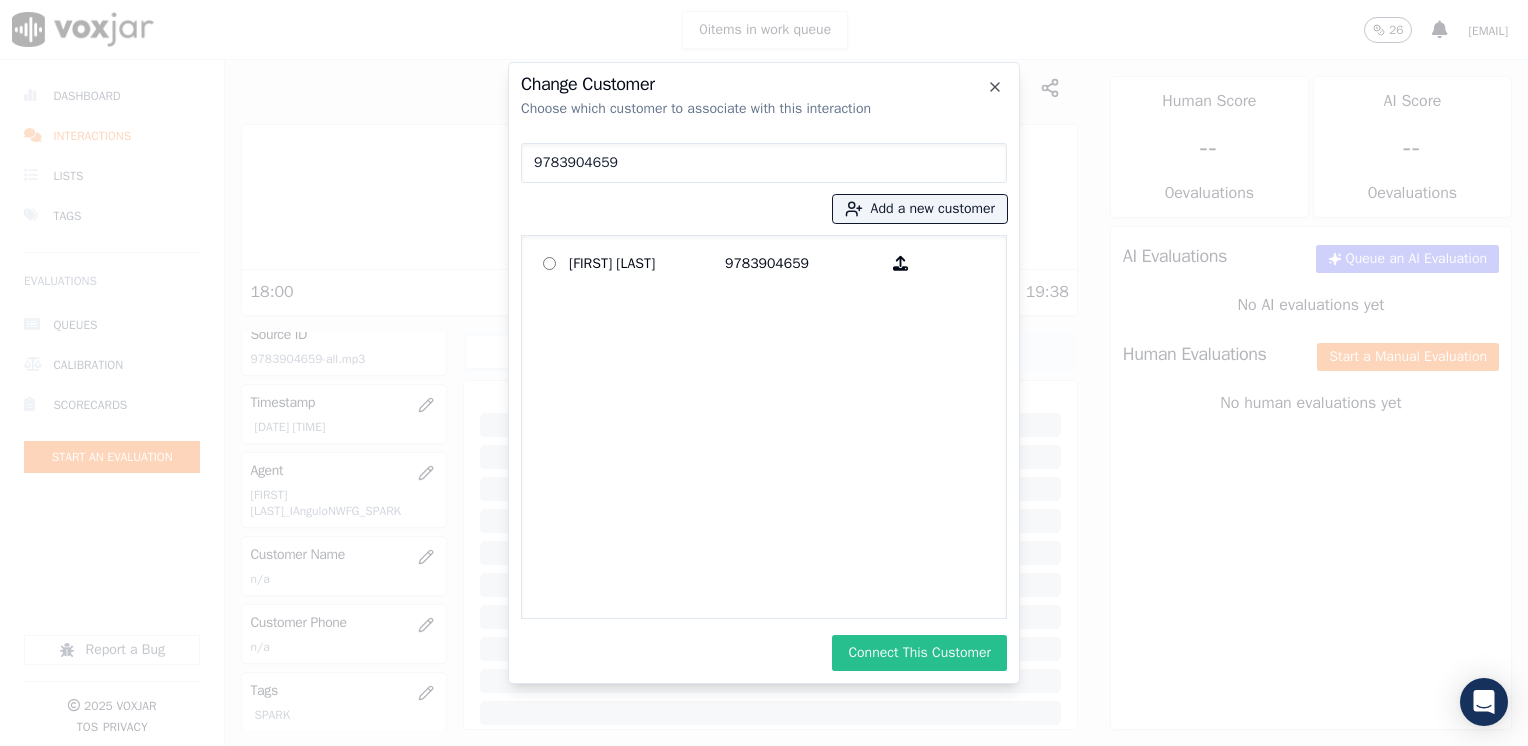 click on "Connect This Customer" at bounding box center [919, 653] 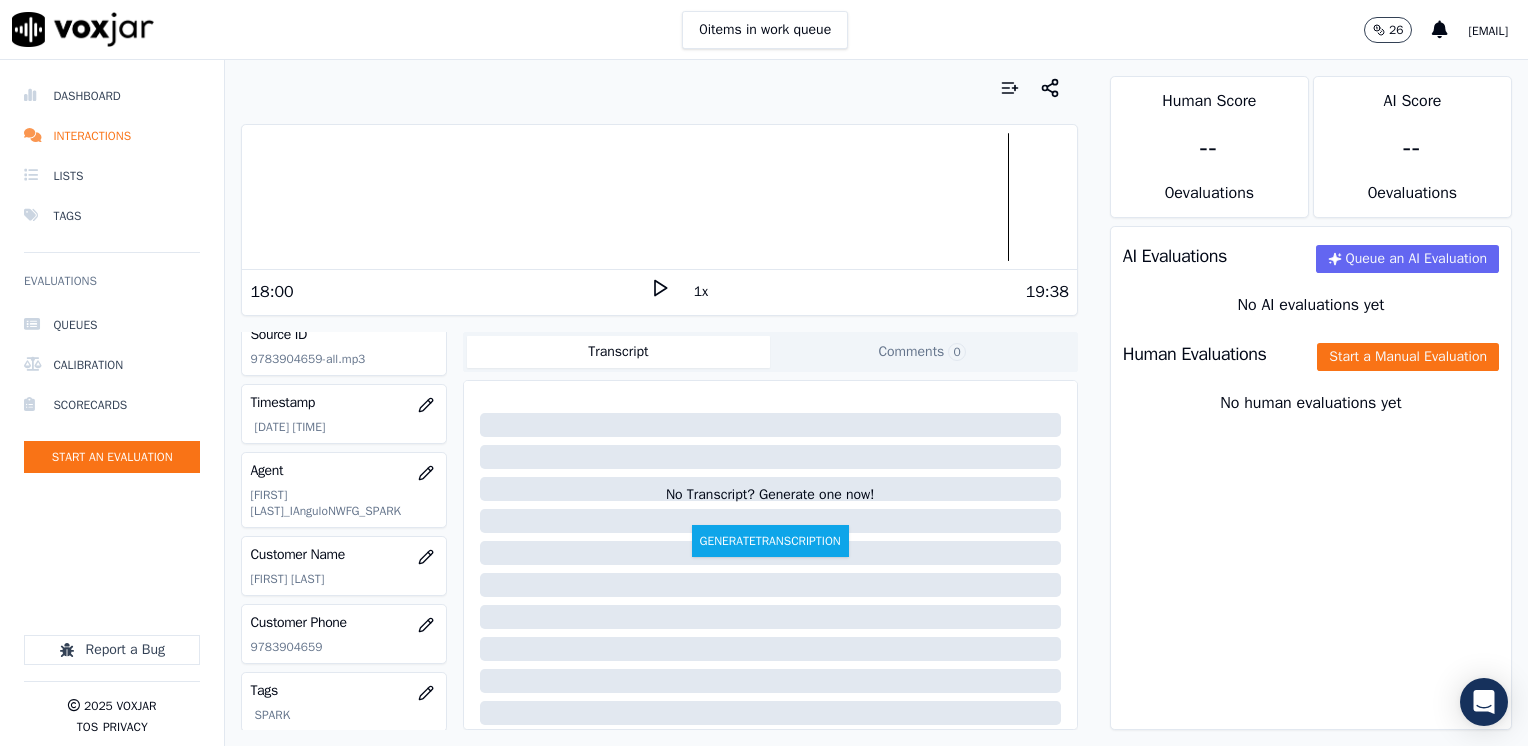 click on "Human Evaluations   Start a Manual Evaluation" at bounding box center (1311, 354) 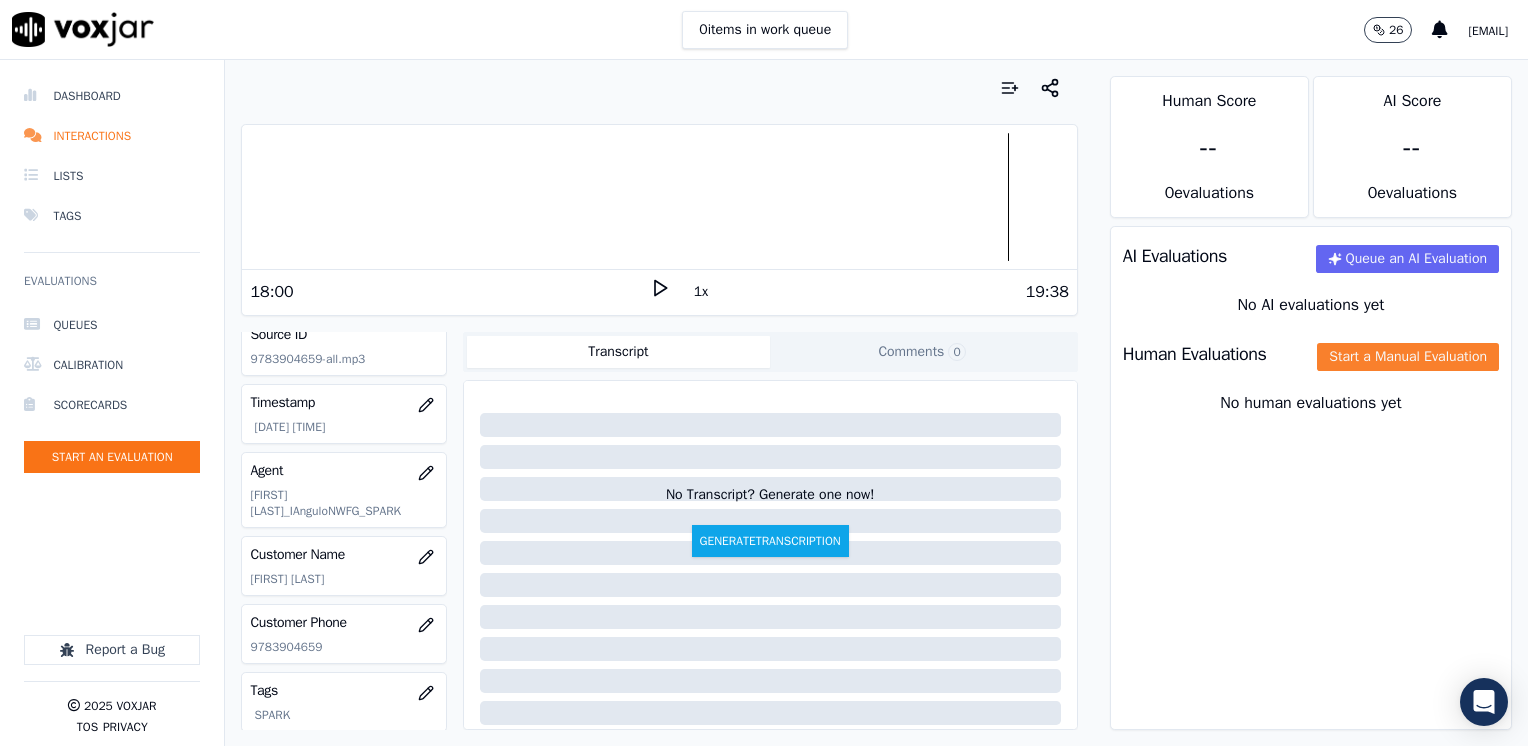 click on "Start a Manual Evaluation" 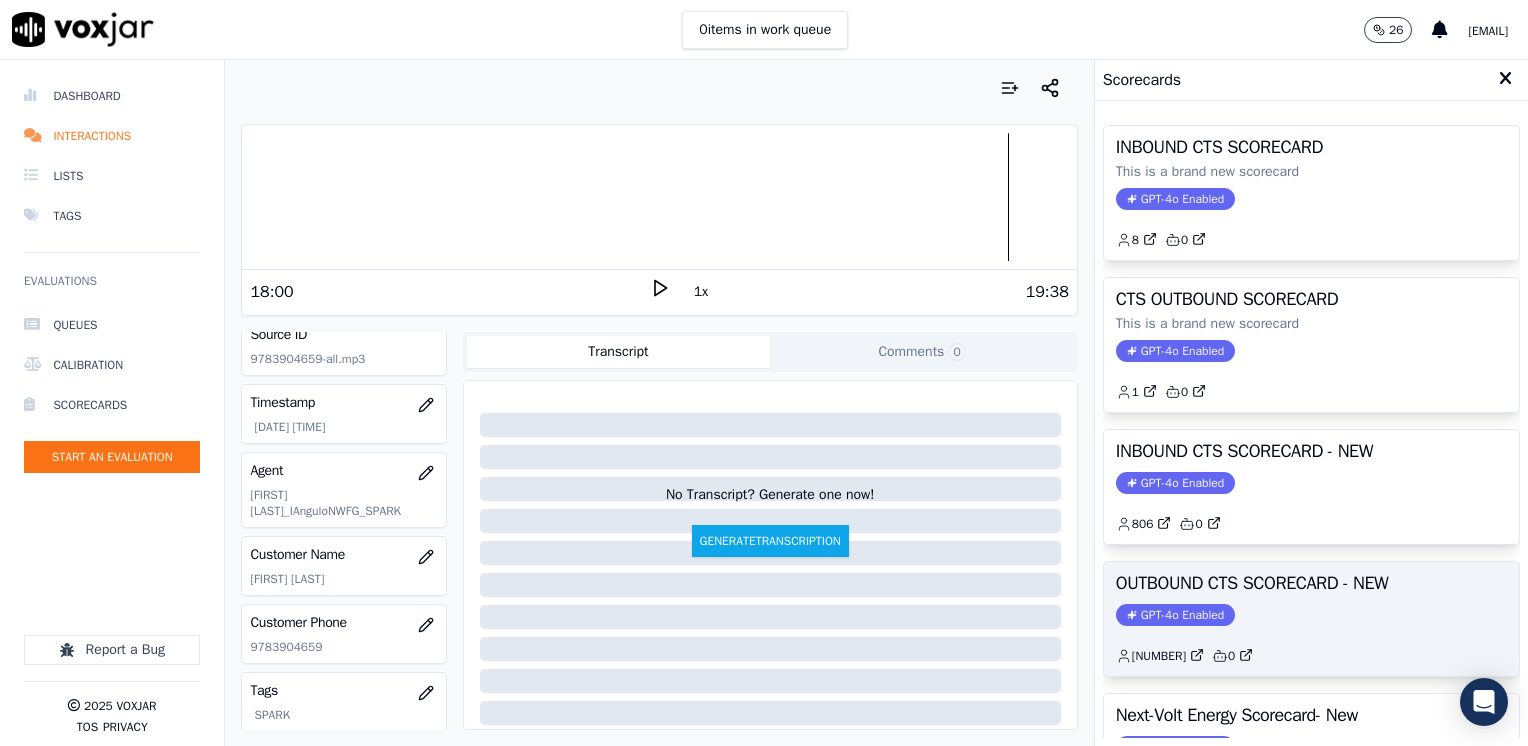 click on "GPT-4o Enabled" at bounding box center [1175, 615] 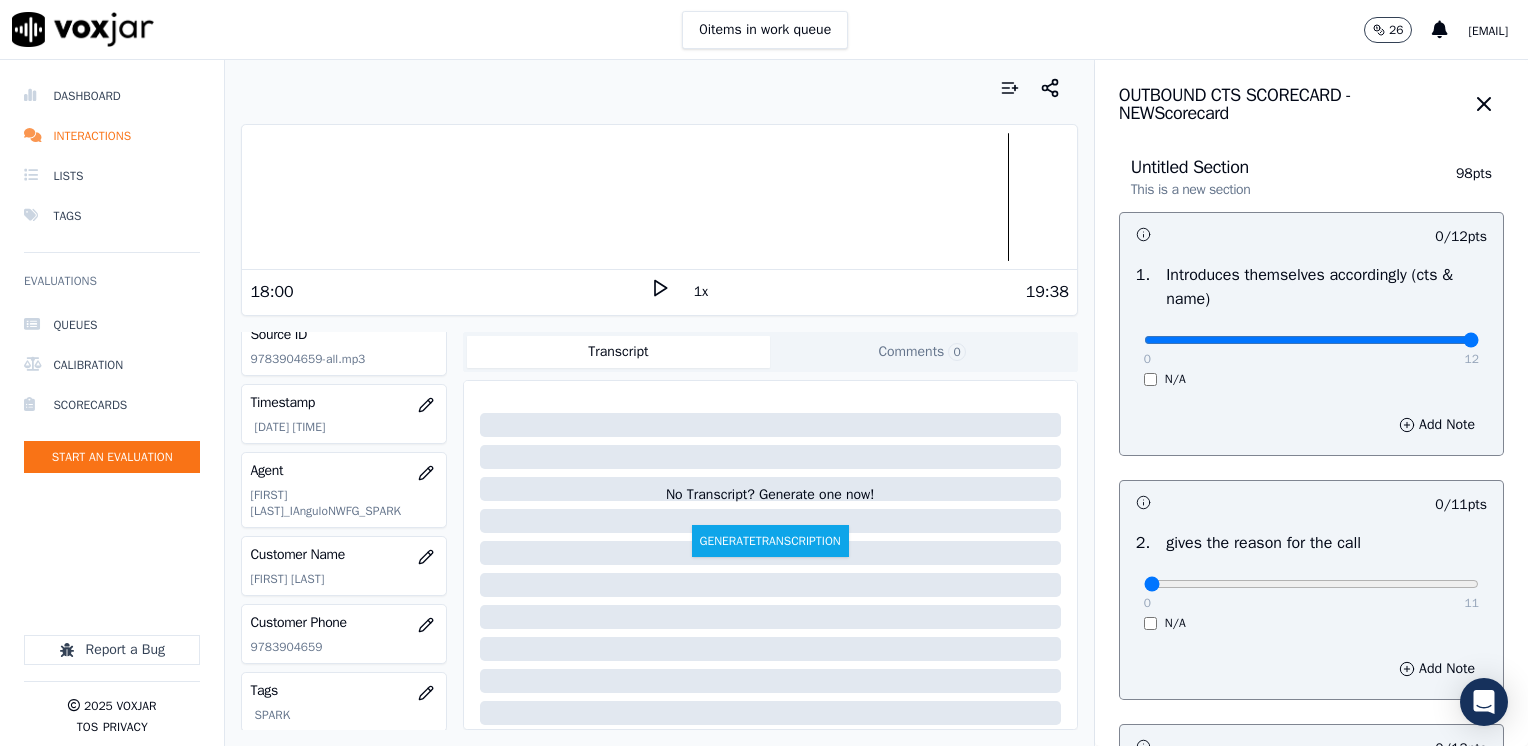 drag, startPoint x: 1135, startPoint y: 336, endPoint x: 1523, endPoint y: 317, distance: 388.46494 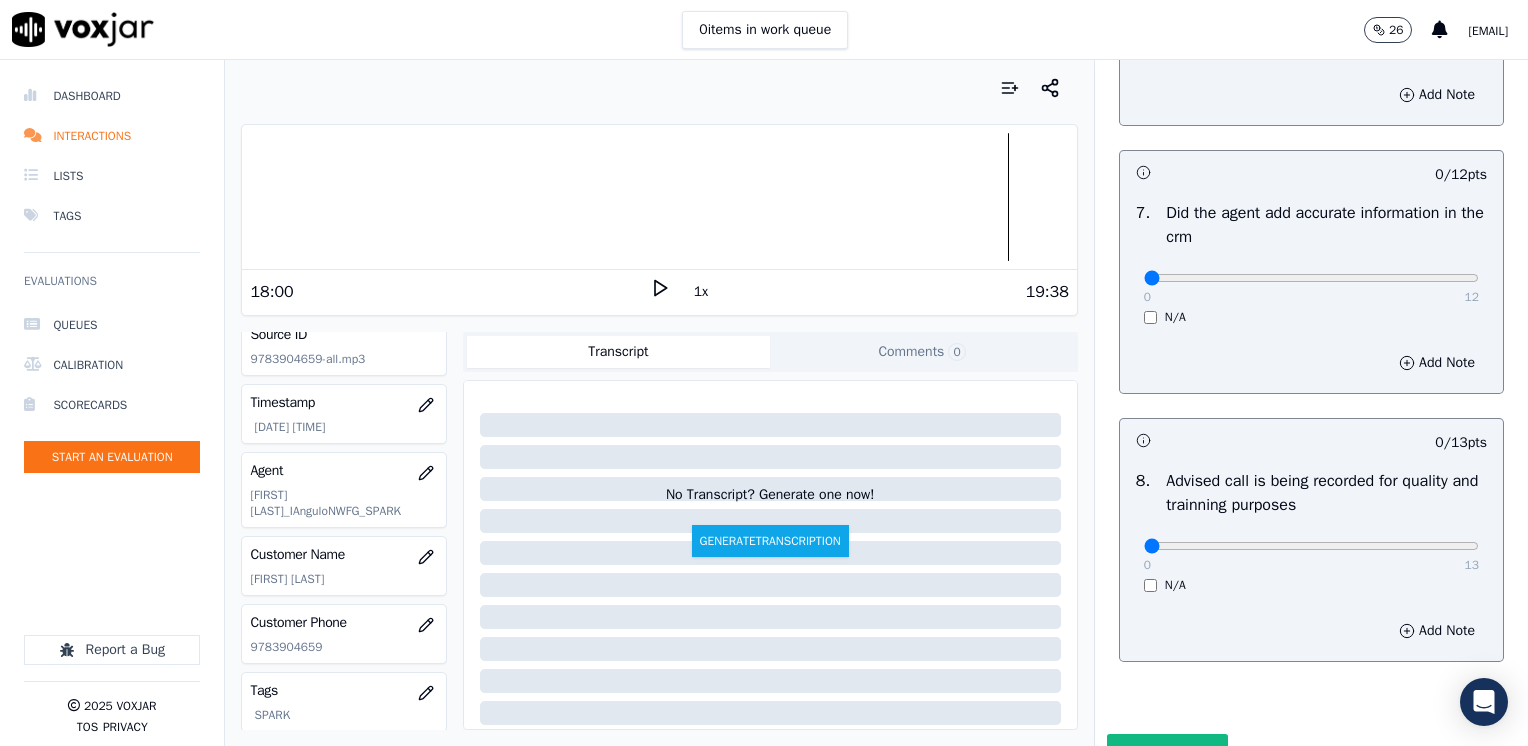 scroll, scrollTop: 1748, scrollLeft: 0, axis: vertical 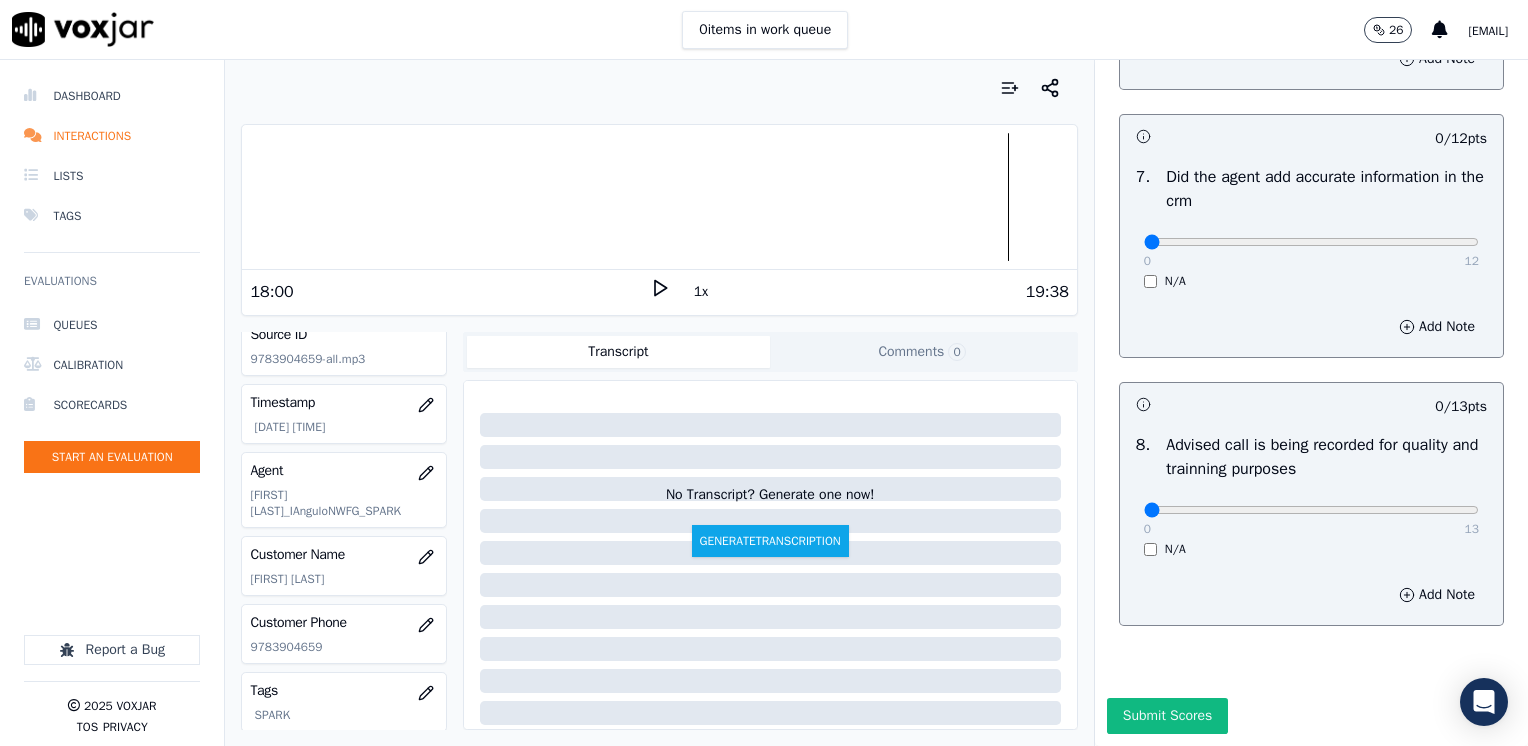 click on "0   13" at bounding box center (1311, 509) 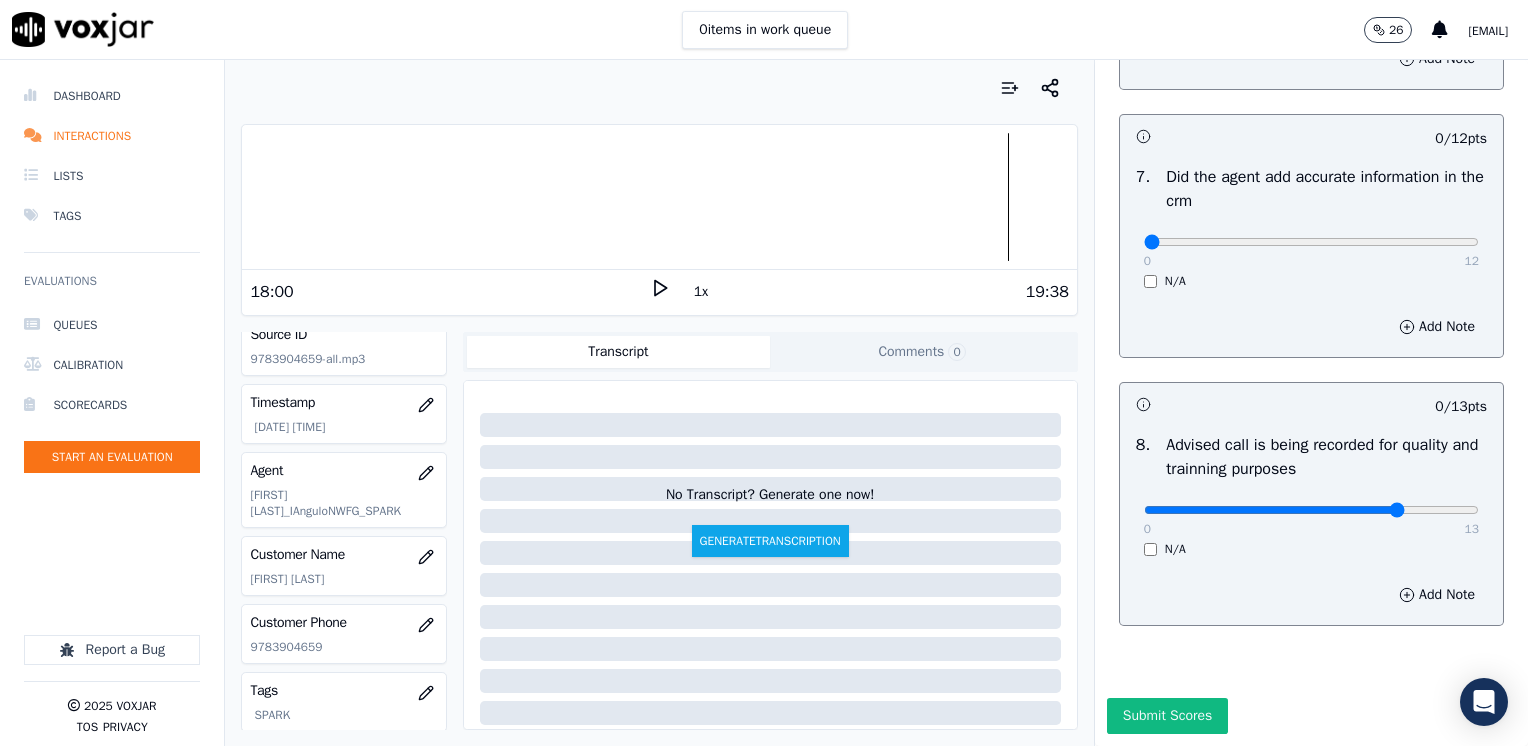 type on "10" 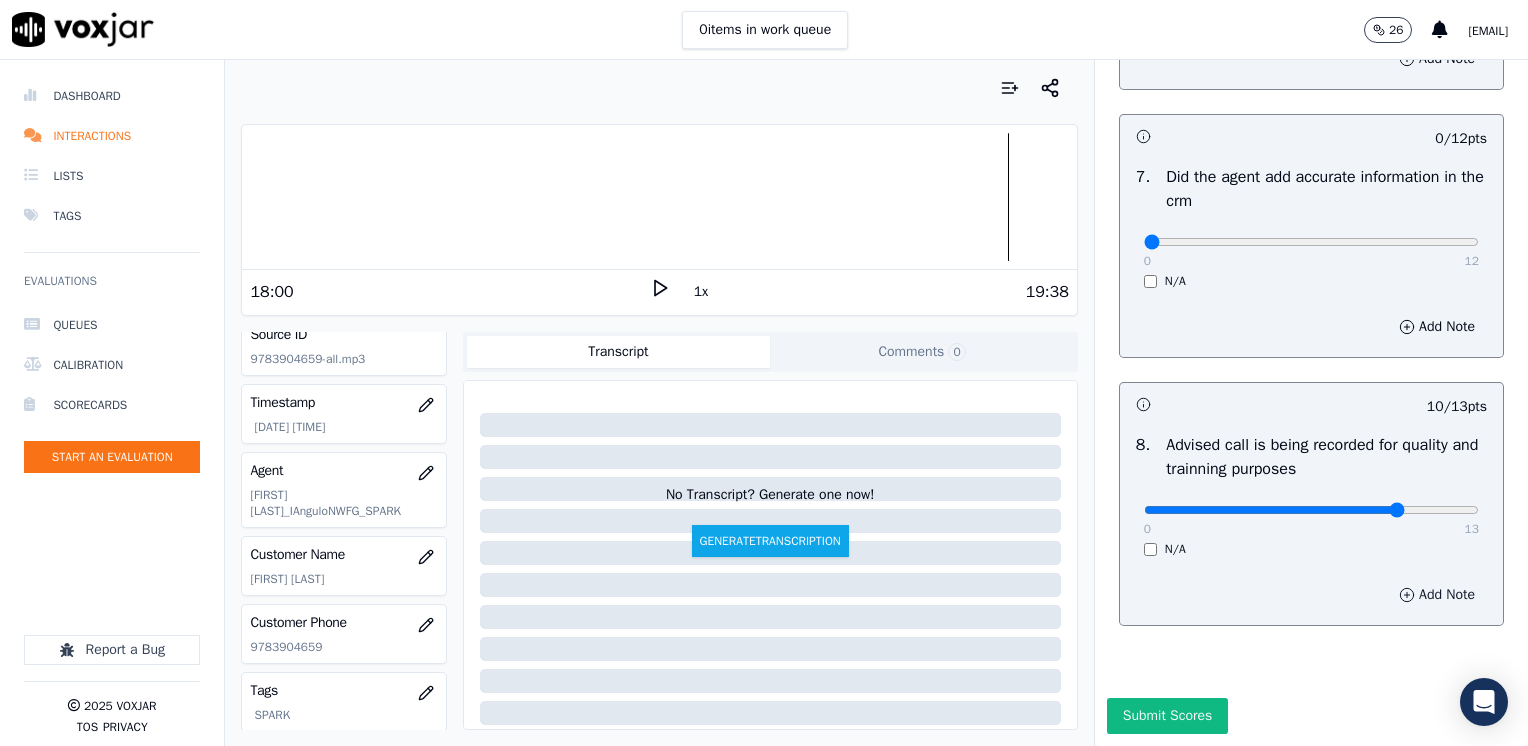 click on "Add Note" at bounding box center [1437, 595] 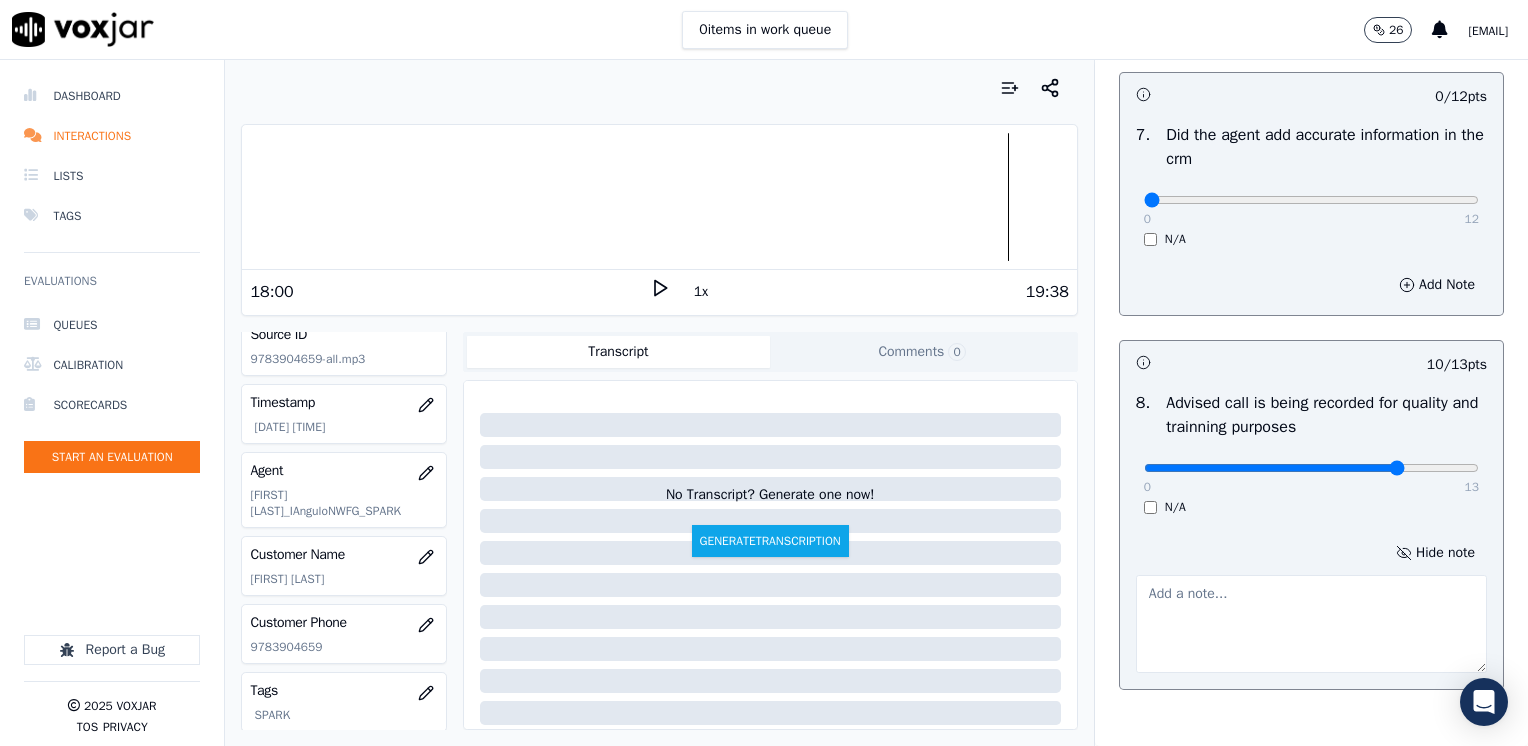 click at bounding box center [1311, 624] 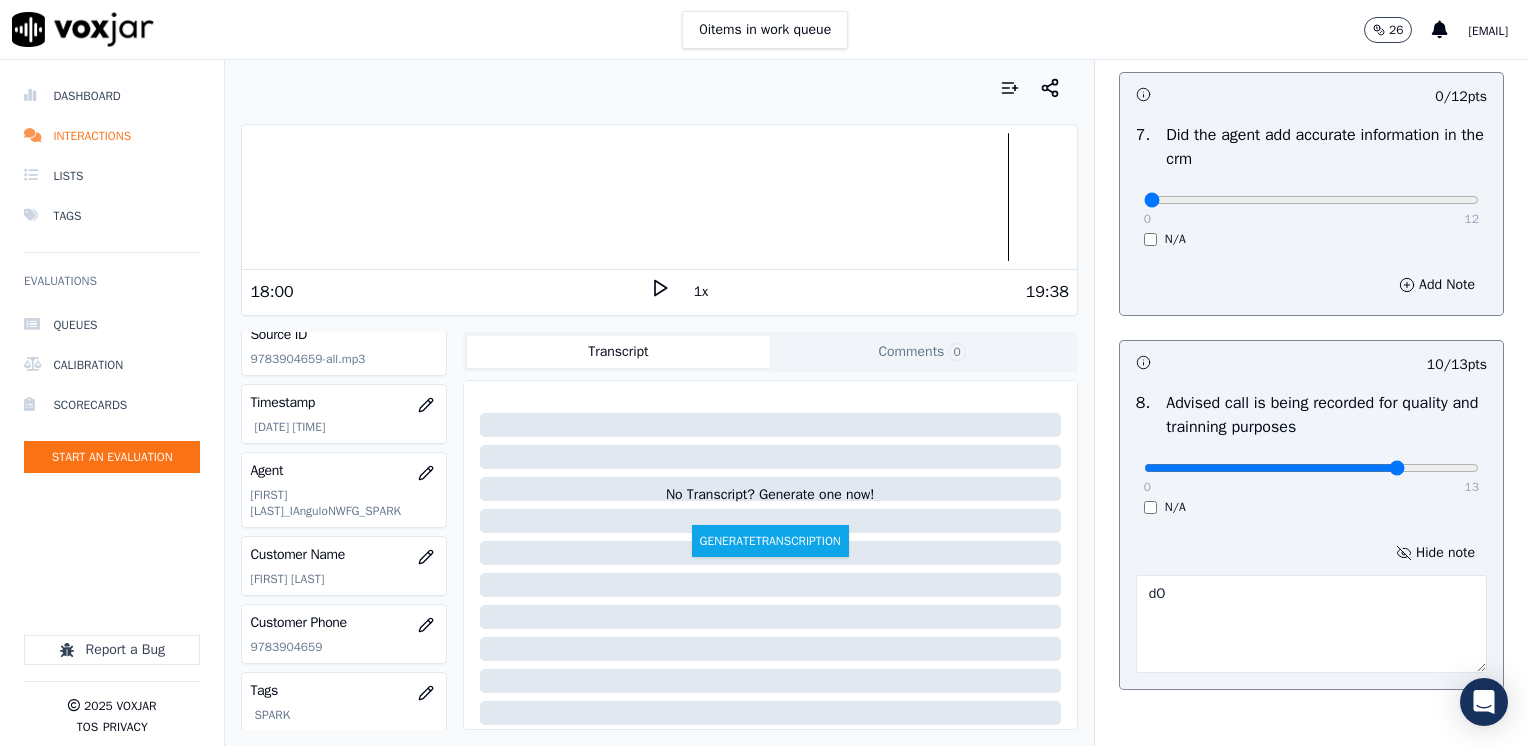 type on "d" 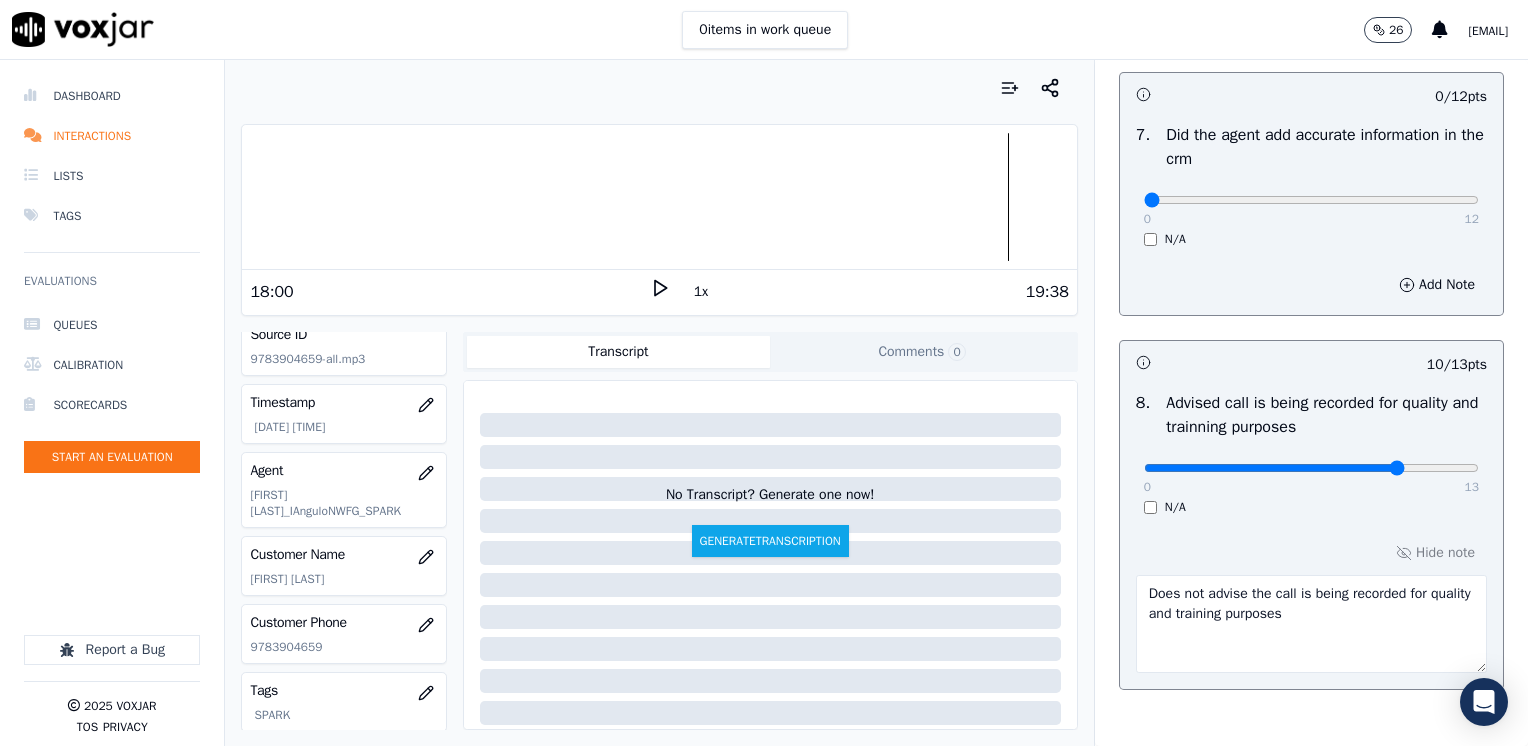 type on "Does not advise the call is being recorded for quality and training purposes" 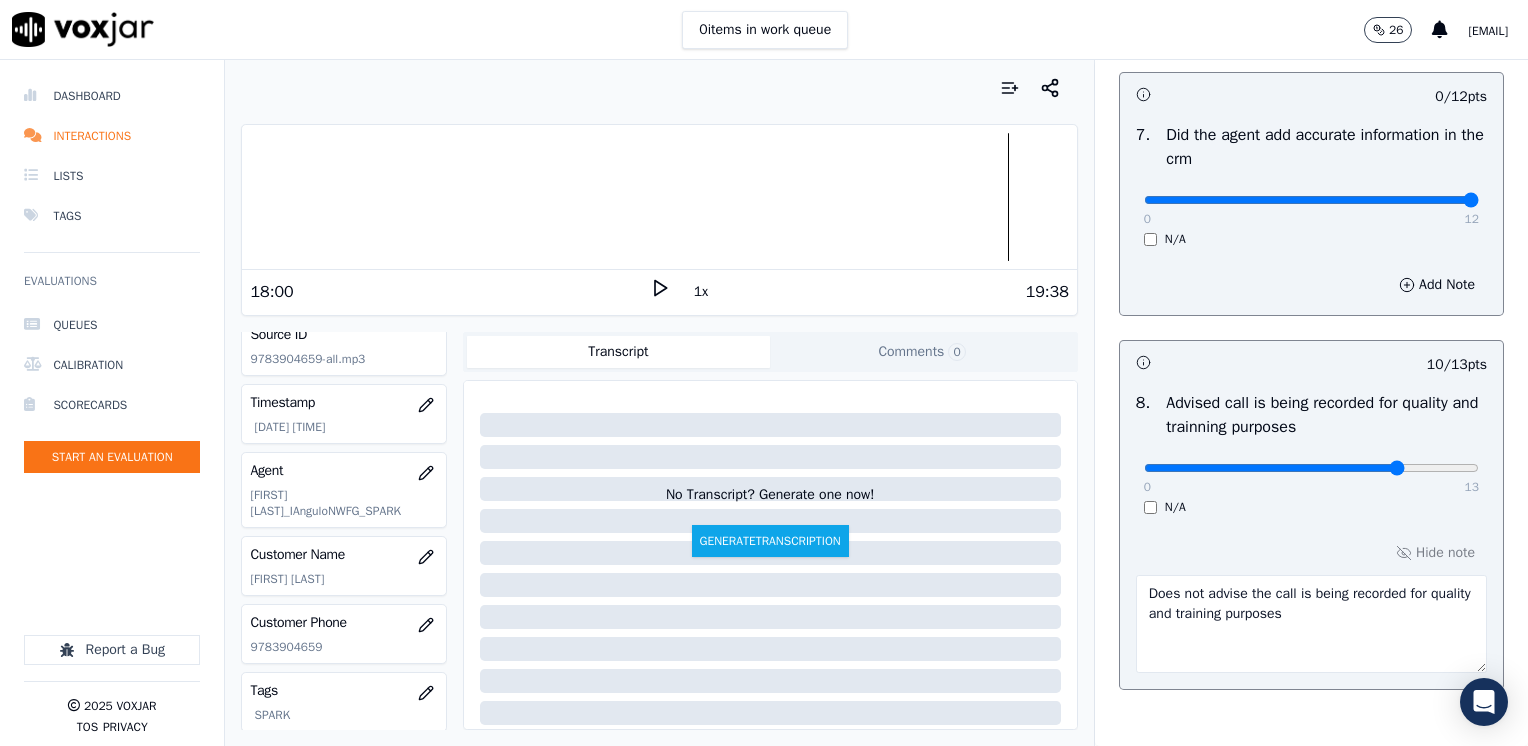 drag, startPoint x: 1255, startPoint y: 190, endPoint x: 1531, endPoint y: 218, distance: 277.41666 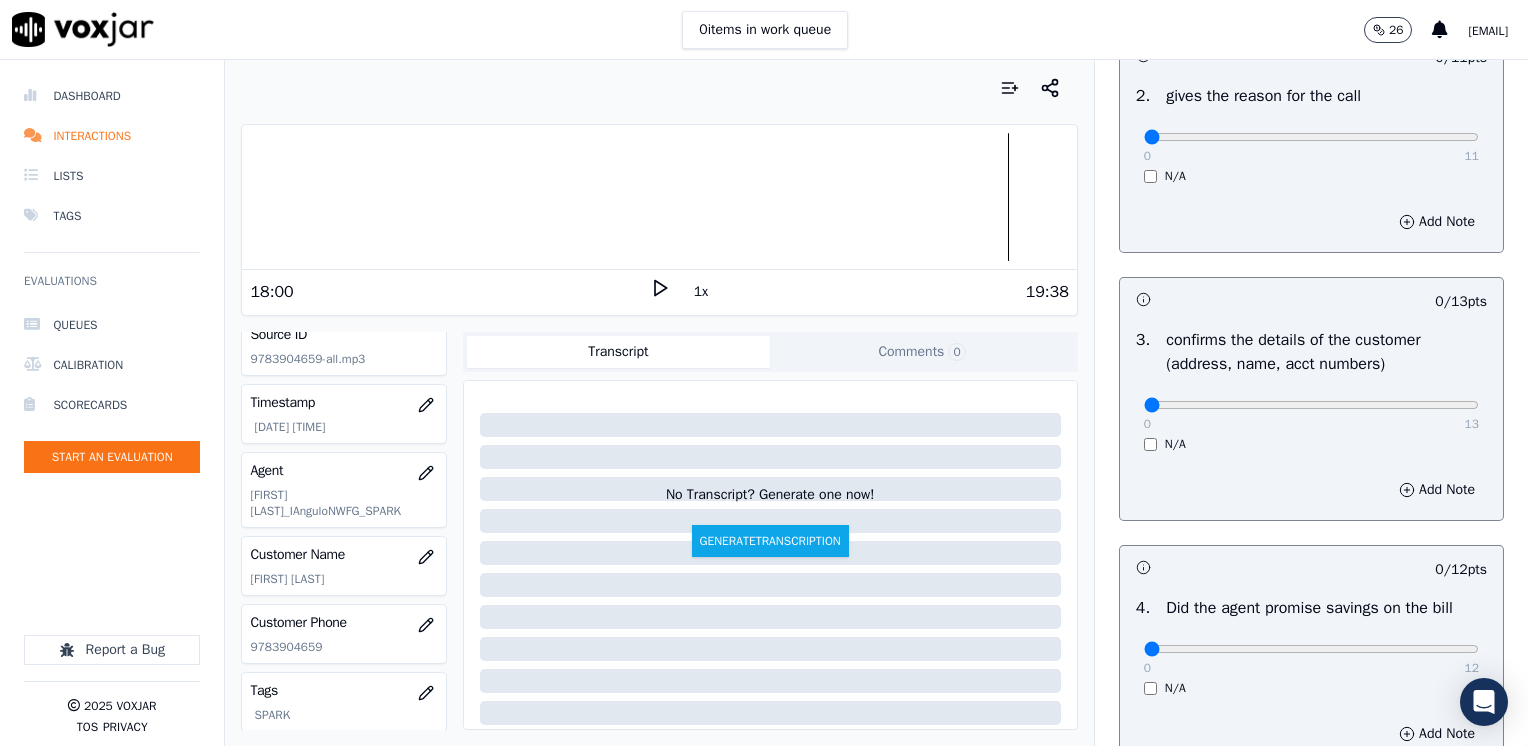 scroll, scrollTop: 348, scrollLeft: 0, axis: vertical 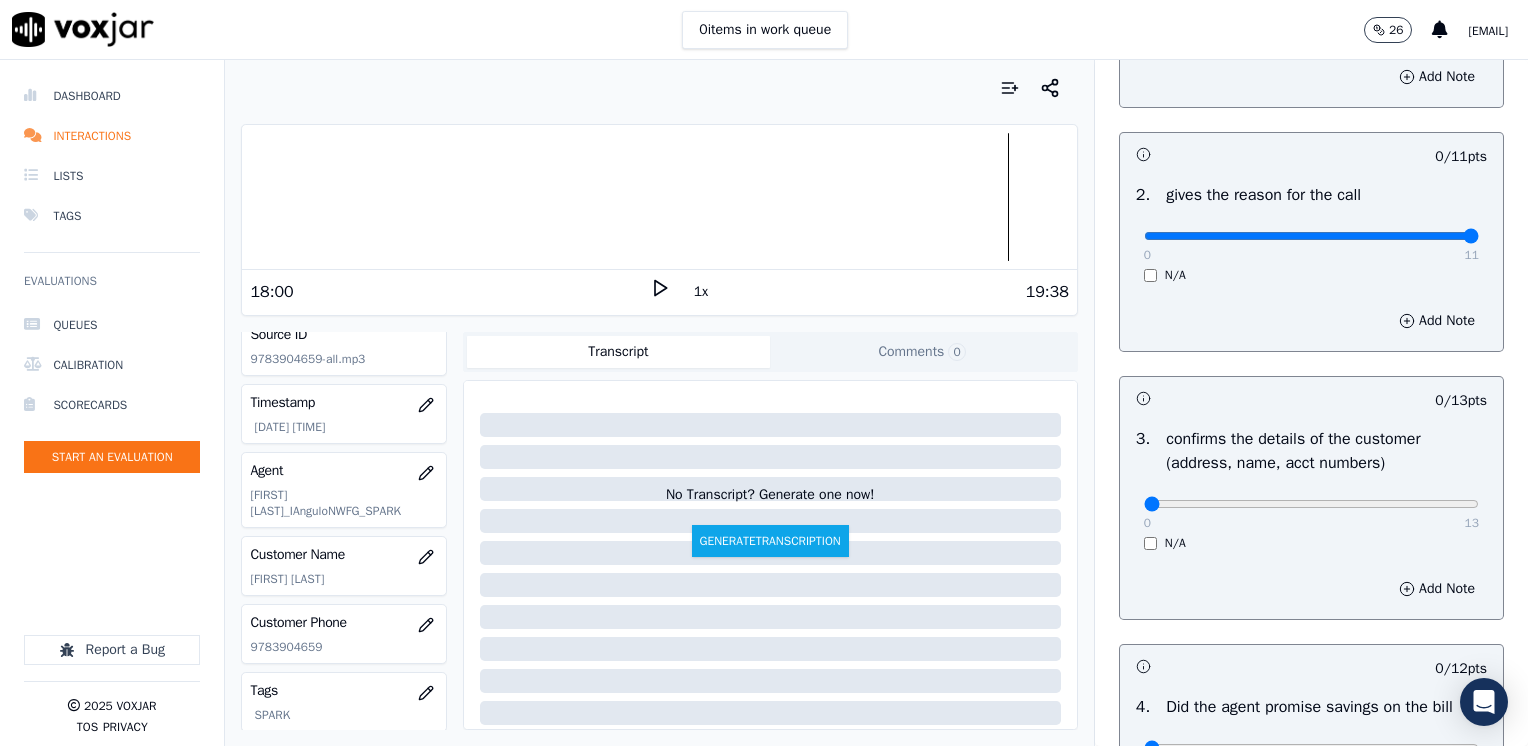 drag, startPoint x: 1133, startPoint y: 236, endPoint x: 1520, endPoint y: 247, distance: 387.1563 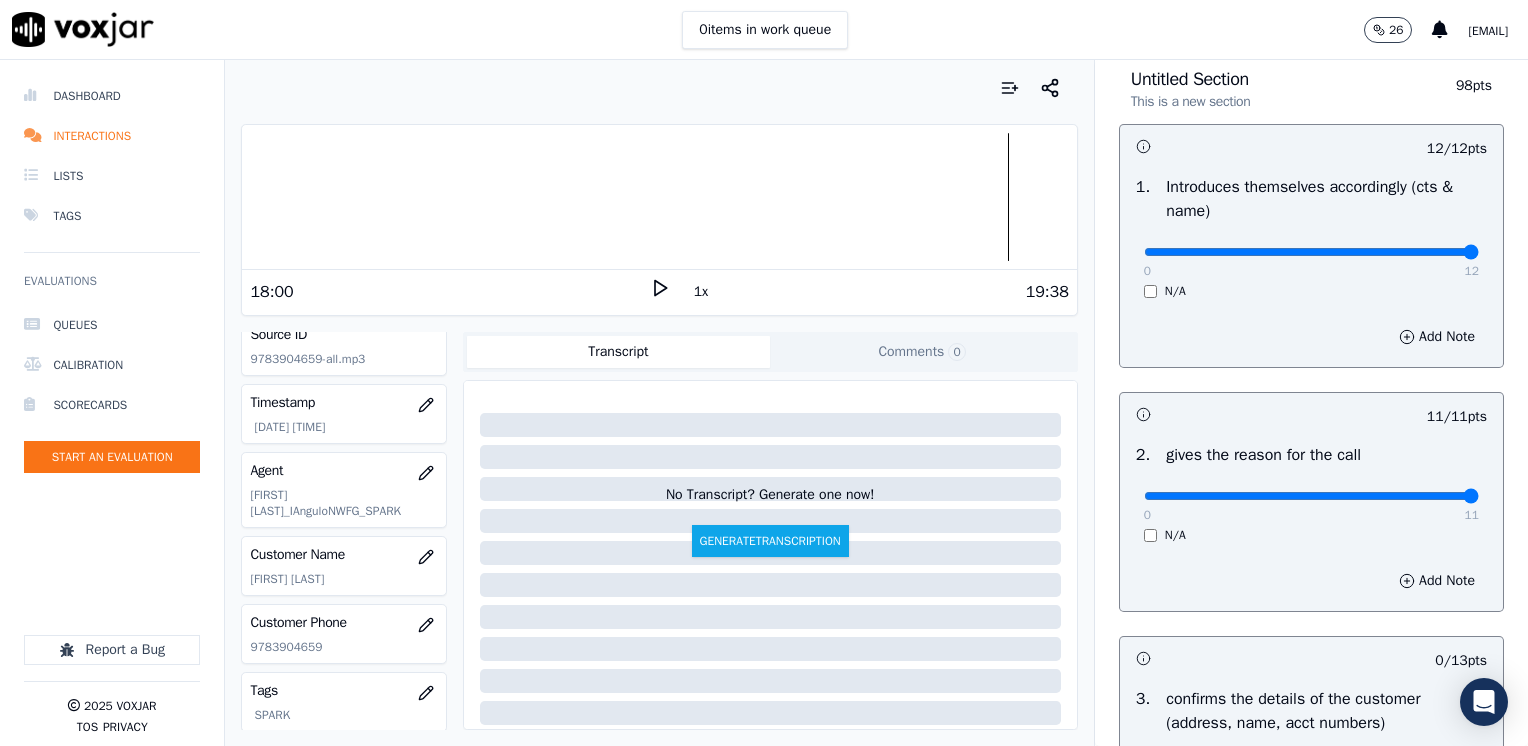 scroll, scrollTop: 48, scrollLeft: 0, axis: vertical 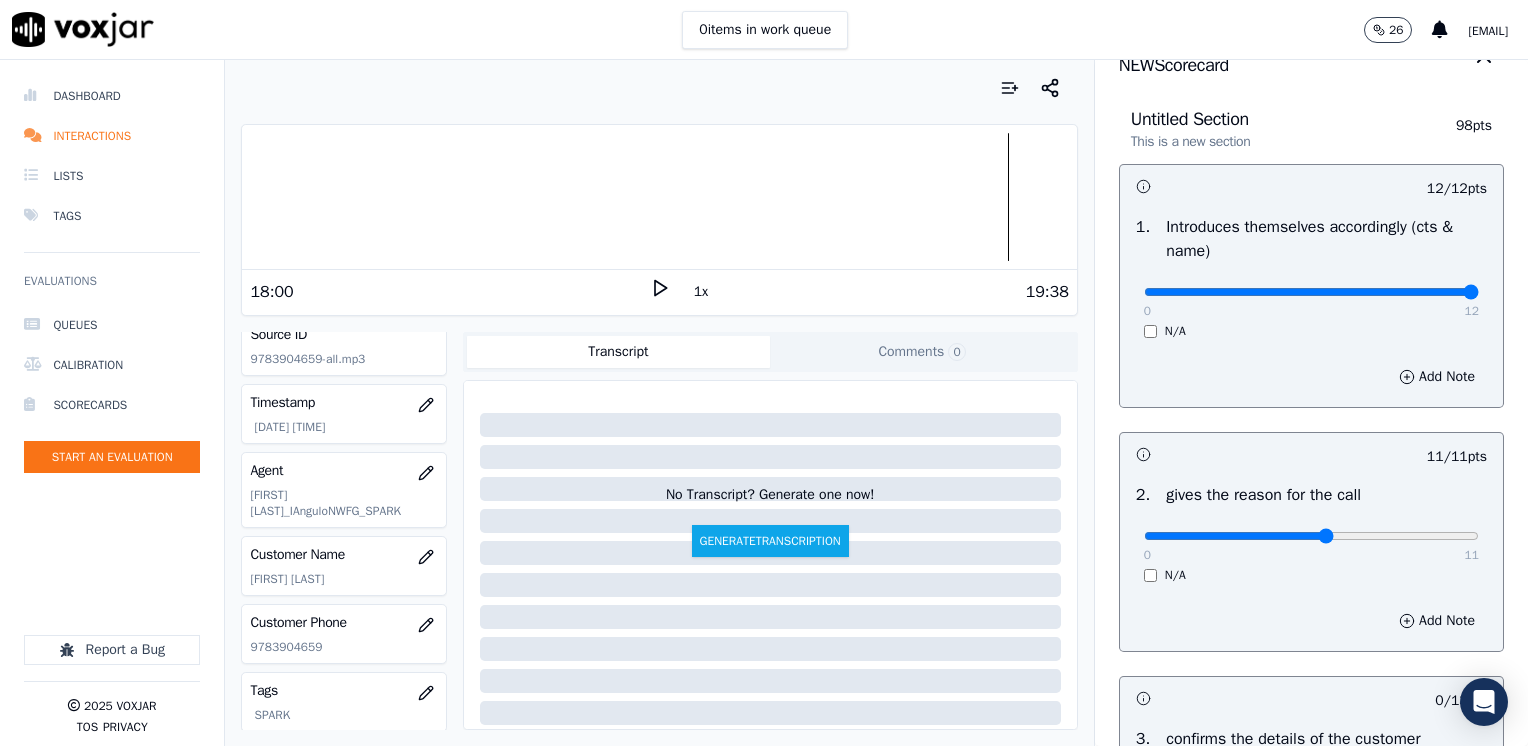 type on "6" 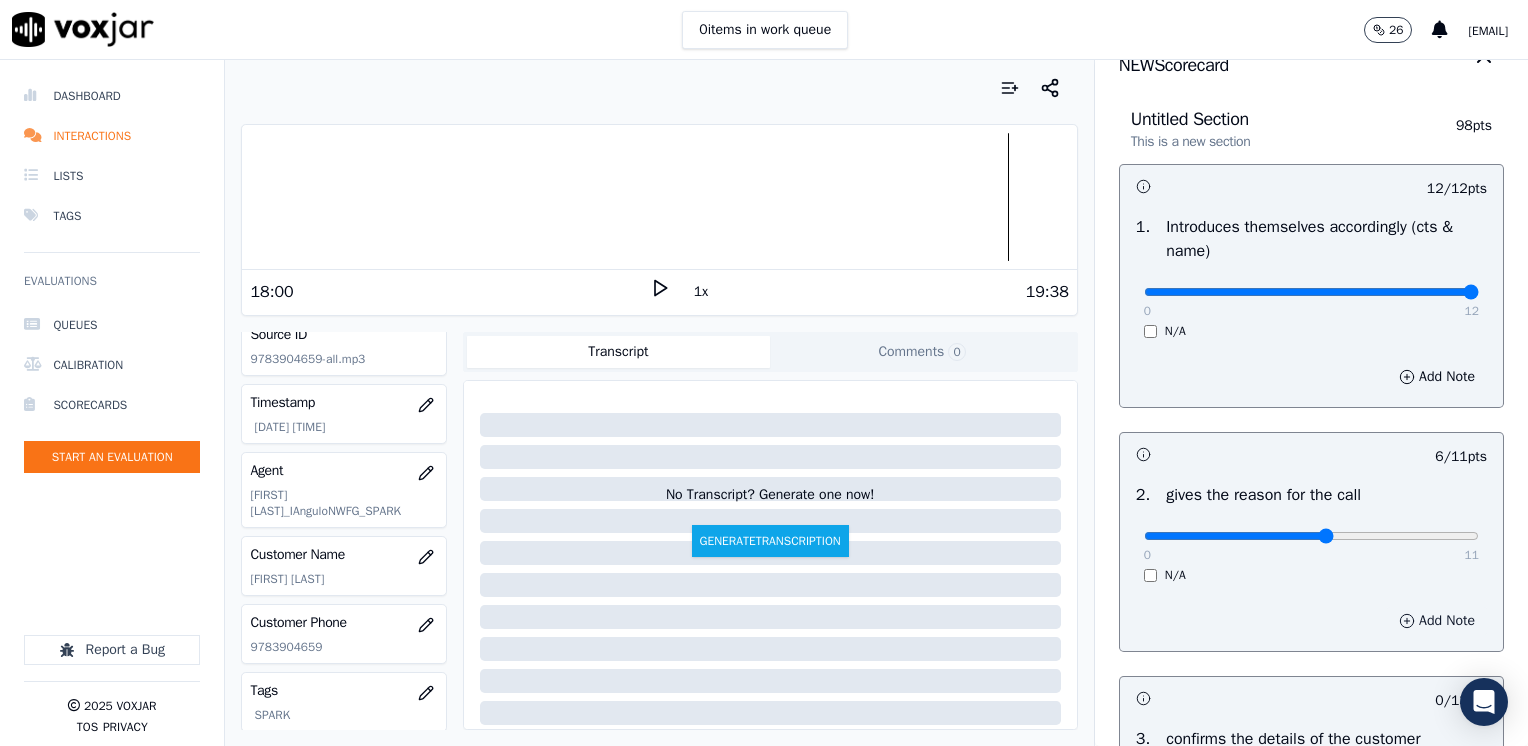 click on "Add Note" at bounding box center (1437, 621) 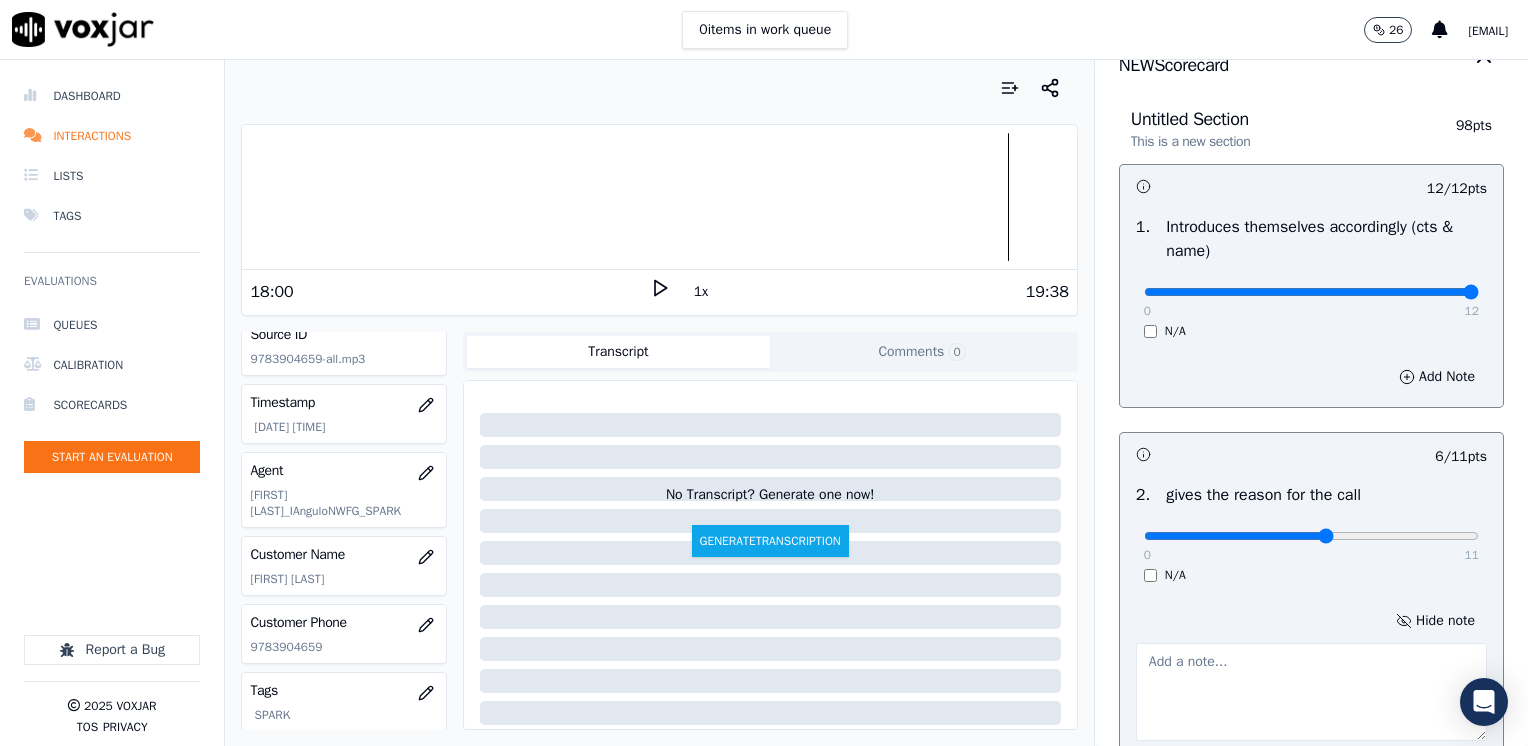 click at bounding box center (1311, 692) 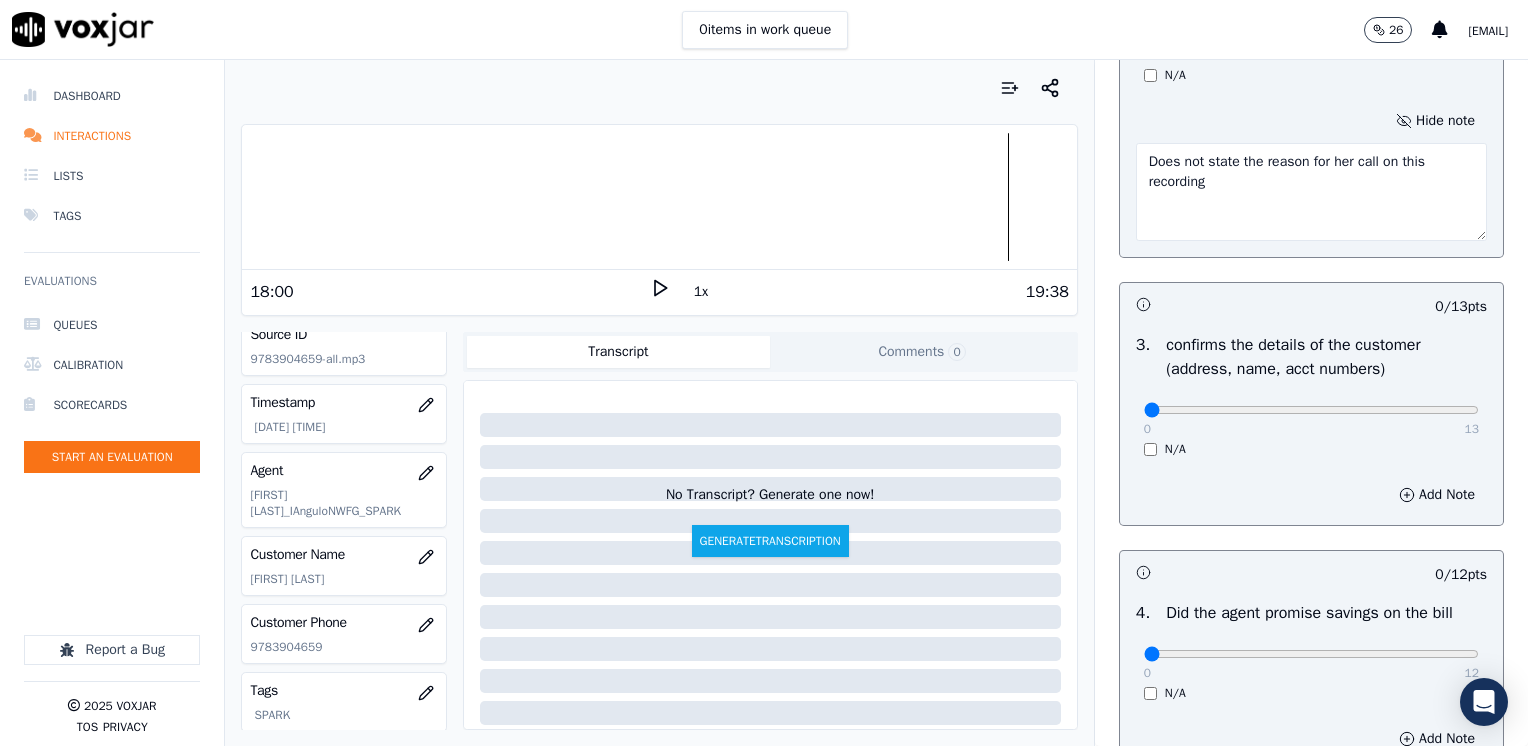 scroll, scrollTop: 948, scrollLeft: 0, axis: vertical 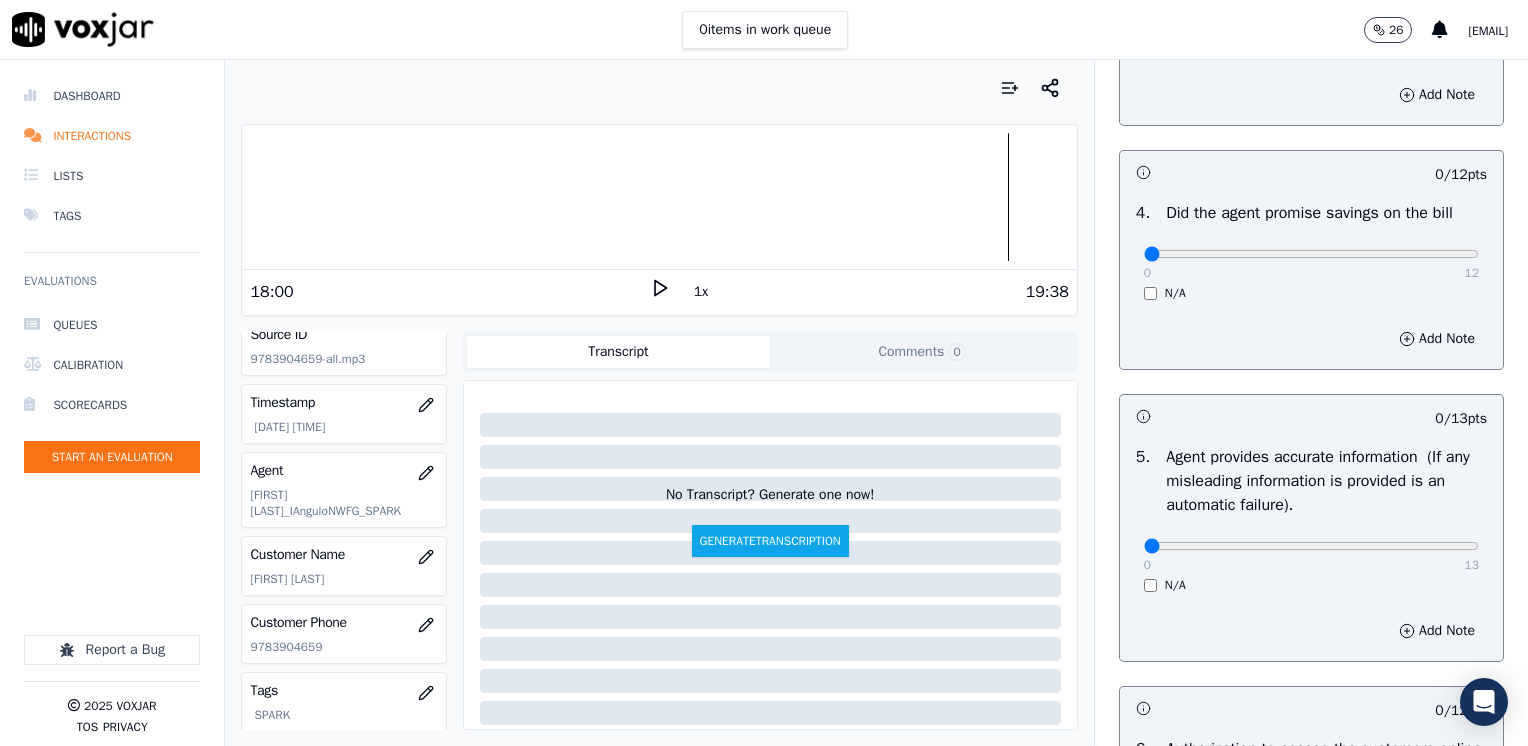type on "Does not state the reason for her call on this recording" 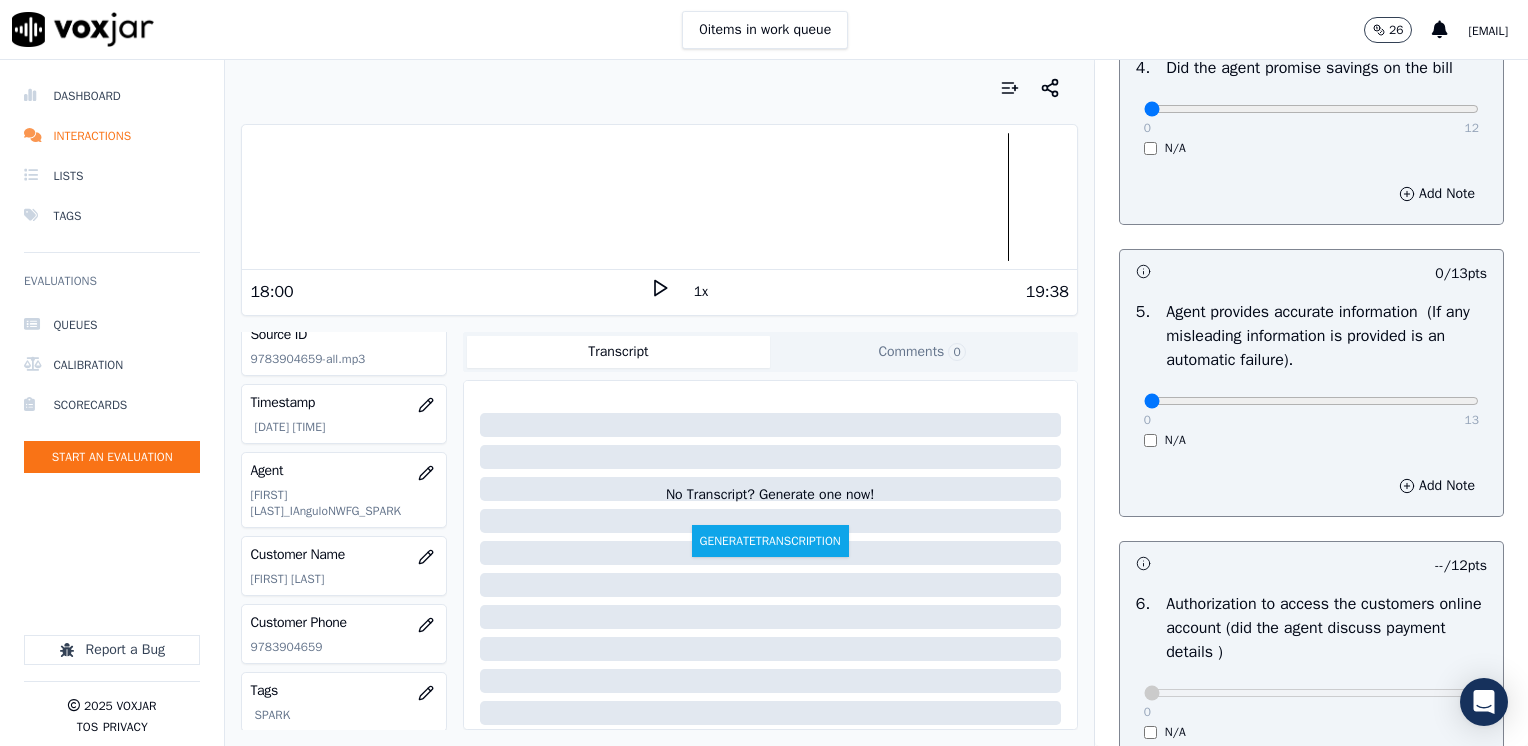 scroll, scrollTop: 1048, scrollLeft: 0, axis: vertical 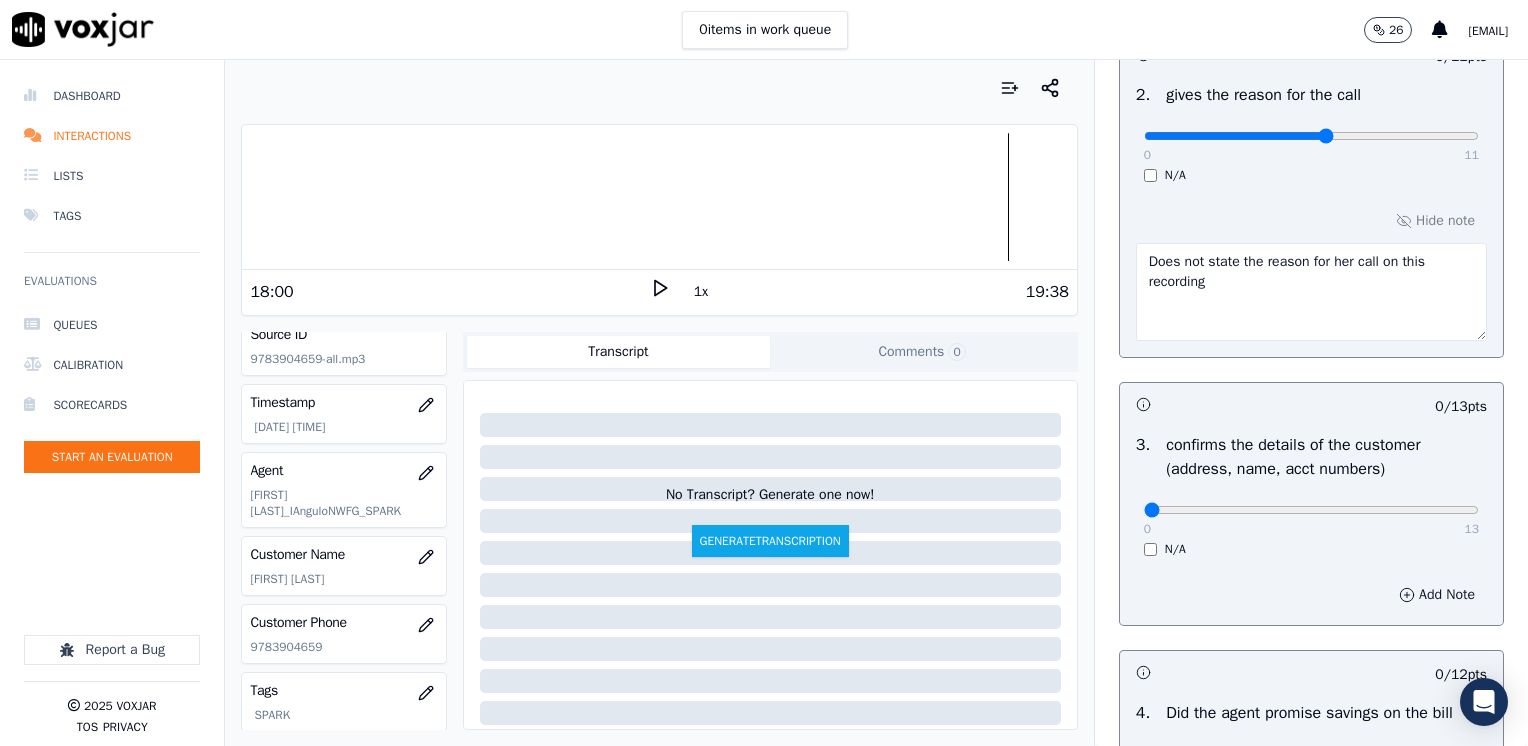 click on "Add Note" at bounding box center [1437, 595] 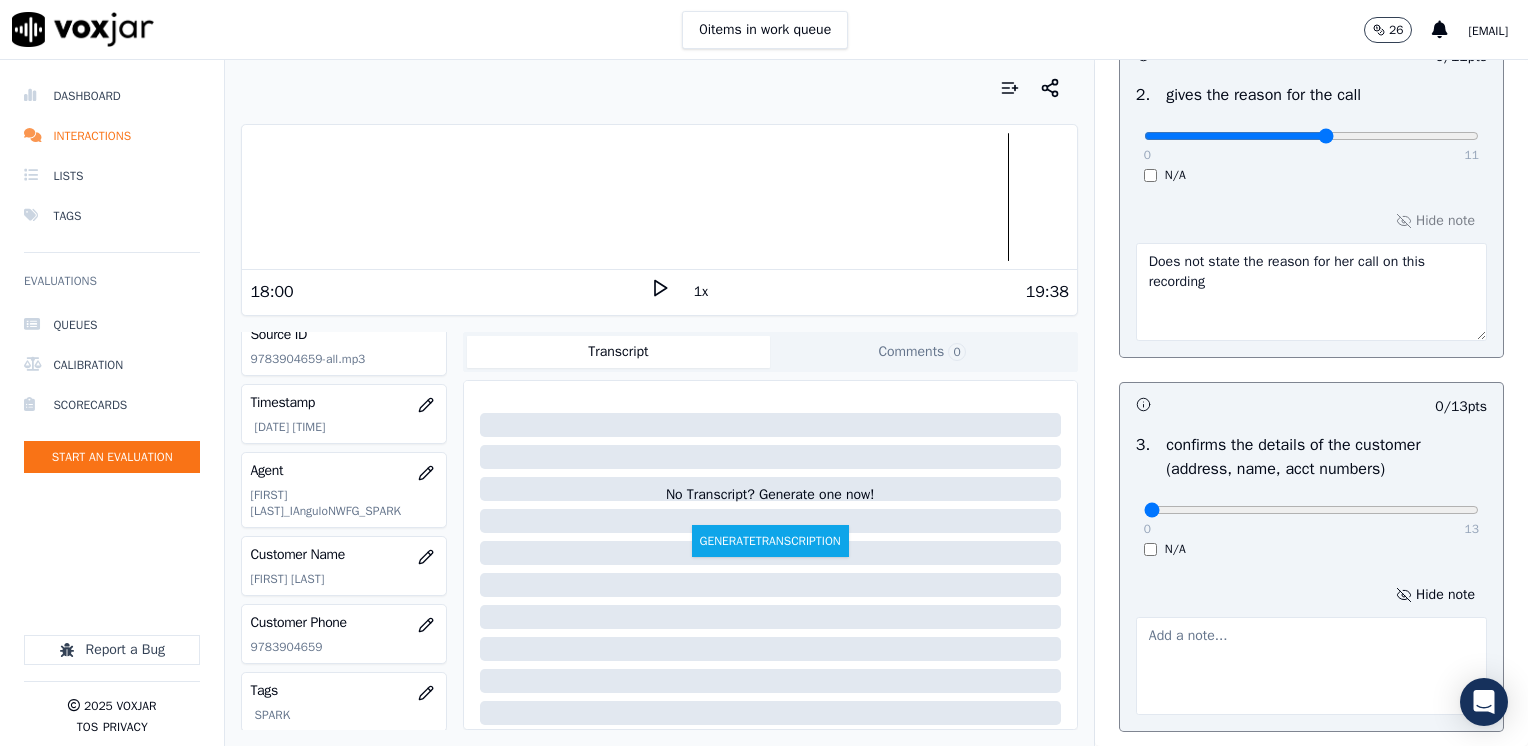 click at bounding box center [1311, 666] 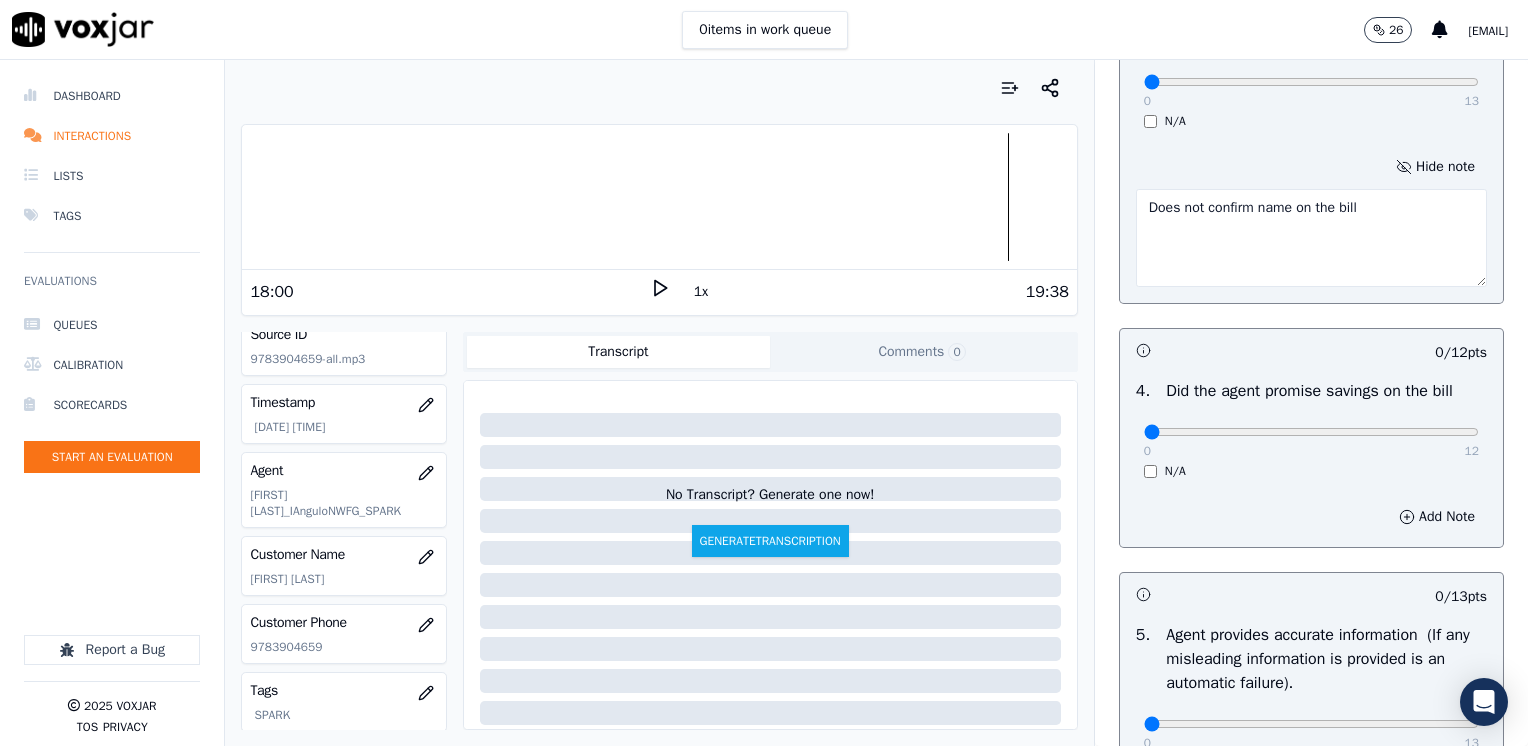 scroll, scrollTop: 648, scrollLeft: 0, axis: vertical 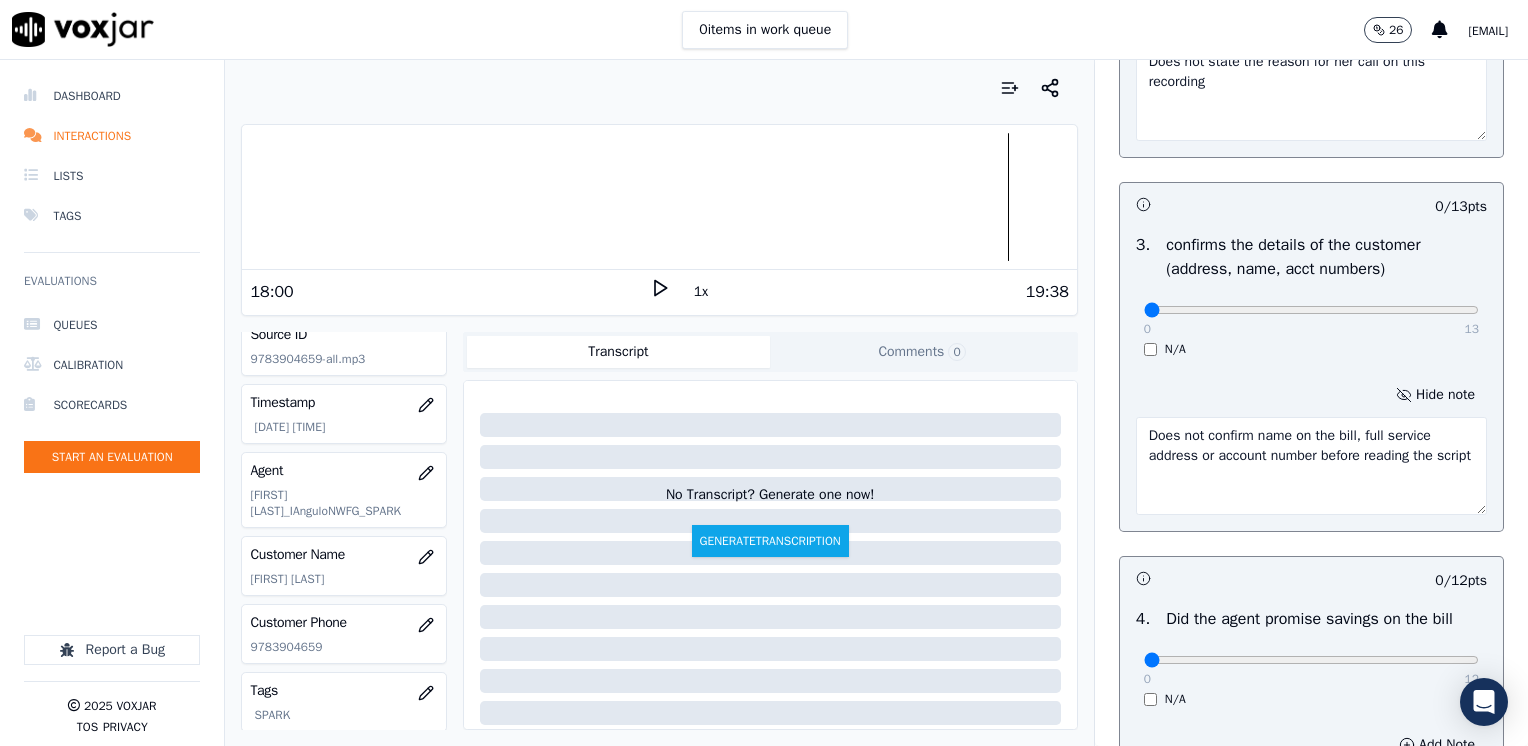 type on "Does not confirm name on the bill, full service address or account number before reading the script" 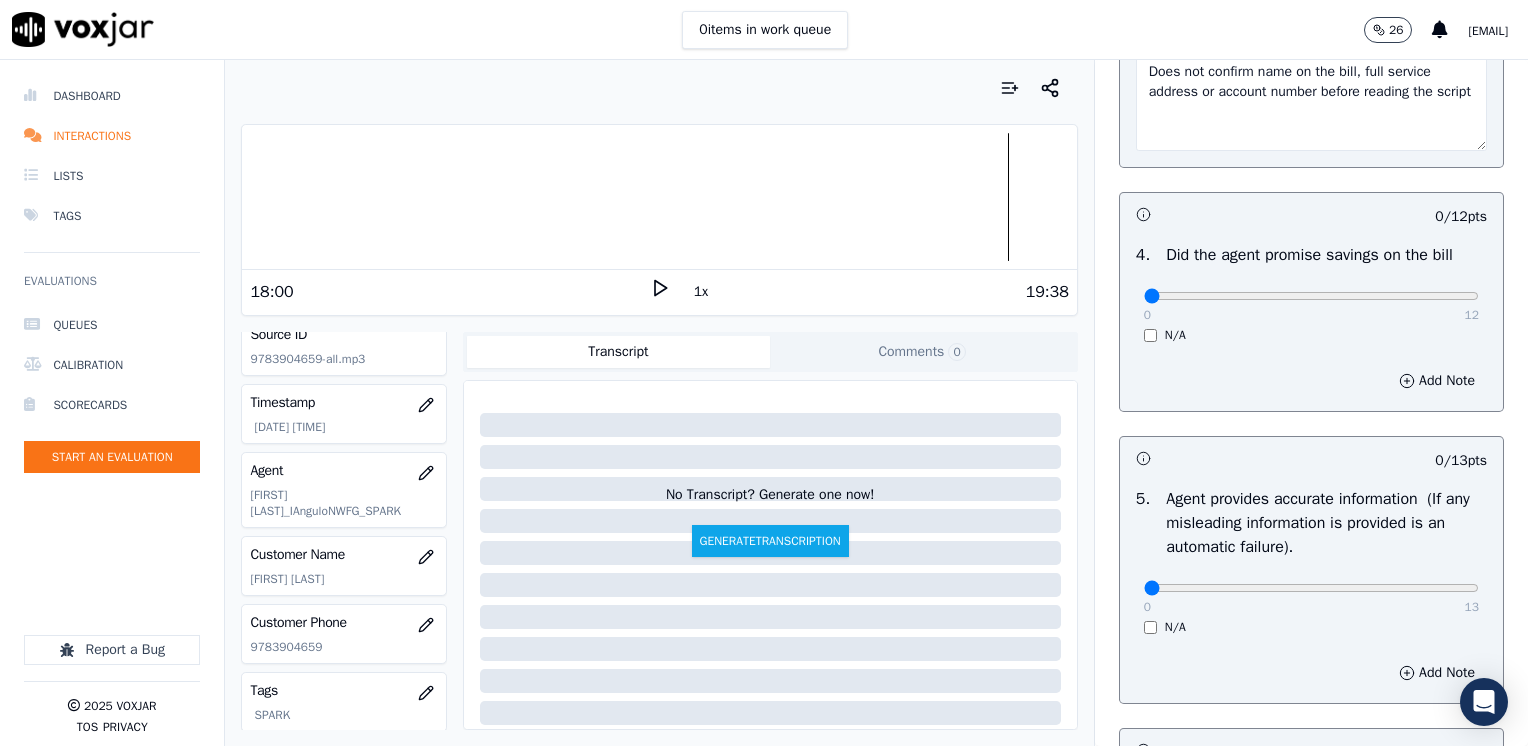 scroll, scrollTop: 1048, scrollLeft: 0, axis: vertical 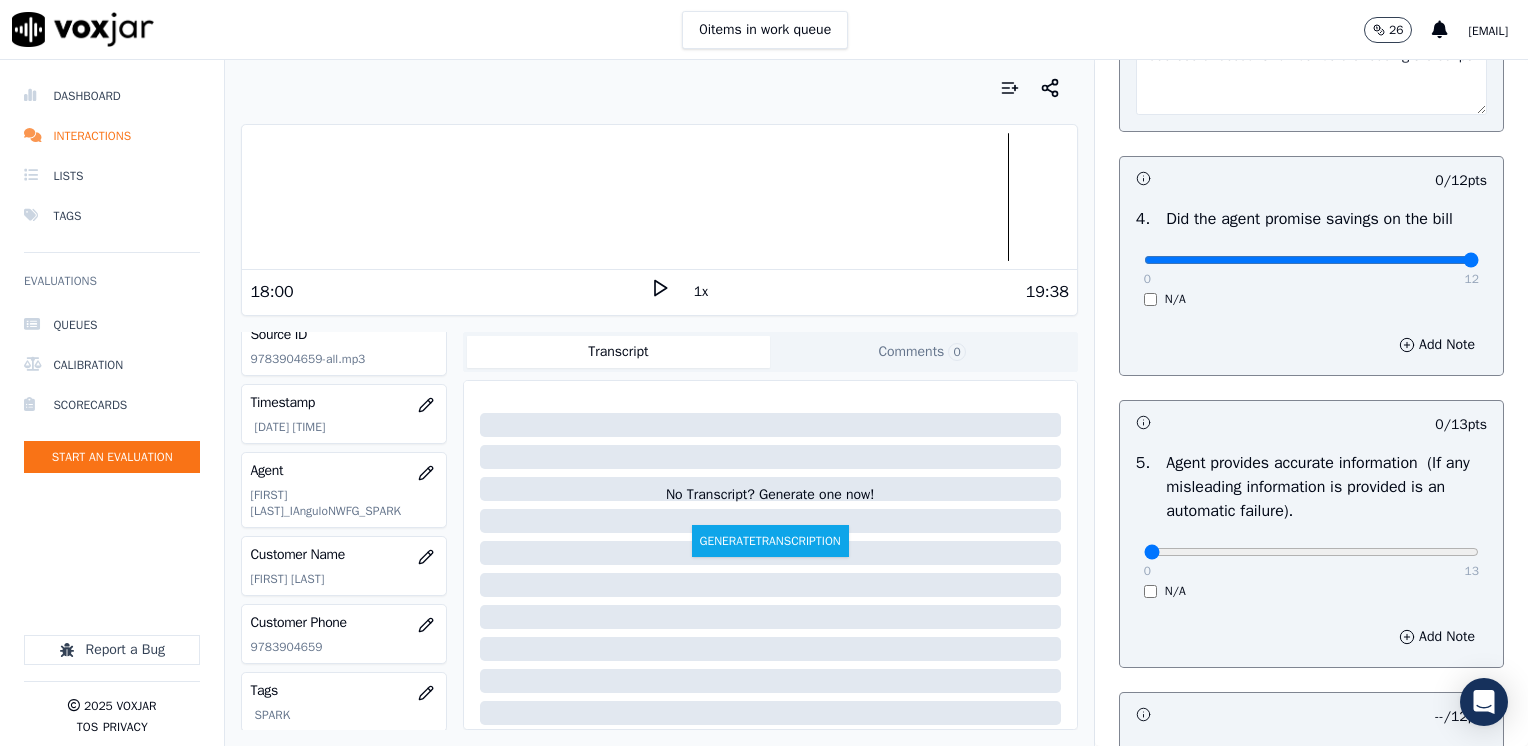drag, startPoint x: 1129, startPoint y: 261, endPoint x: 1531, endPoint y: 306, distance: 404.5108 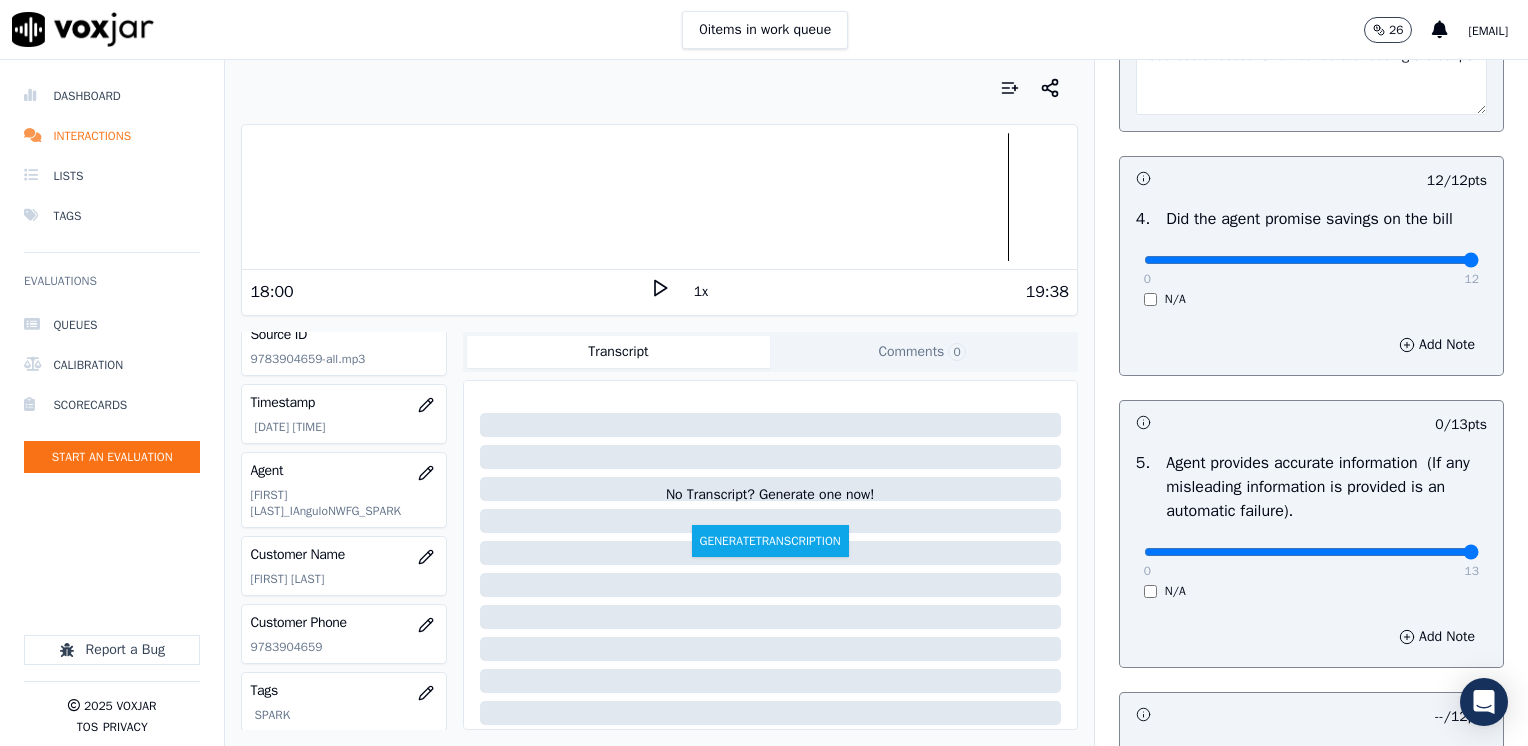drag, startPoint x: 1129, startPoint y: 552, endPoint x: 1531, endPoint y: 514, distance: 403.79202 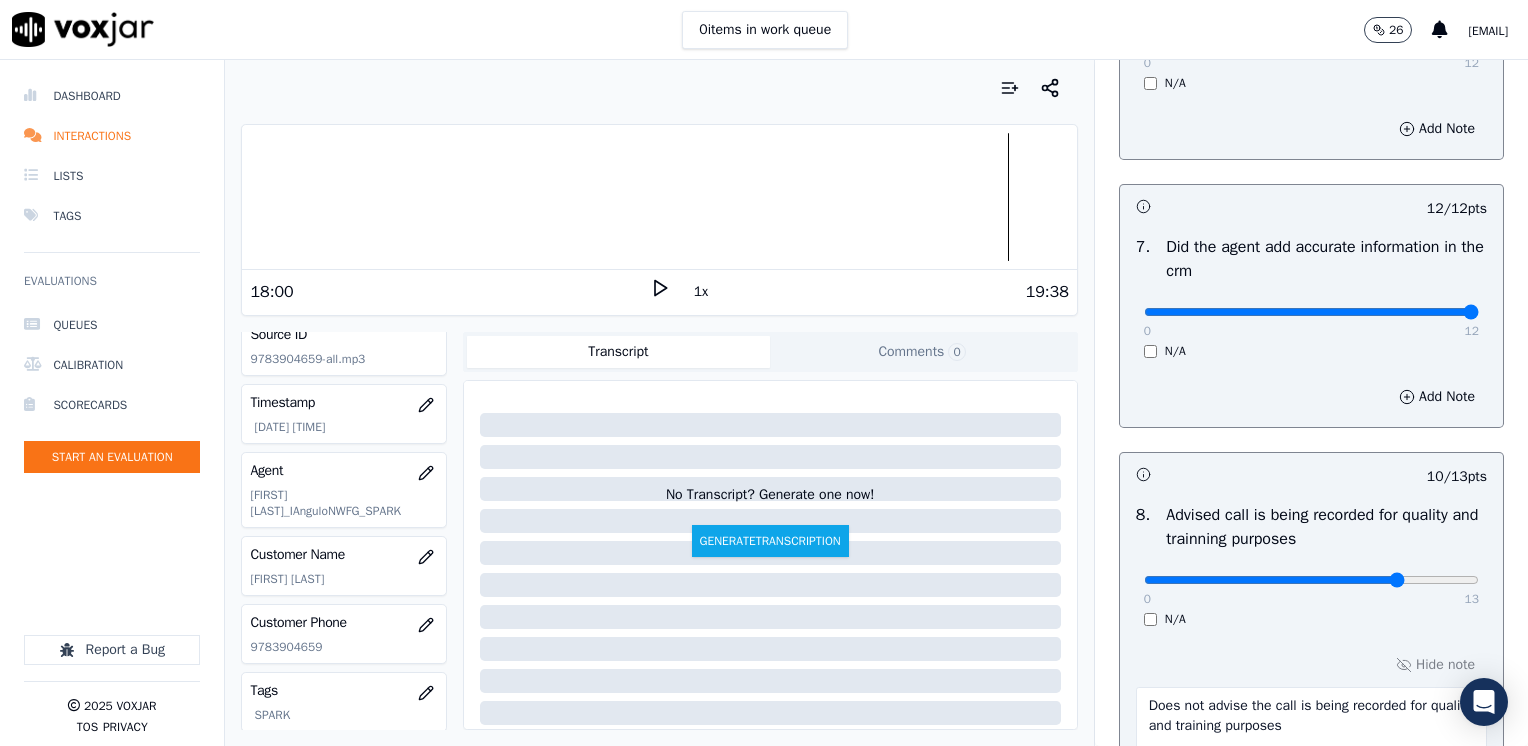 scroll, scrollTop: 2064, scrollLeft: 0, axis: vertical 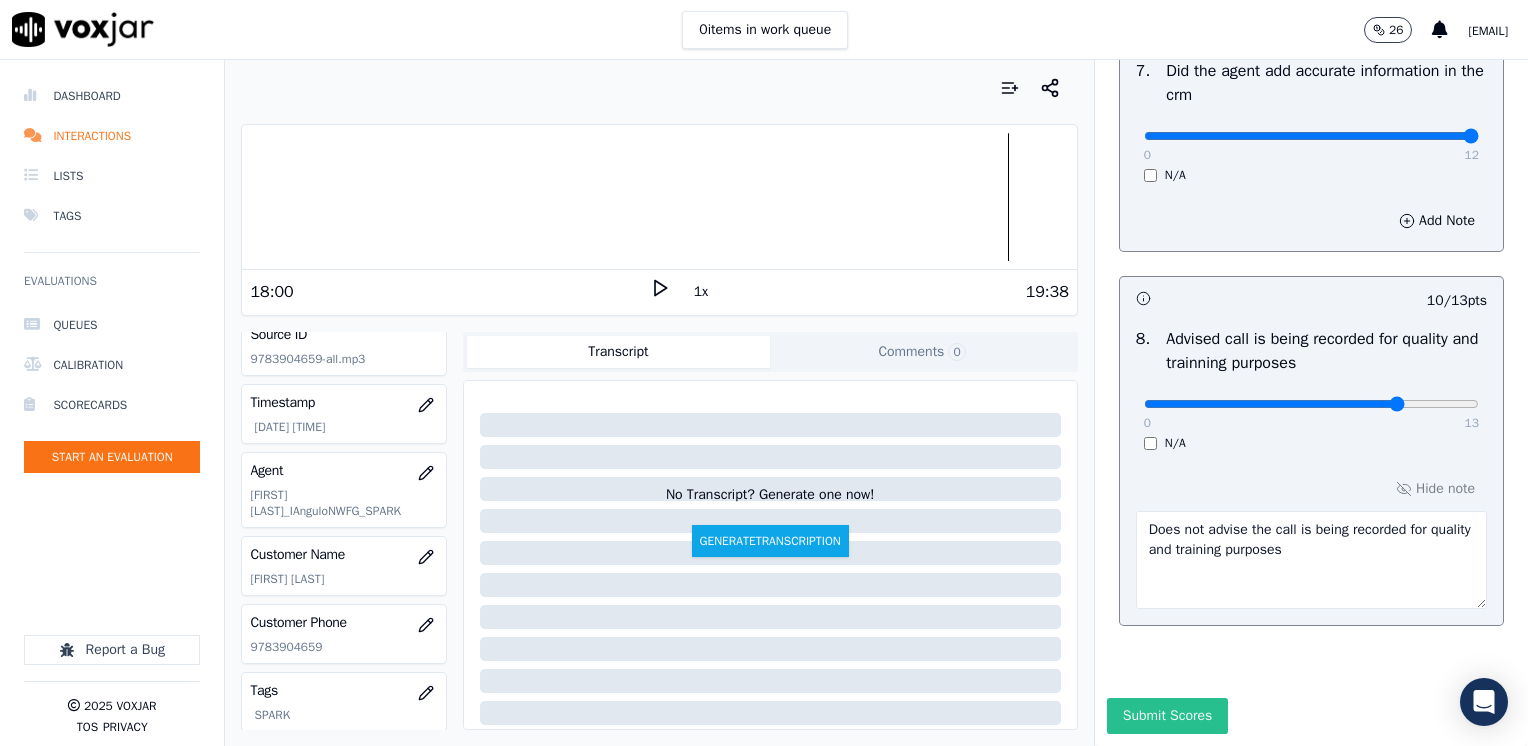 click on "Submit Scores" at bounding box center [1167, 716] 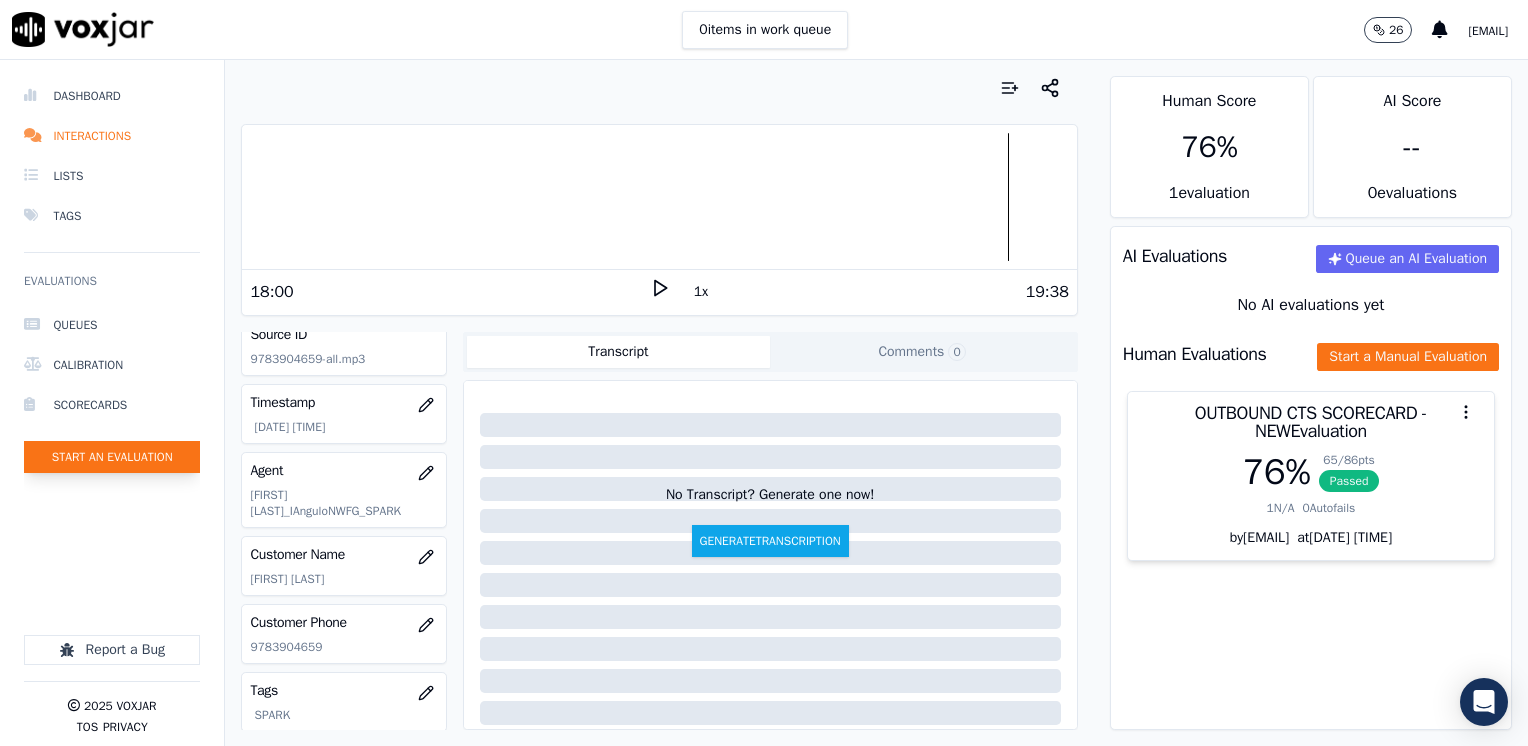 click on "Start an Evaluation" 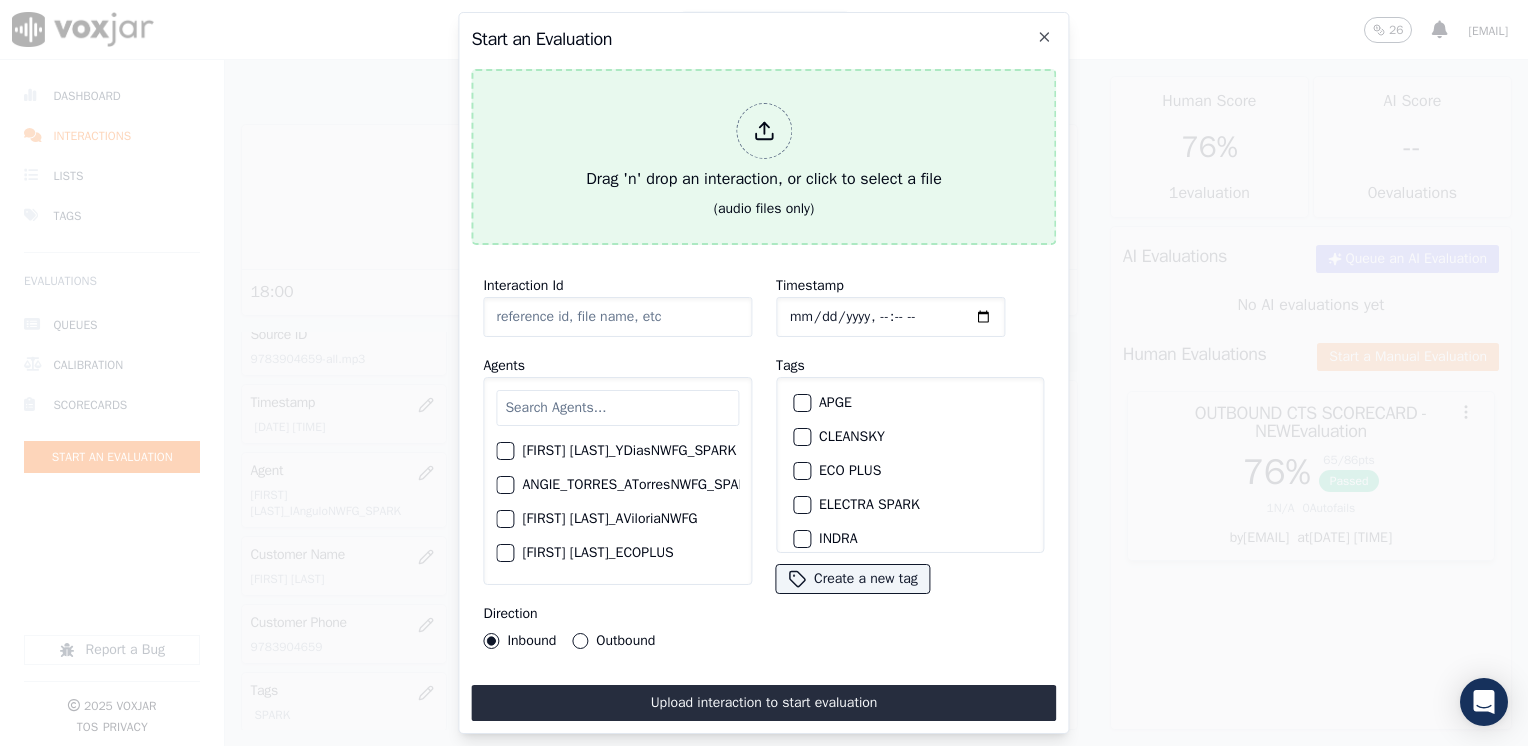click on "Drag 'n' drop an interaction, or click to select a file" at bounding box center [764, 147] 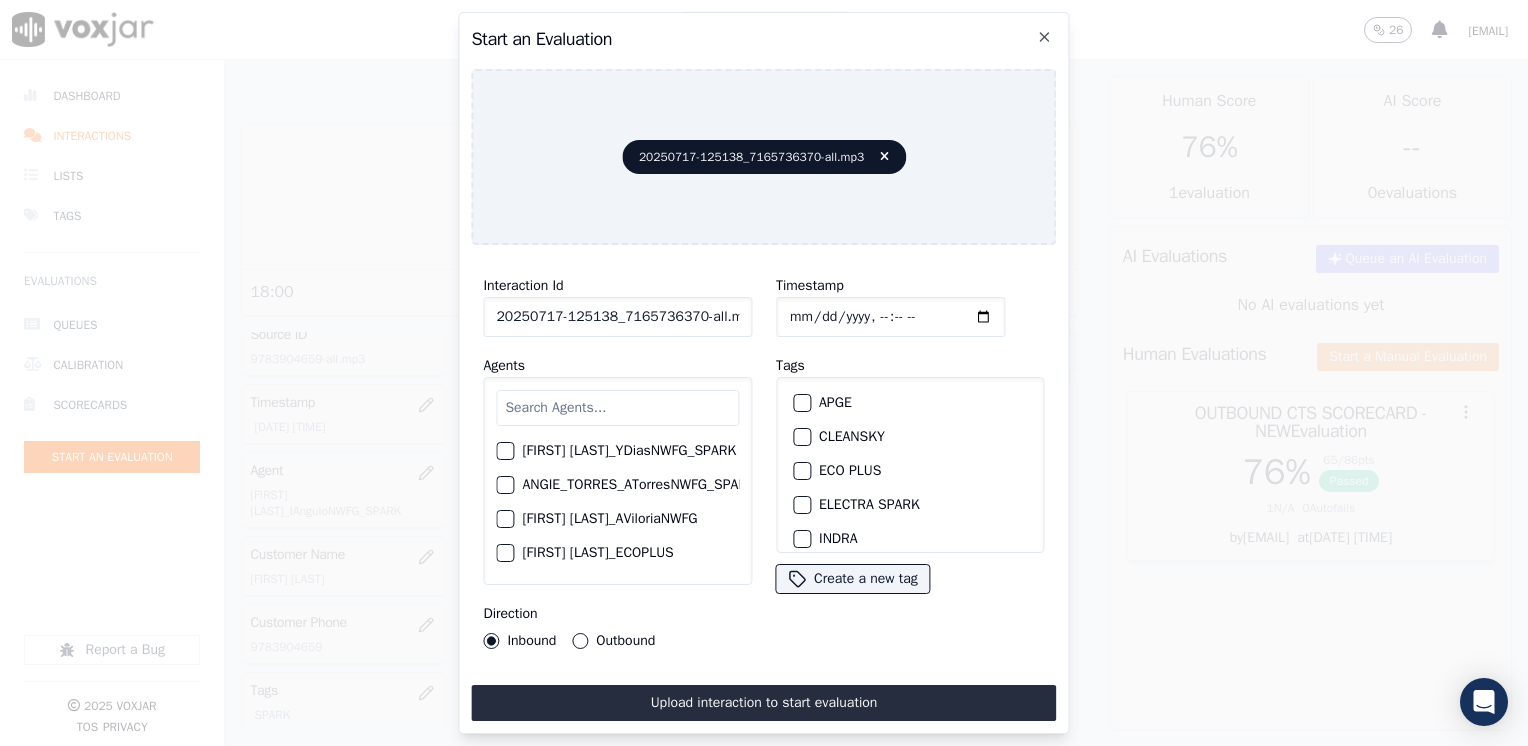 click at bounding box center (617, 408) 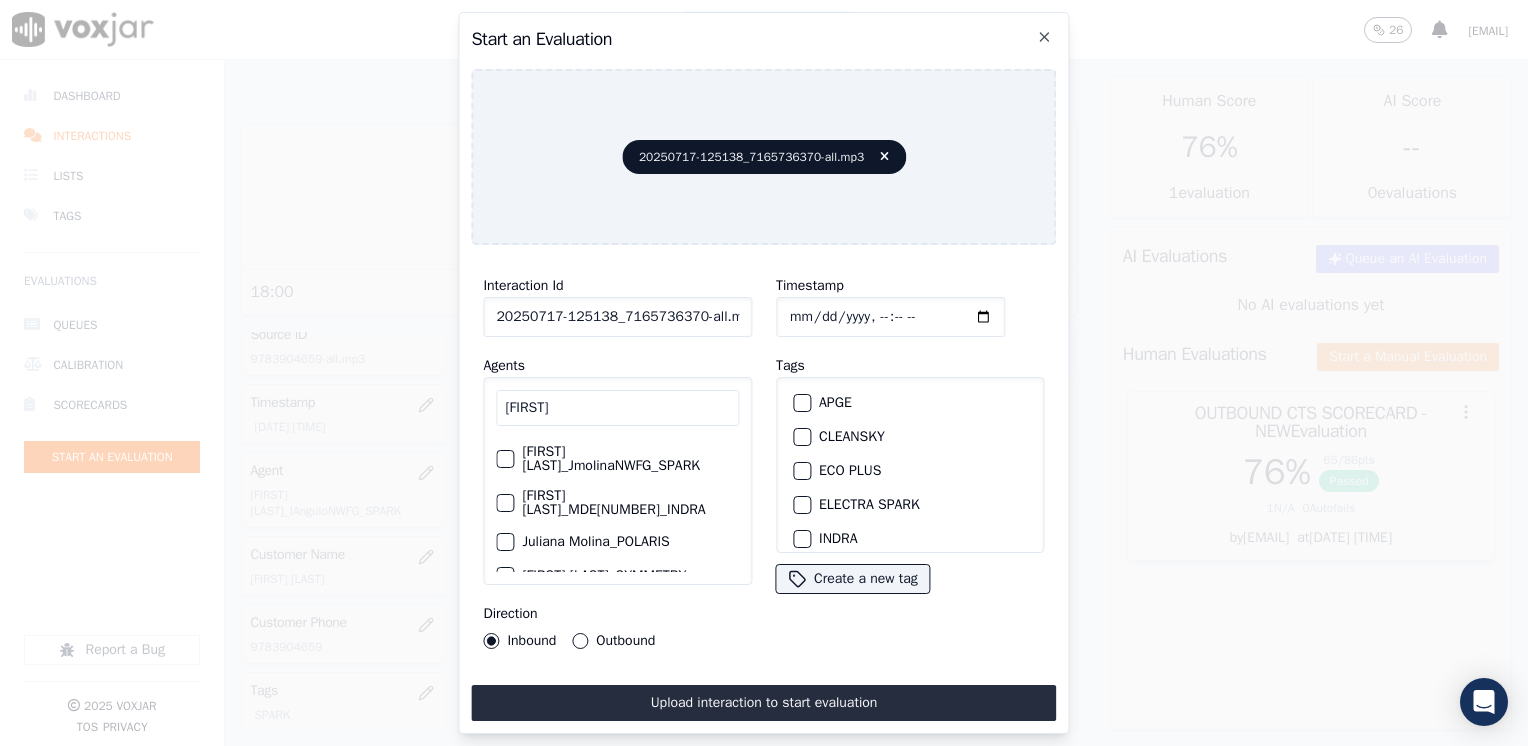 scroll, scrollTop: 100, scrollLeft: 0, axis: vertical 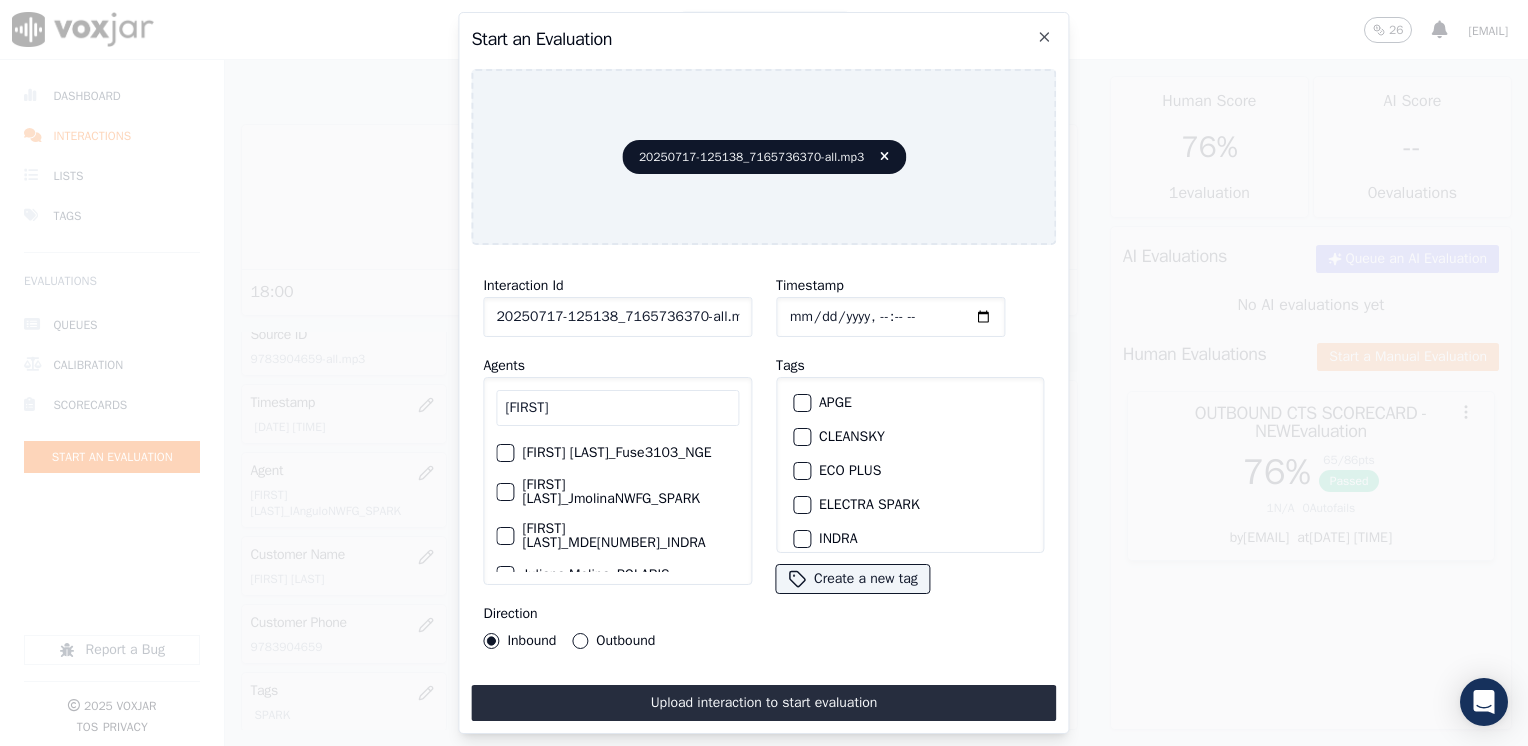 type on "[FIRST]" 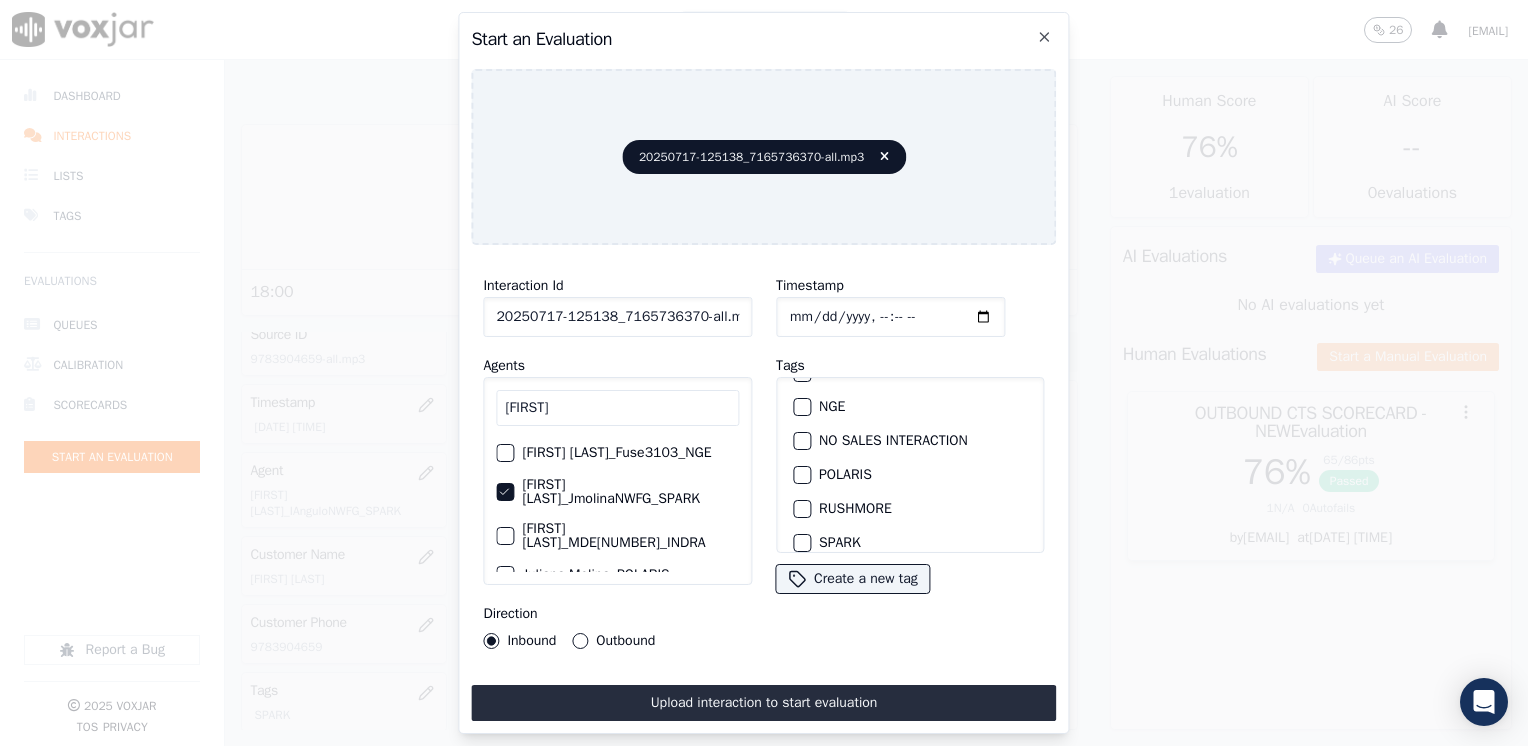scroll, scrollTop: 293, scrollLeft: 0, axis: vertical 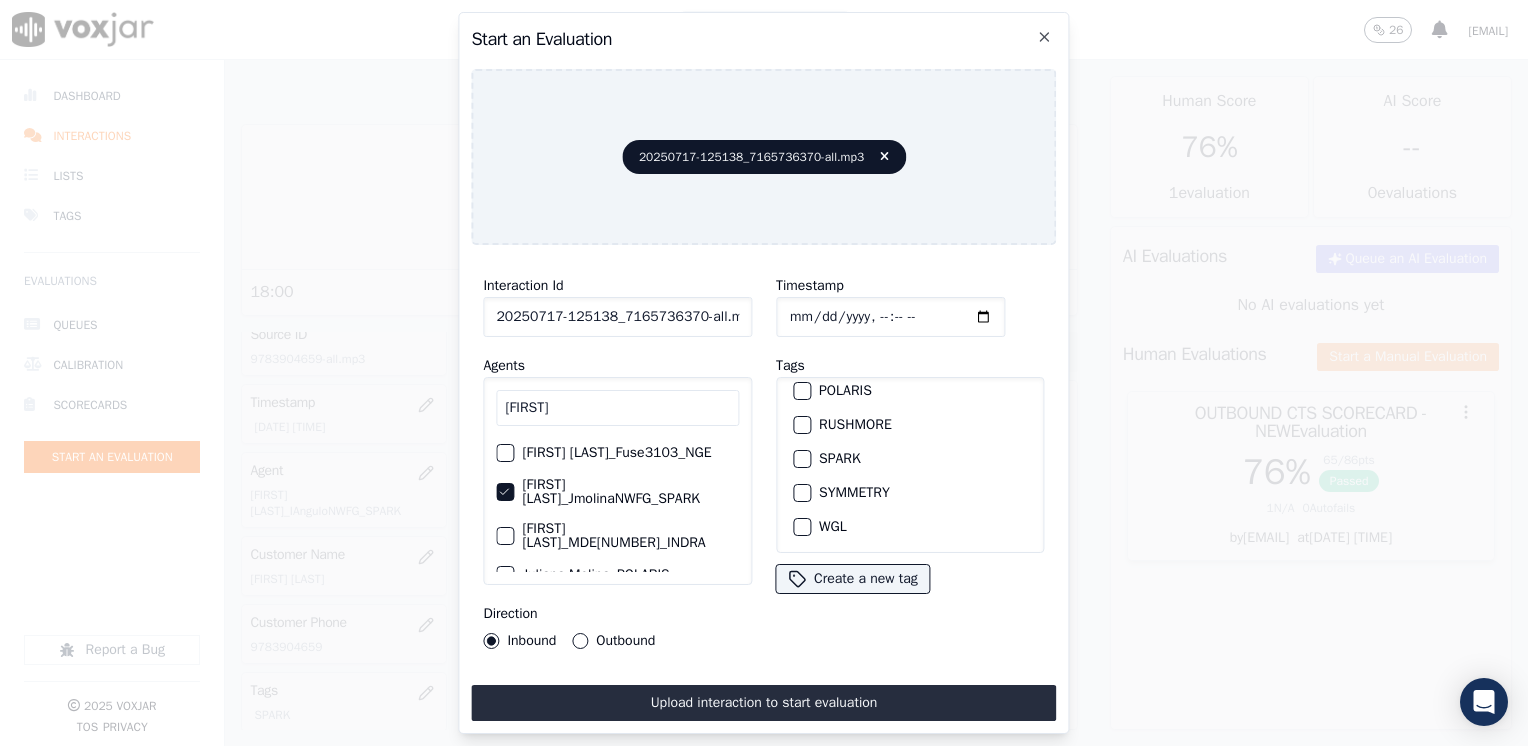 click at bounding box center [801, 459] 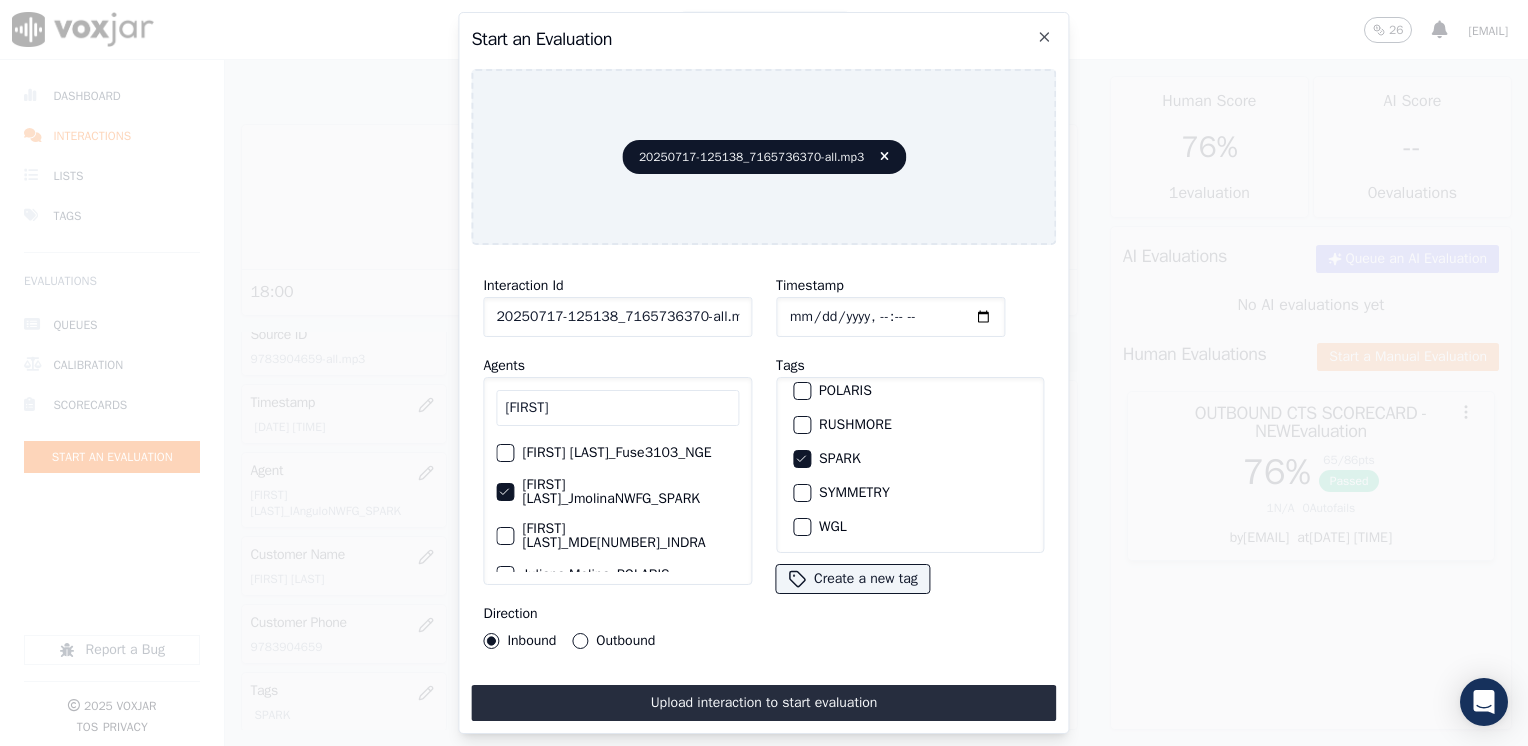 click on "Outbound" at bounding box center [580, 641] 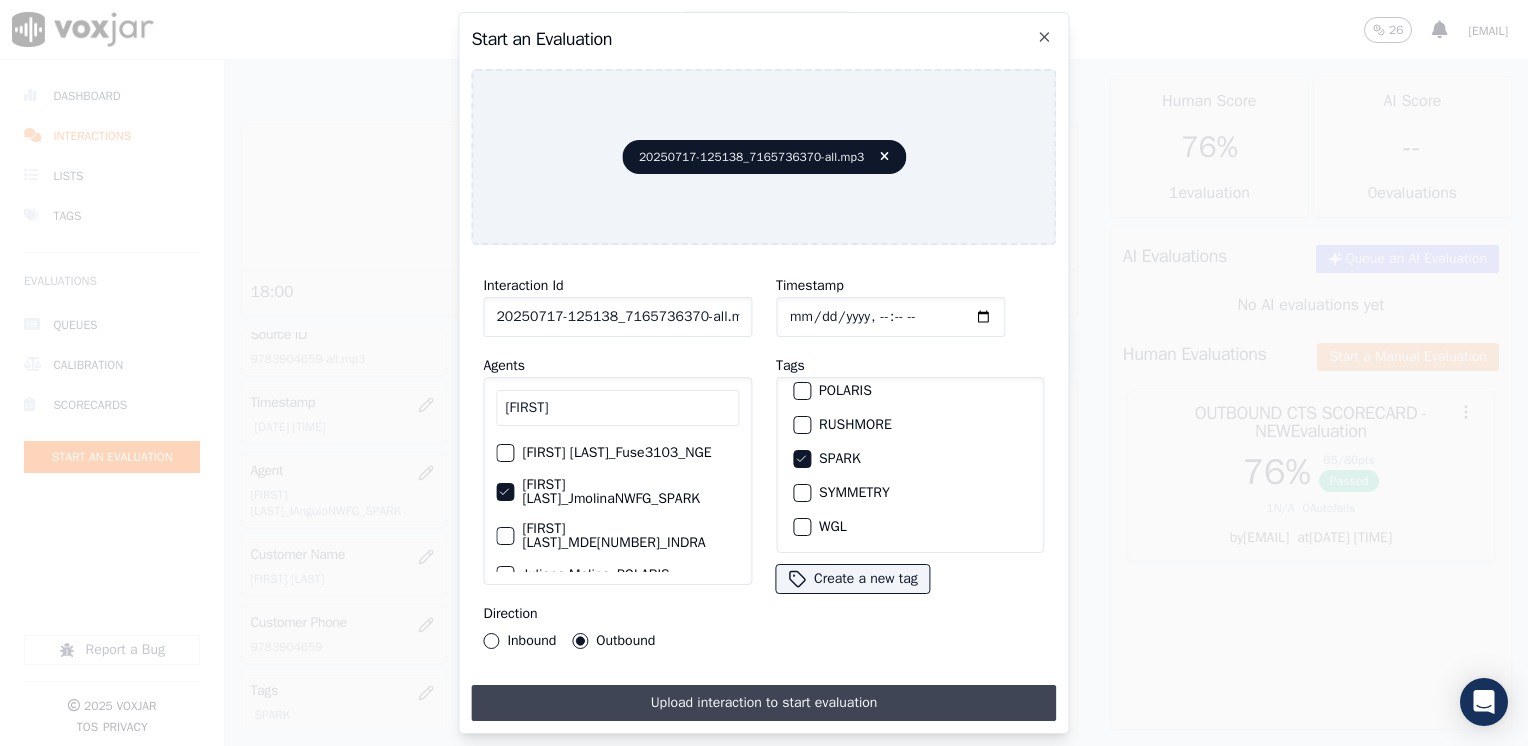 click on "Upload interaction to start evaluation" at bounding box center (763, 703) 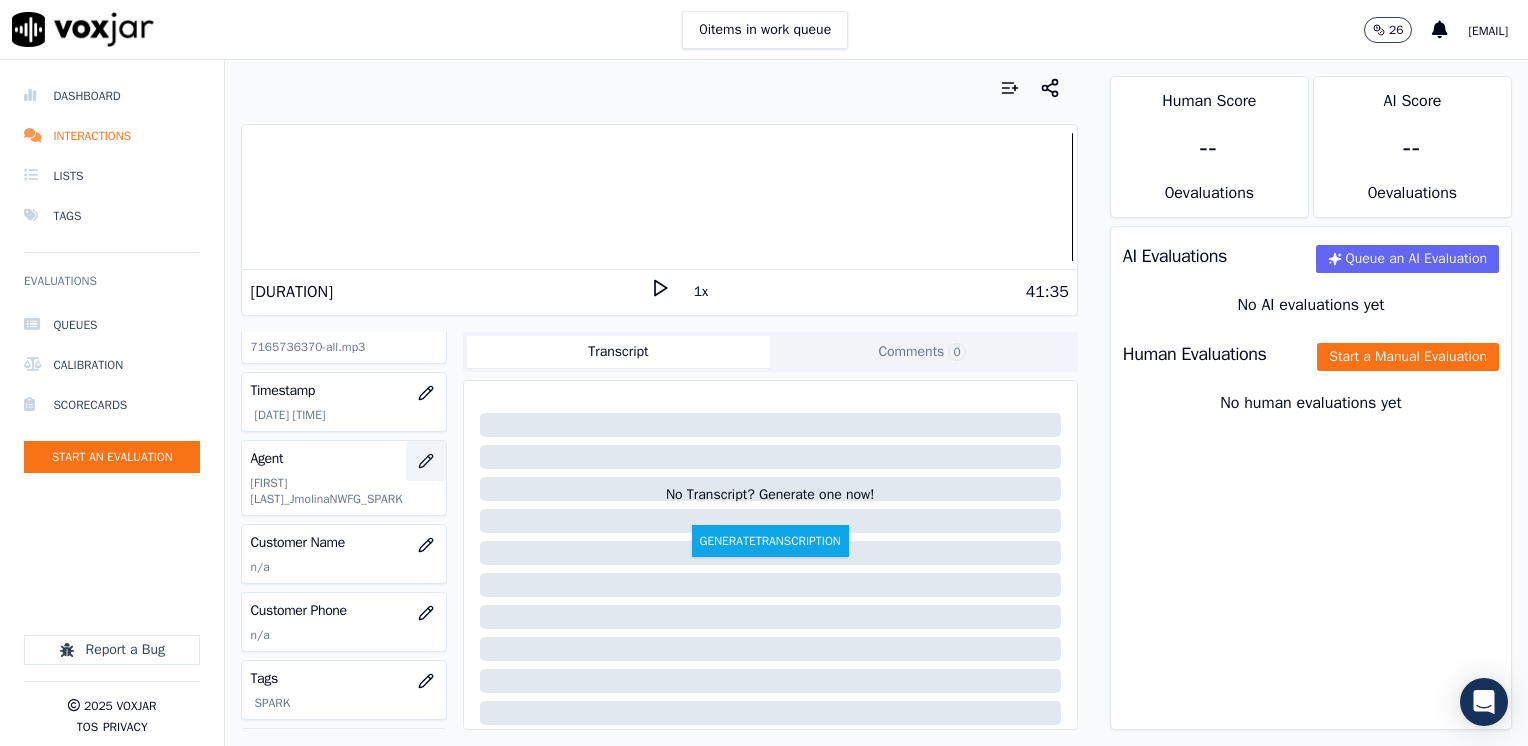 scroll, scrollTop: 100, scrollLeft: 0, axis: vertical 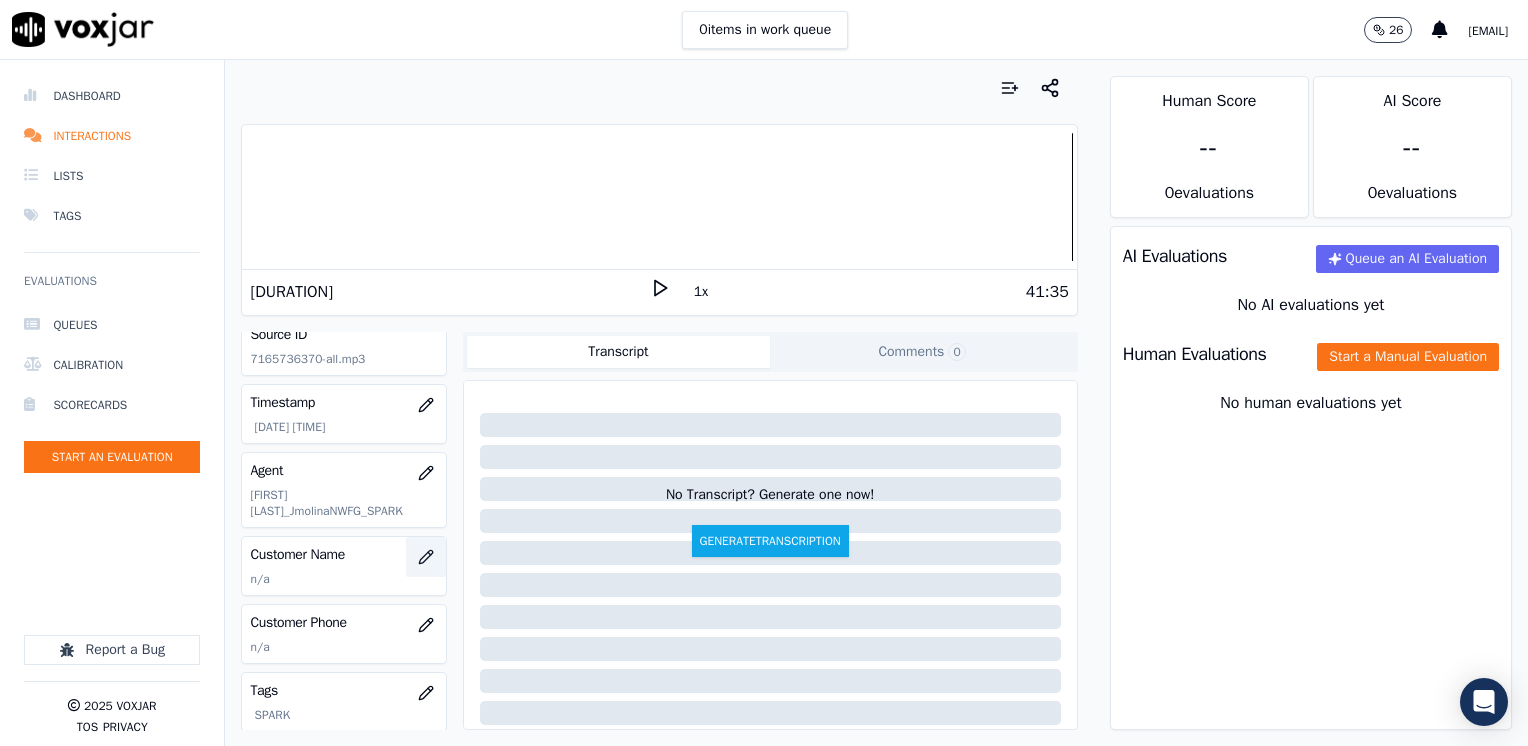 click 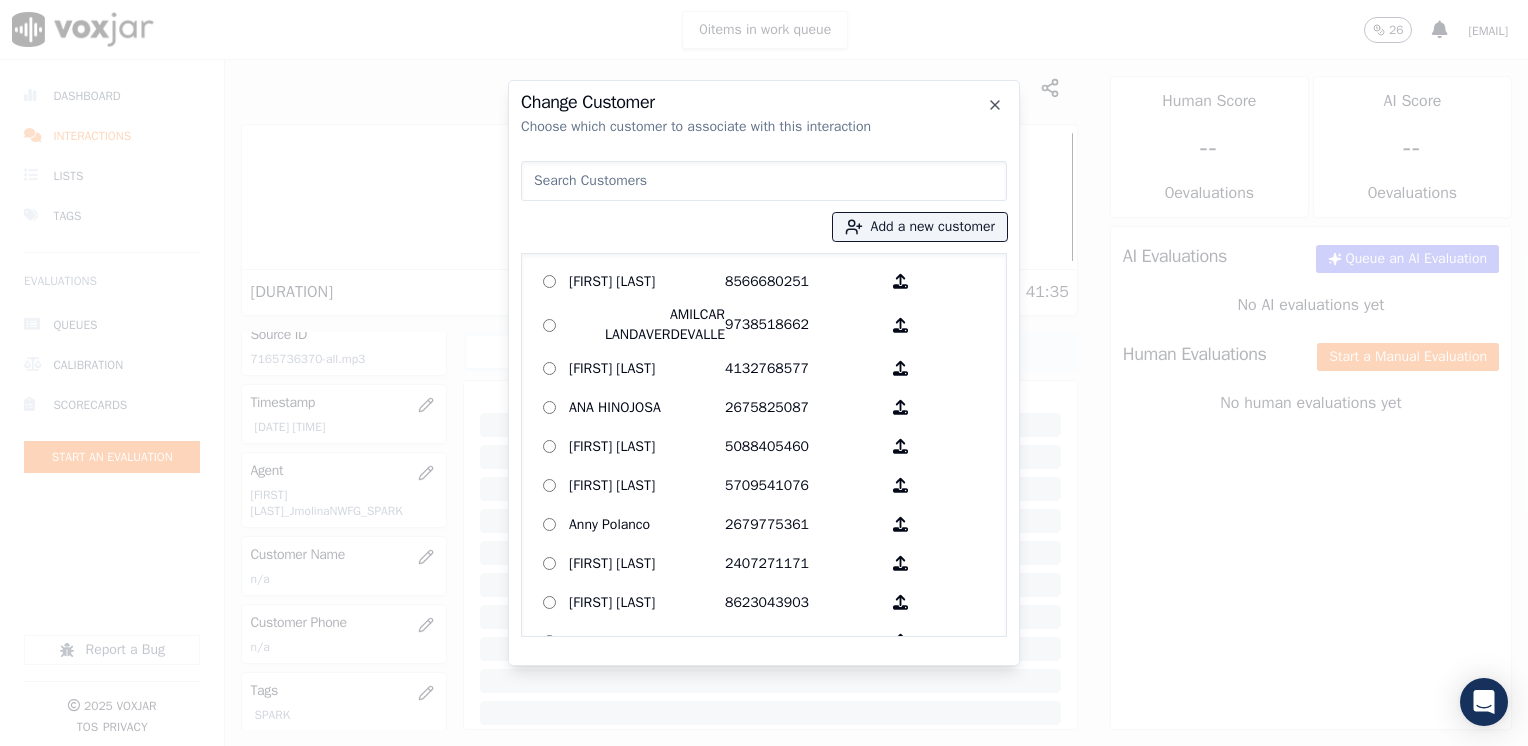 click at bounding box center [764, 181] 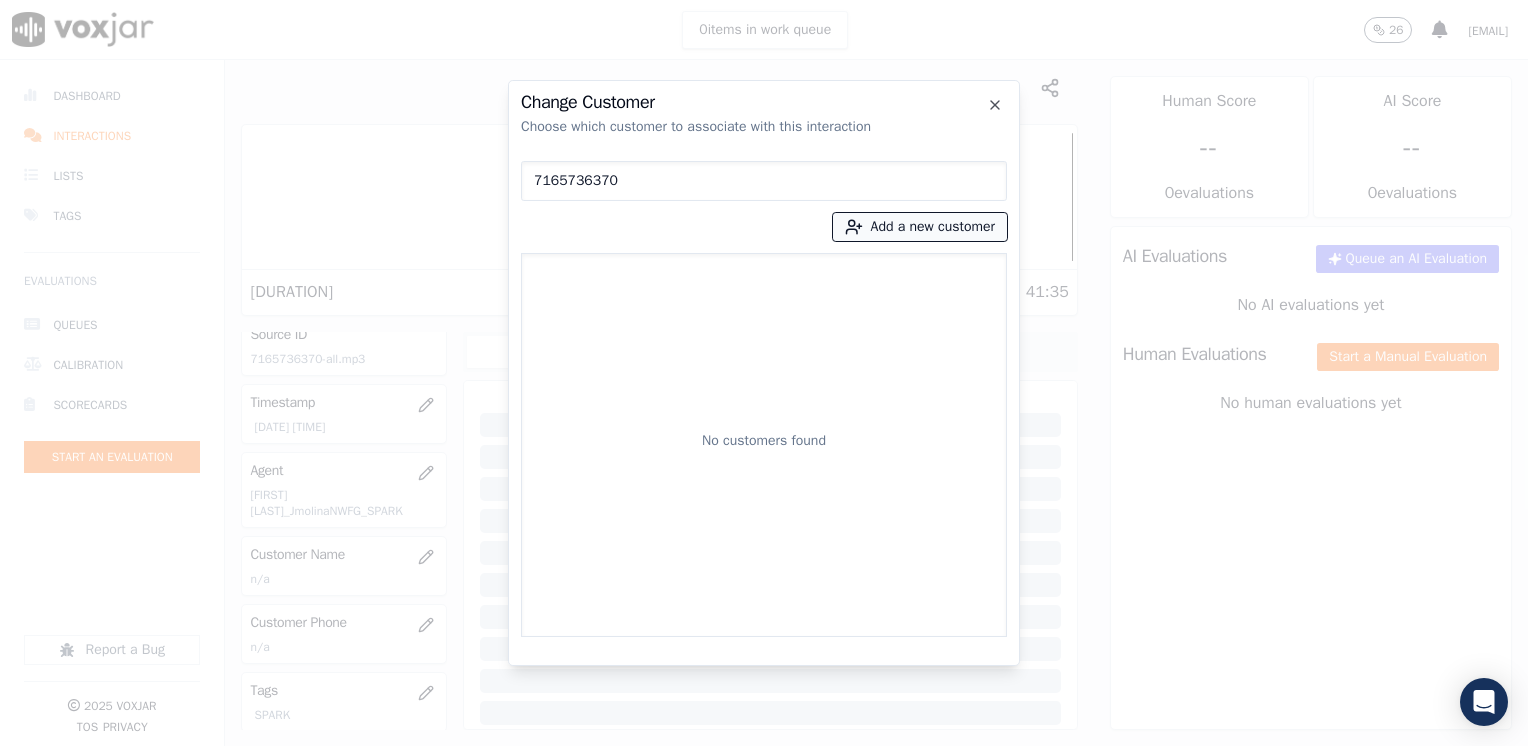 type on "7165736370" 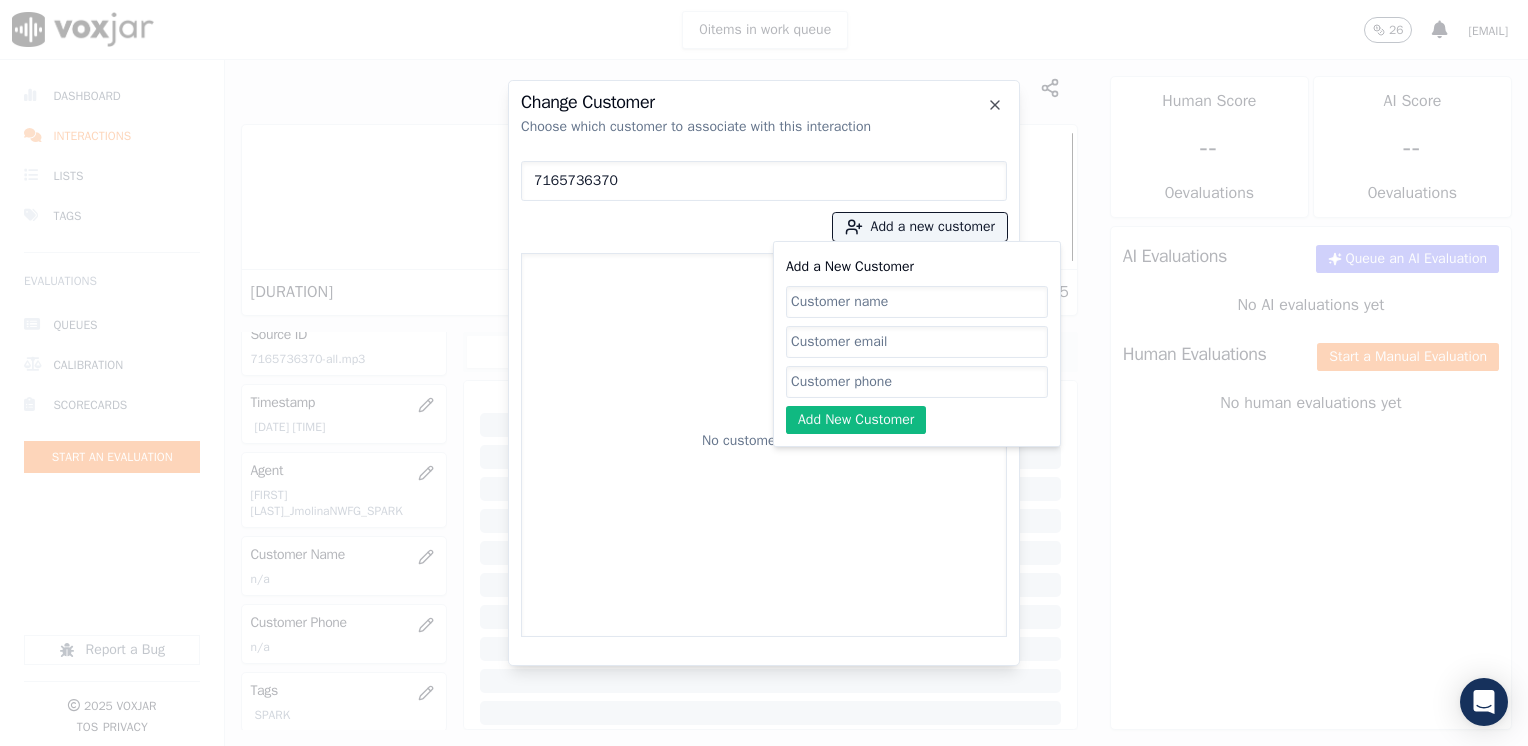 click on "Add a New Customer" 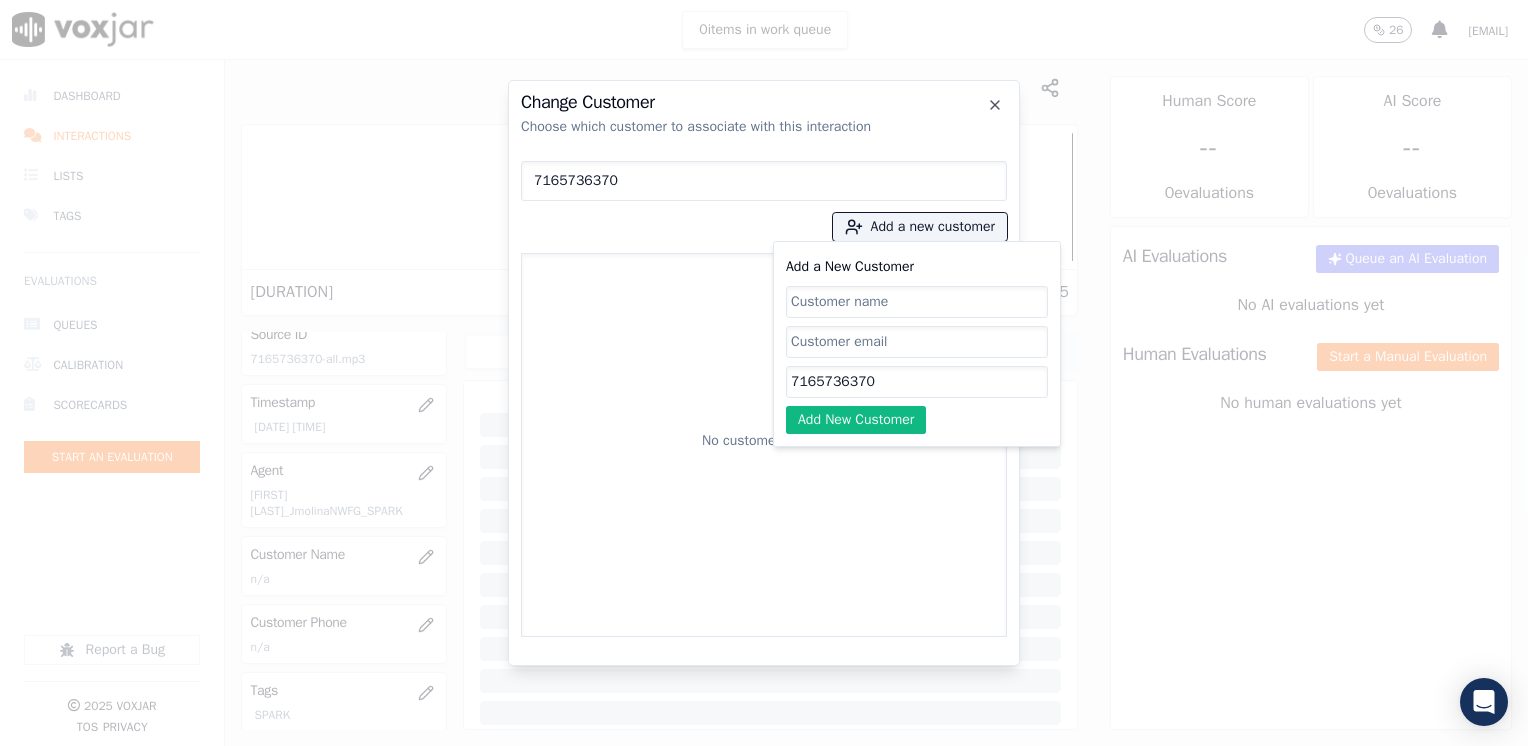 type on "7165736370" 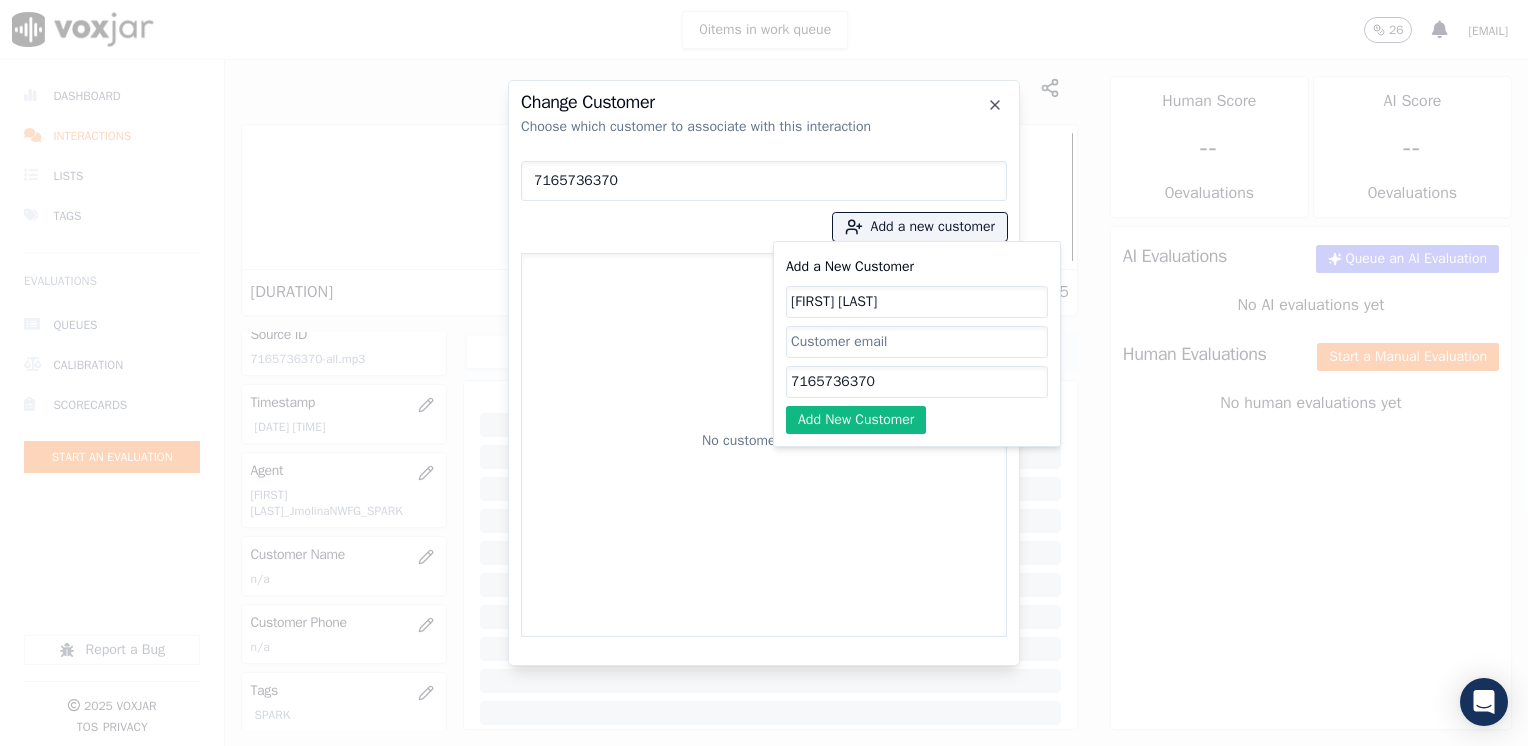 type on "[FIRST] [LAST]" 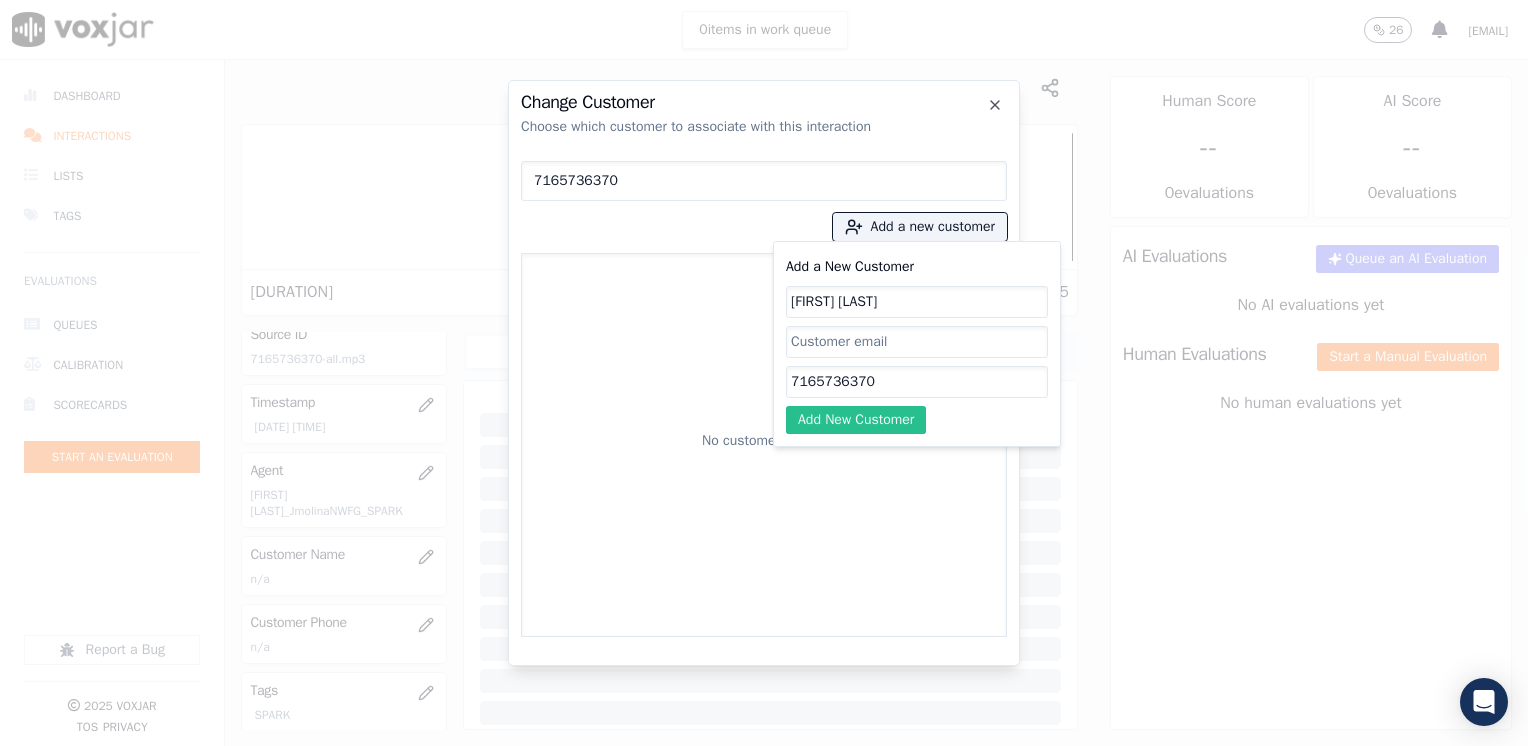 click on "Add New Customer" 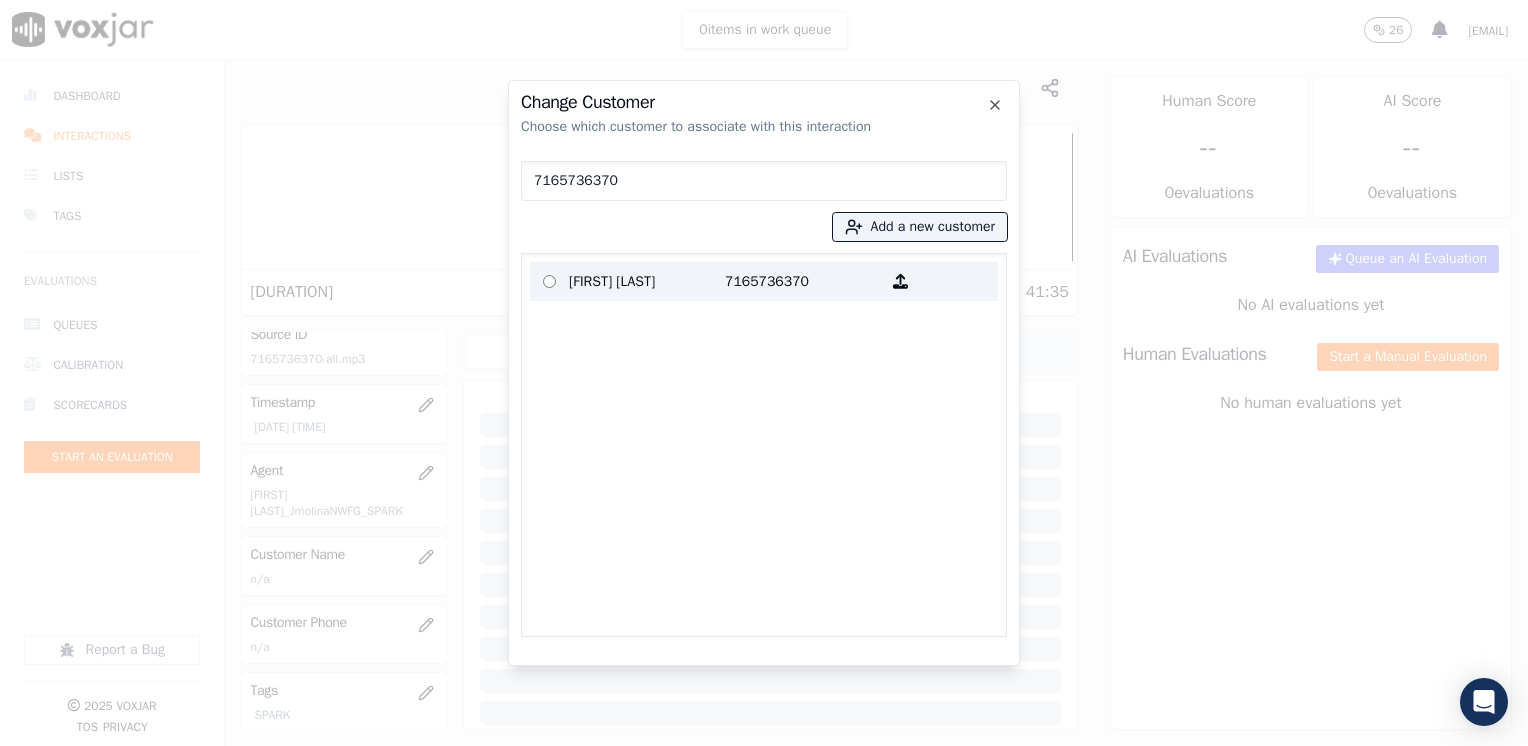 click on "7165736370" at bounding box center (803, 281) 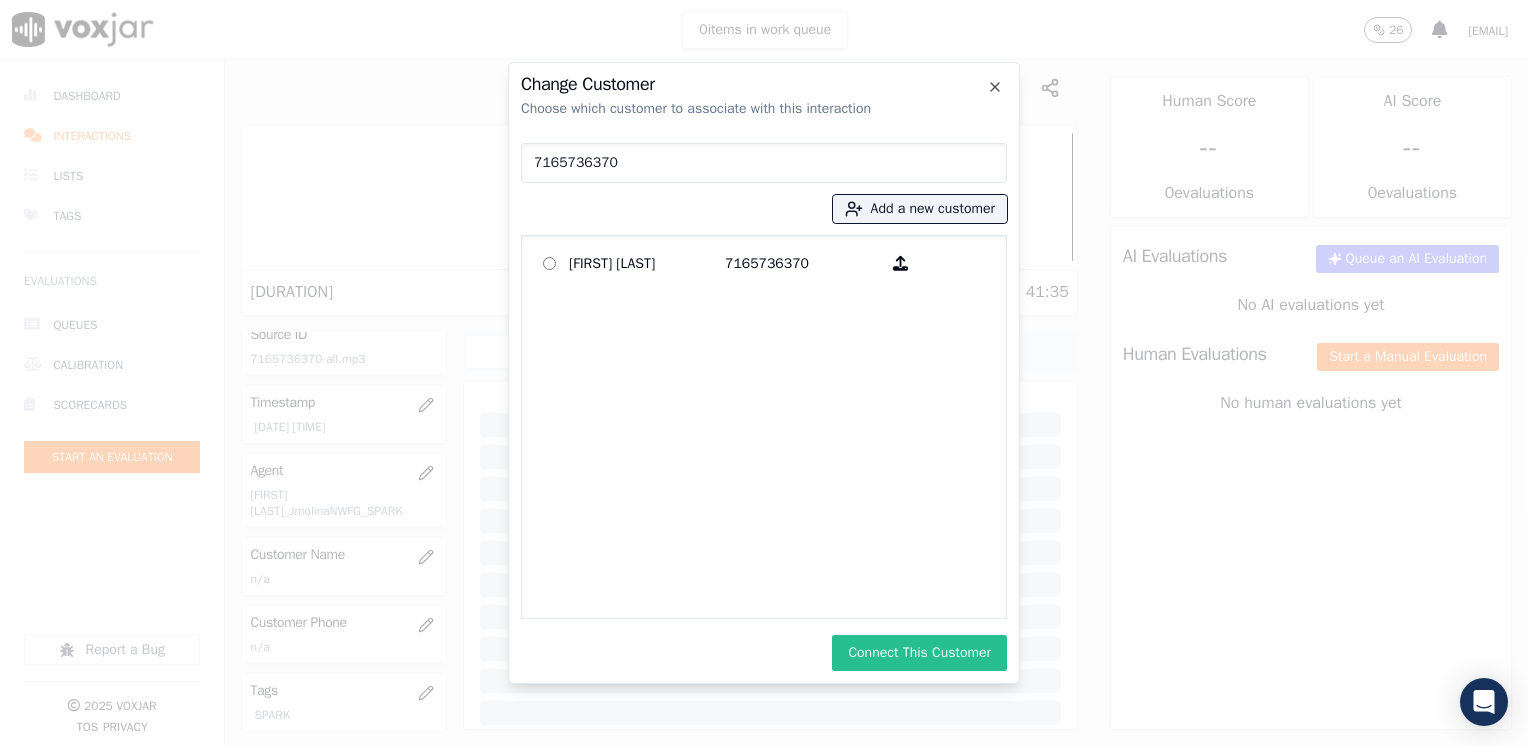 click on "Connect This Customer" at bounding box center (919, 653) 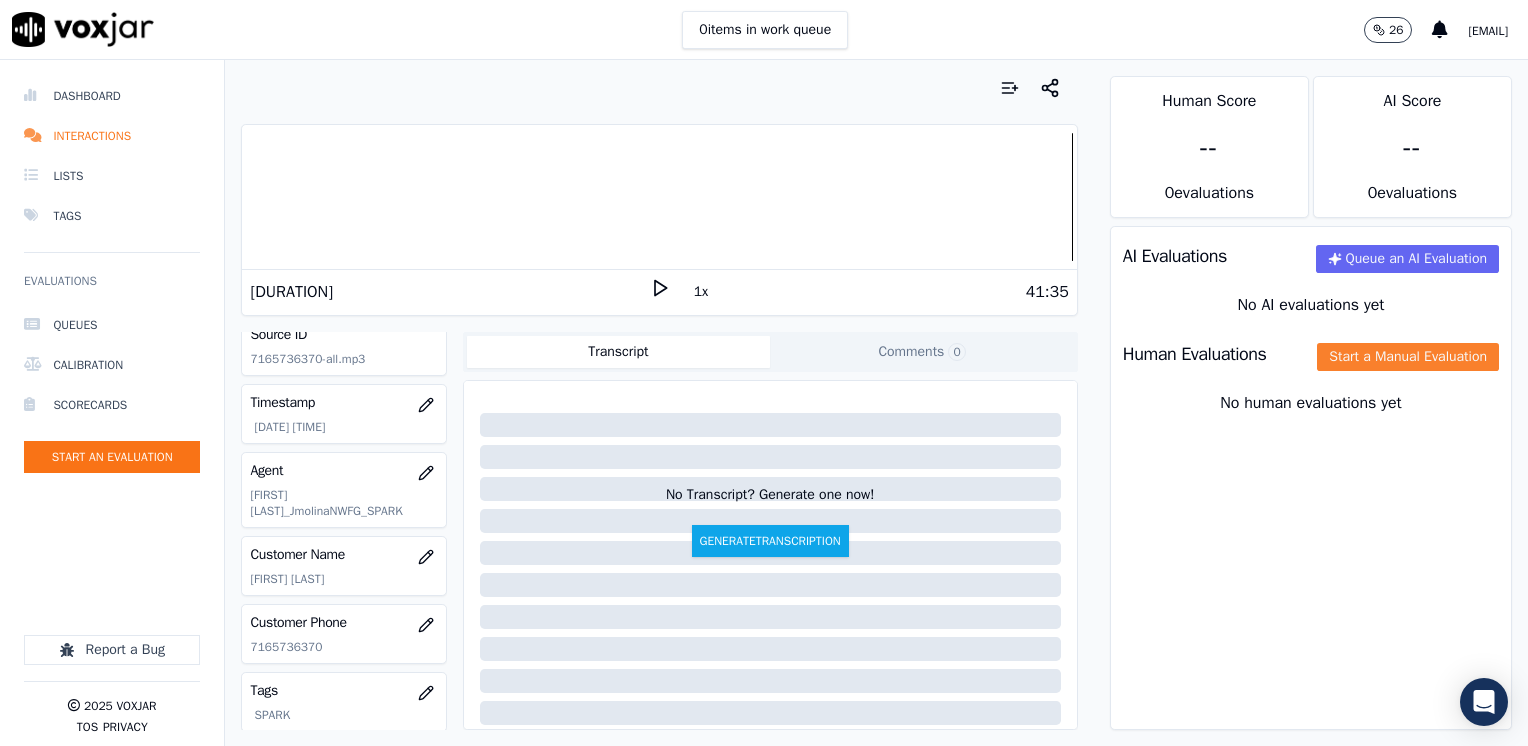 click on "Start a Manual Evaluation" 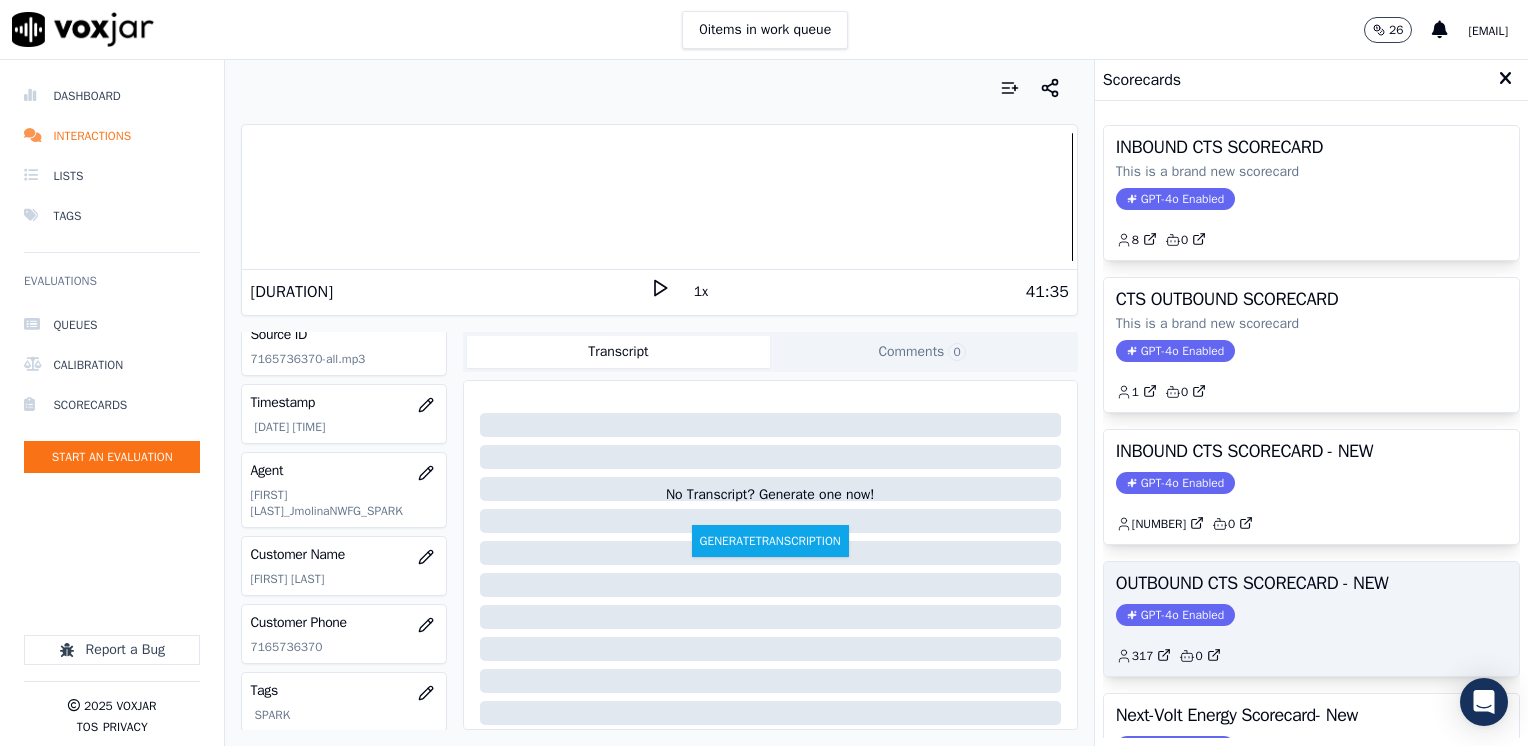 click on "GPT-4o Enabled" 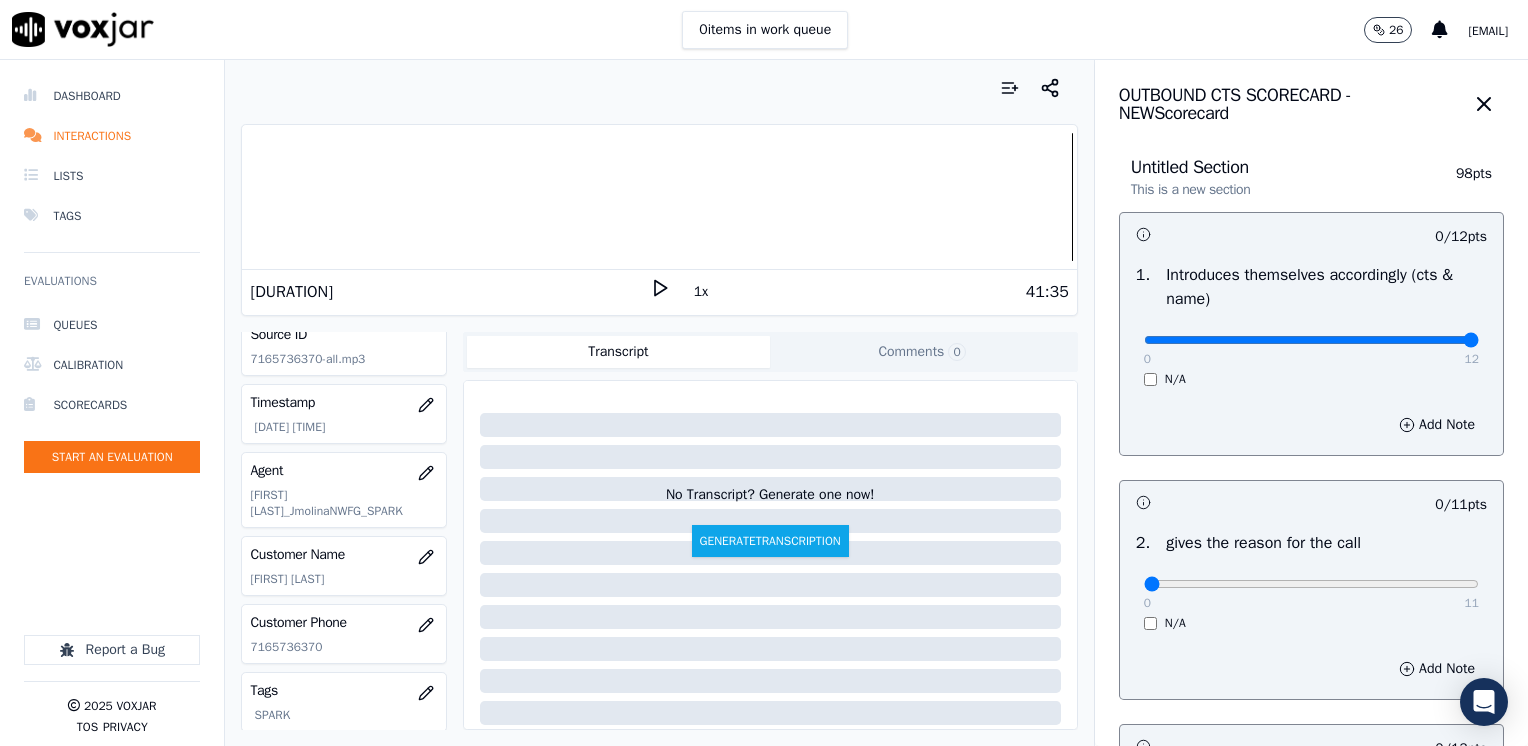 drag, startPoint x: 1133, startPoint y: 337, endPoint x: 1531, endPoint y: 338, distance: 398.00125 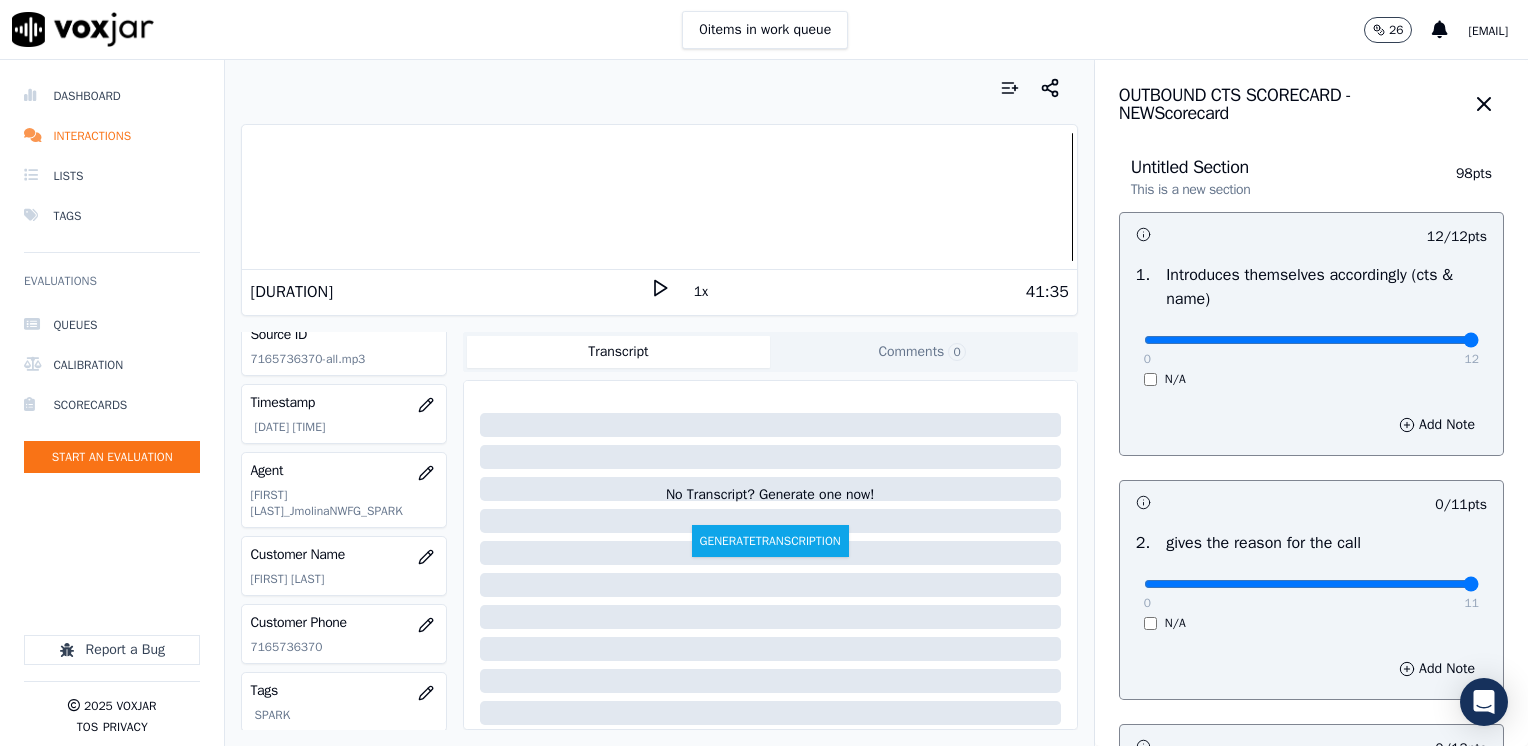 drag, startPoint x: 1131, startPoint y: 581, endPoint x: 1531, endPoint y: 570, distance: 400.1512 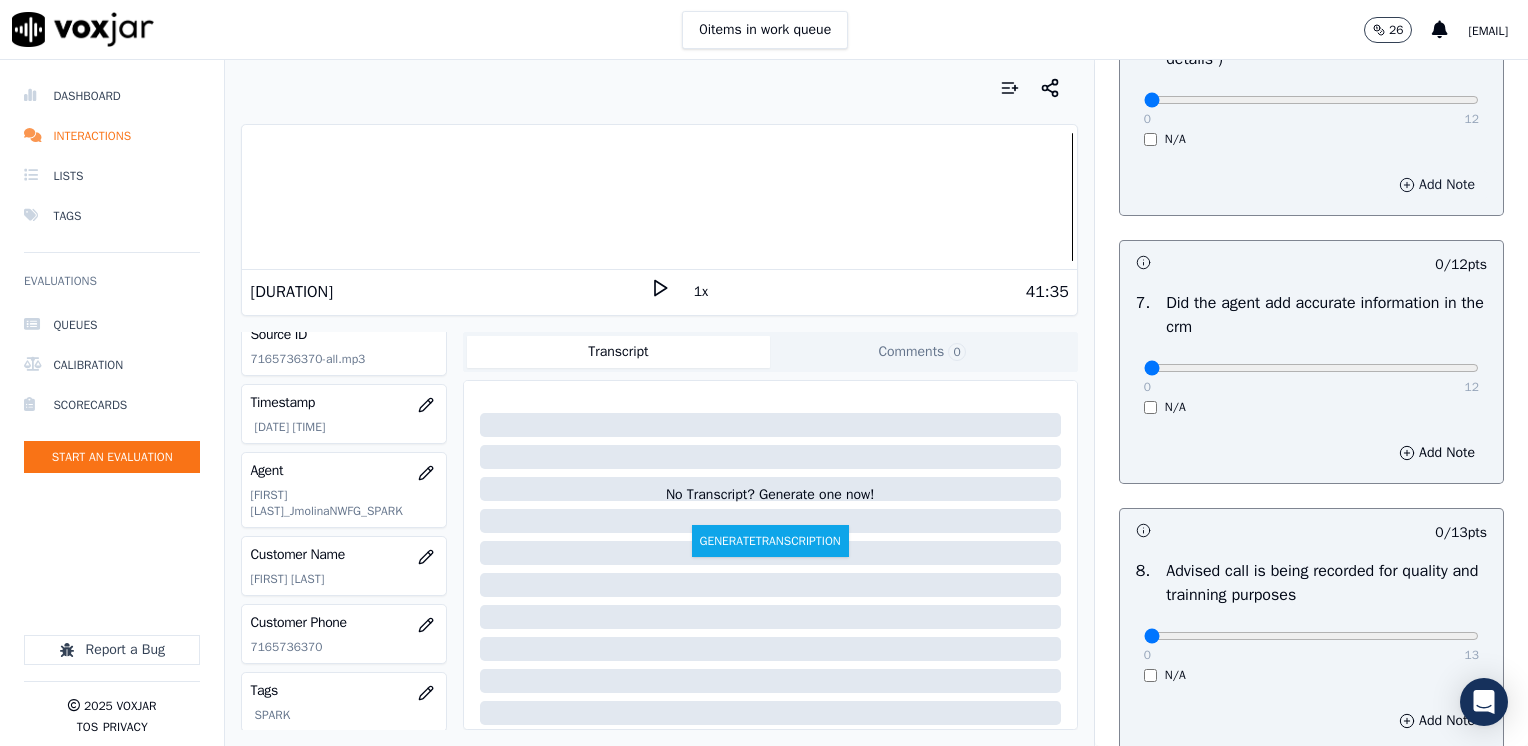 scroll, scrollTop: 1700, scrollLeft: 0, axis: vertical 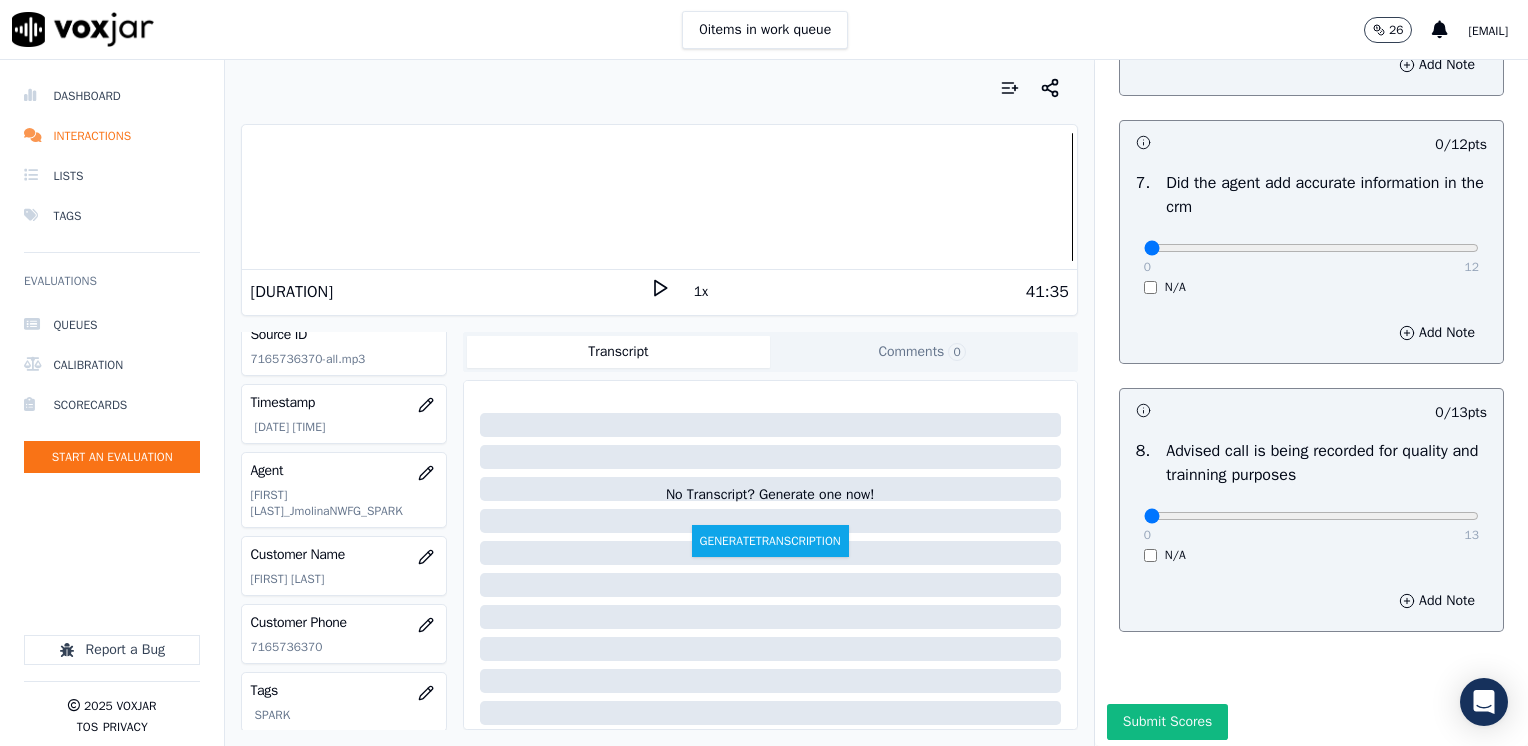 click on "0   13" at bounding box center (1311, 515) 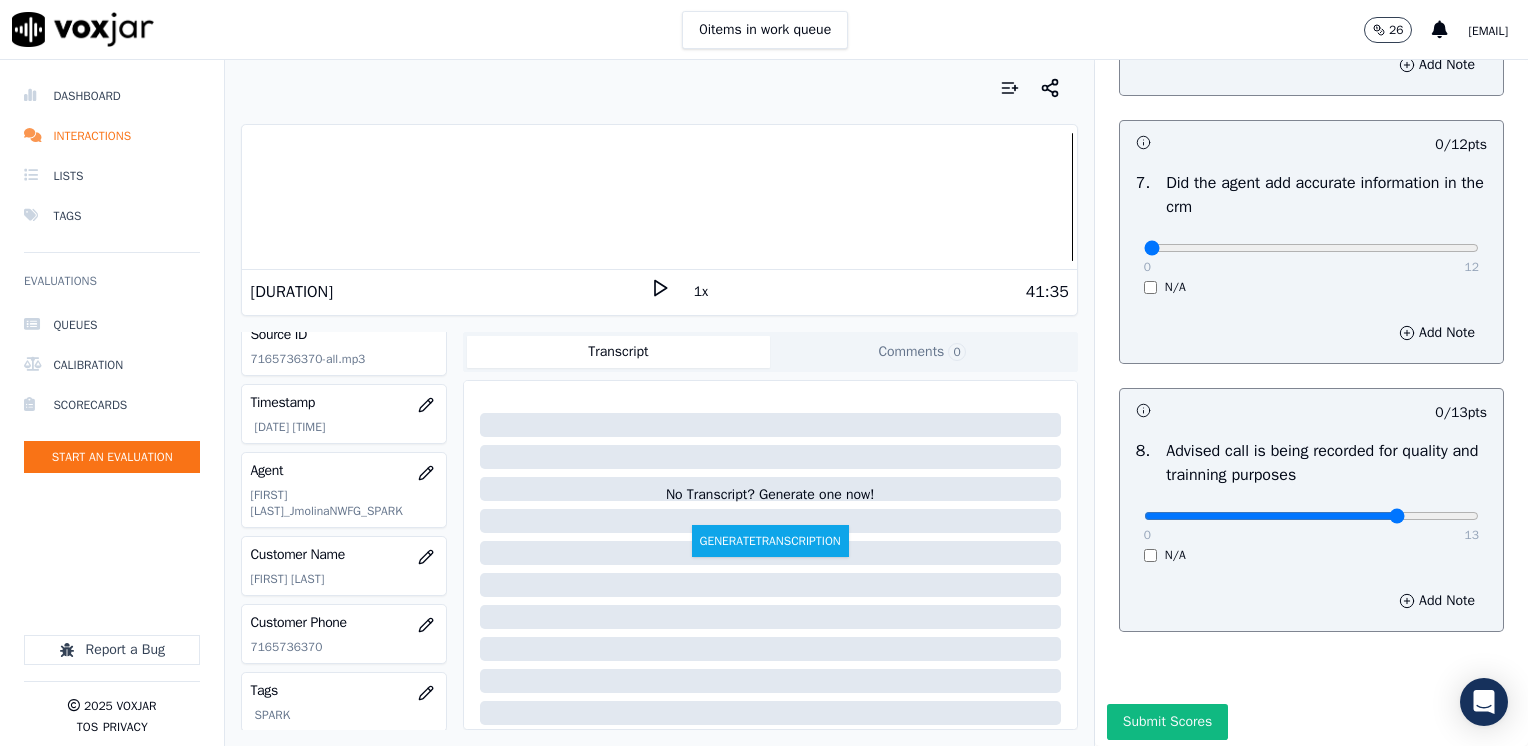 type on "10" 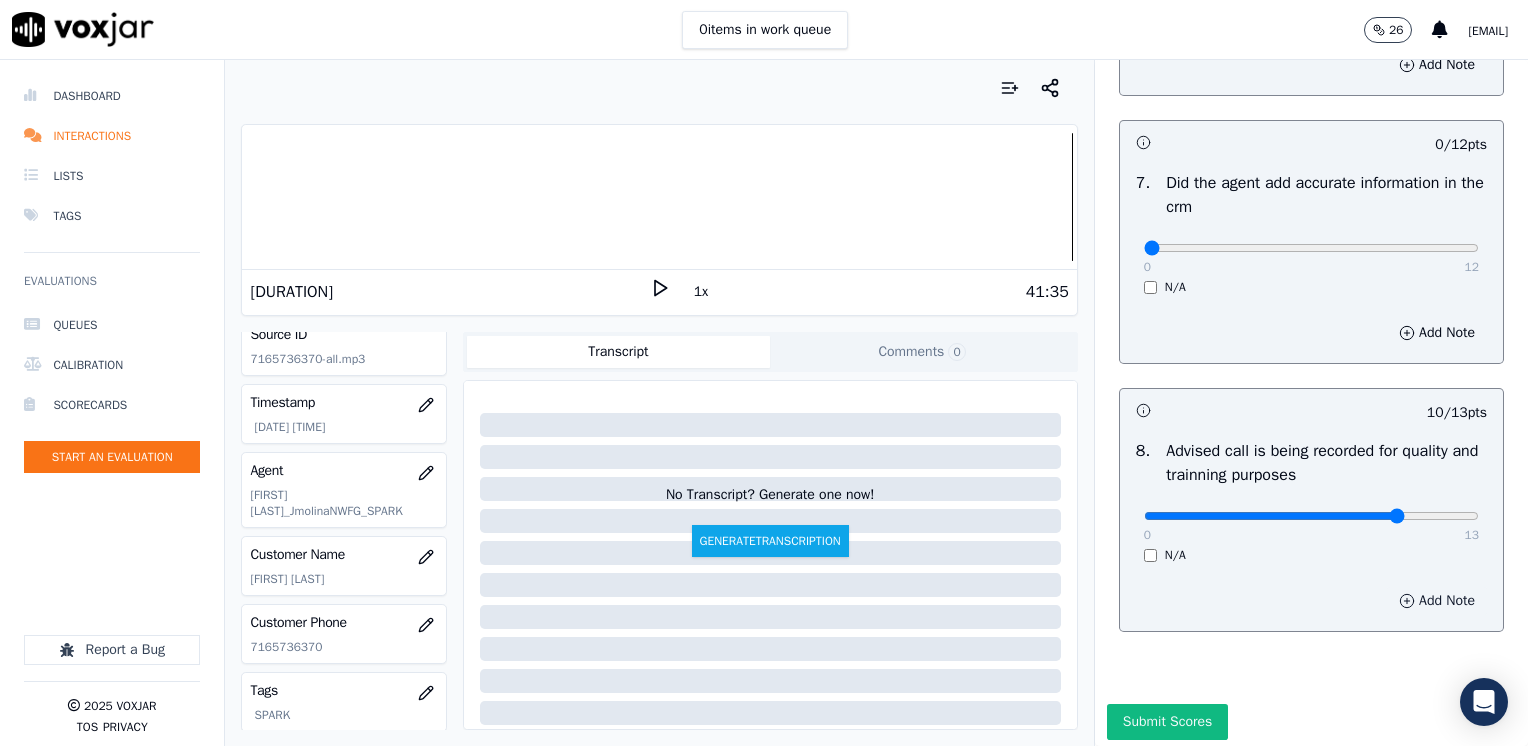 click on "Add Note" at bounding box center [1437, 601] 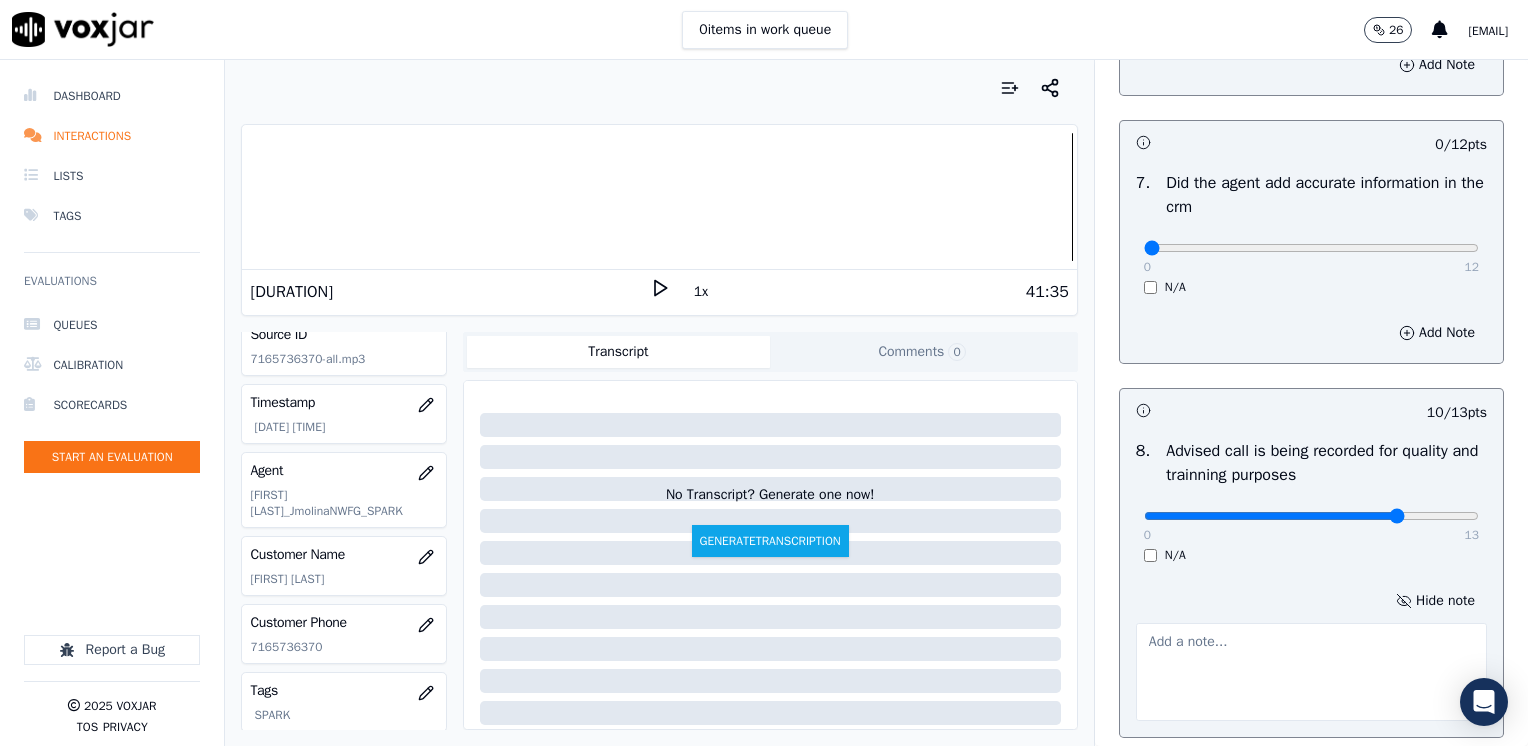 click at bounding box center (1311, 672) 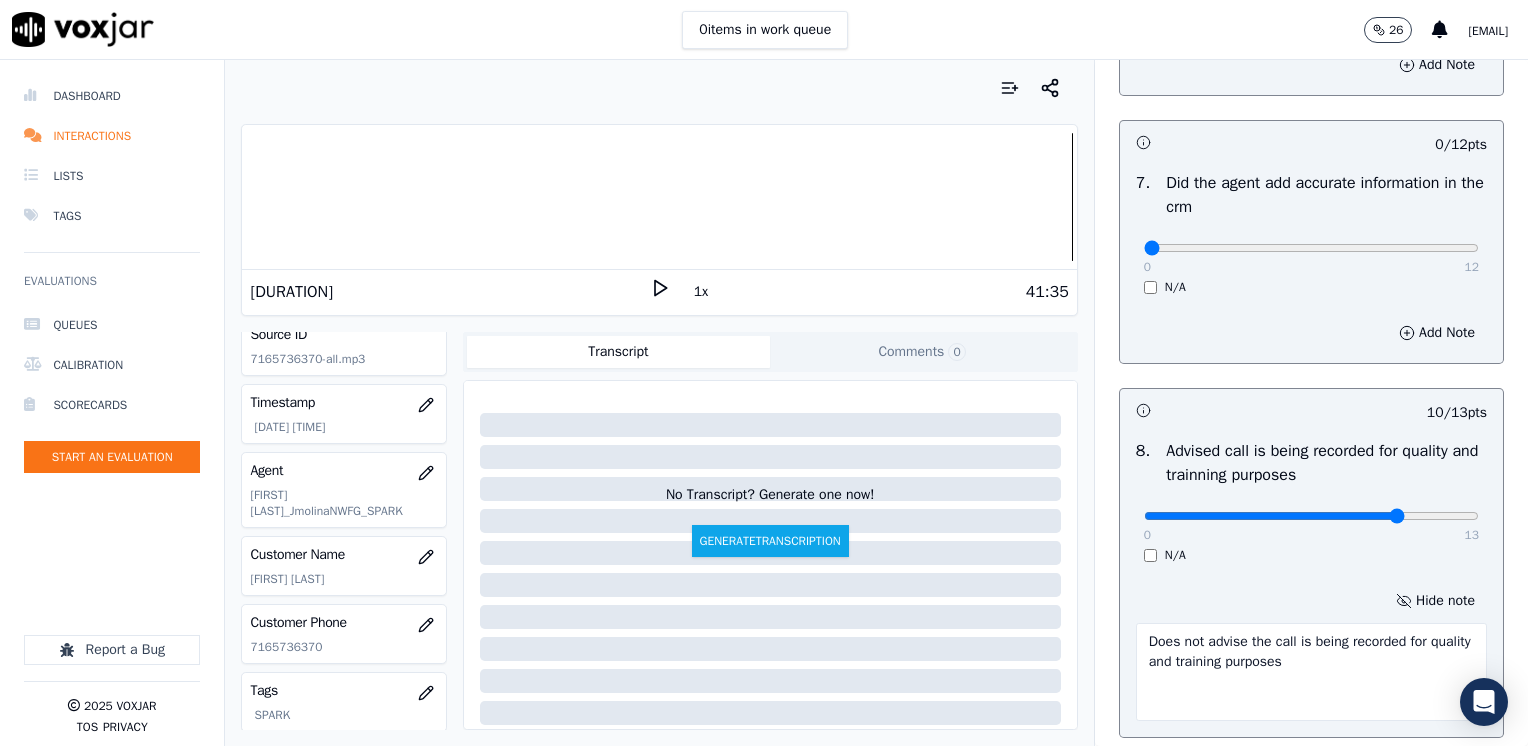 type on "Does not advise the call is being recorded for quality and training purposes" 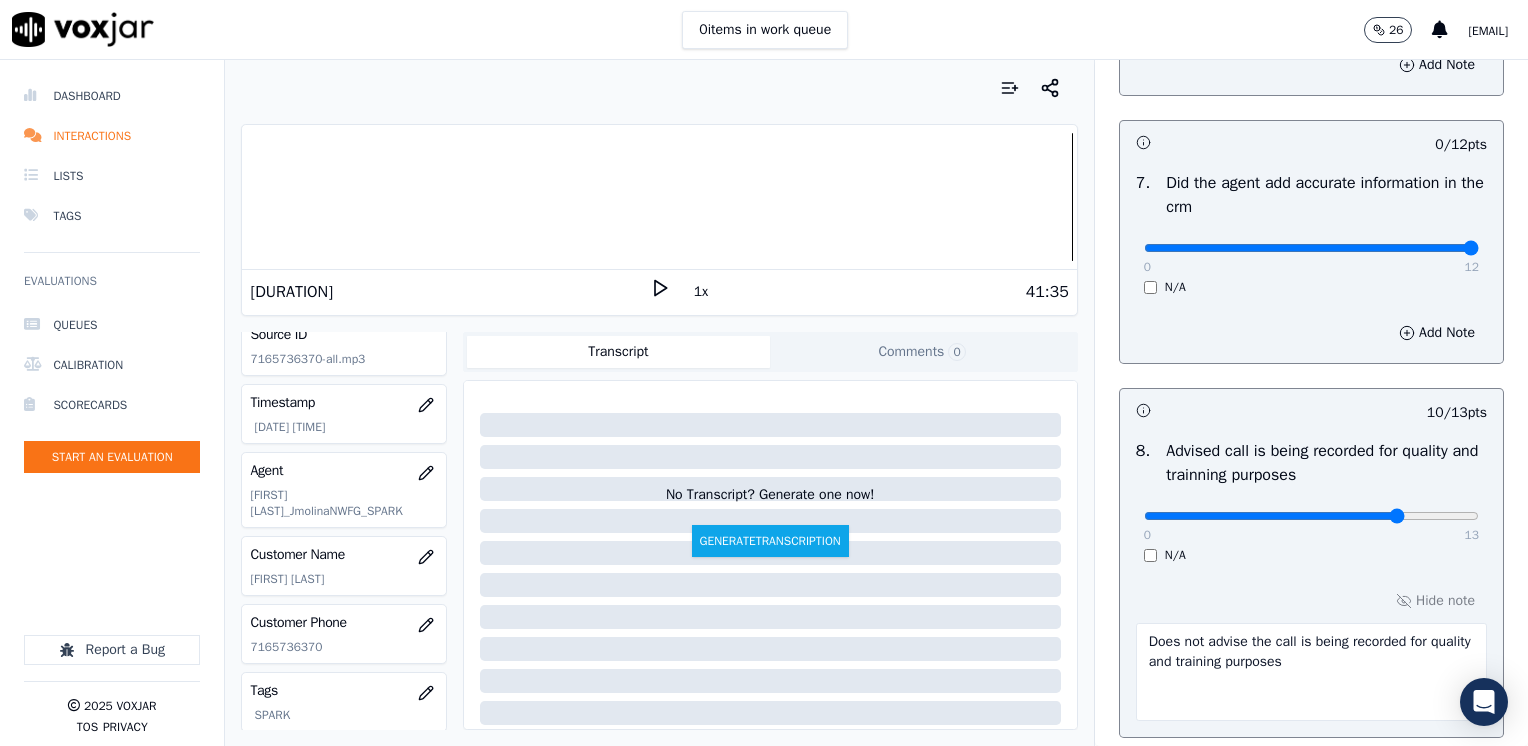 drag, startPoint x: 1130, startPoint y: 243, endPoint x: 1531, endPoint y: 244, distance: 401.00125 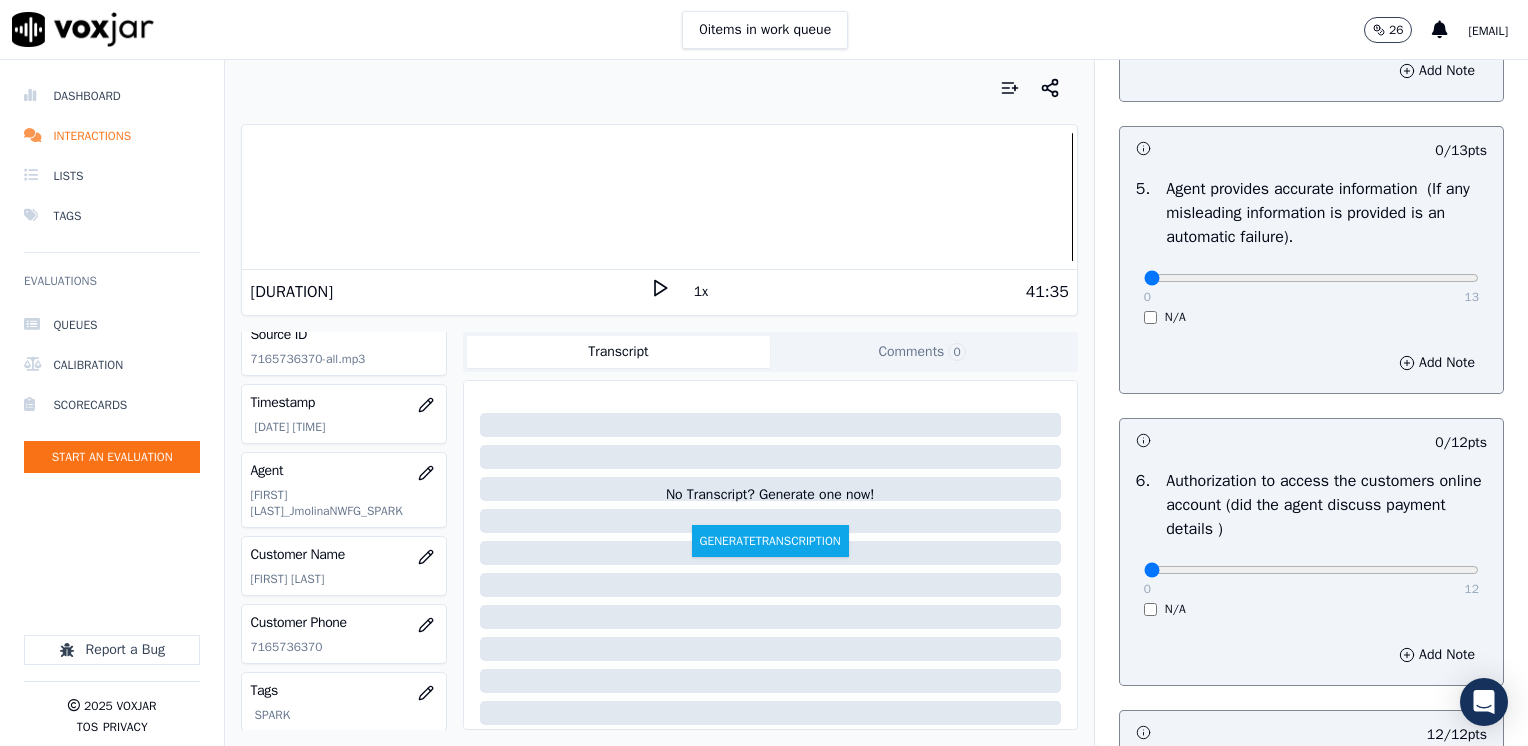 scroll, scrollTop: 1100, scrollLeft: 0, axis: vertical 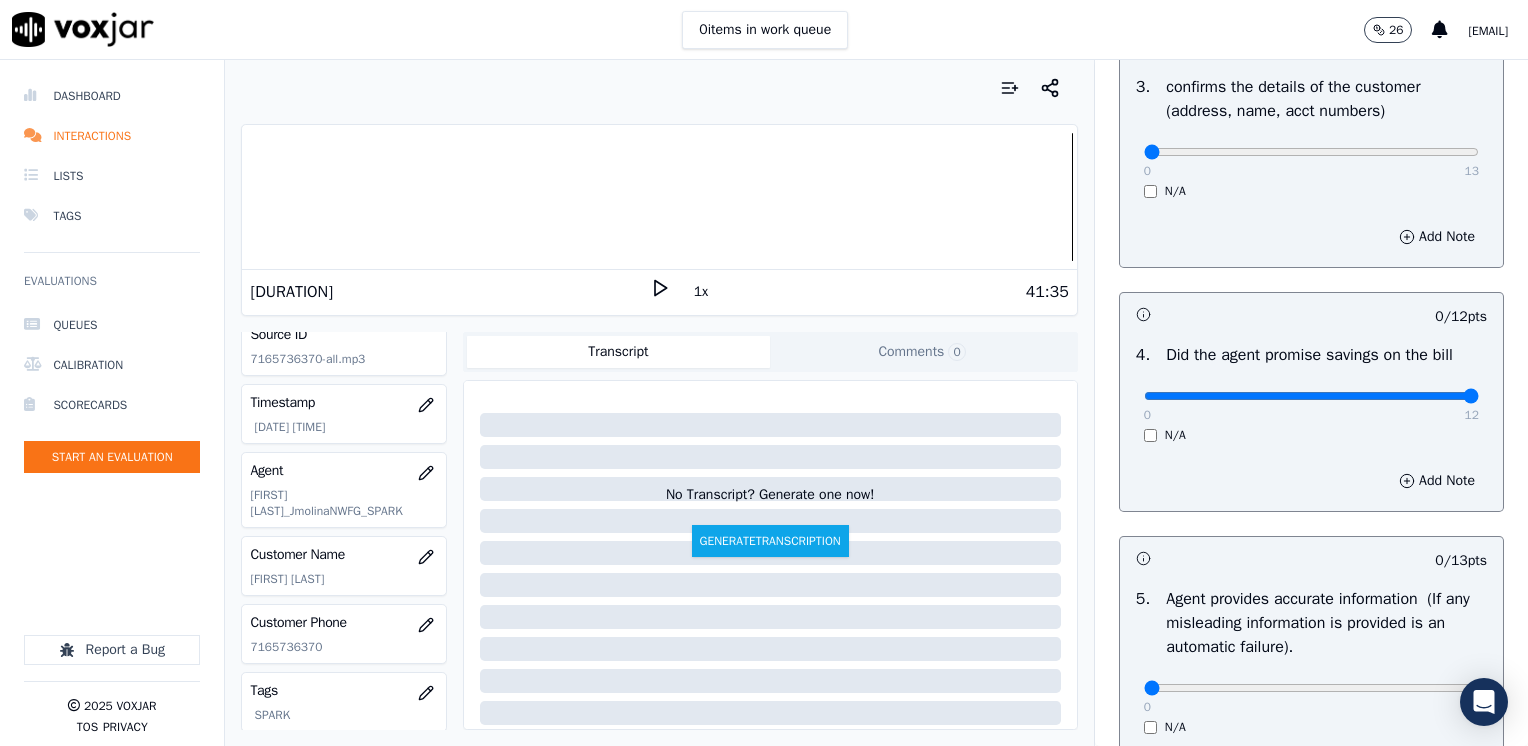 drag, startPoint x: 1131, startPoint y: 398, endPoint x: 1531, endPoint y: 389, distance: 400.10123 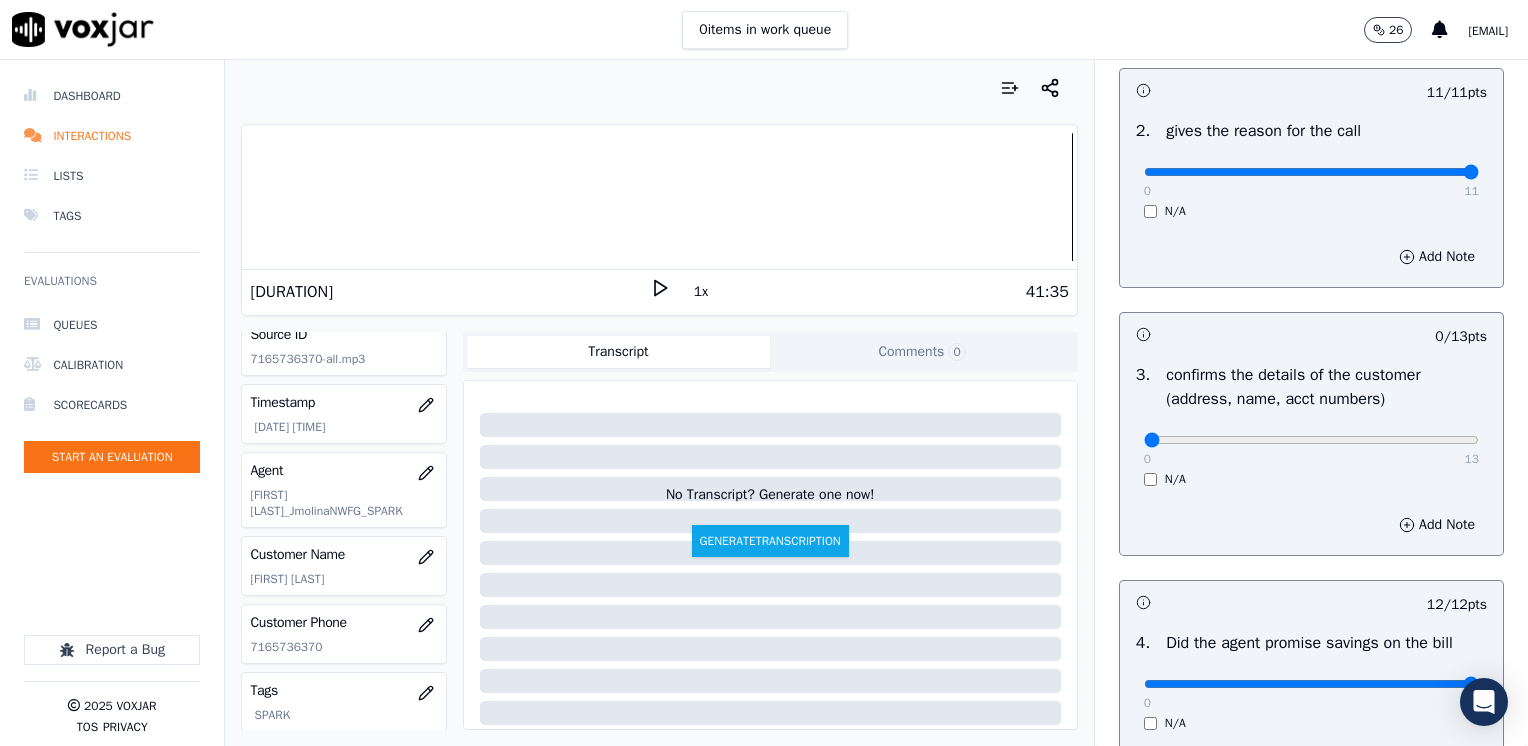 scroll, scrollTop: 400, scrollLeft: 0, axis: vertical 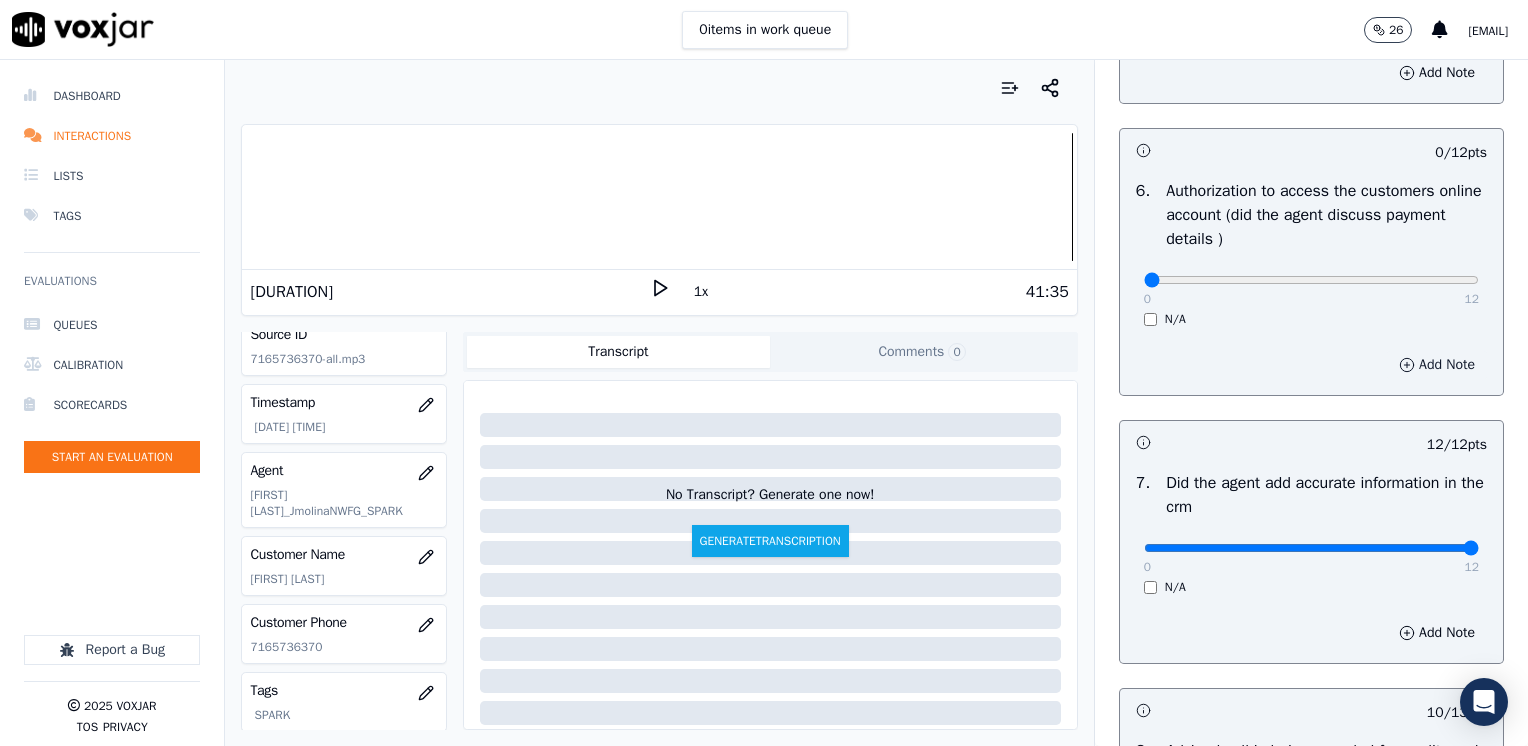 click on "Add Note" at bounding box center [1437, 365] 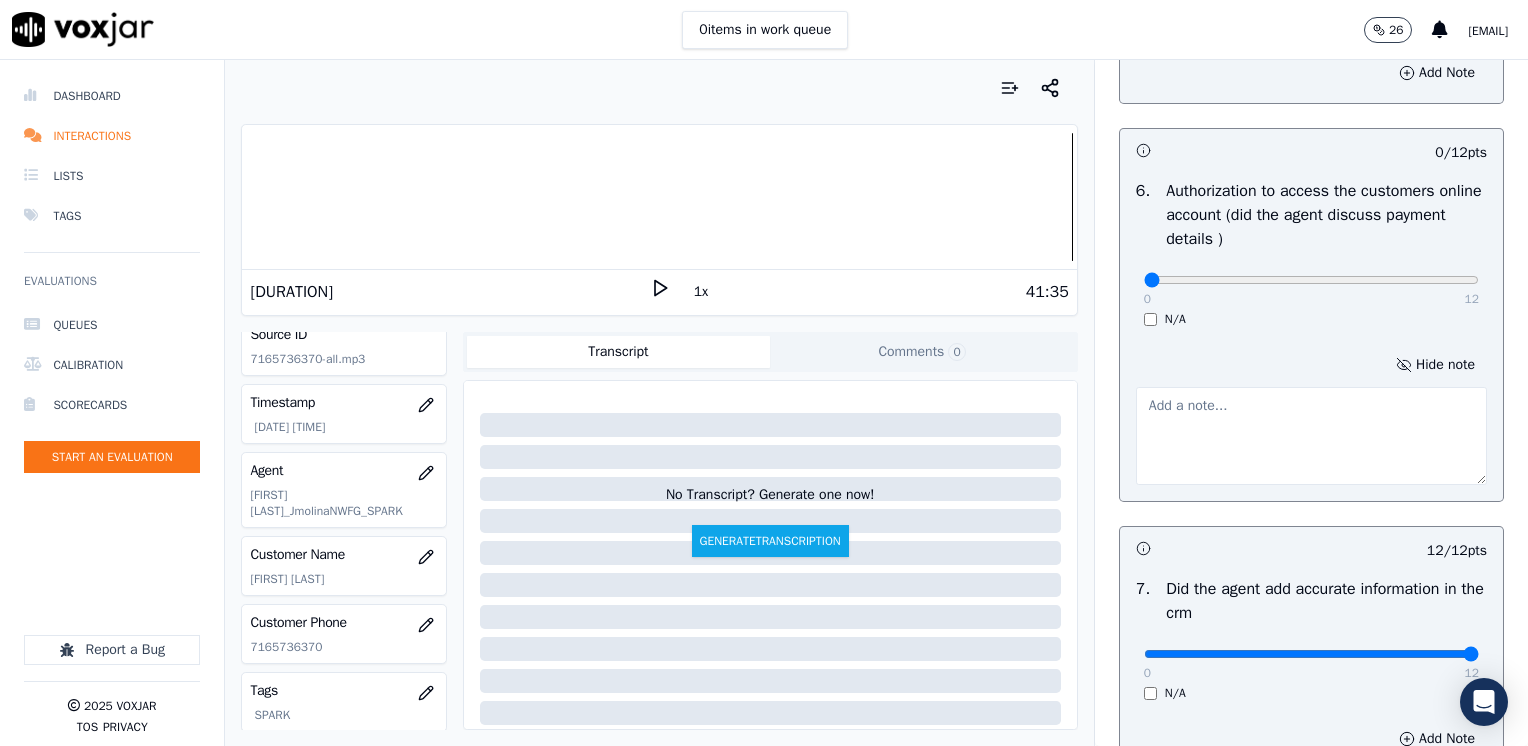 click at bounding box center [1311, 436] 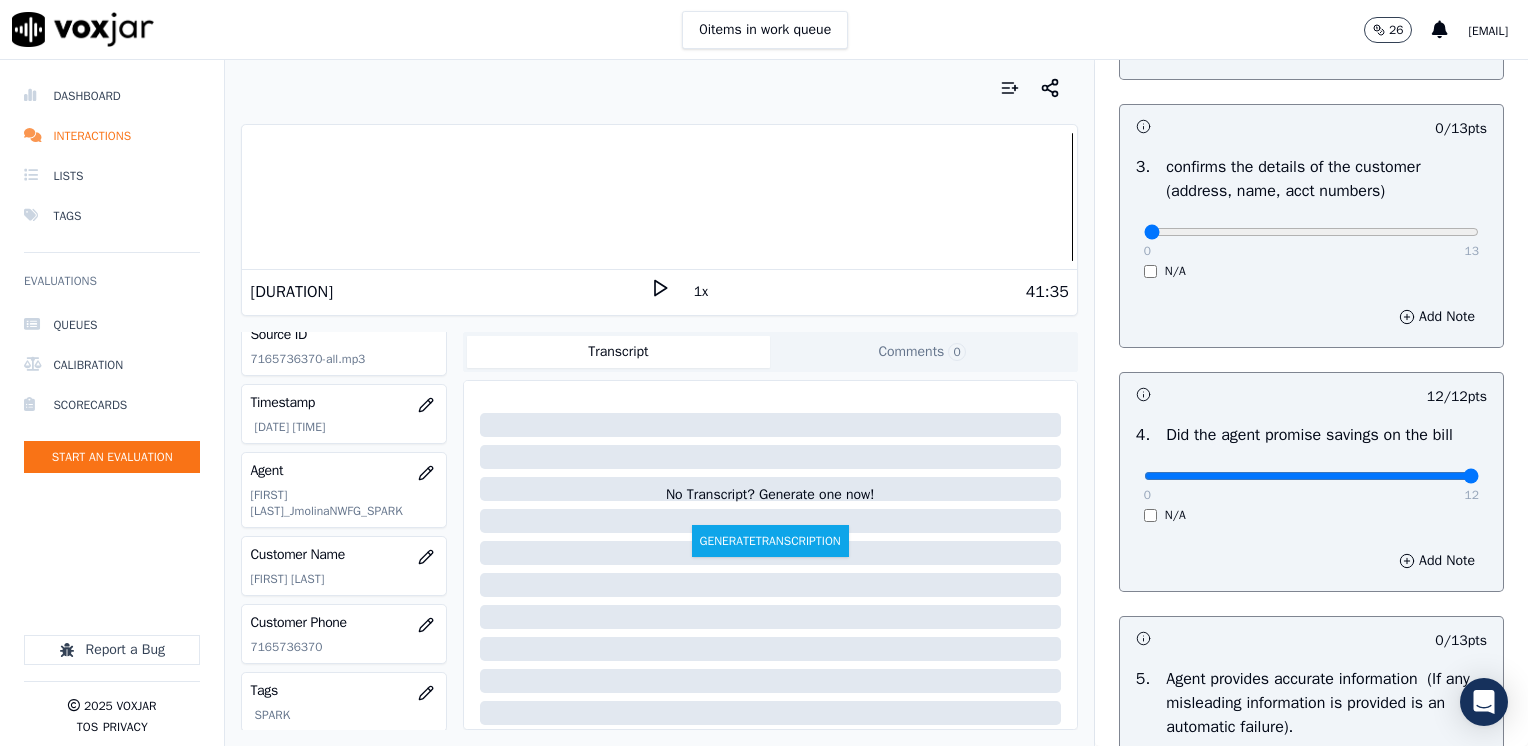 scroll, scrollTop: 600, scrollLeft: 0, axis: vertical 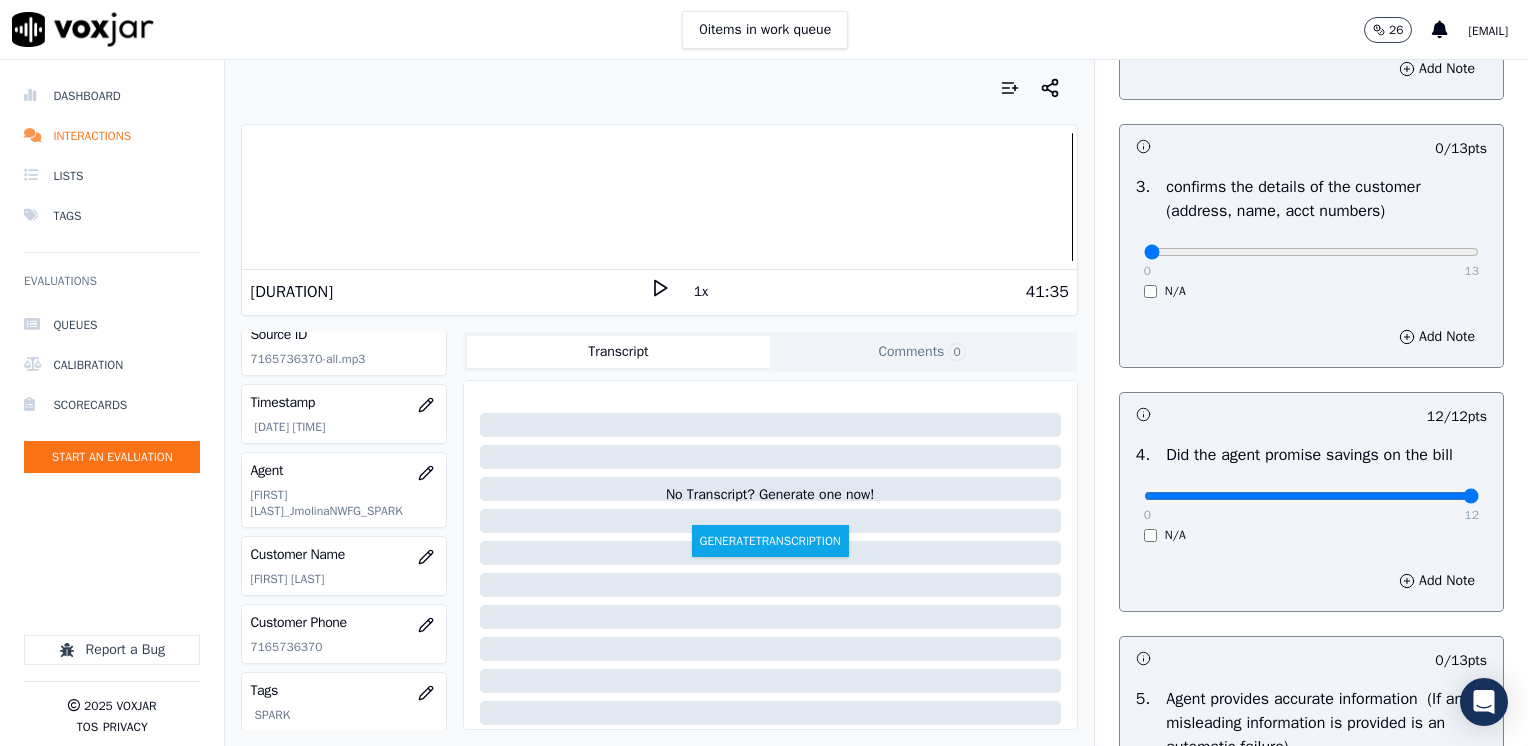 type on "Does not request authorization to access cx online account" 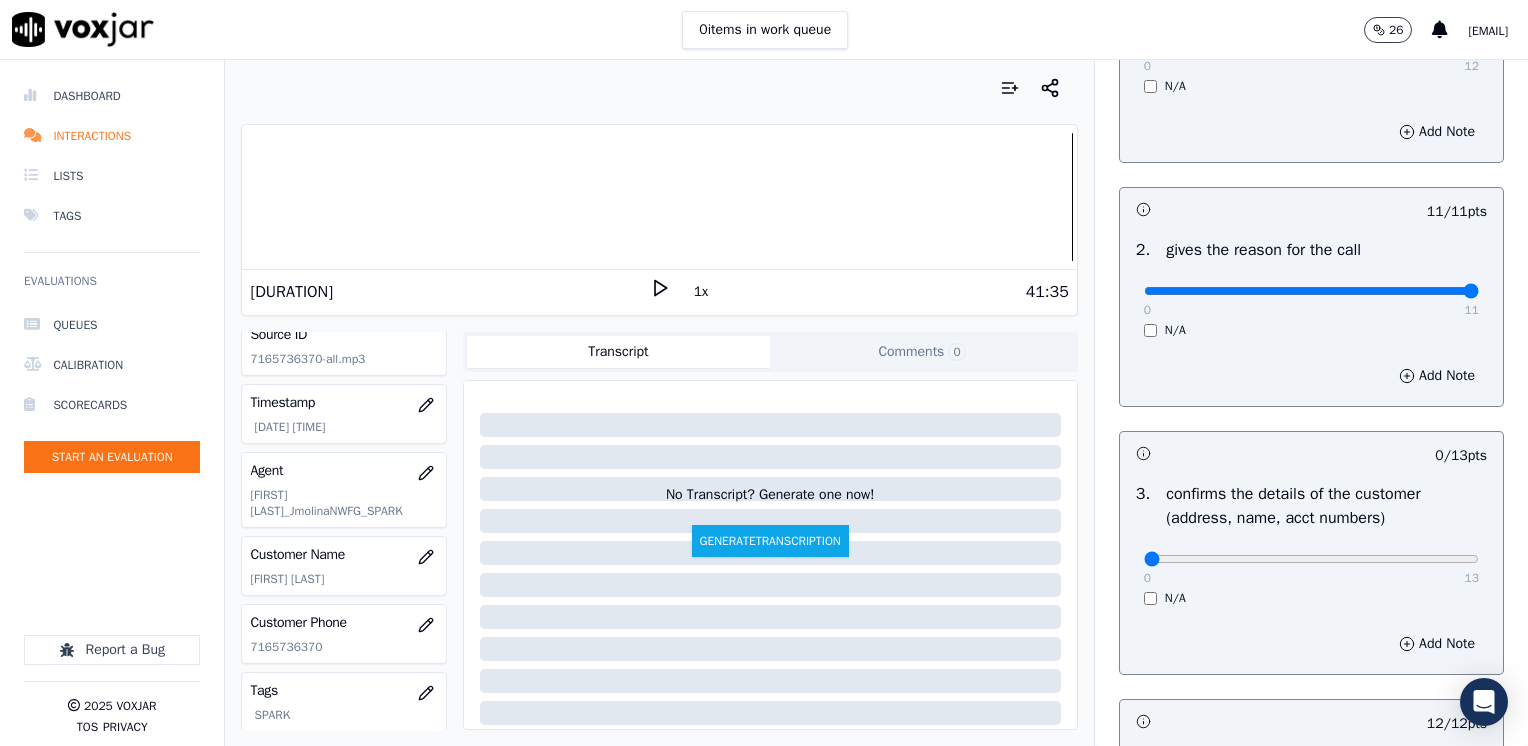 scroll, scrollTop: 459, scrollLeft: 0, axis: vertical 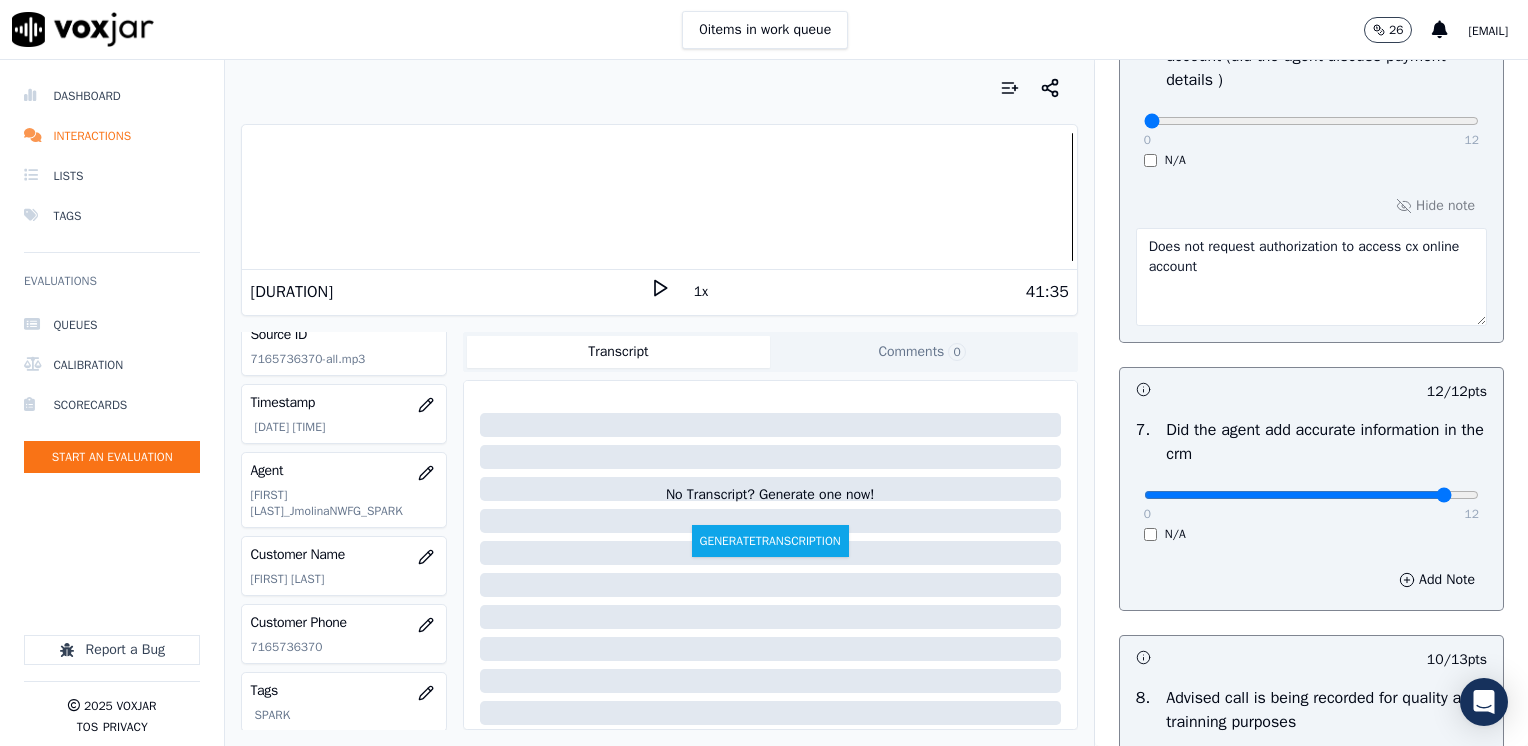 type on "11" 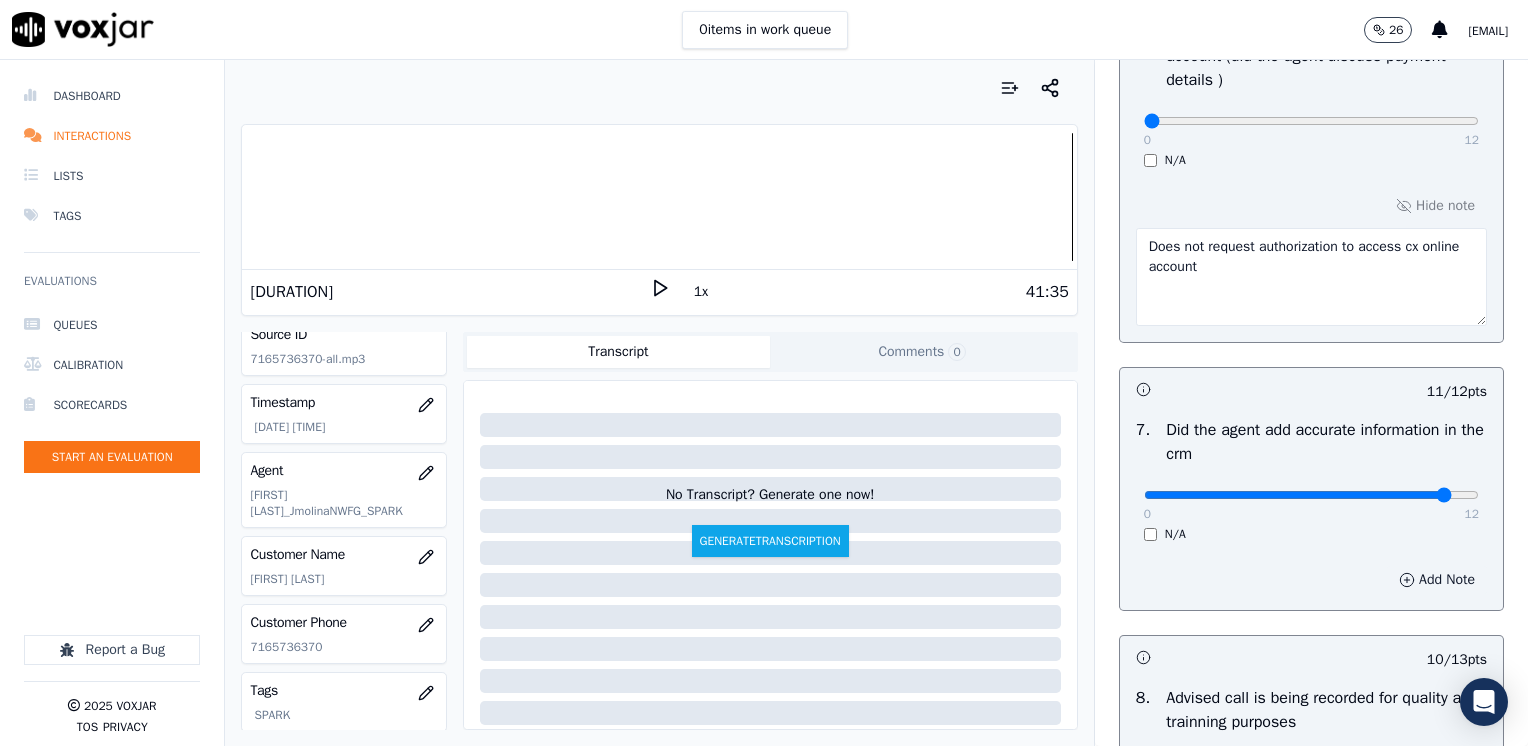click on "Add Note" at bounding box center [1437, 580] 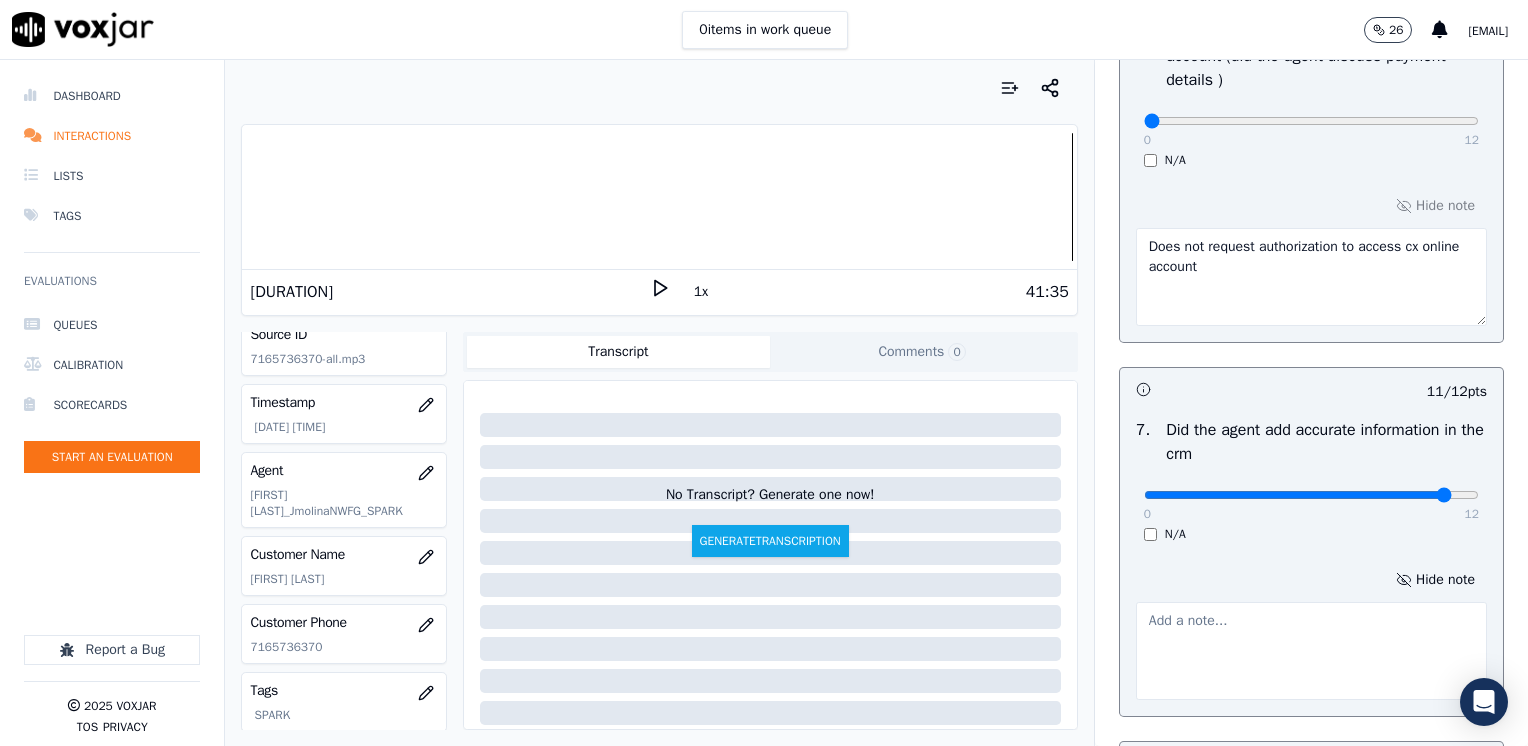 click at bounding box center (1311, 651) 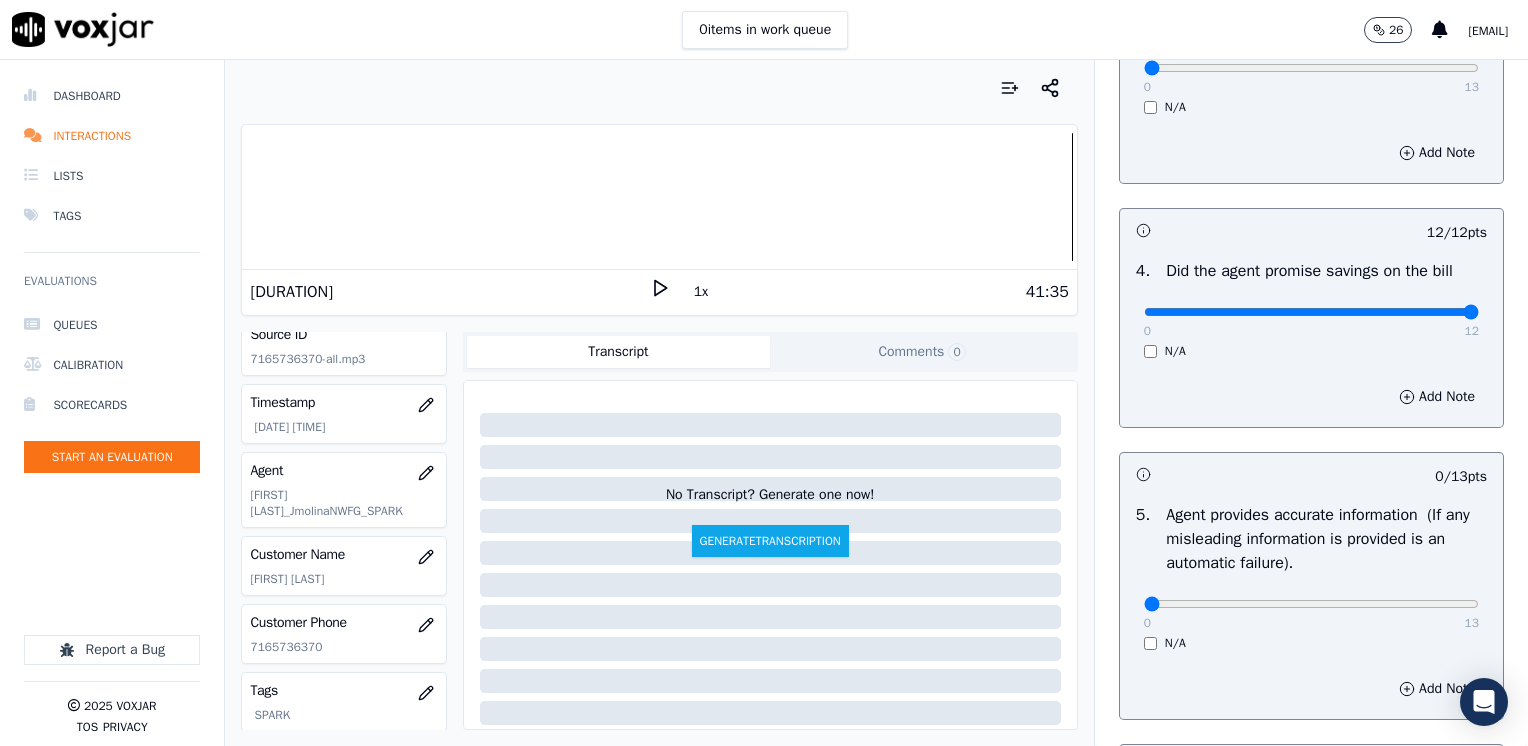 scroll, scrollTop: 359, scrollLeft: 0, axis: vertical 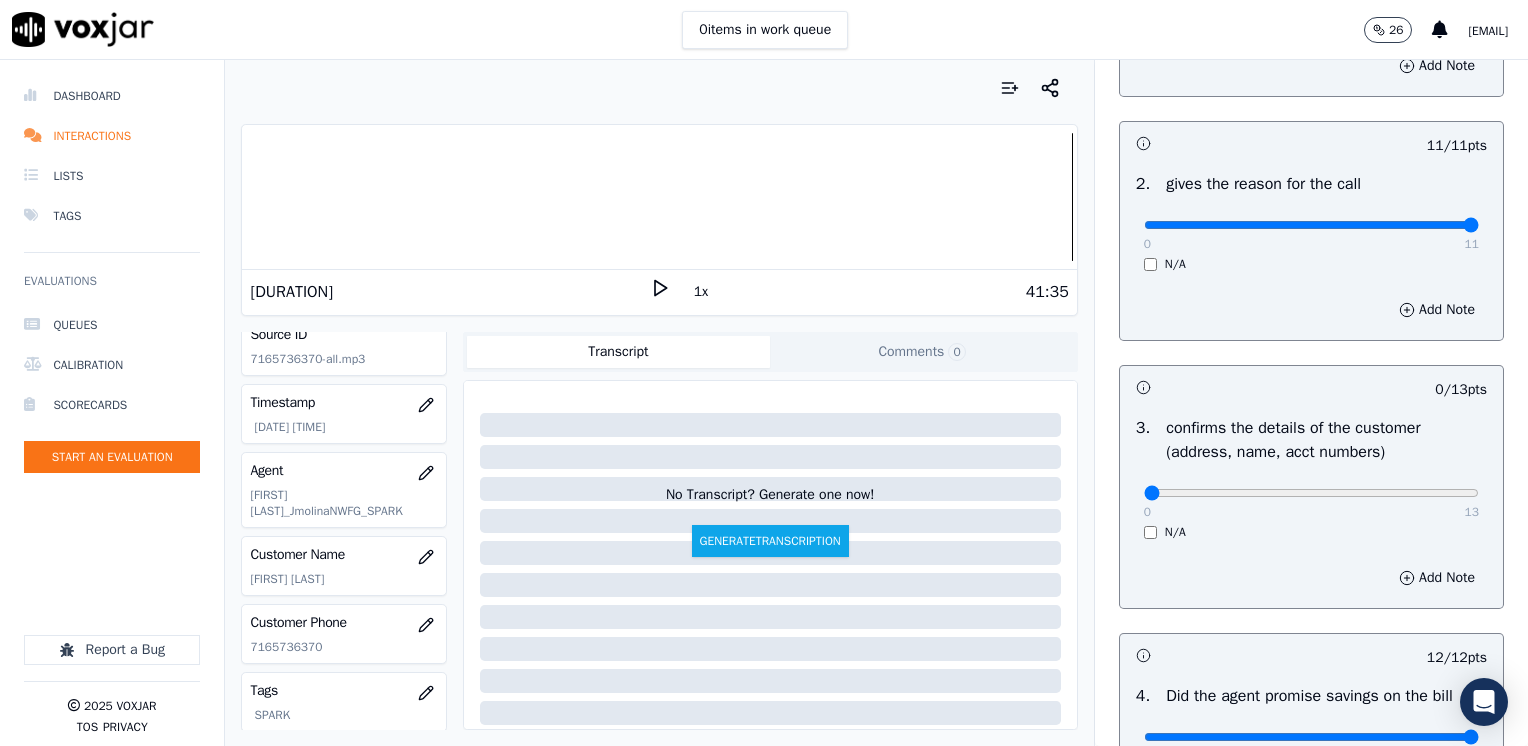 type on "Does not introduce cx email into CRM" 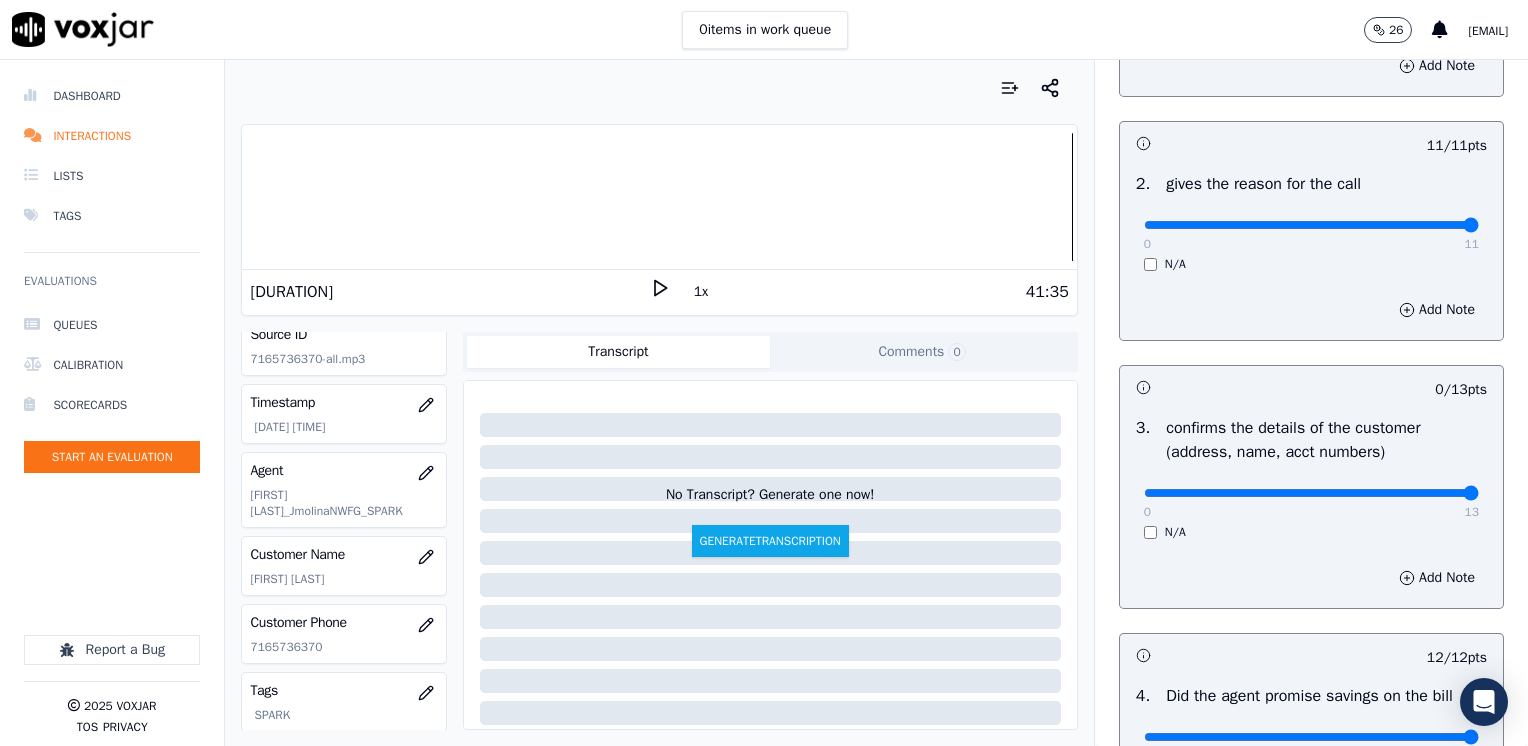 drag, startPoint x: 1136, startPoint y: 497, endPoint x: 1531, endPoint y: 490, distance: 395.062 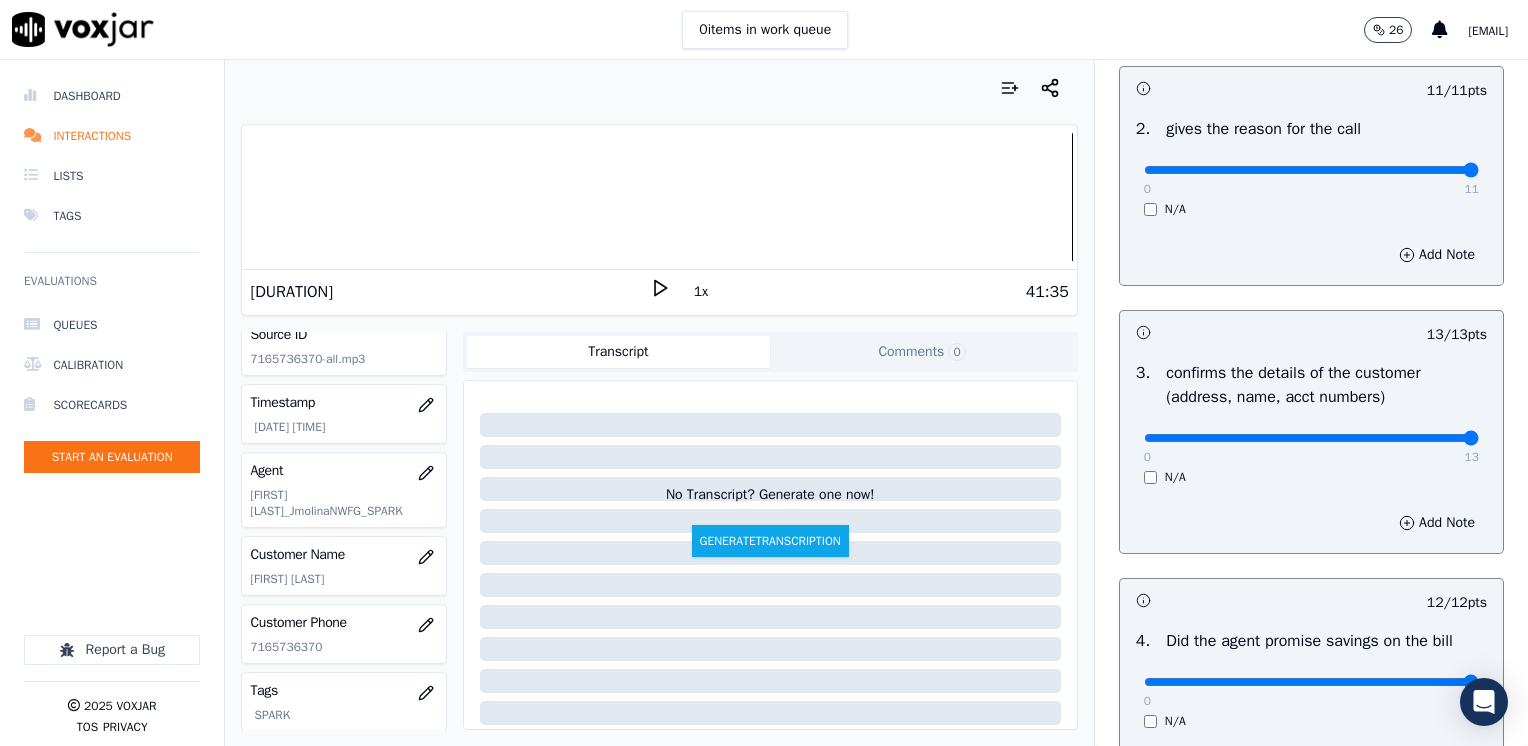 scroll, scrollTop: 459, scrollLeft: 0, axis: vertical 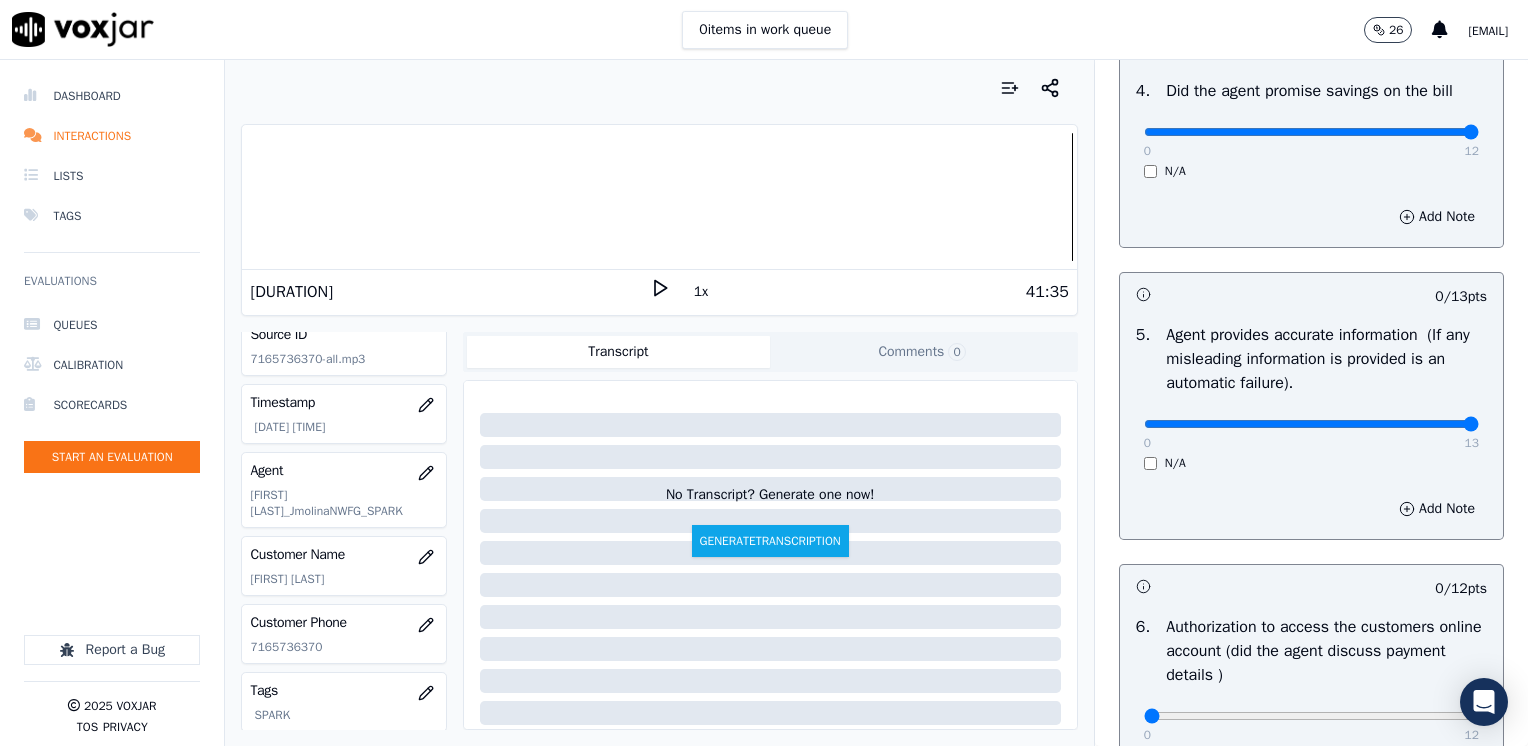 drag, startPoint x: 1132, startPoint y: 426, endPoint x: 1527, endPoint y: 413, distance: 395.21387 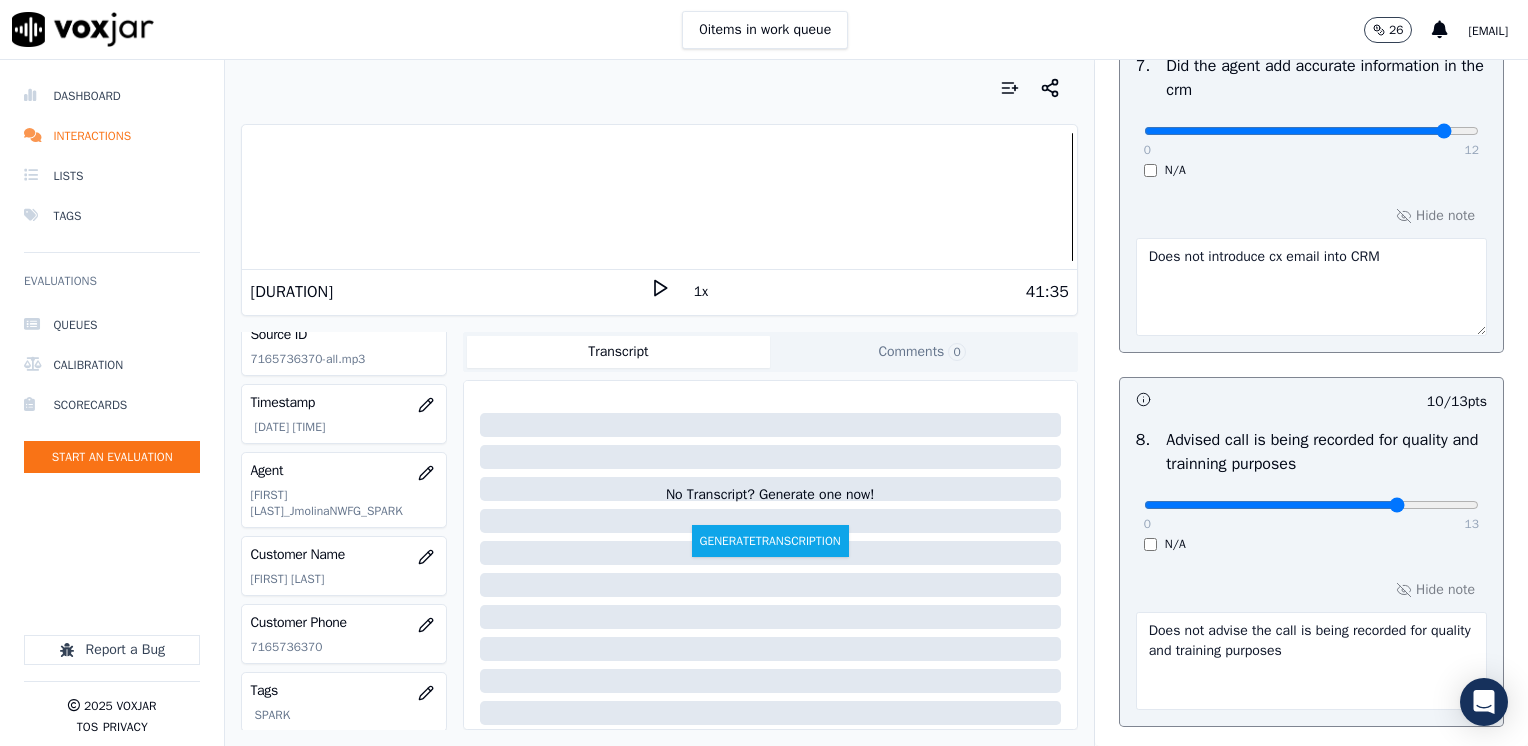 scroll, scrollTop: 2064, scrollLeft: 0, axis: vertical 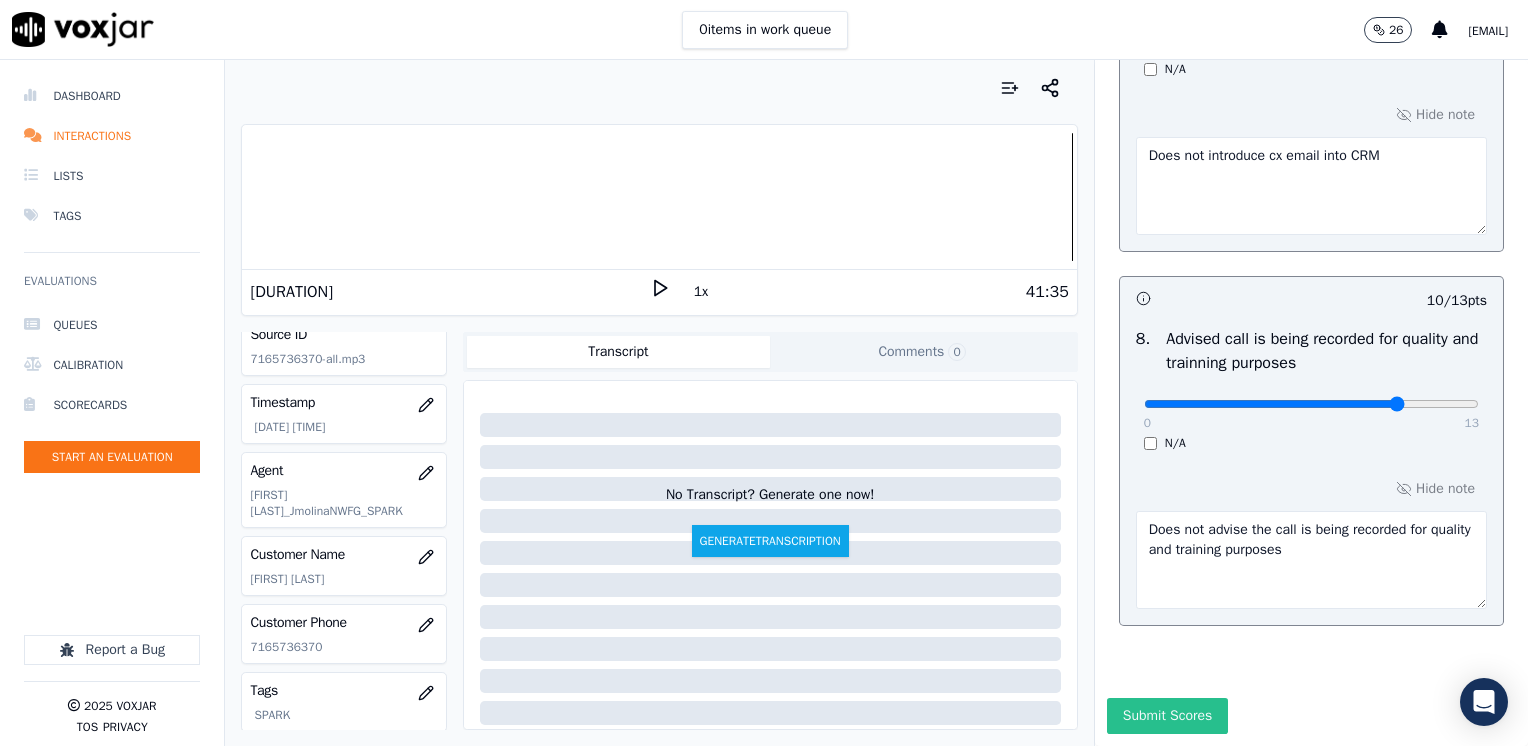 click on "Submit Scores" at bounding box center [1167, 716] 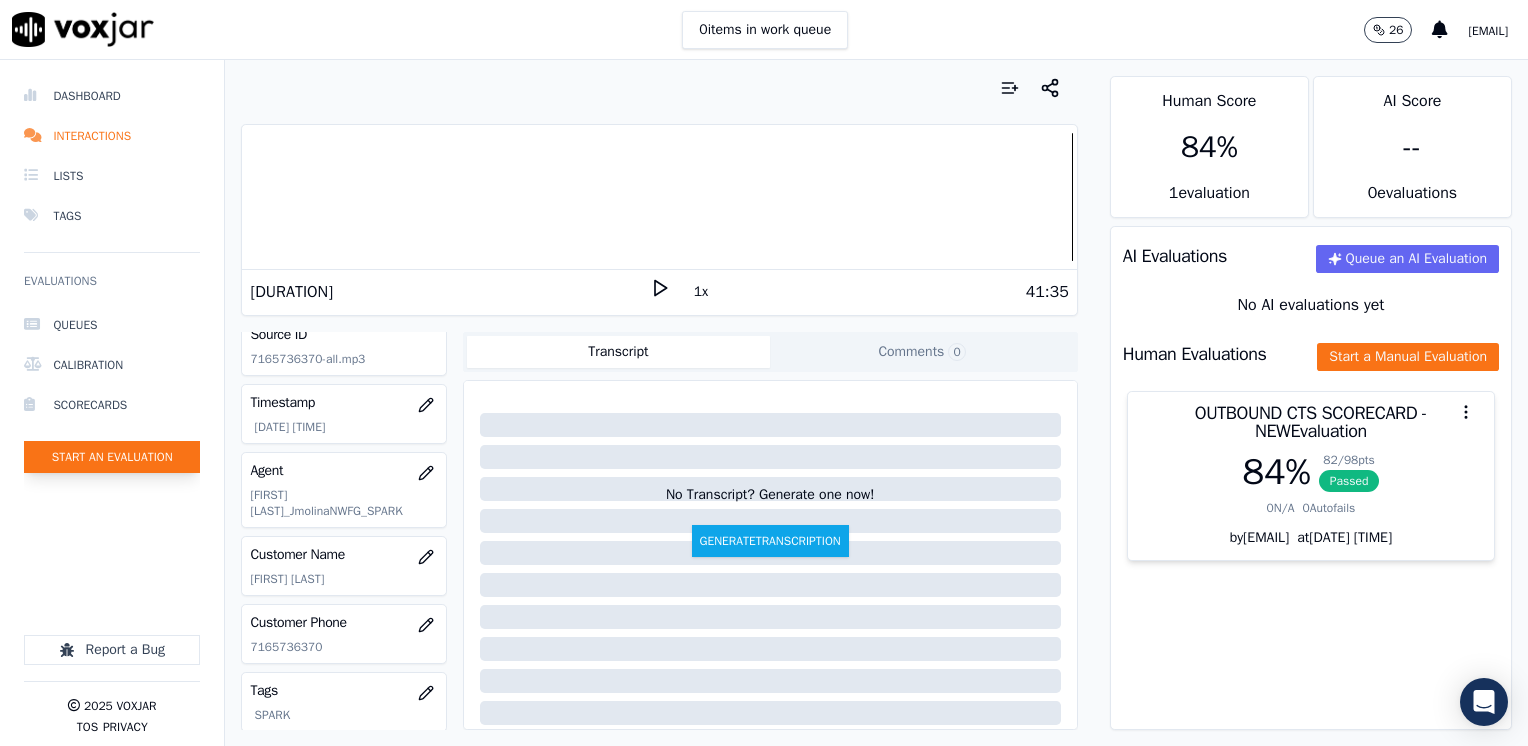 click on "Start an Evaluation" 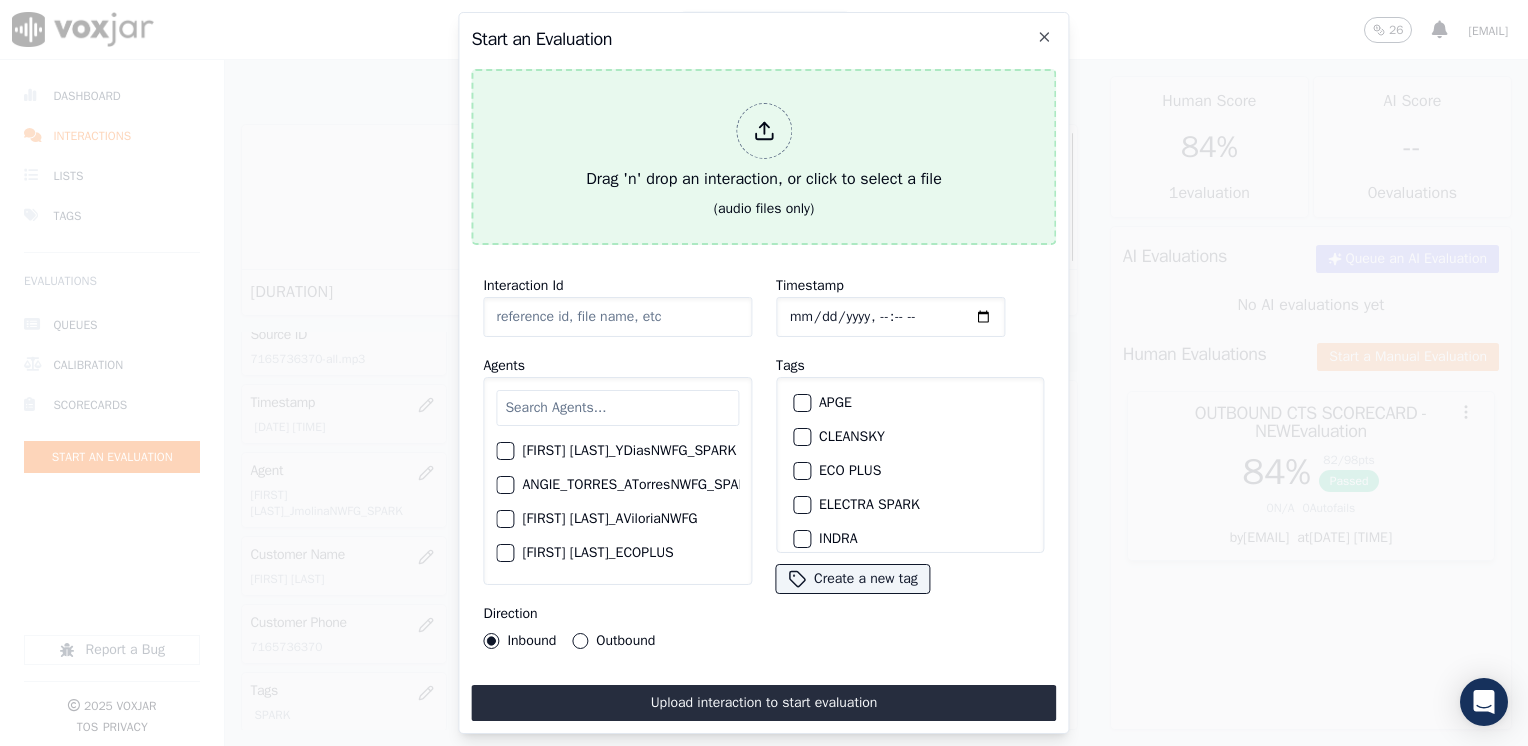 click 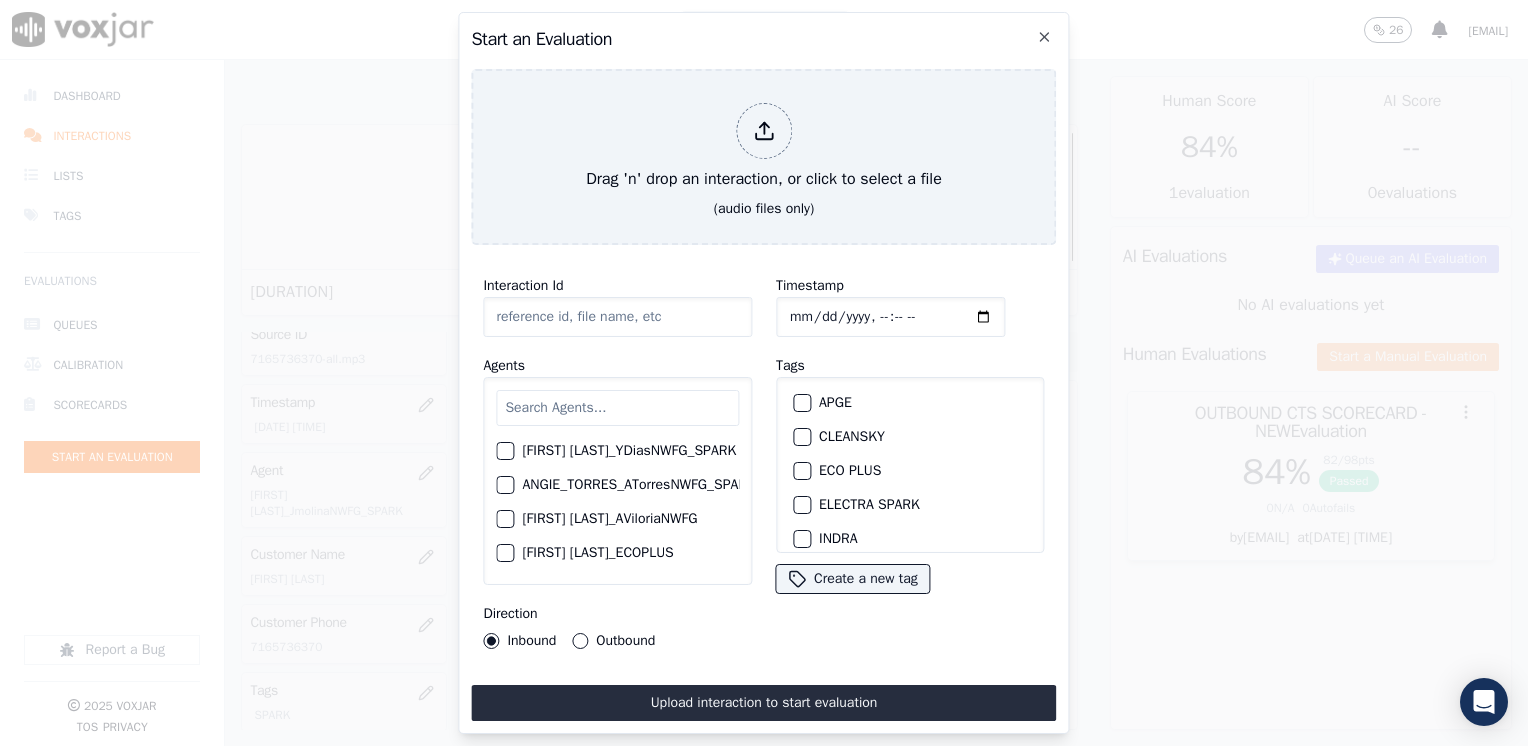 type on "[DATE]-[TIME]_[PHONE]-all.mp3" 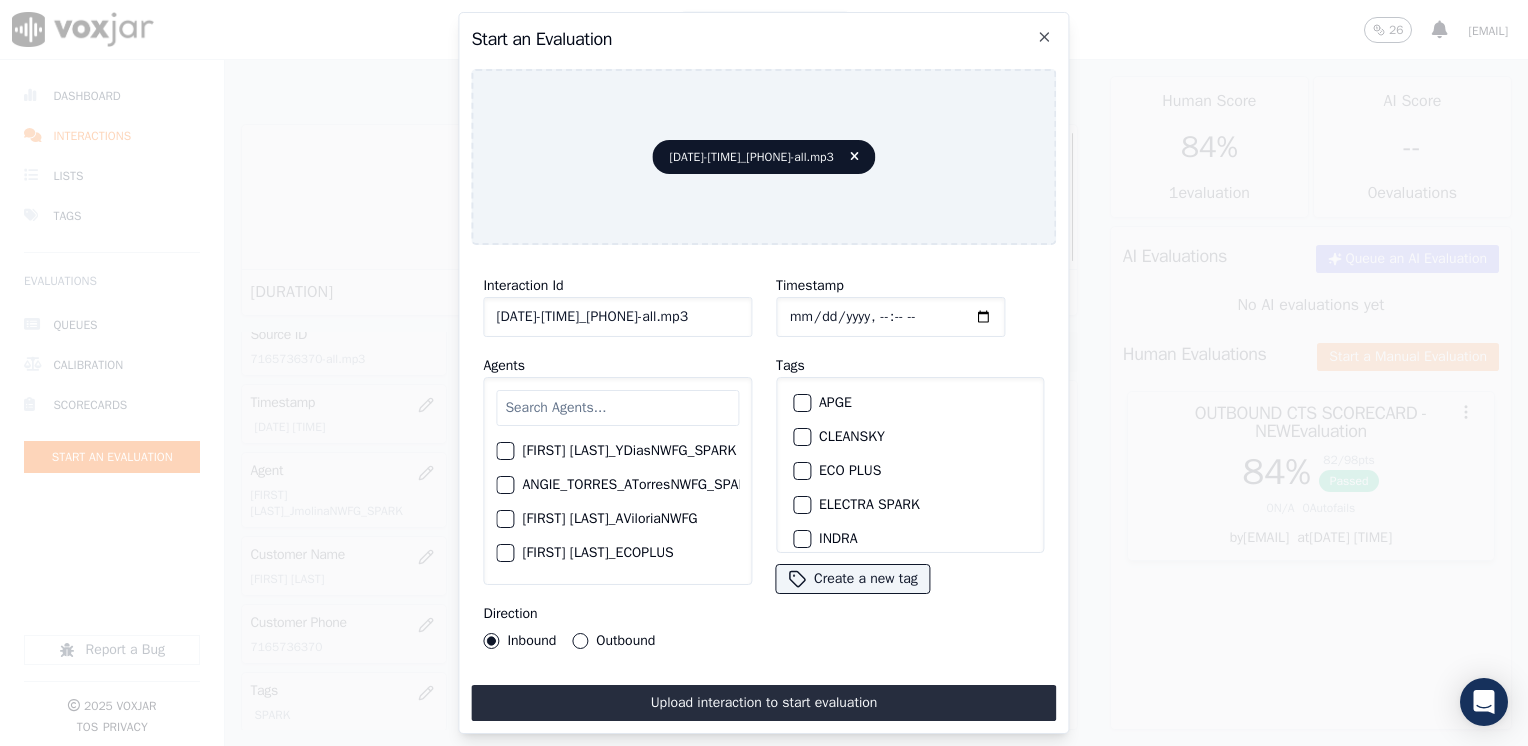 click at bounding box center (617, 408) 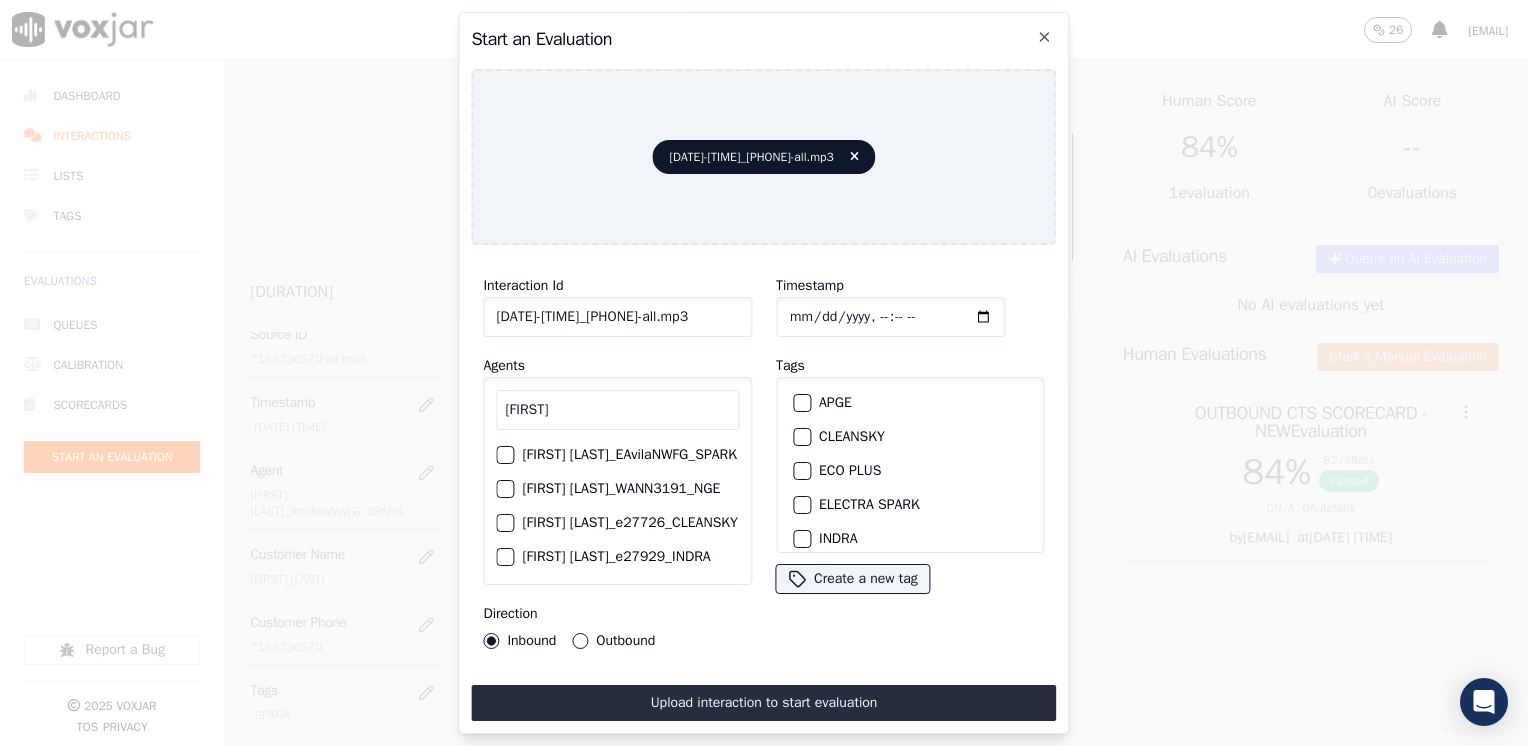 type on "[FIRST]" 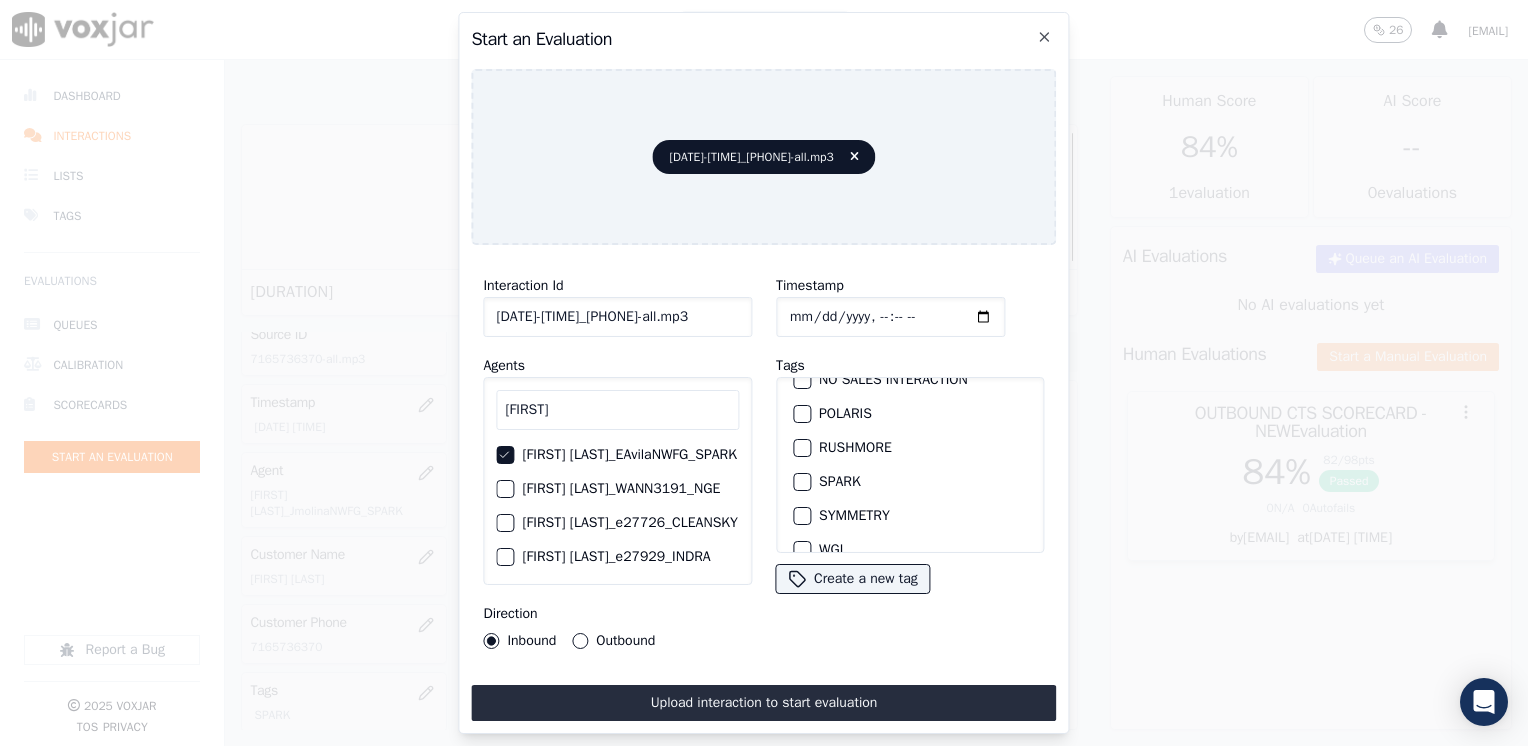 scroll, scrollTop: 293, scrollLeft: 0, axis: vertical 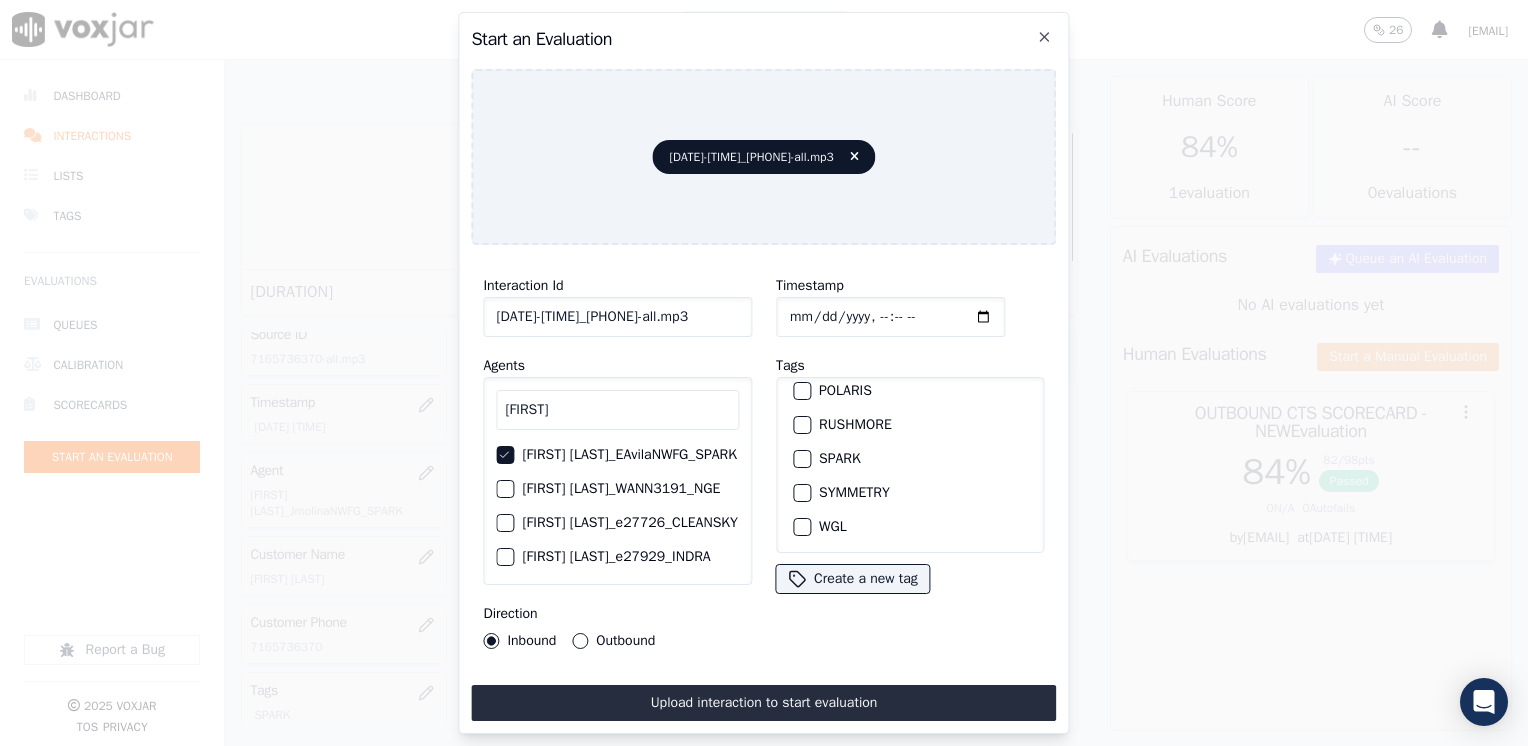 click at bounding box center (801, 459) 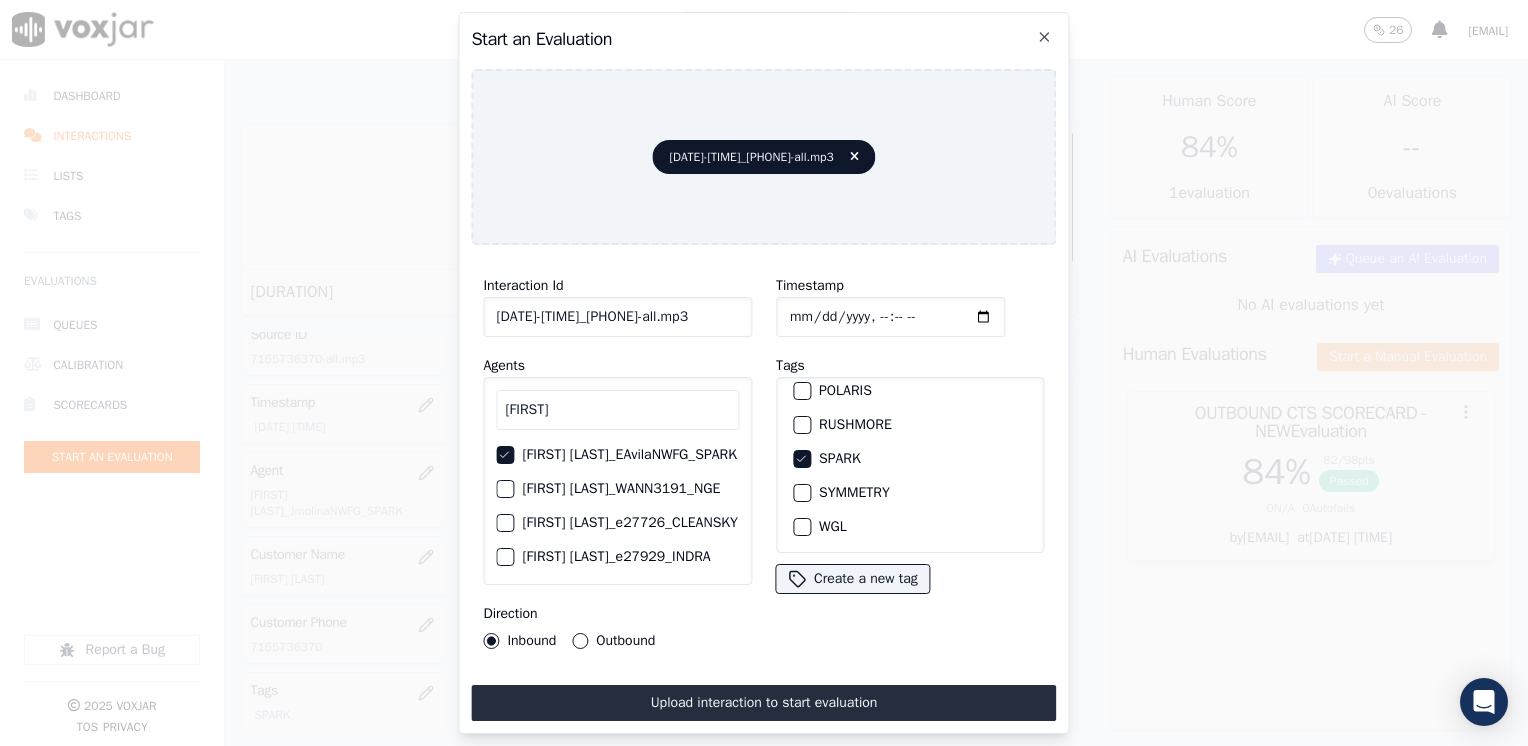 click on "Outbound" at bounding box center (580, 641) 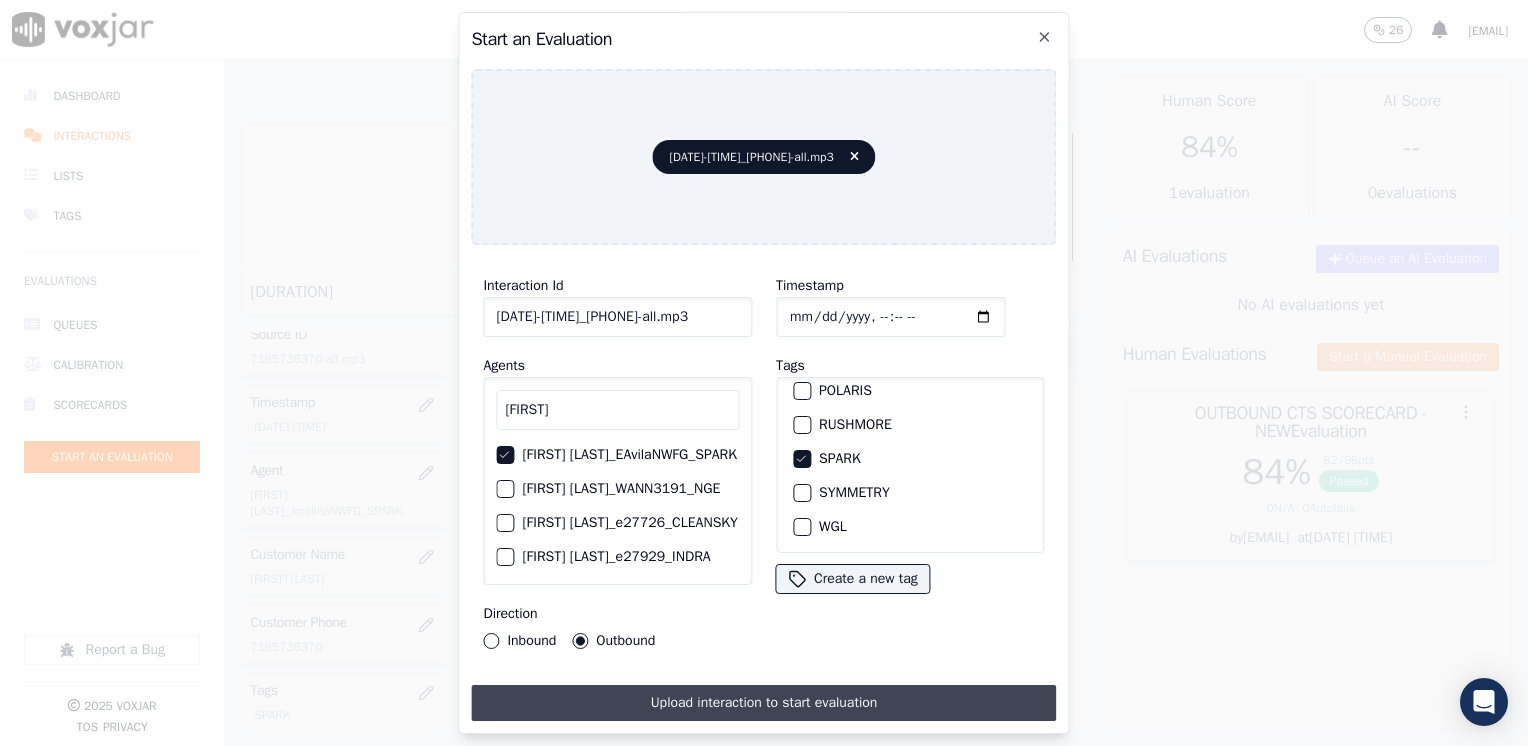 click on "Upload interaction to start evaluation" at bounding box center (763, 703) 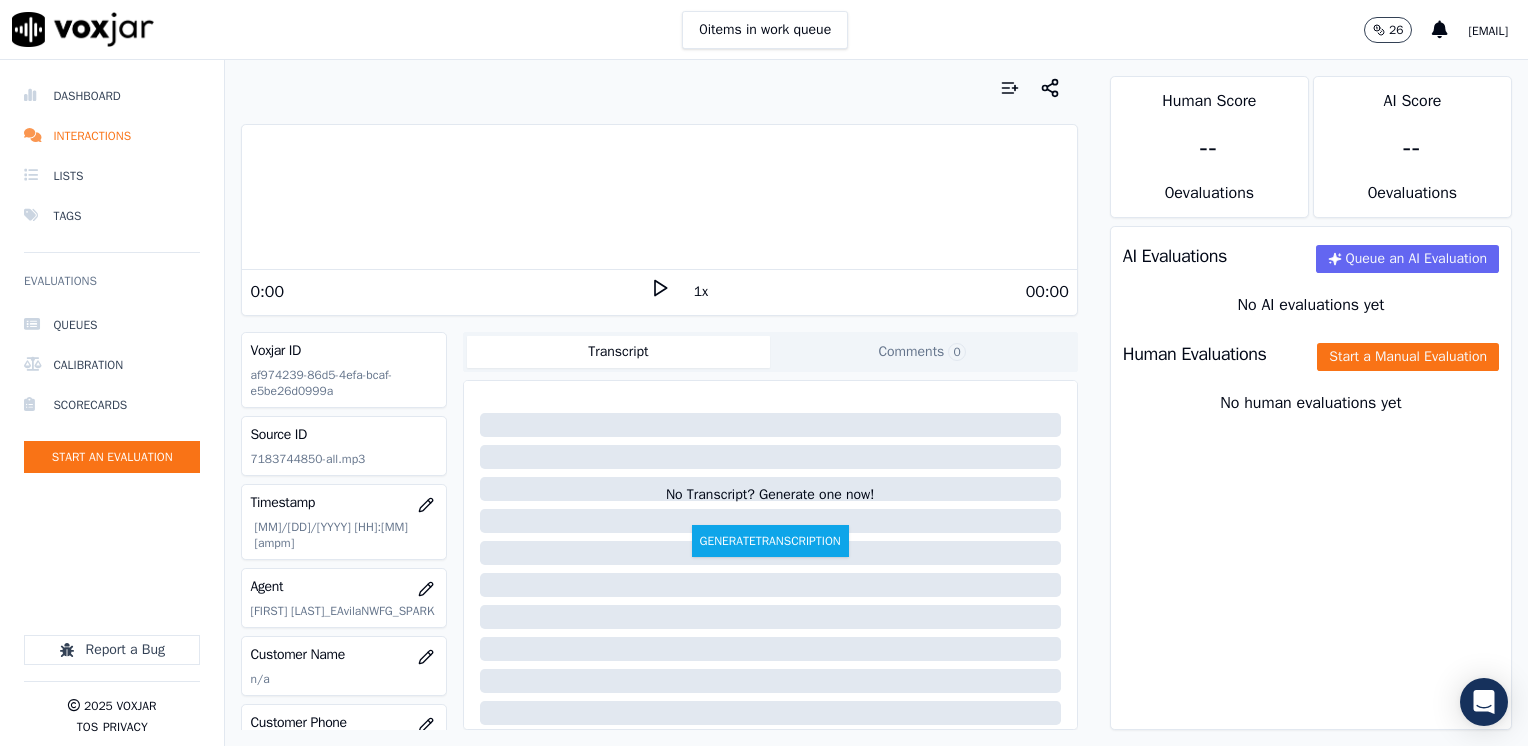 click 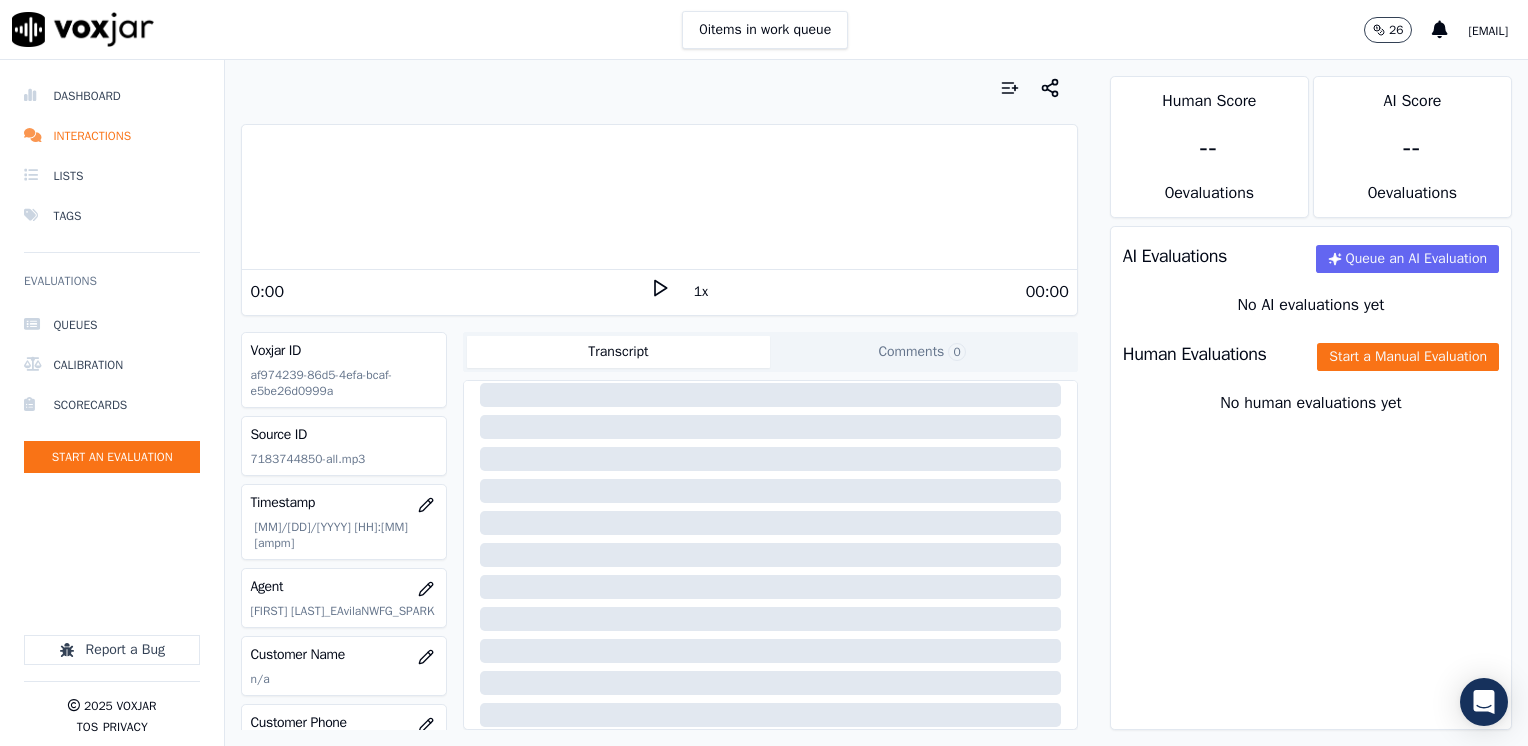 scroll, scrollTop: 200, scrollLeft: 0, axis: vertical 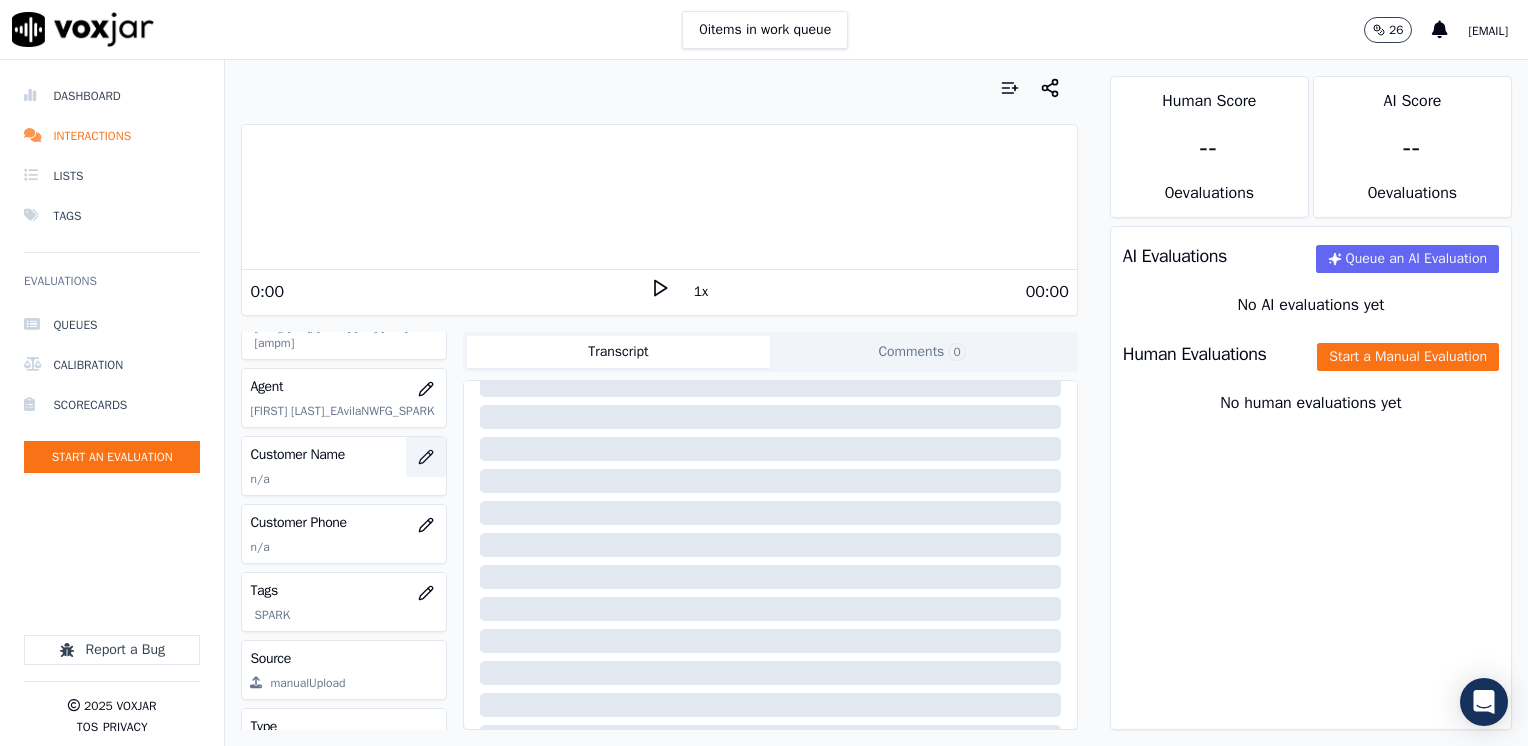 click 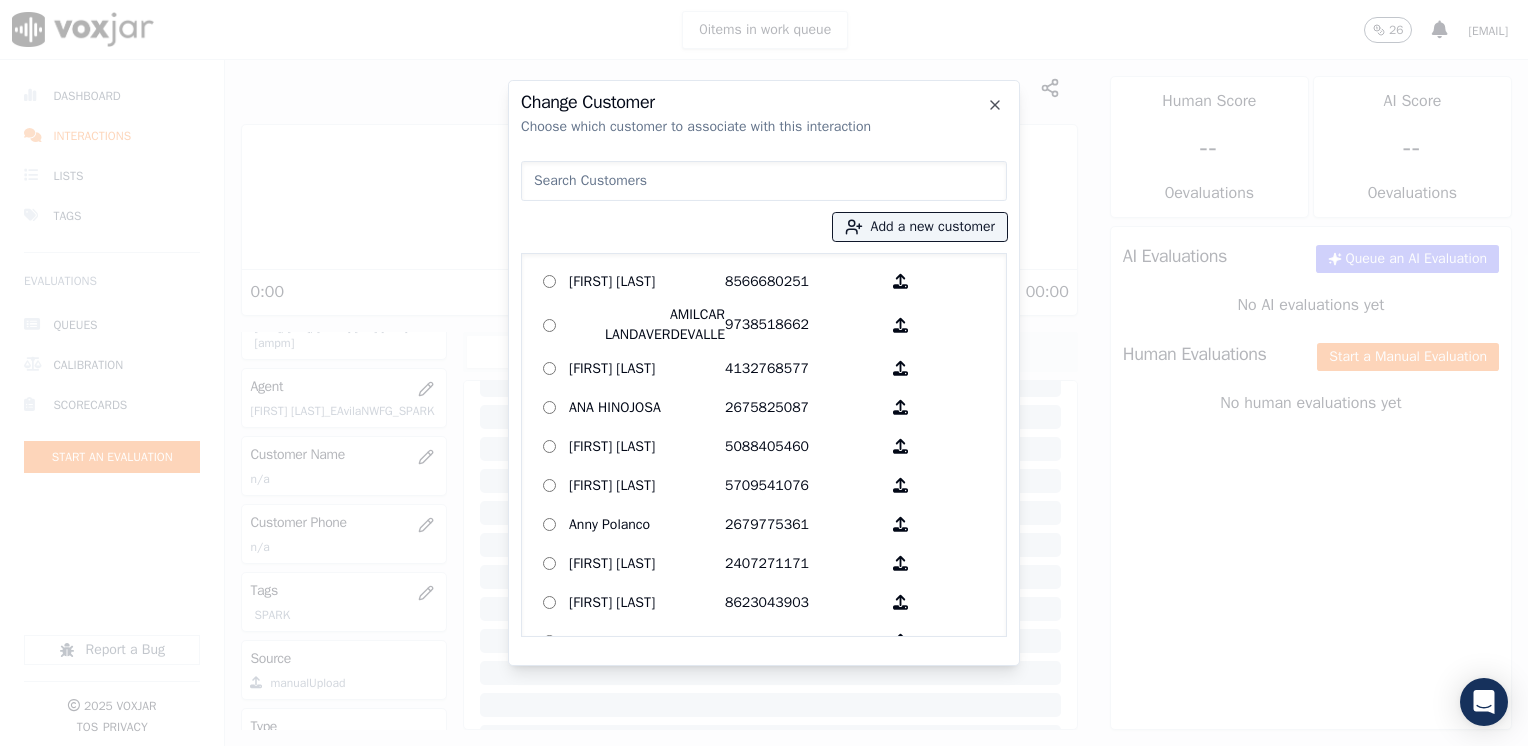 click at bounding box center (764, 181) 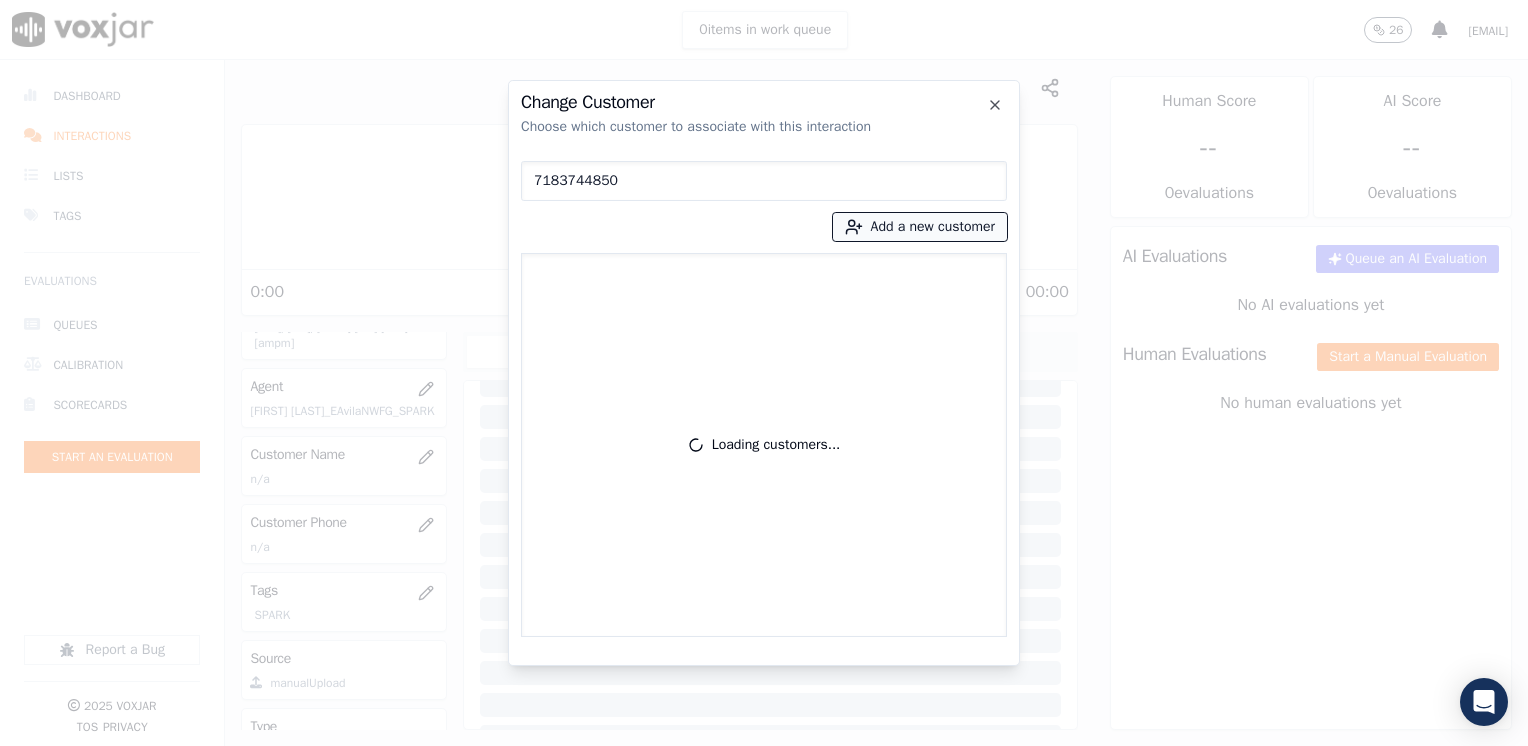 type on "7183744850" 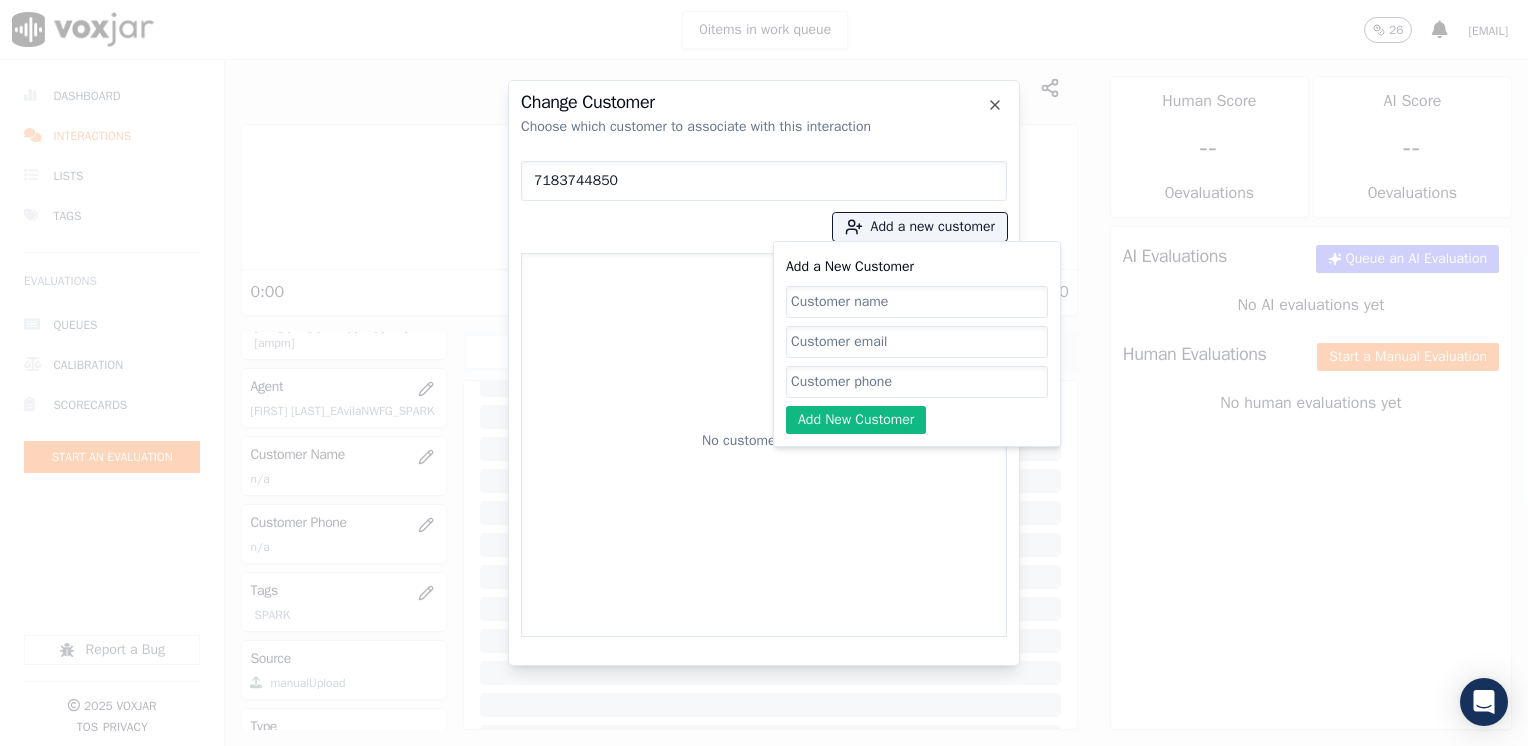 click on "Add a New Customer" 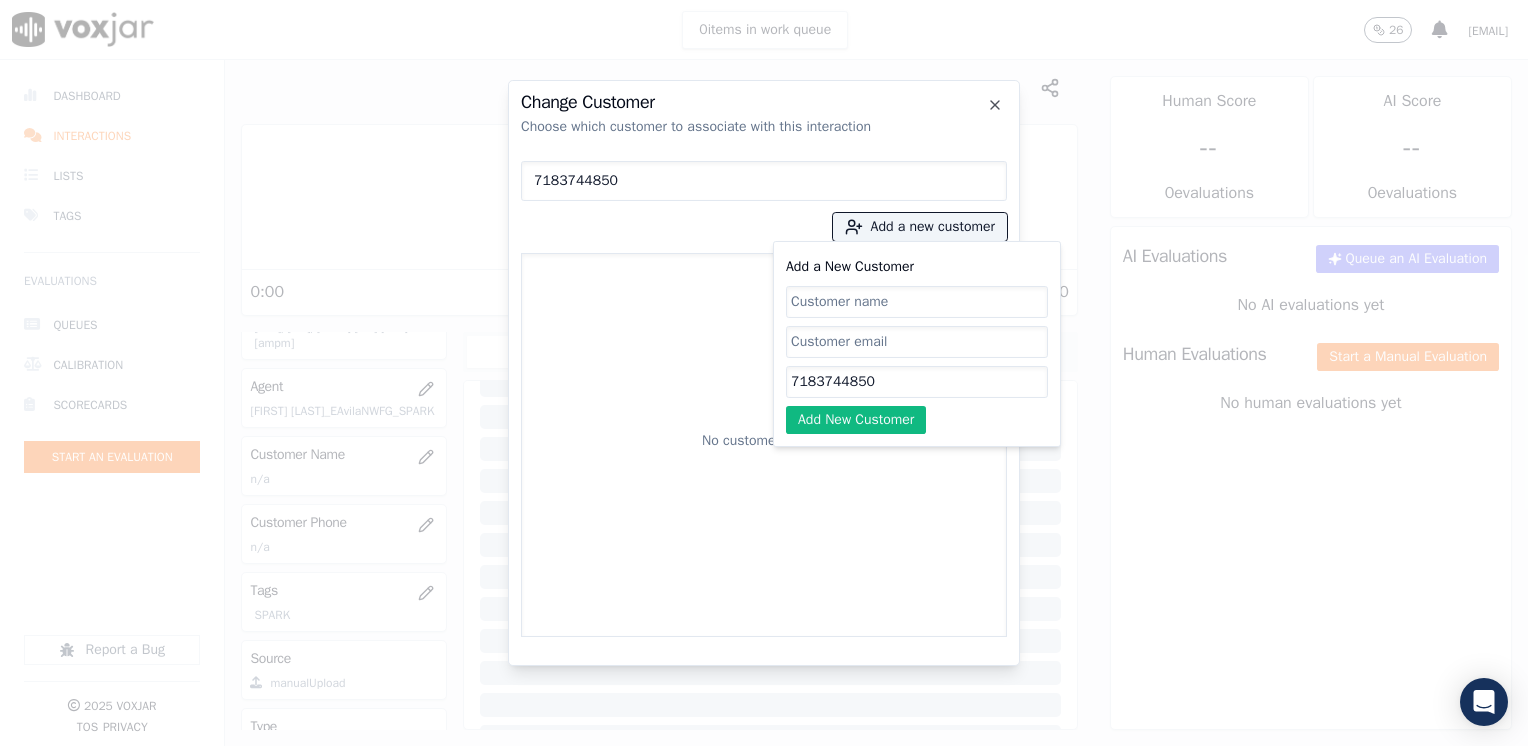 type on "7183744850" 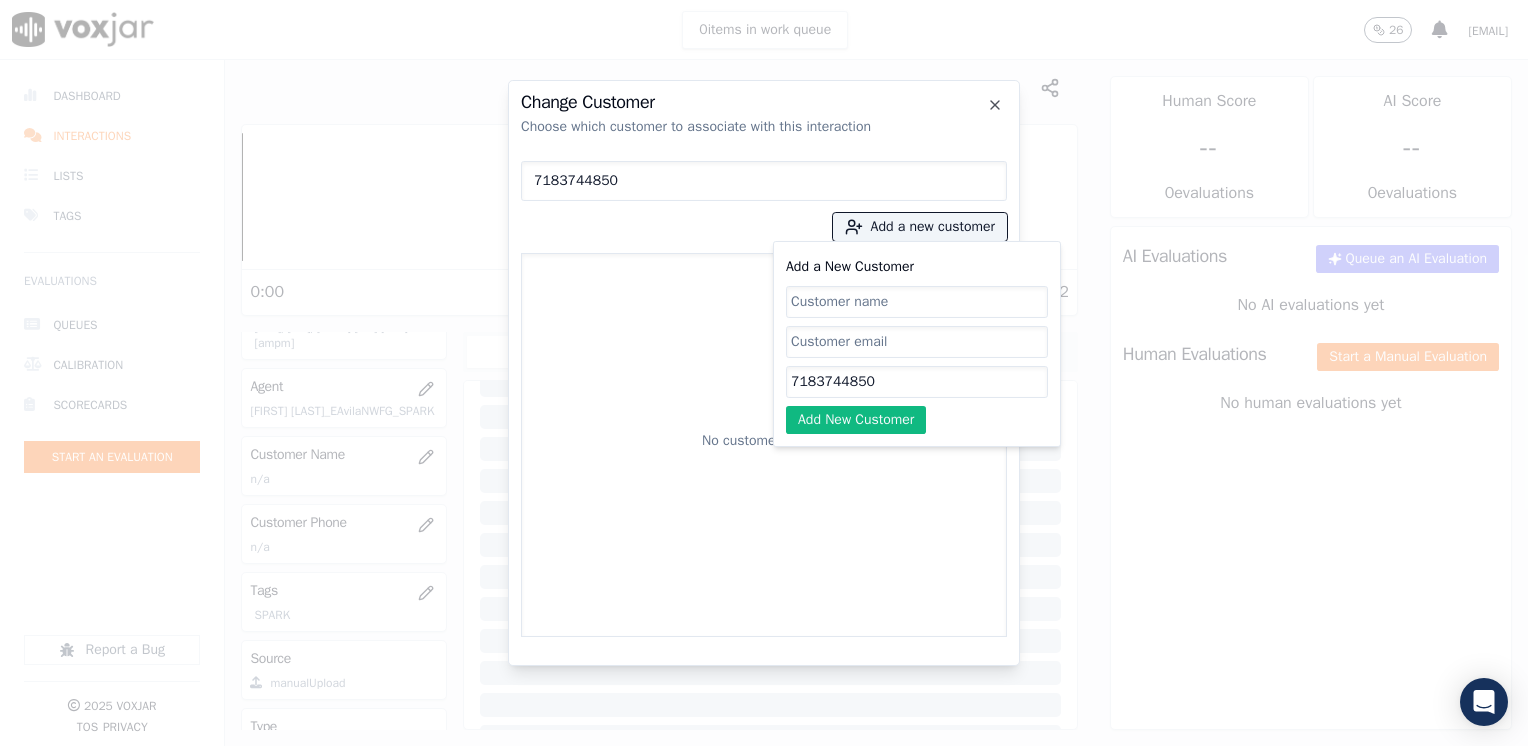 click on "Add a New Customer" 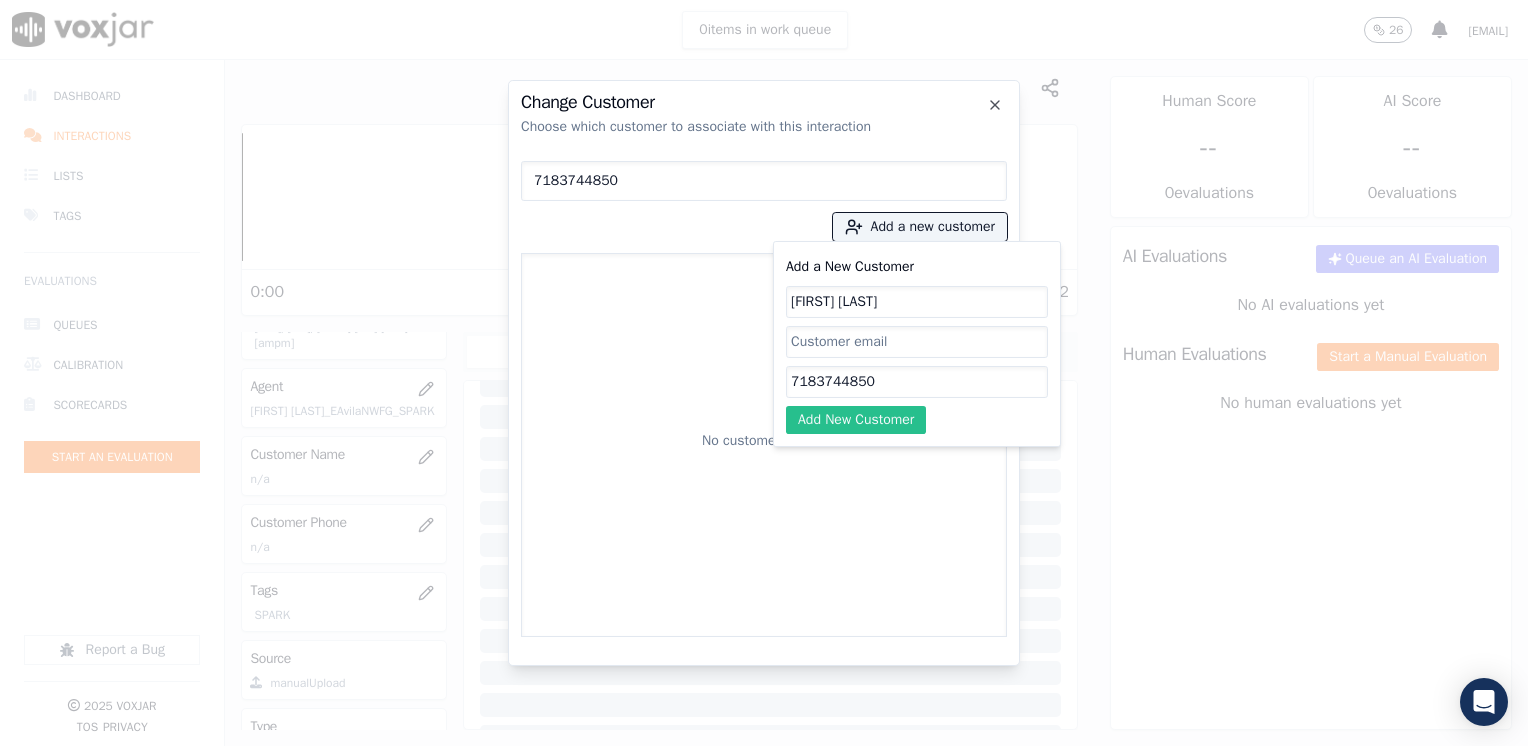 type on "[FIRST] [LAST]" 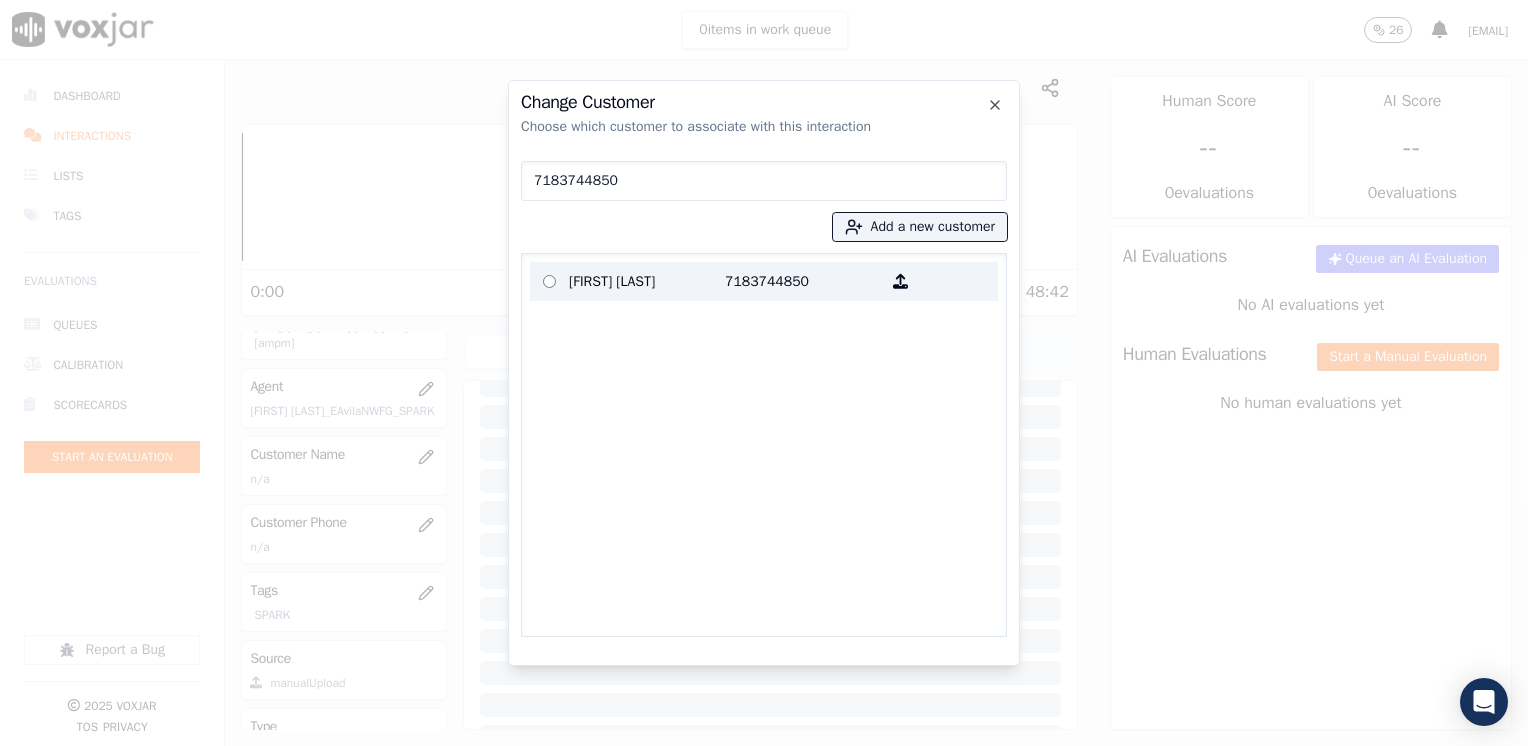 click on "7183744850" at bounding box center (803, 281) 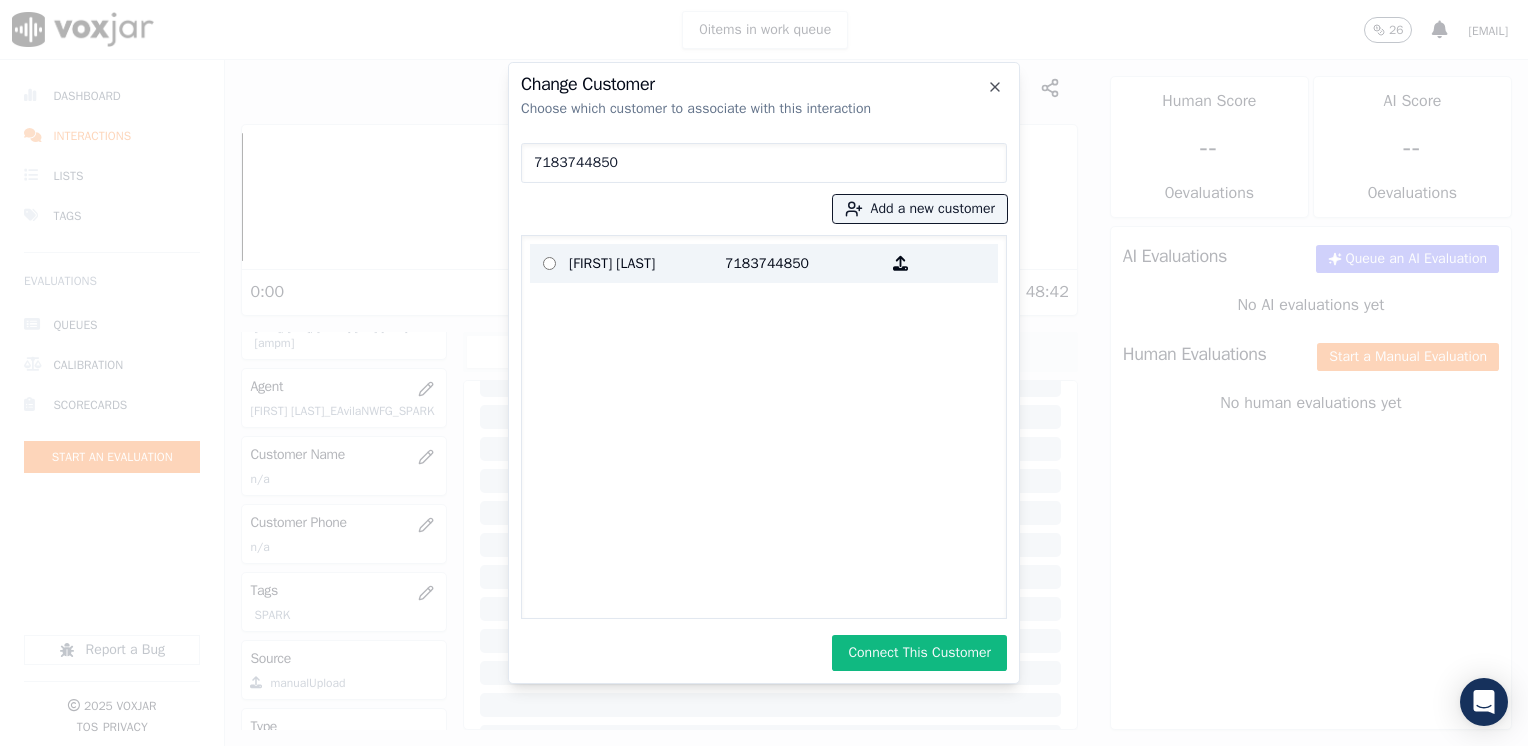 click on "7183744850" at bounding box center [803, 263] 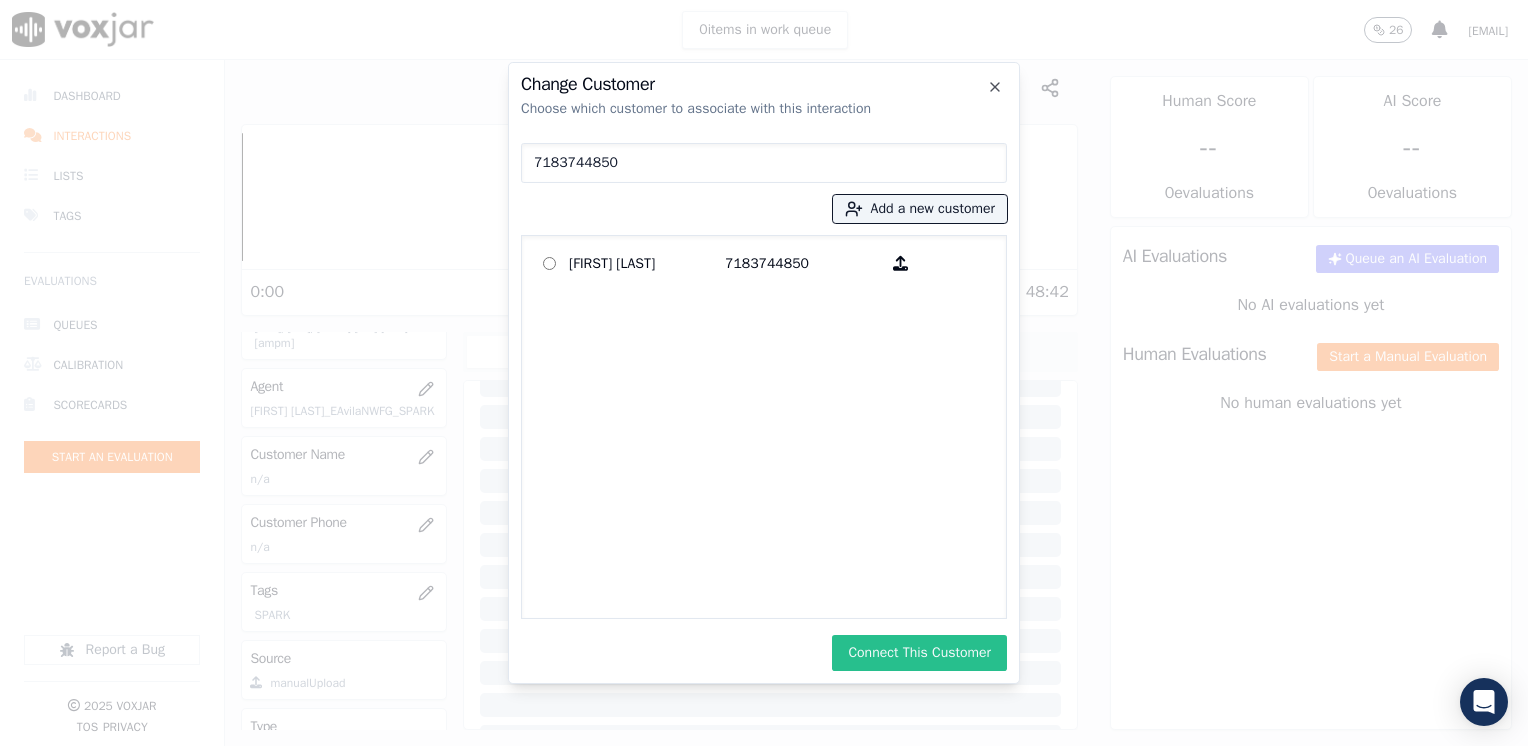 click on "Connect This Customer" at bounding box center [919, 653] 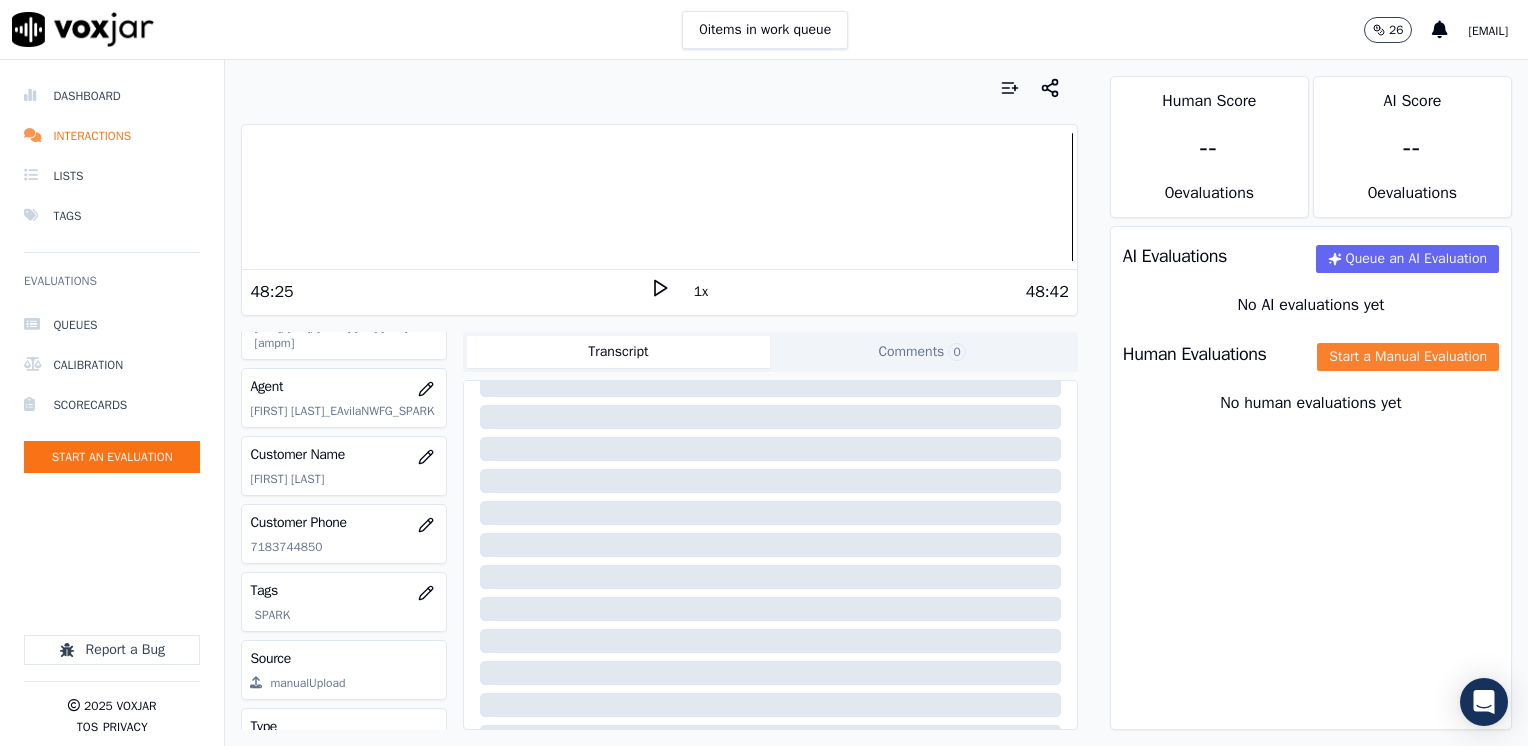 click on "Start a Manual Evaluation" 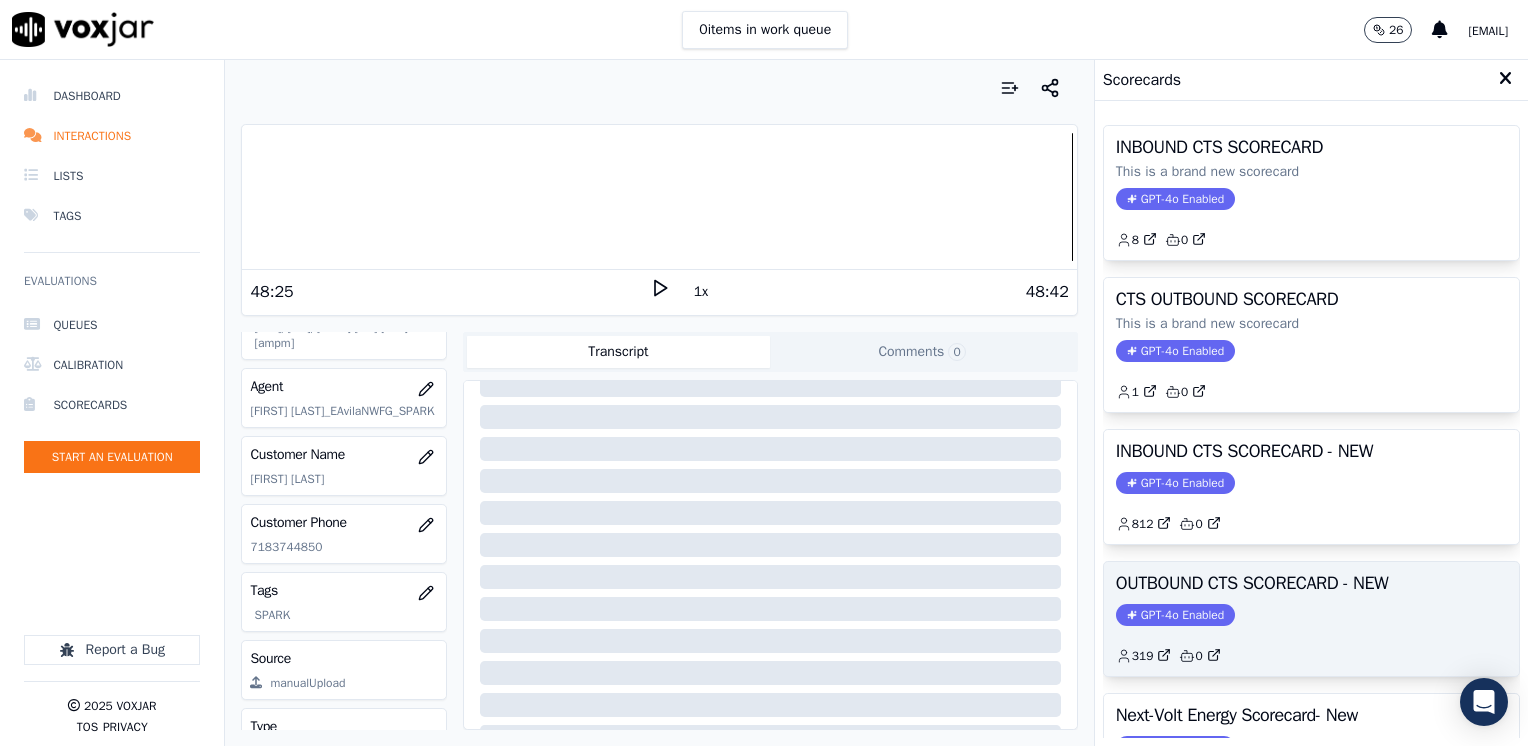 click on "GPT-4o Enabled" at bounding box center (1175, 615) 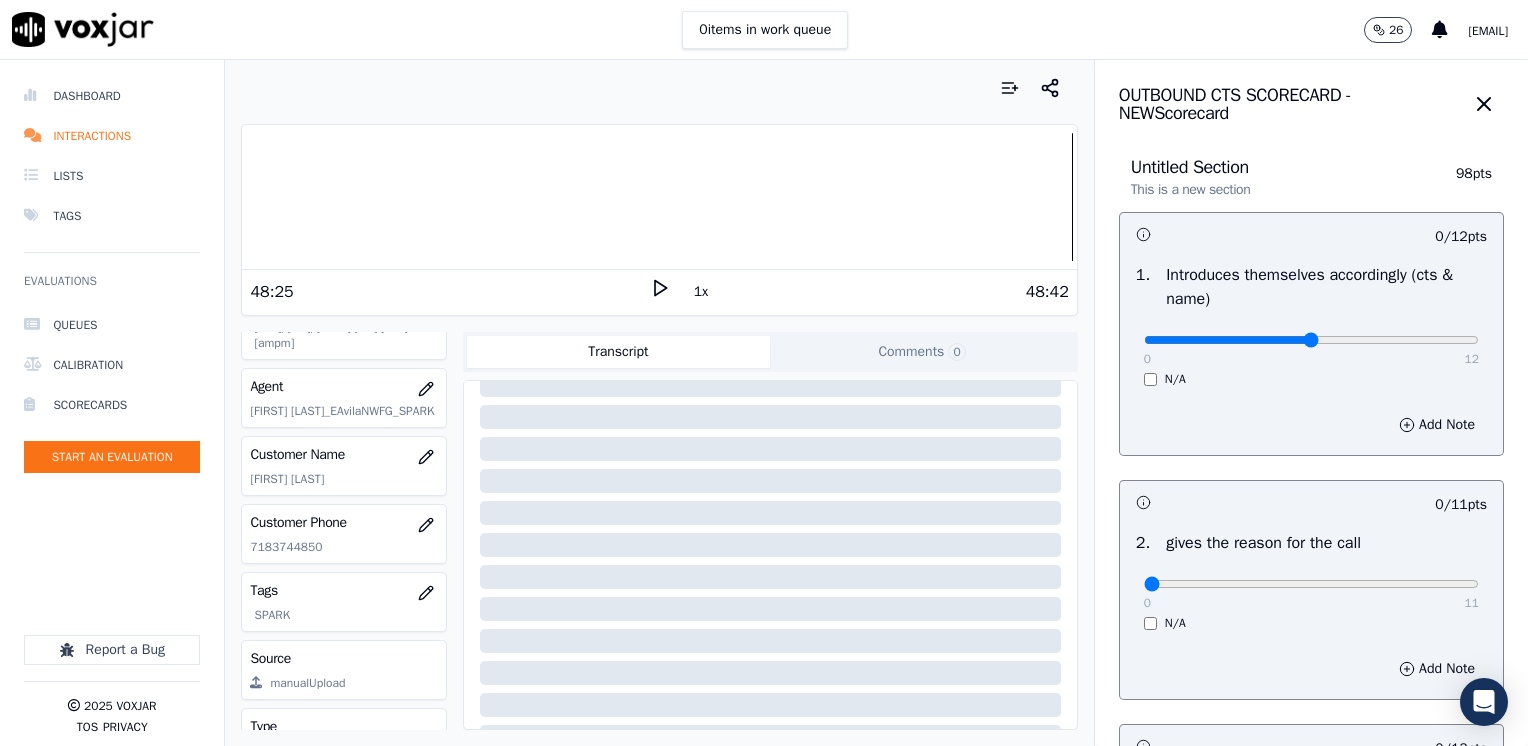 click at bounding box center [1311, 340] 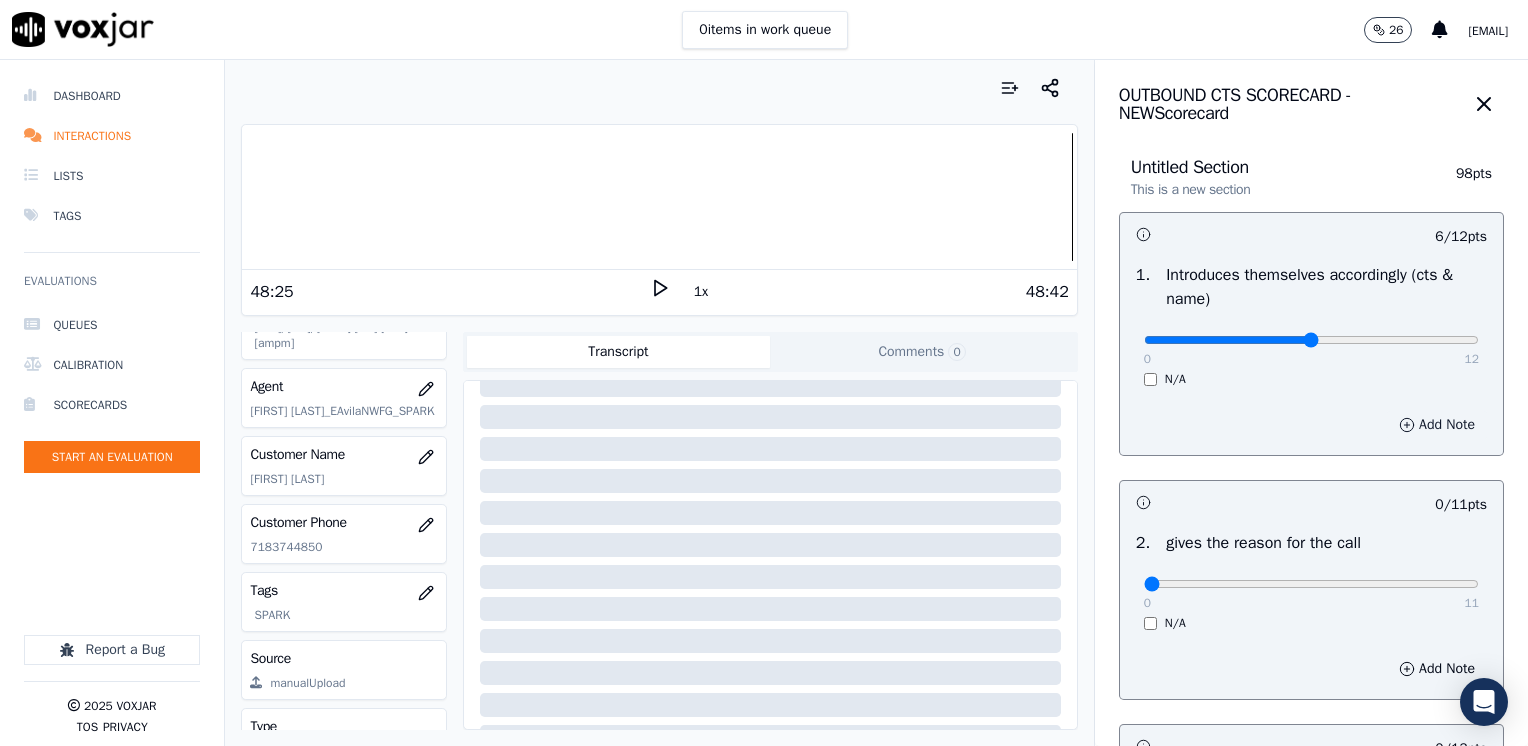 click on "Add Note" at bounding box center [1437, 425] 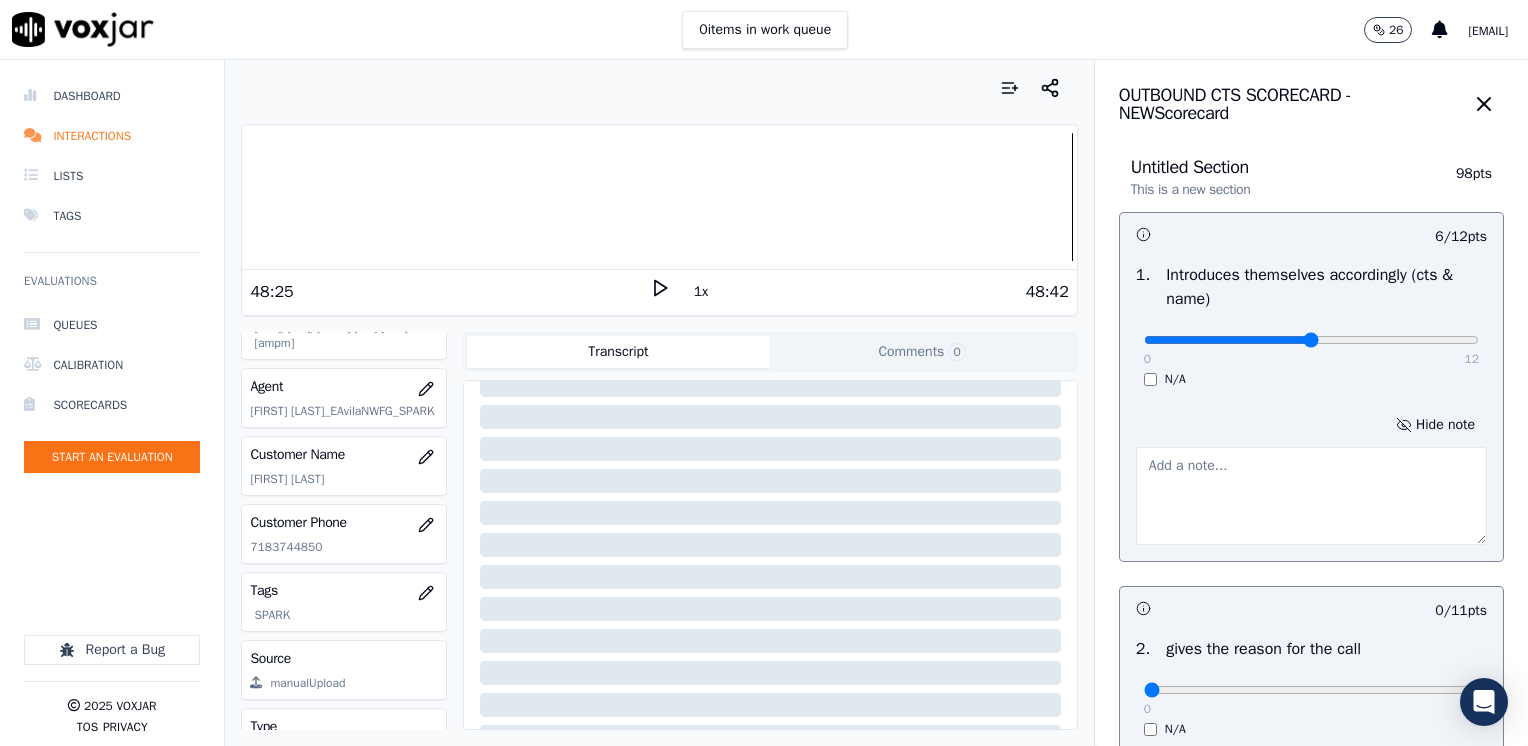 click at bounding box center (1311, 496) 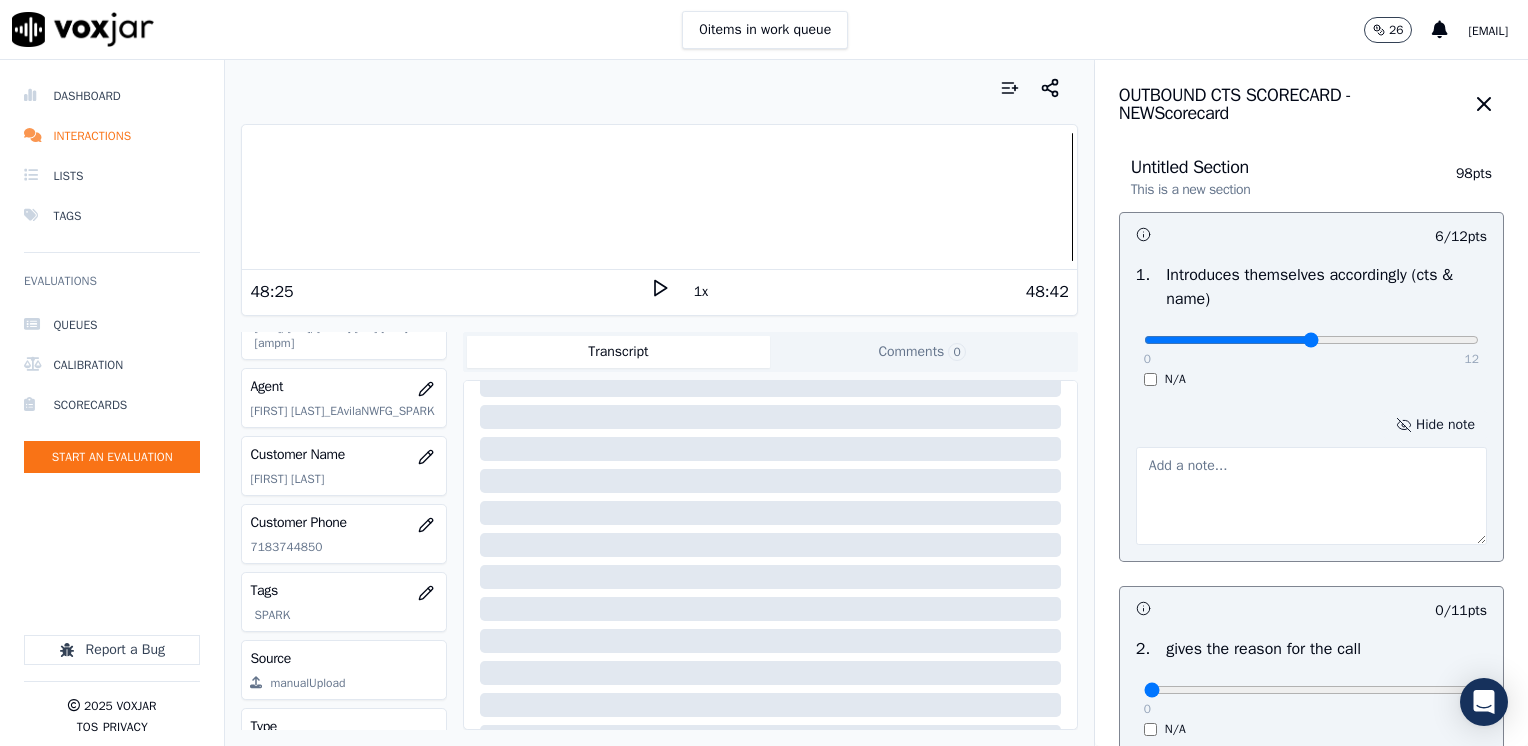 click on "Hide note" at bounding box center [1435, 425] 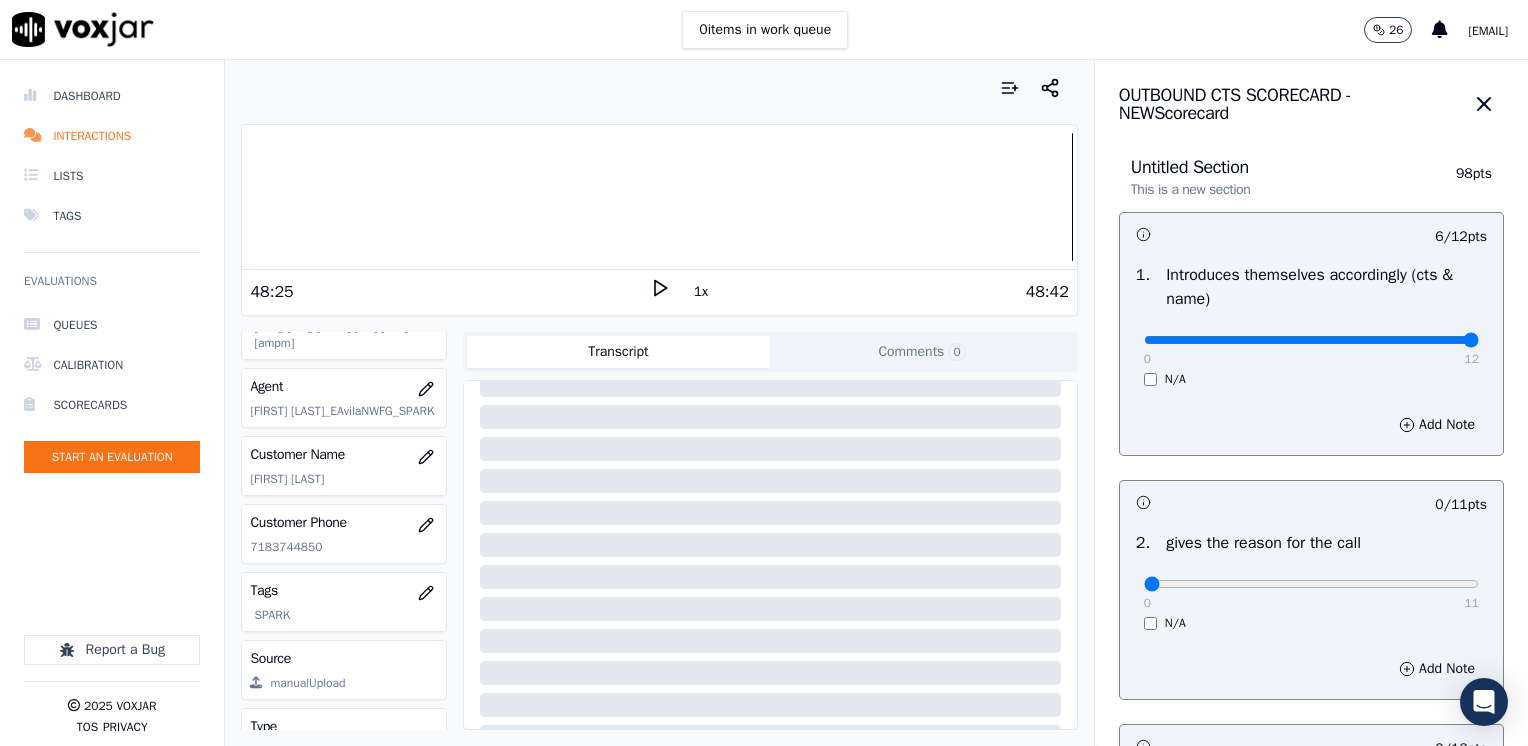 drag, startPoint x: 1284, startPoint y: 341, endPoint x: 1531, endPoint y: 333, distance: 247.12952 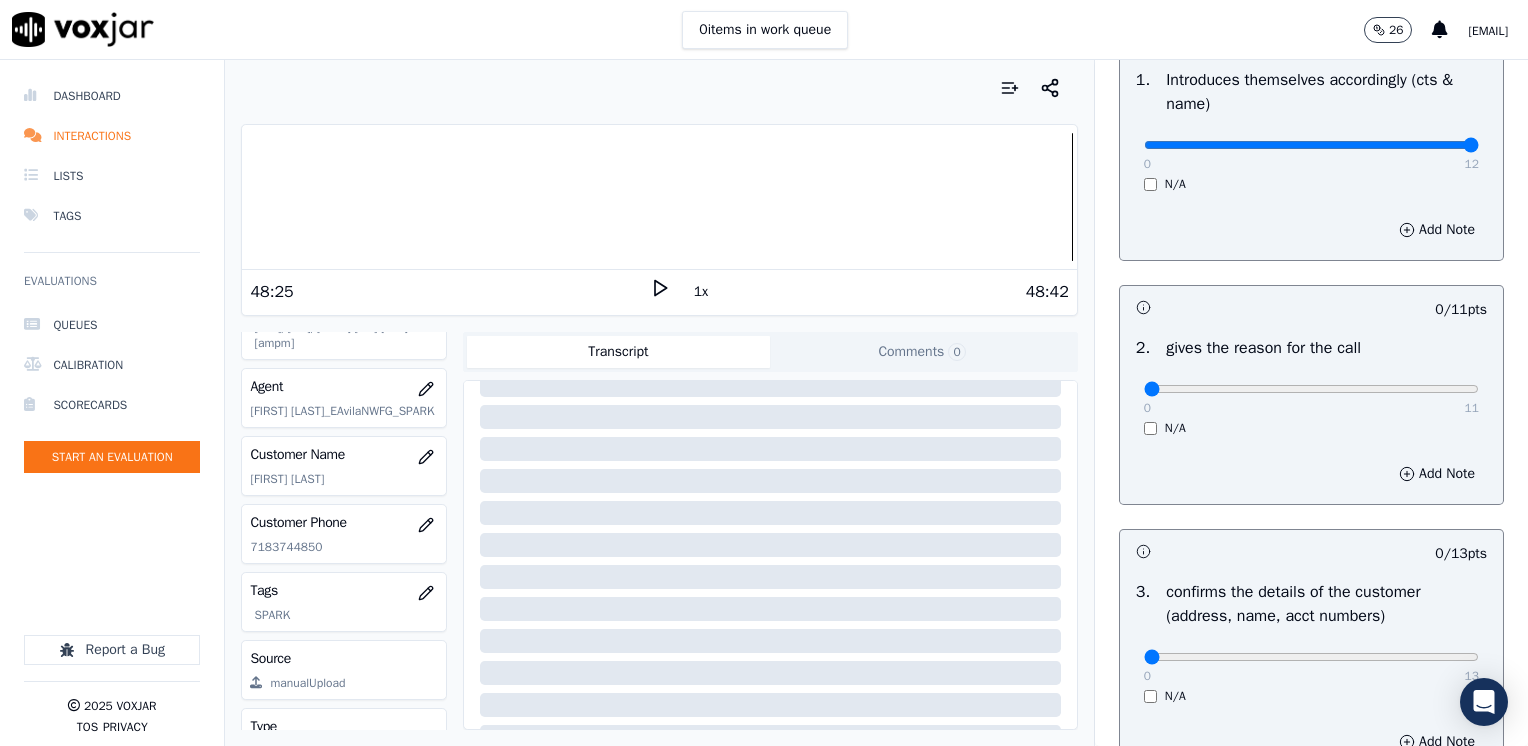 scroll, scrollTop: 200, scrollLeft: 0, axis: vertical 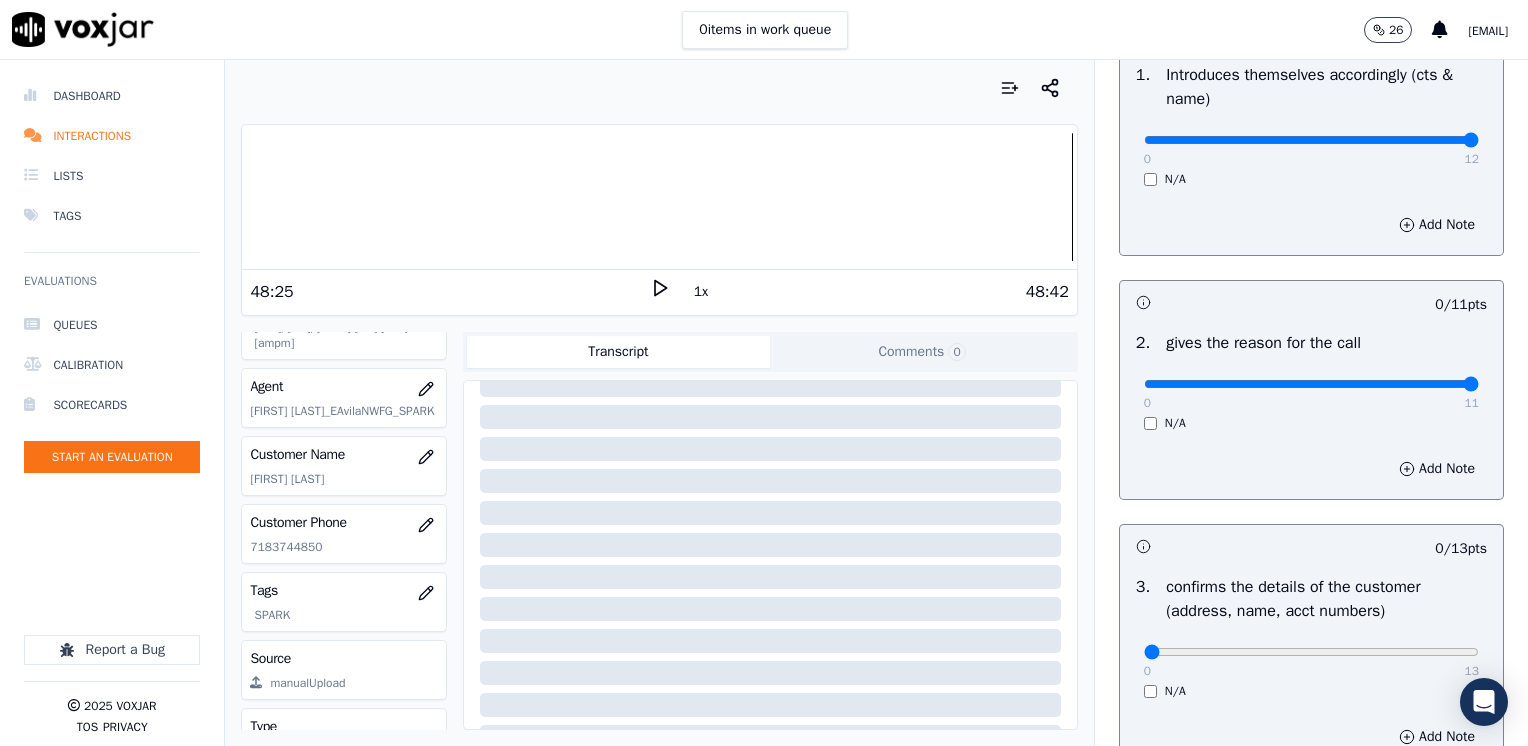 drag, startPoint x: 1130, startPoint y: 381, endPoint x: 1426, endPoint y: 393, distance: 296.24313 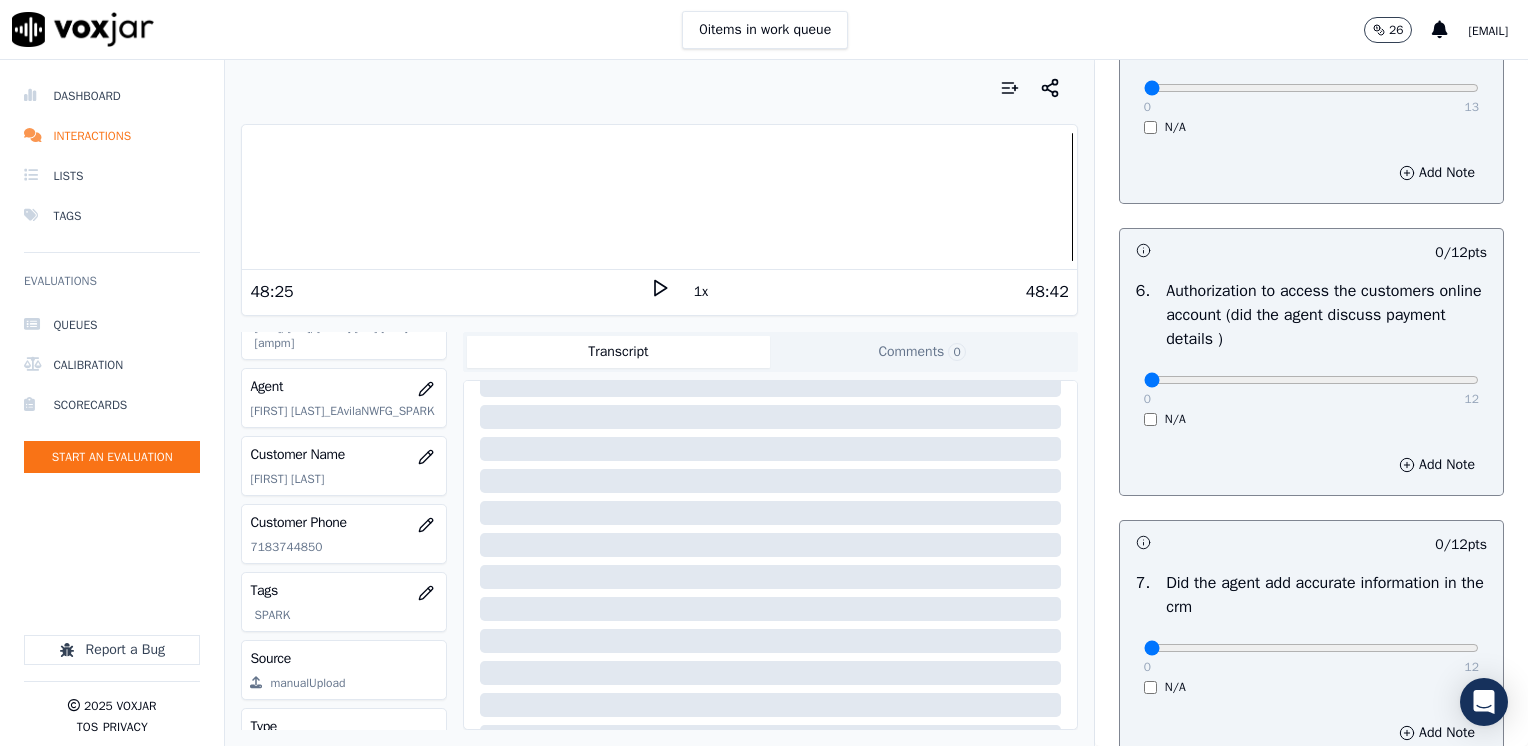scroll, scrollTop: 1748, scrollLeft: 0, axis: vertical 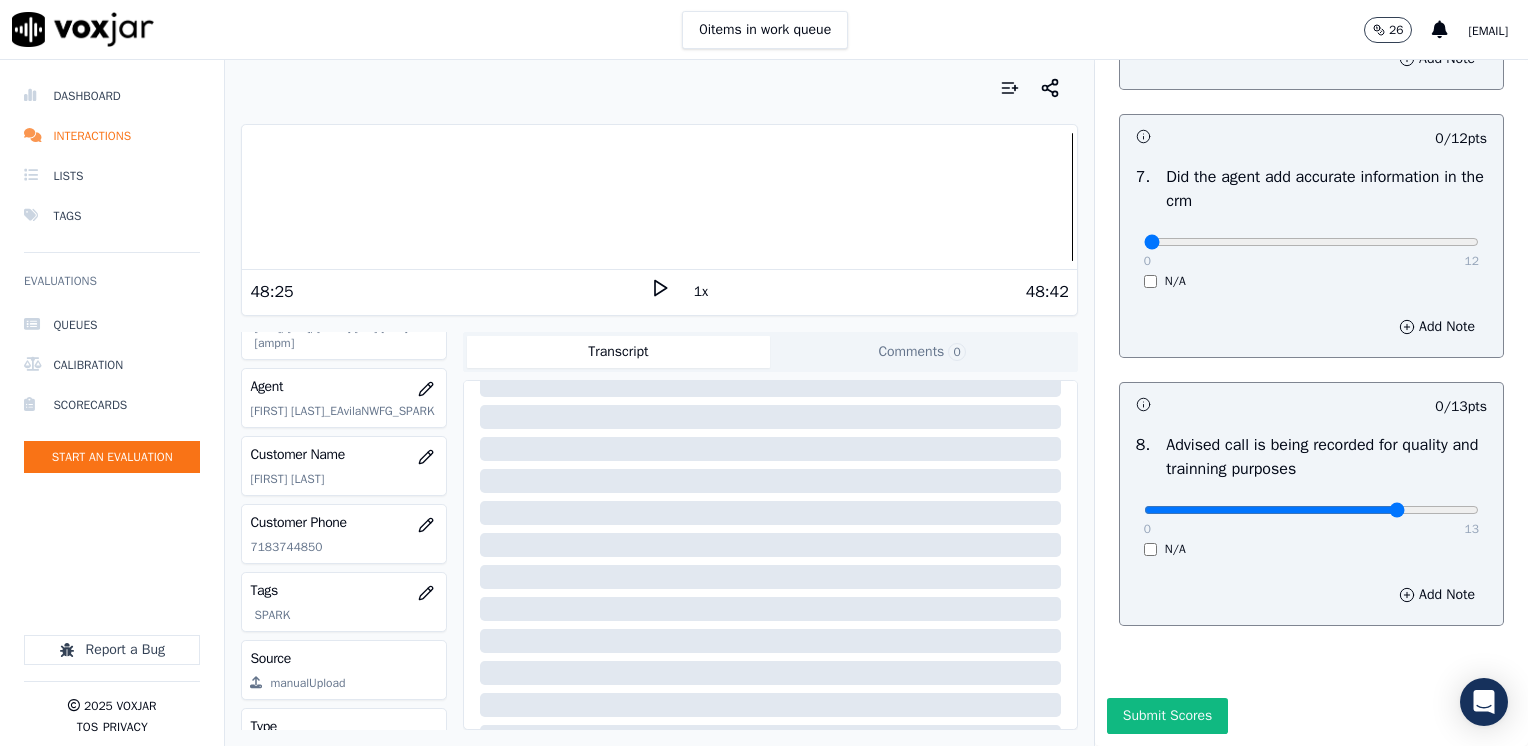 type on "10" 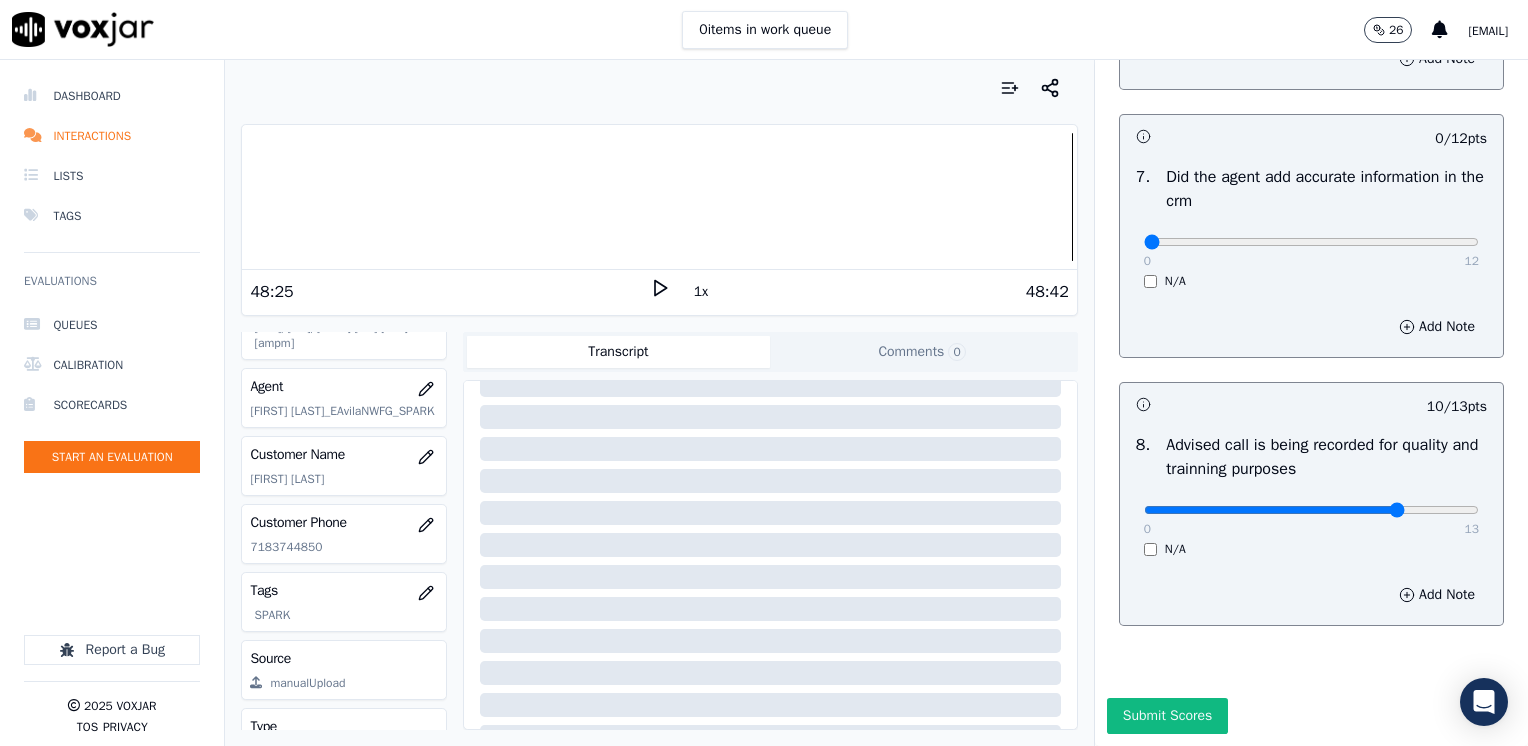 click on "Add Note" at bounding box center (1311, 595) 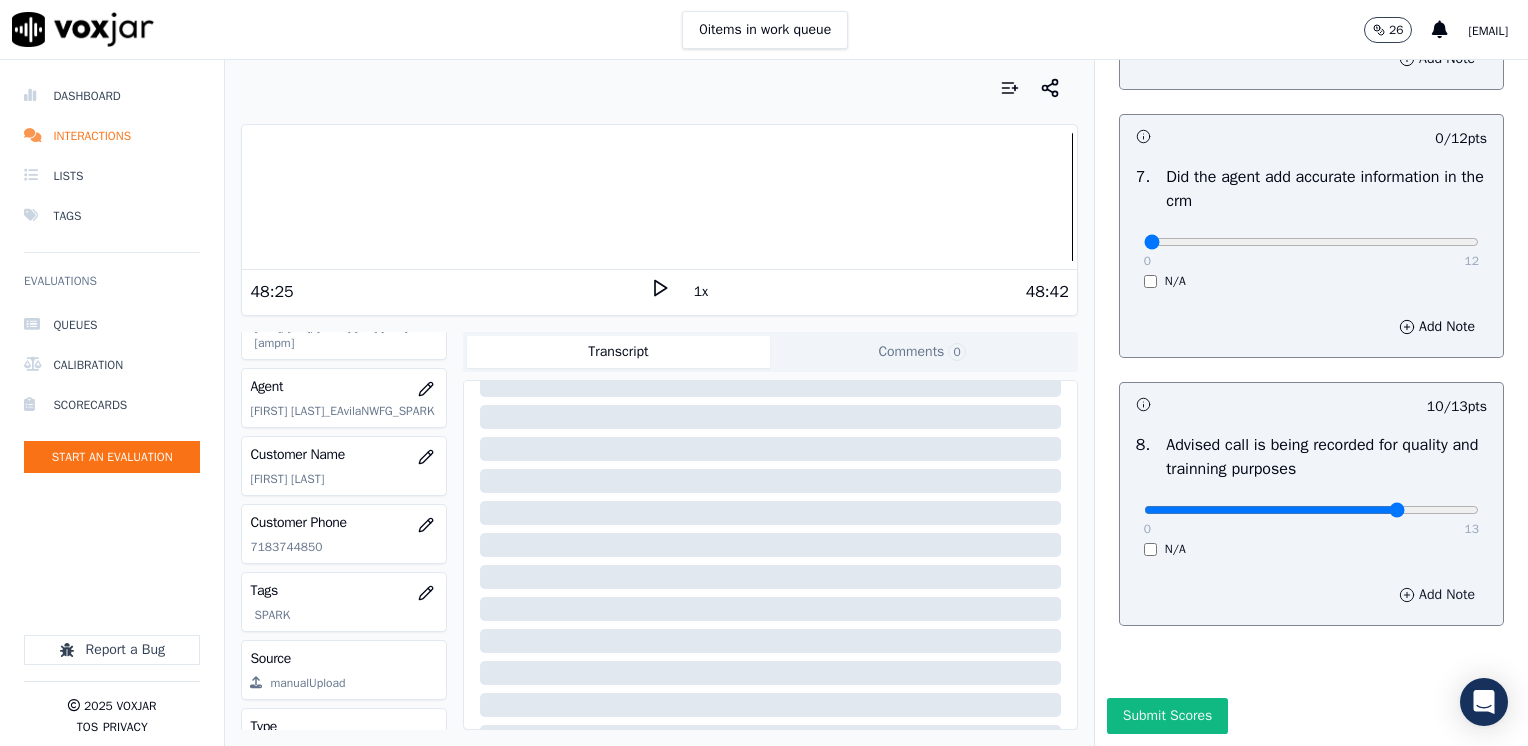 click on "Add Note" at bounding box center [1437, 595] 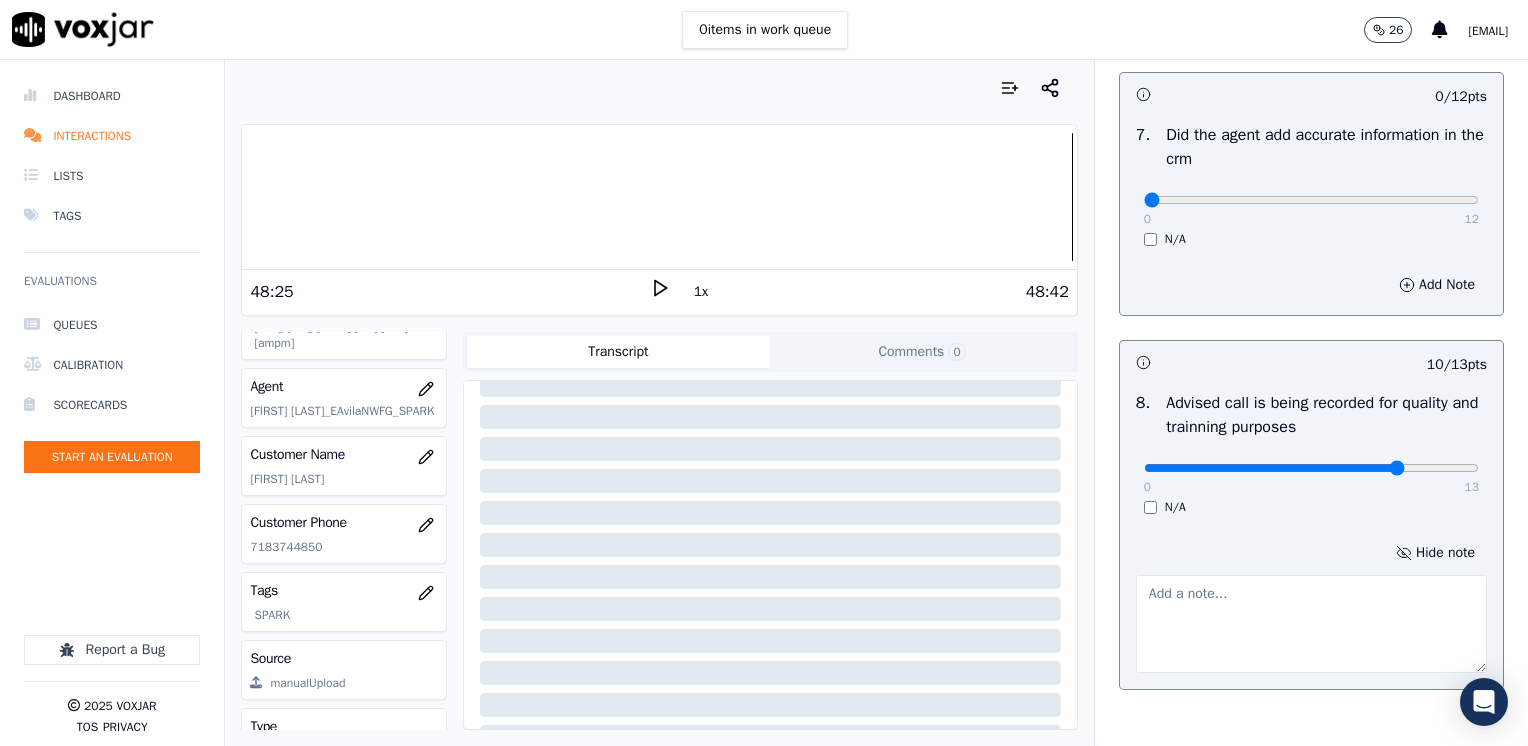 click at bounding box center [1311, 624] 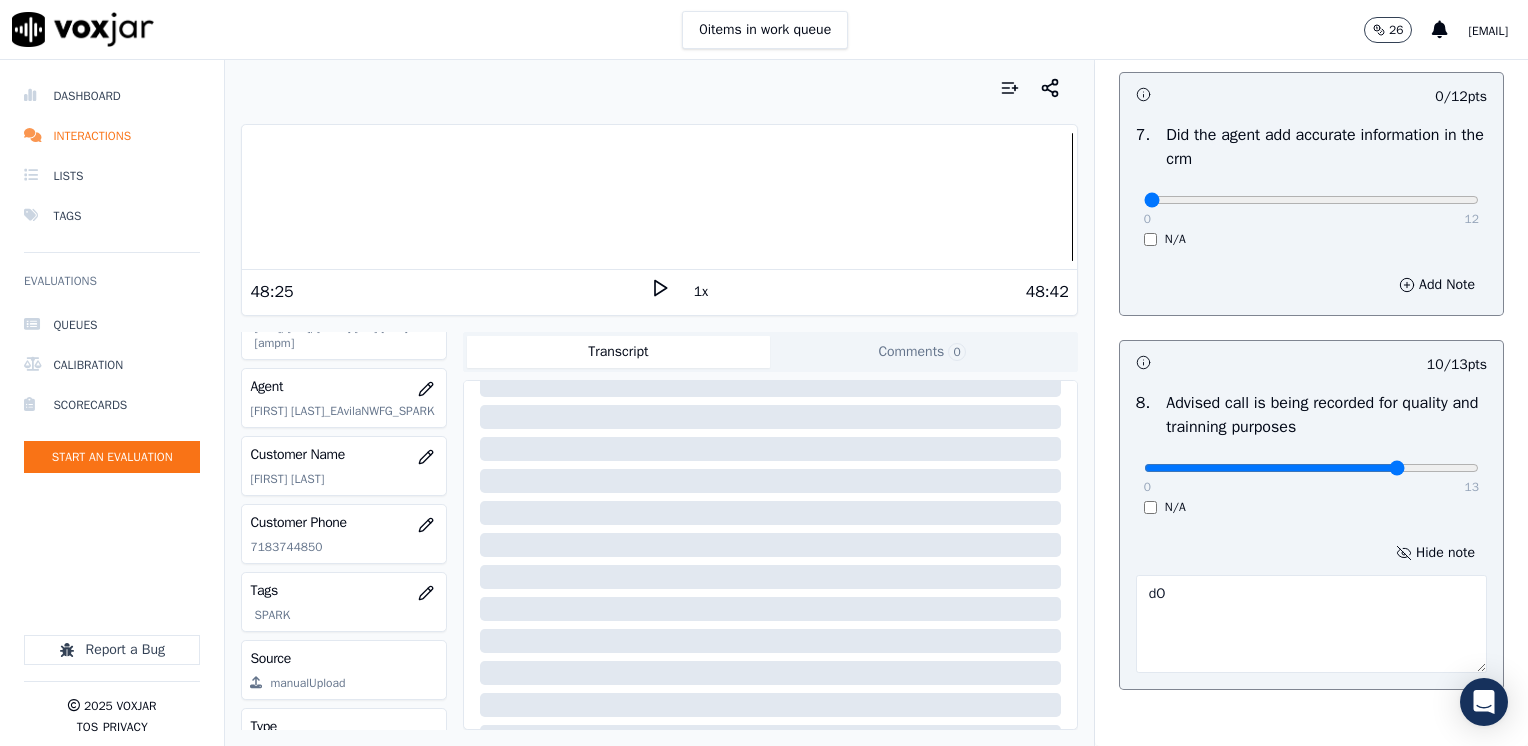 type on "d" 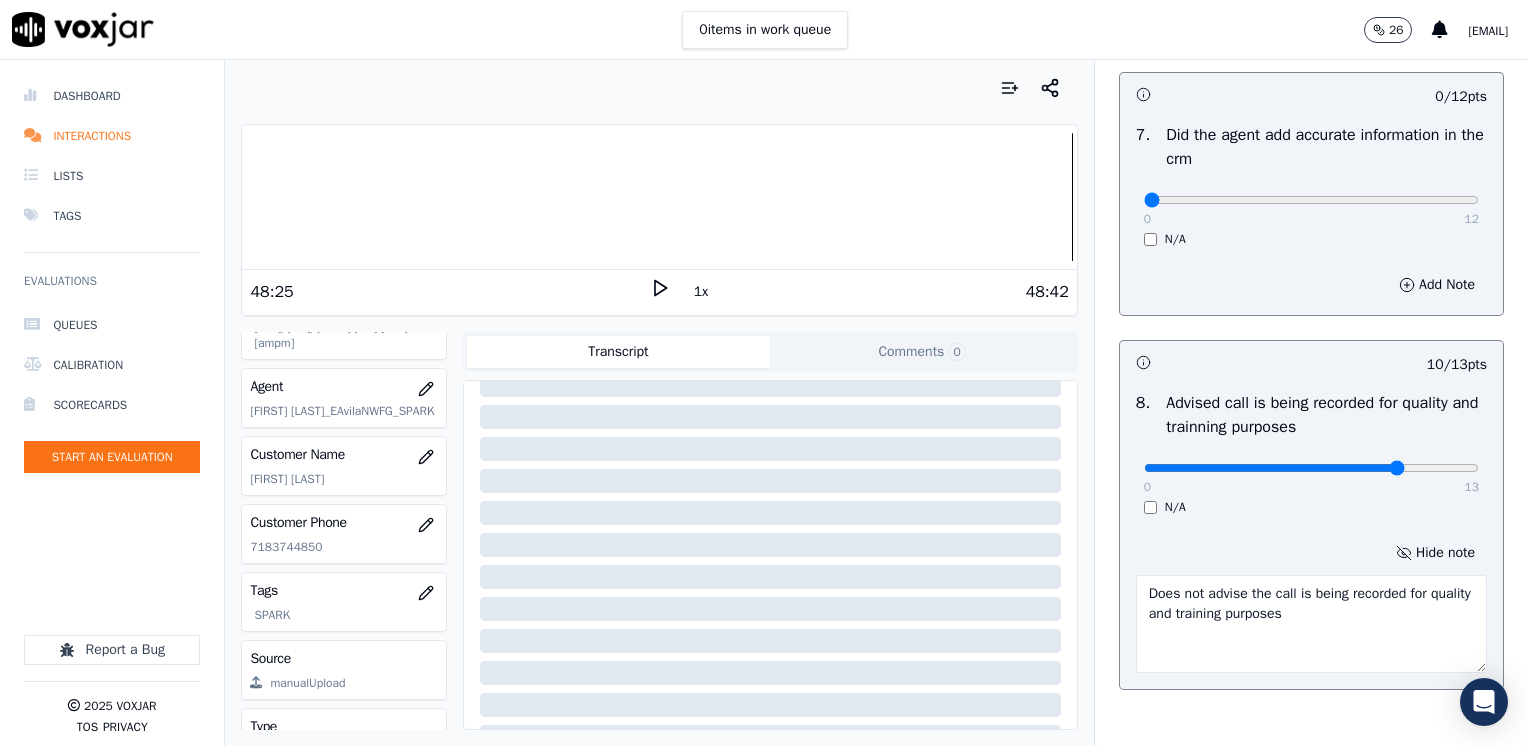 type on "Does not advise the call is being recorded for quality and training purposes" 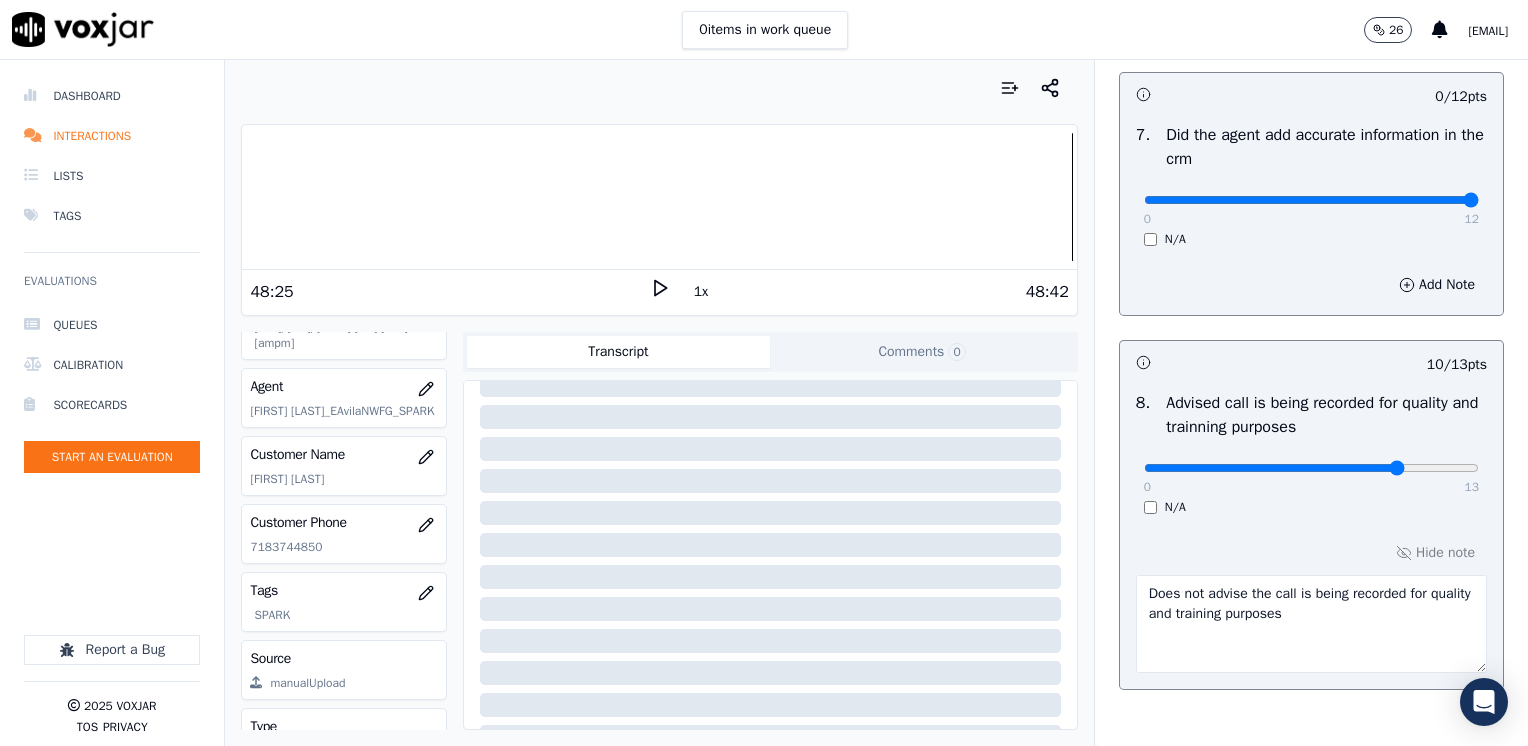 drag, startPoint x: 1132, startPoint y: 194, endPoint x: 1525, endPoint y: 217, distance: 393.67245 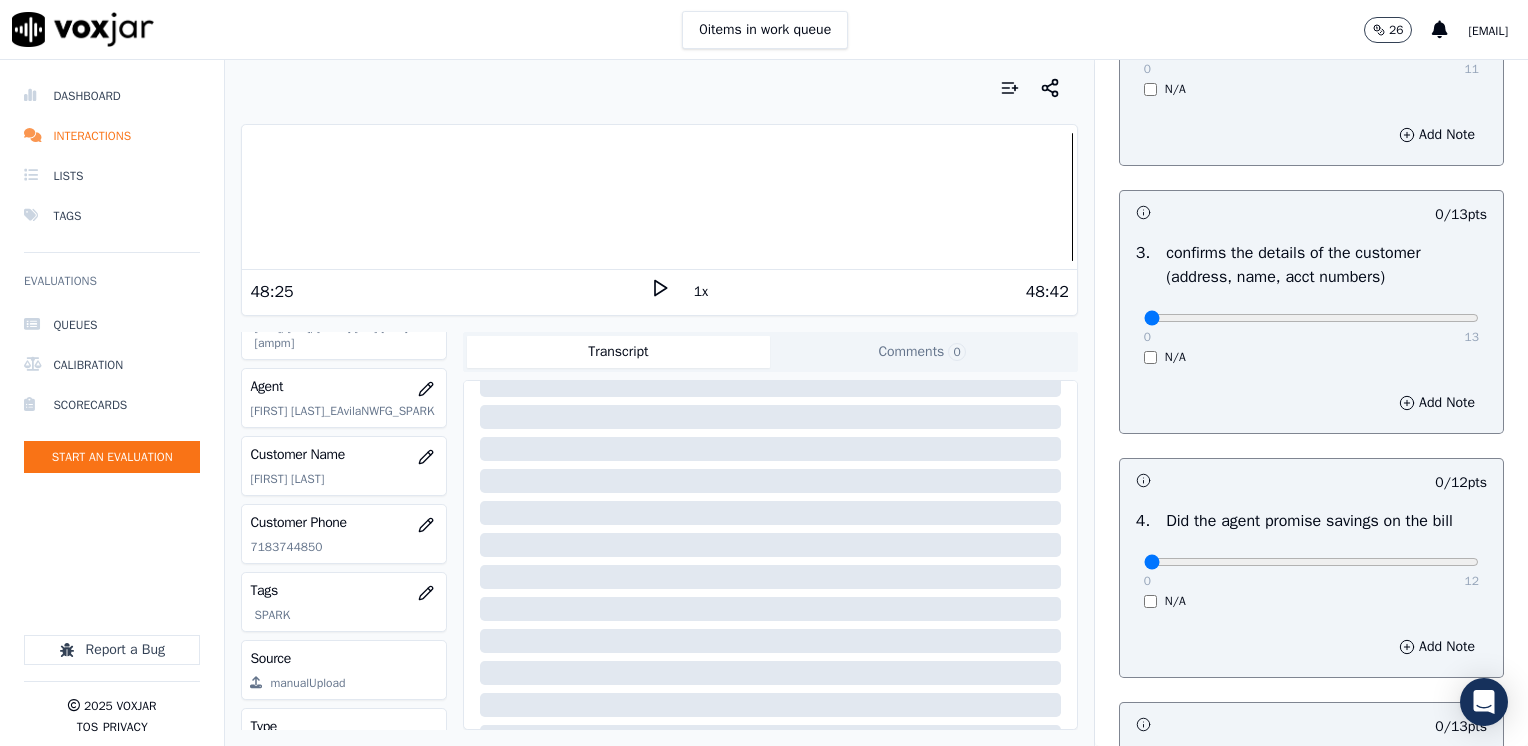 scroll, scrollTop: 800, scrollLeft: 0, axis: vertical 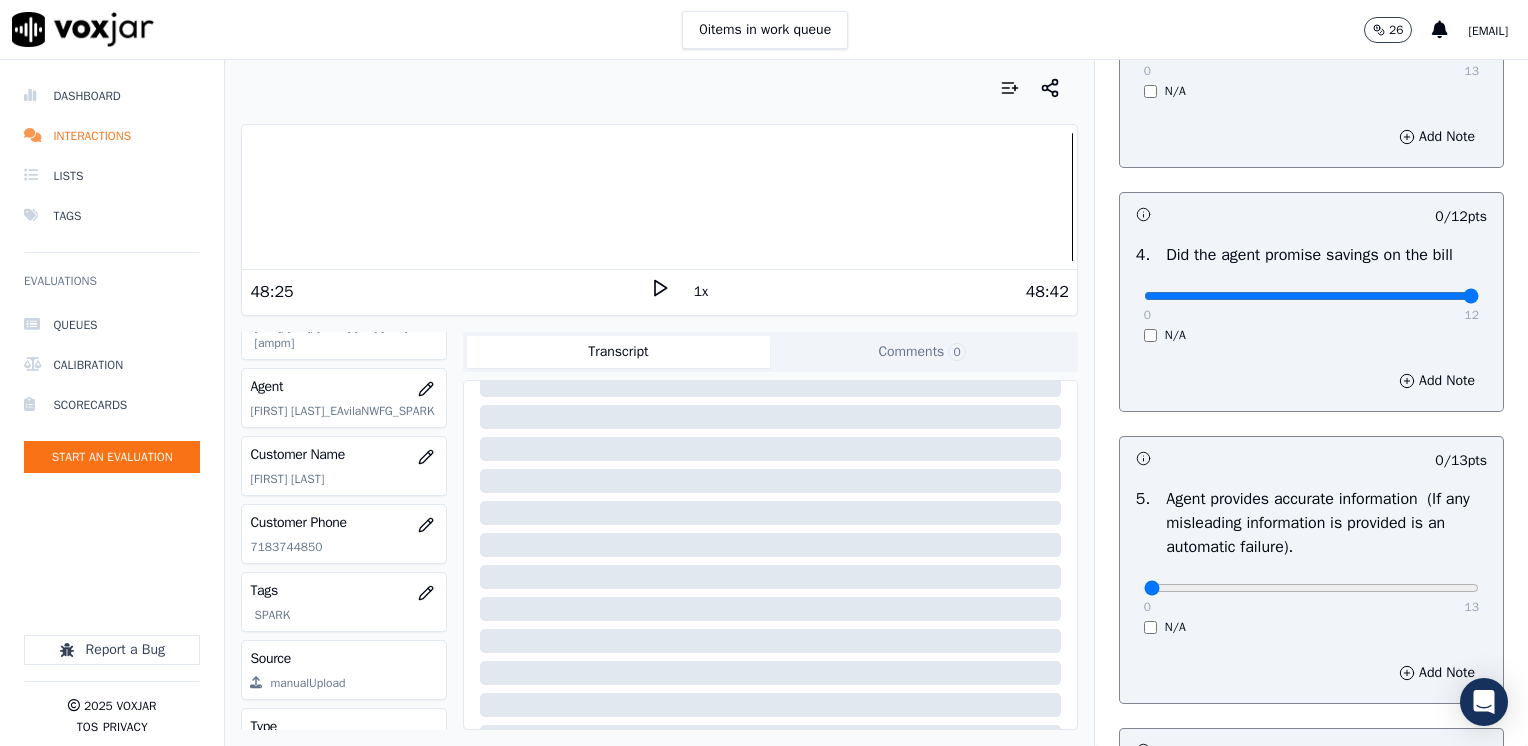 drag, startPoint x: 1136, startPoint y: 296, endPoint x: 1531, endPoint y: 302, distance: 395.04556 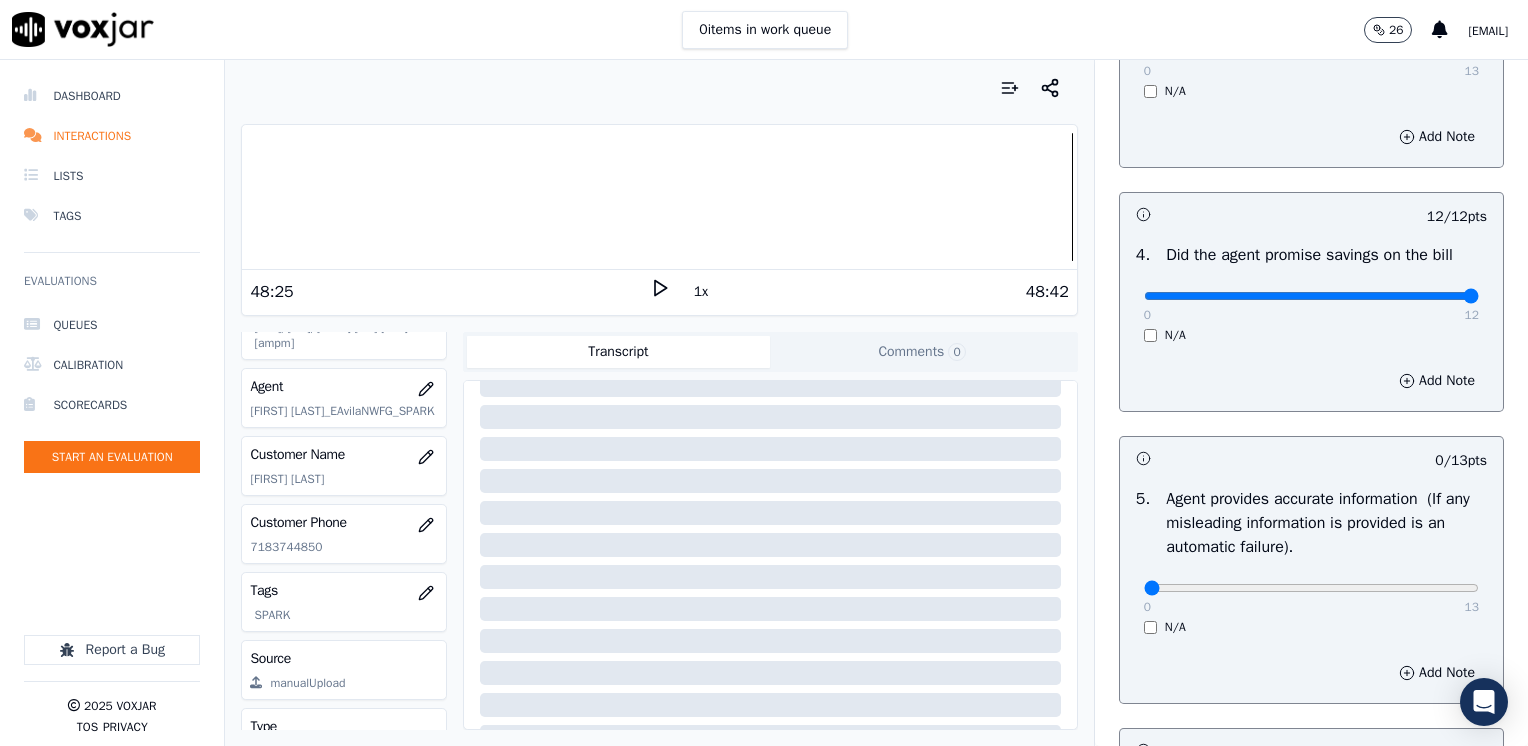 scroll, scrollTop: 1200, scrollLeft: 0, axis: vertical 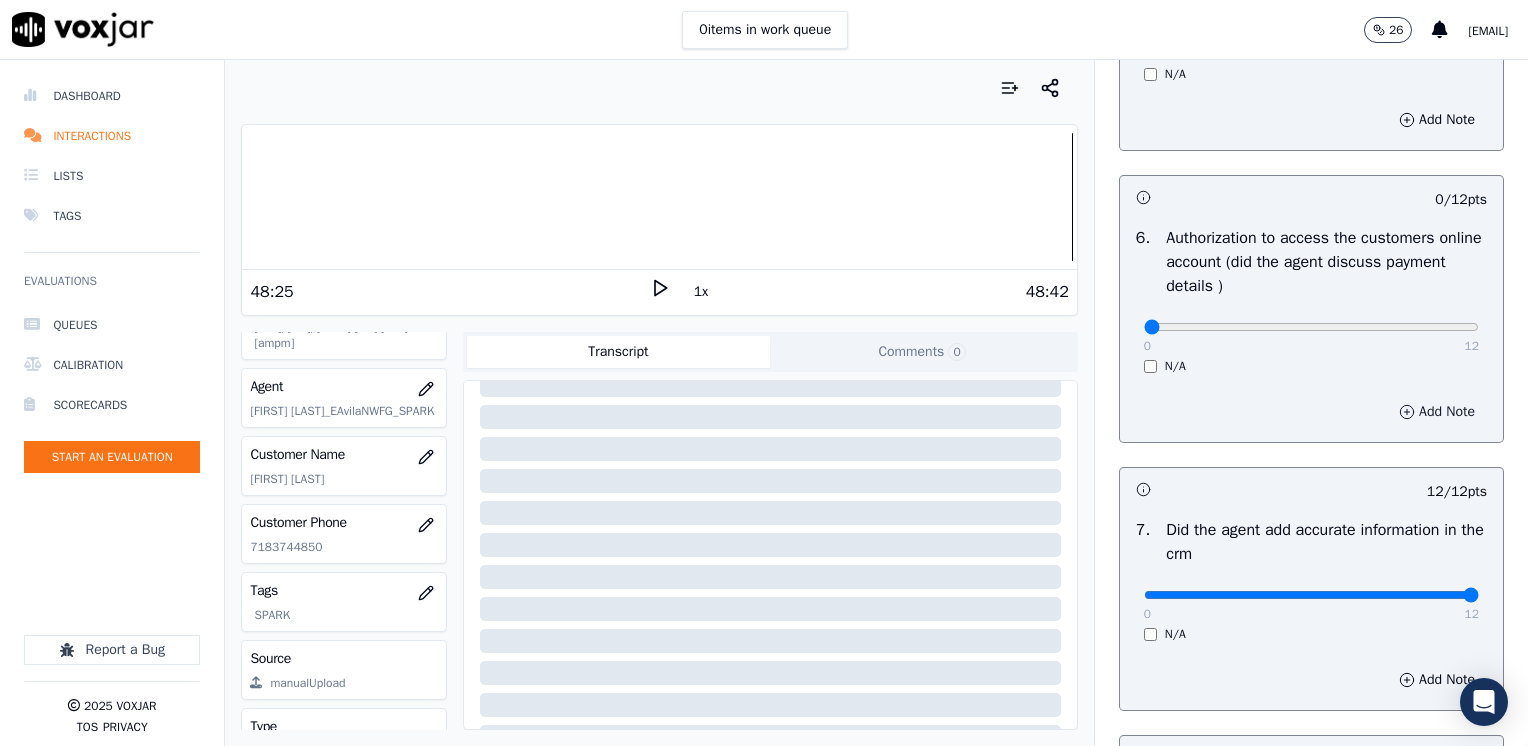 click on "Add Note" at bounding box center [1437, 412] 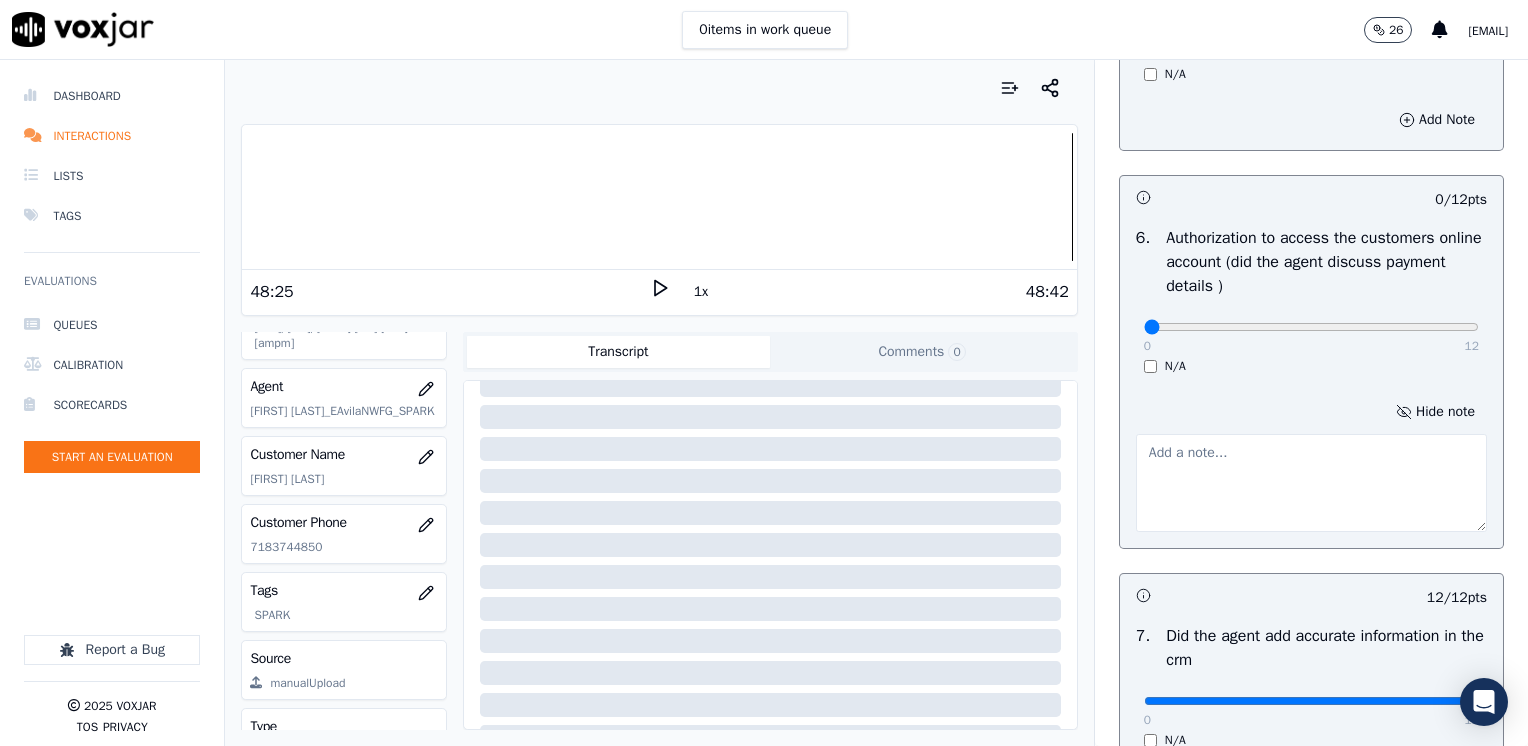 click at bounding box center (1311, 483) 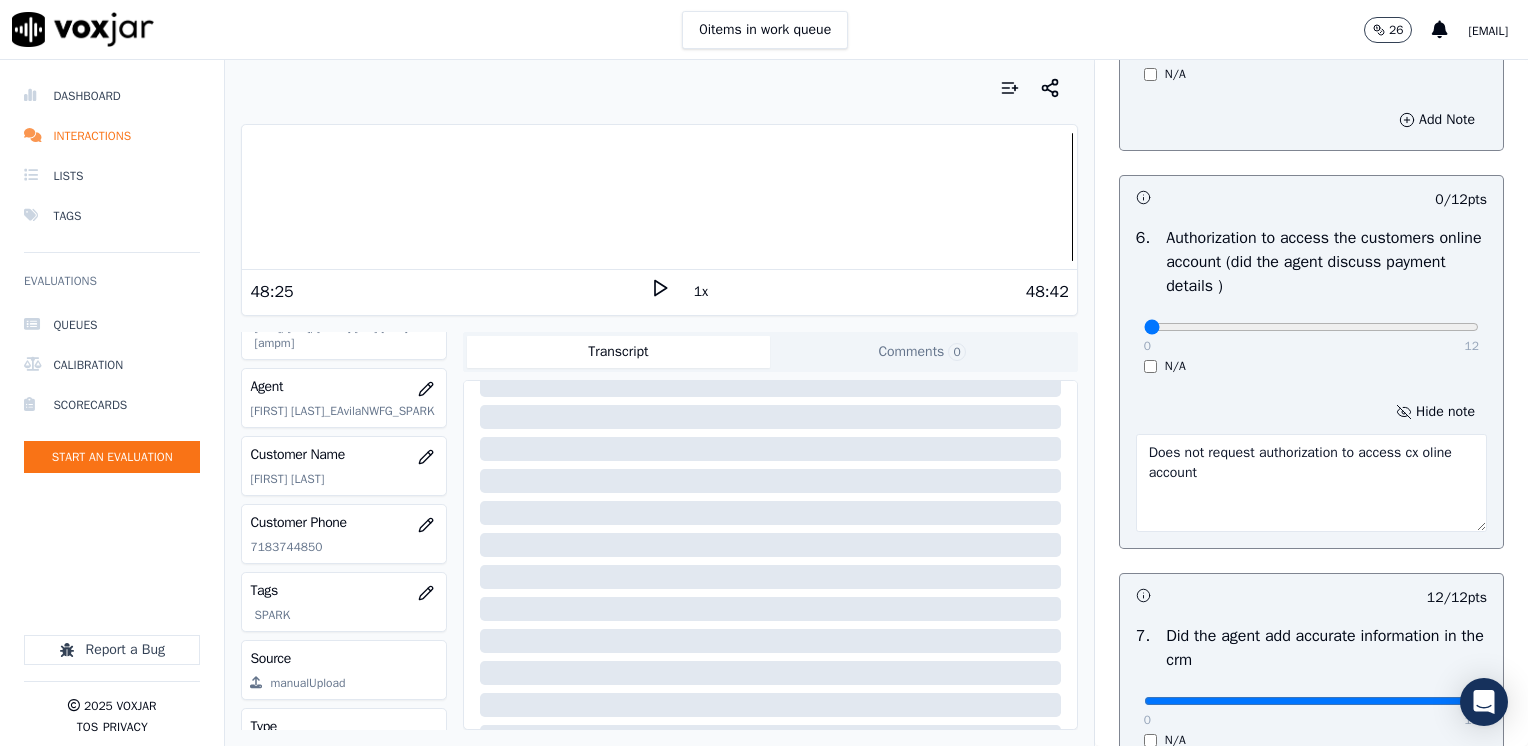 scroll, scrollTop: 953, scrollLeft: 0, axis: vertical 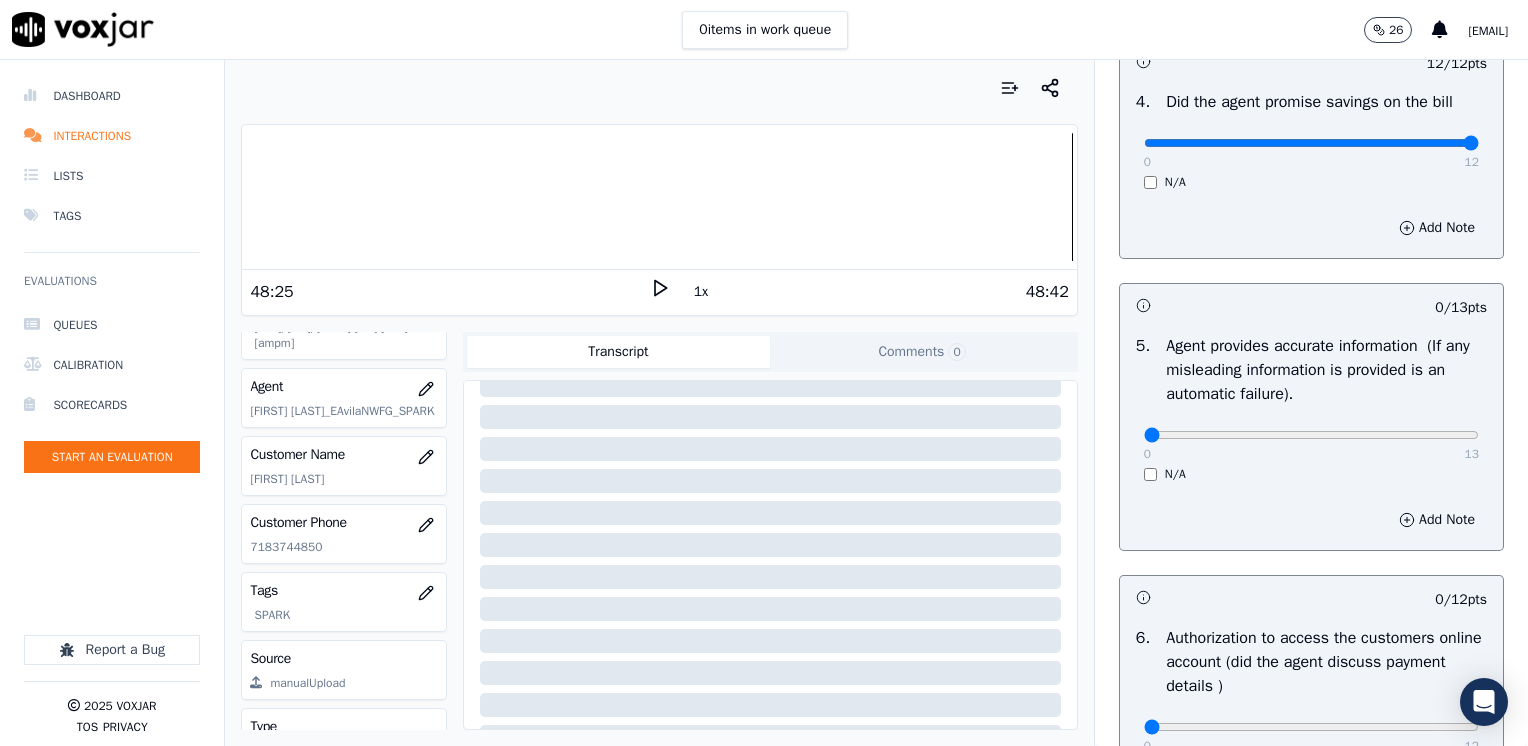 type on "Does not request authorization to access cx oline account" 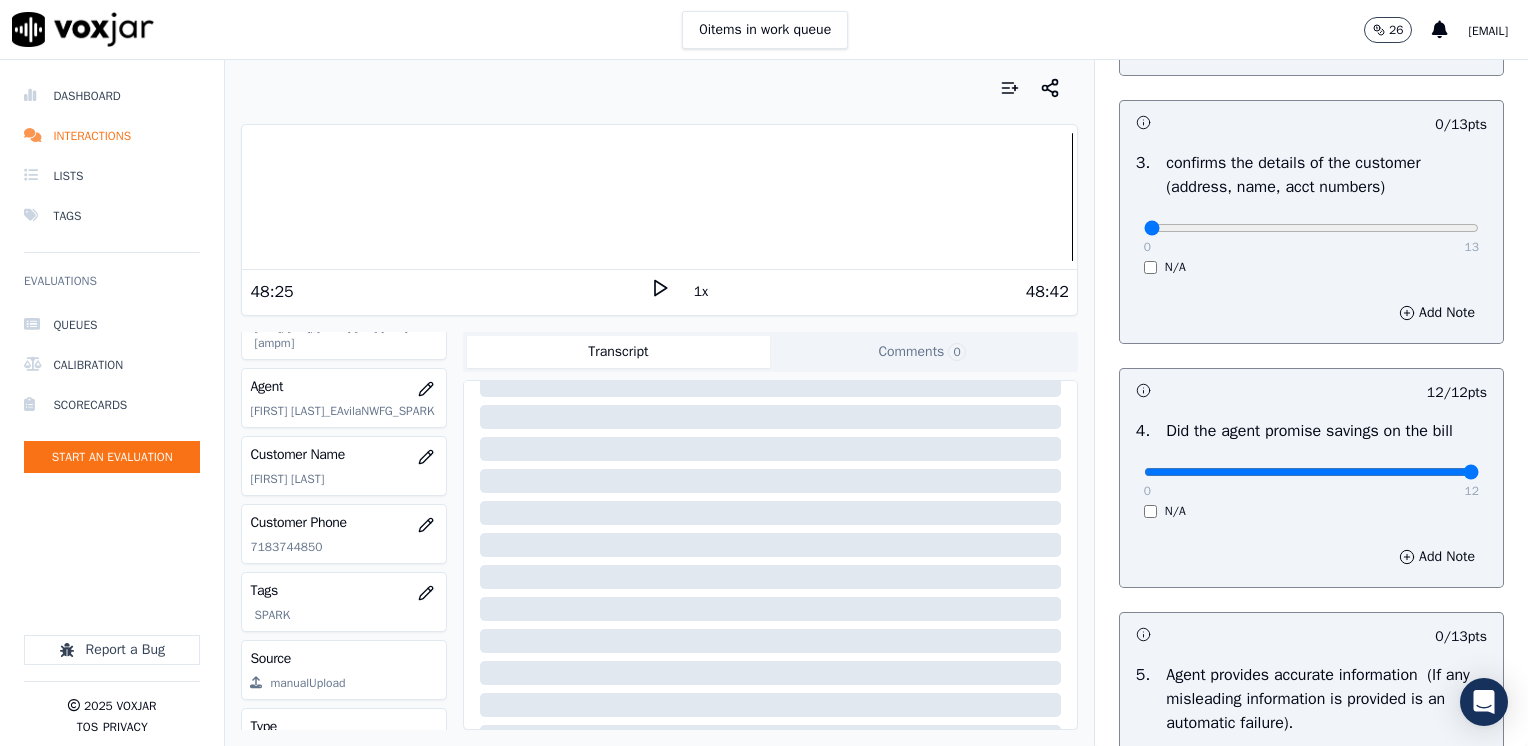 scroll, scrollTop: 459, scrollLeft: 0, axis: vertical 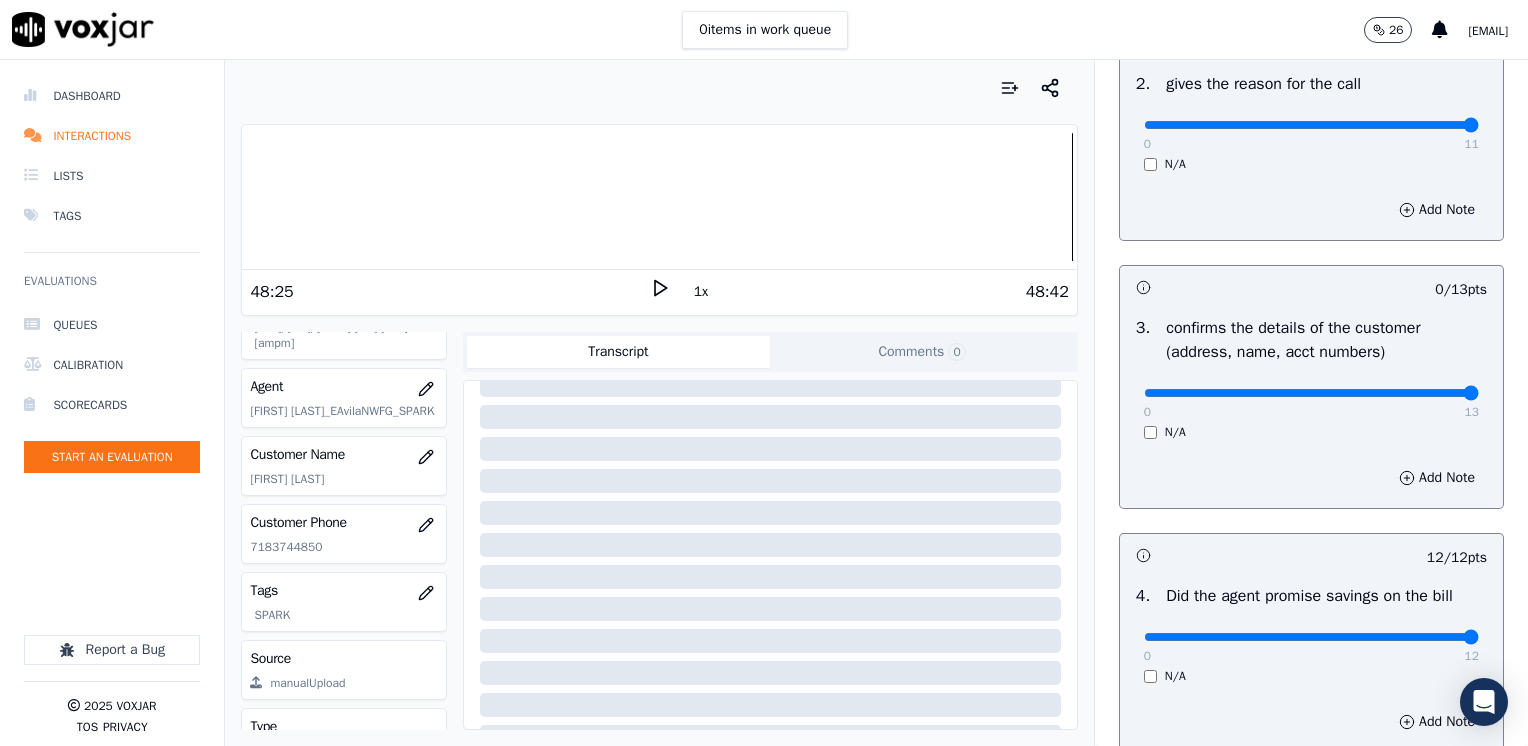 drag, startPoint x: 1126, startPoint y: 396, endPoint x: 1531, endPoint y: 392, distance: 405.01974 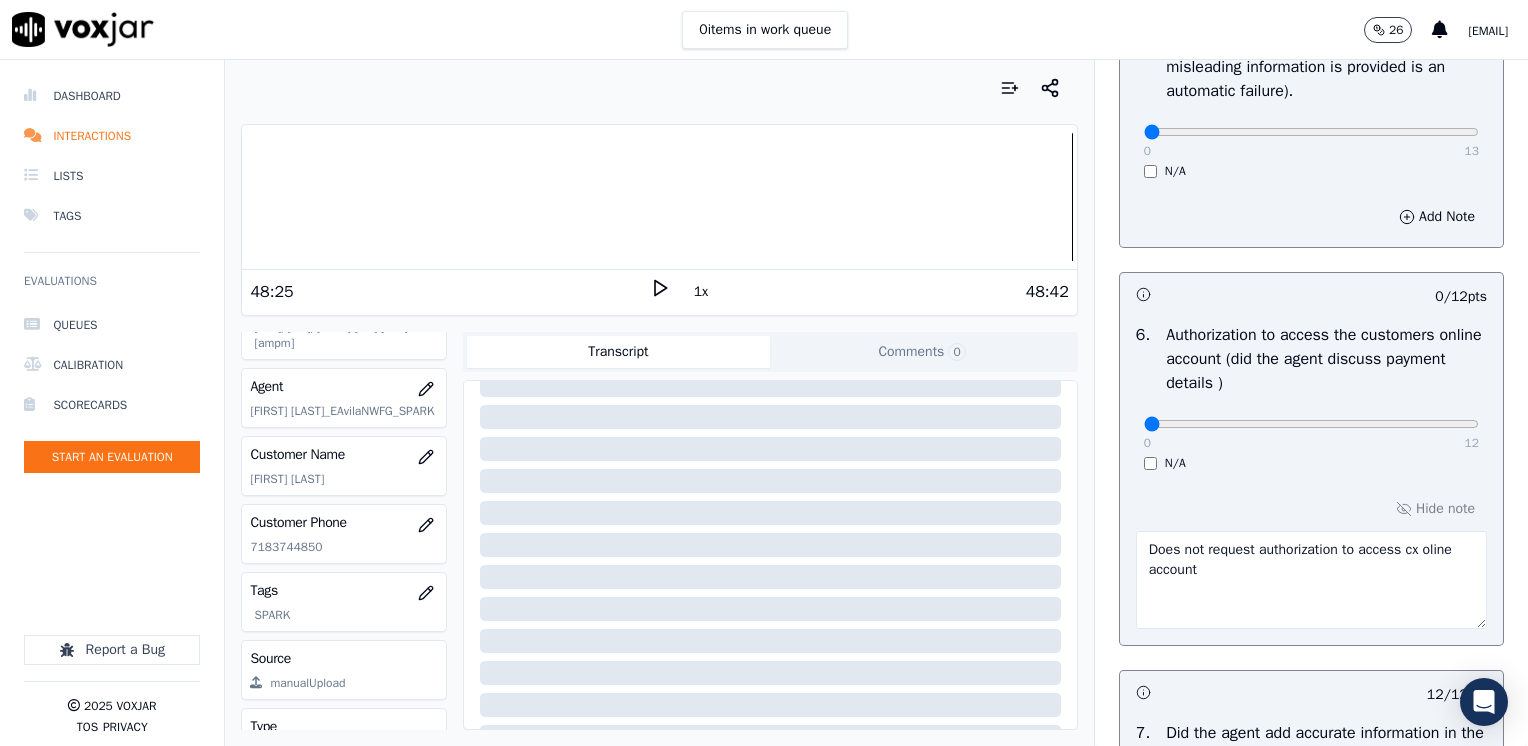 scroll, scrollTop: 1259, scrollLeft: 0, axis: vertical 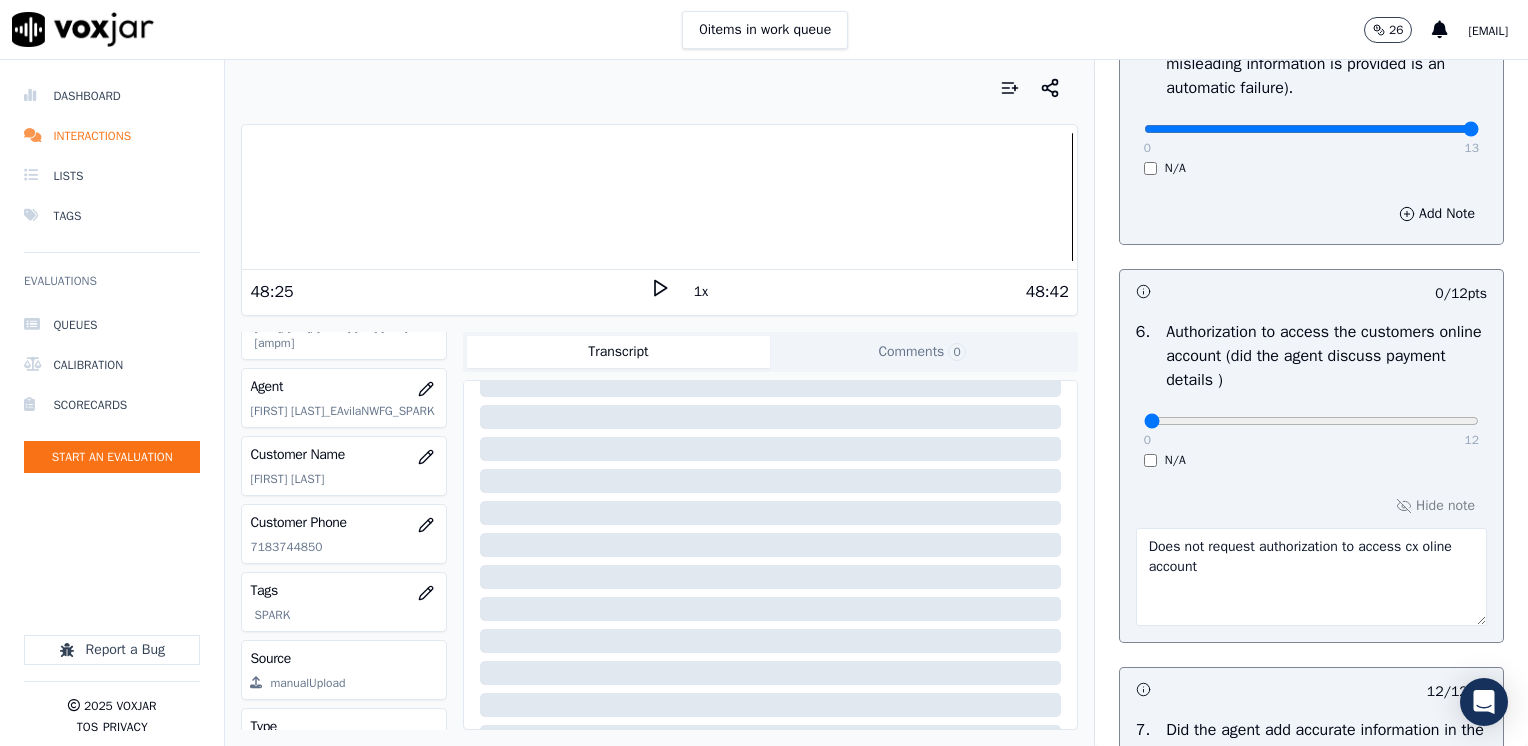 drag, startPoint x: 1131, startPoint y: 129, endPoint x: 1531, endPoint y: 96, distance: 401.35895 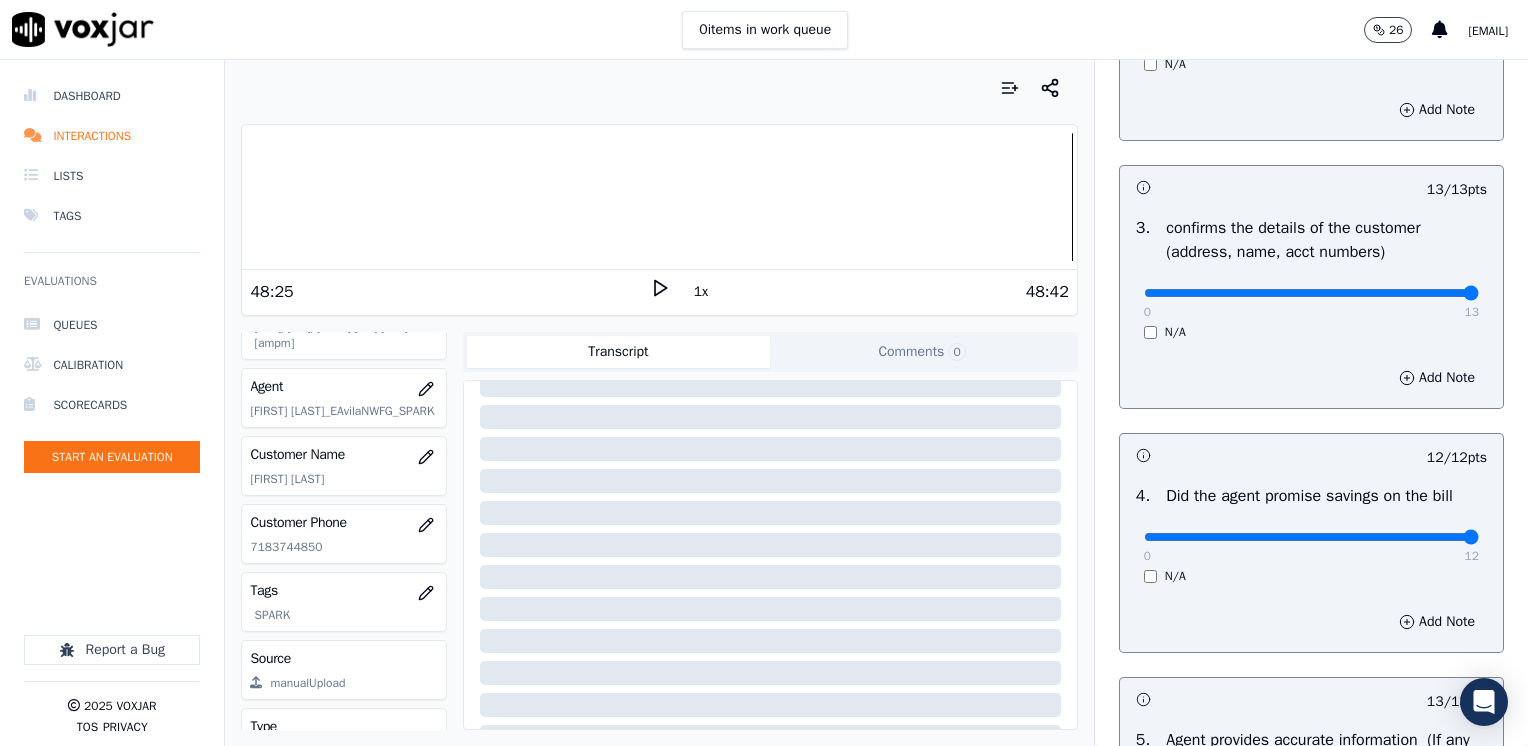 scroll, scrollTop: 0, scrollLeft: 0, axis: both 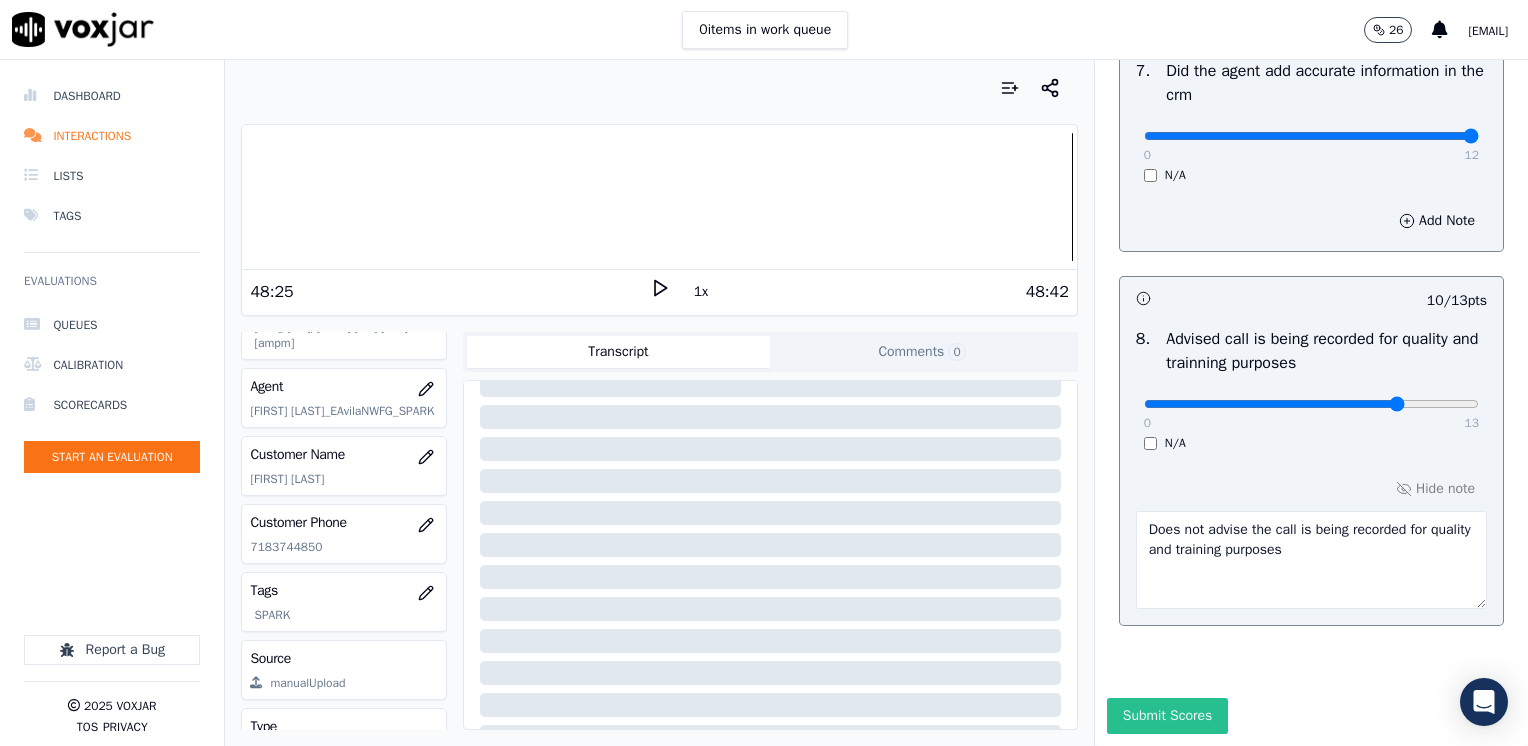 click on "Submit Scores" at bounding box center [1167, 716] 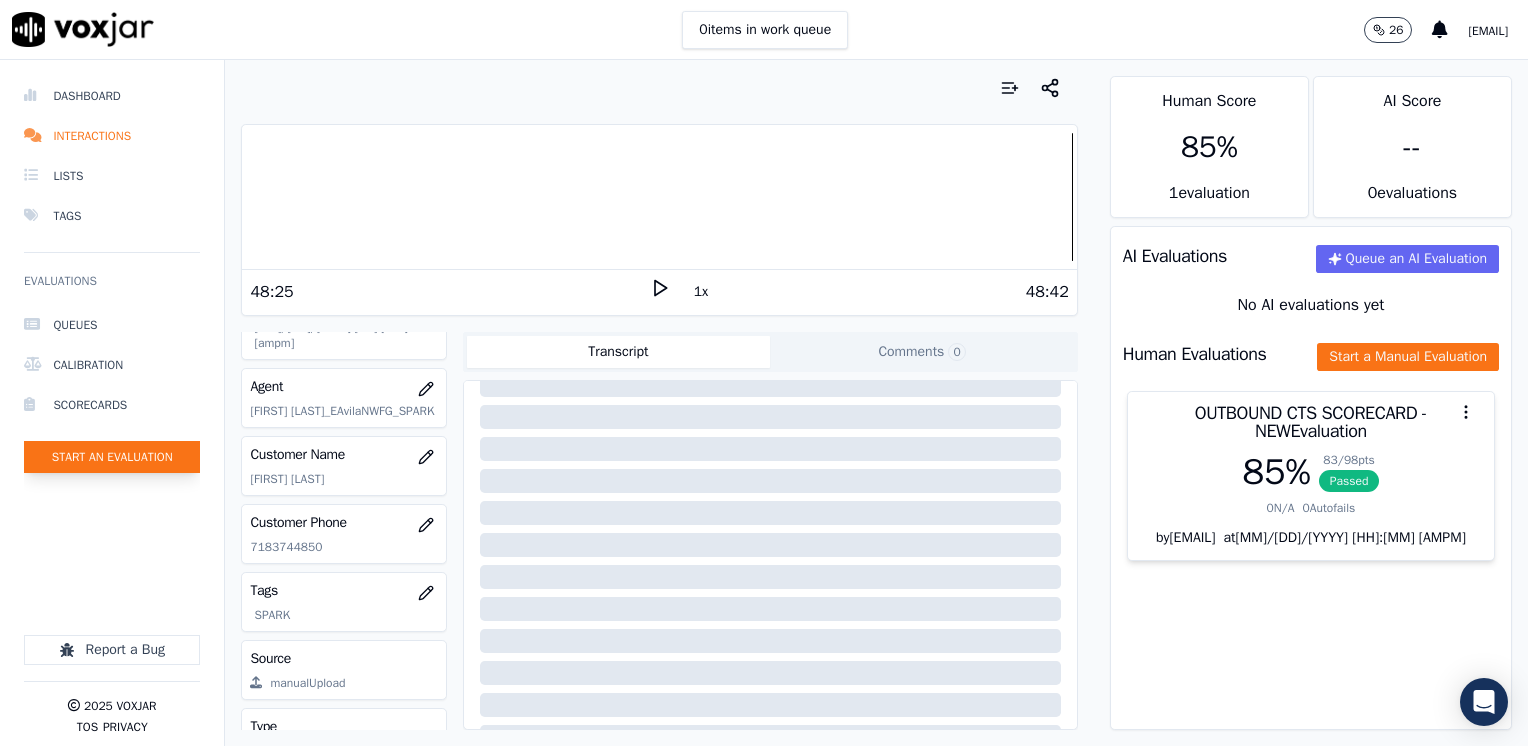 click on "Start an Evaluation" 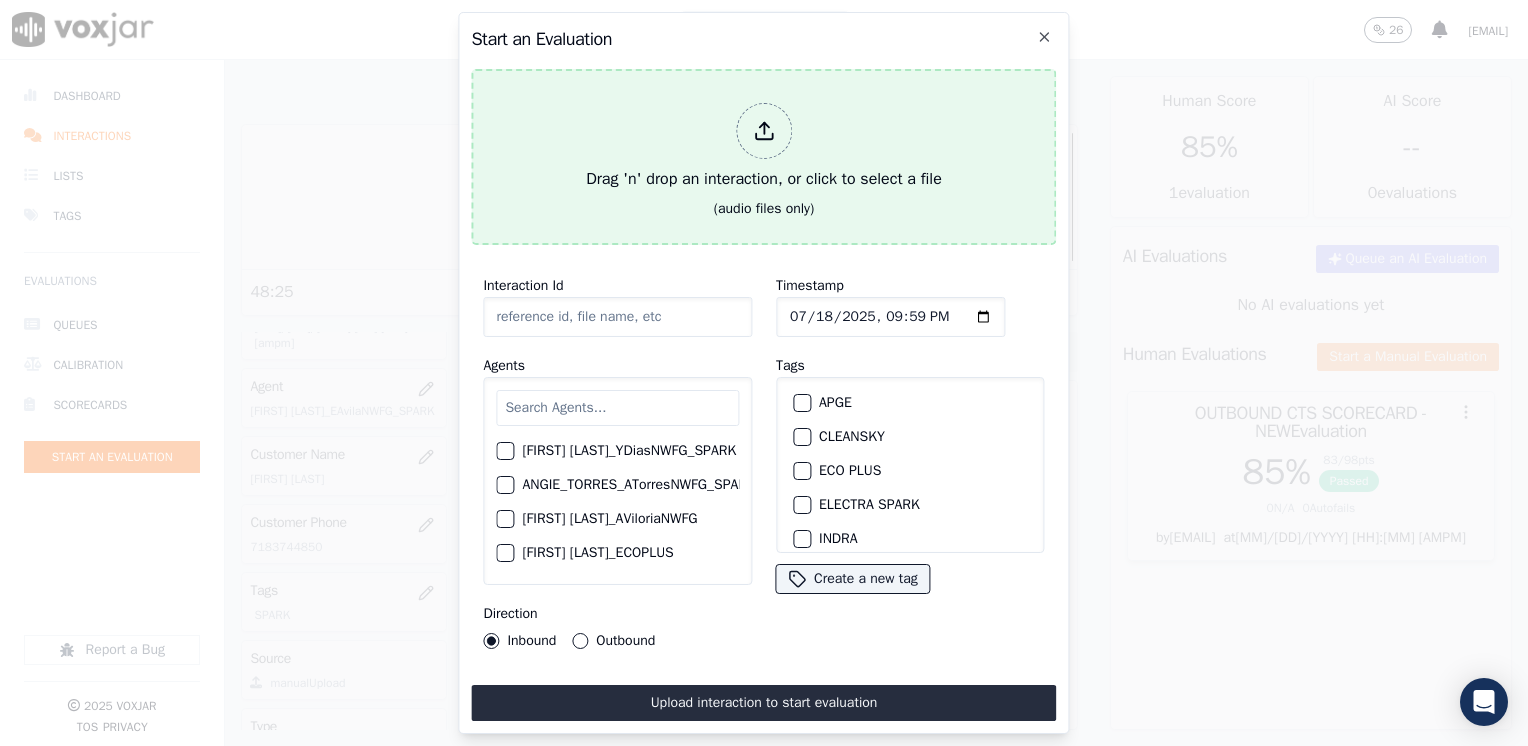 click 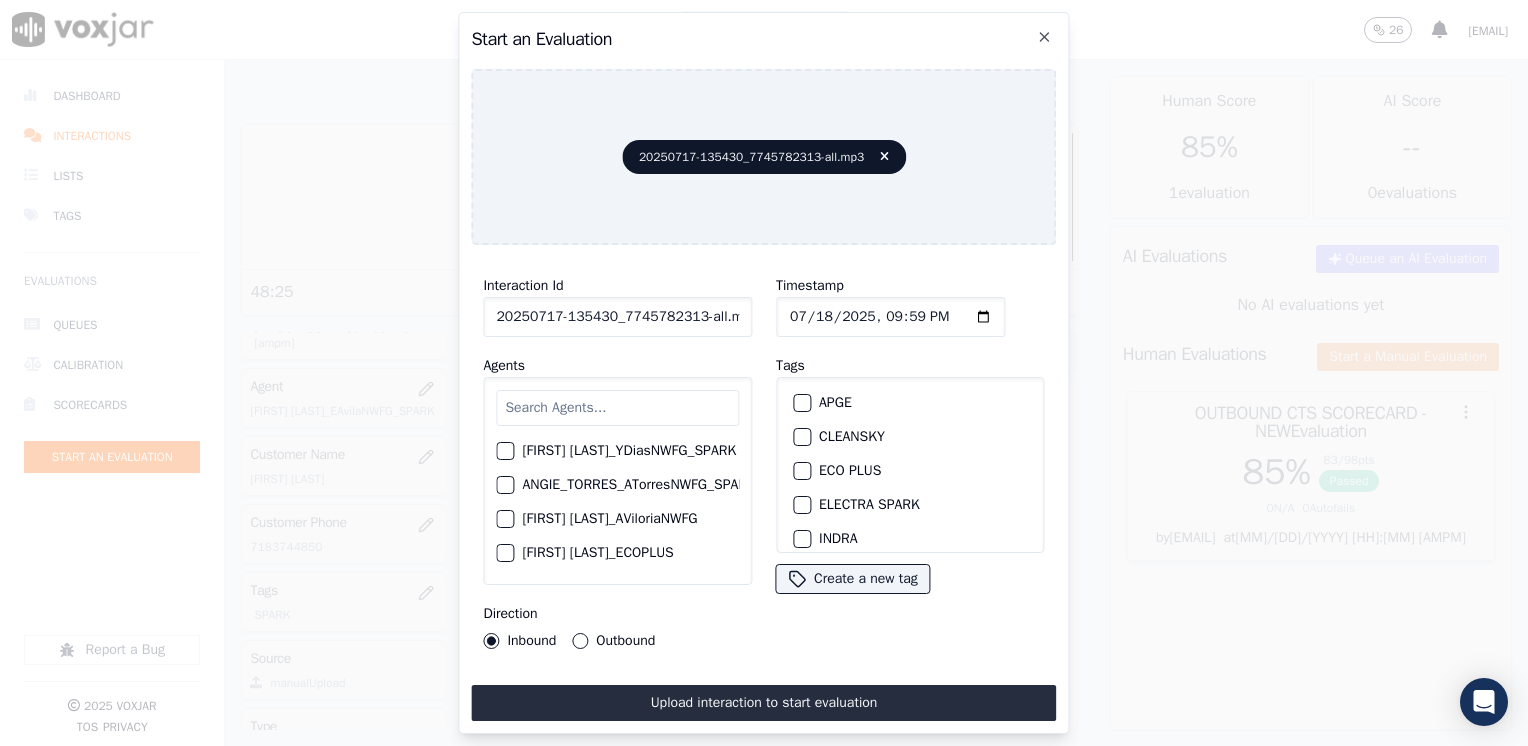 click at bounding box center (617, 408) 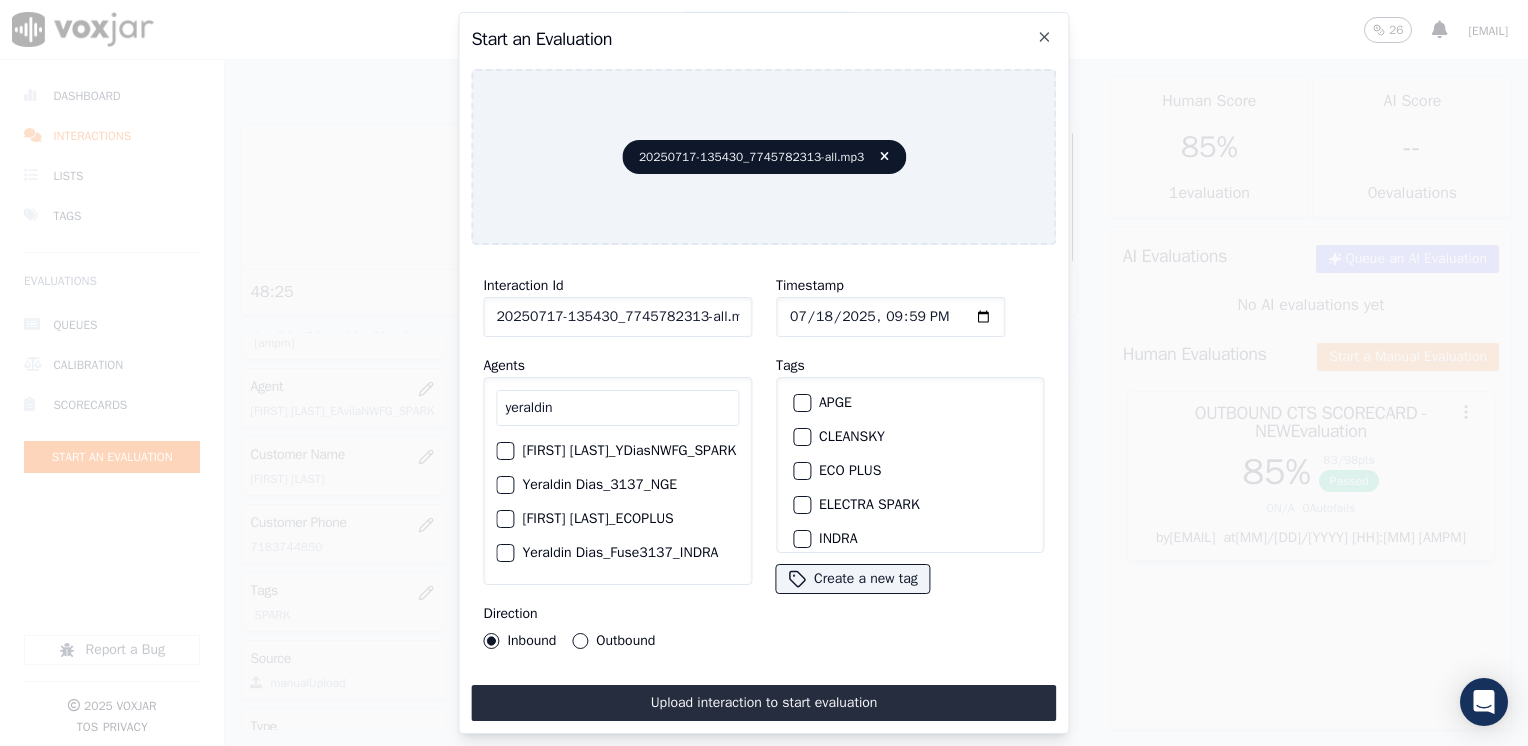 type on "yeraldin" 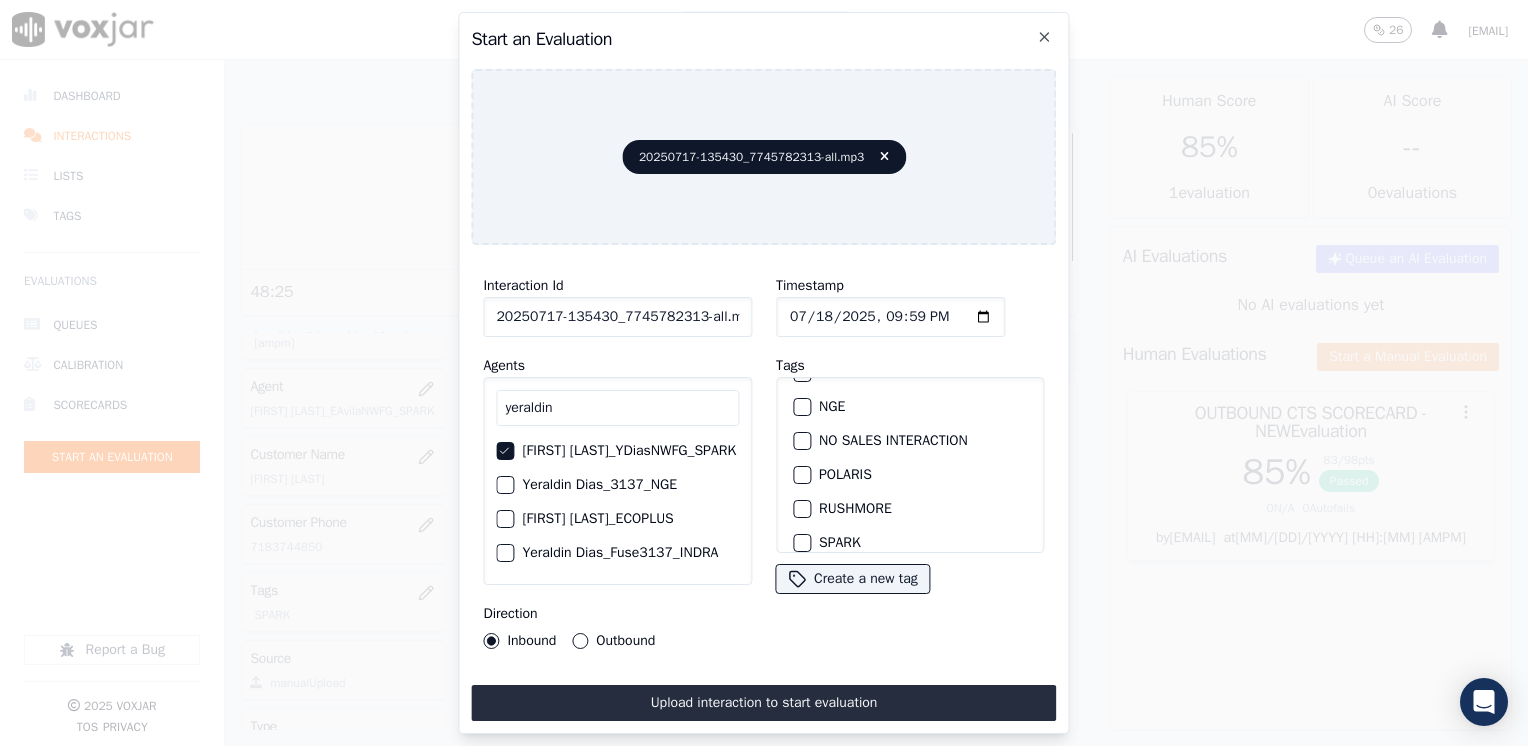 scroll, scrollTop: 293, scrollLeft: 0, axis: vertical 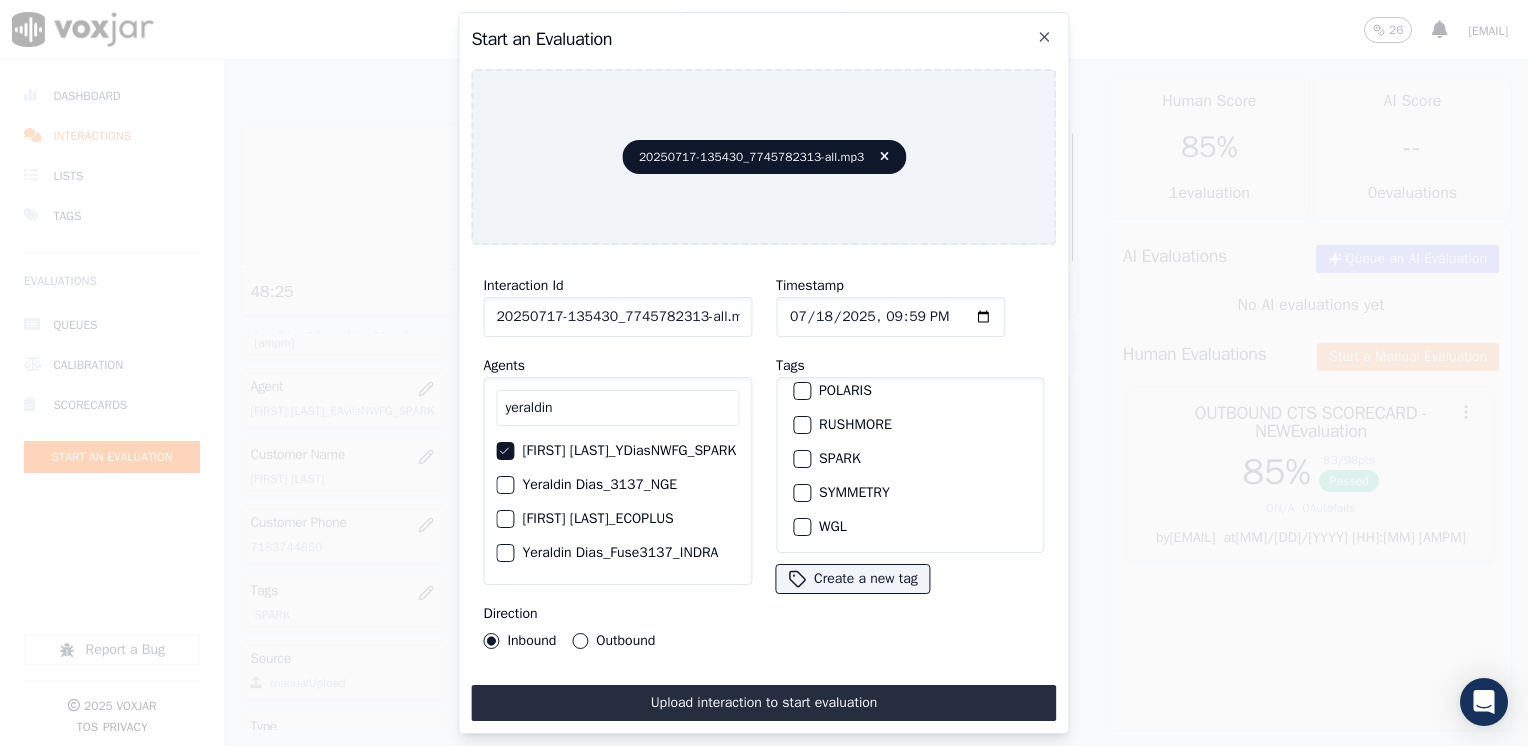 click at bounding box center [801, 459] 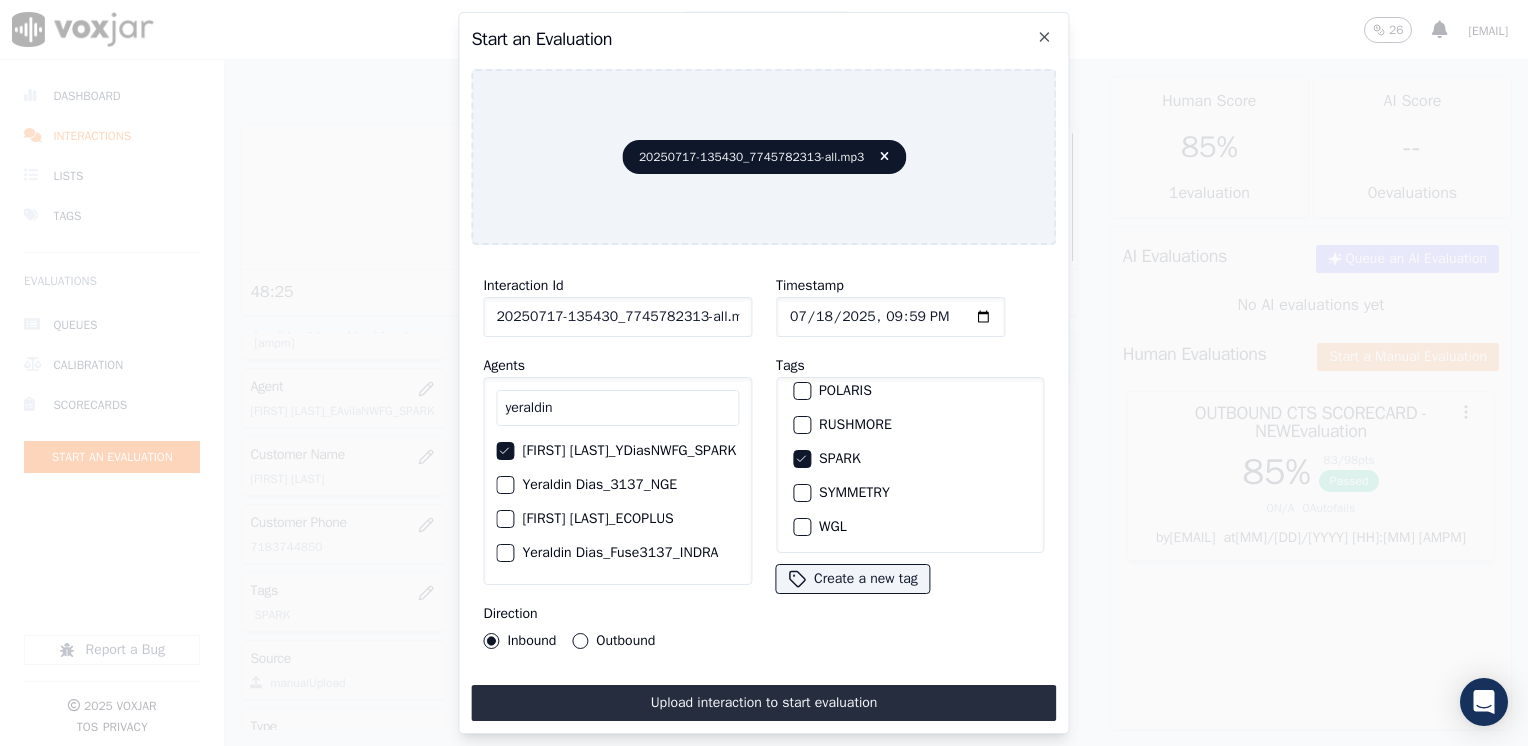 click on "Outbound" at bounding box center (580, 641) 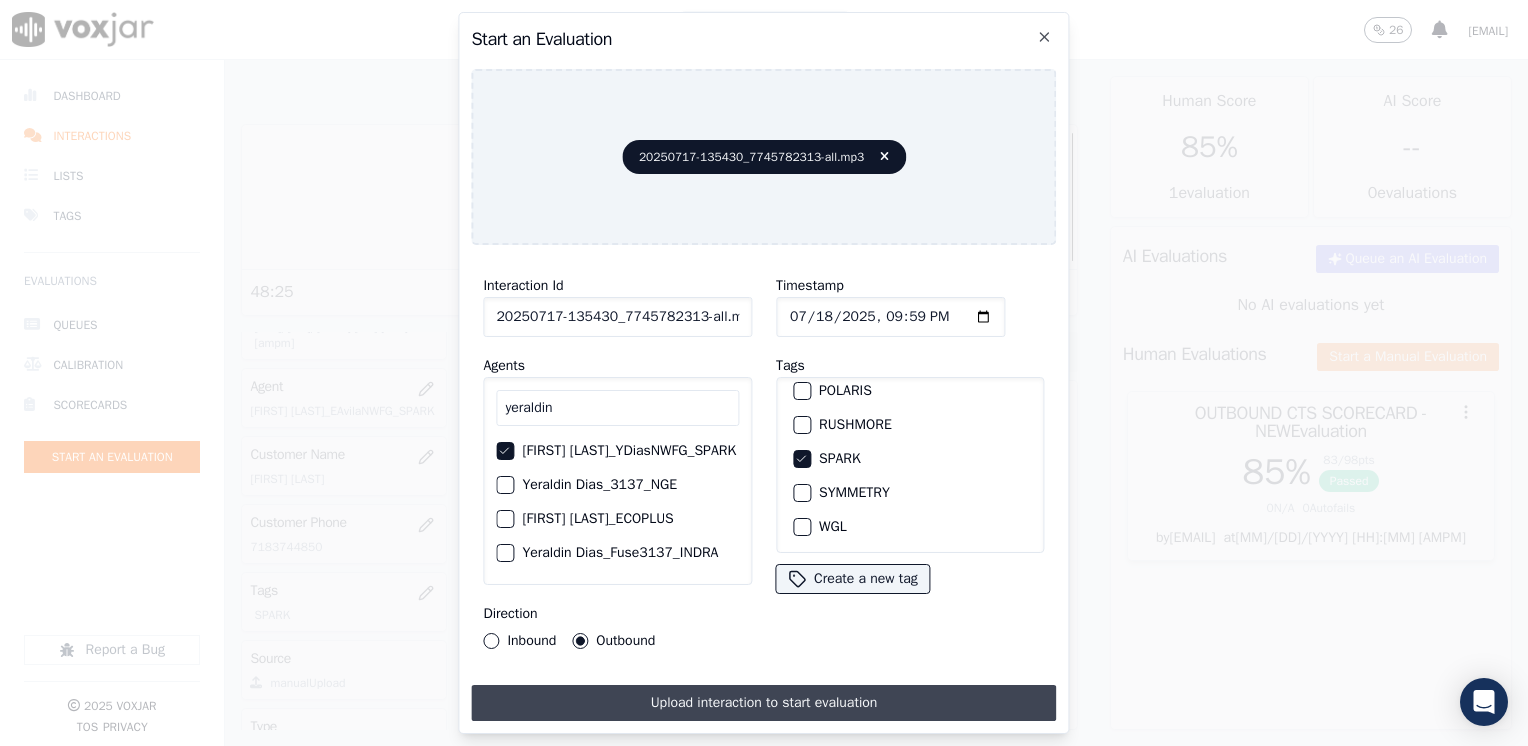 click on "Upload interaction to start evaluation" at bounding box center [763, 703] 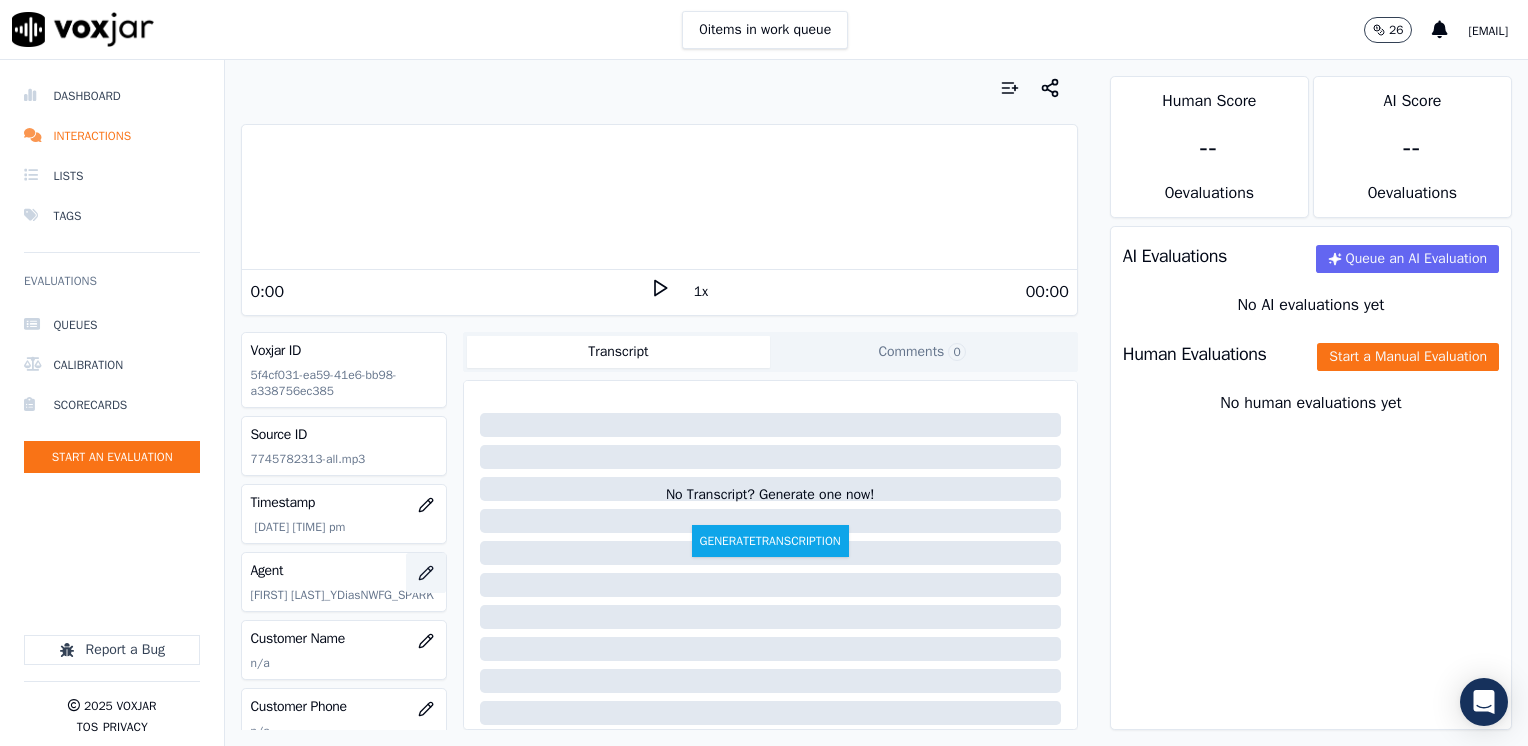 scroll, scrollTop: 100, scrollLeft: 0, axis: vertical 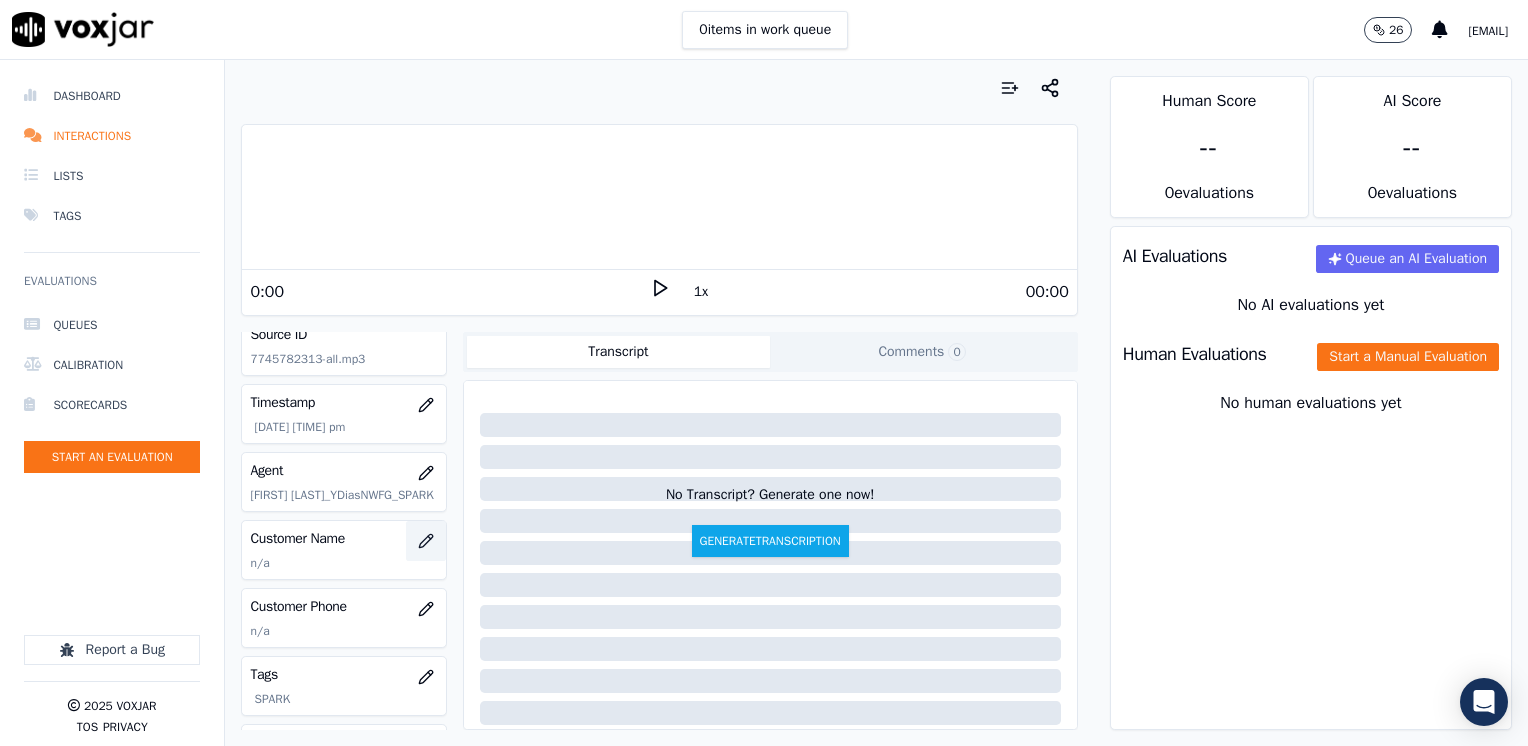 click 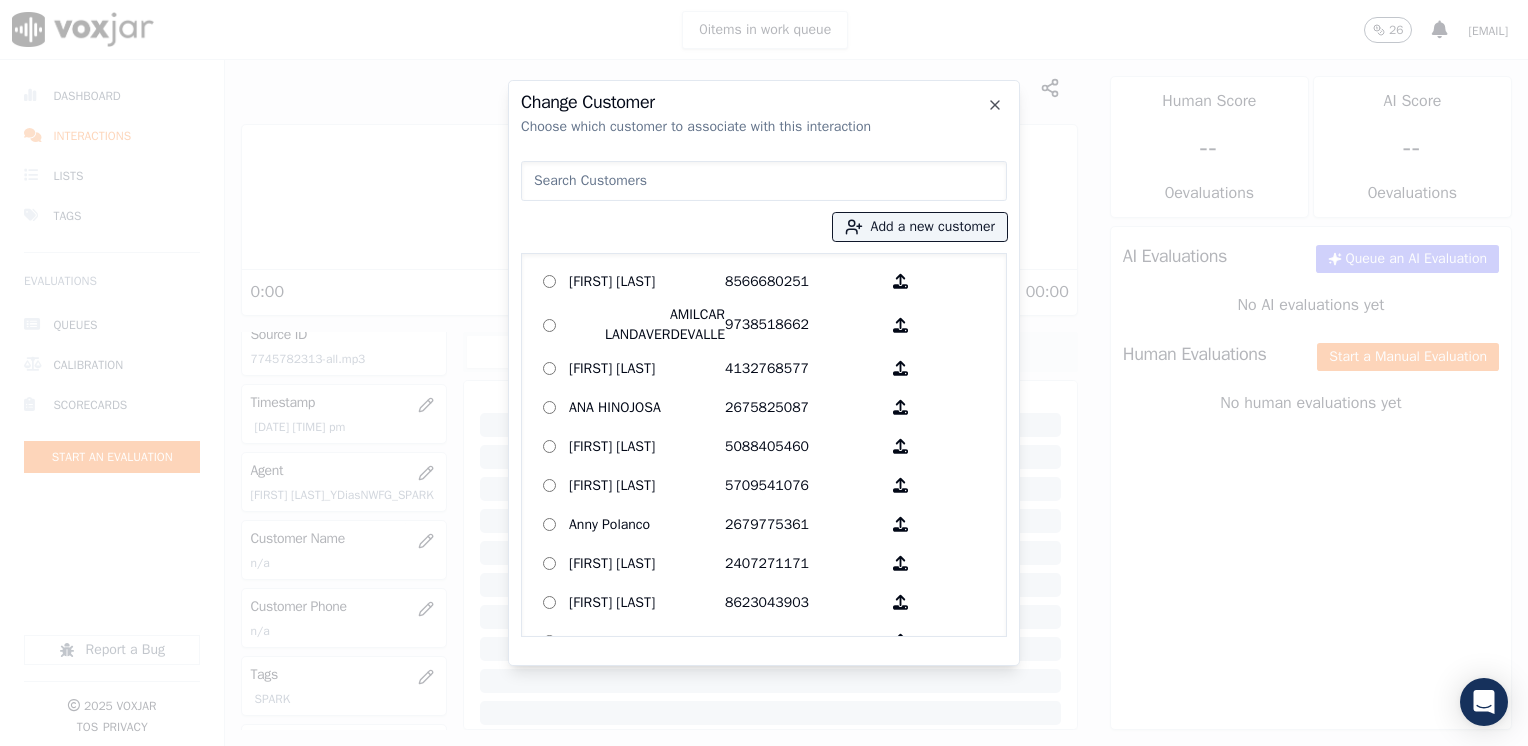click at bounding box center (764, 181) 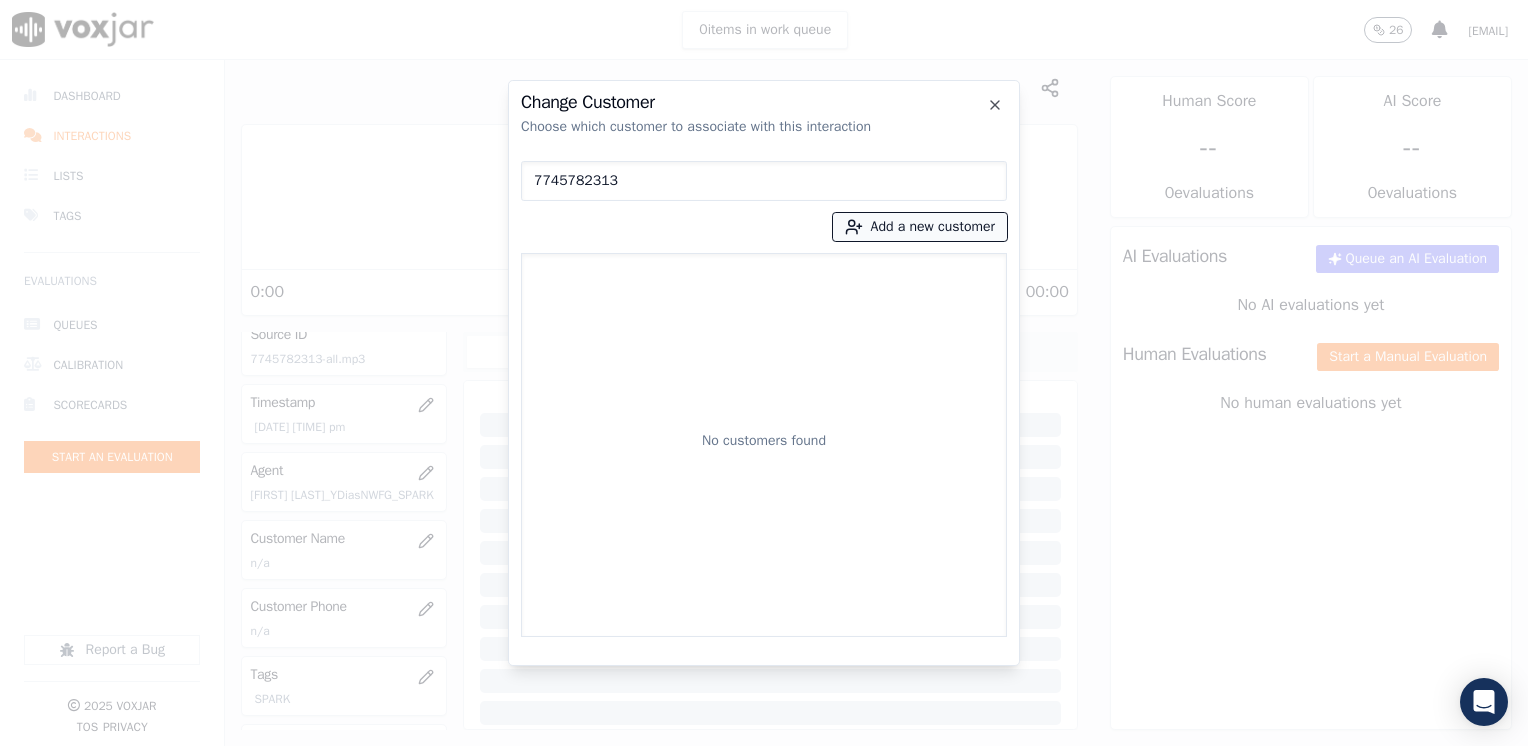 type on "7745782313" 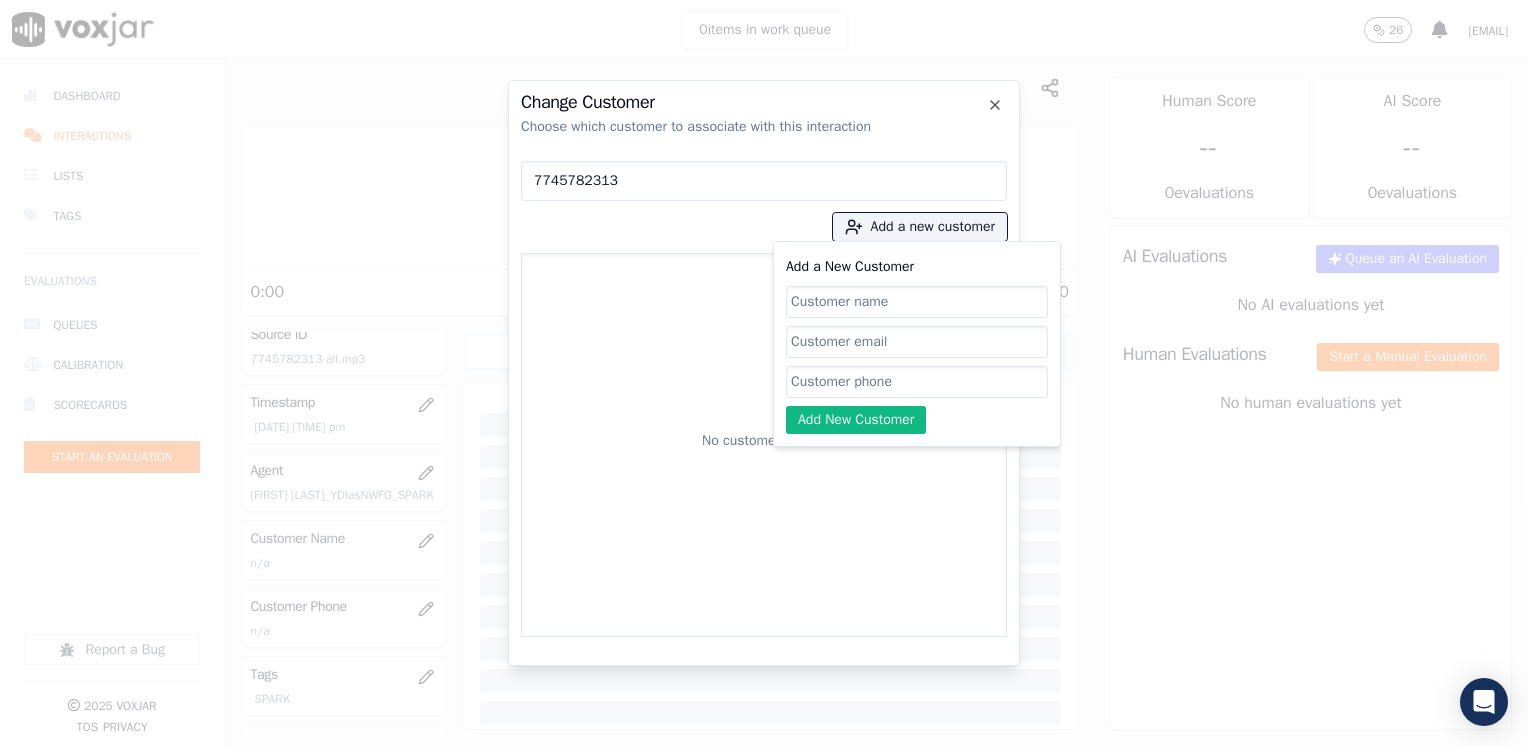 click on "Add a New Customer" 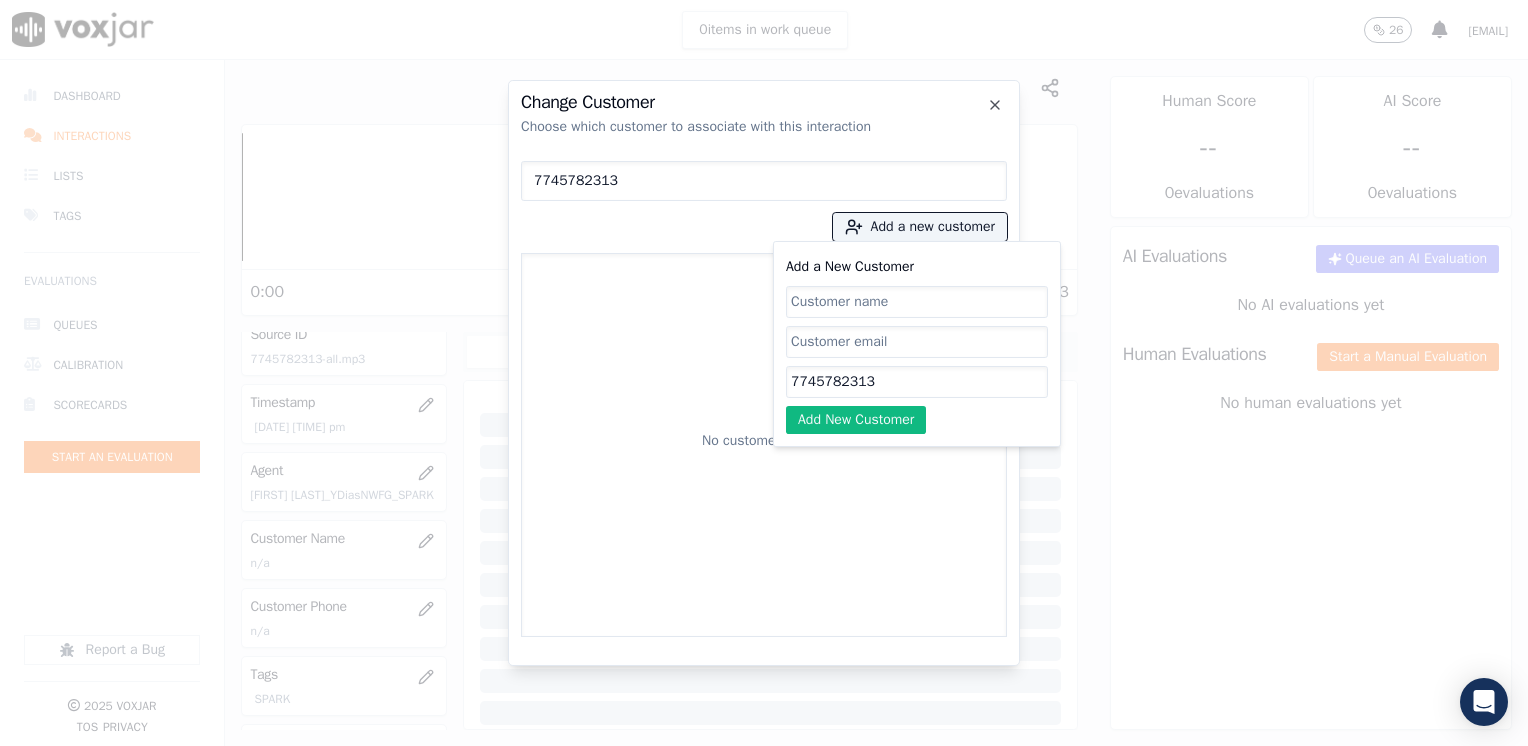 type on "7745782313" 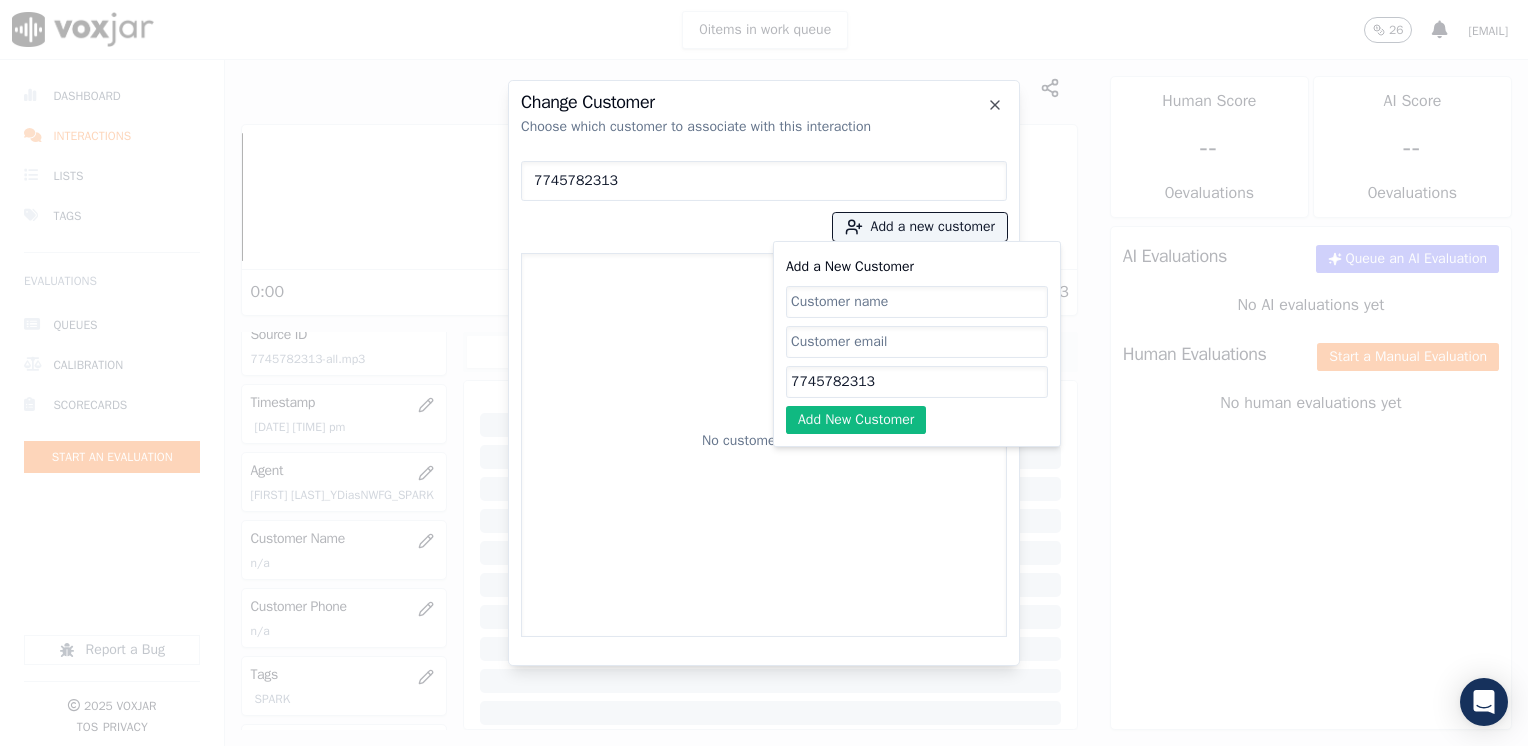 click on "No customers found" at bounding box center (764, 445) 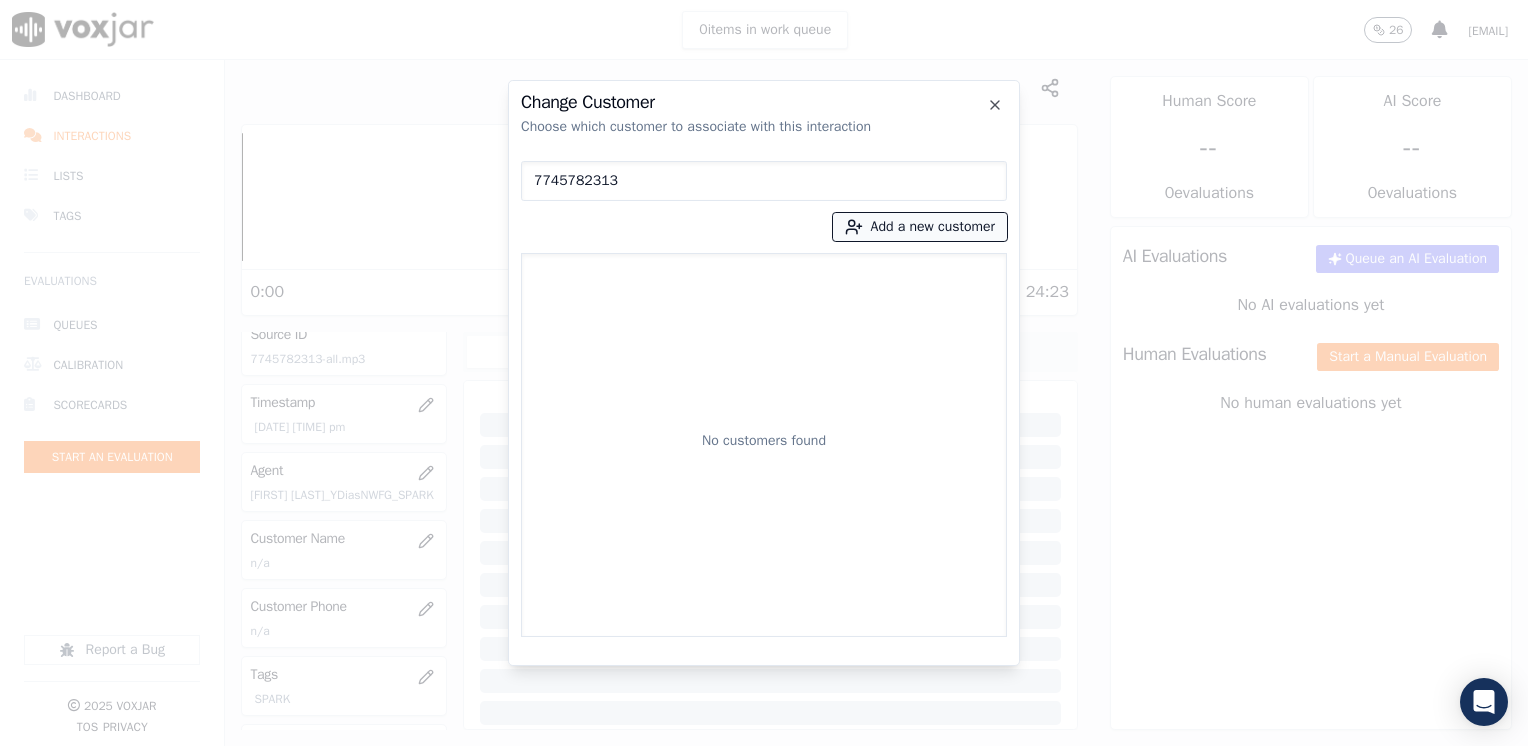 click on "Add a new customer" at bounding box center [920, 227] 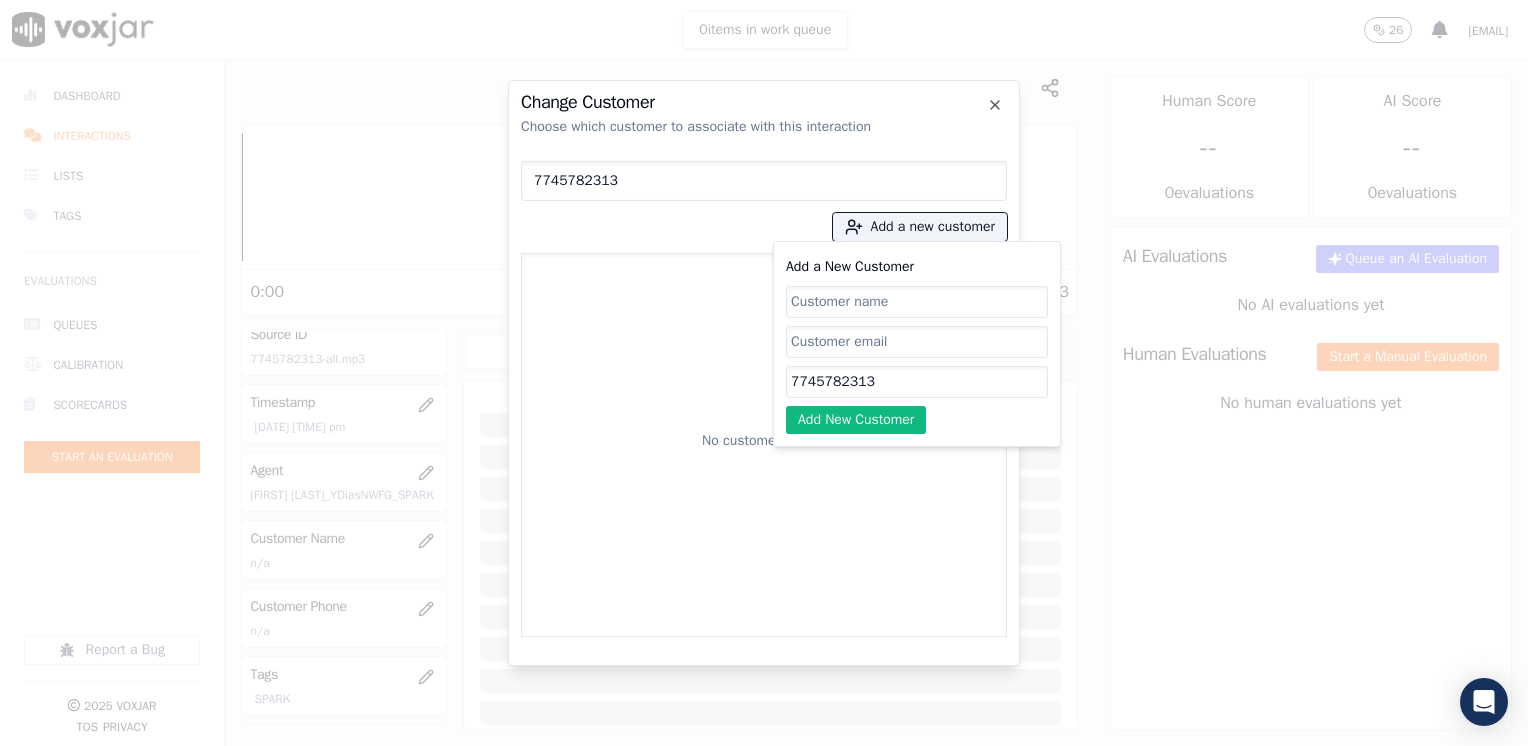 click on "Add a New Customer" 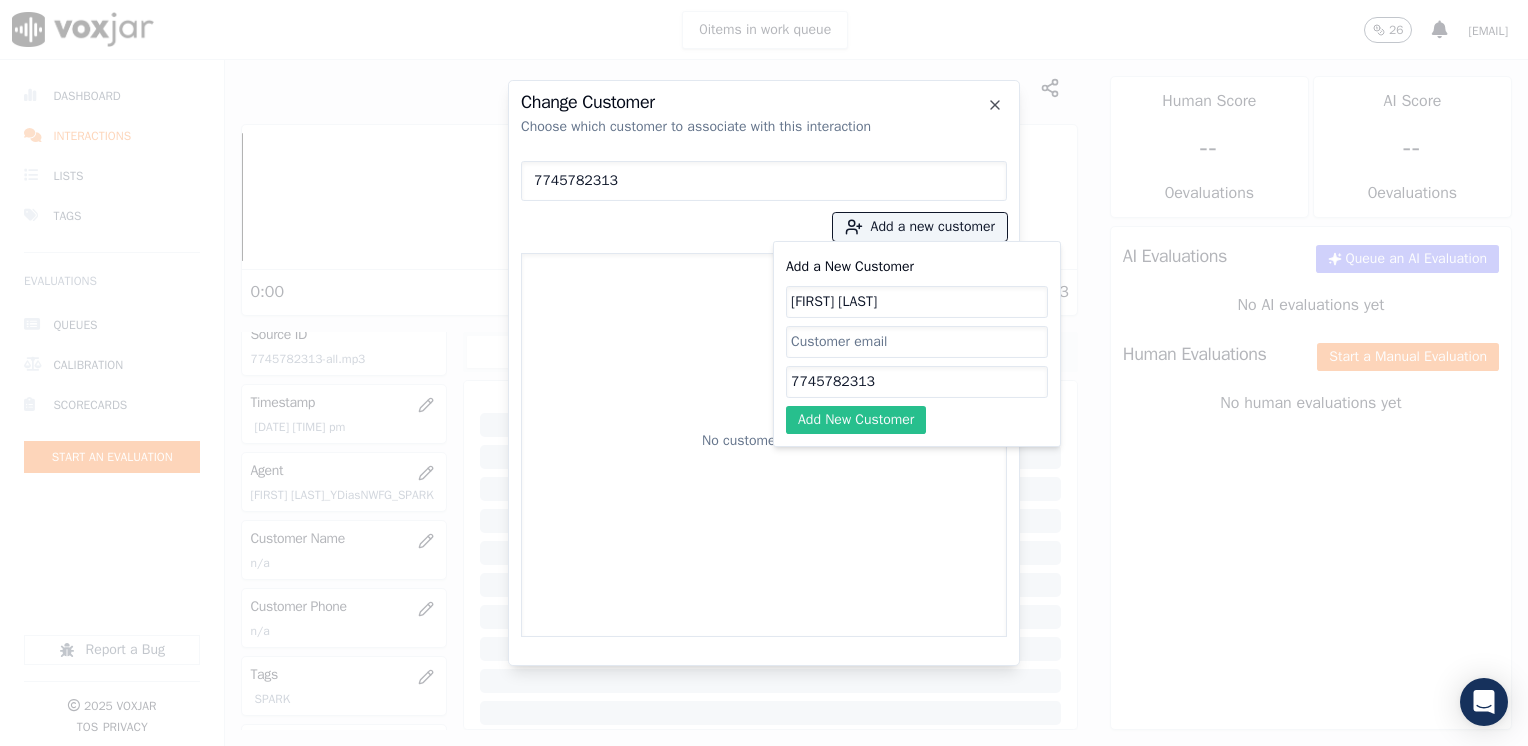 type on "[FIRST] [LAST]" 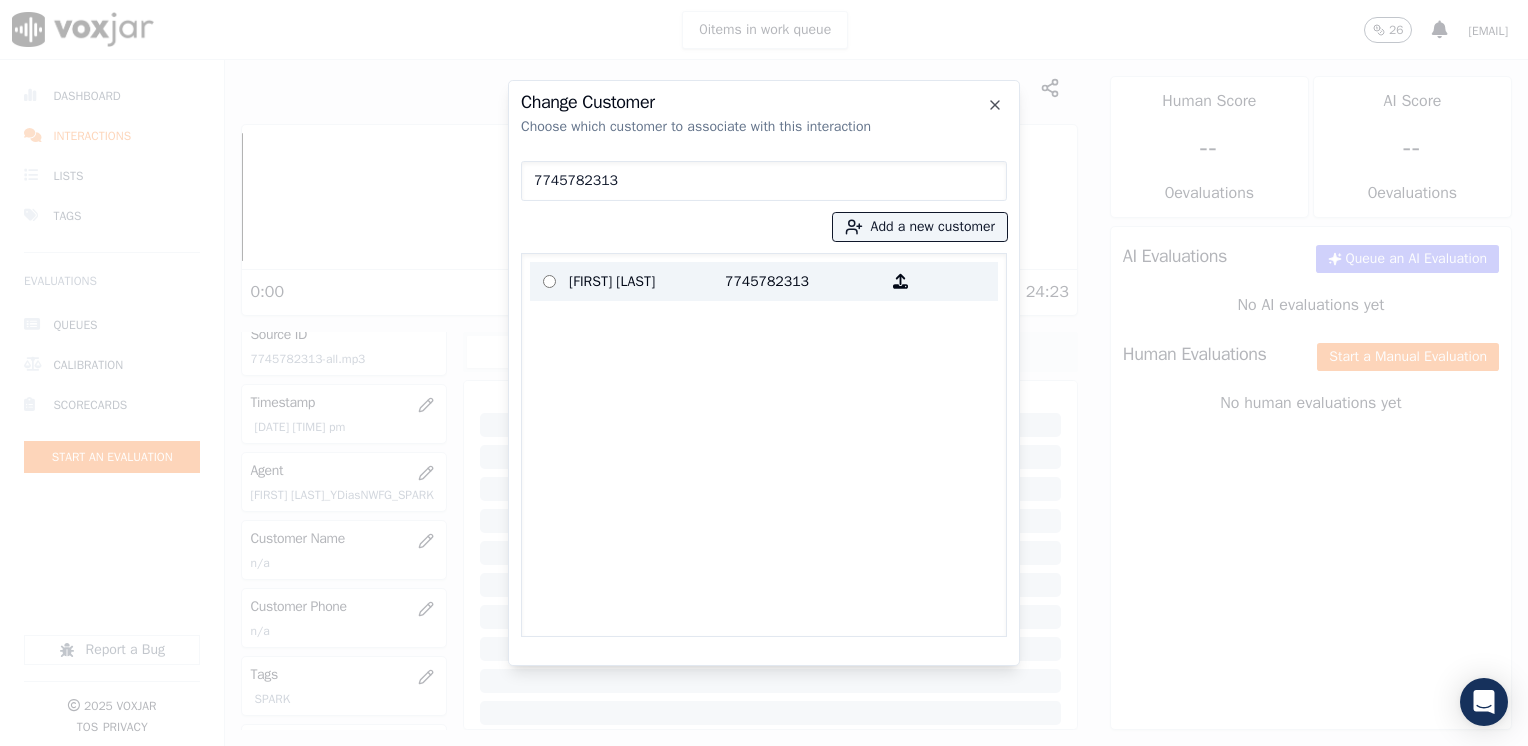 click on "7745782313" at bounding box center (803, 281) 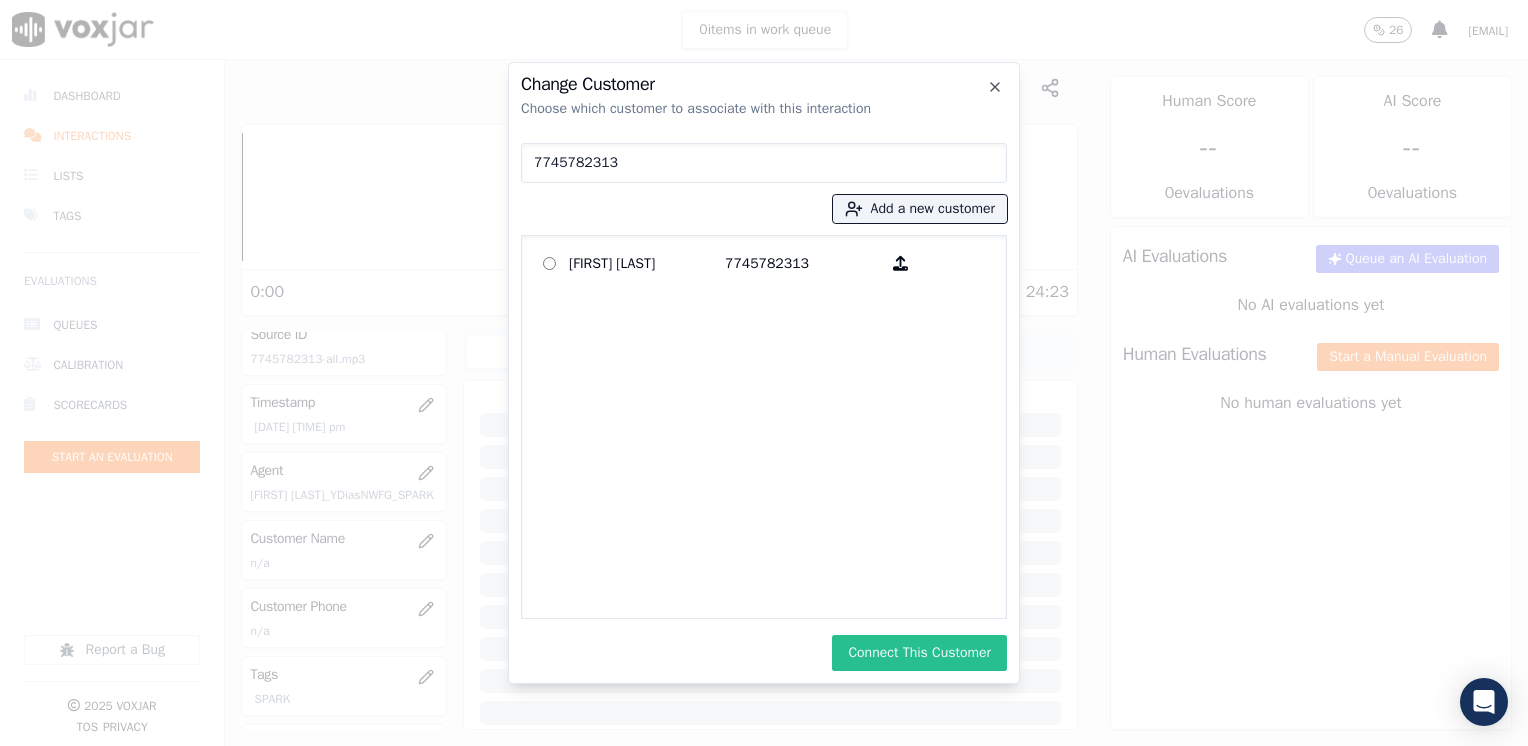click on "Connect This Customer" at bounding box center [919, 653] 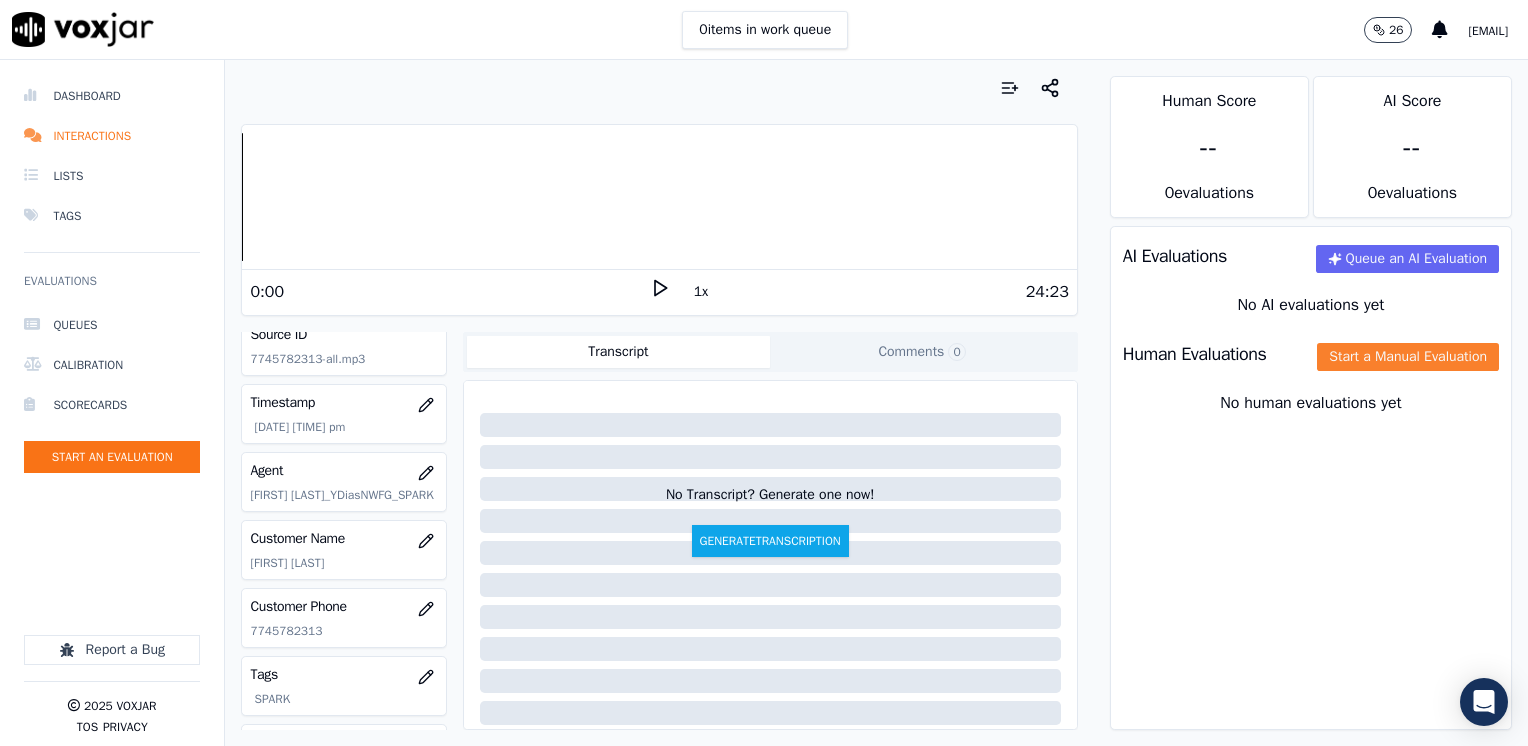 click on "Start a Manual Evaluation" 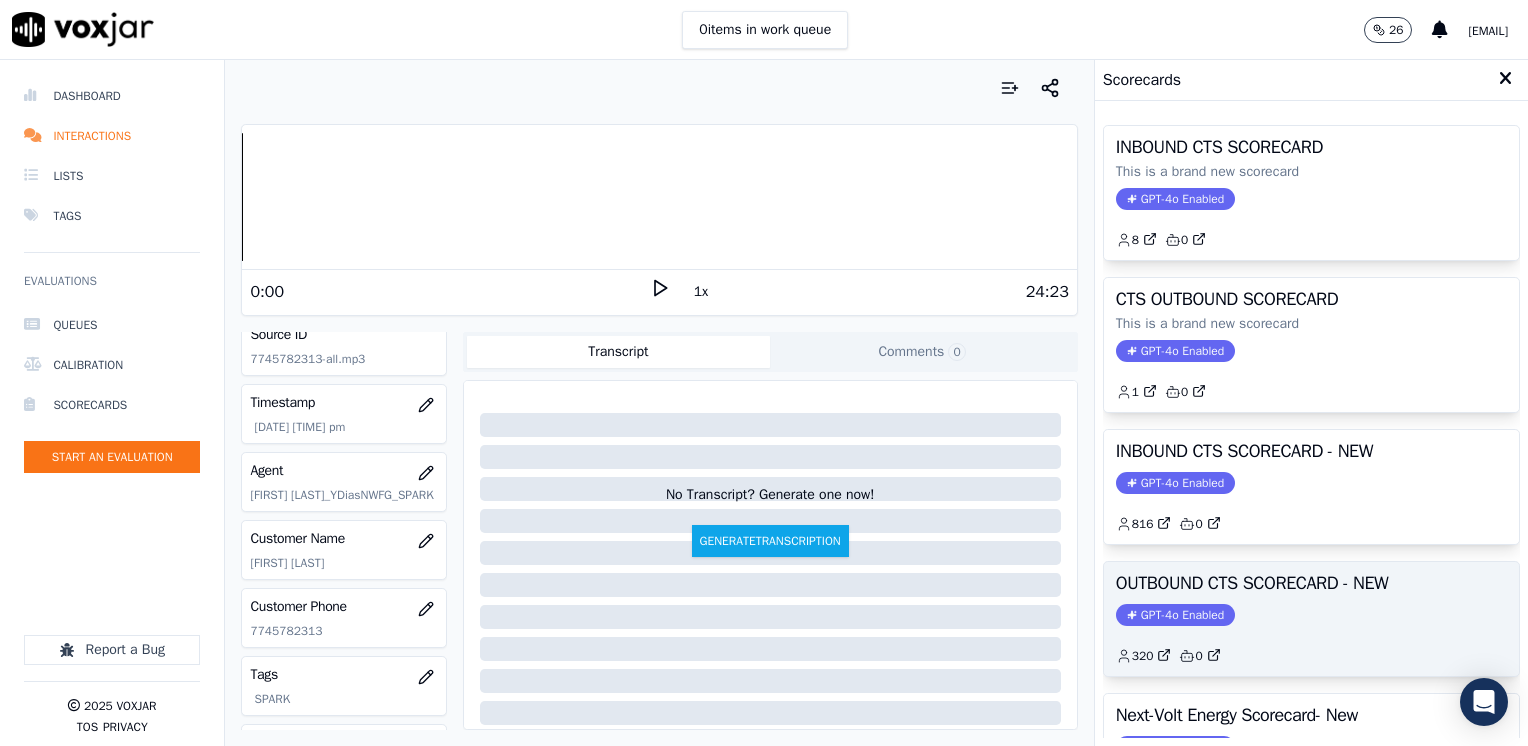 click on "OUTBOUND CTS SCORECARD - NEW        GPT-4o Enabled       320         0" at bounding box center (1311, 619) 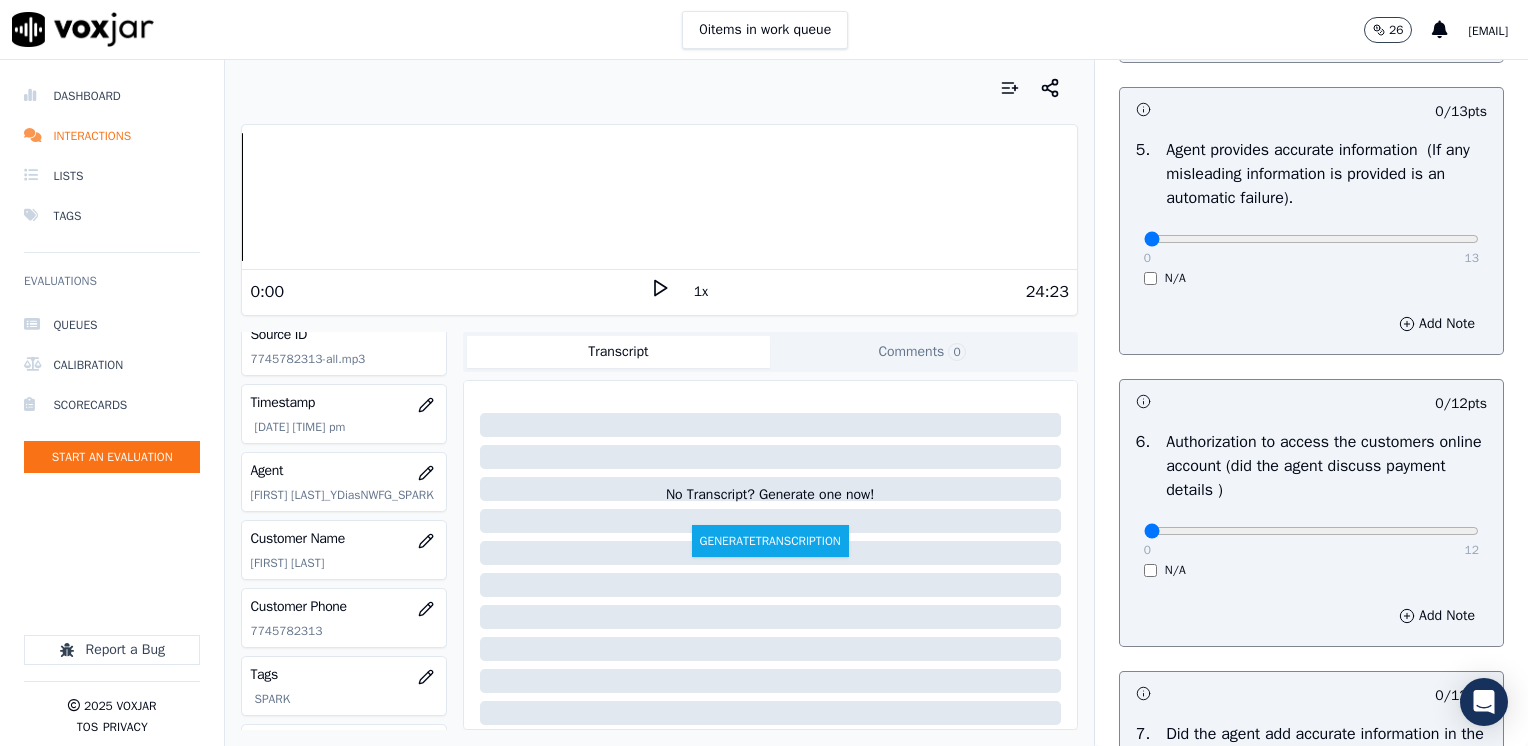 scroll, scrollTop: 1148, scrollLeft: 0, axis: vertical 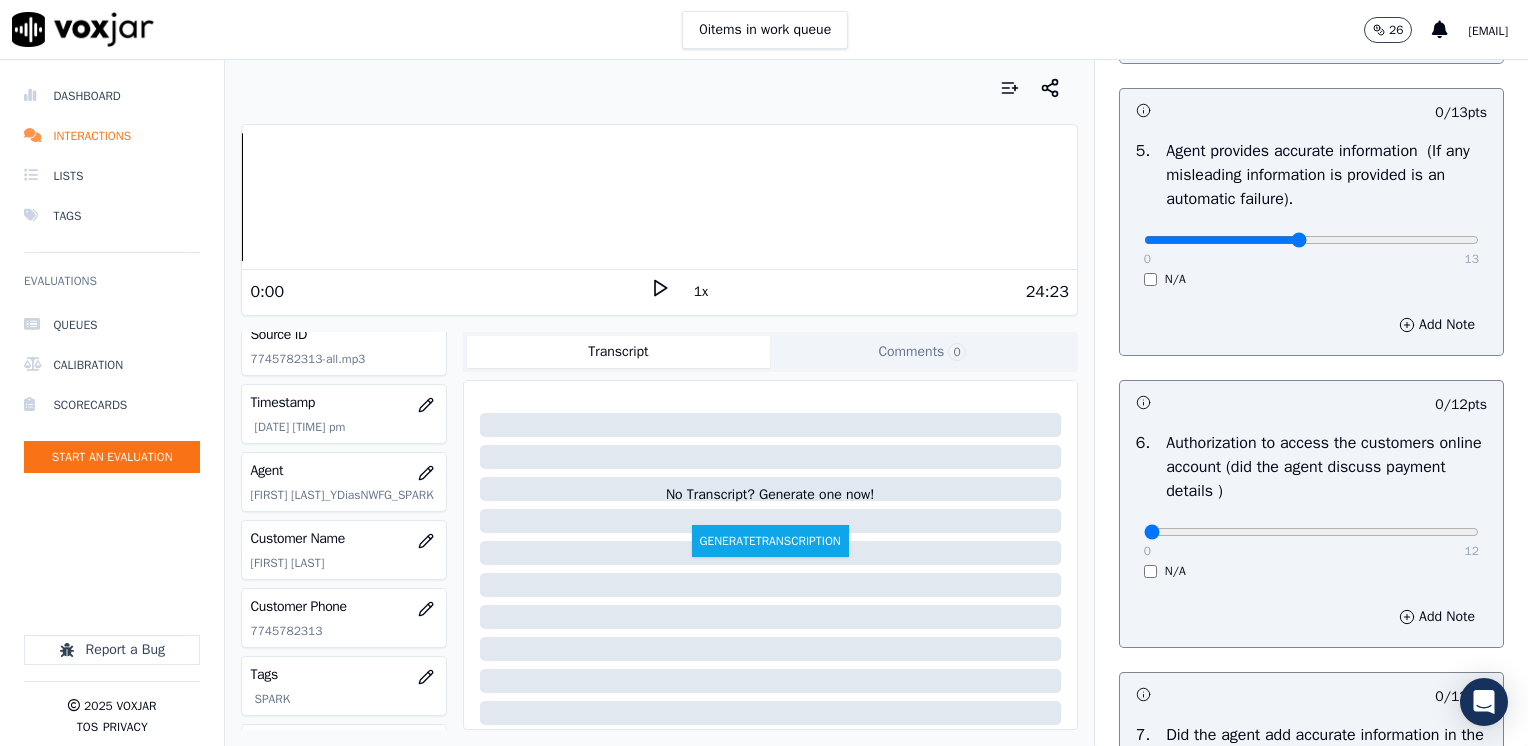 type on "6" 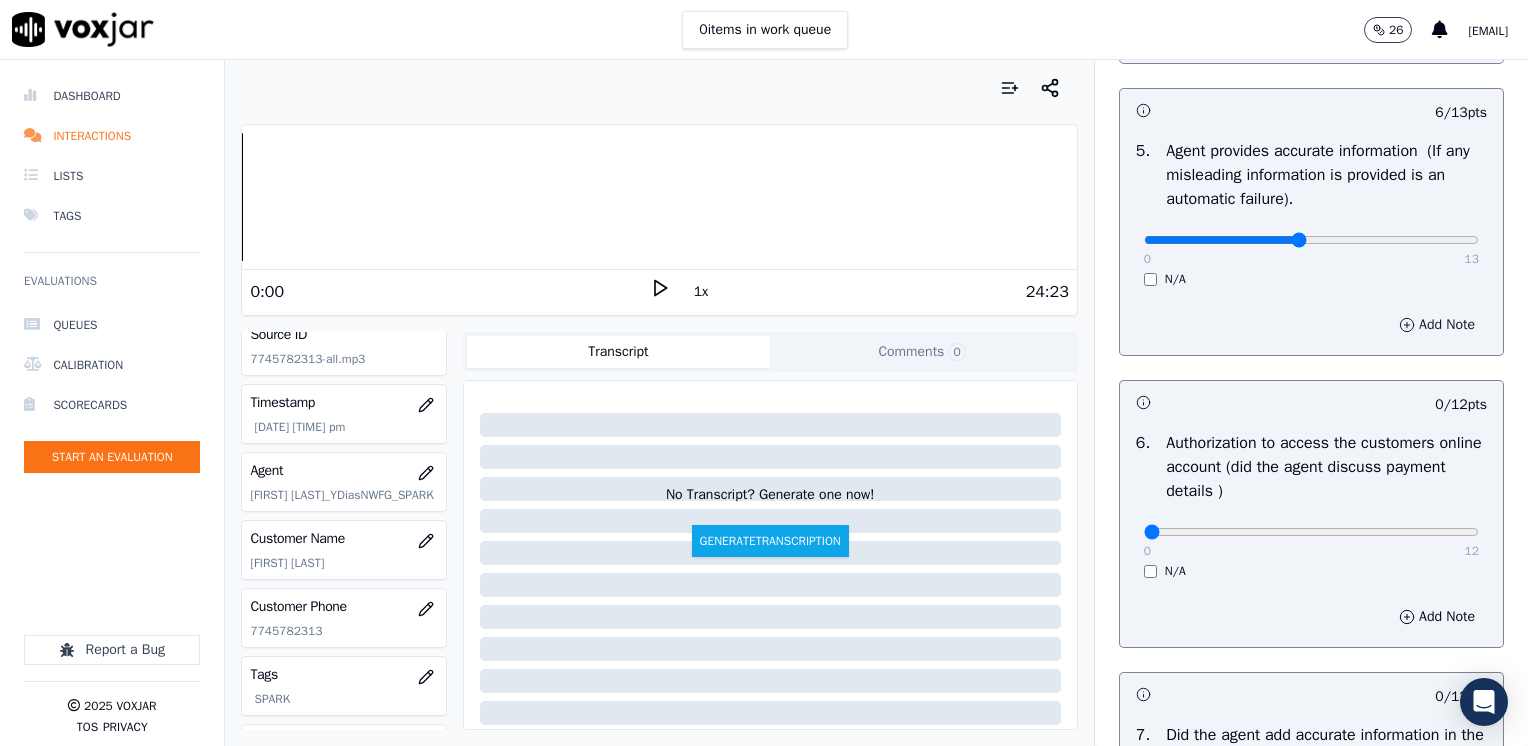 click on "Add Note" at bounding box center (1437, 325) 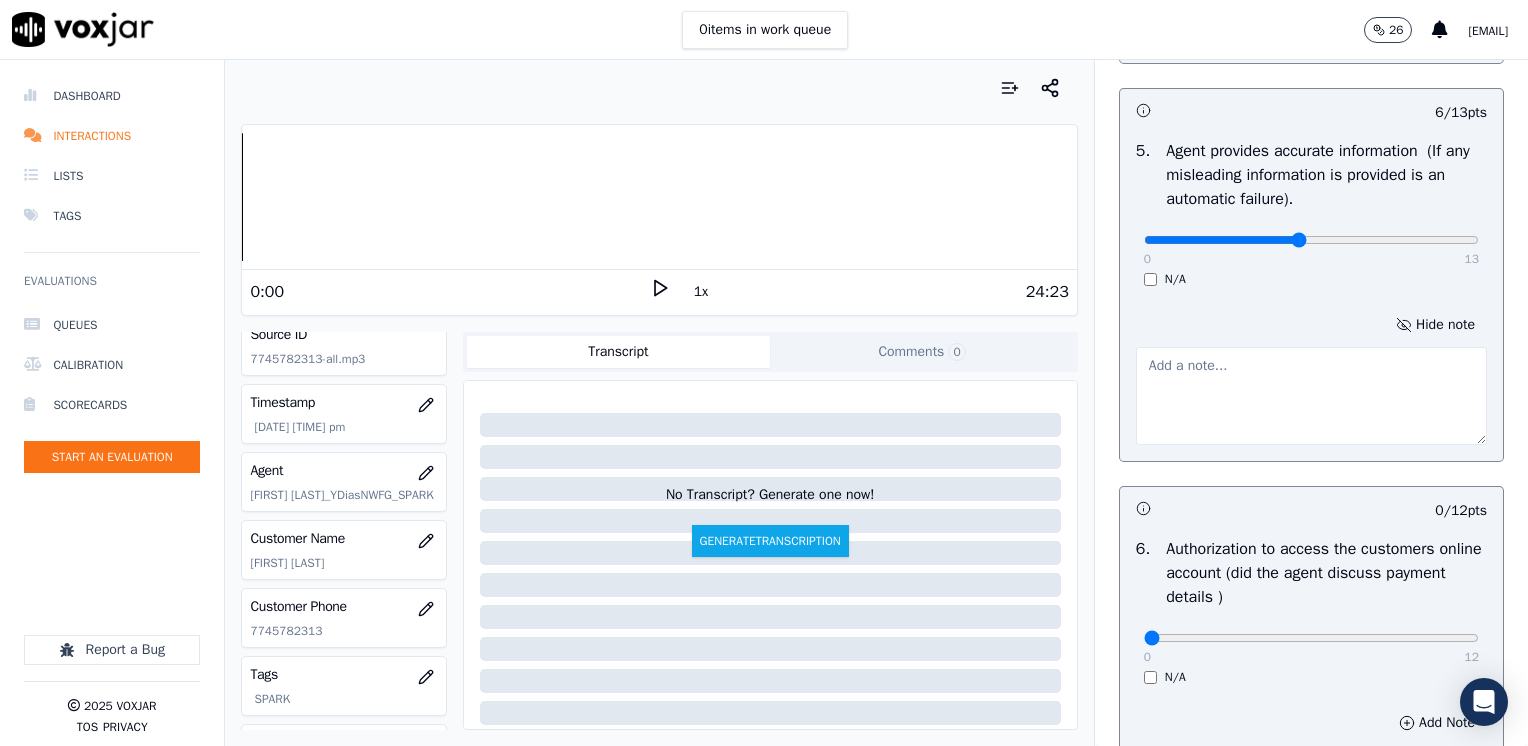 click at bounding box center (1311, 396) 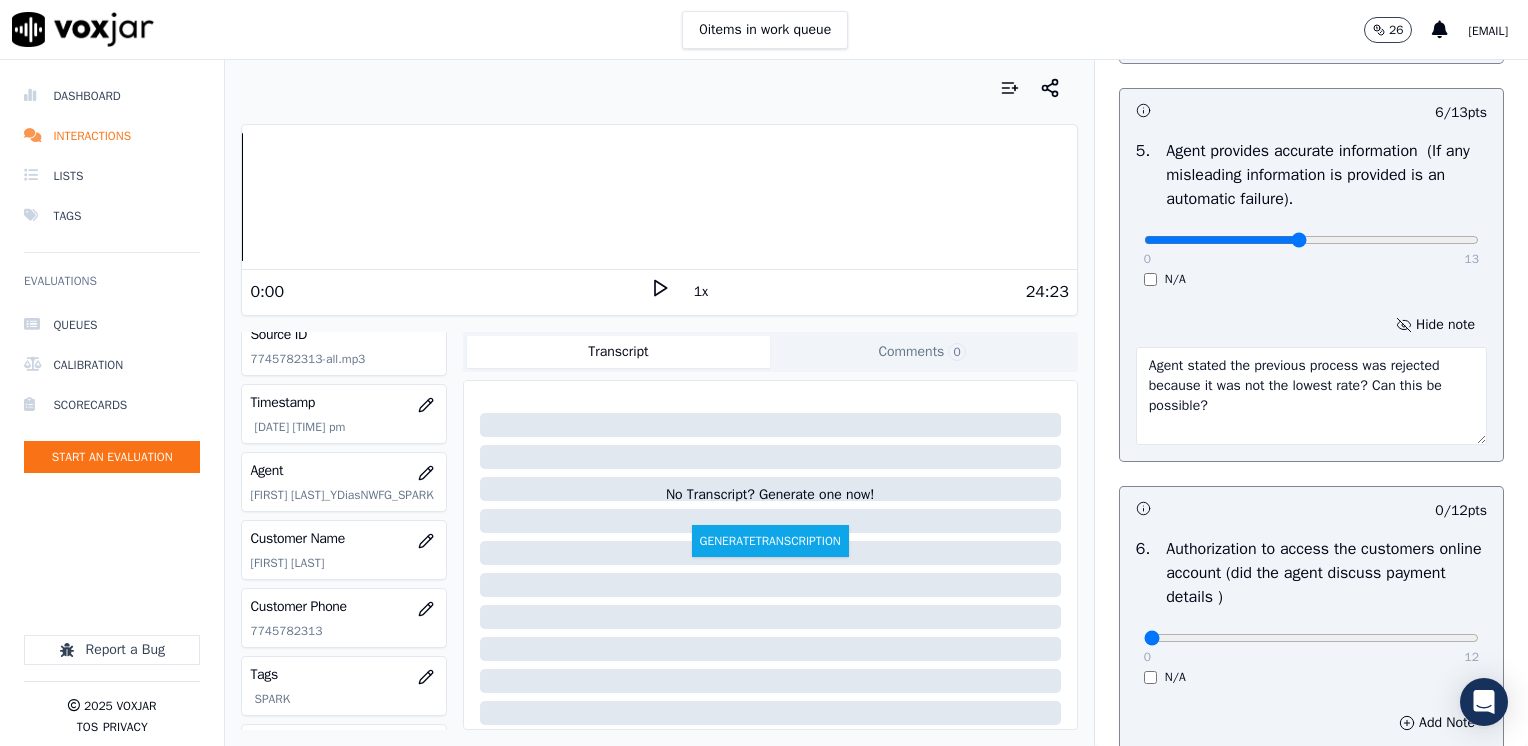 type on "Agent stated the previous process was rejected because it was not the lowest rate? Can this be possible?" 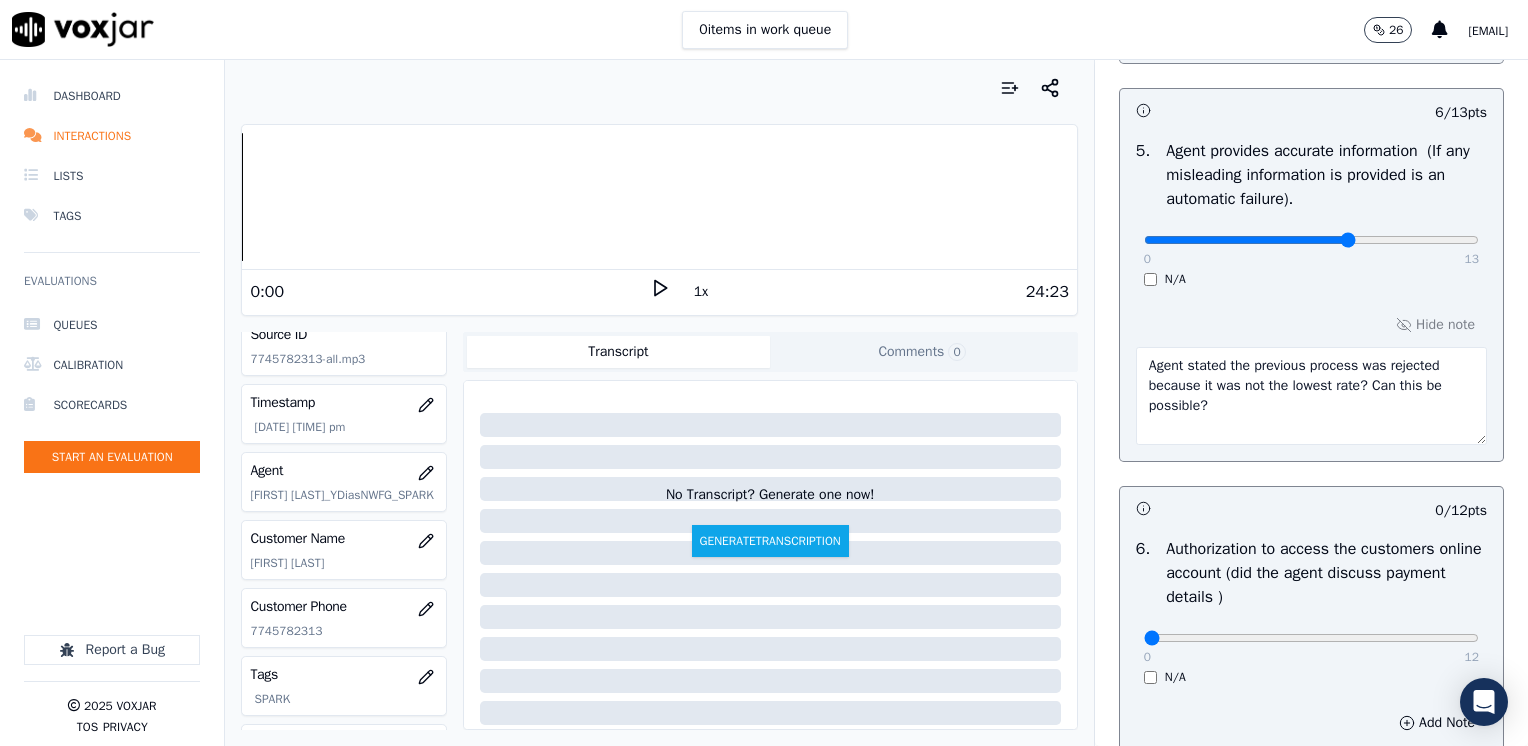type on "8" 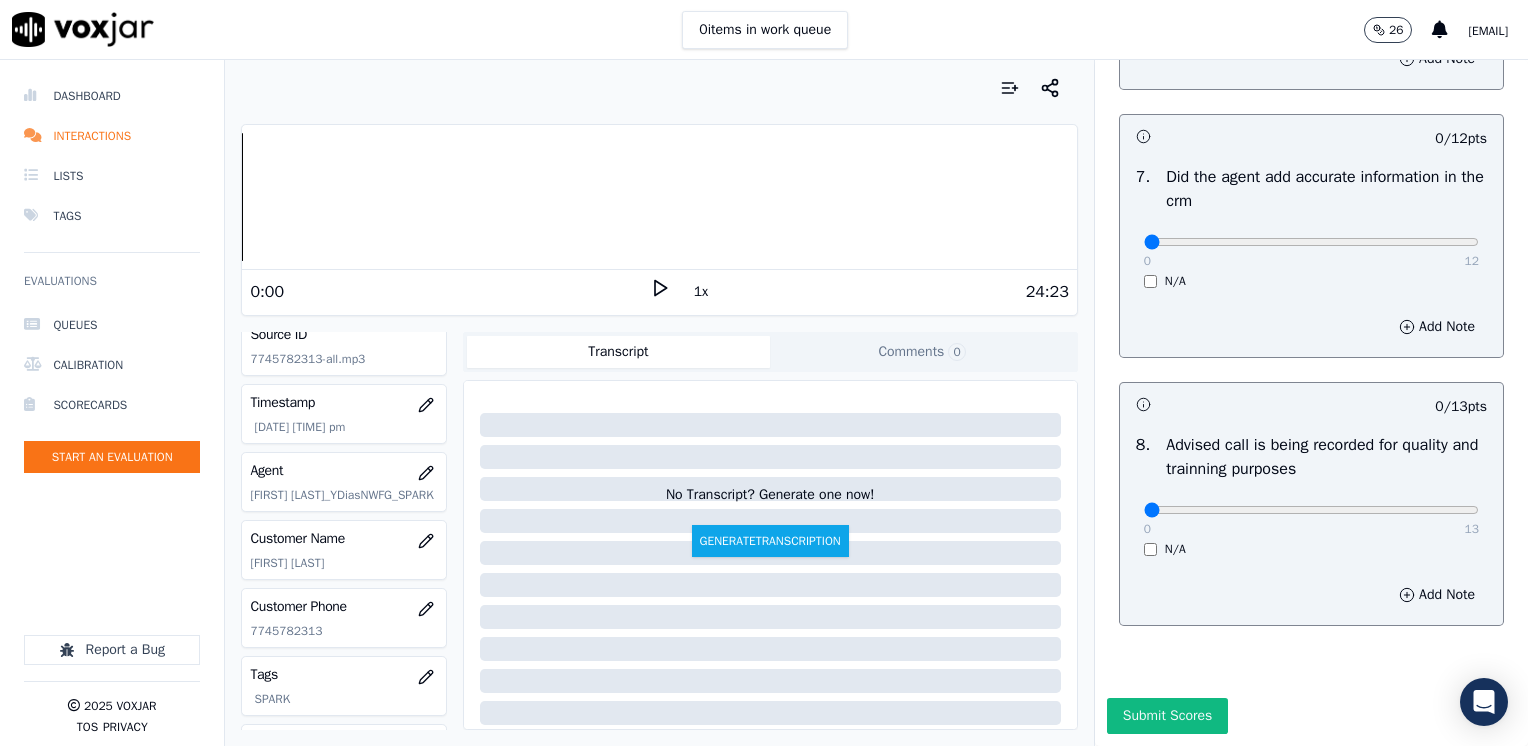 scroll, scrollTop: 1853, scrollLeft: 0, axis: vertical 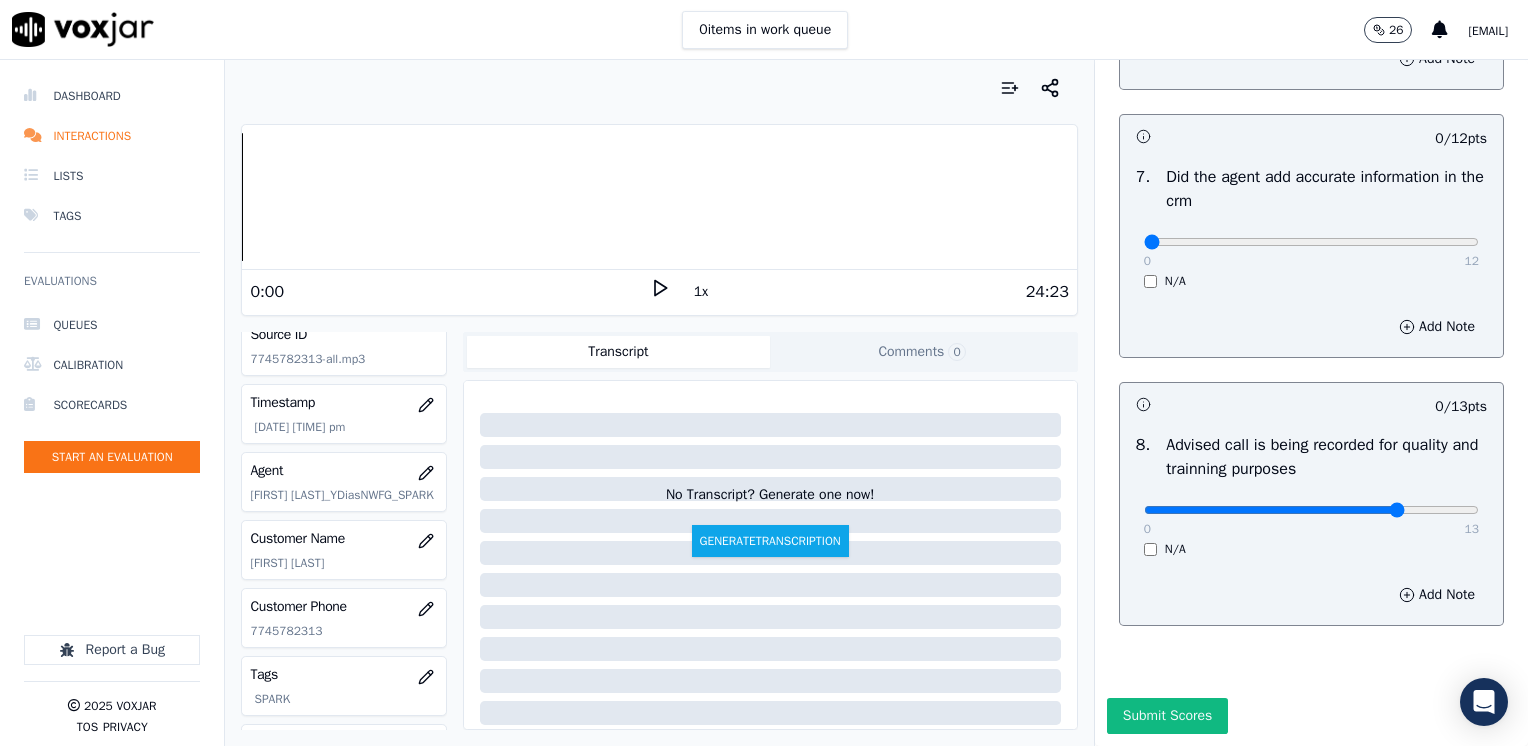 type on "10" 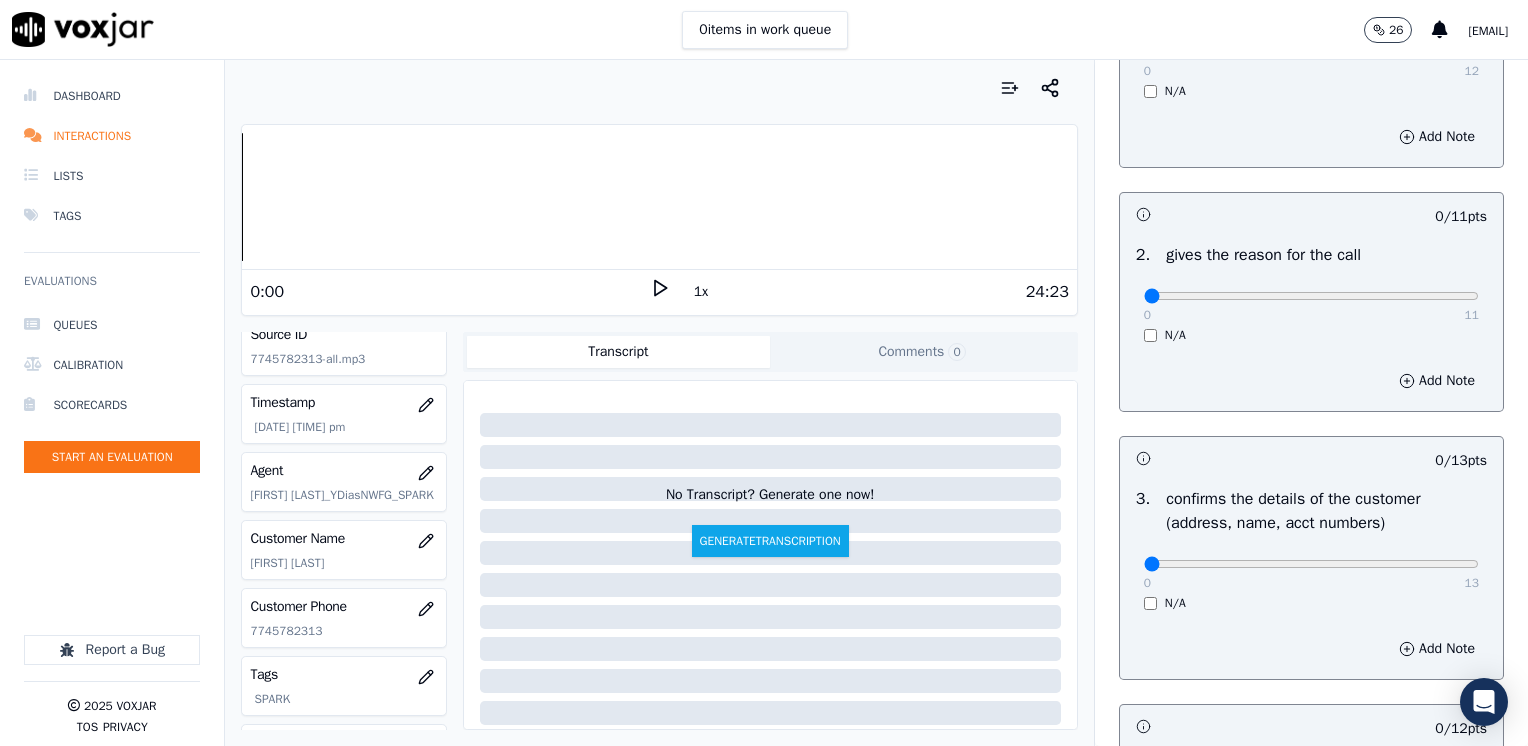 scroll, scrollTop: 0, scrollLeft: 0, axis: both 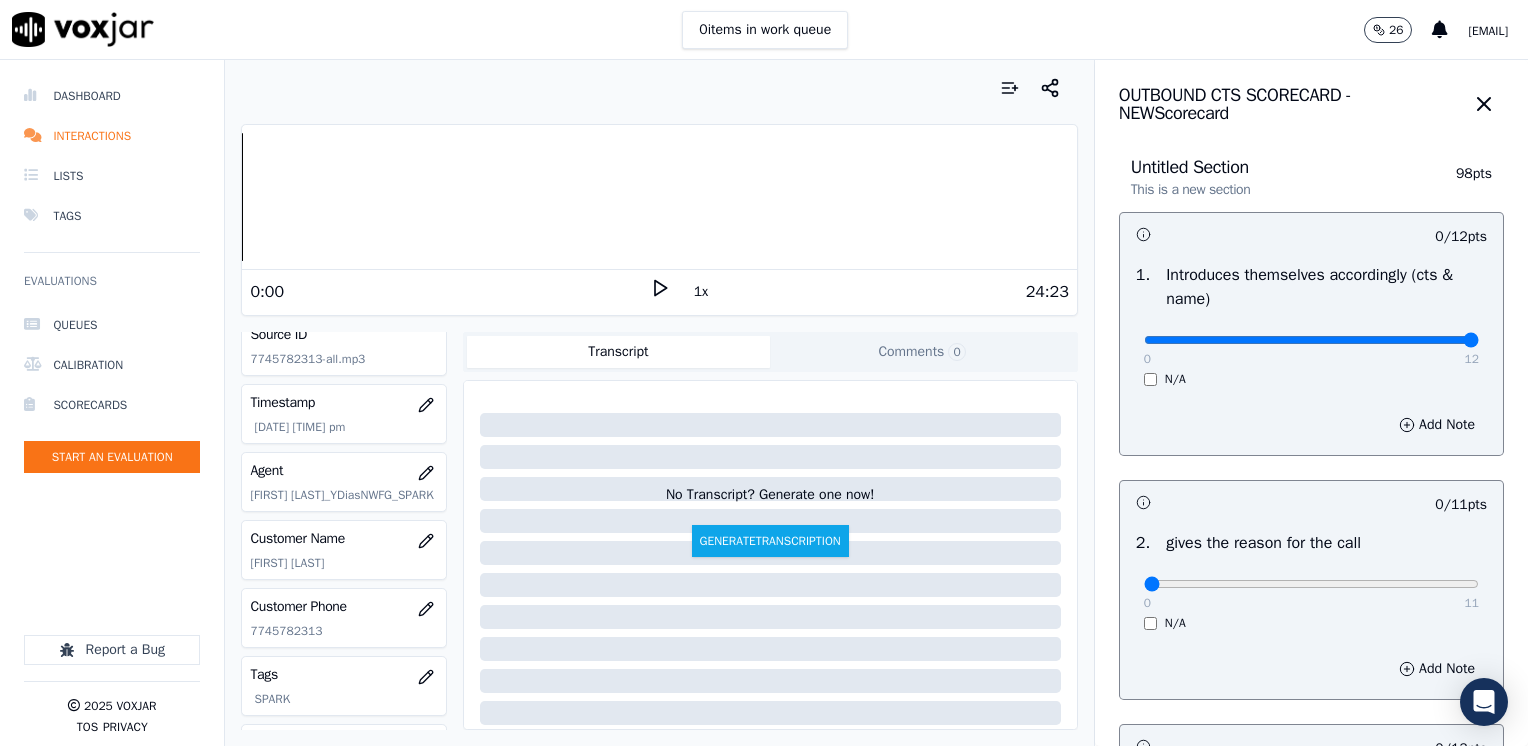 drag, startPoint x: 1136, startPoint y: 337, endPoint x: 1531, endPoint y: 323, distance: 395.24802 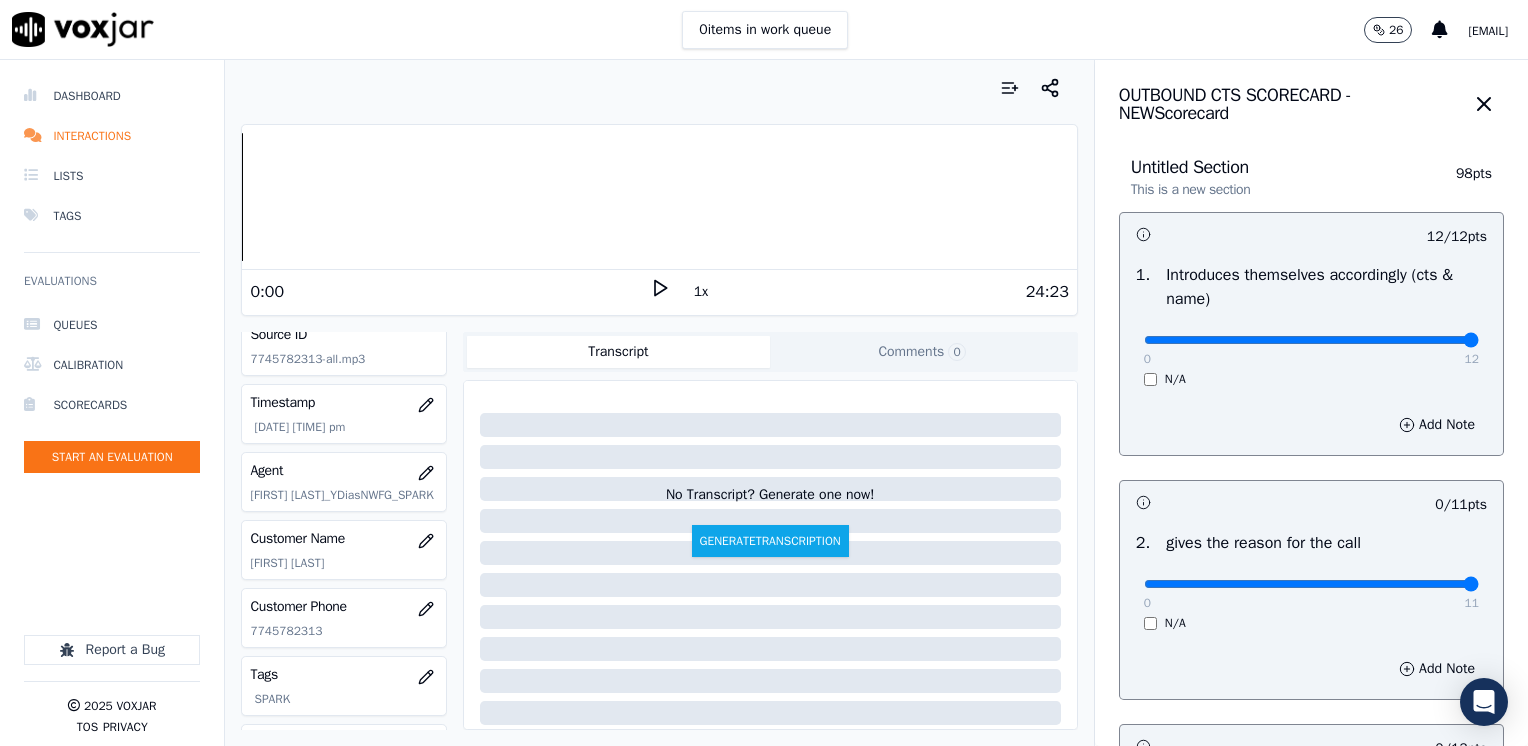 drag, startPoint x: 1132, startPoint y: 582, endPoint x: 1531, endPoint y: 566, distance: 399.32068 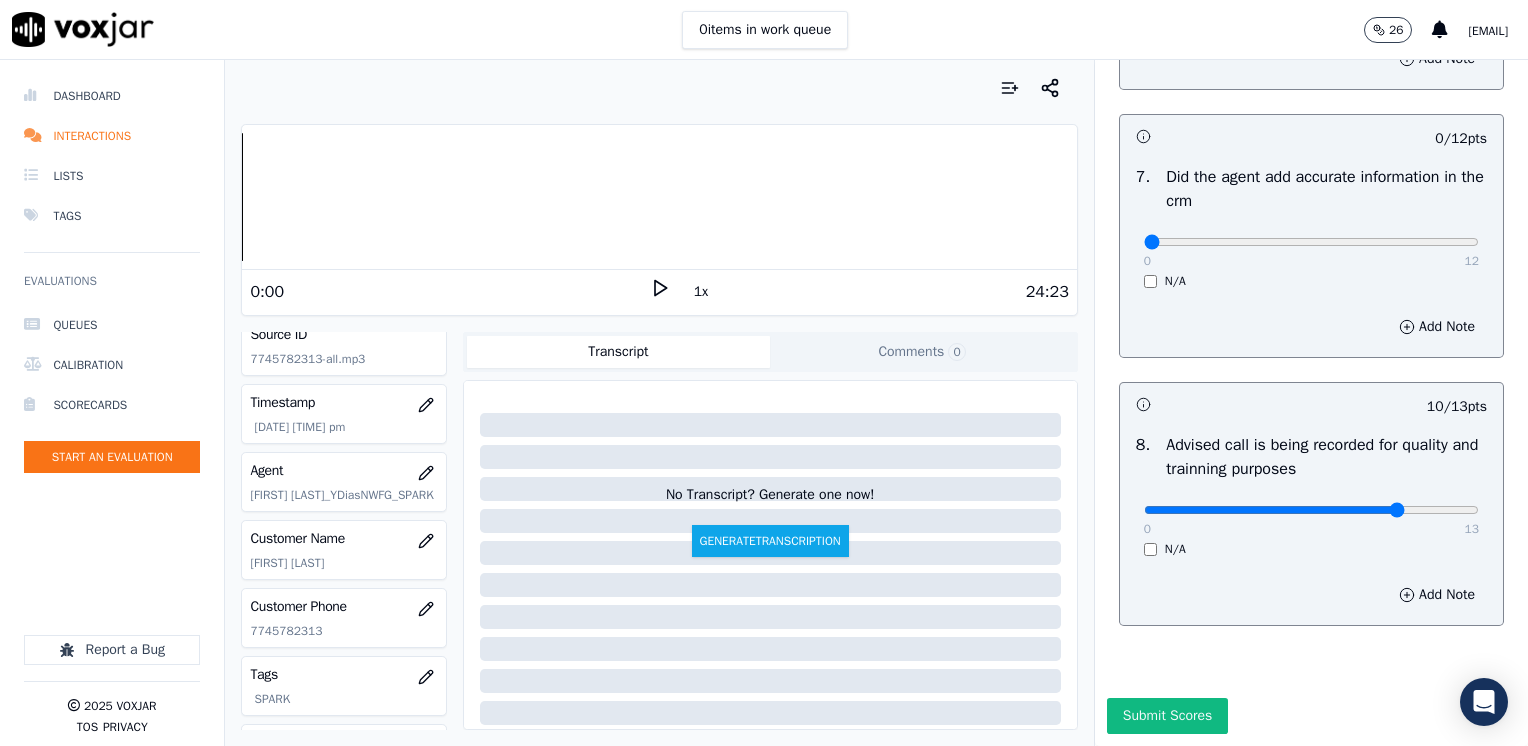 scroll, scrollTop: 1853, scrollLeft: 0, axis: vertical 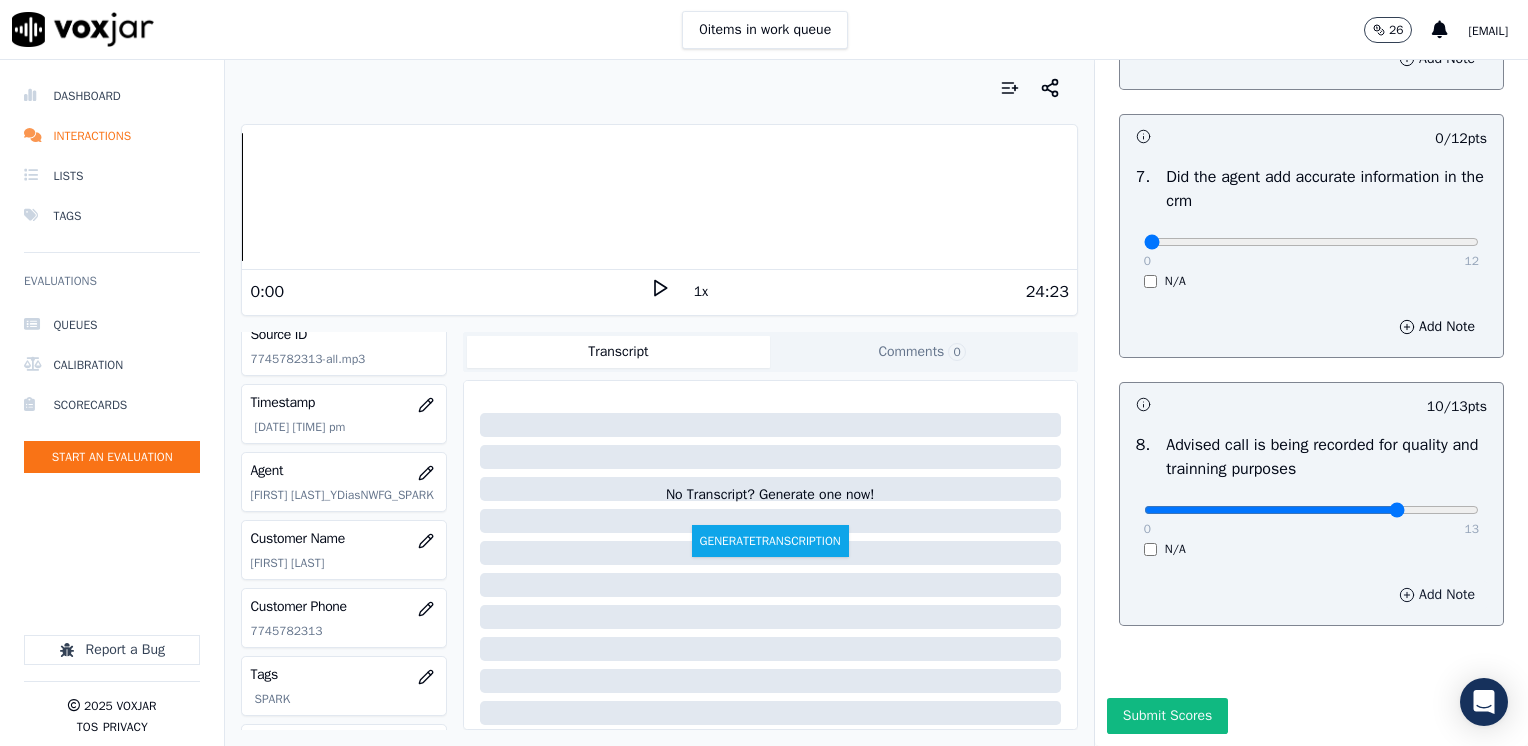 click on "Add Note" at bounding box center [1437, 595] 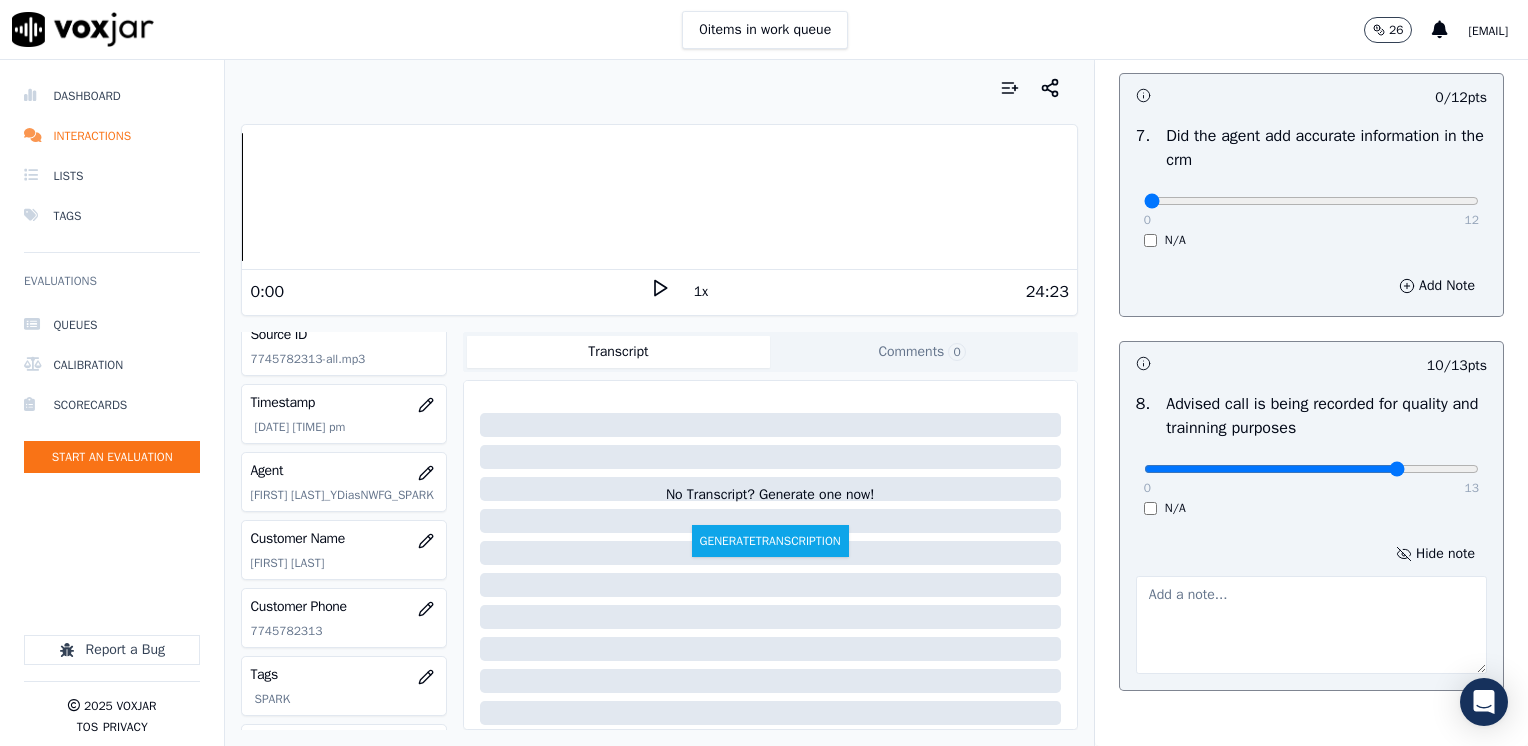 click at bounding box center (1311, 625) 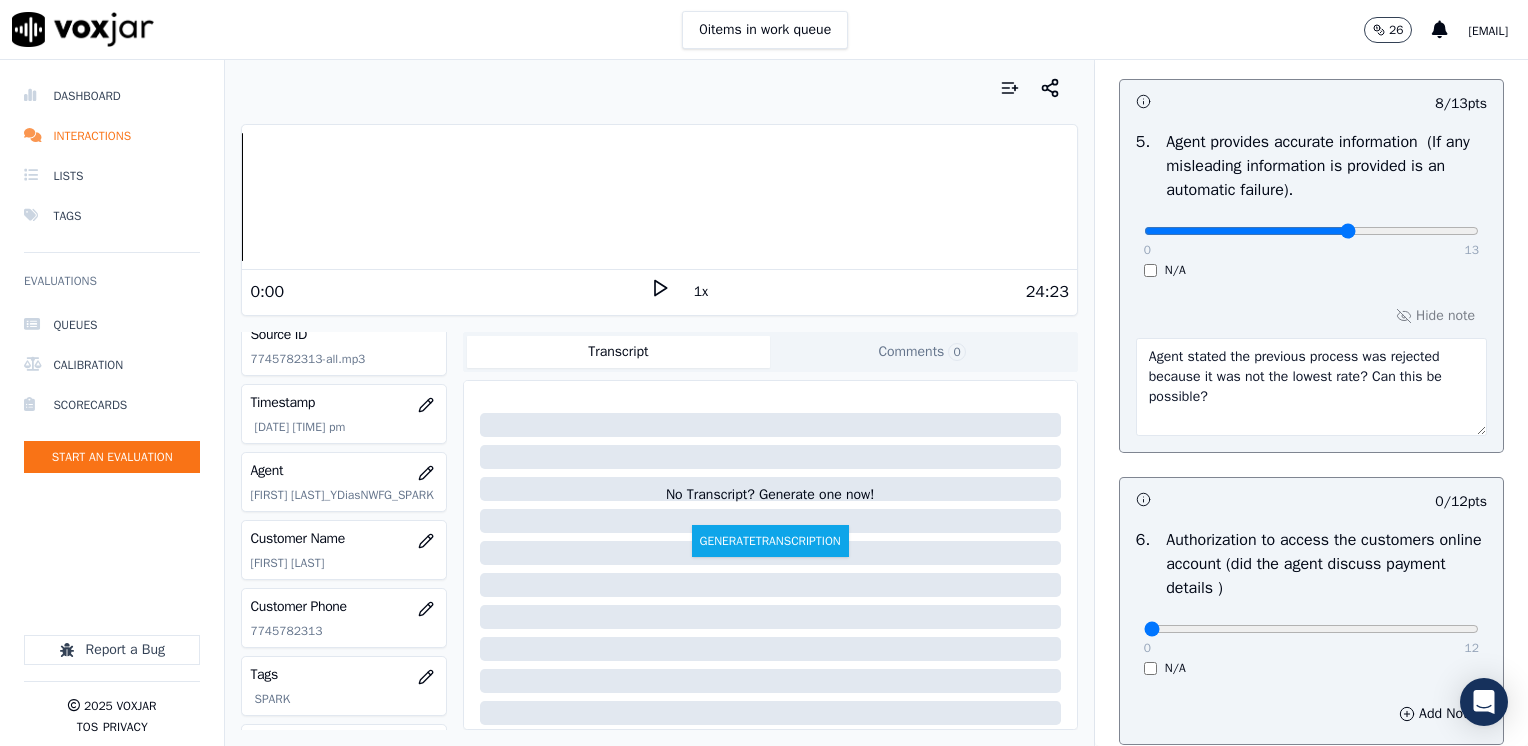 scroll, scrollTop: 1153, scrollLeft: 0, axis: vertical 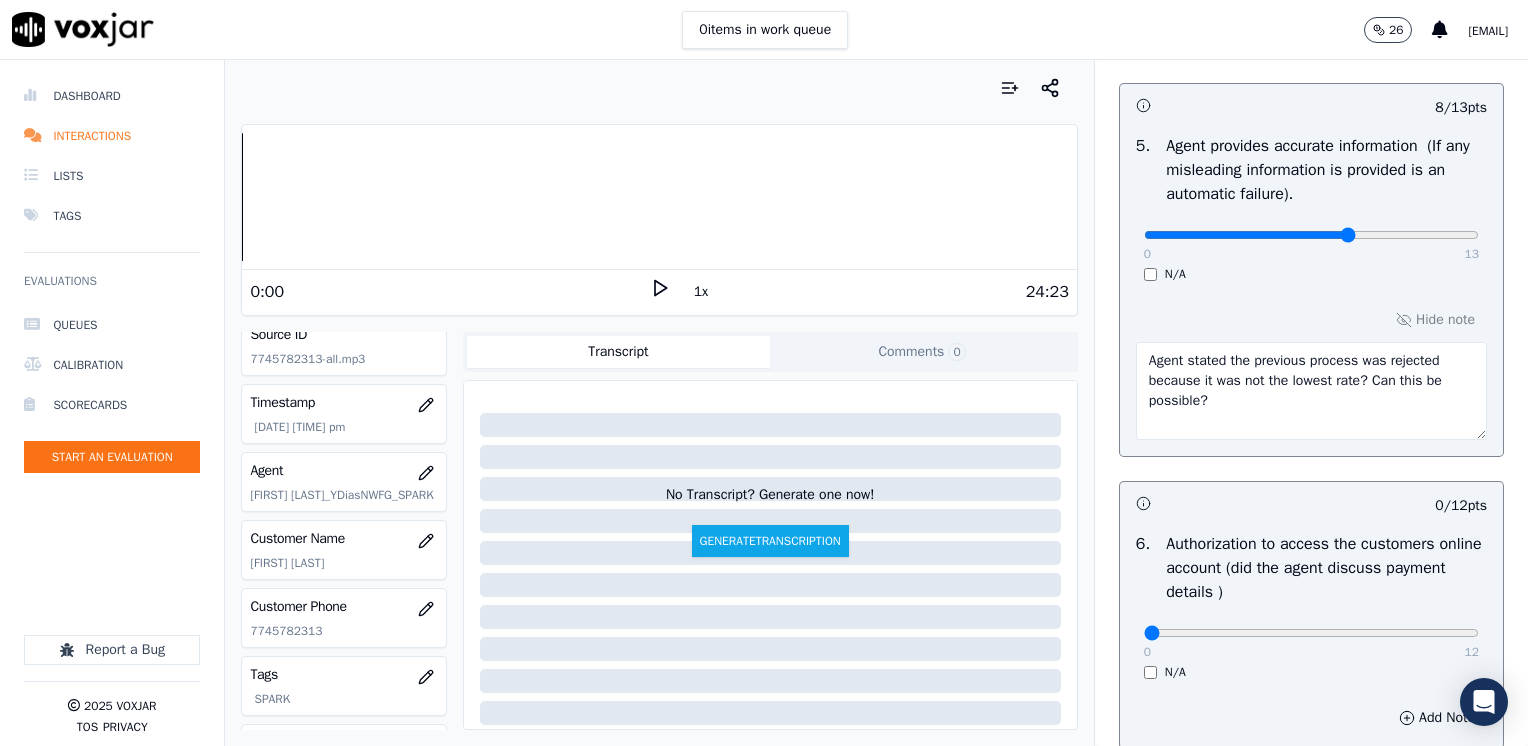type on "Does not" 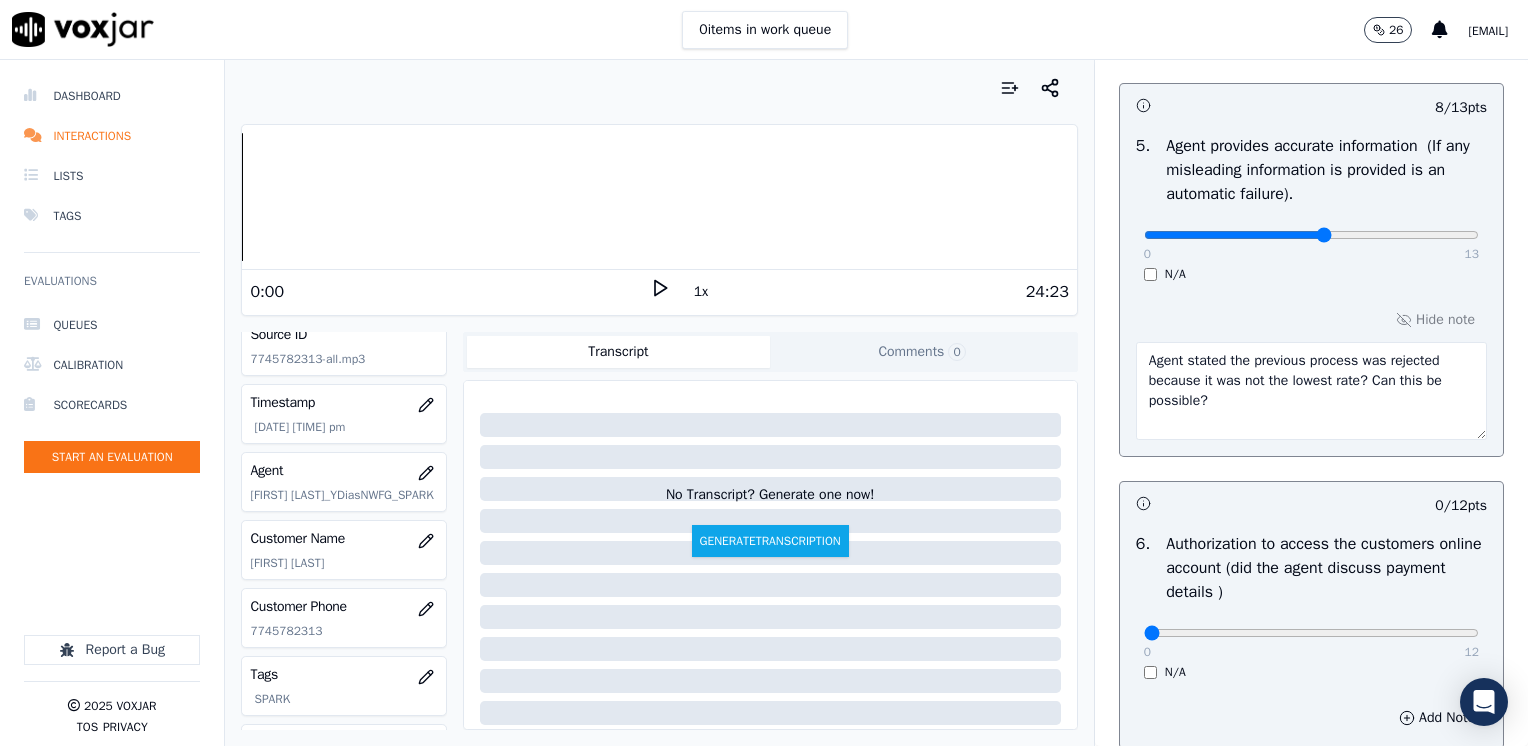 click at bounding box center [1311, -813] 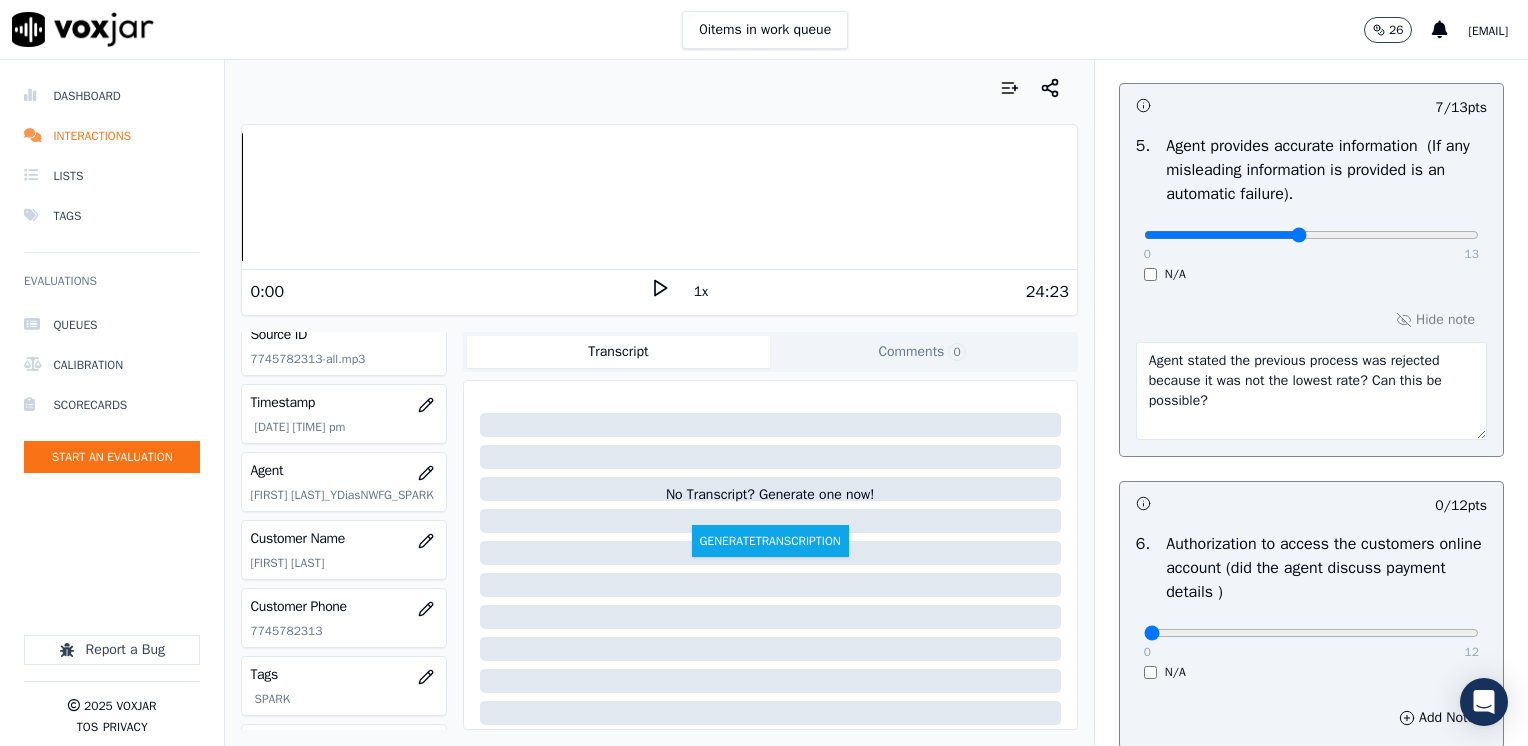 type on "6" 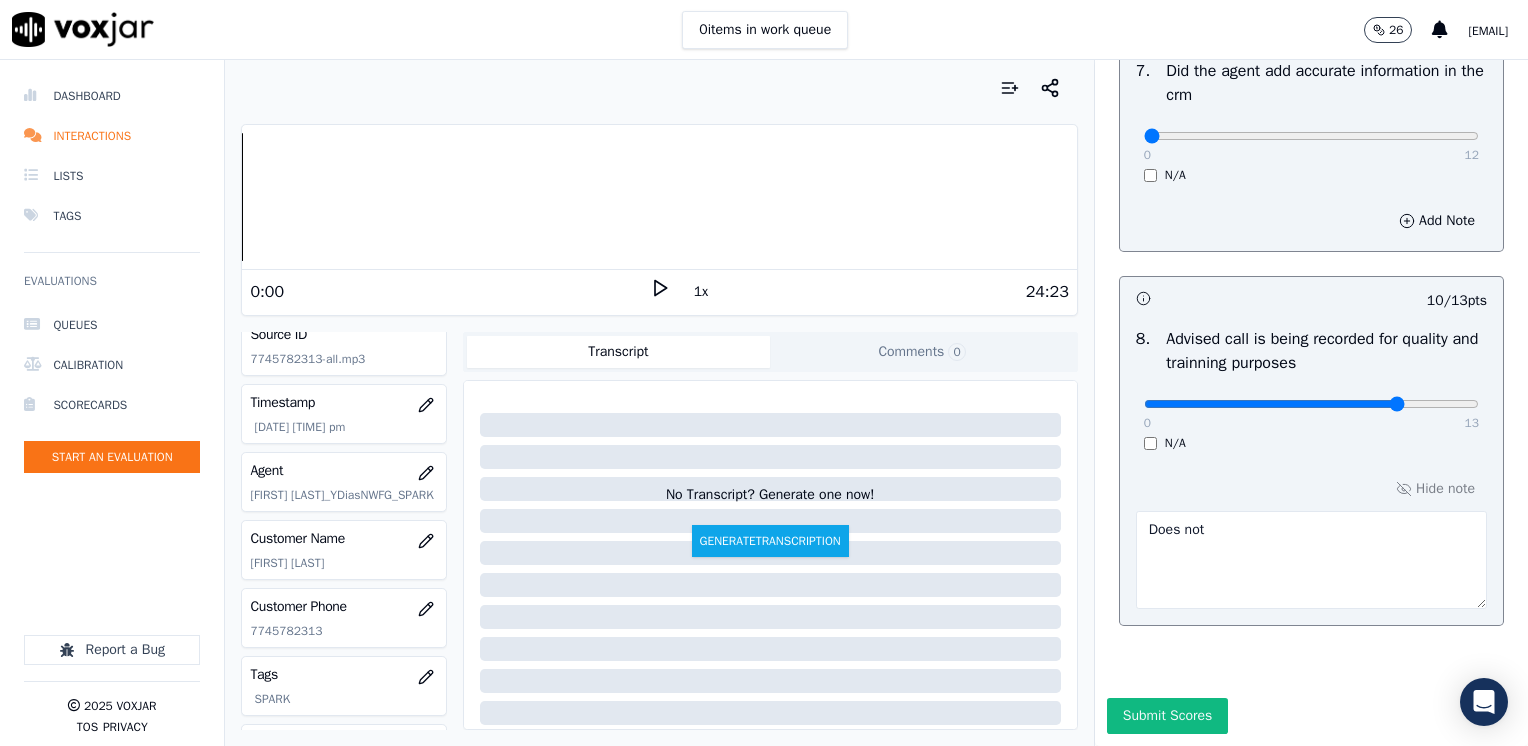 scroll, scrollTop: 1959, scrollLeft: 0, axis: vertical 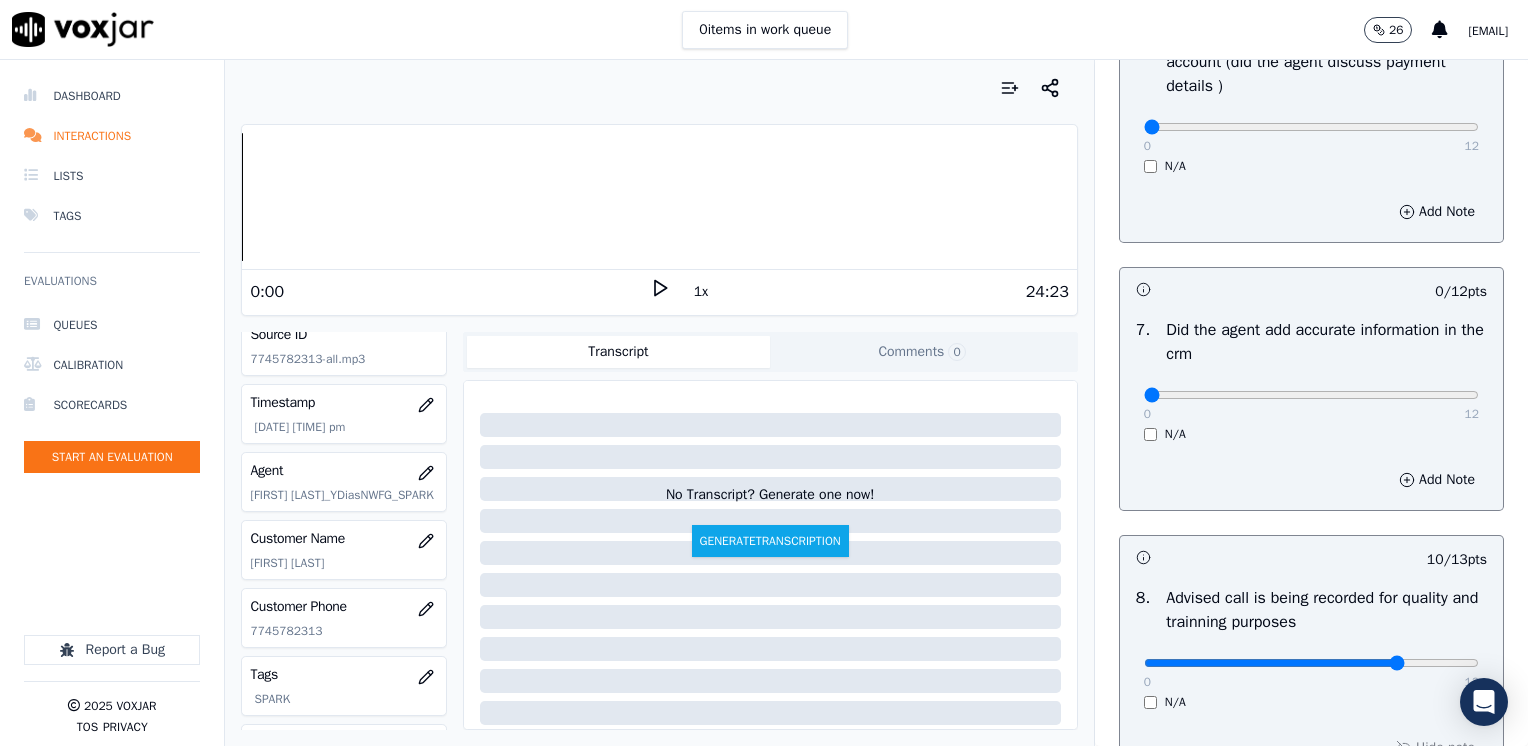 type on "Does not advise the call is being recorded for quality and training purposes" 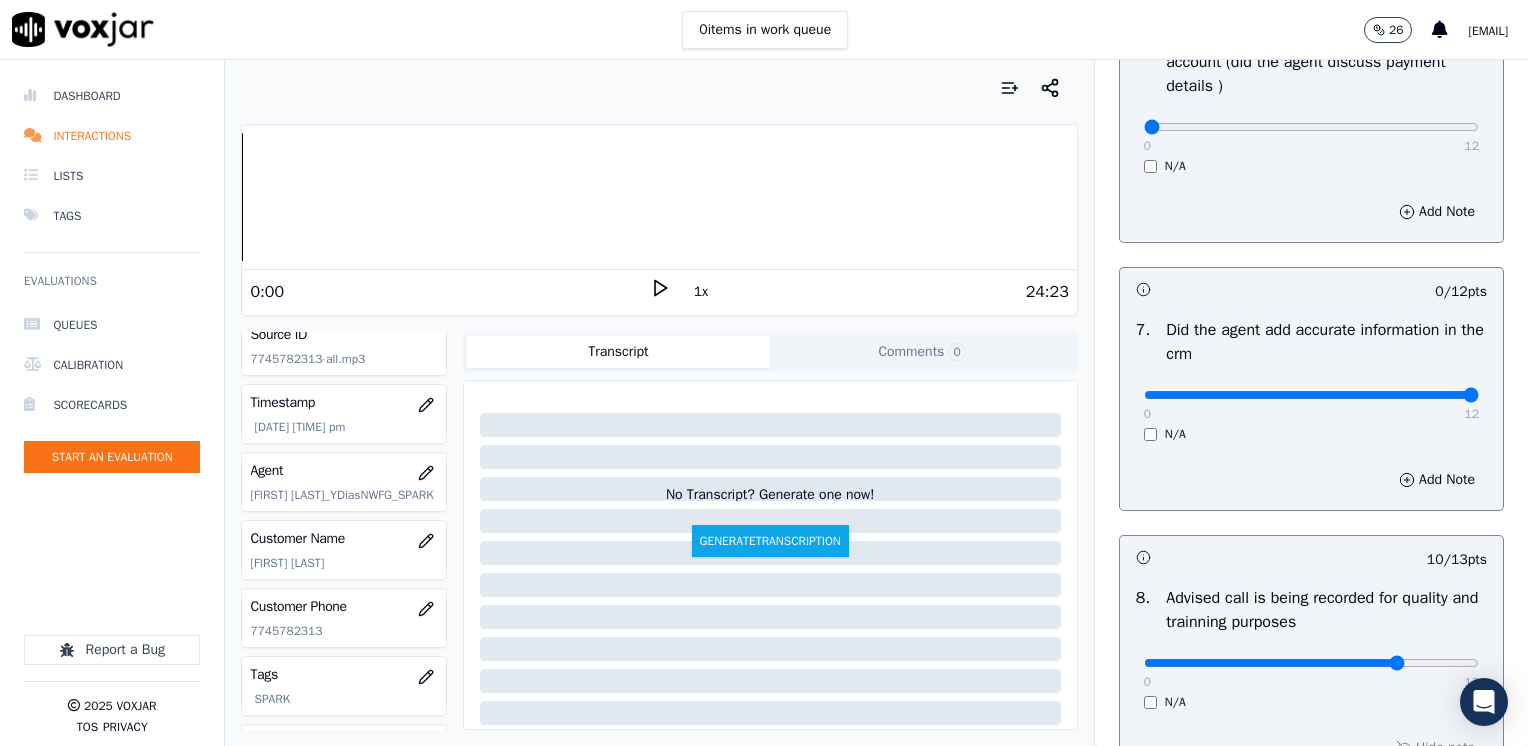 drag, startPoint x: 1348, startPoint y: 389, endPoint x: 1531, endPoint y: 389, distance: 183 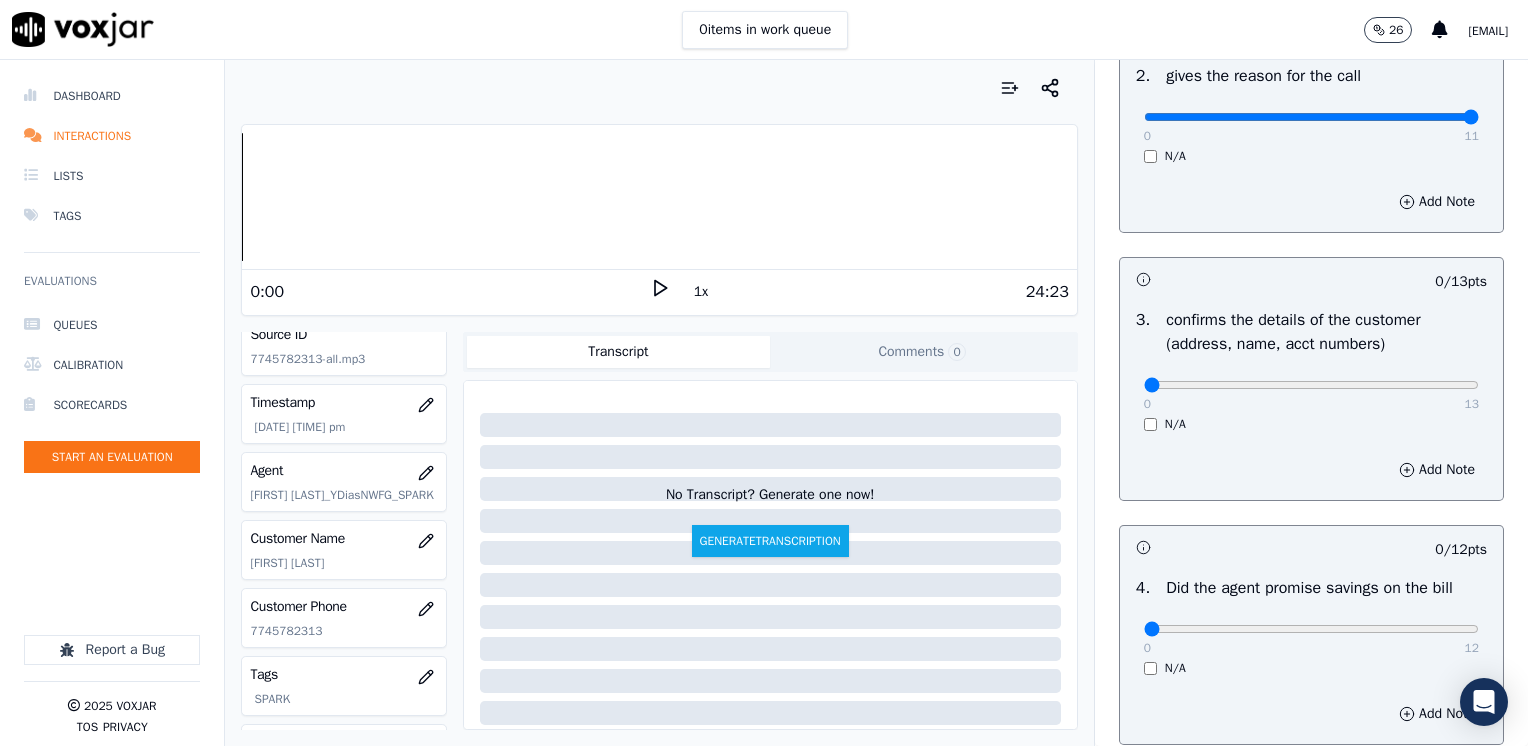 scroll, scrollTop: 500, scrollLeft: 0, axis: vertical 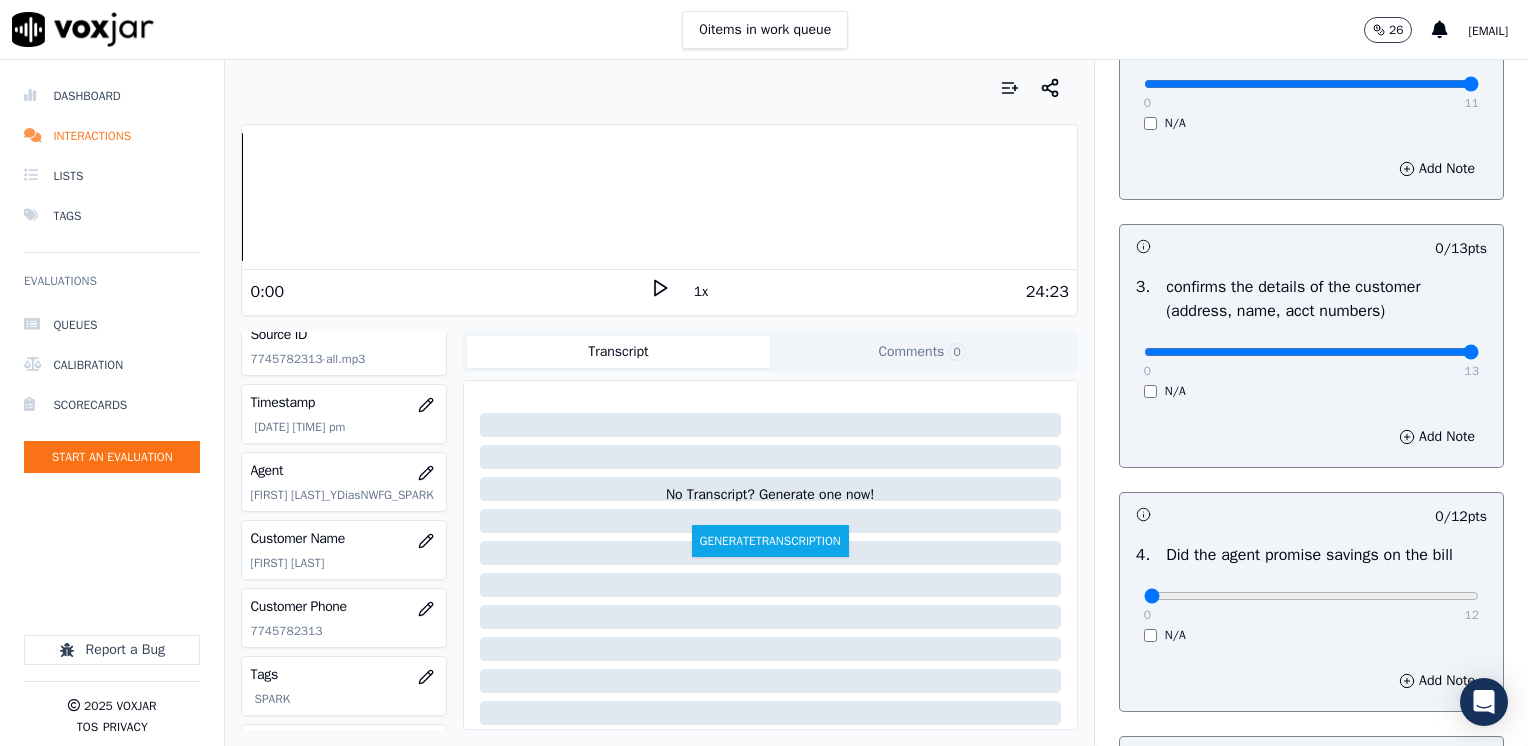 drag, startPoint x: 1131, startPoint y: 349, endPoint x: 1531, endPoint y: 358, distance: 400.10123 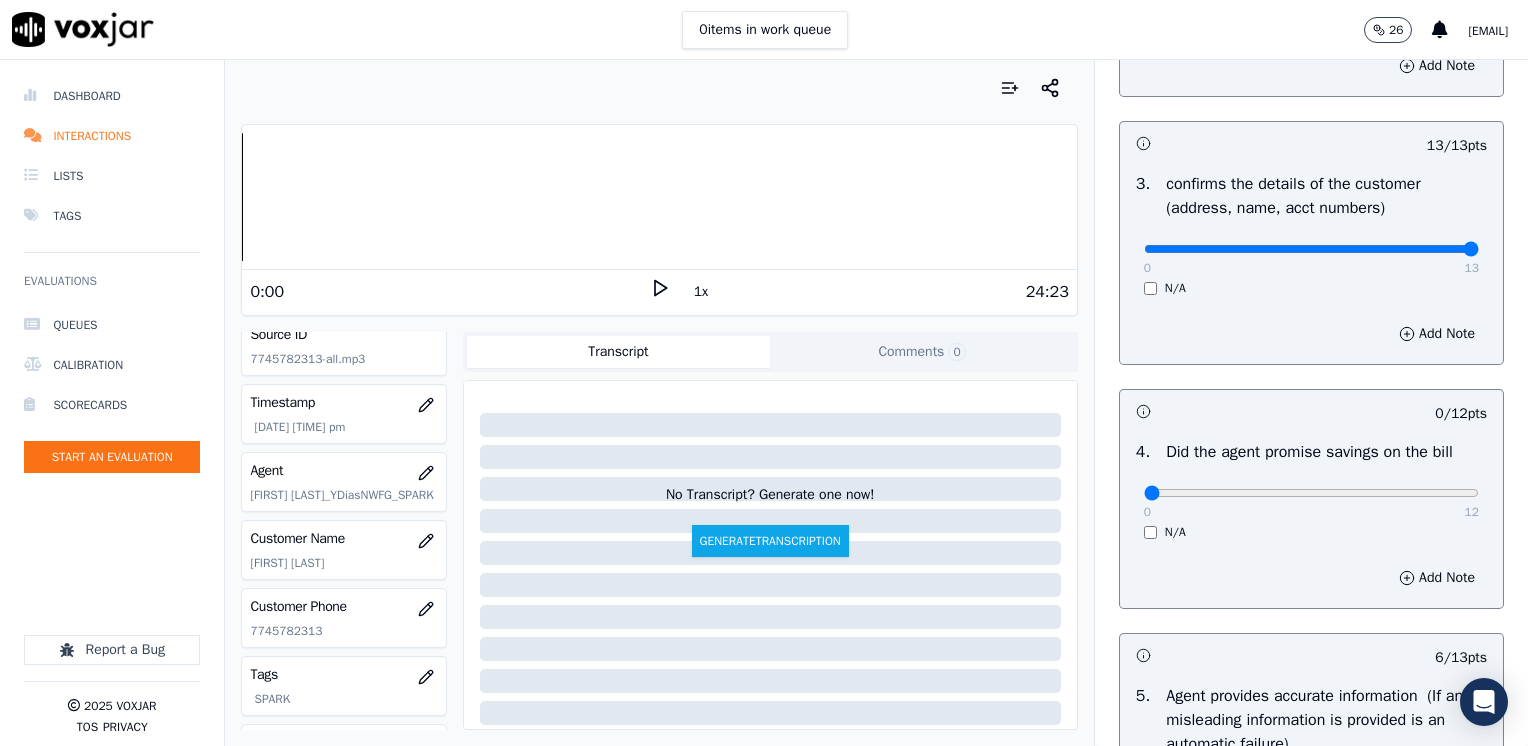 scroll, scrollTop: 600, scrollLeft: 0, axis: vertical 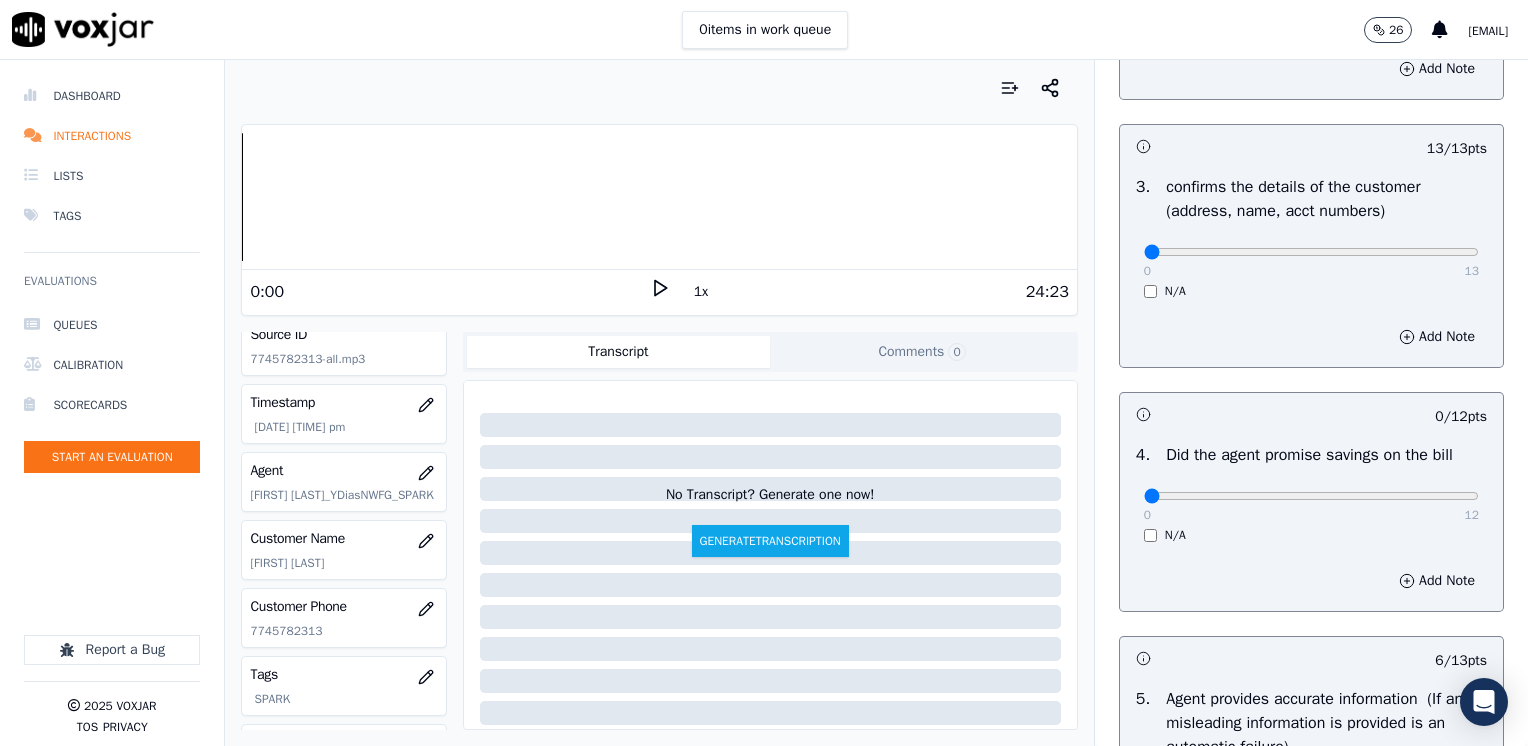 drag, startPoint x: 1133, startPoint y: 257, endPoint x: 1088, endPoint y: 258, distance: 45.01111 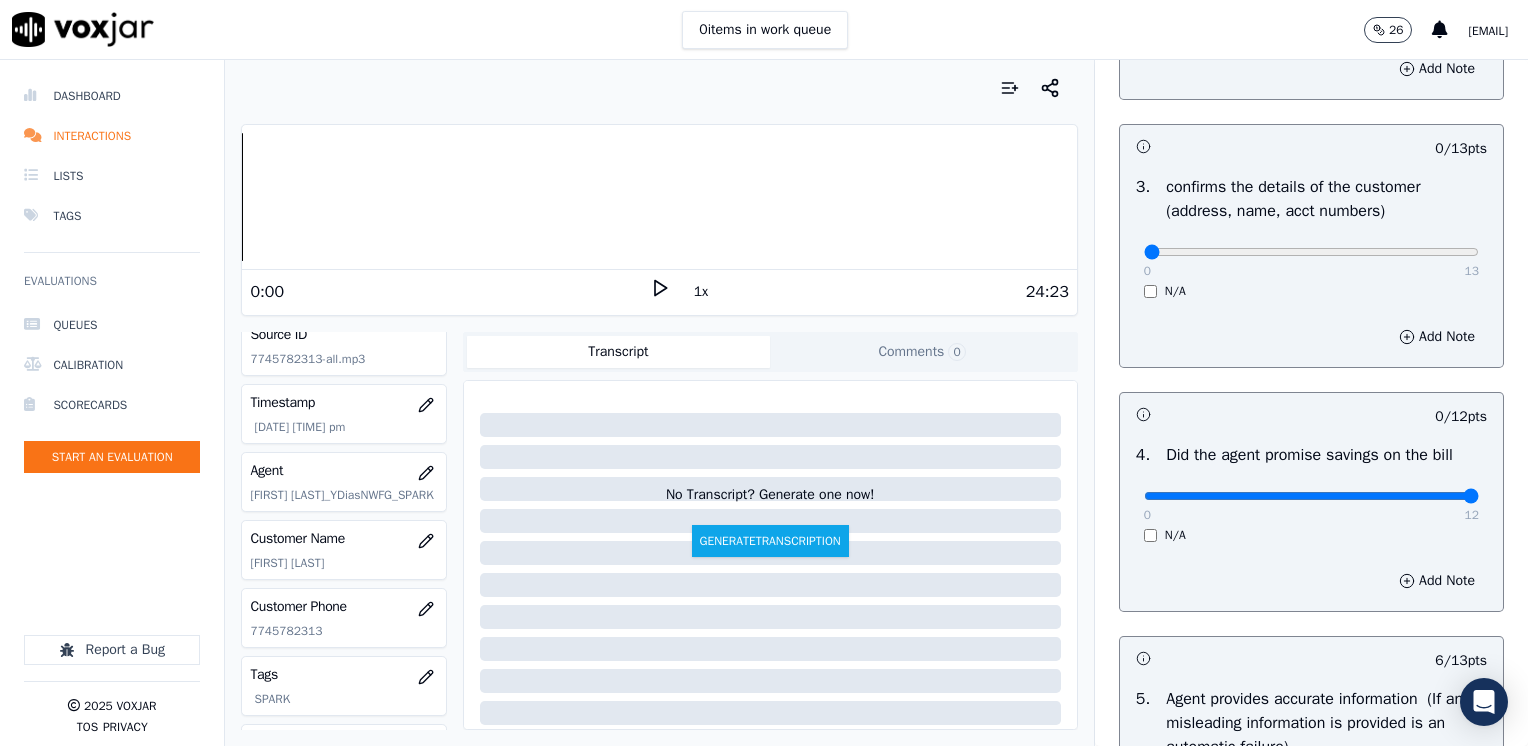 drag, startPoint x: 1130, startPoint y: 494, endPoint x: 1531, endPoint y: 524, distance: 402.12064 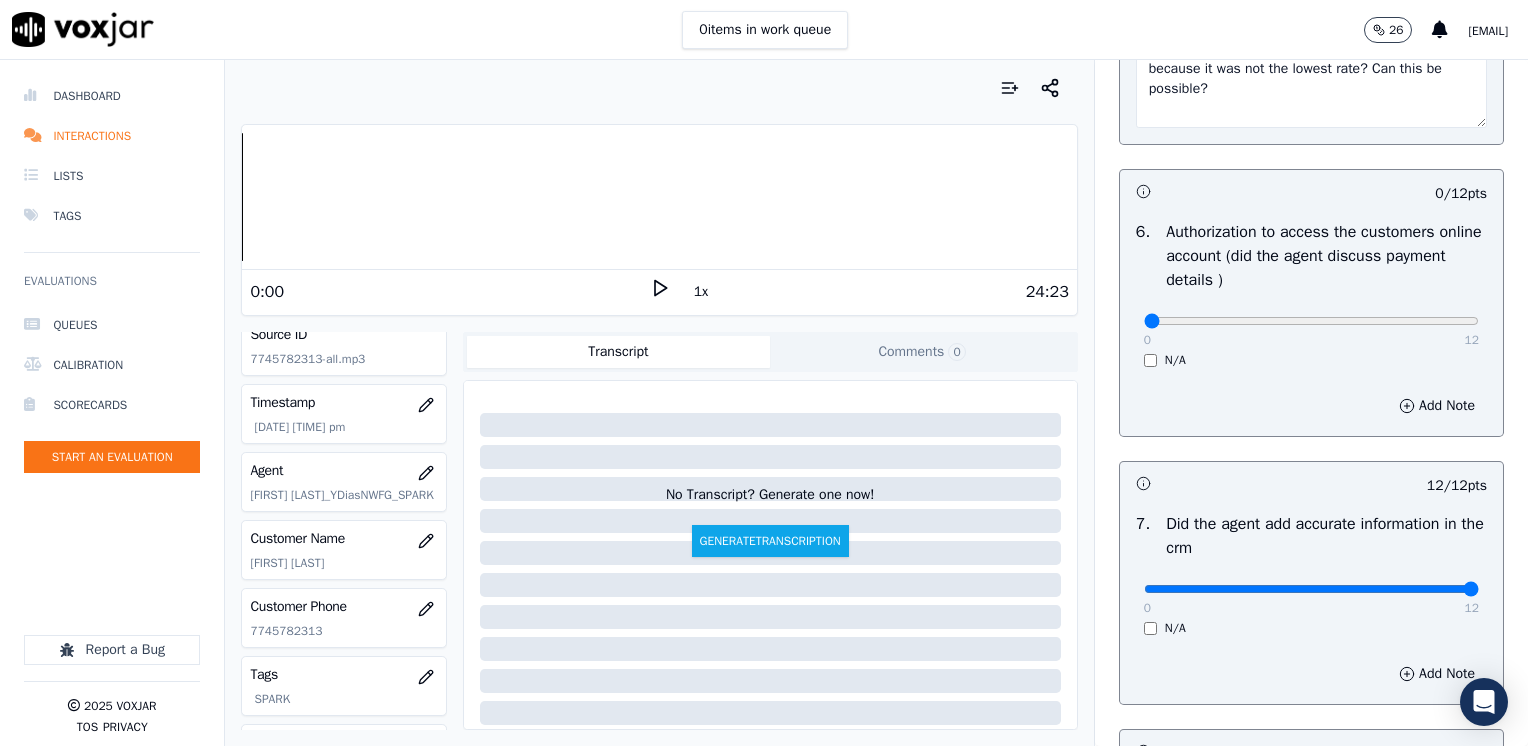 scroll, scrollTop: 1500, scrollLeft: 0, axis: vertical 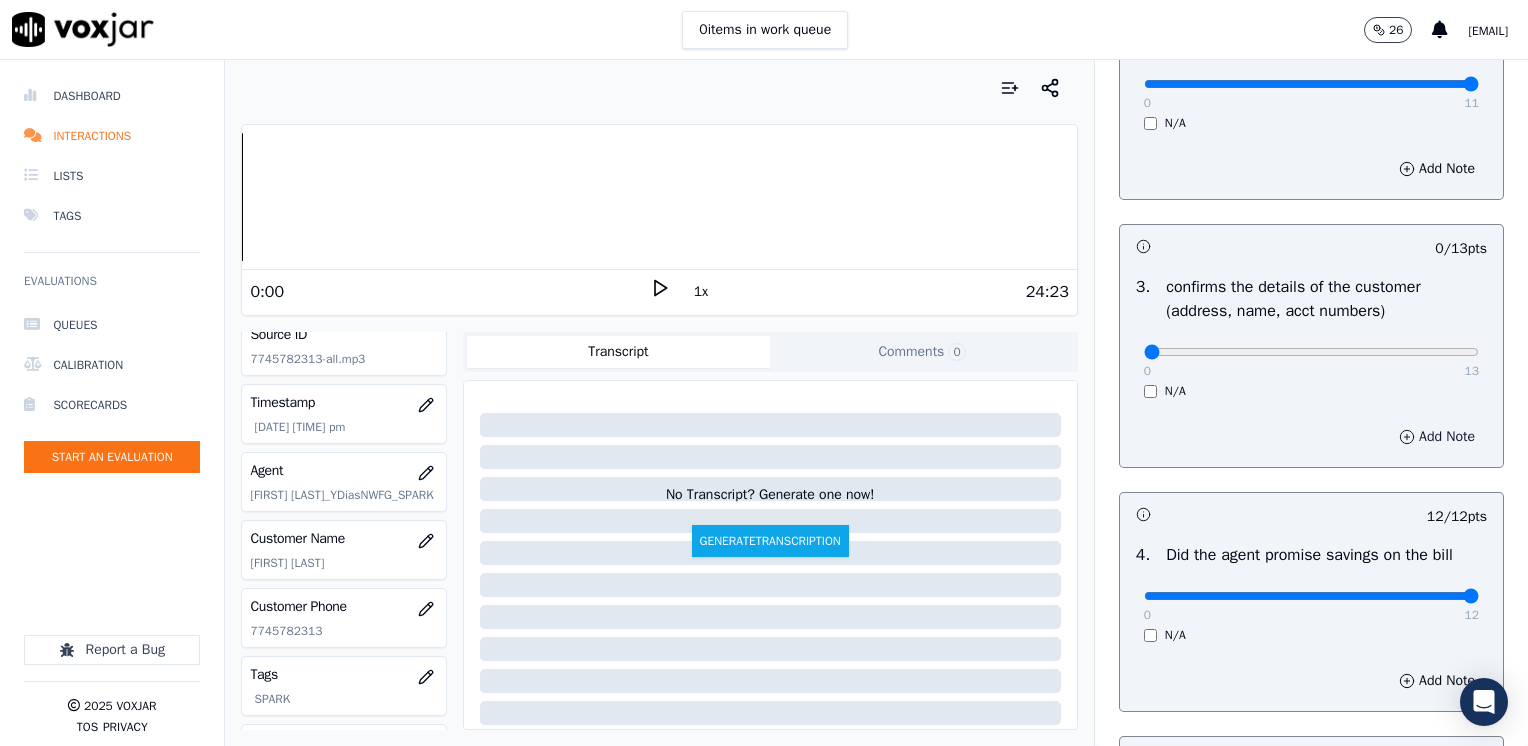 click on "Add Note" at bounding box center [1437, 437] 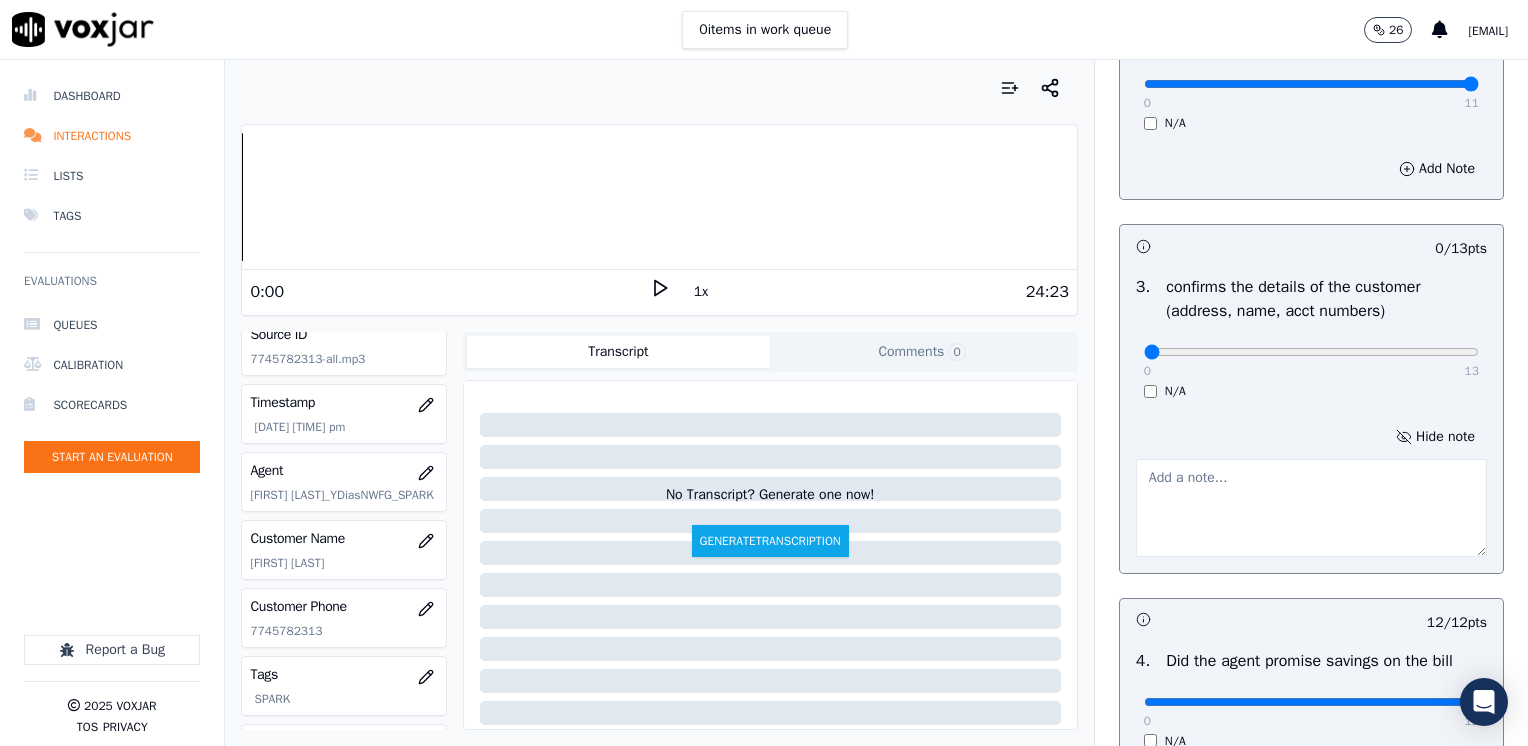 click at bounding box center [1311, 508] 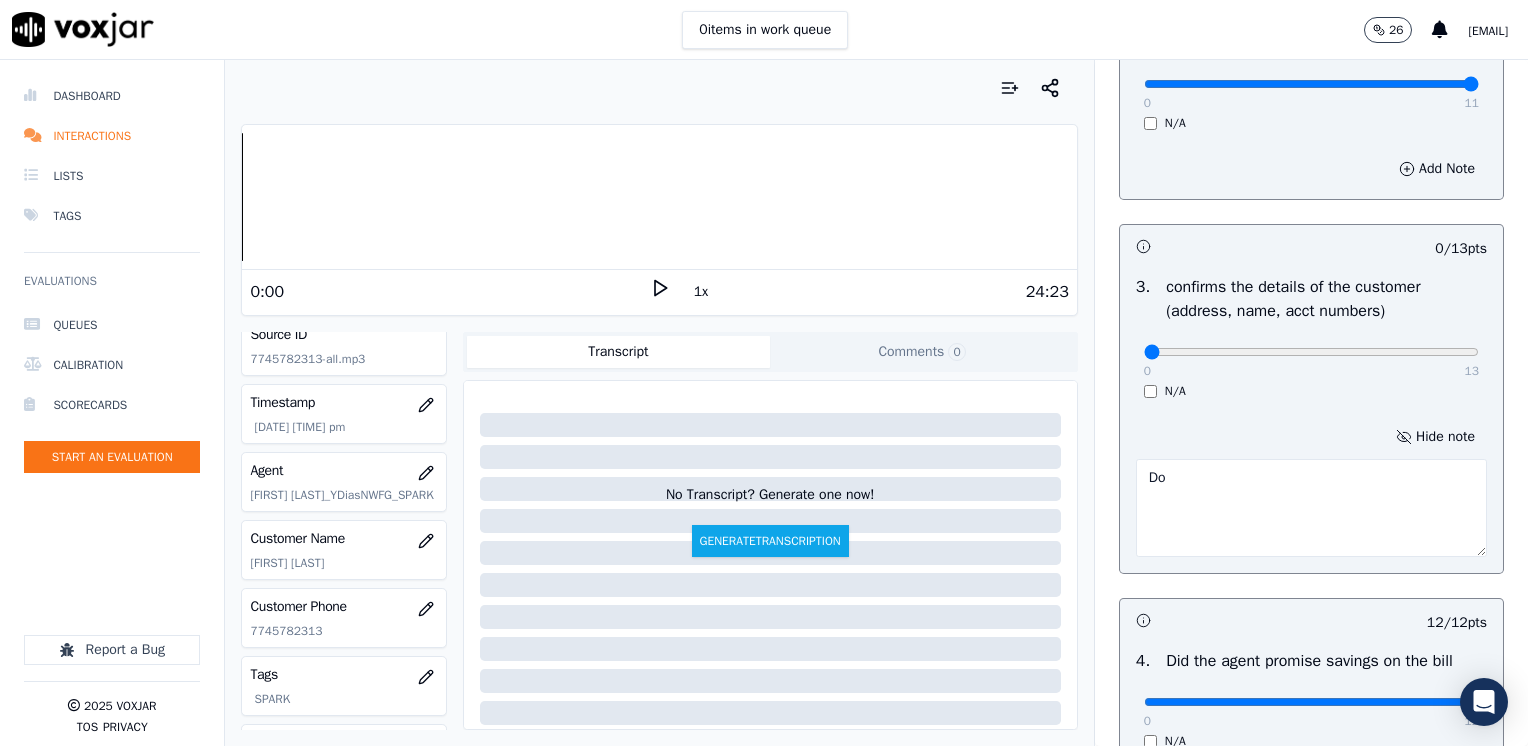 type on "D" 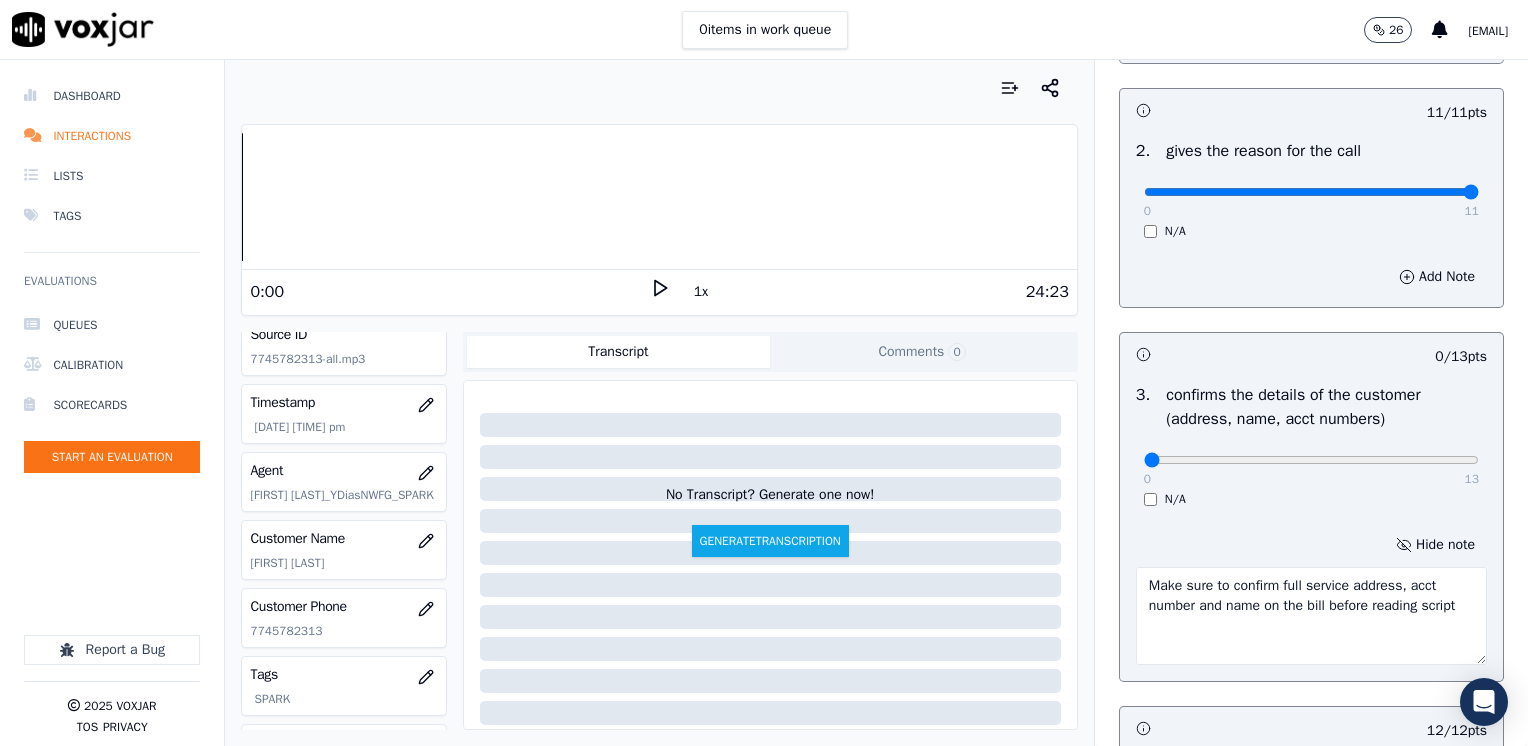 scroll, scrollTop: 364, scrollLeft: 0, axis: vertical 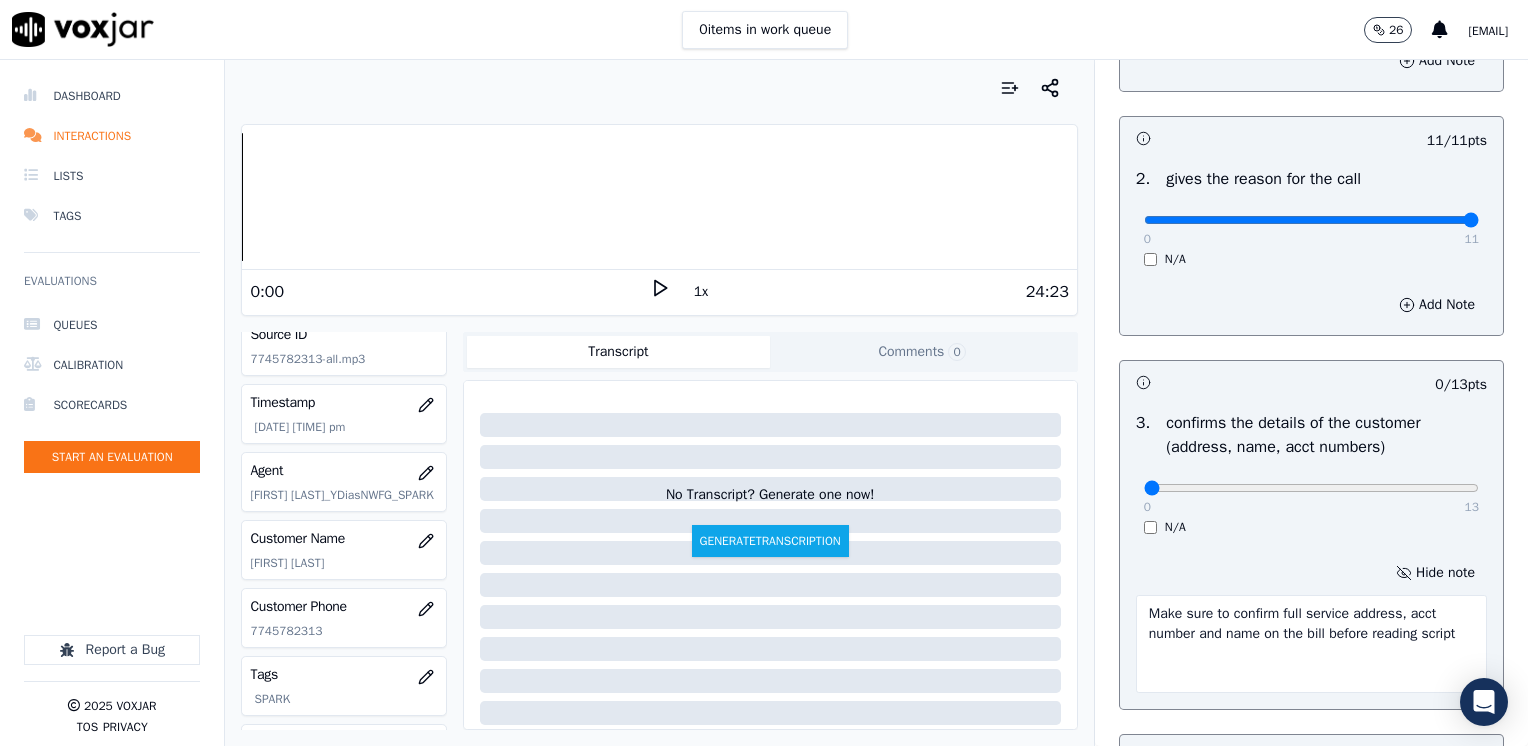 type on "Make sure to confirm full service address, acct number and name on the bill before reading script" 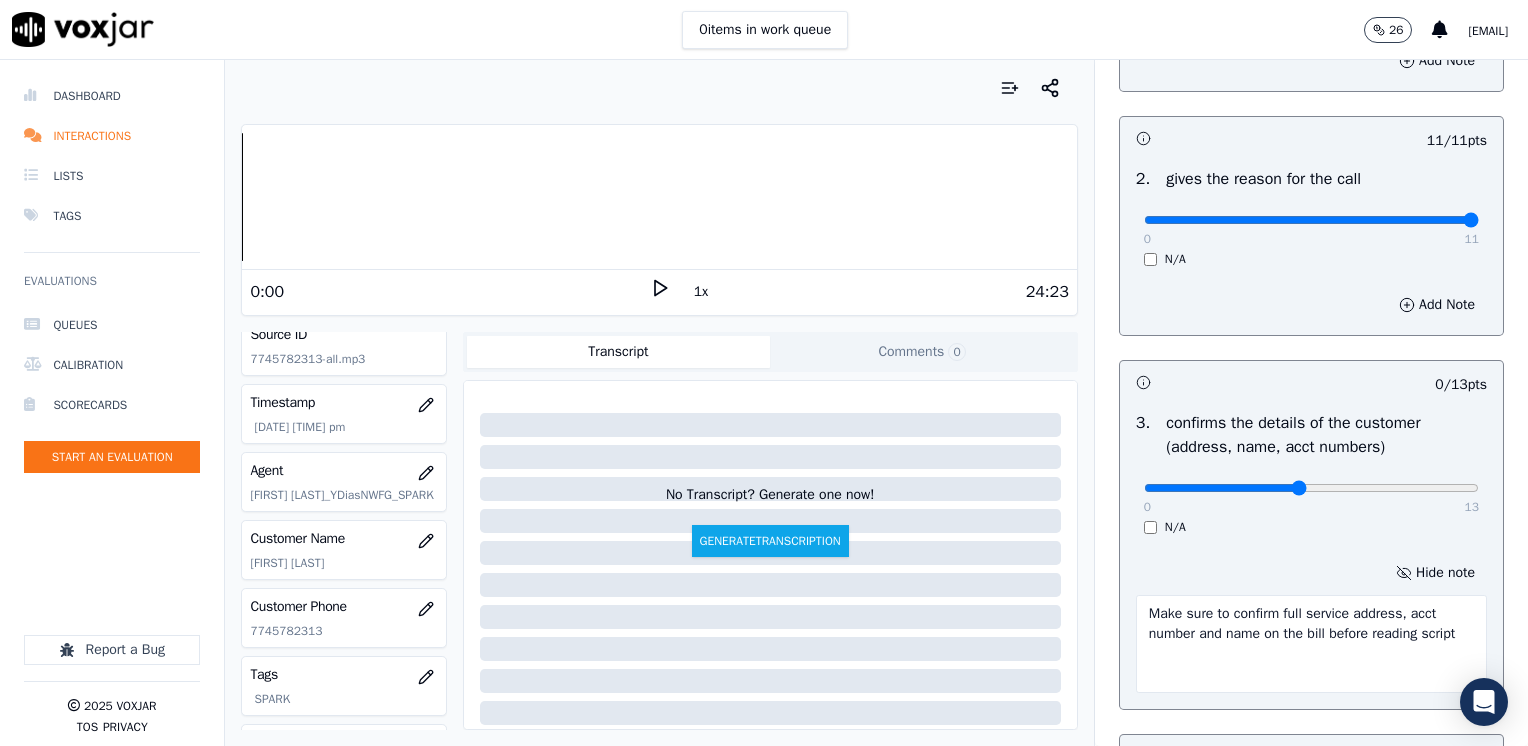 type on "6" 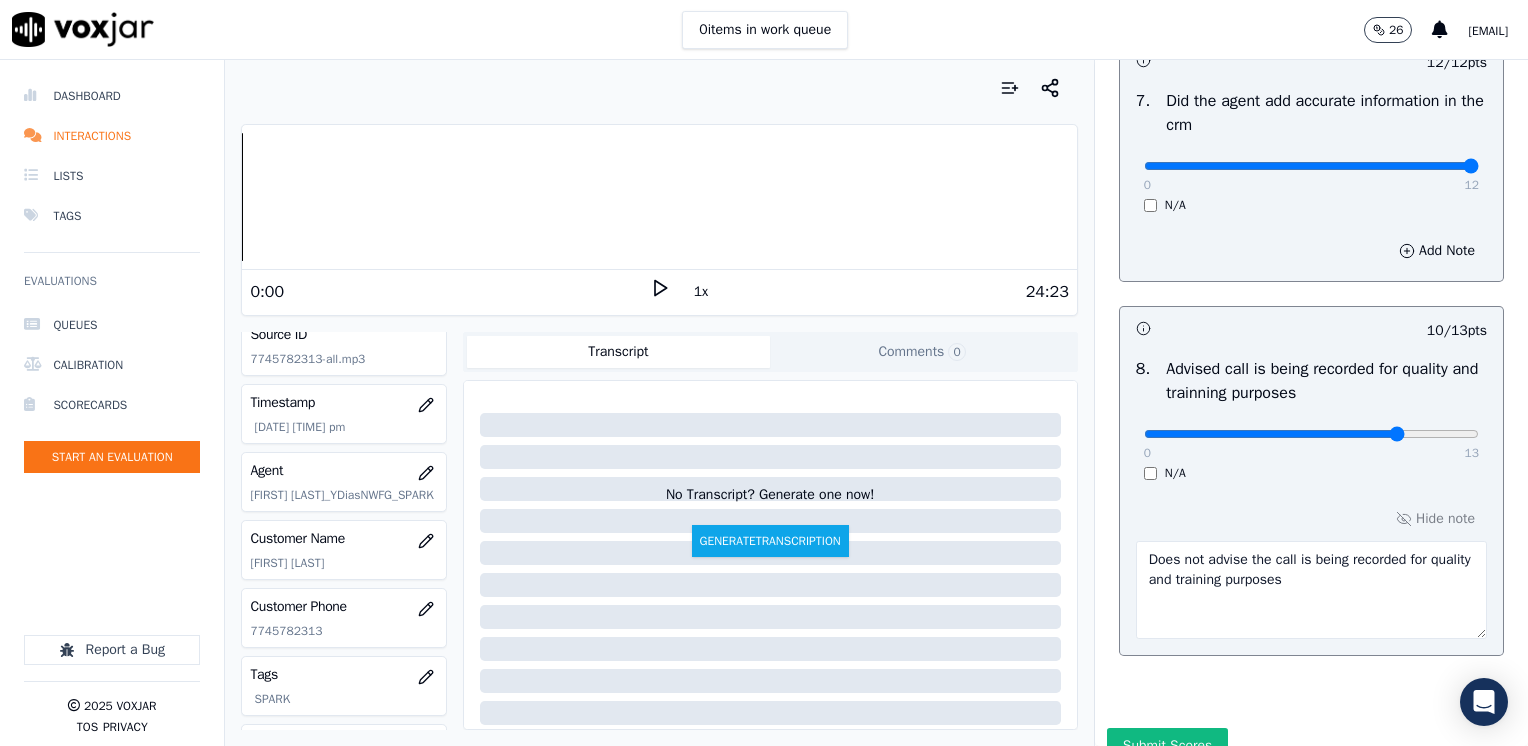scroll, scrollTop: 2064, scrollLeft: 0, axis: vertical 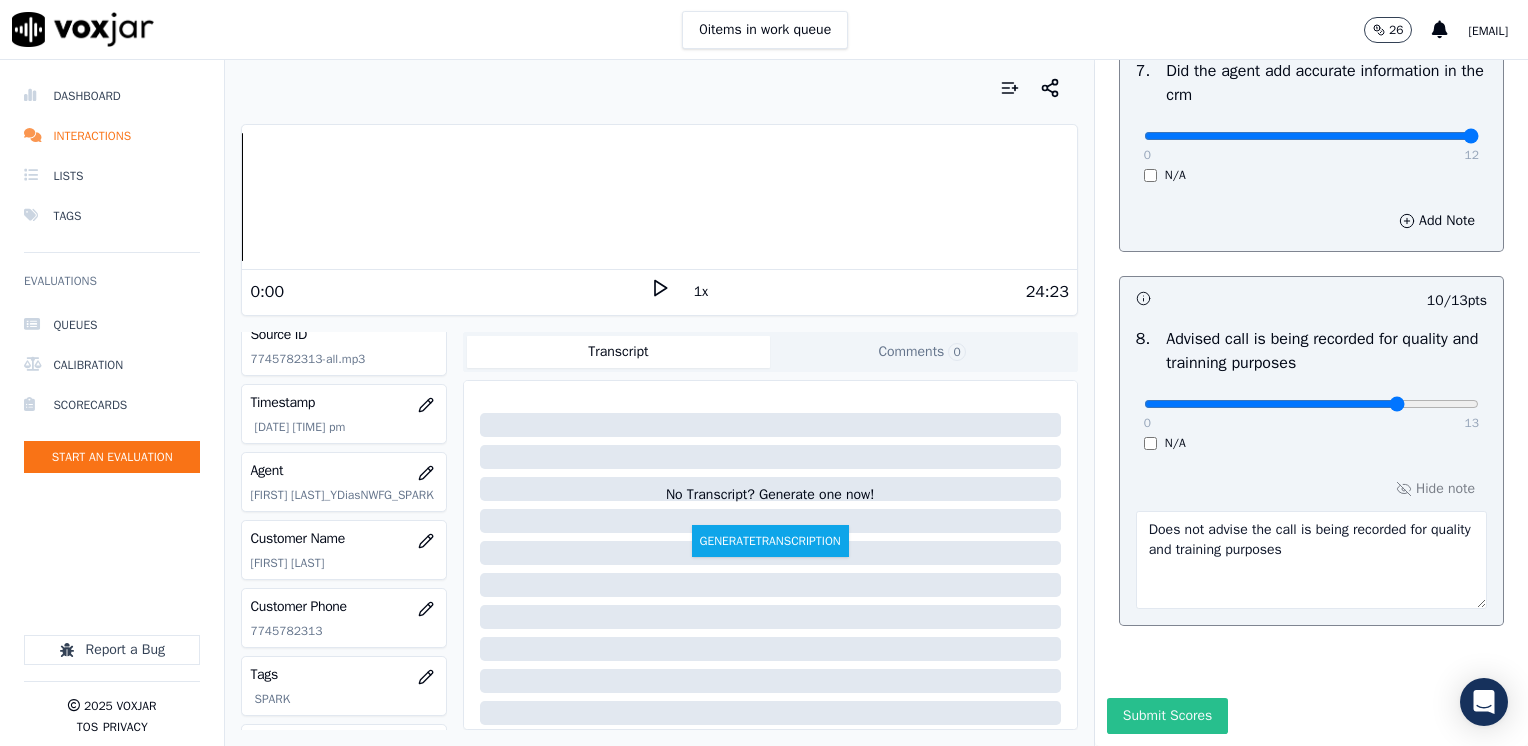 click on "Submit Scores" at bounding box center [1167, 716] 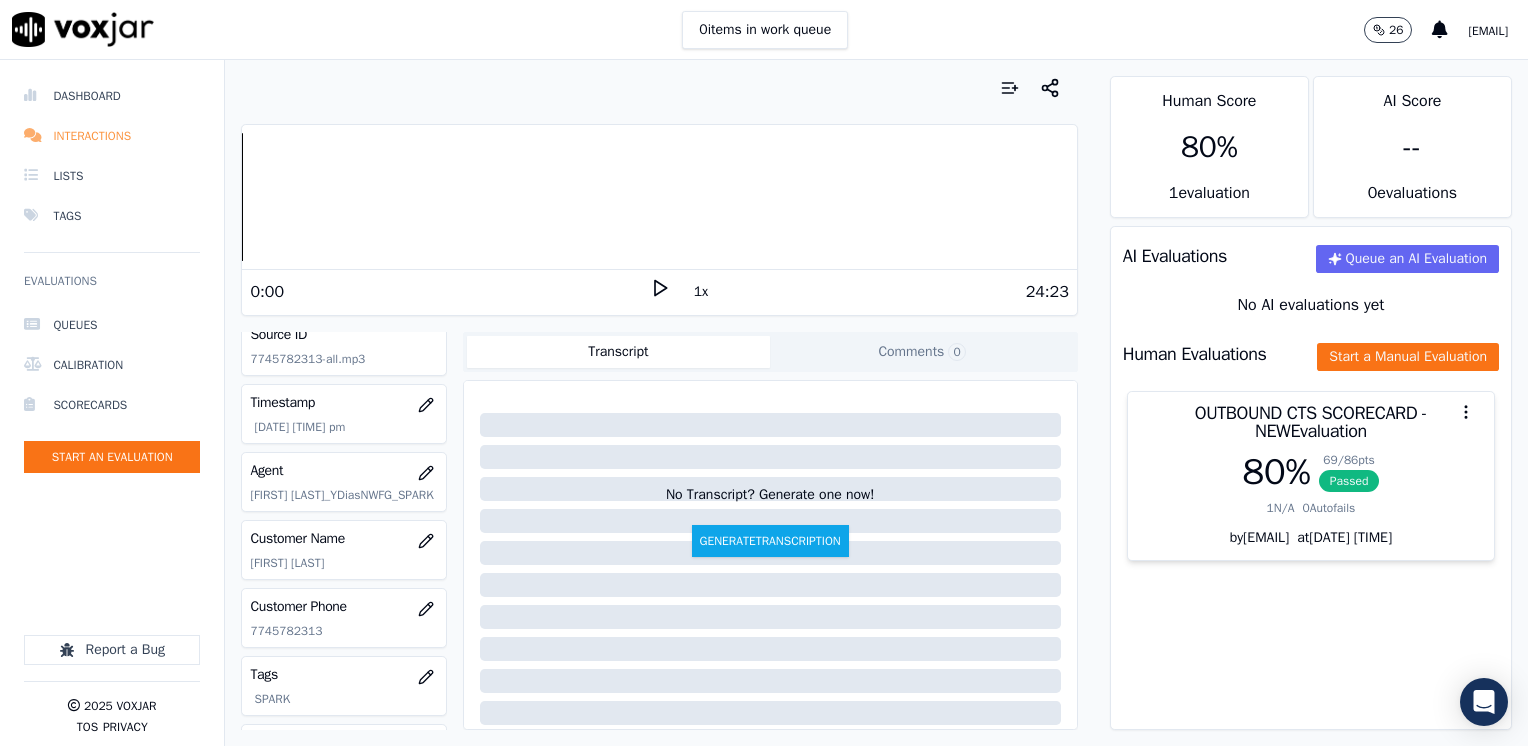 click on "Interactions" at bounding box center (112, 136) 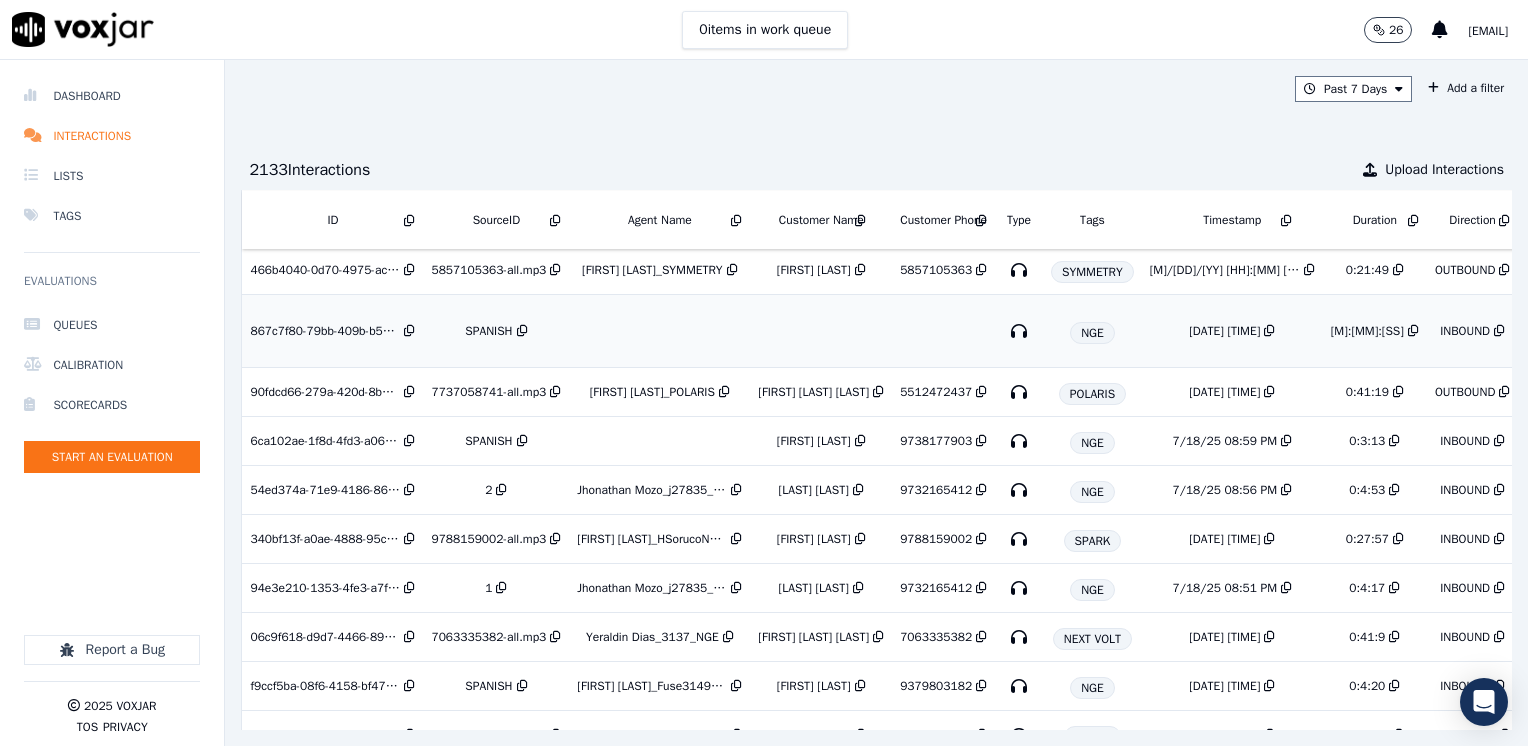 scroll, scrollTop: 400, scrollLeft: 0, axis: vertical 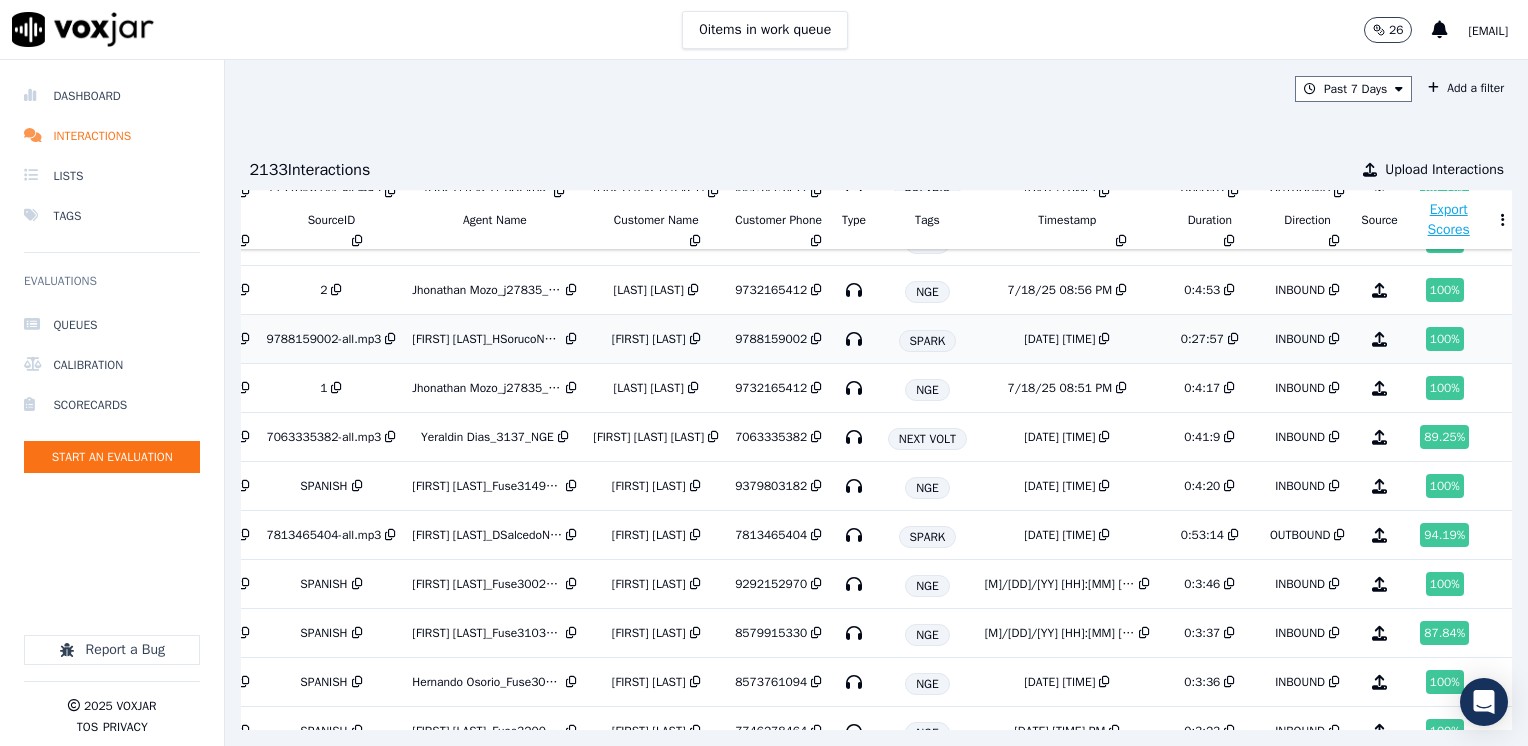 click on "100 %" at bounding box center [1445, 339] 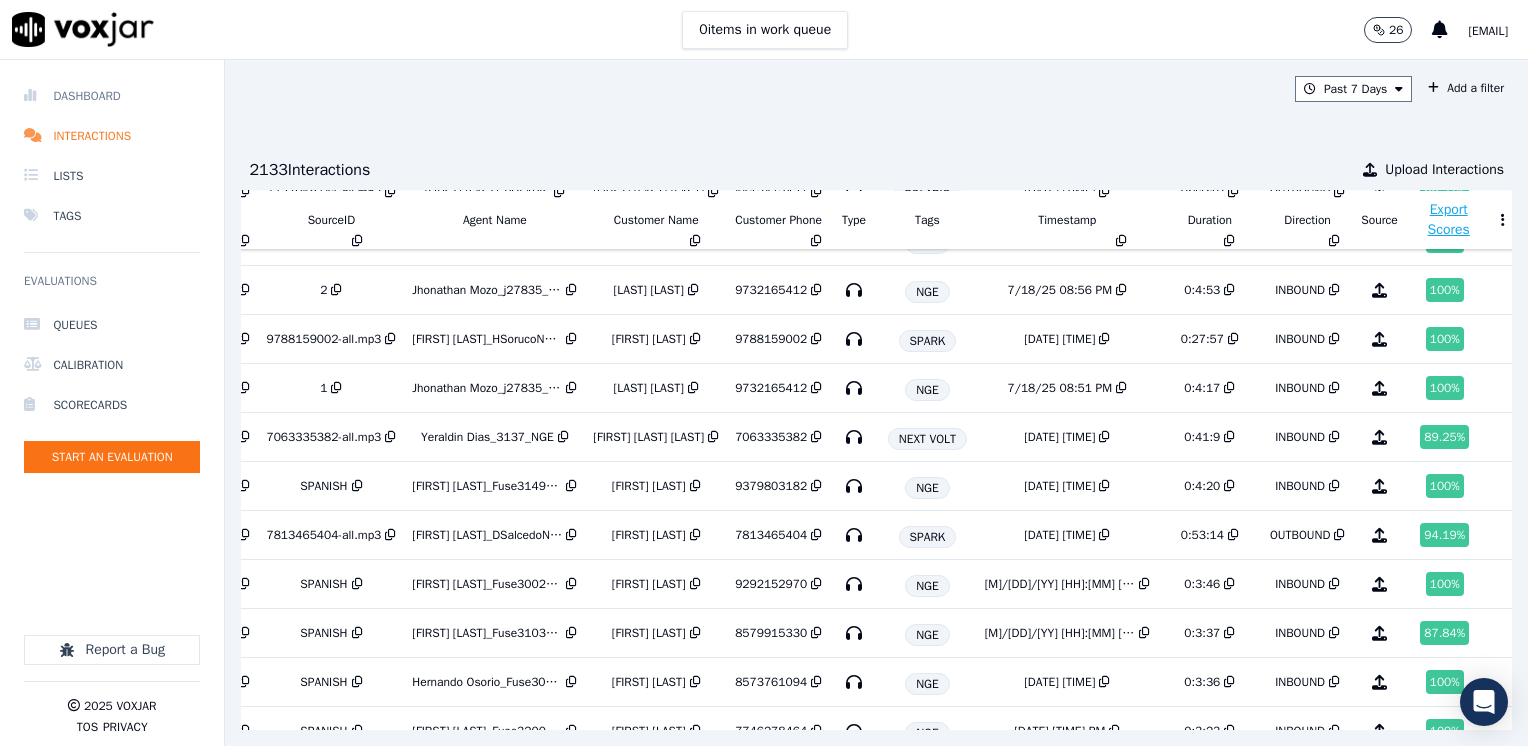 click on "Dashboard" at bounding box center [112, 96] 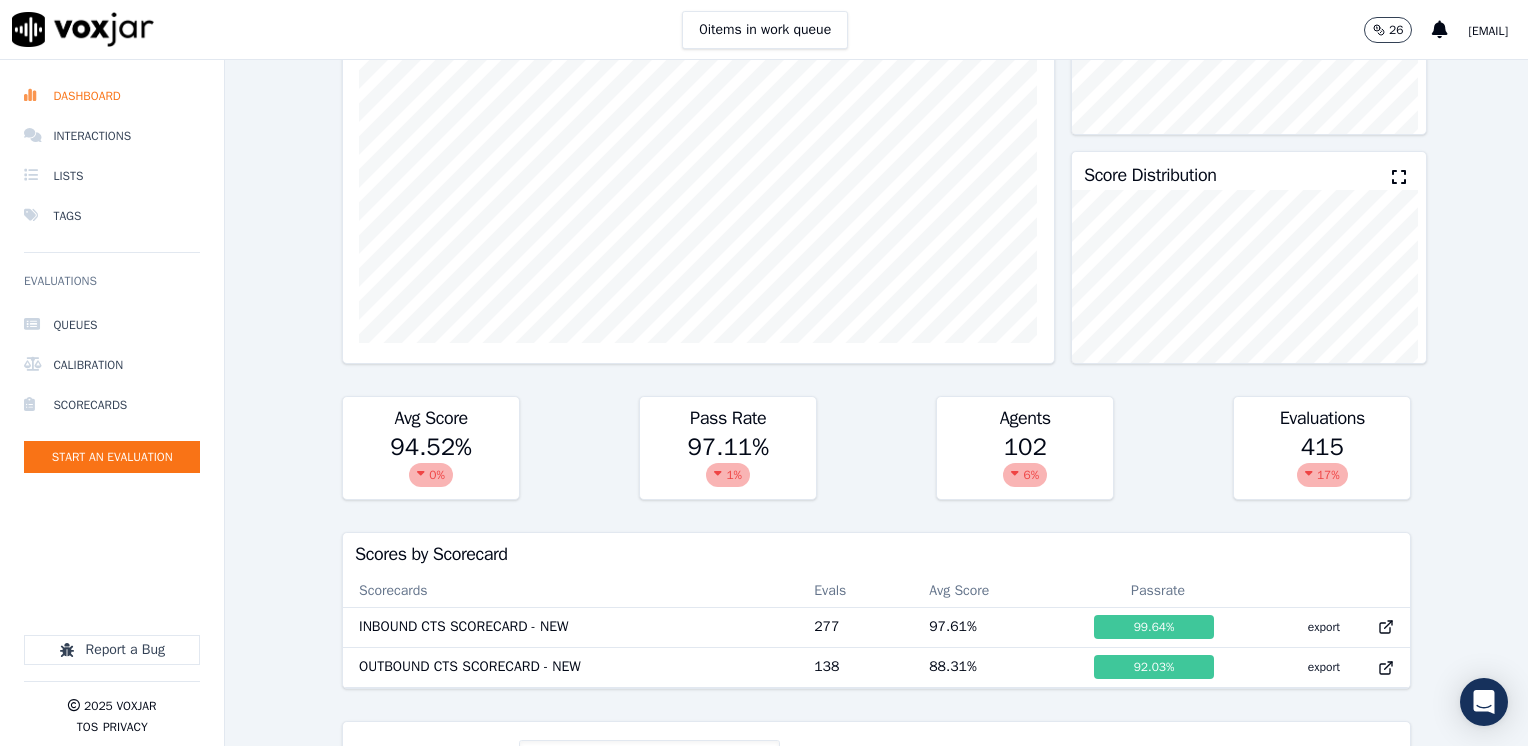 scroll, scrollTop: 513, scrollLeft: 0, axis: vertical 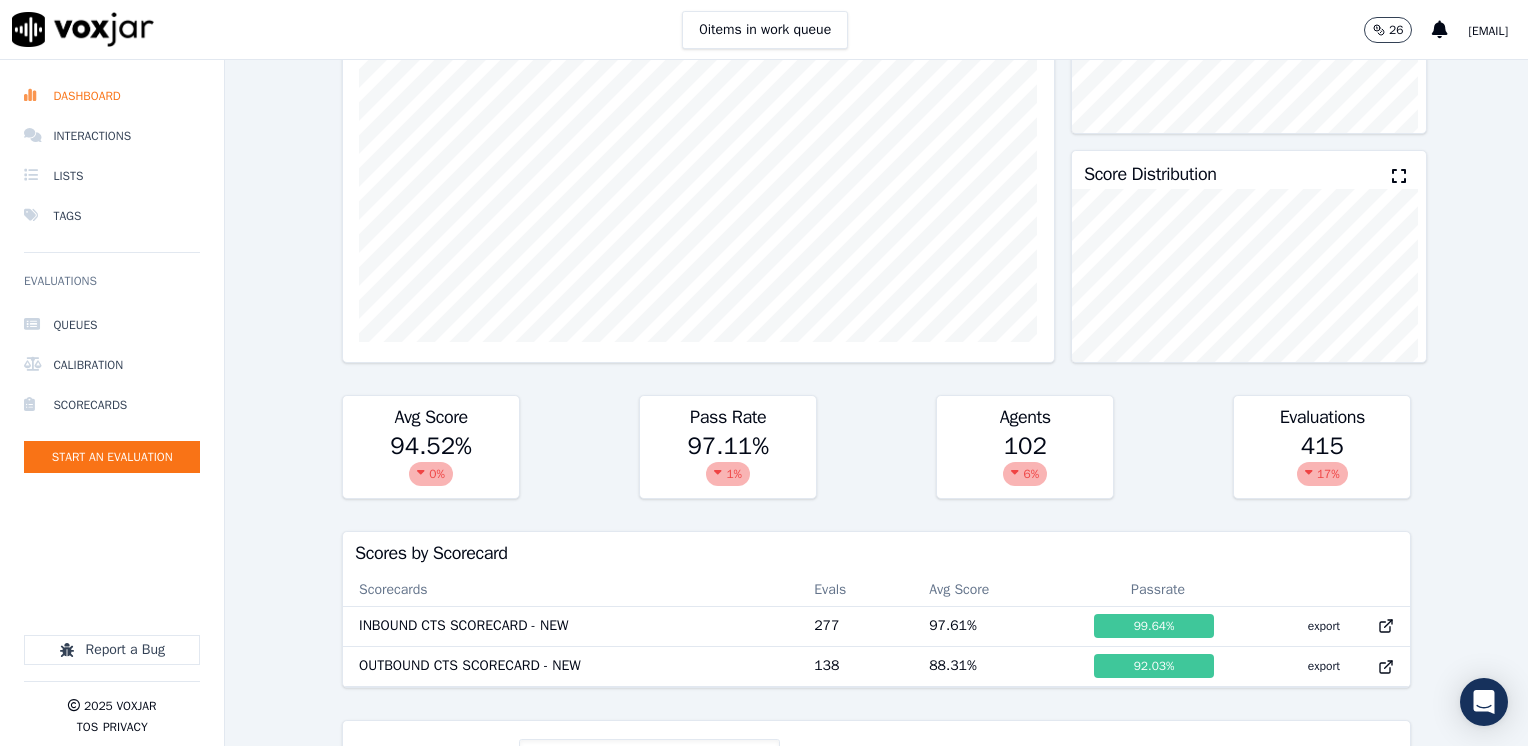 click on "415     17 %" at bounding box center (1322, 464) 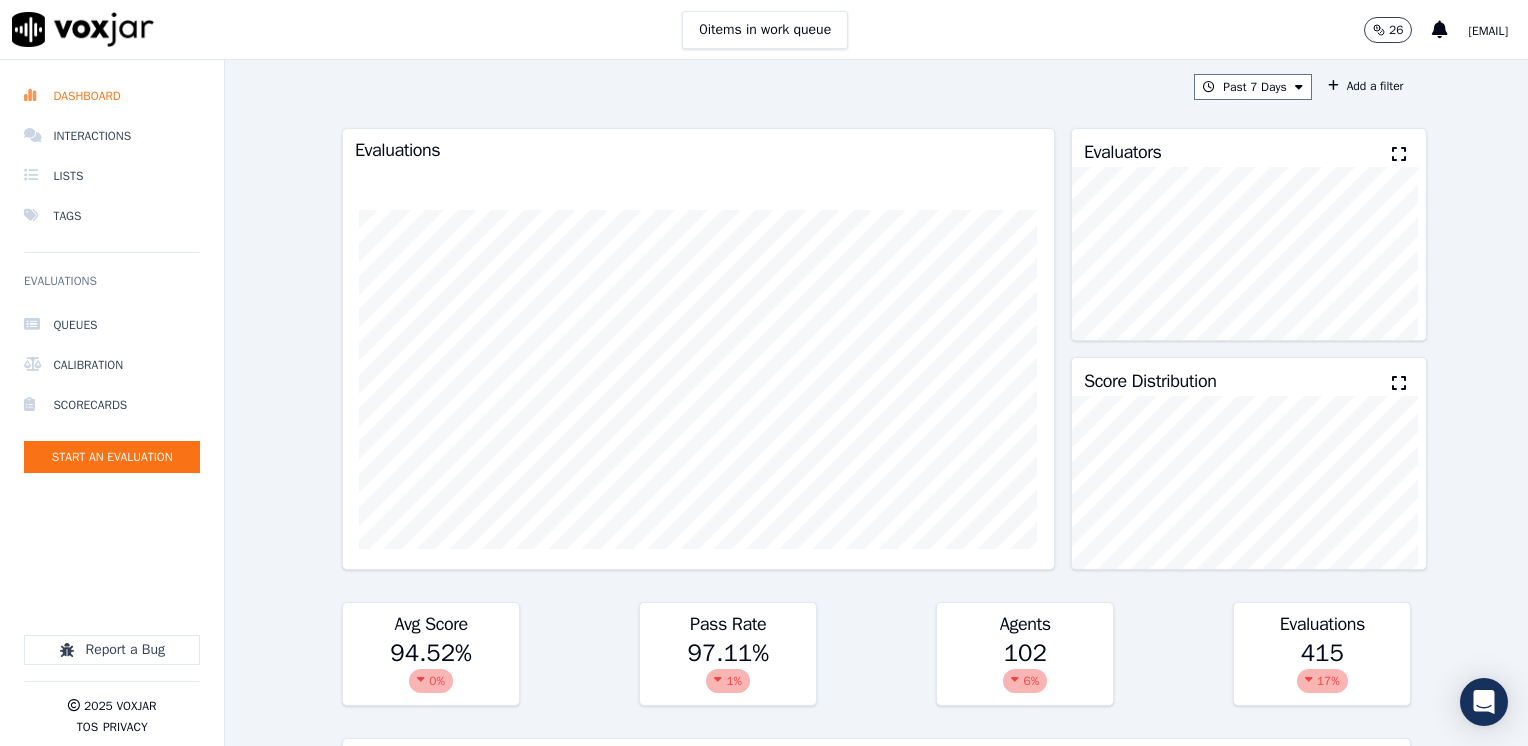 scroll, scrollTop: 0, scrollLeft: 0, axis: both 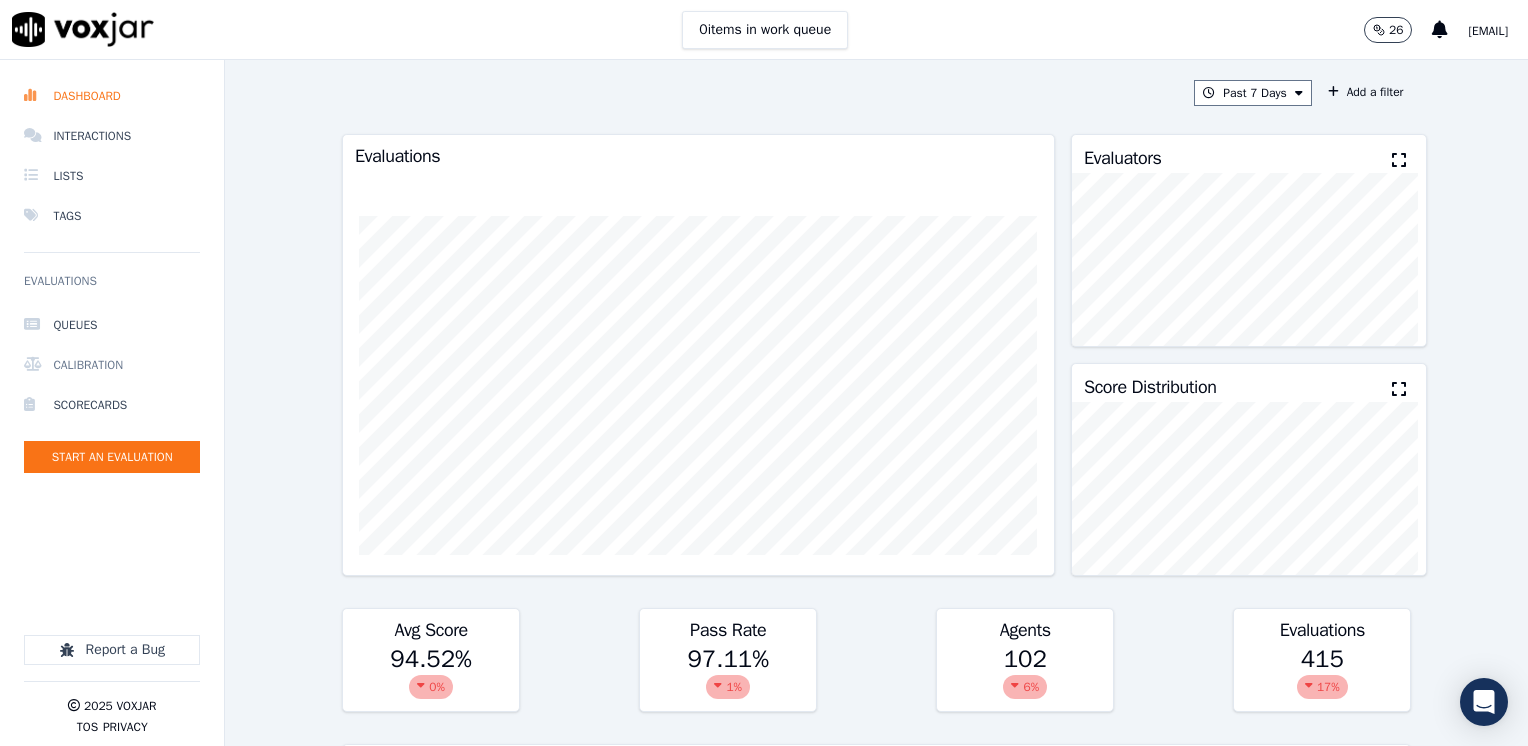 click on "Calibration" at bounding box center [112, 365] 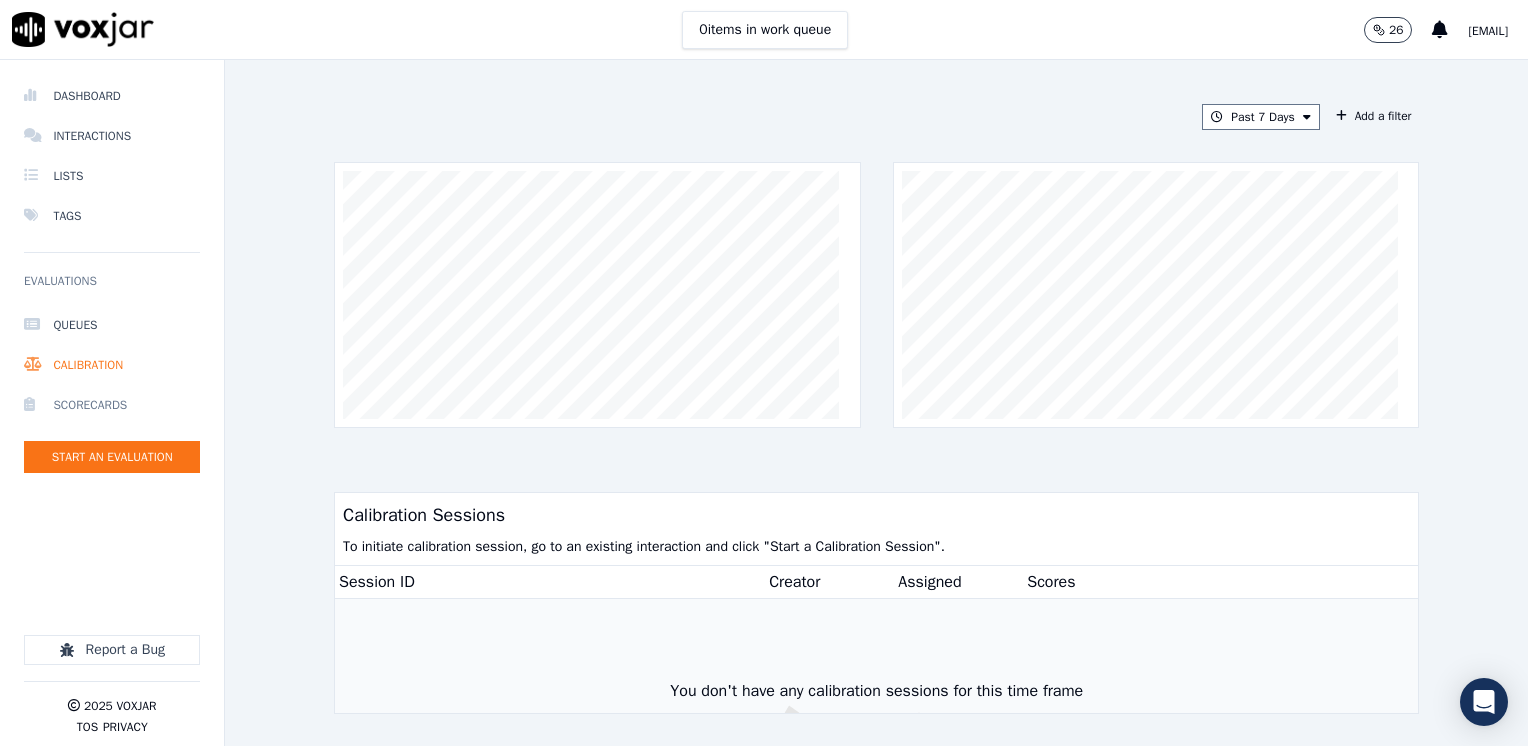click on "Scorecards" at bounding box center (112, 405) 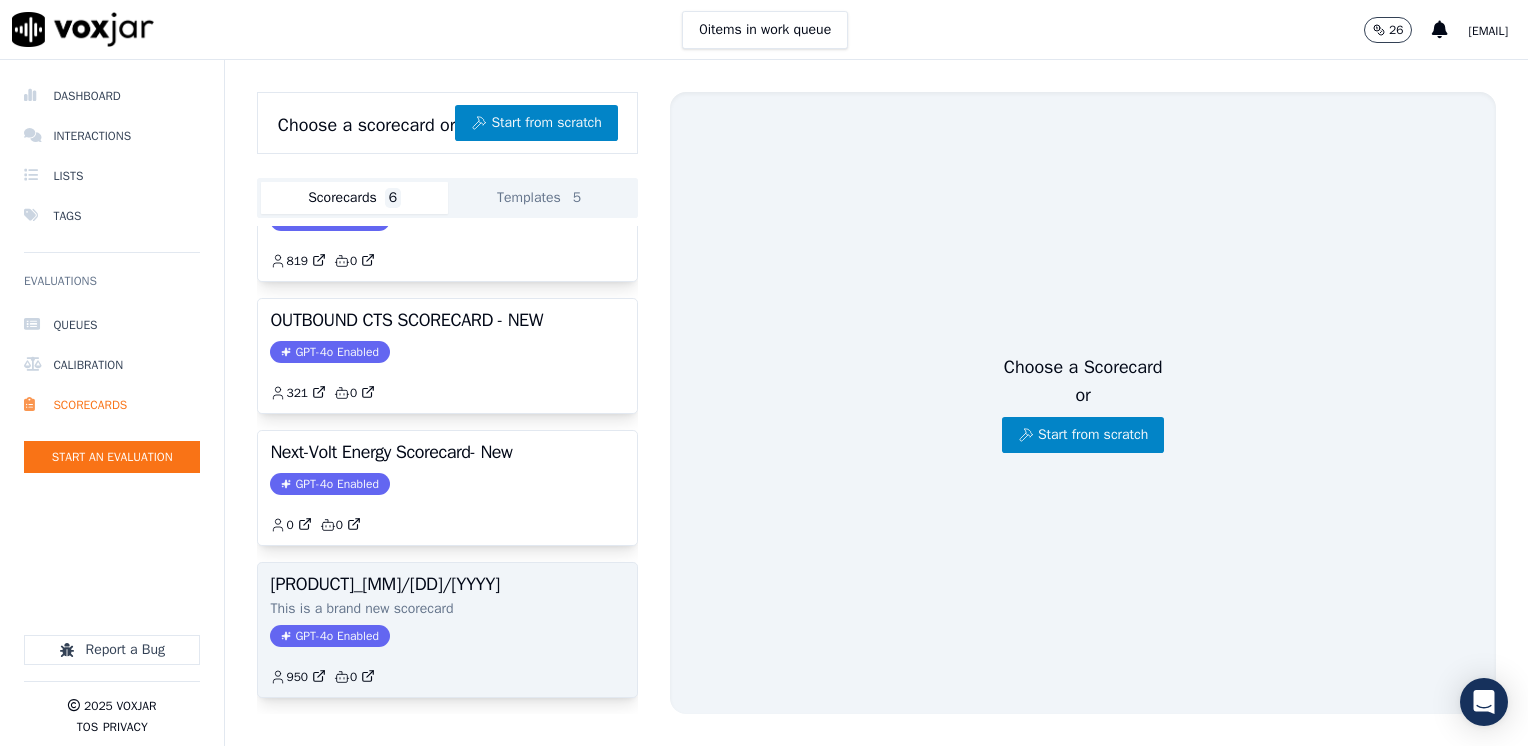 scroll, scrollTop: 0, scrollLeft: 0, axis: both 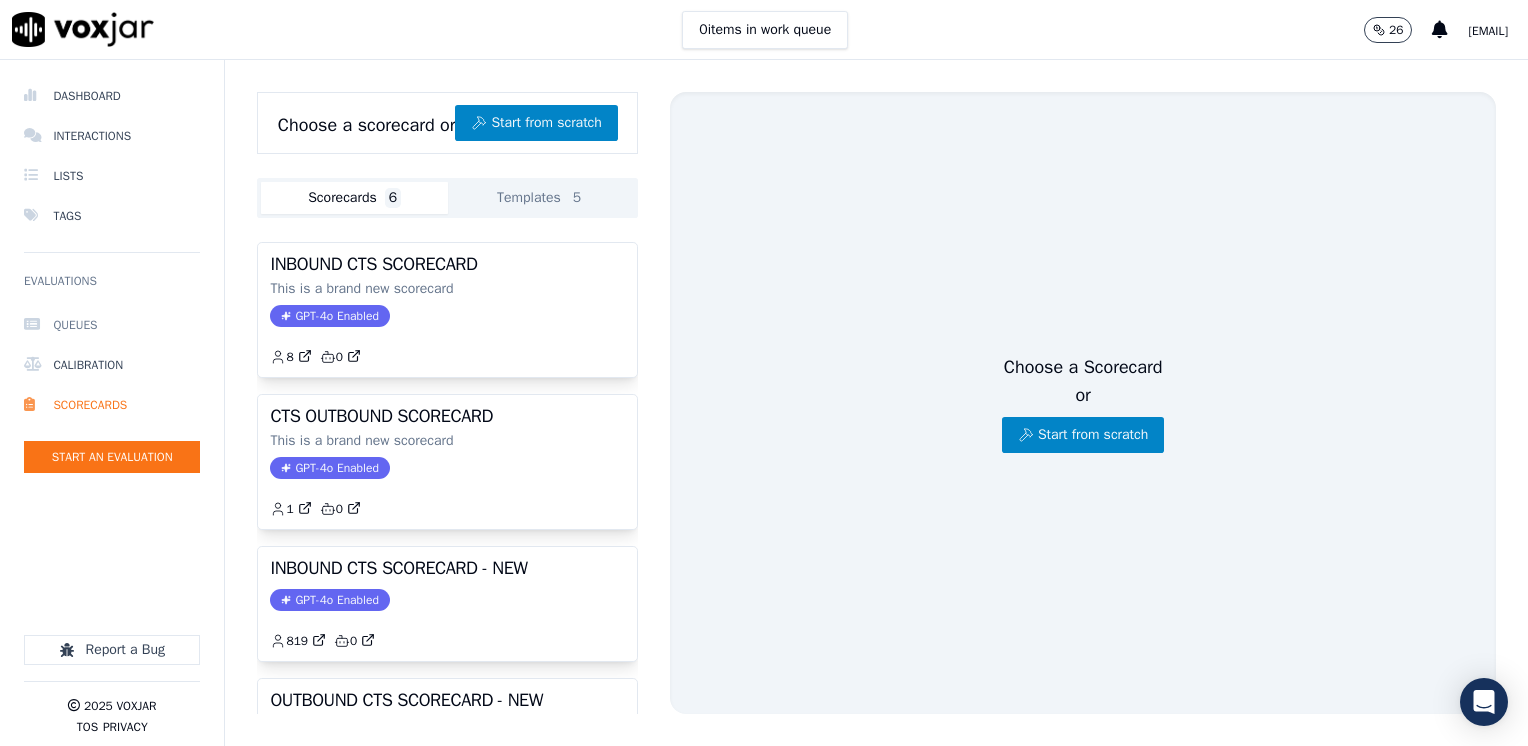 click on "Queues" at bounding box center [112, 325] 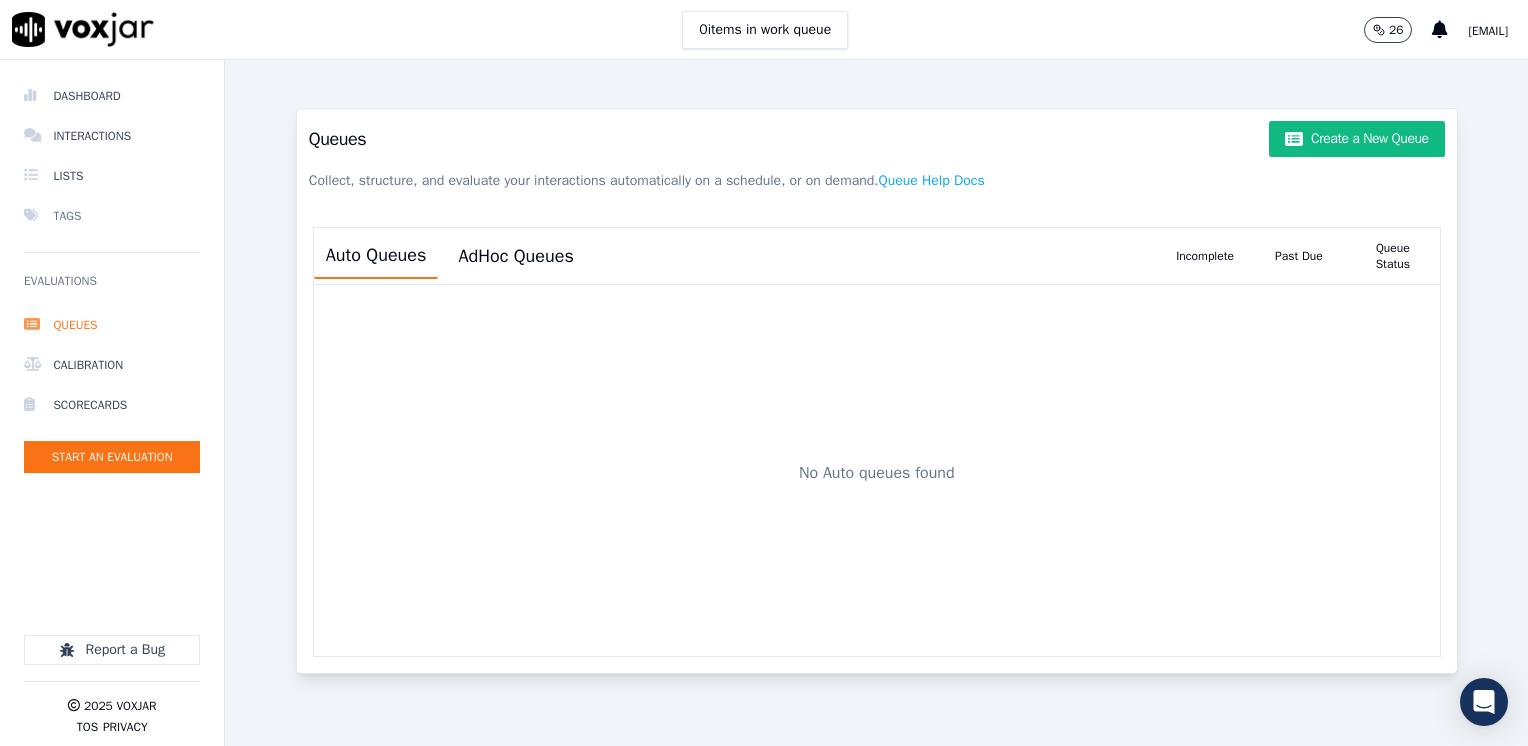 click on "Tags" at bounding box center [112, 216] 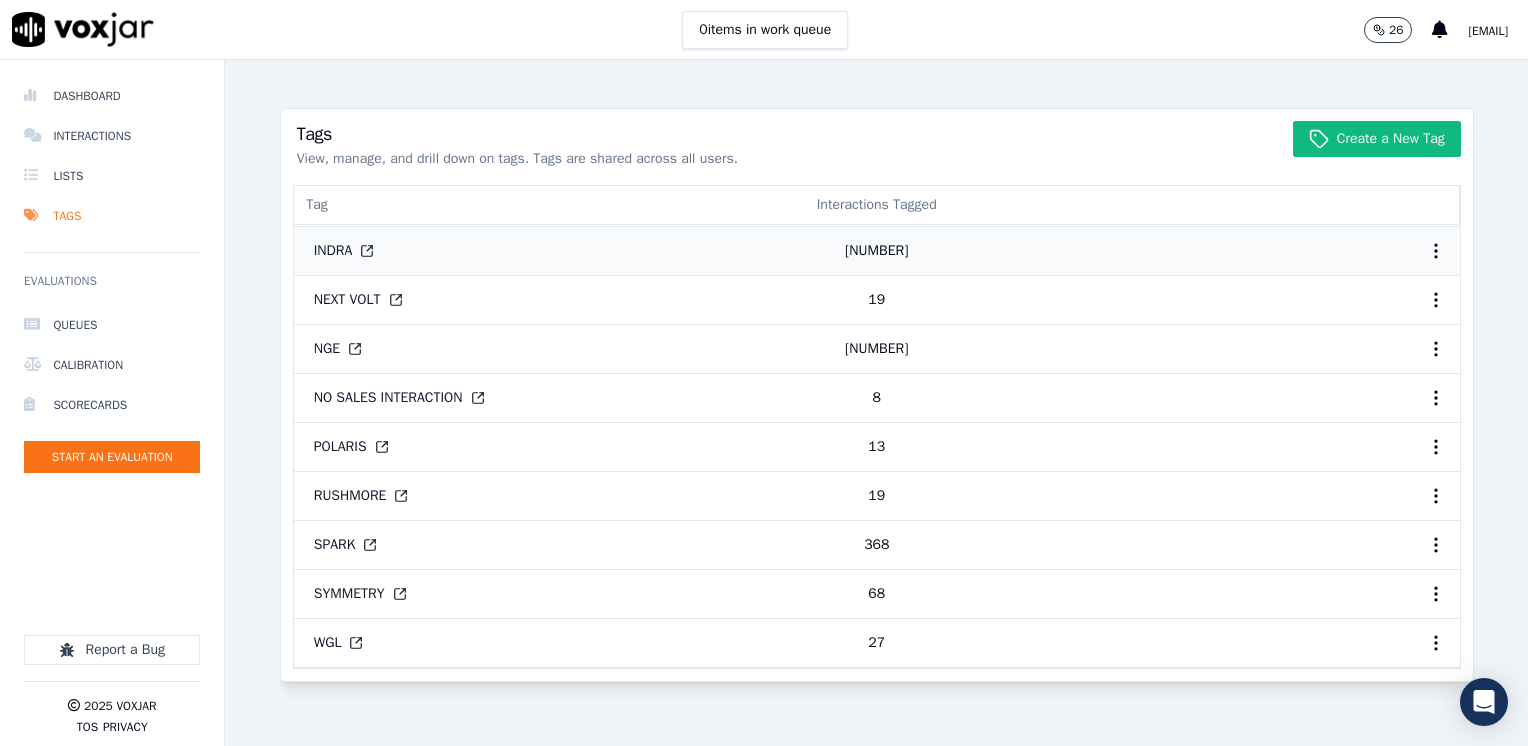 scroll, scrollTop: 220, scrollLeft: 0, axis: vertical 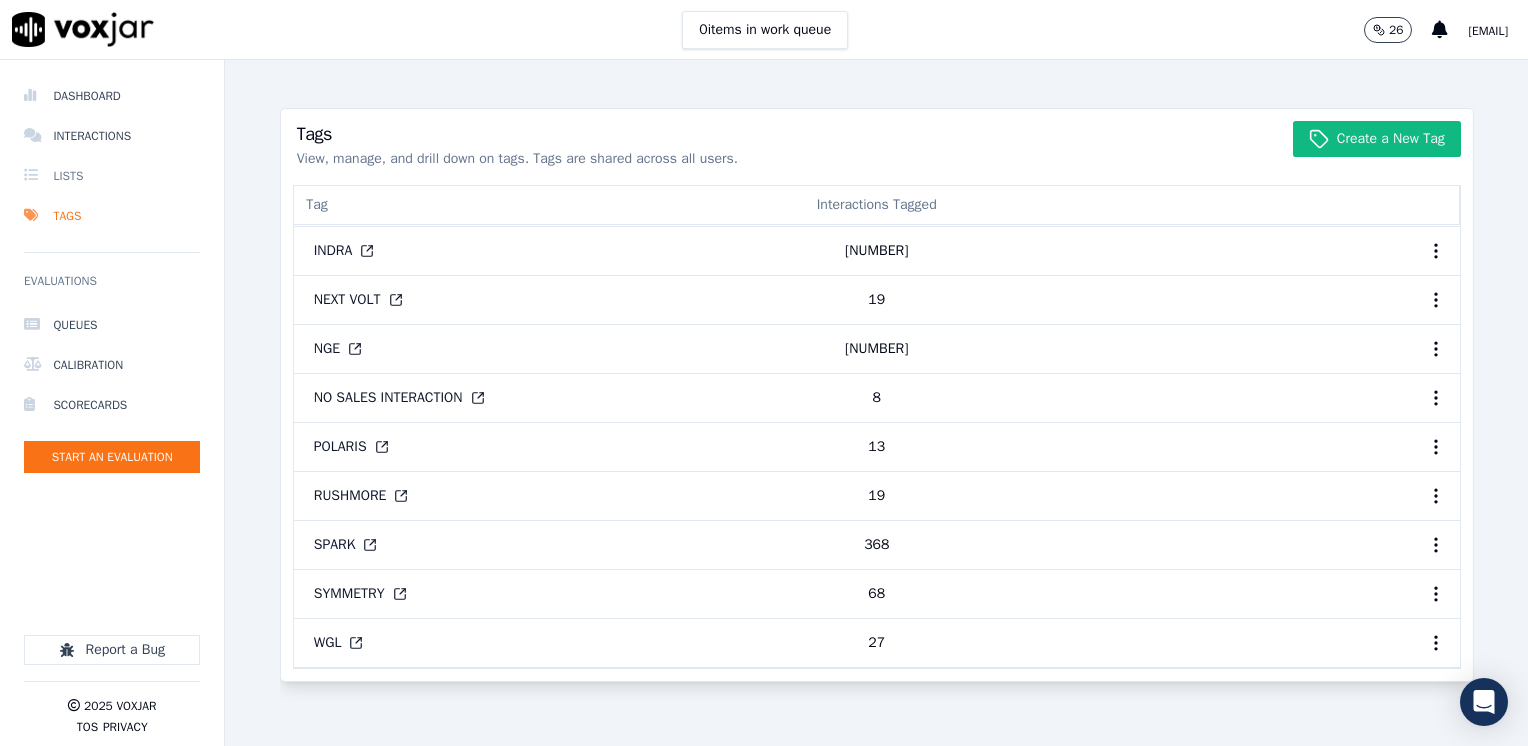 click on "Lists" at bounding box center [112, 176] 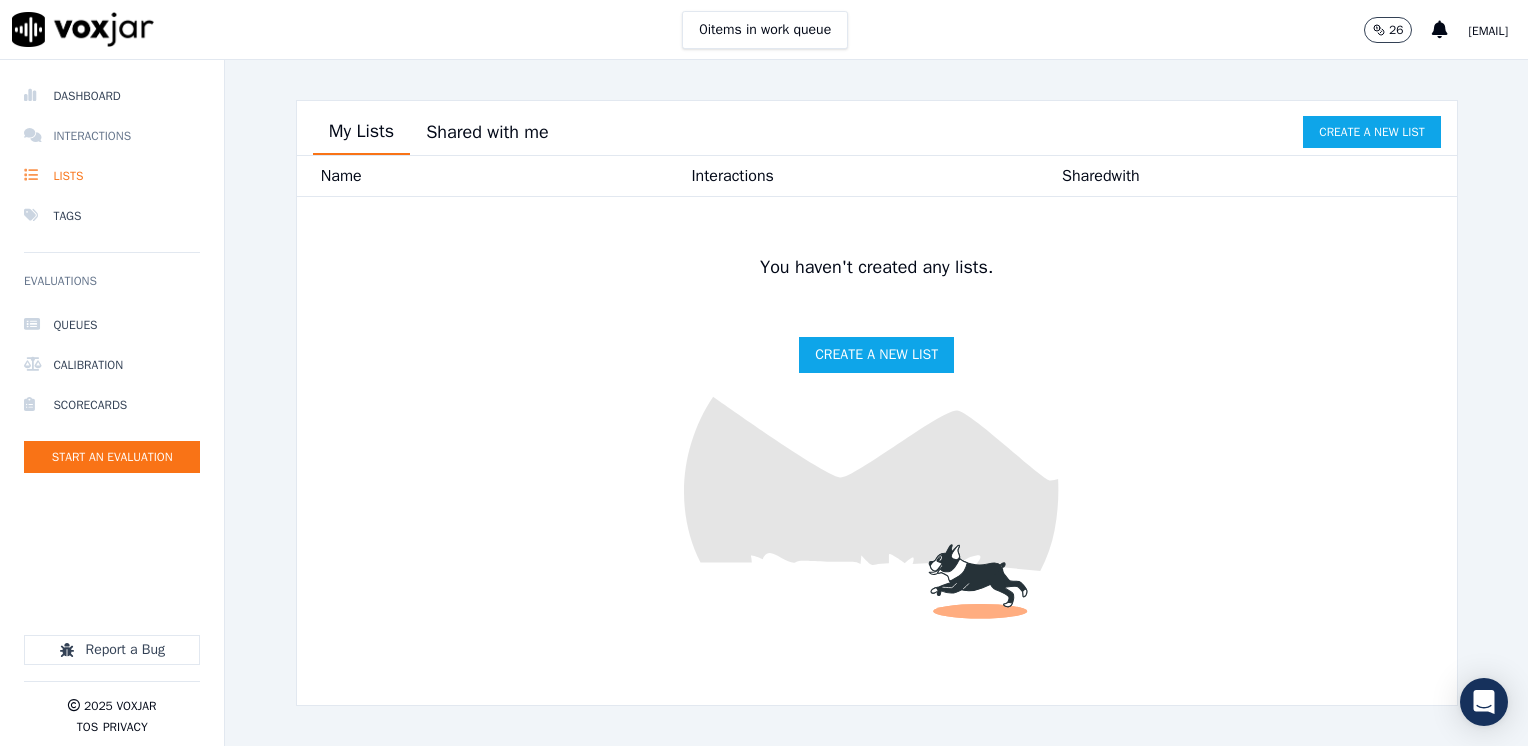 click on "Interactions" at bounding box center [112, 136] 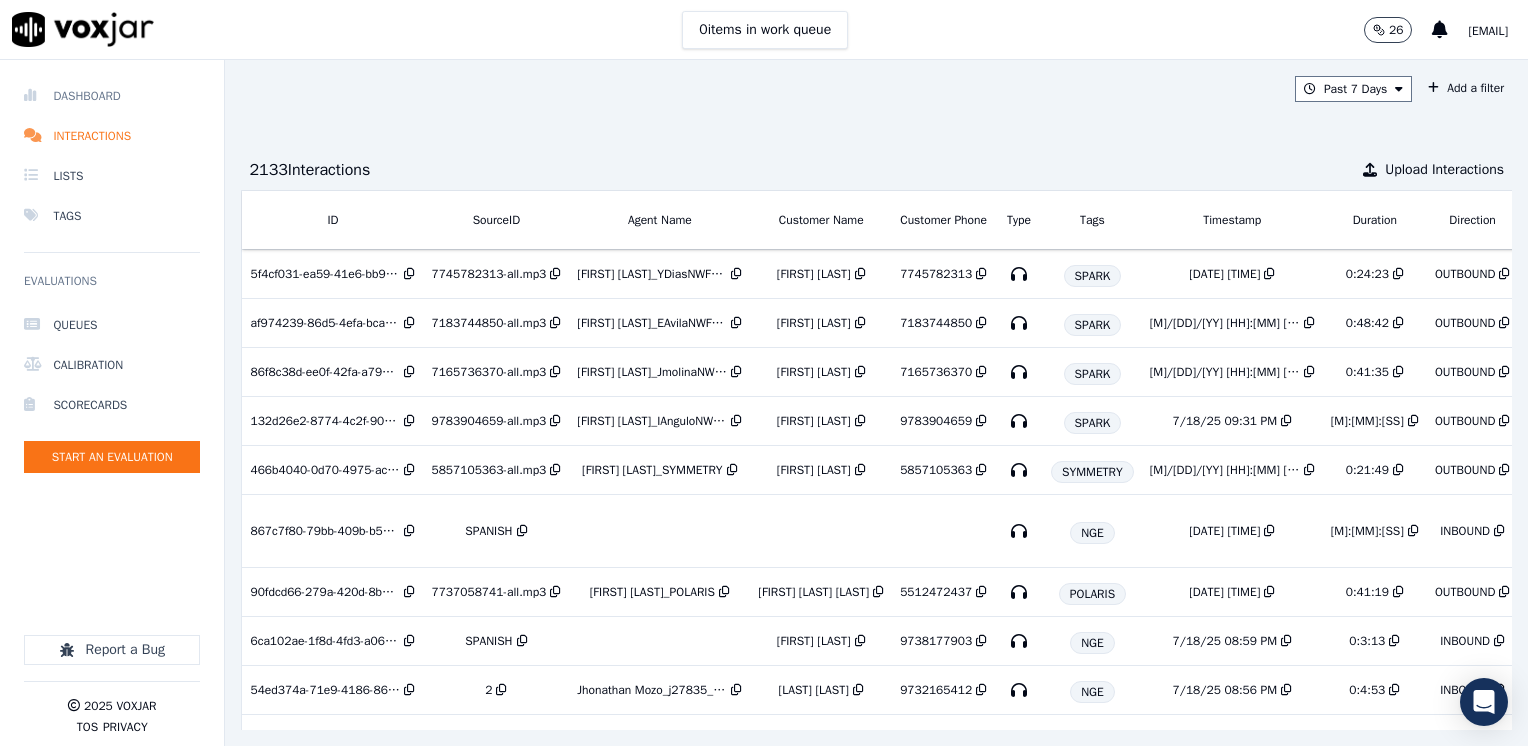 click on "Dashboard" at bounding box center [112, 96] 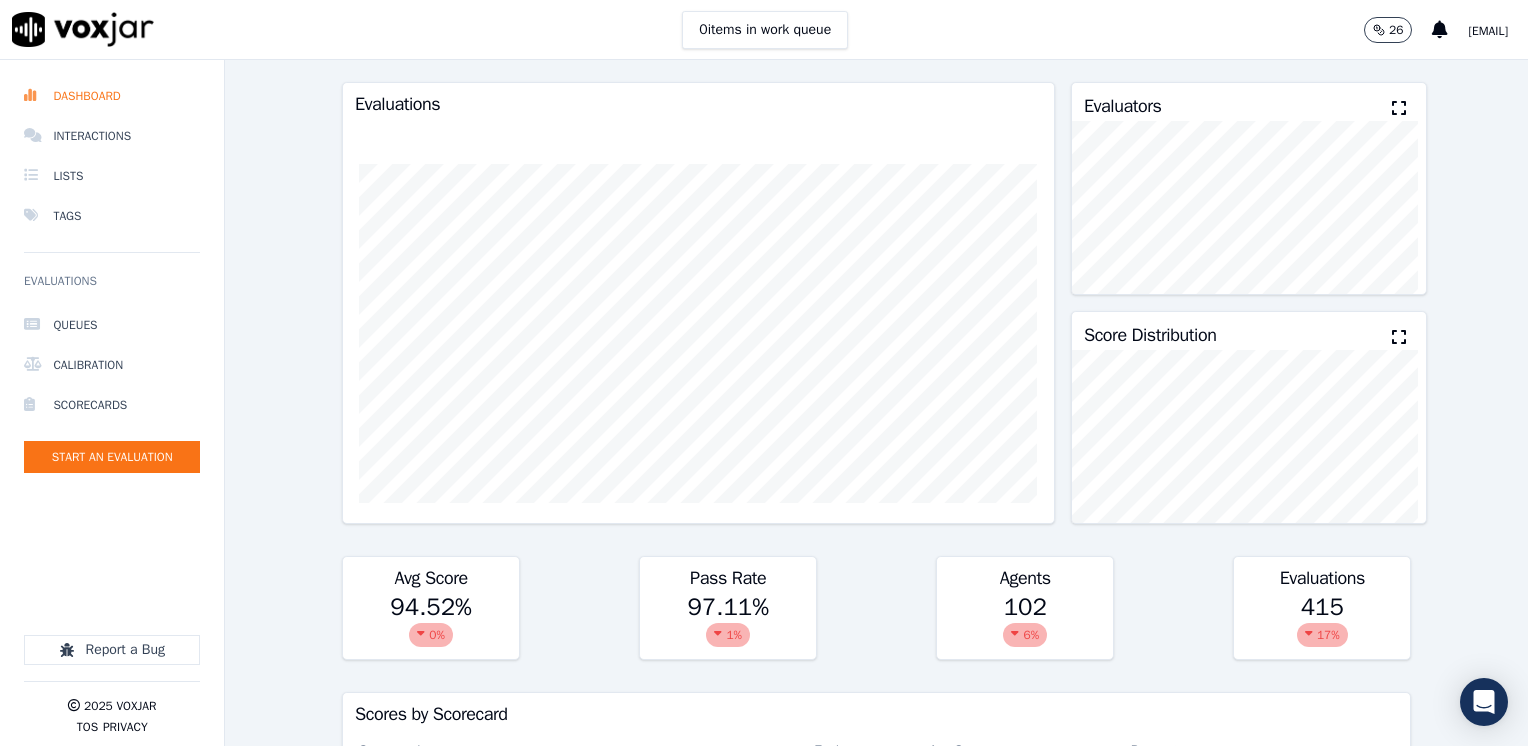 scroll, scrollTop: 100, scrollLeft: 0, axis: vertical 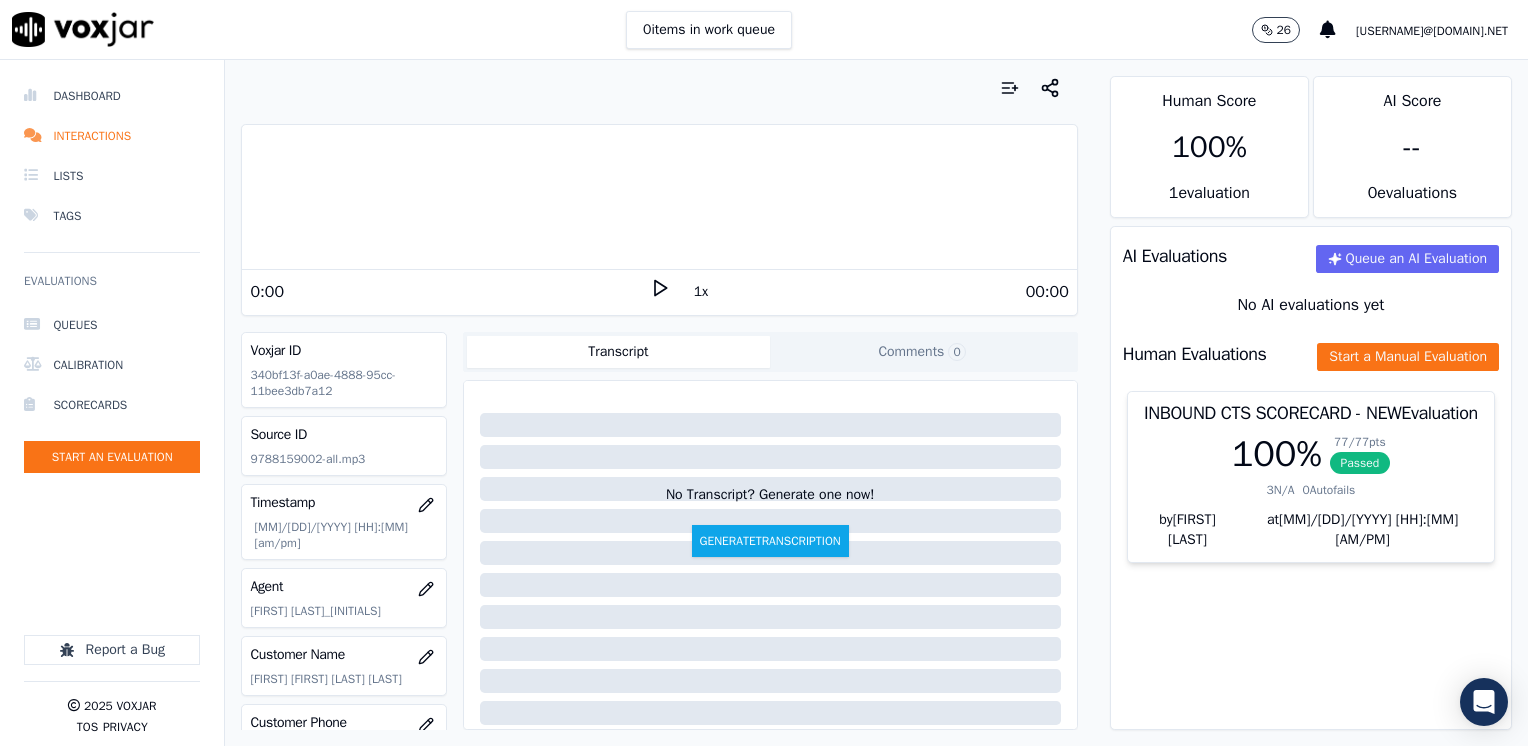 click 